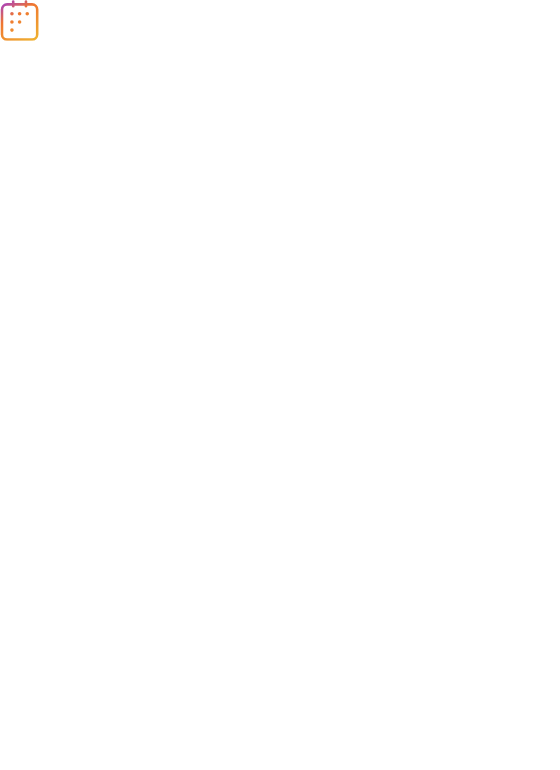 scroll, scrollTop: 0, scrollLeft: 0, axis: both 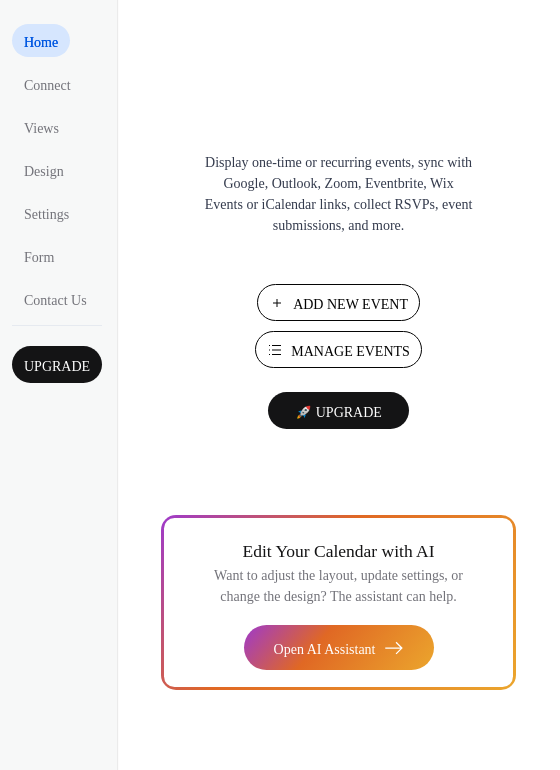 click on "Manage Events" at bounding box center (350, 351) 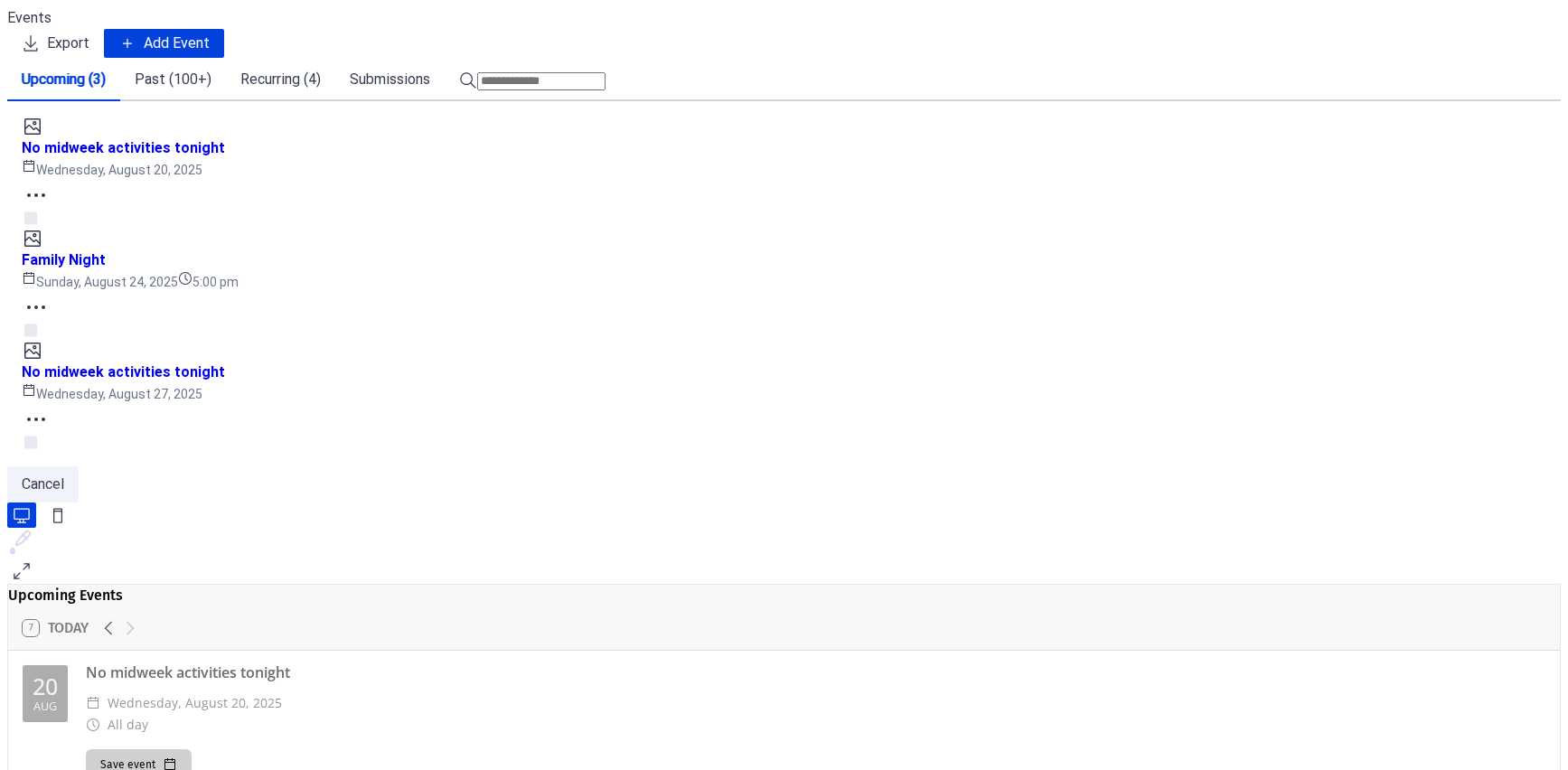 scroll, scrollTop: 0, scrollLeft: 0, axis: both 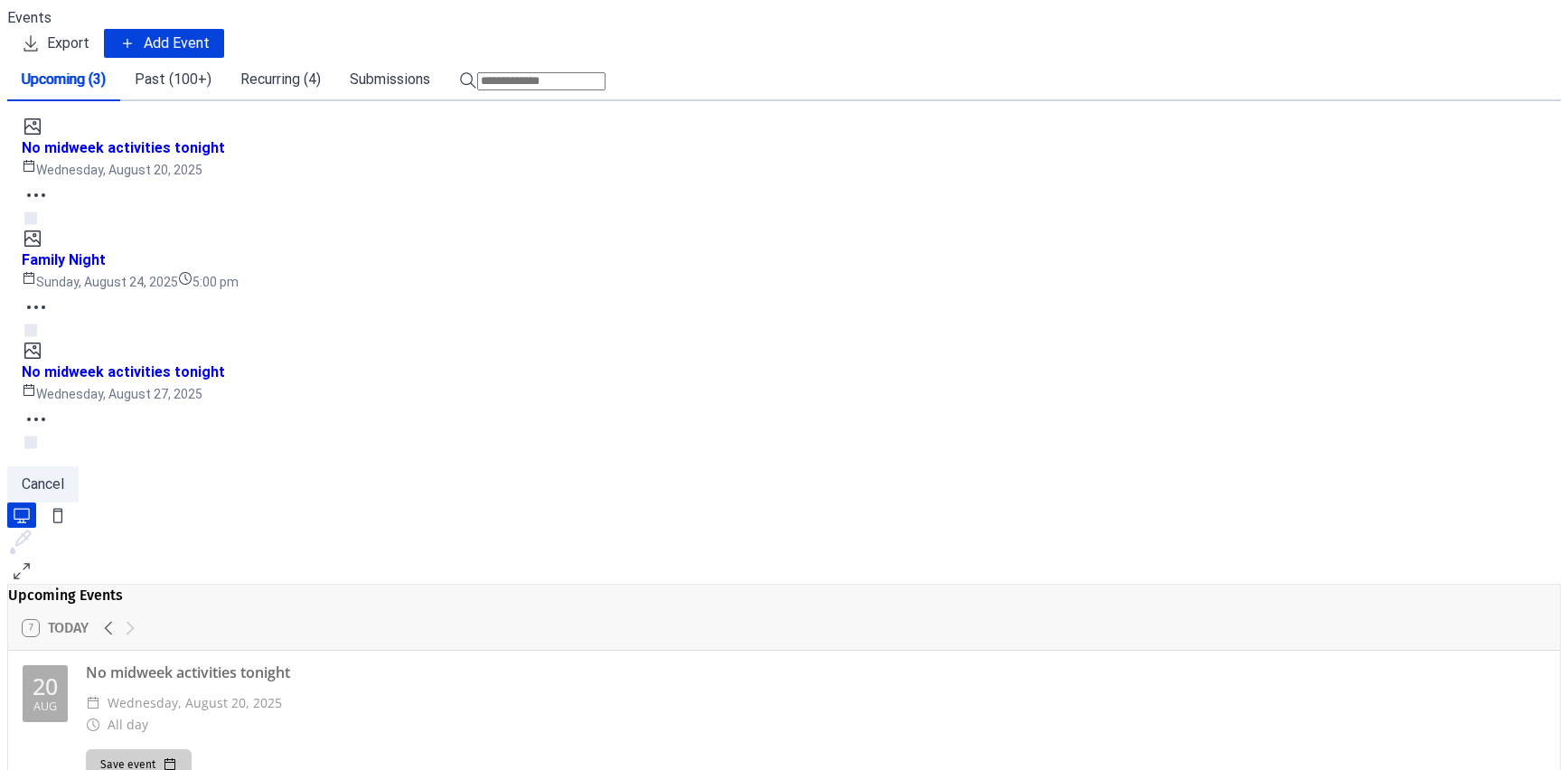 click on "Add Event" at bounding box center [164, 43] 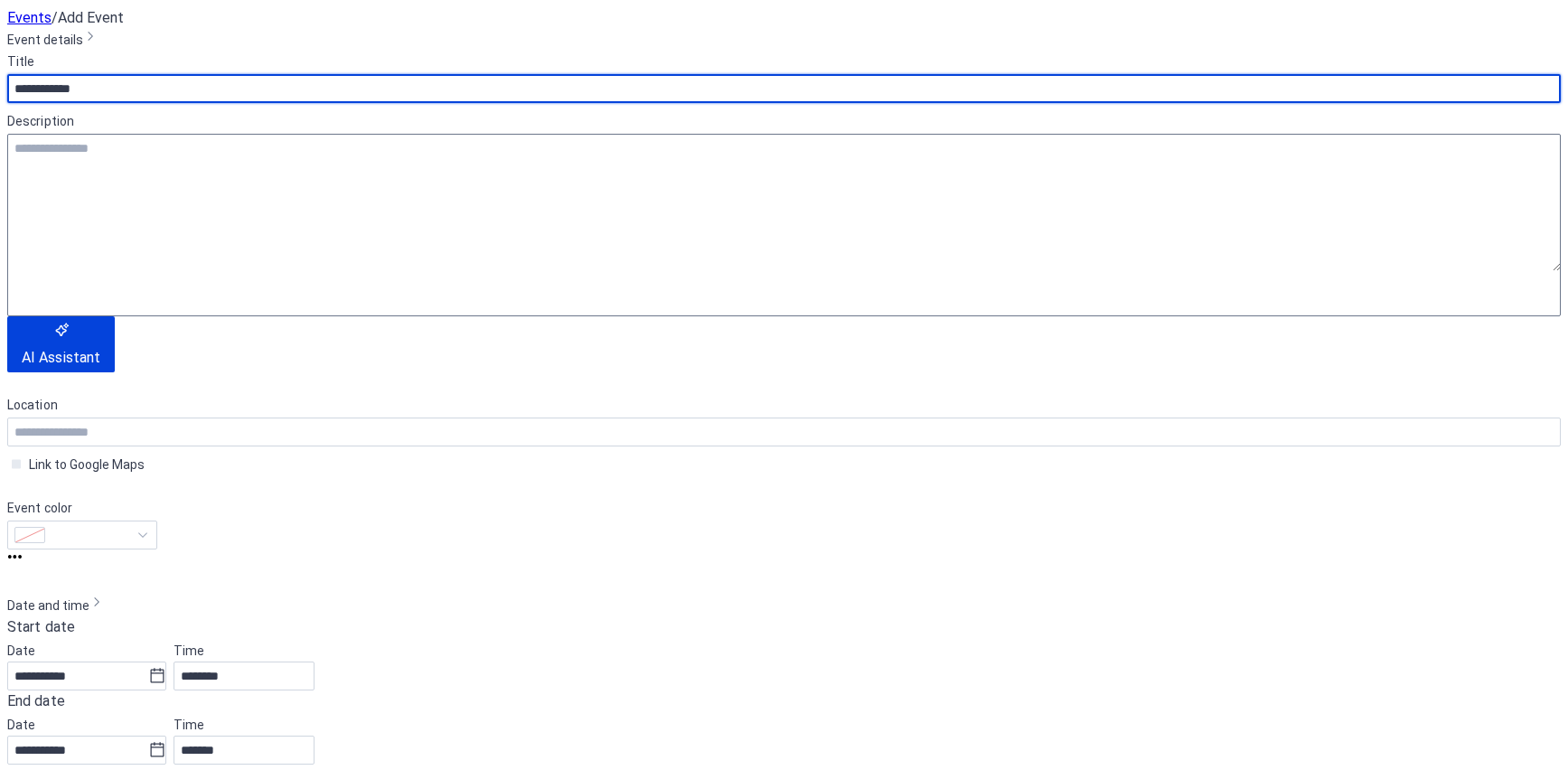 type on "**********" 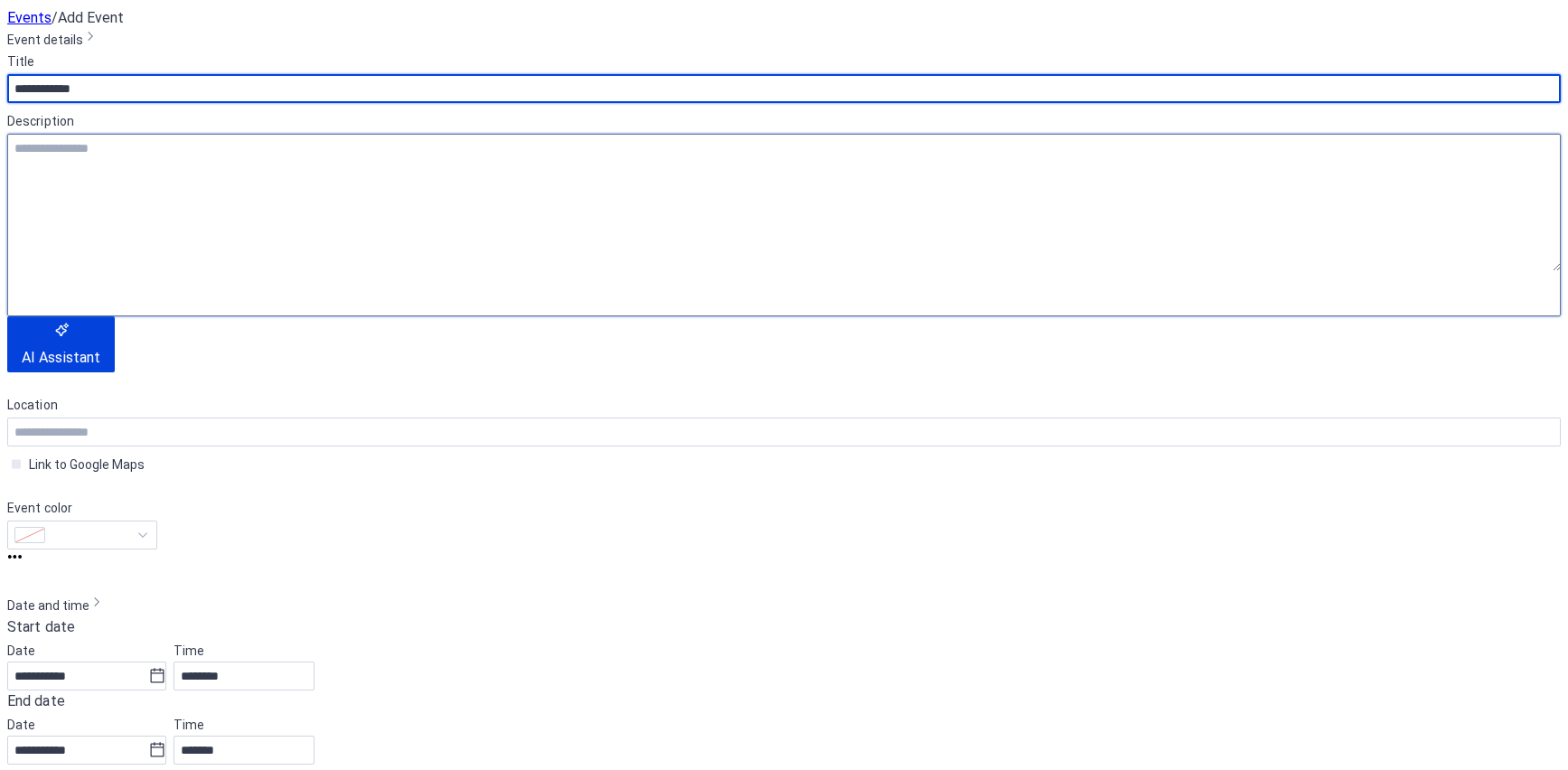 click at bounding box center (784, 202) 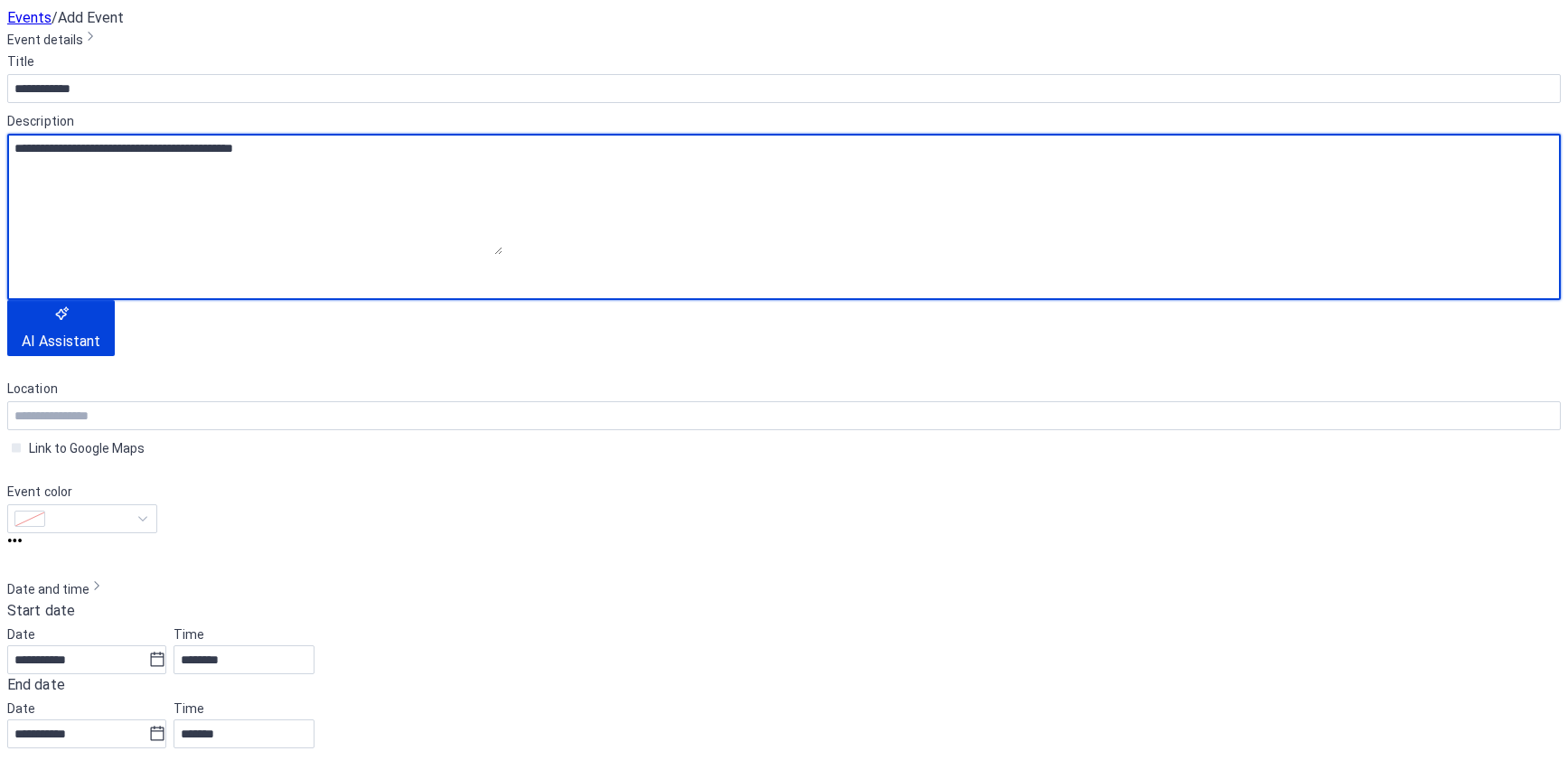 scroll, scrollTop: 165, scrollLeft: 0, axis: vertical 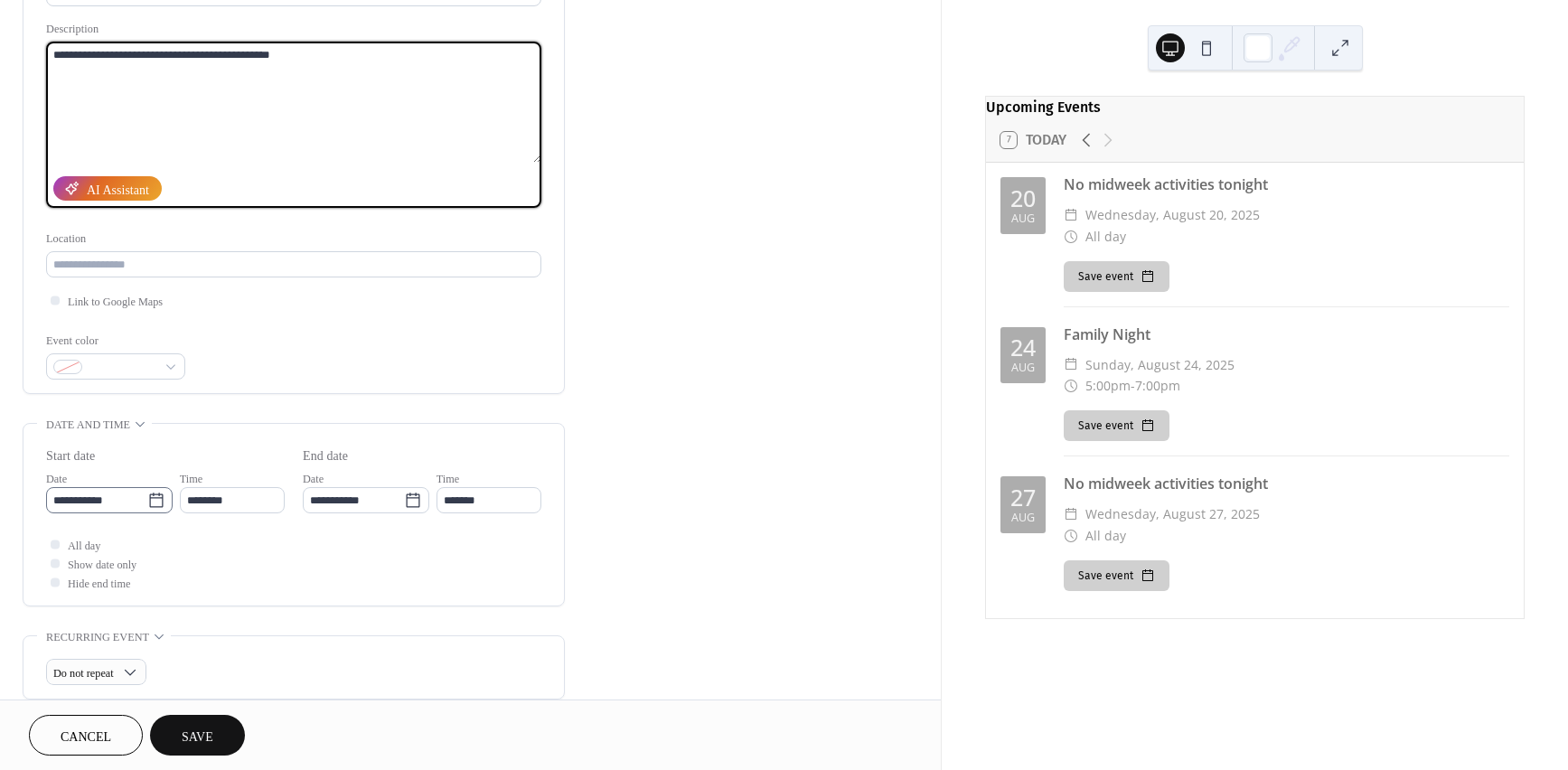 type on "**********" 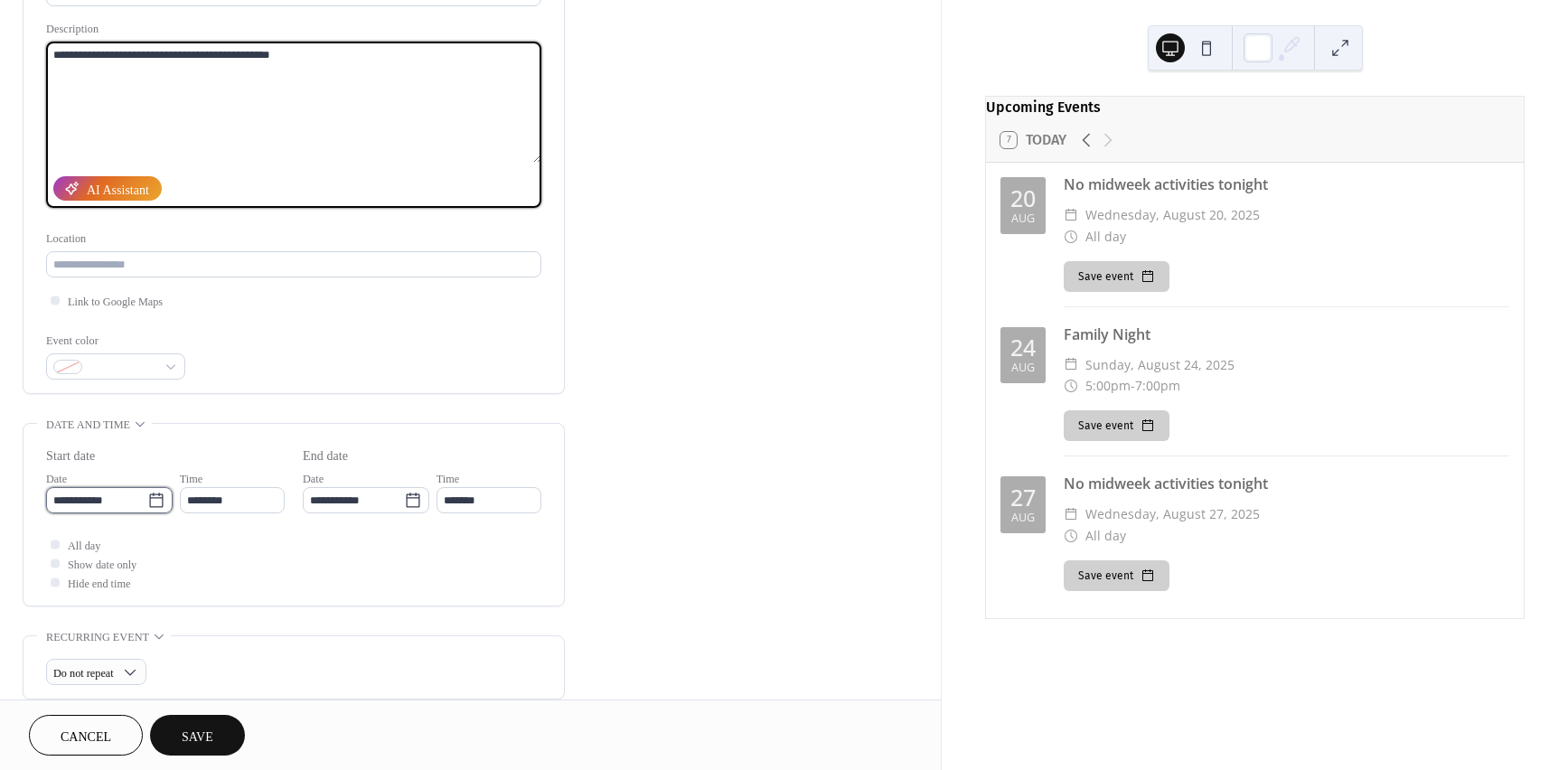 click on "**********" at bounding box center [97, 500] 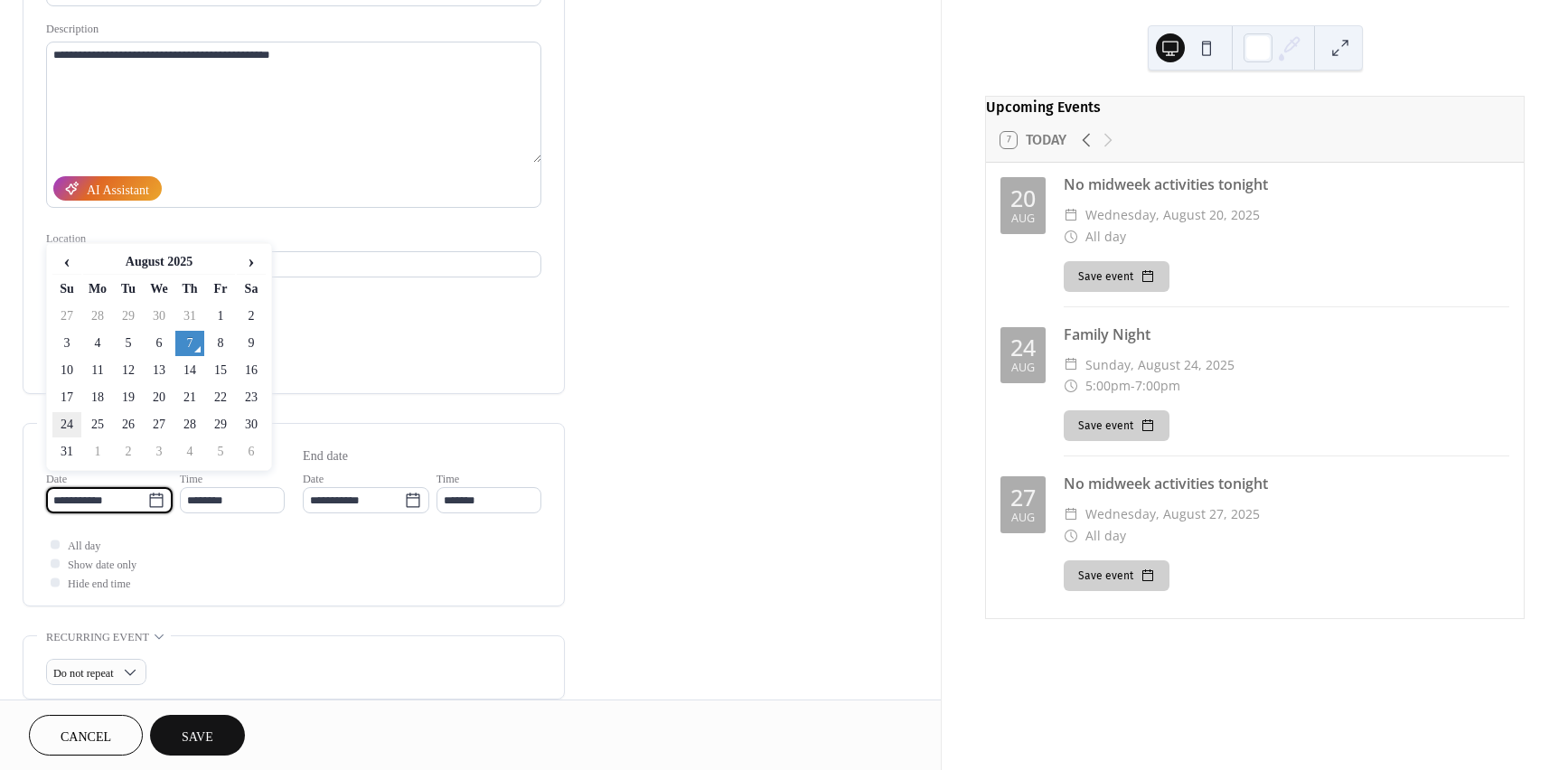 click on "24" at bounding box center [67, 428] 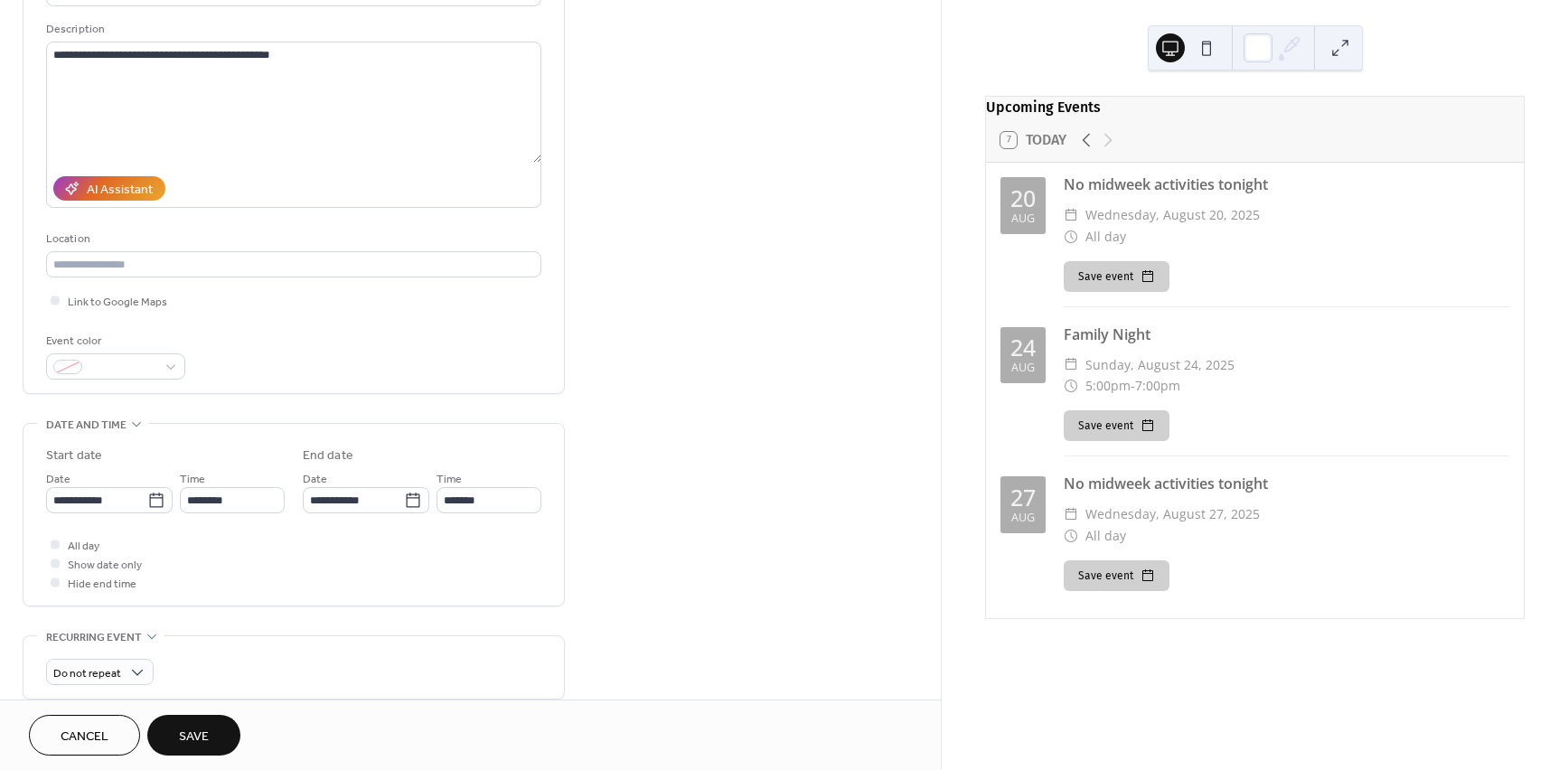 type on "**********" 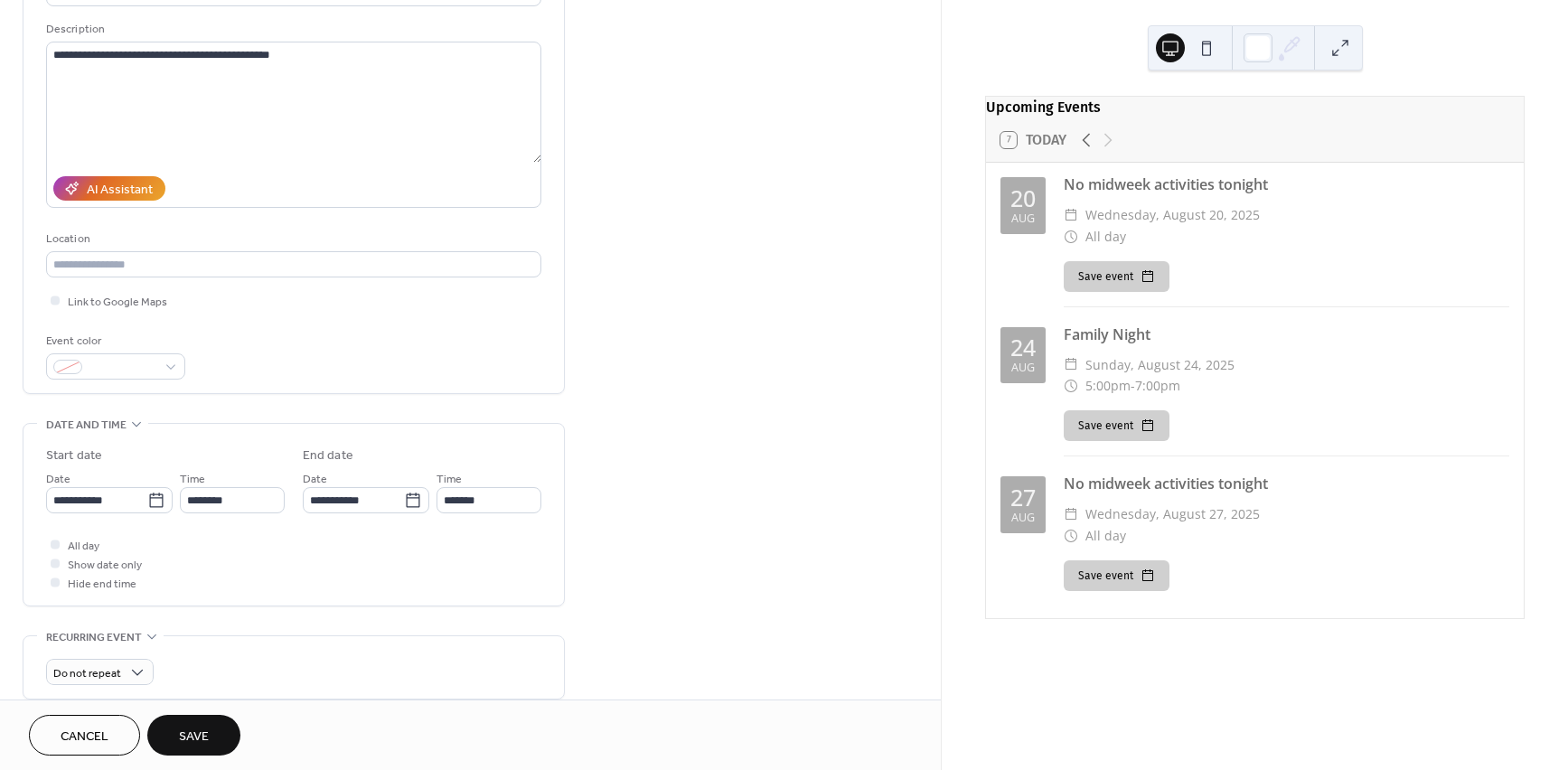 type on "**********" 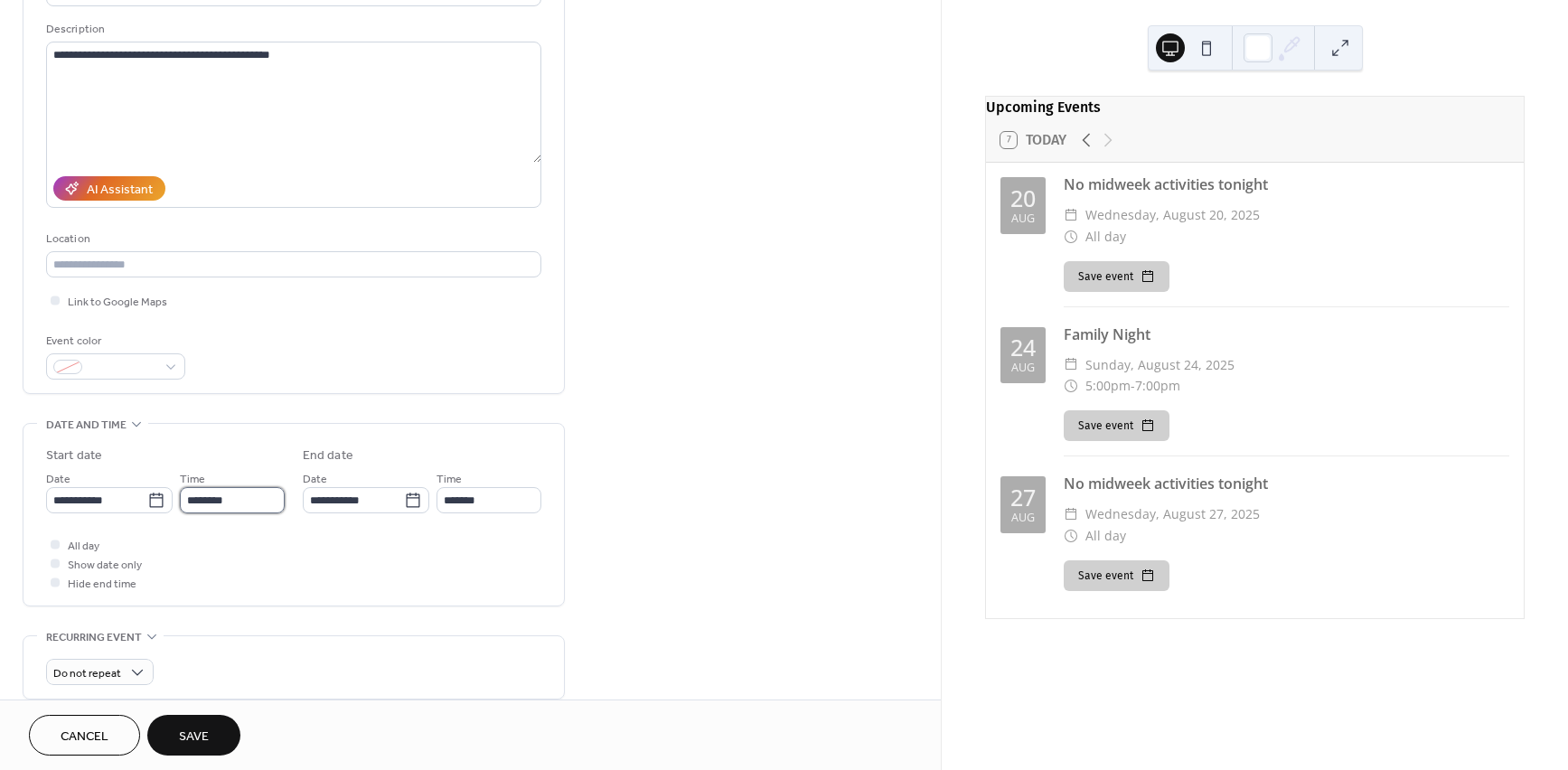 click on "********" at bounding box center (232, 500) 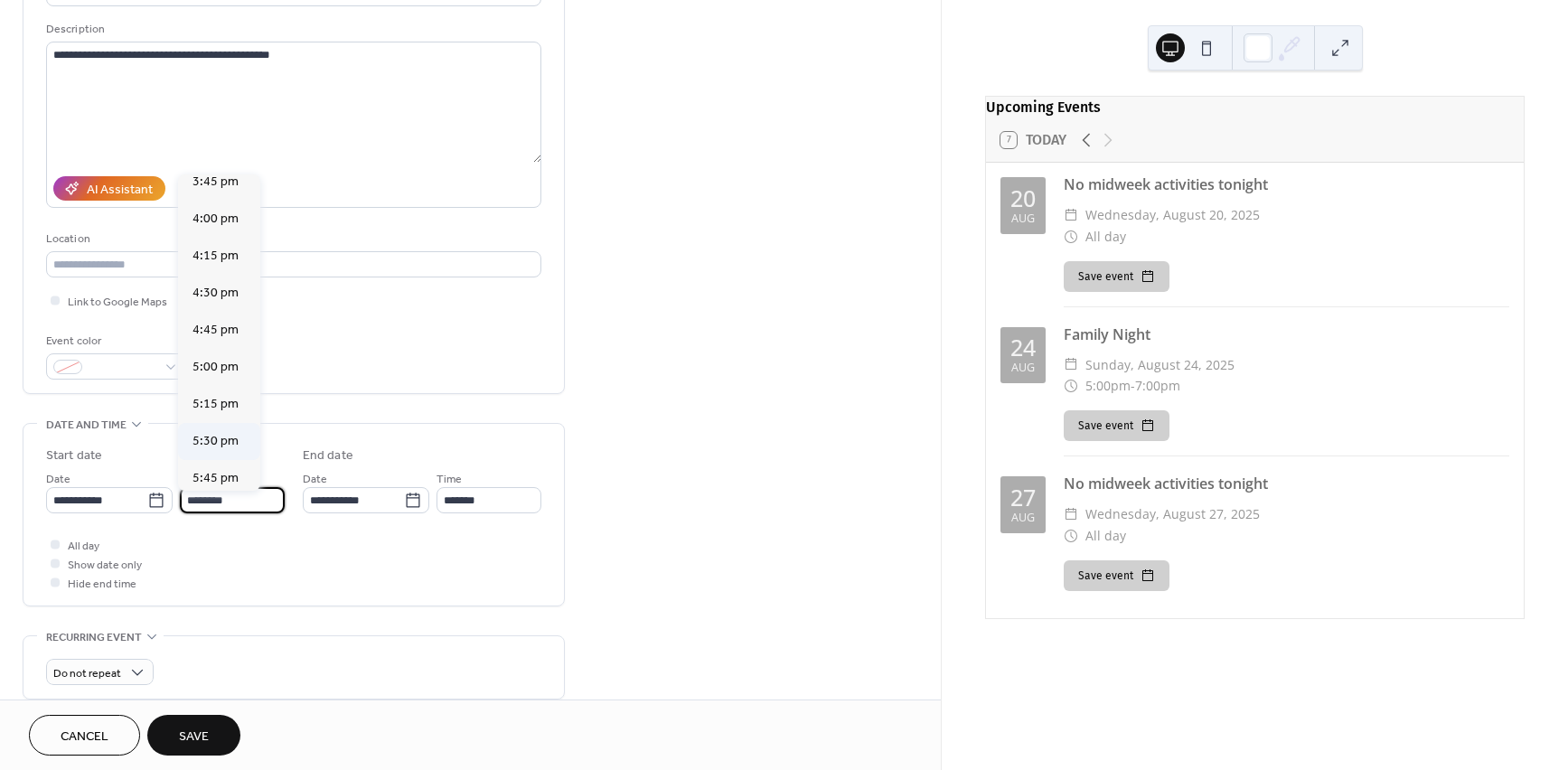 scroll, scrollTop: 2346, scrollLeft: 0, axis: vertical 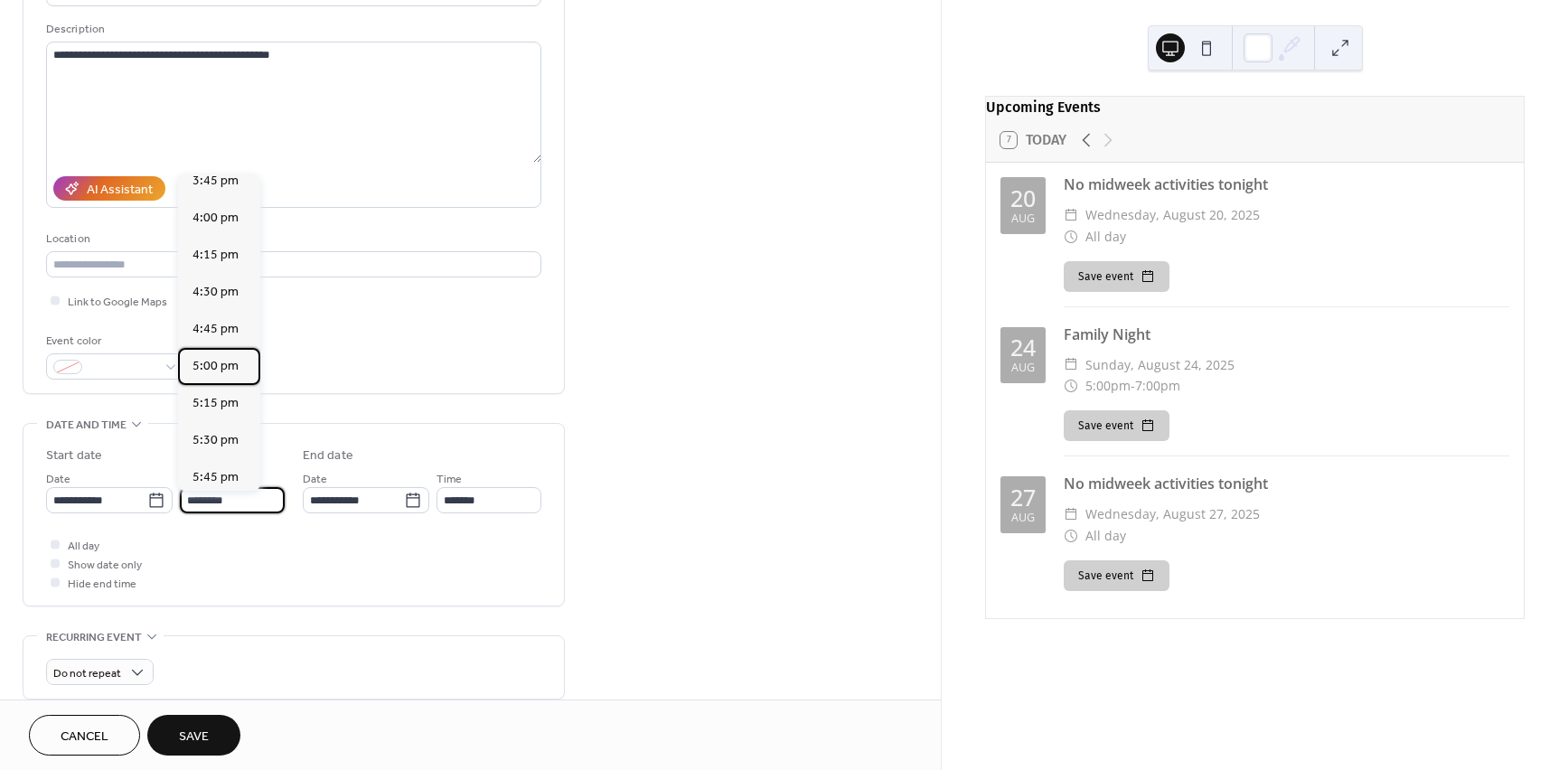 click on "5:00 pm" at bounding box center [215, 366] 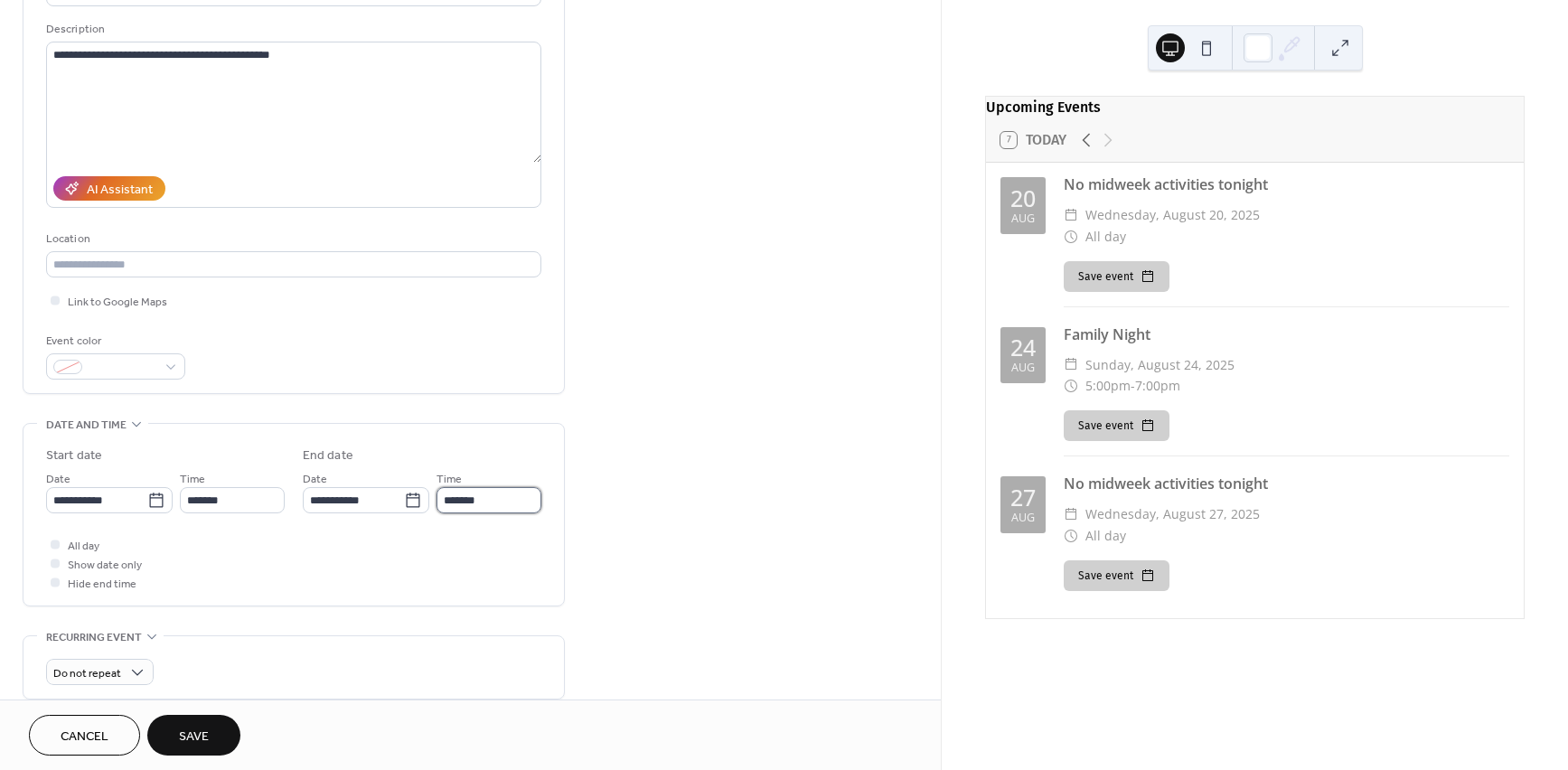 click on "*******" at bounding box center (489, 500) 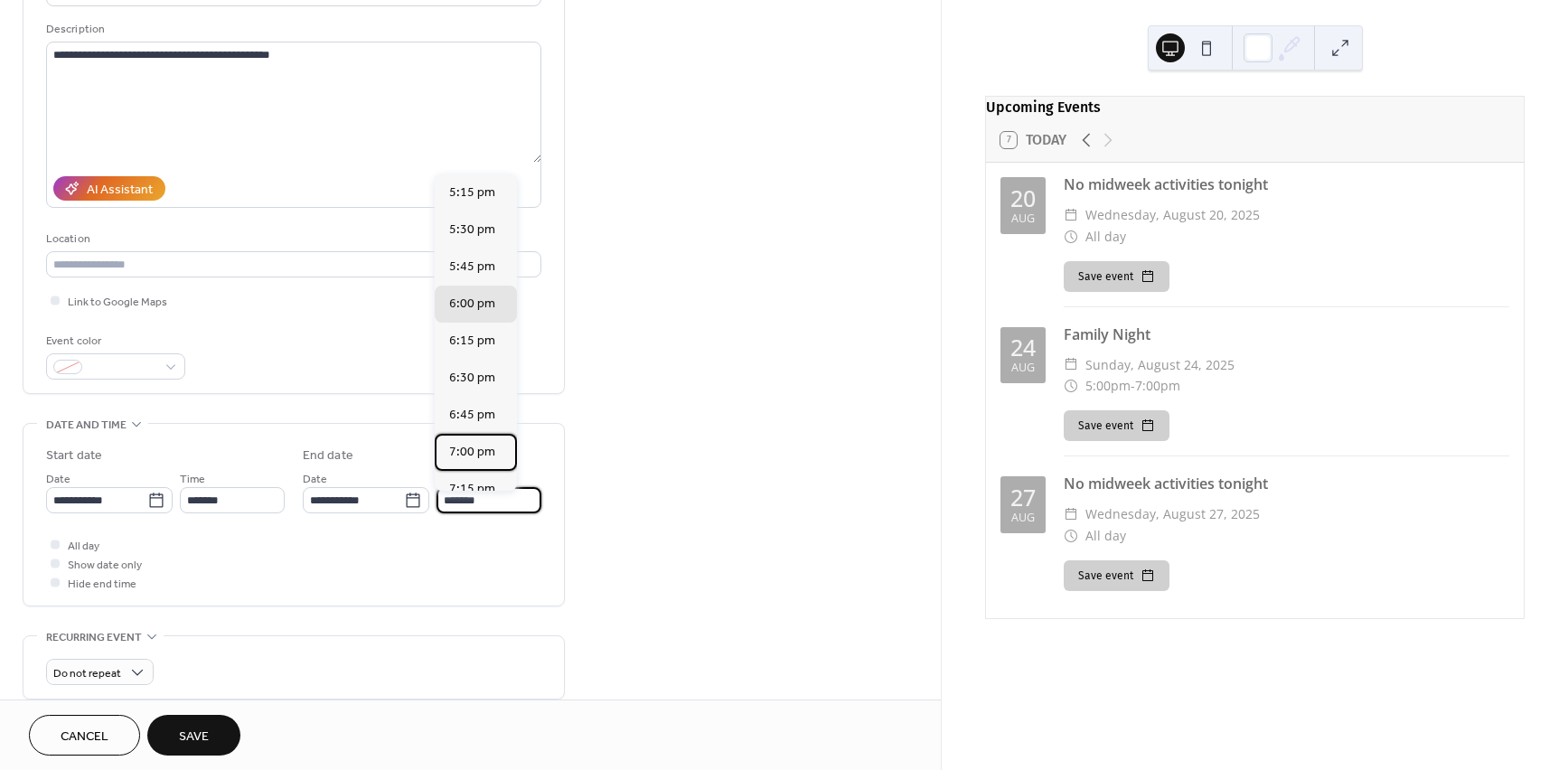 click on "7:00 pm" at bounding box center (472, 452) 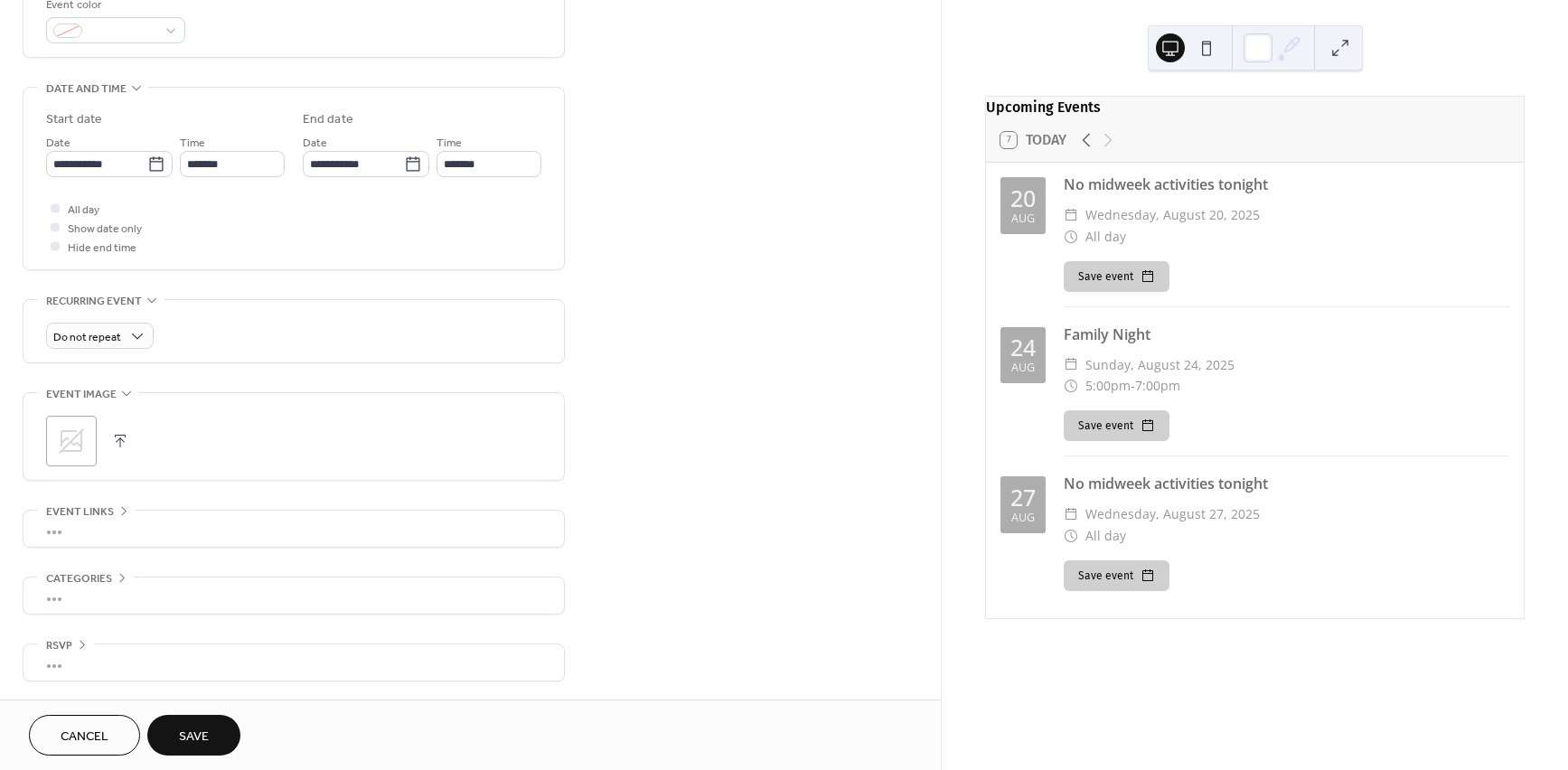 scroll, scrollTop: 507, scrollLeft: 0, axis: vertical 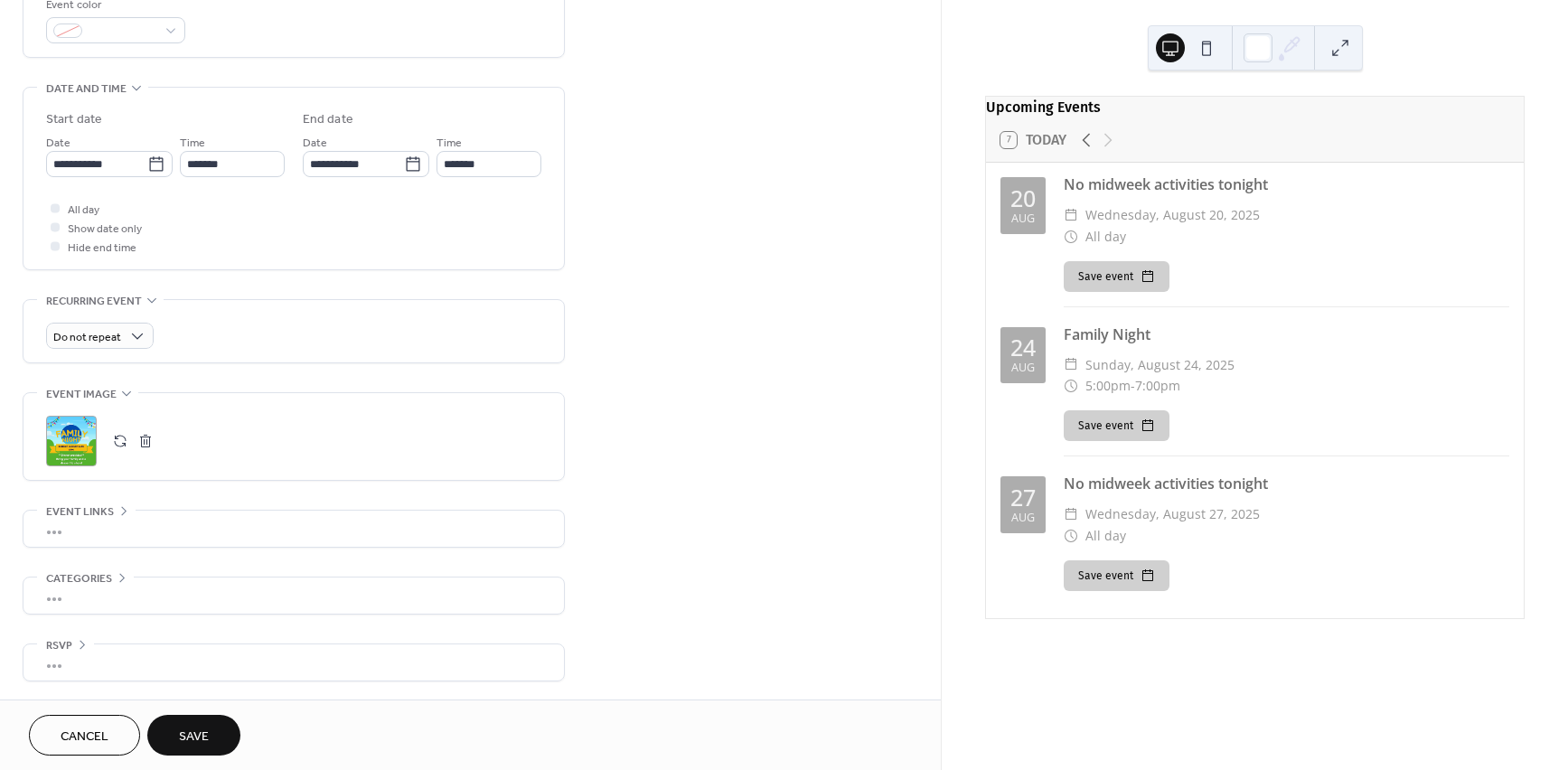 click on "Save" at bounding box center (193, 737) 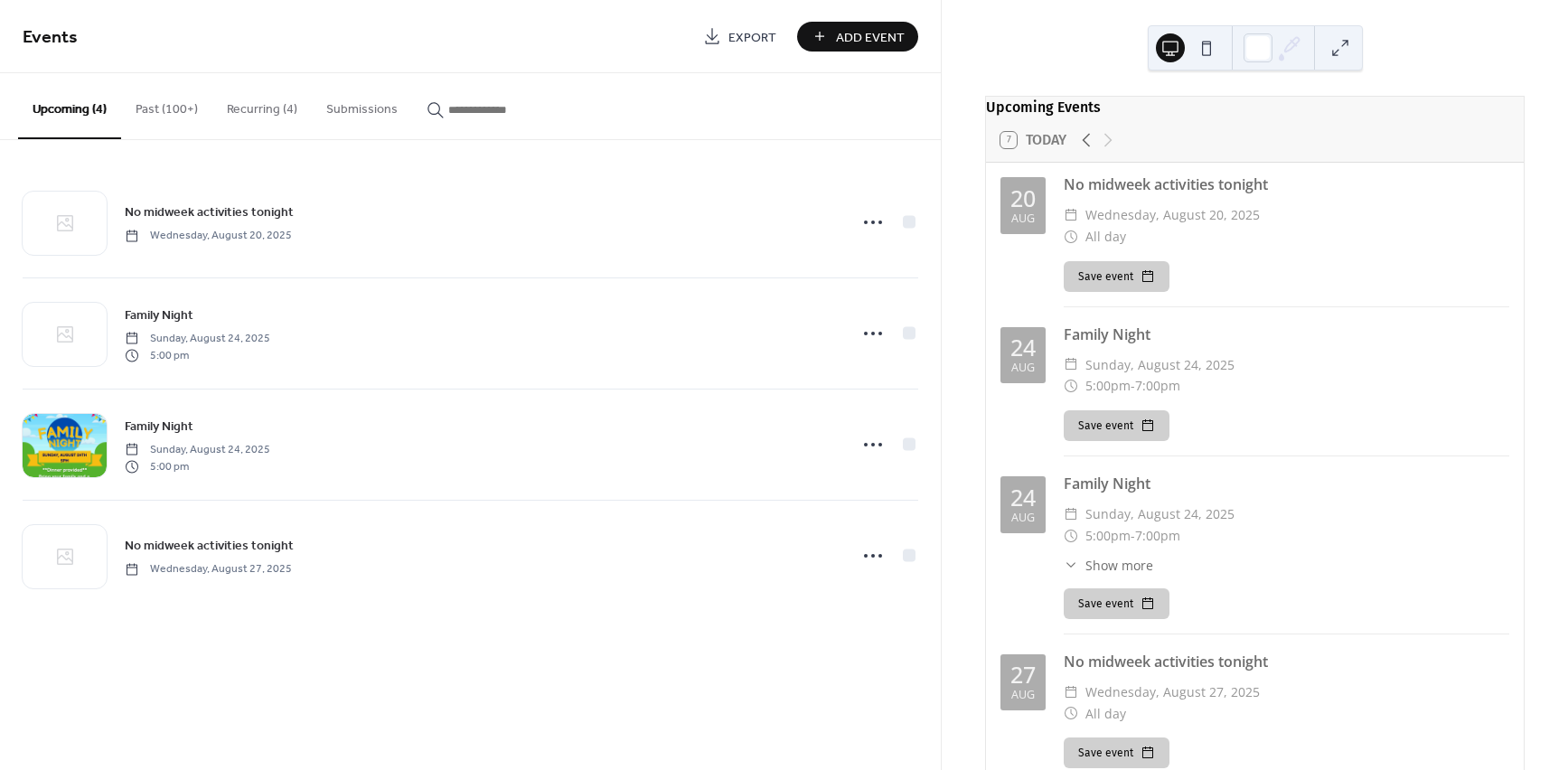 click on "Add Event" at bounding box center [870, 37] 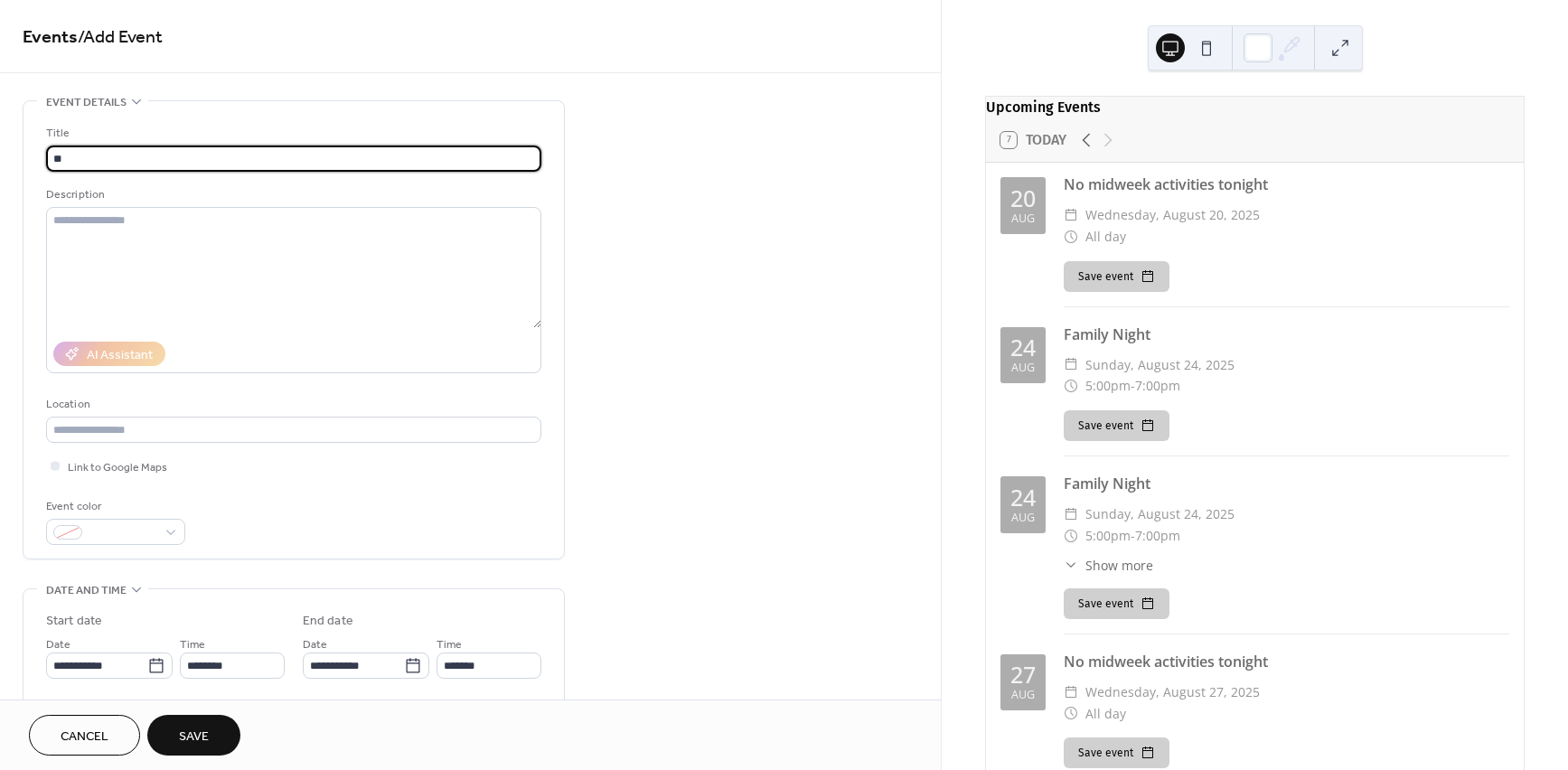 type on "*" 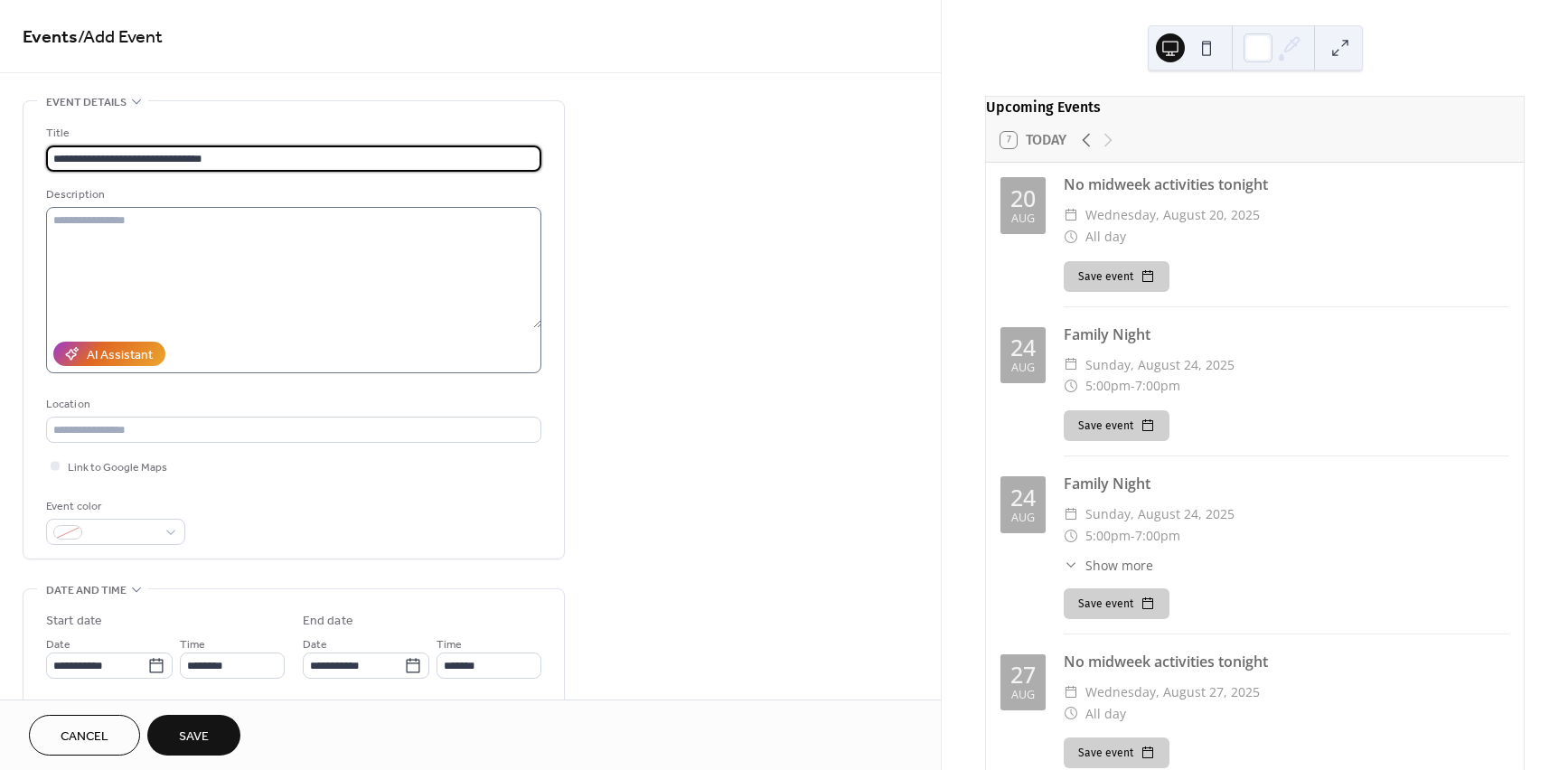 type on "**********" 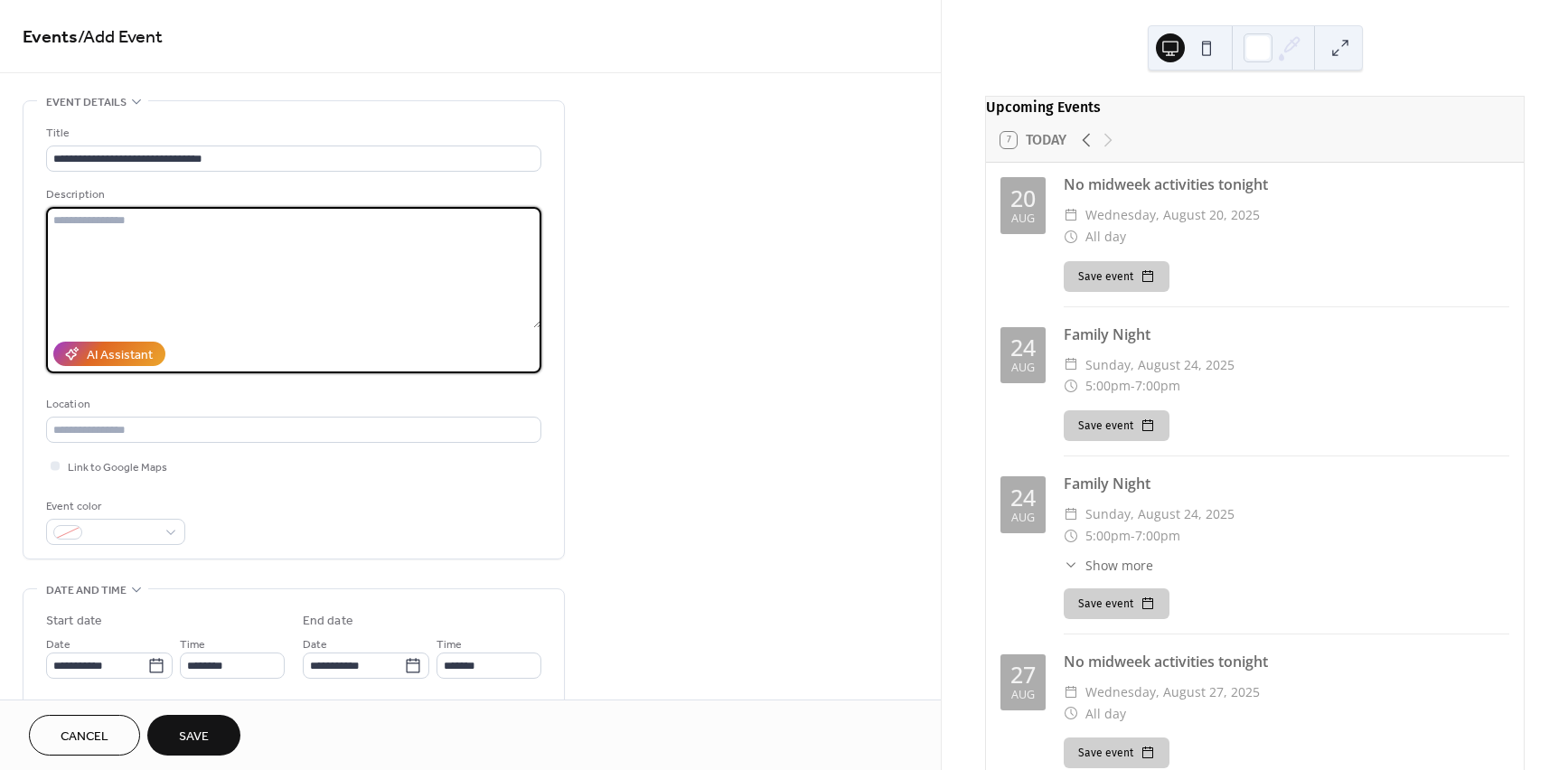 click at bounding box center (294, 268) 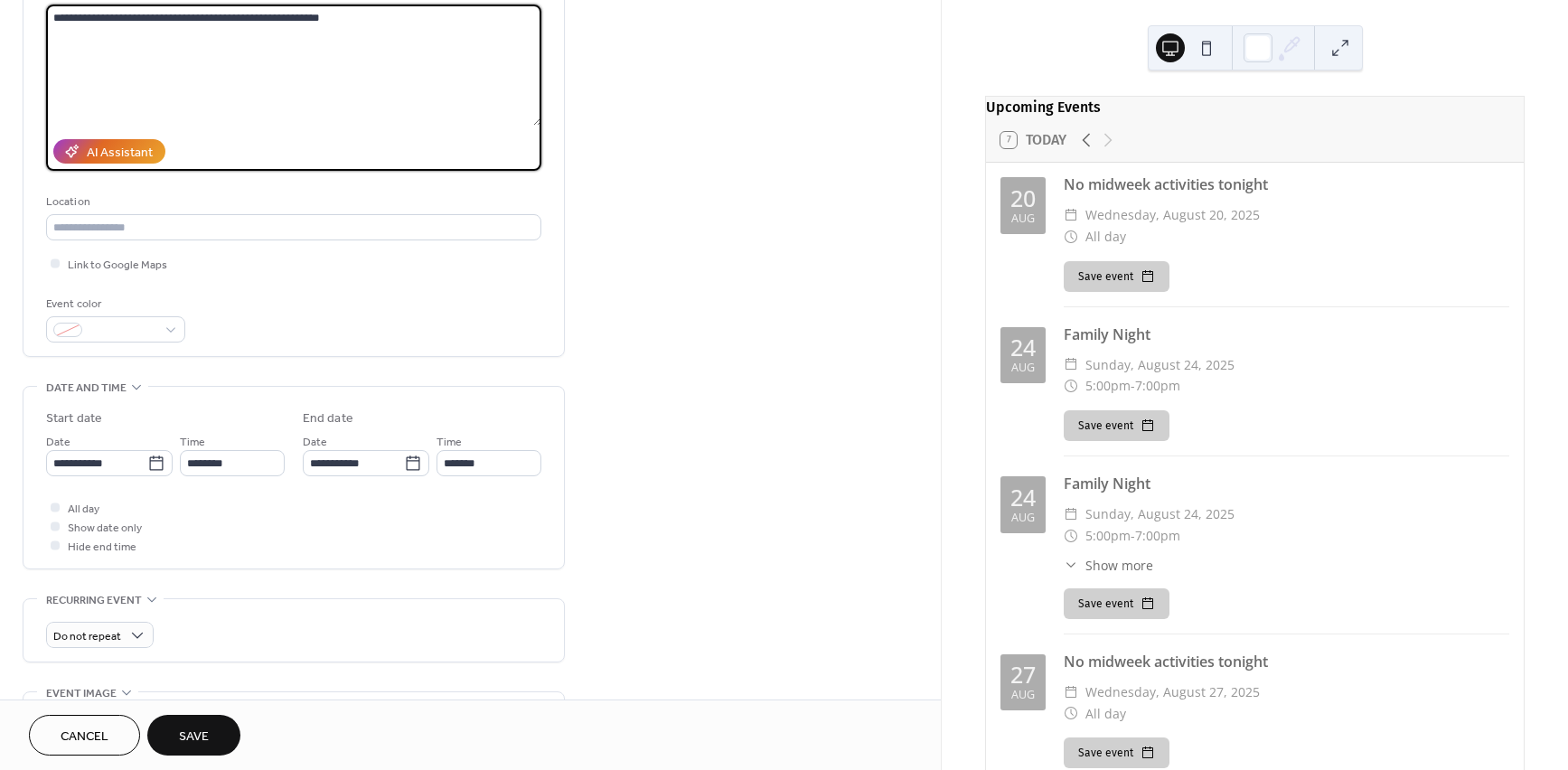 scroll, scrollTop: 205, scrollLeft: 0, axis: vertical 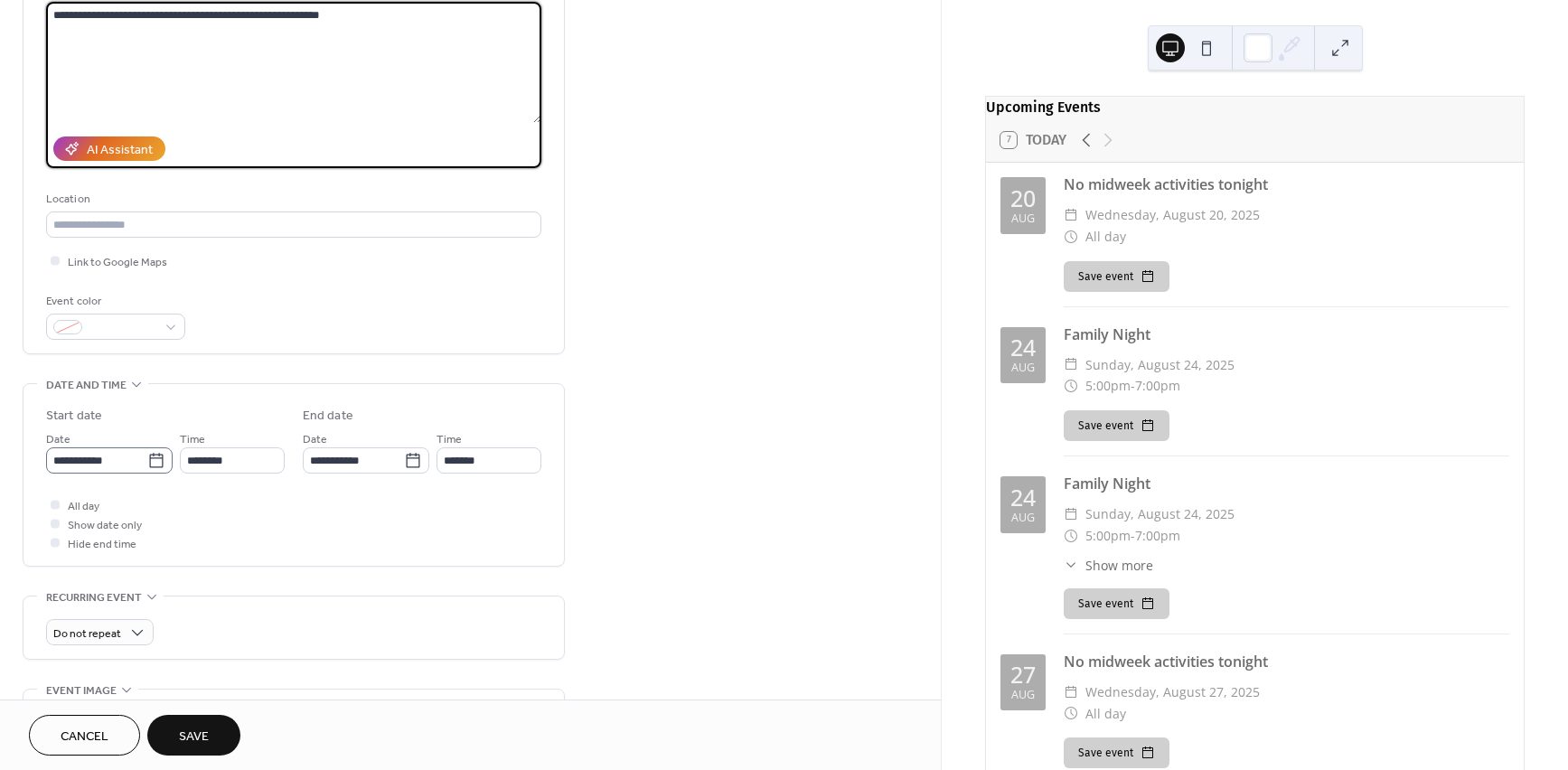 type on "**********" 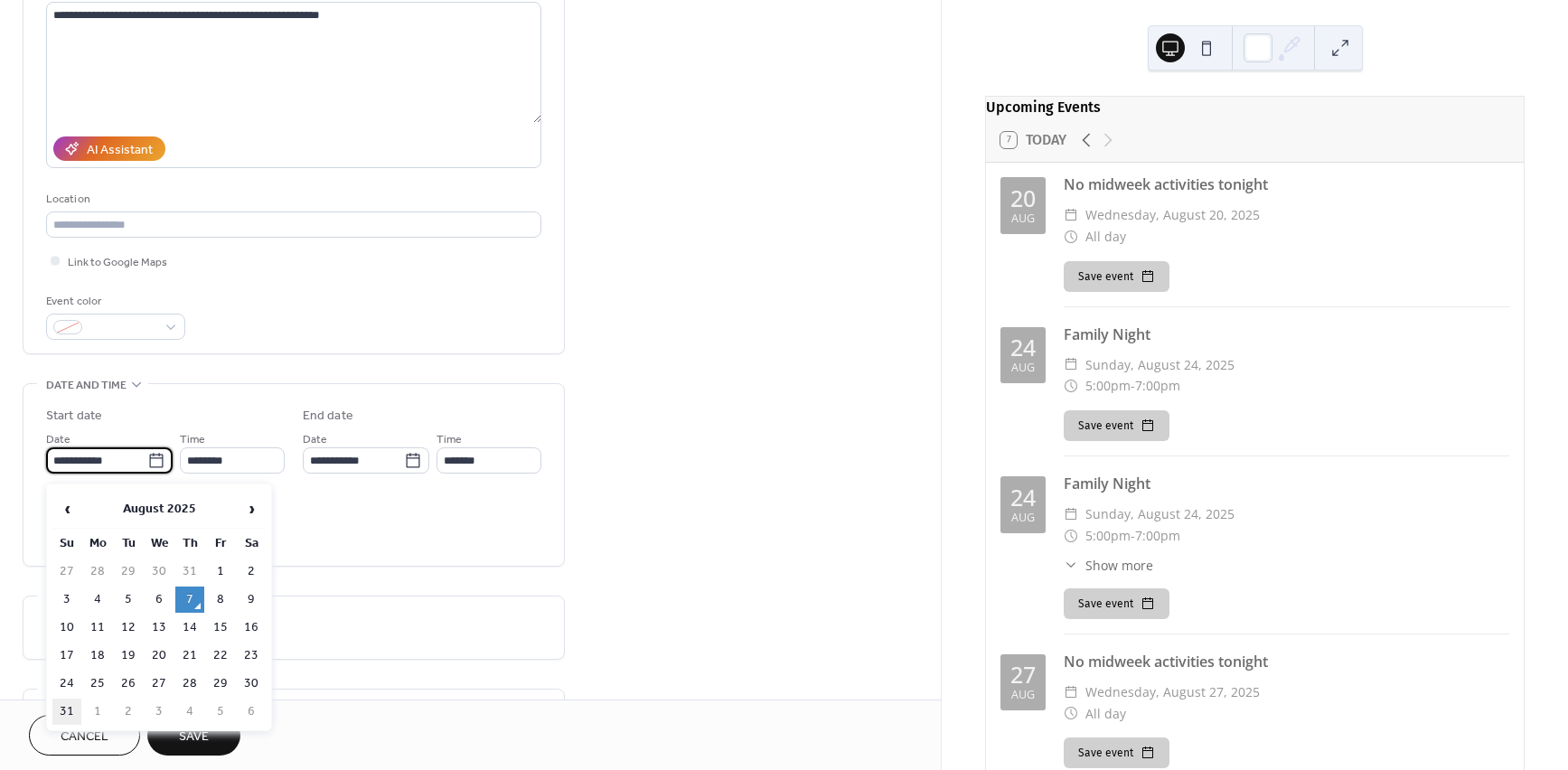 click on "31" at bounding box center (67, 711) 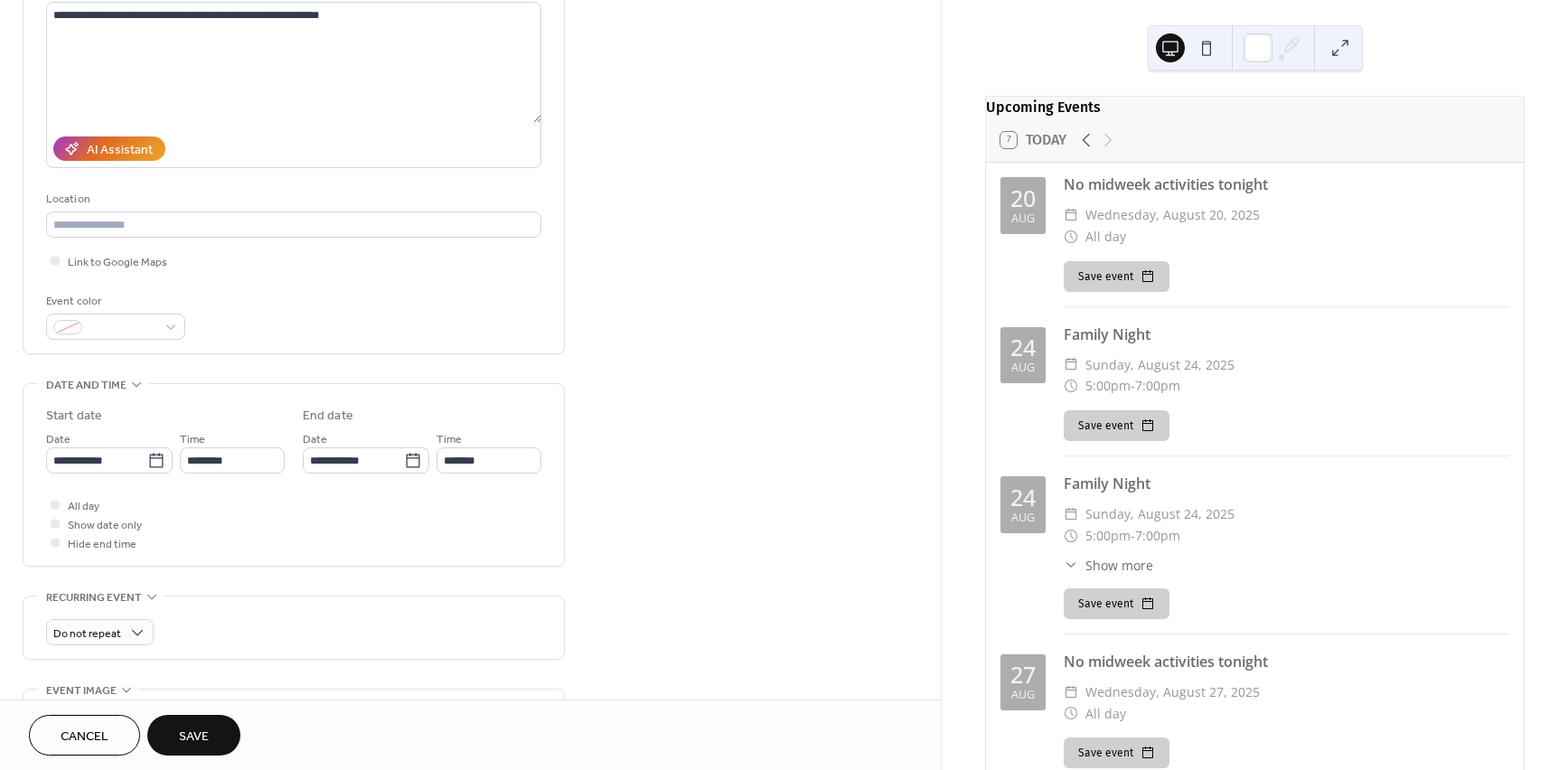 type on "**********" 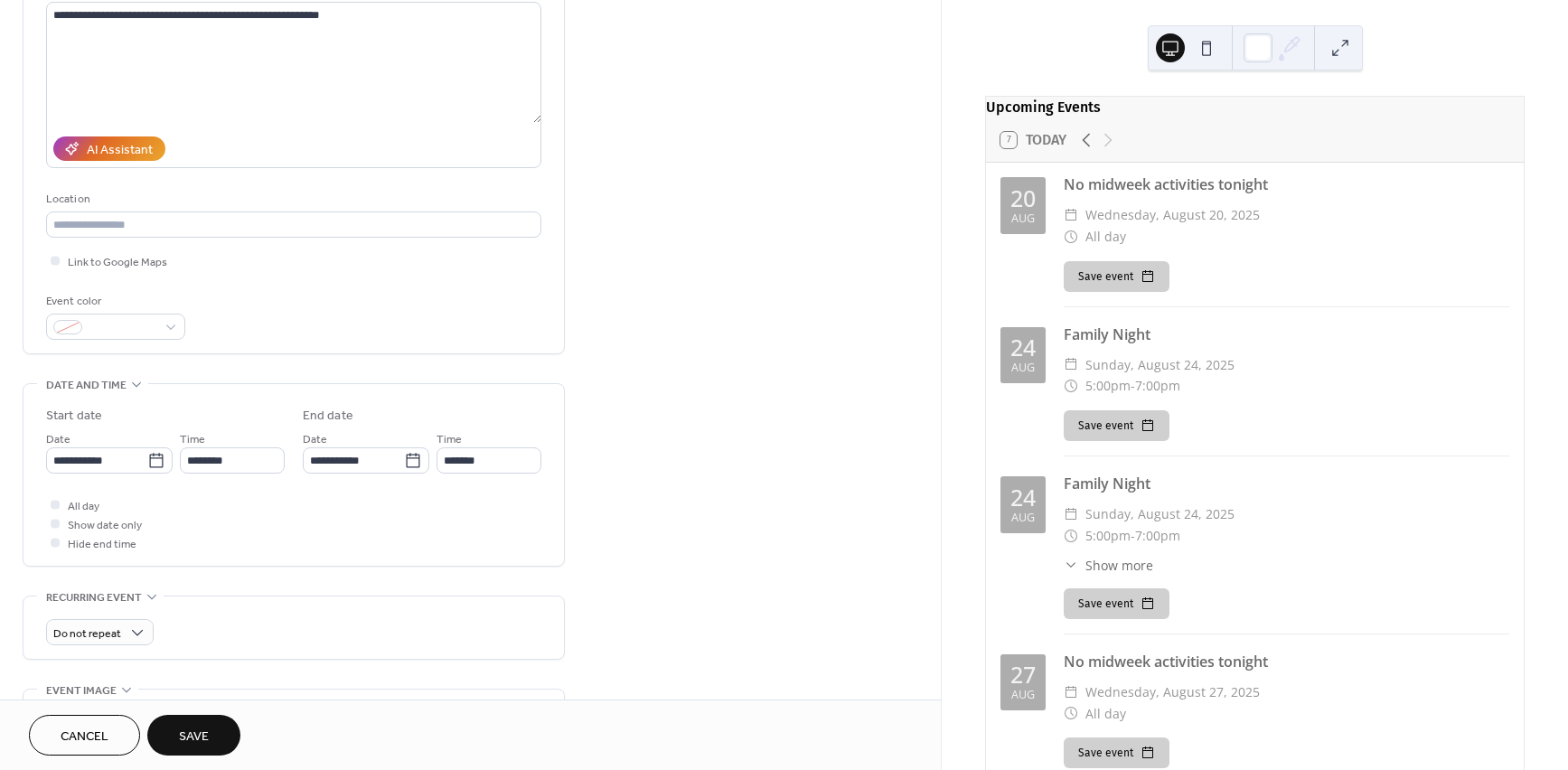 type on "**********" 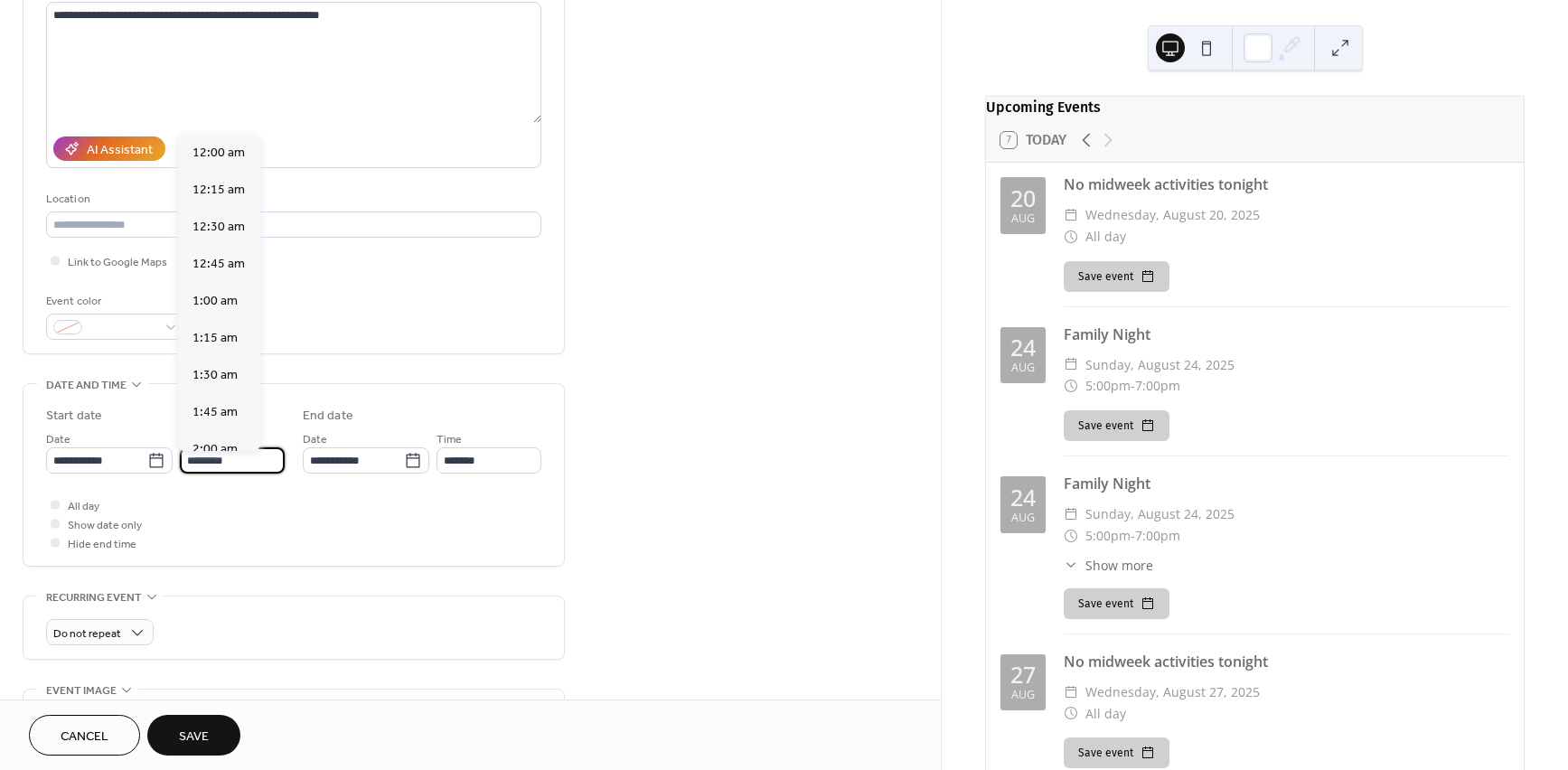 click on "********" at bounding box center (232, 460) 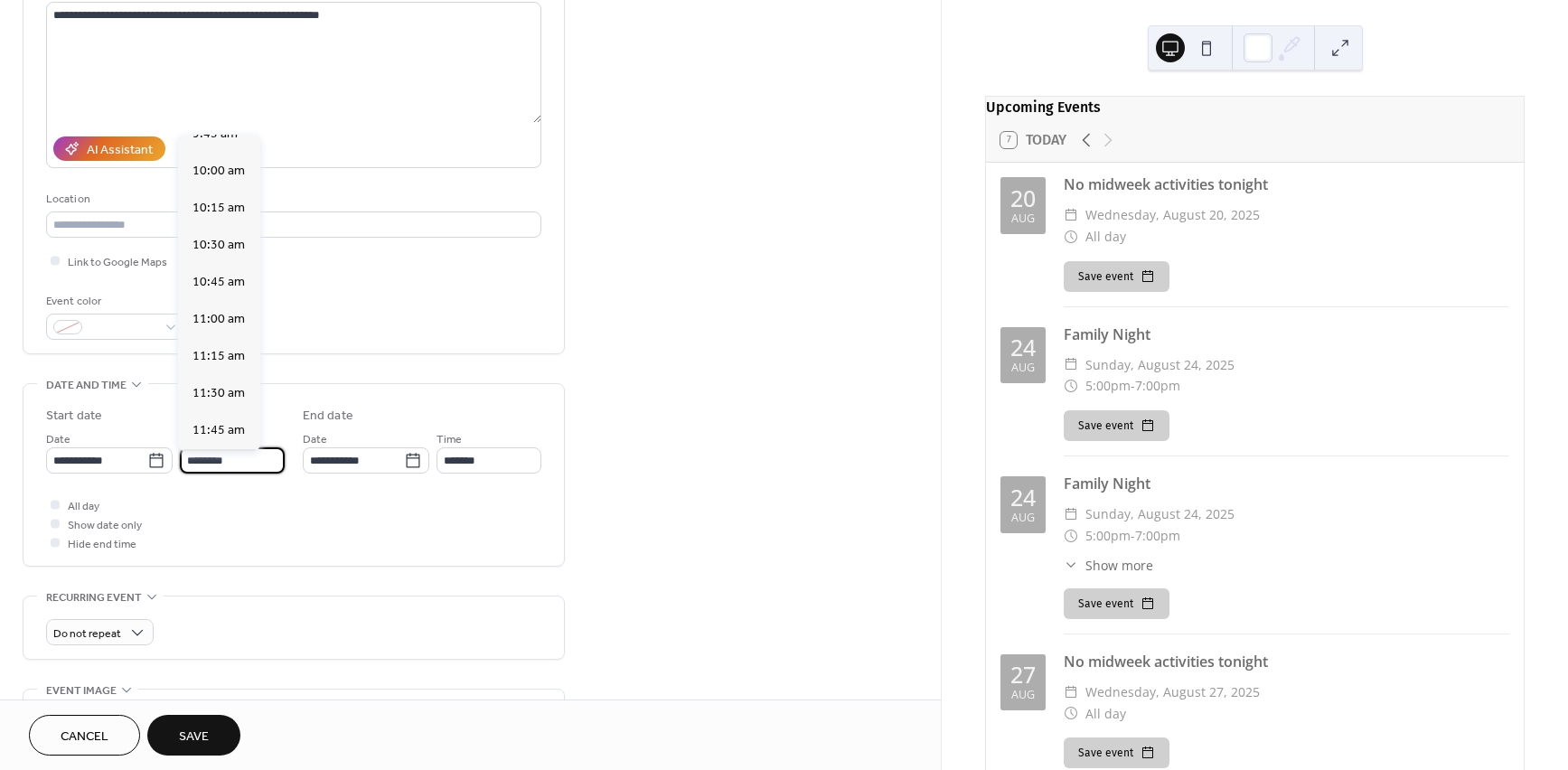scroll, scrollTop: 1467, scrollLeft: 0, axis: vertical 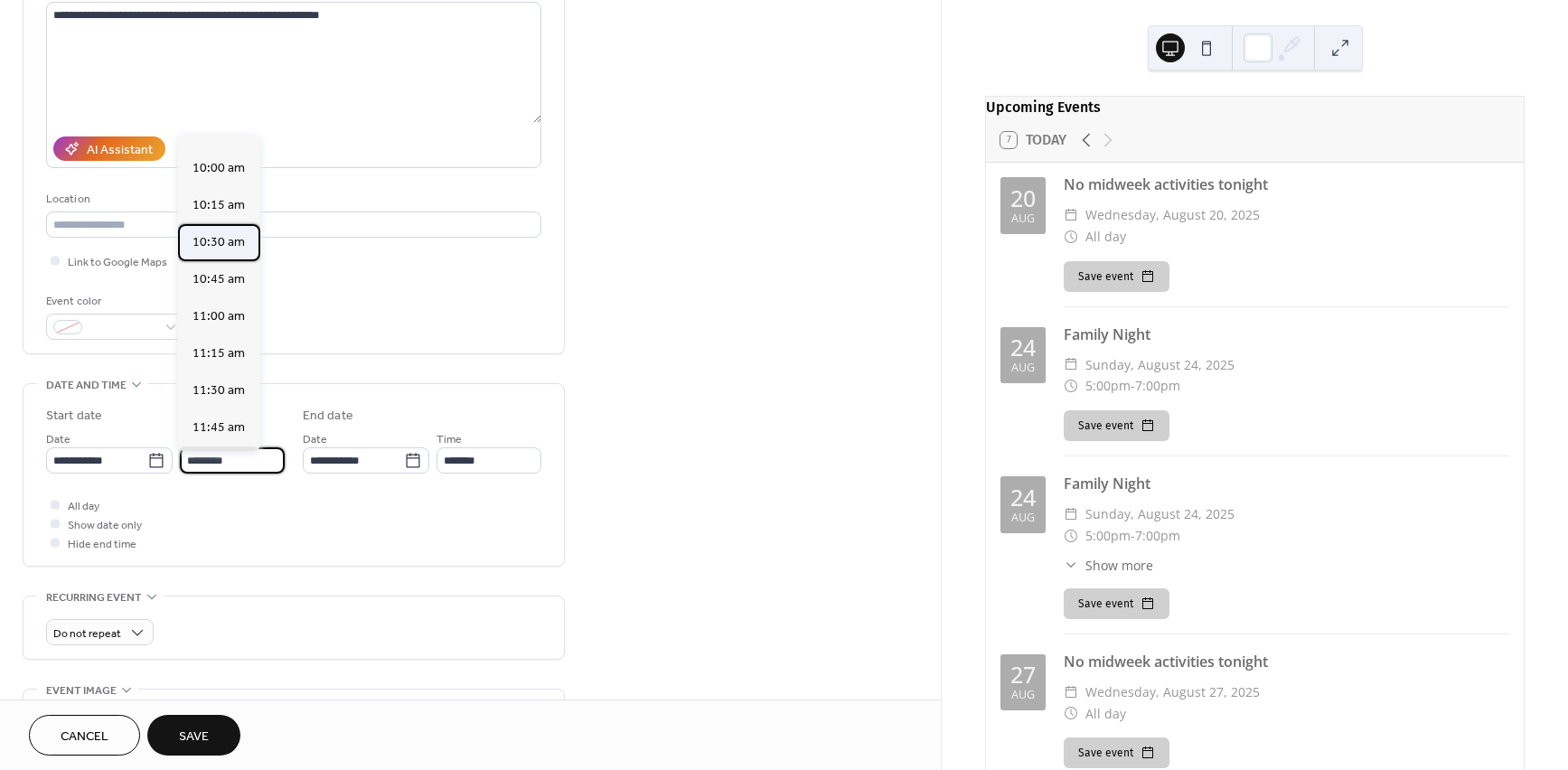 click on "10:30 am" at bounding box center (219, 242) 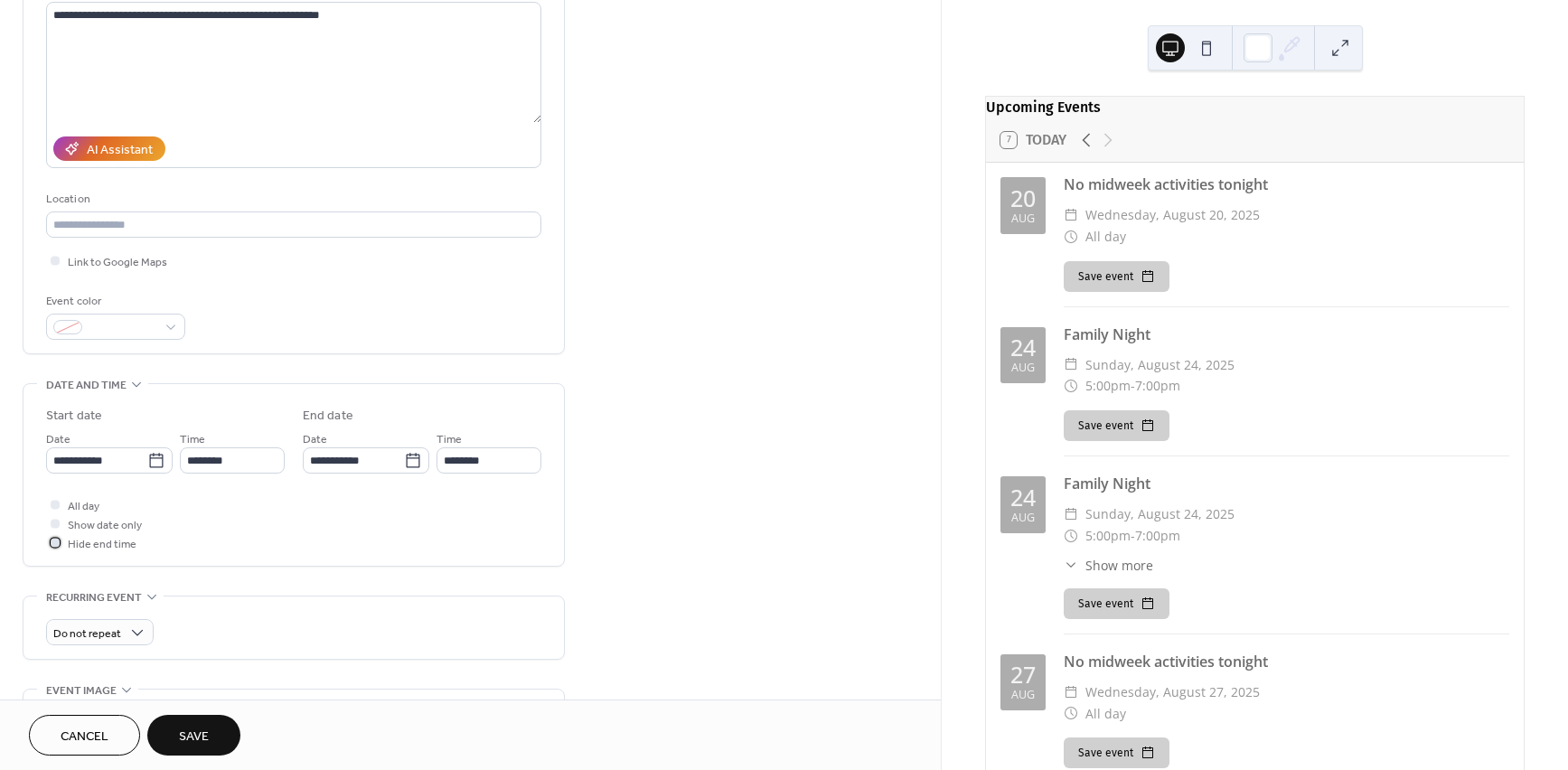 click at bounding box center [55, 542] 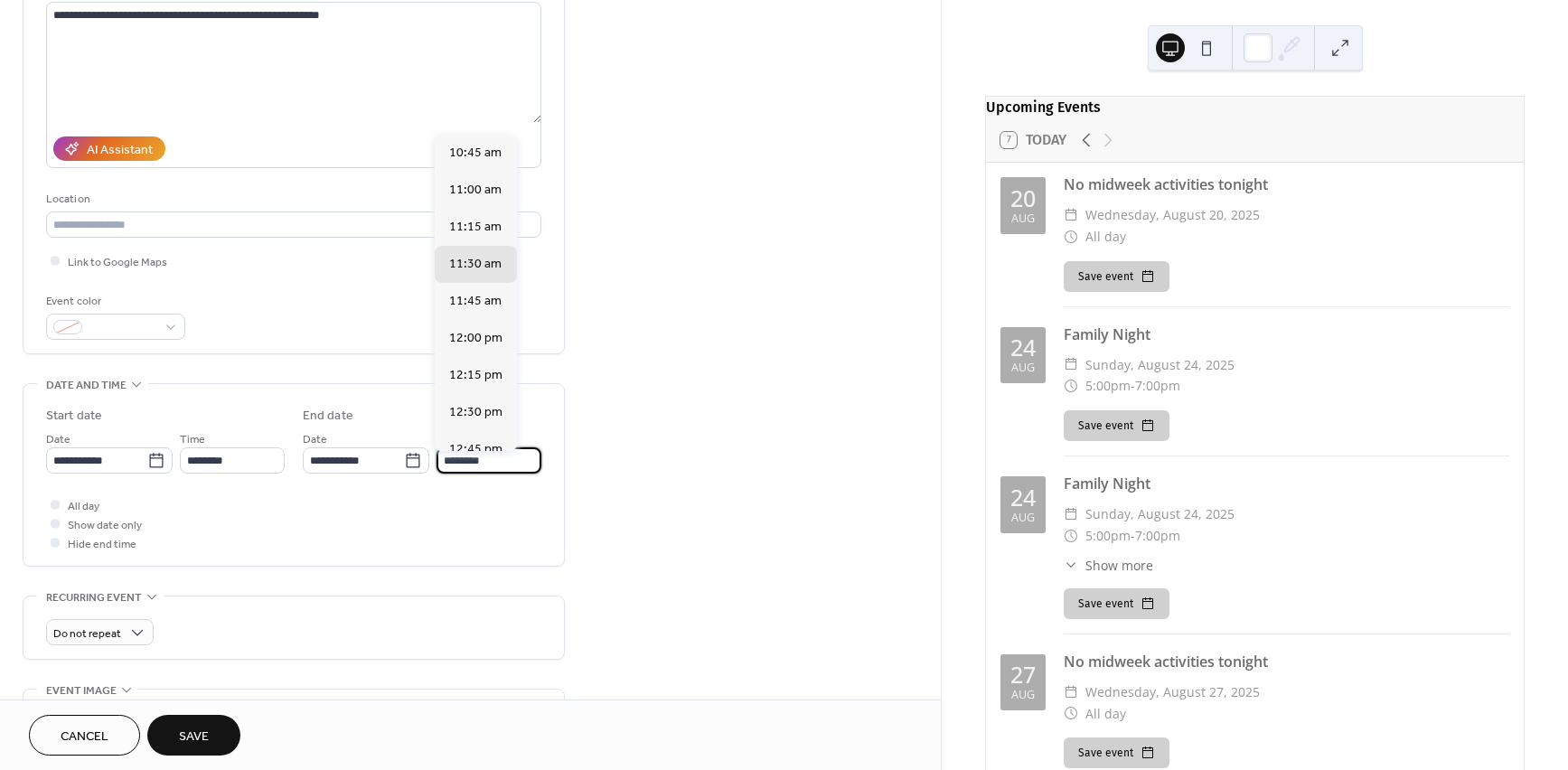 click on "********" at bounding box center [489, 460] 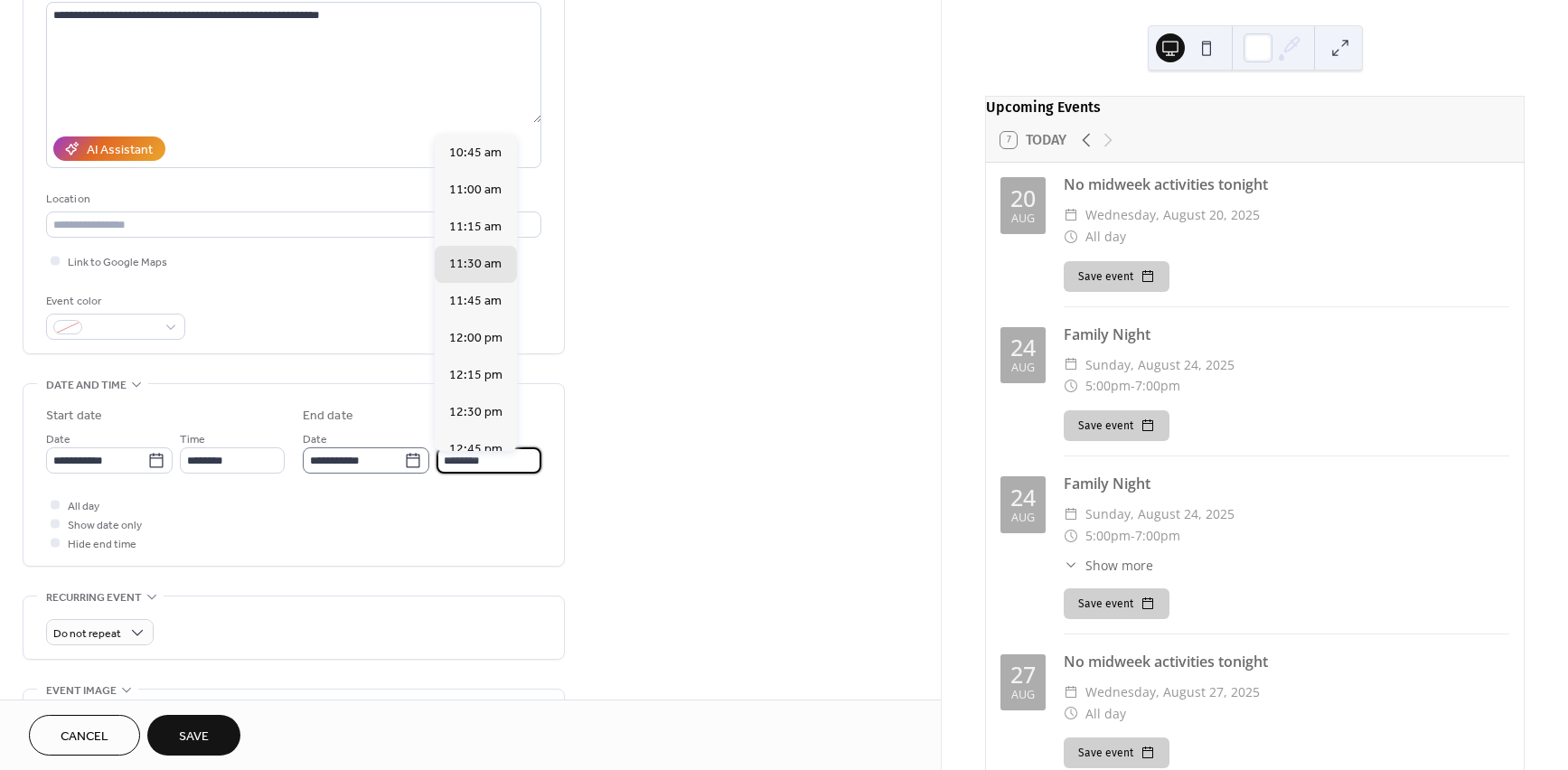 drag, startPoint x: 489, startPoint y: 465, endPoint x: 408, endPoint y: 465, distance: 81 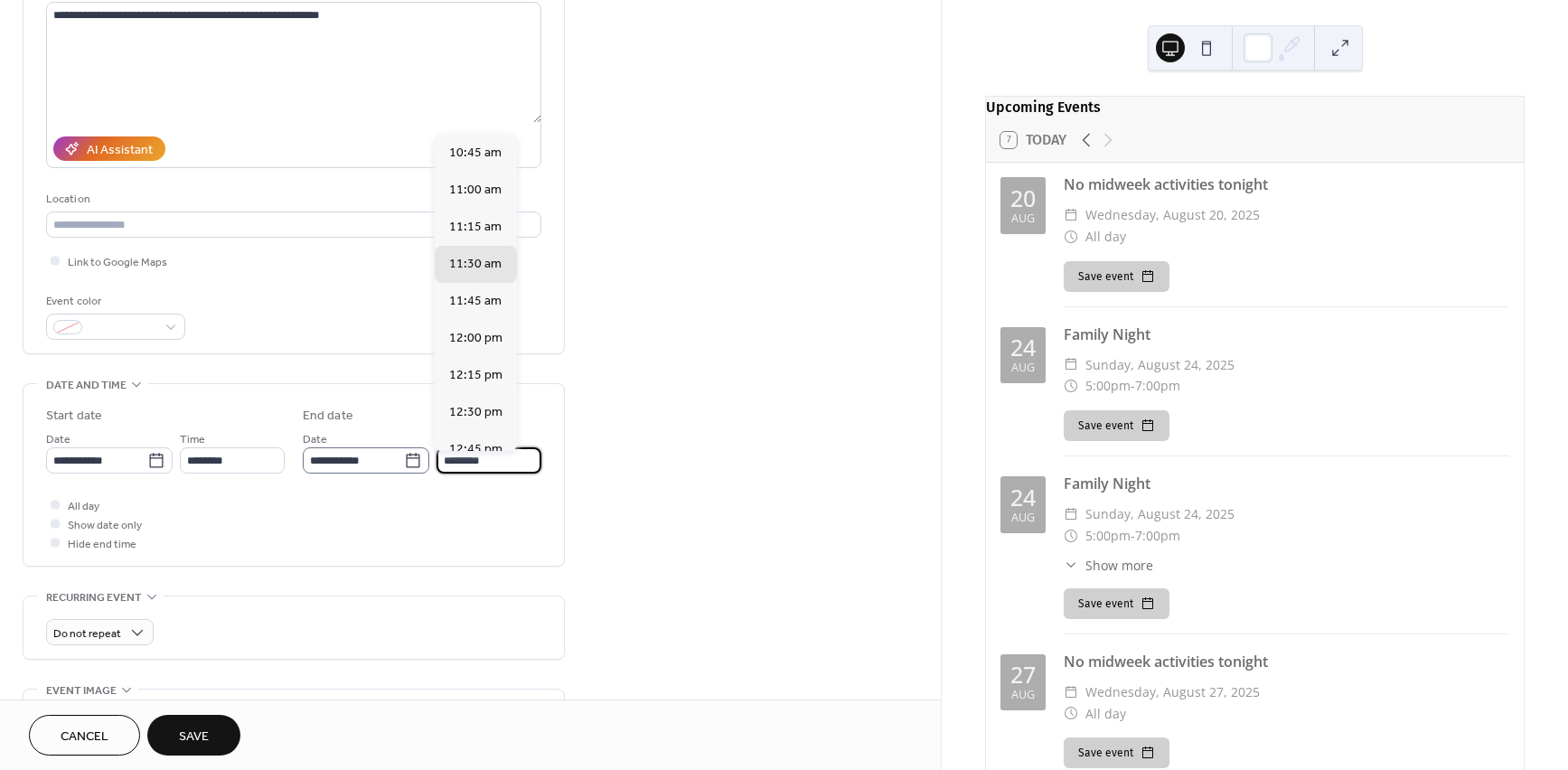 click on "**********" at bounding box center [422, 451] 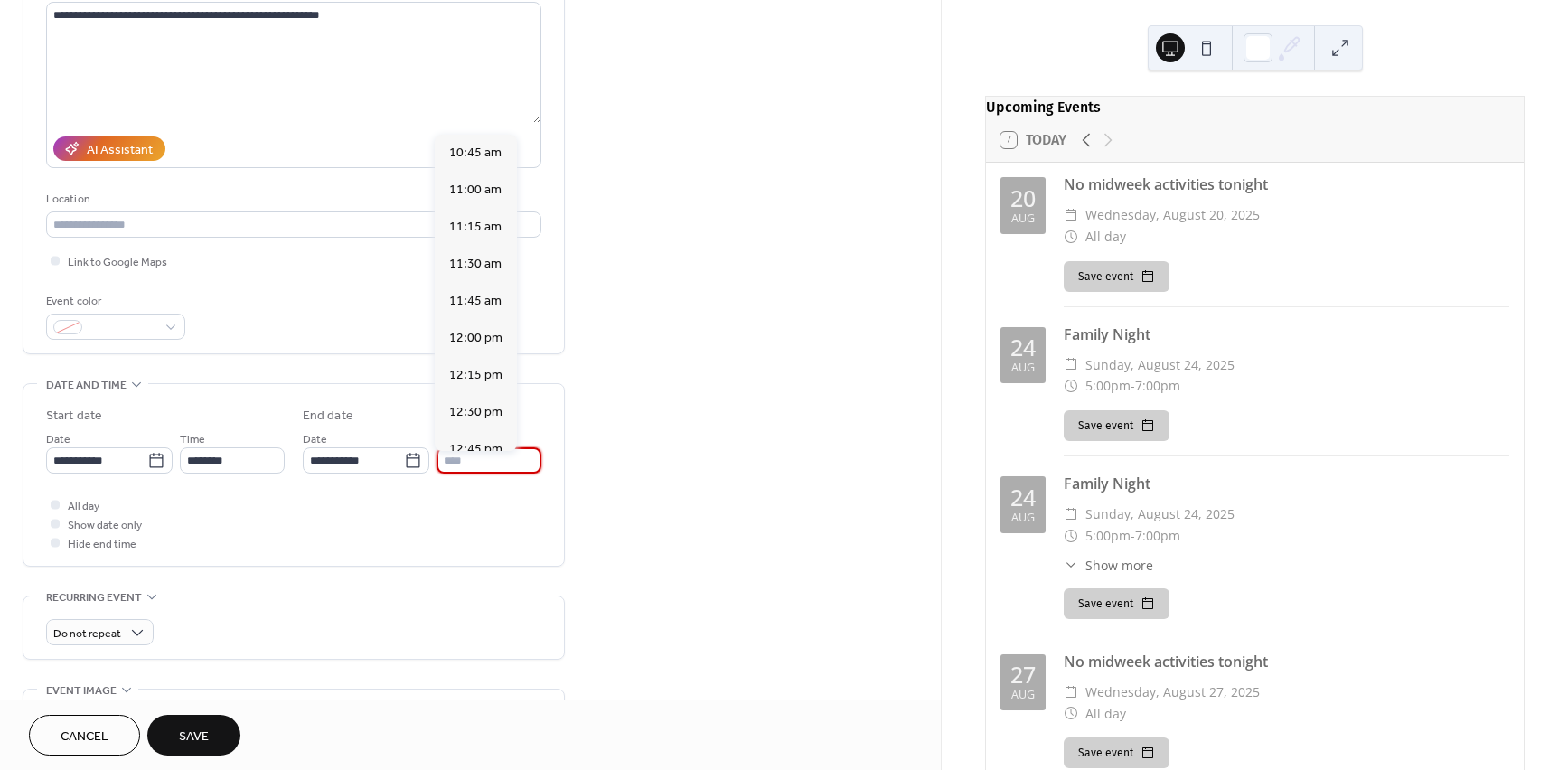 type on "********" 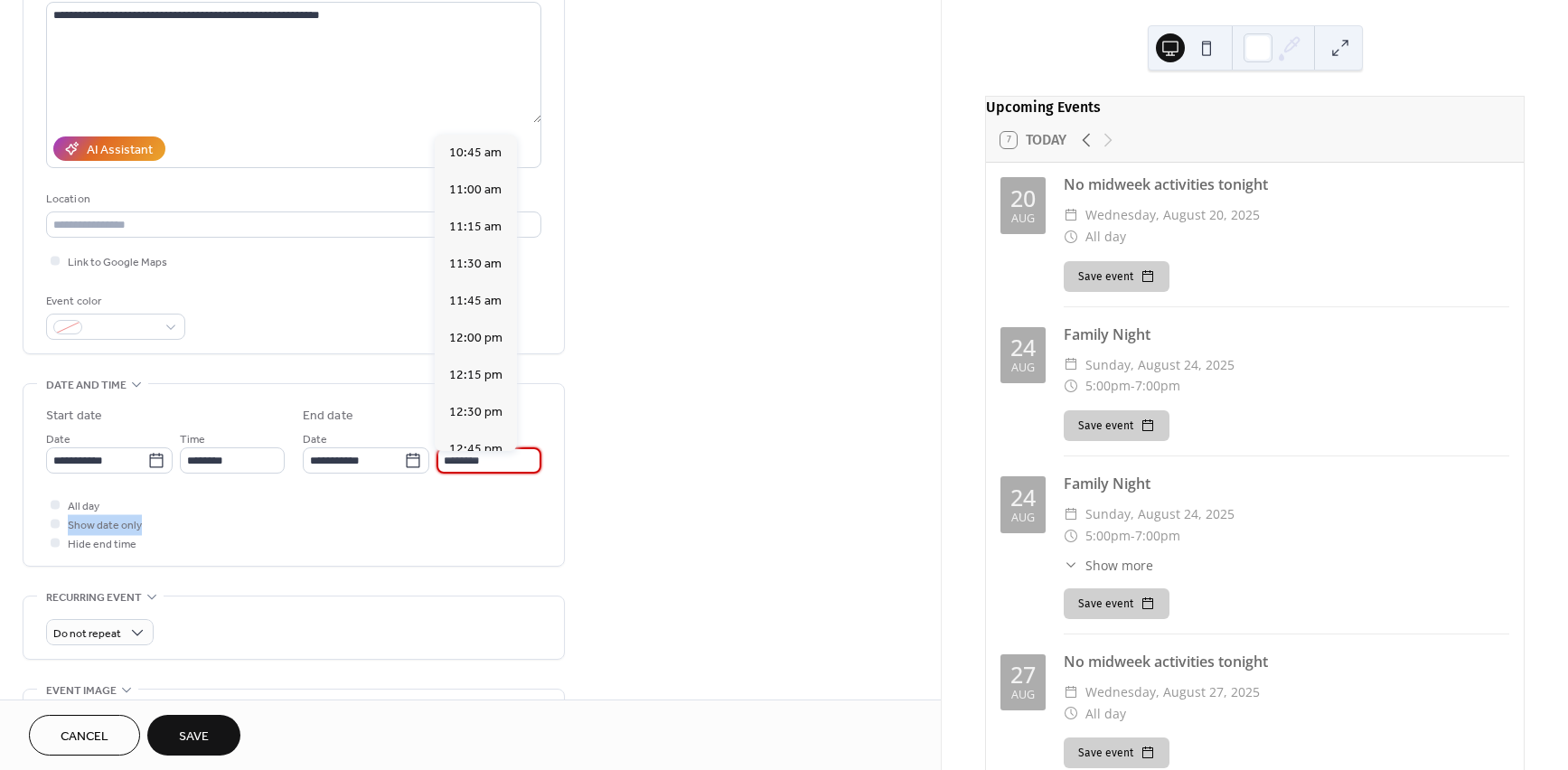 click on "All day Show date only Hide end time" at bounding box center (294, 523) 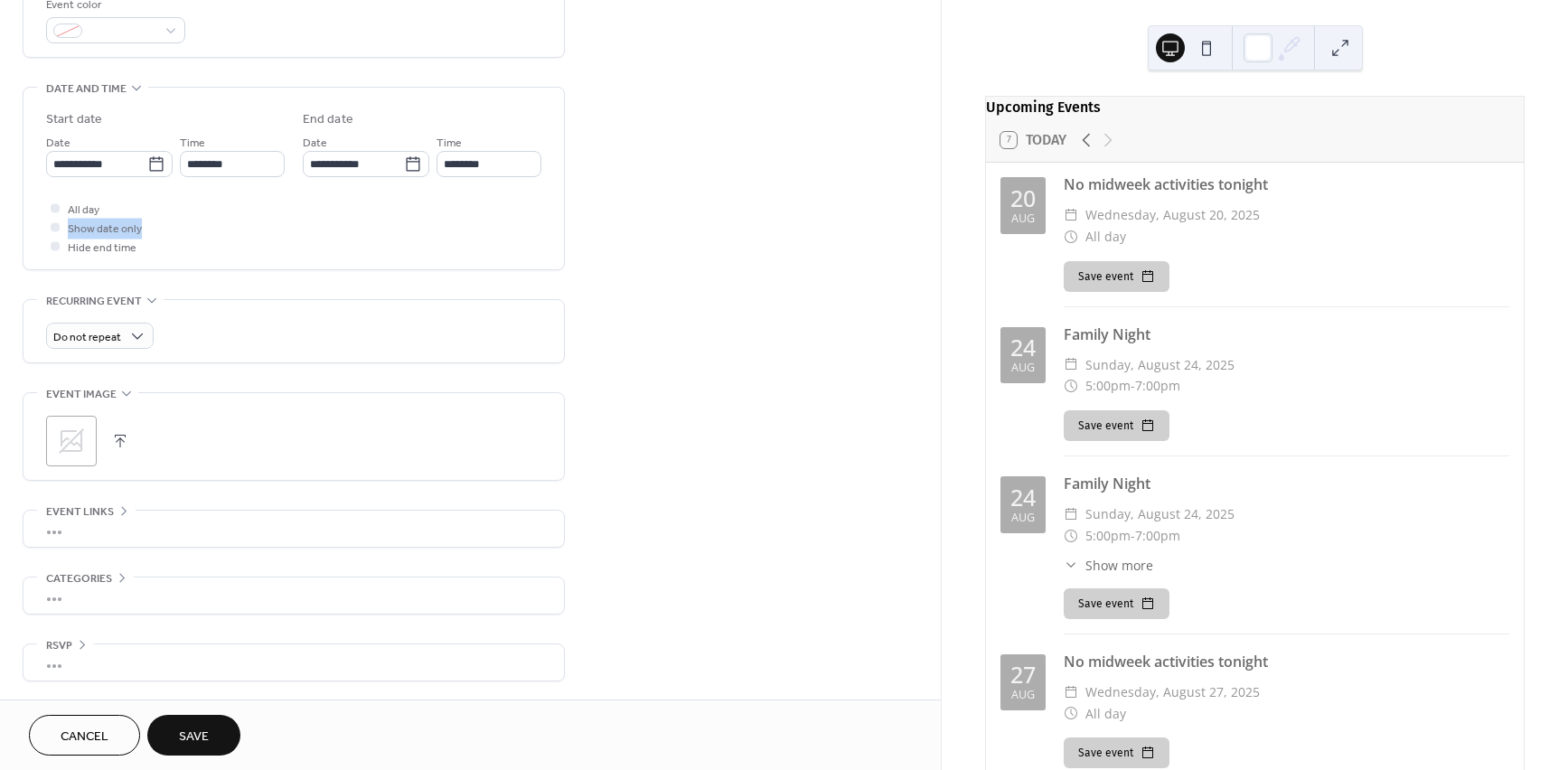scroll, scrollTop: 507, scrollLeft: 0, axis: vertical 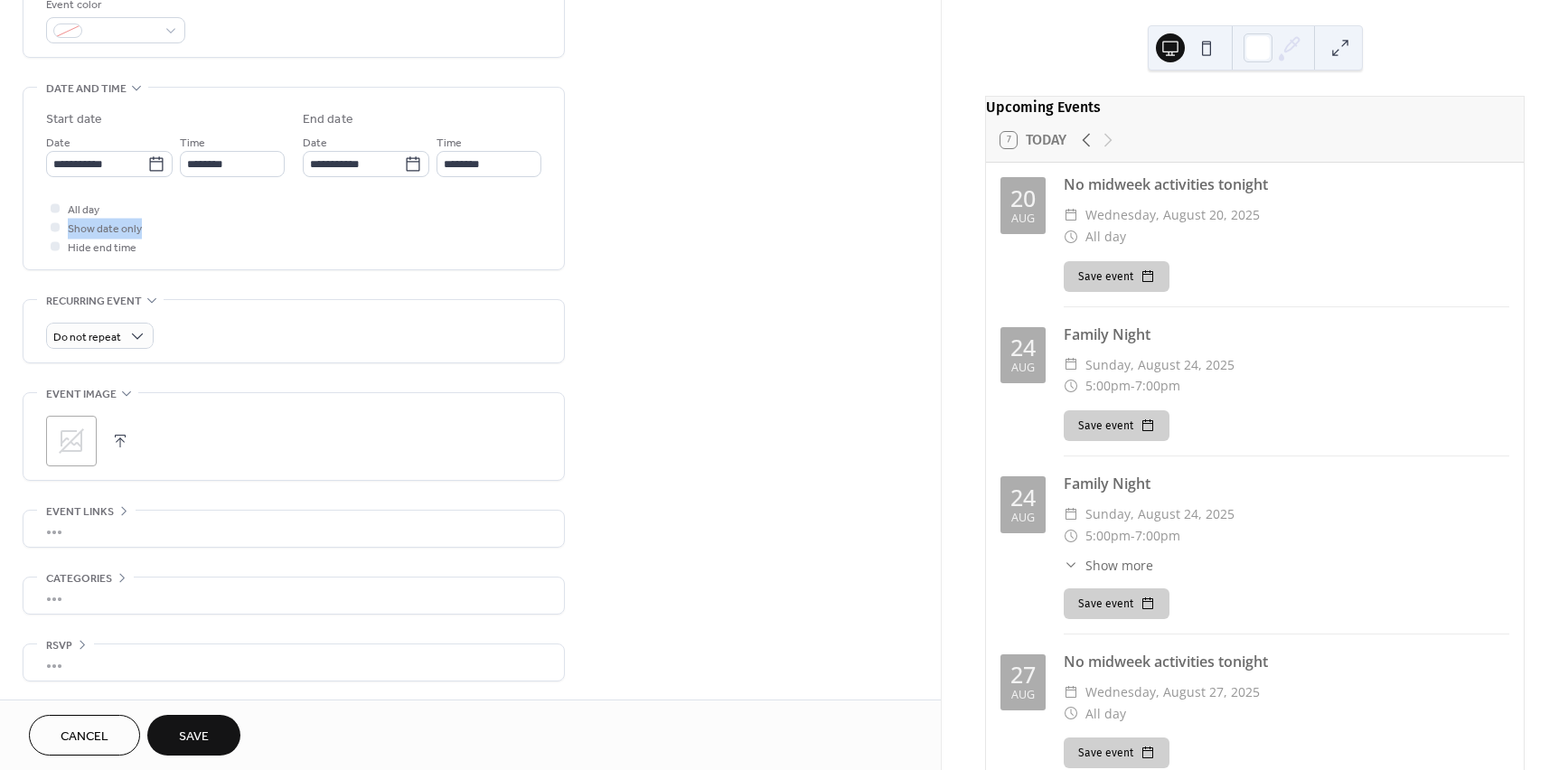 click on "Save" at bounding box center (193, 737) 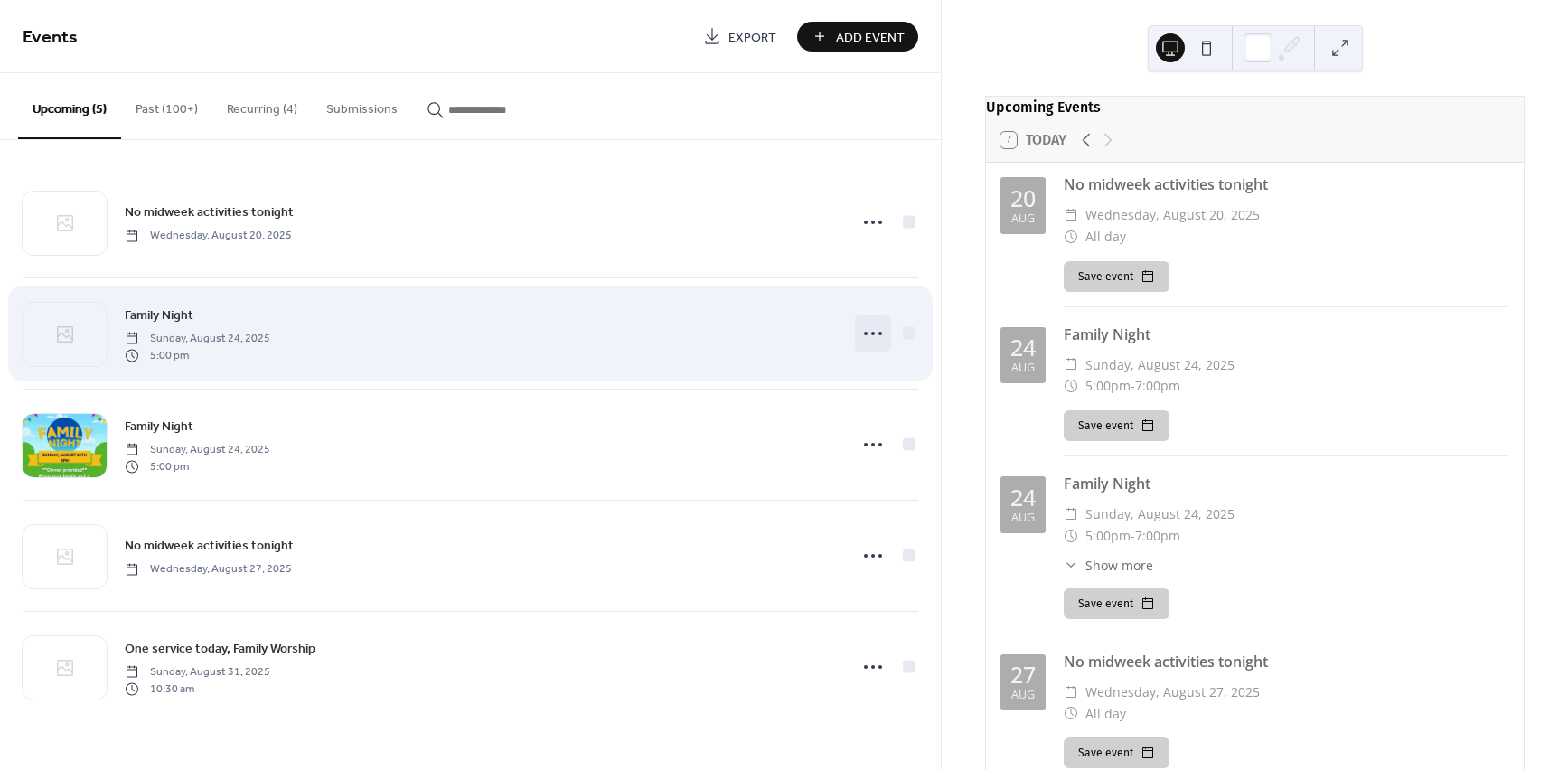 click 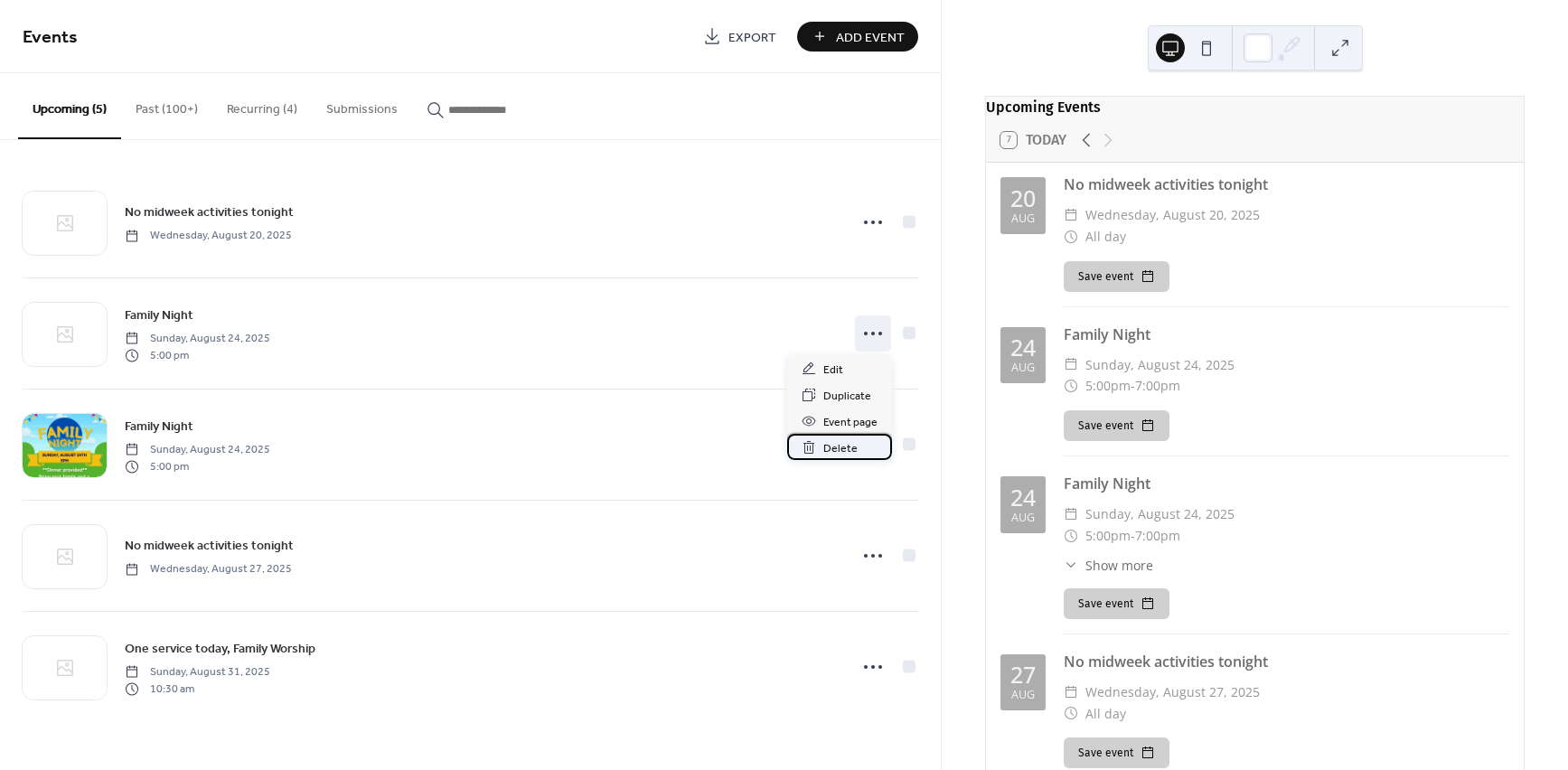 click on "Delete" at bounding box center [840, 448] 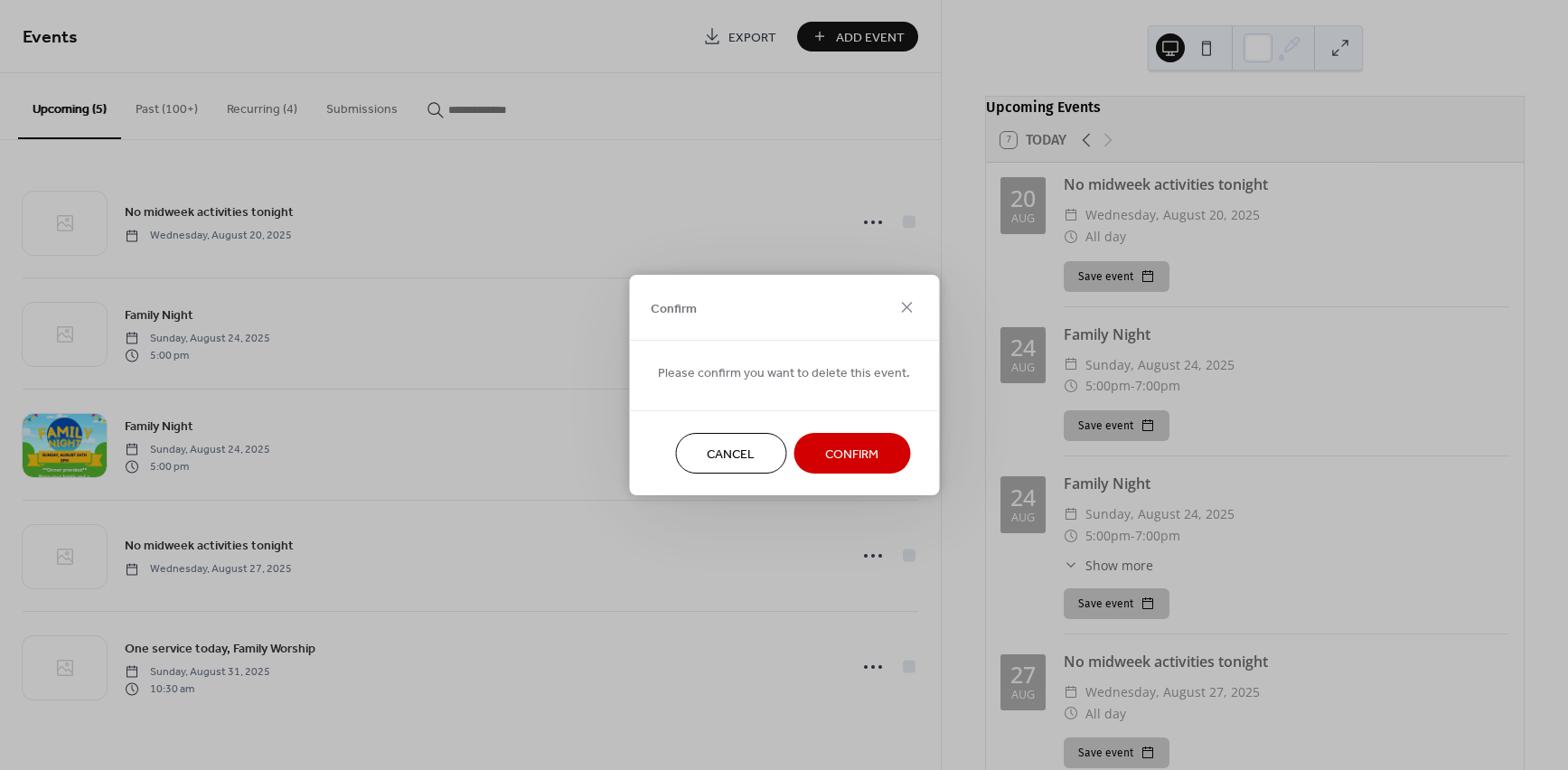 click on "Confirm" at bounding box center [851, 455] 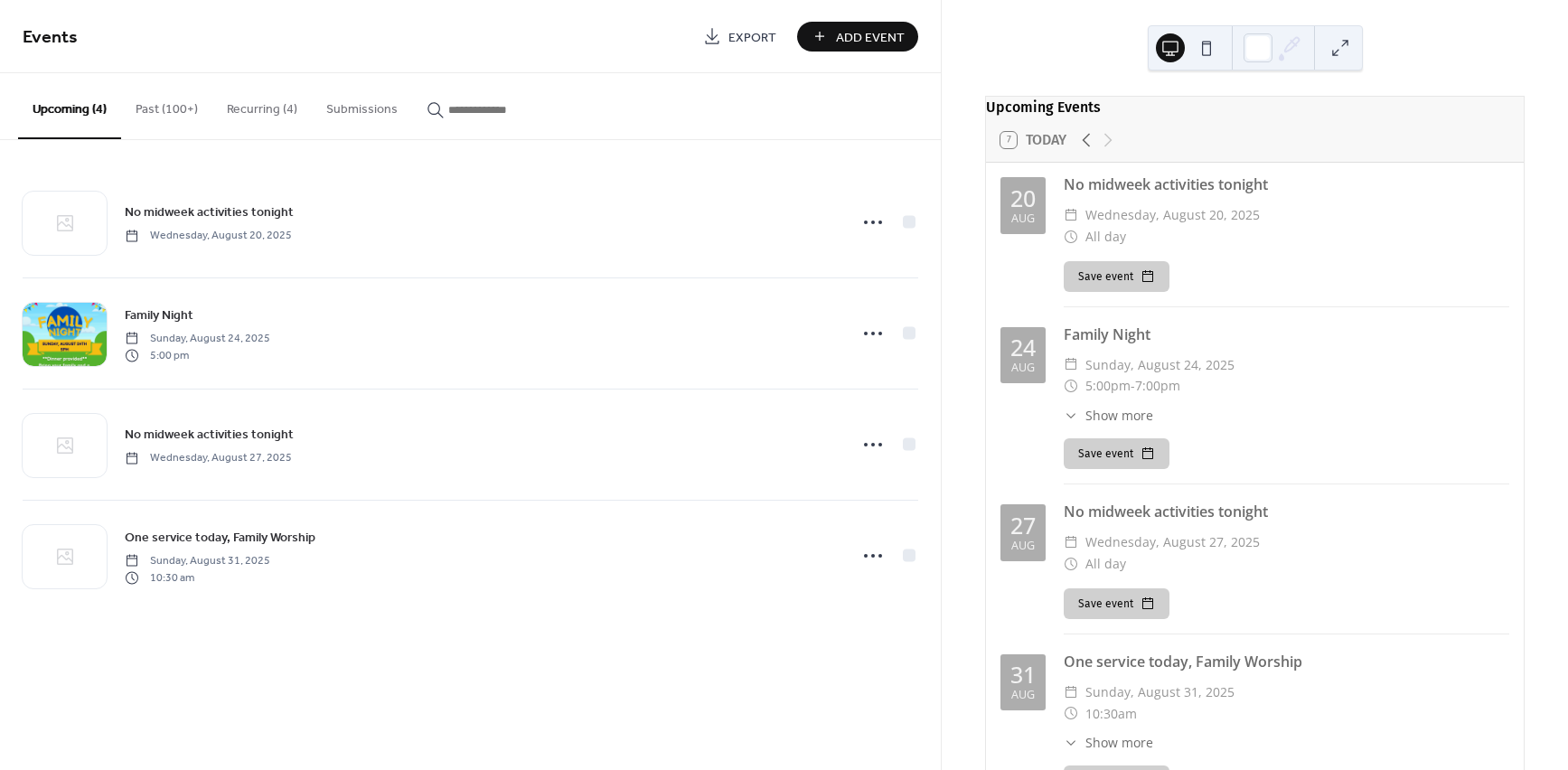 click on "Add Event" at bounding box center (858, 36) 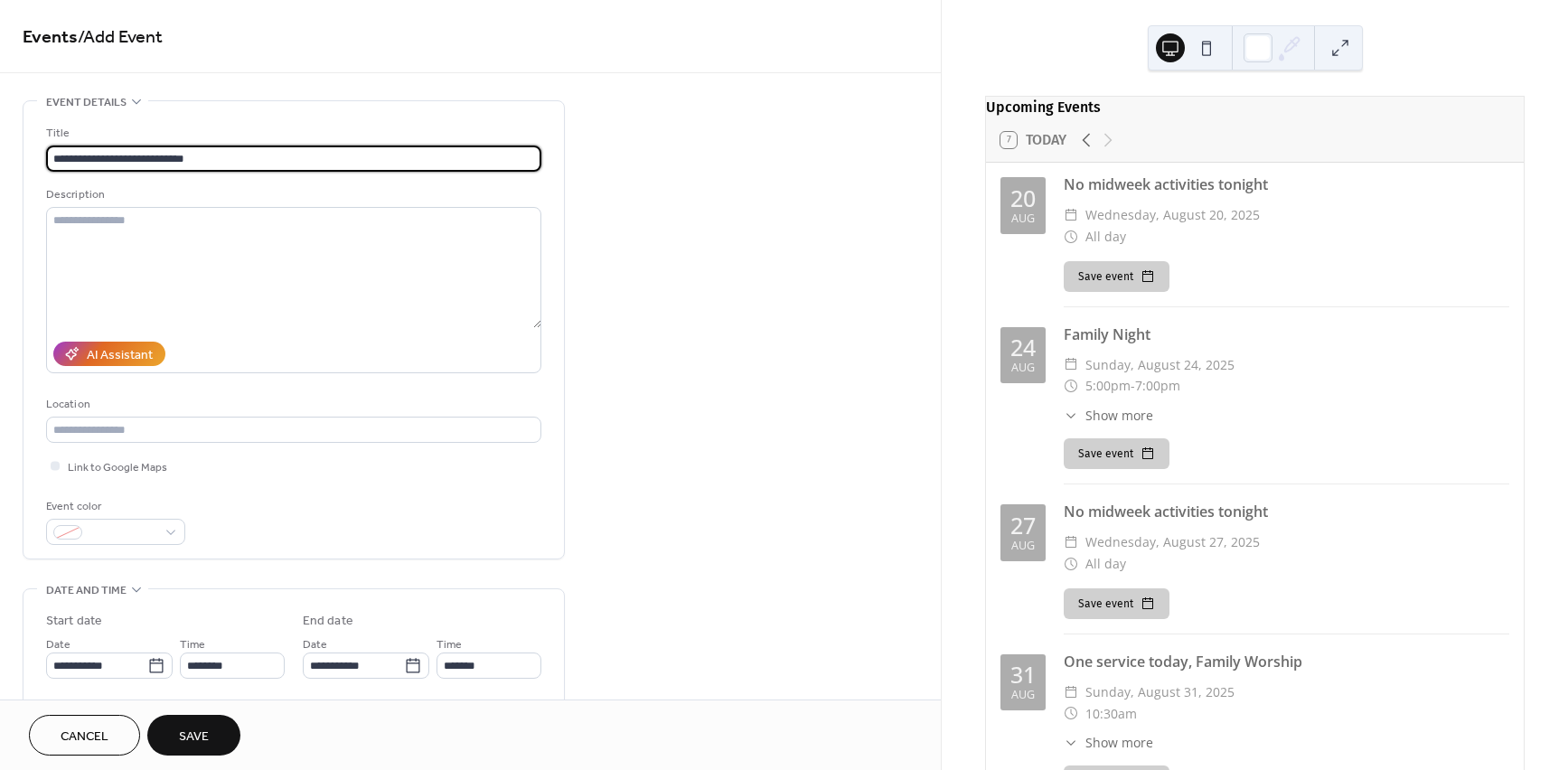 scroll, scrollTop: 267, scrollLeft: 0, axis: vertical 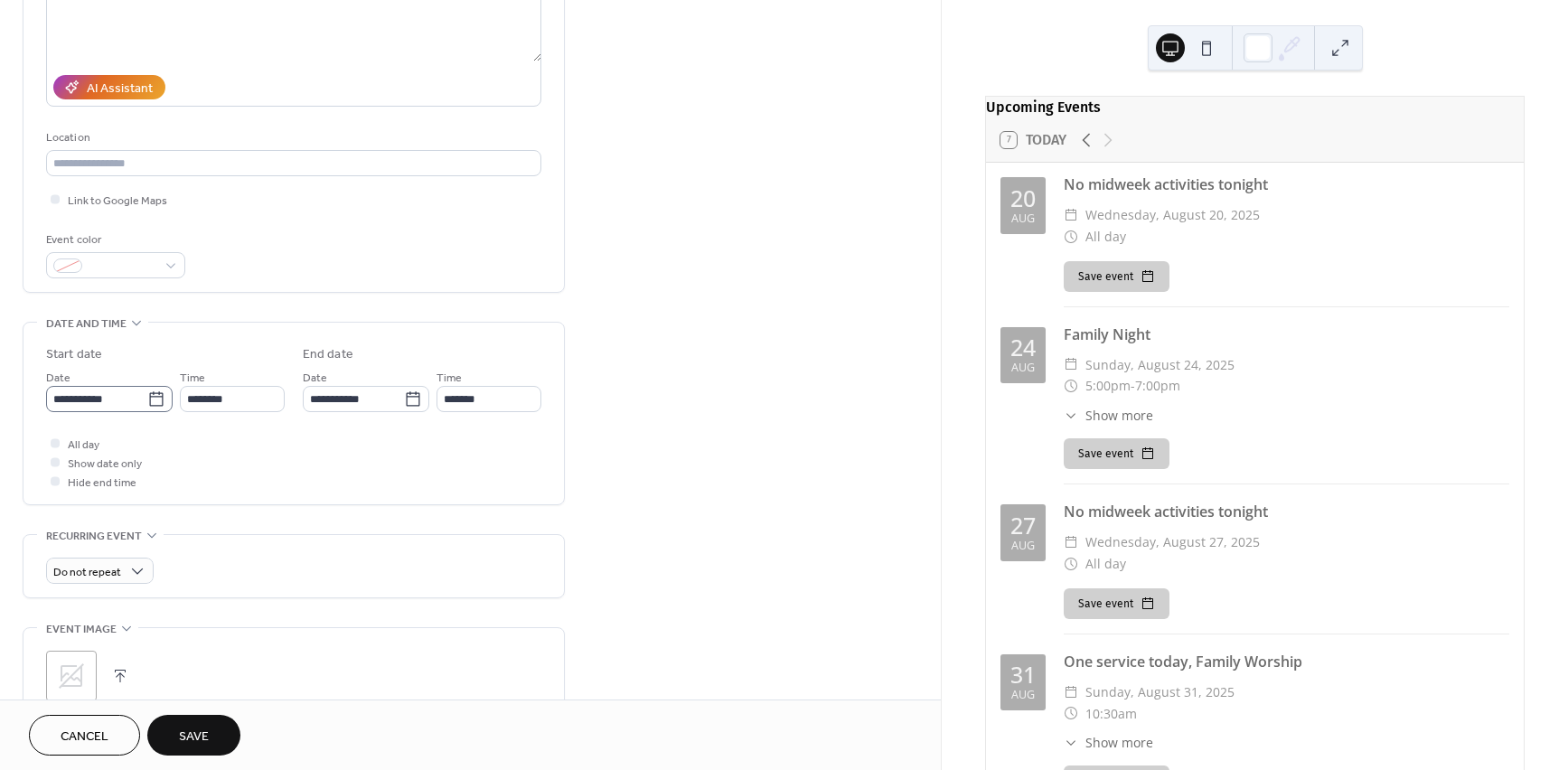 type on "**********" 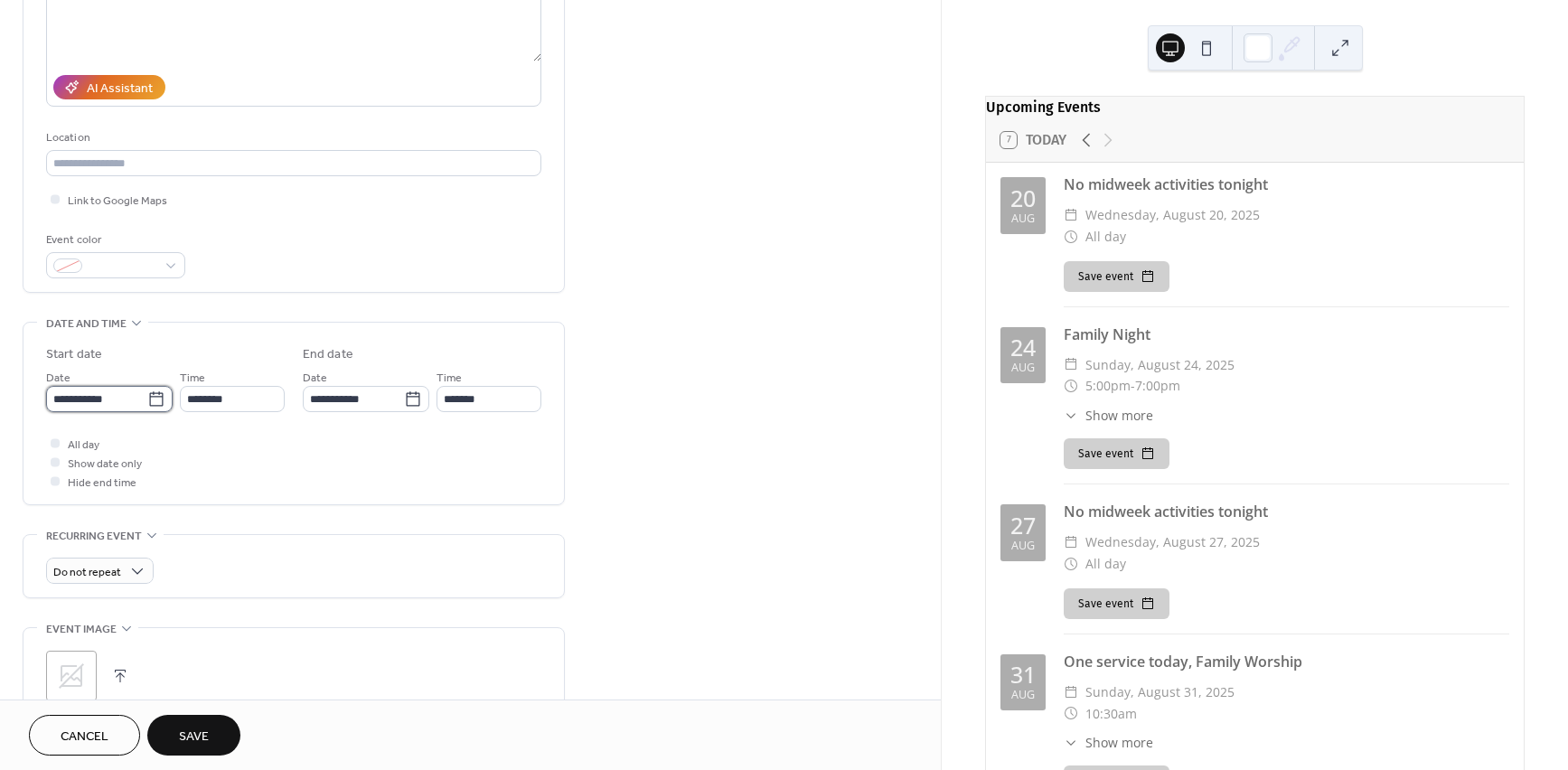 click on "**********" at bounding box center [97, 399] 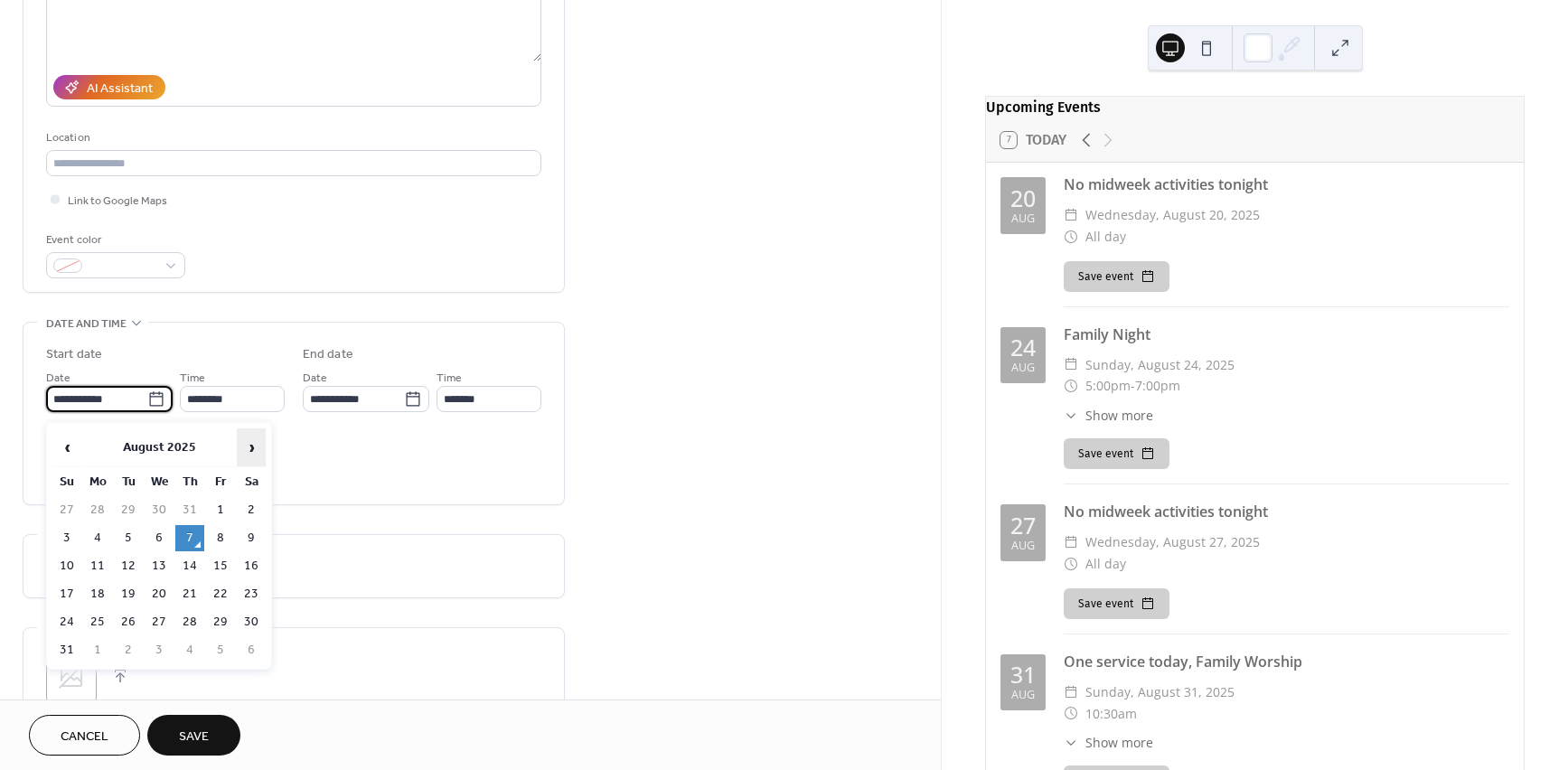 click on "›" at bounding box center (251, 447) 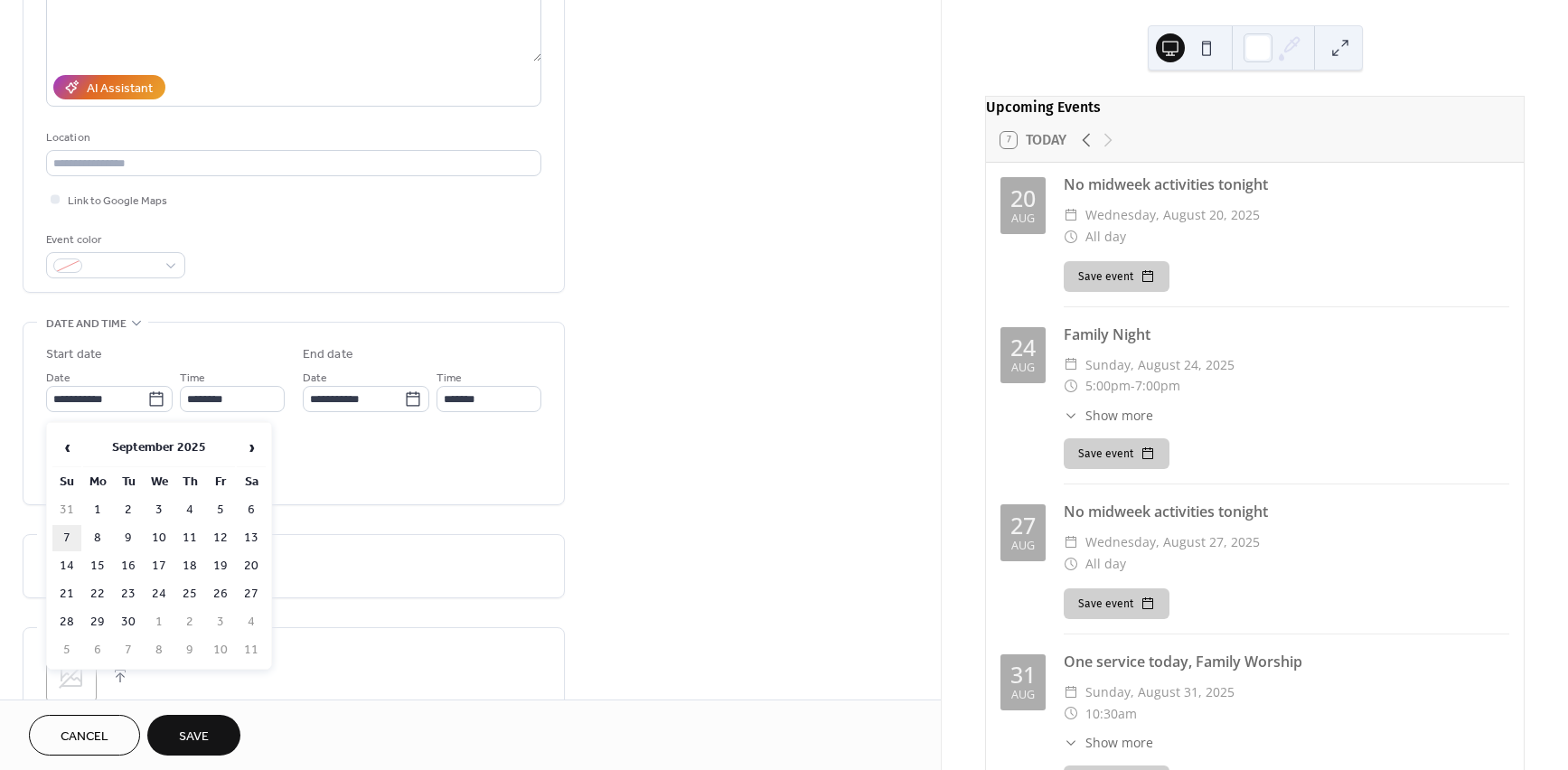 click on "7" at bounding box center (67, 538) 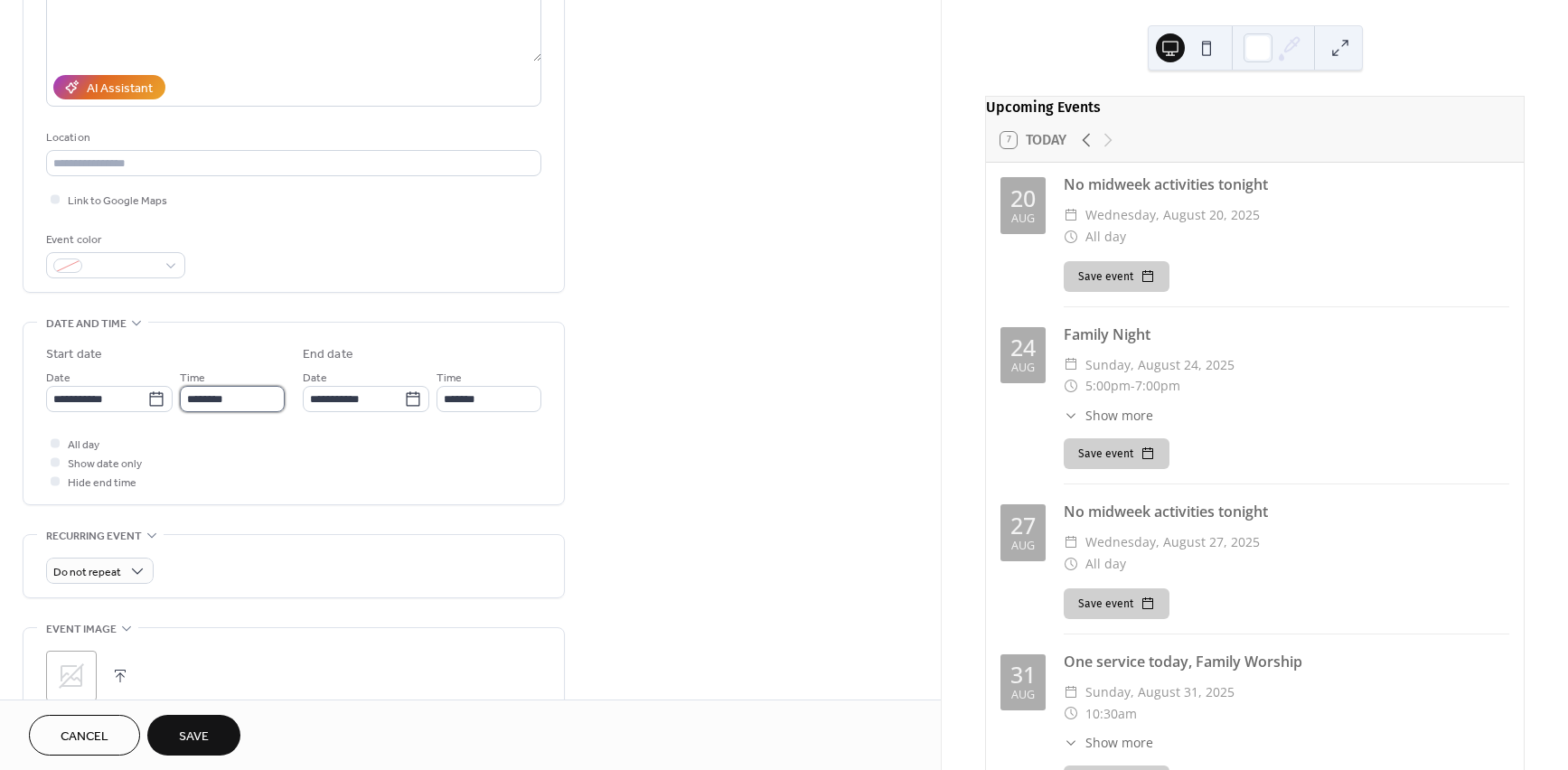 click on "********" at bounding box center (232, 399) 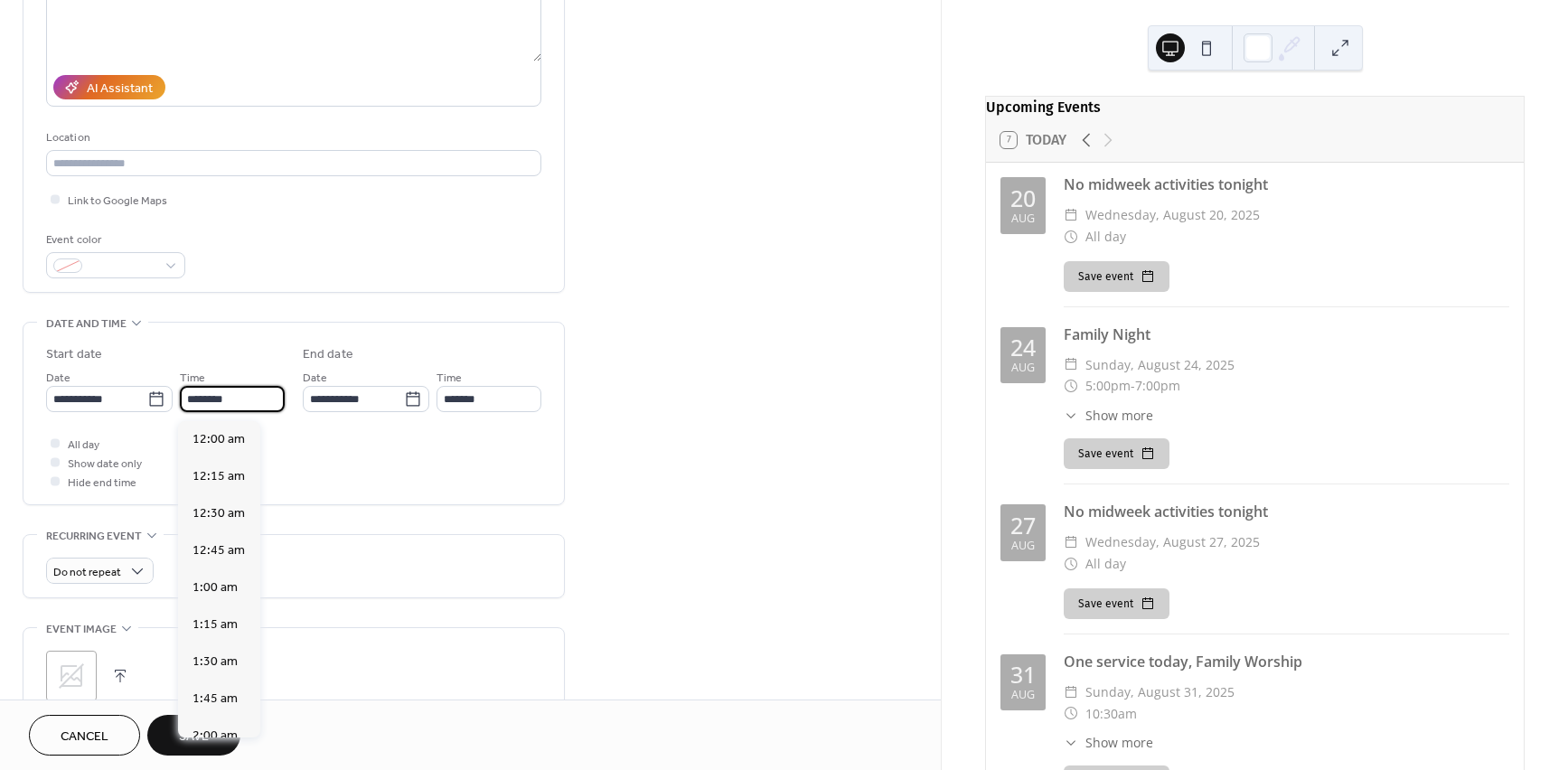 scroll, scrollTop: 1779, scrollLeft: 0, axis: vertical 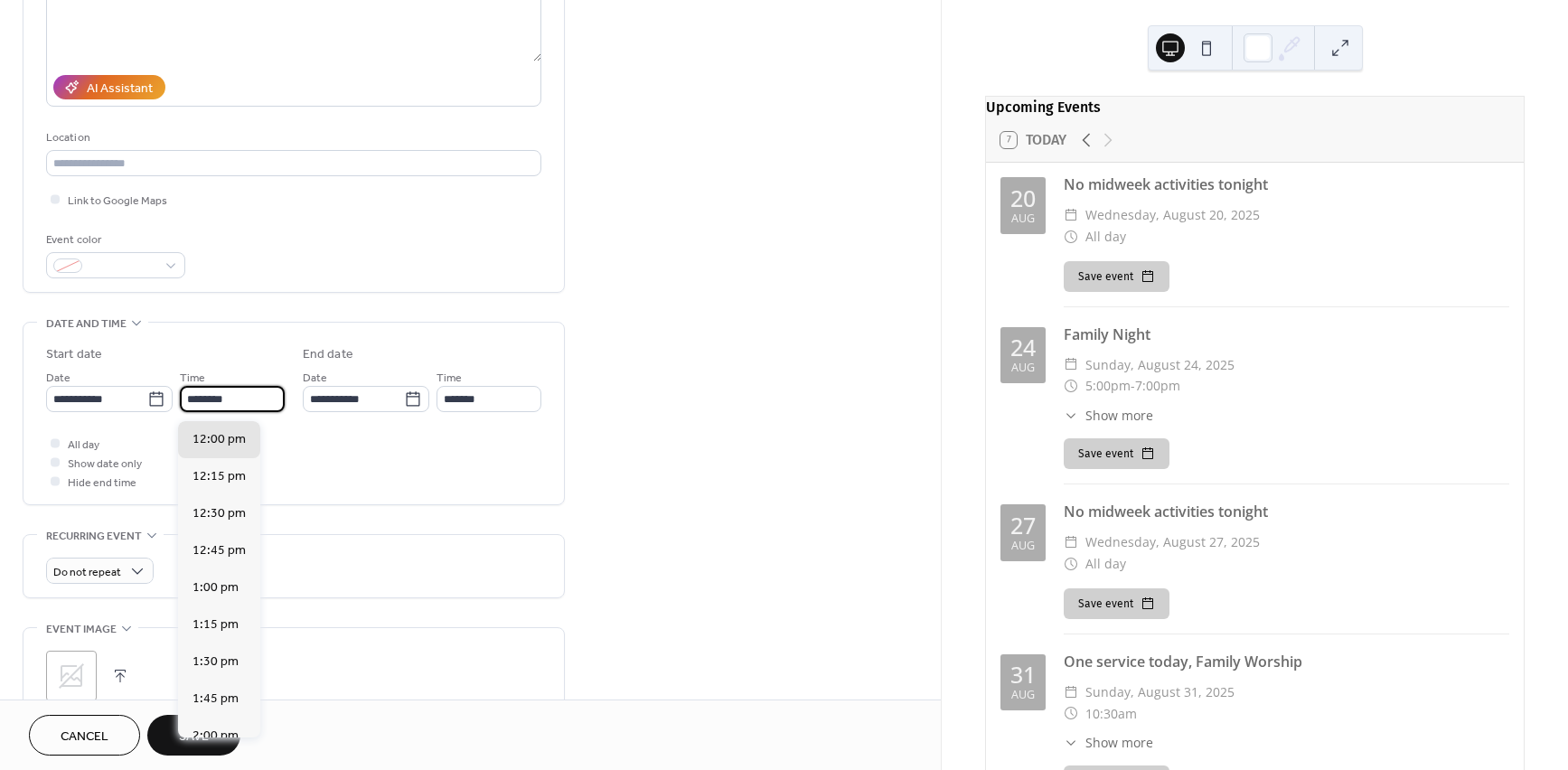 click on "********" at bounding box center [232, 399] 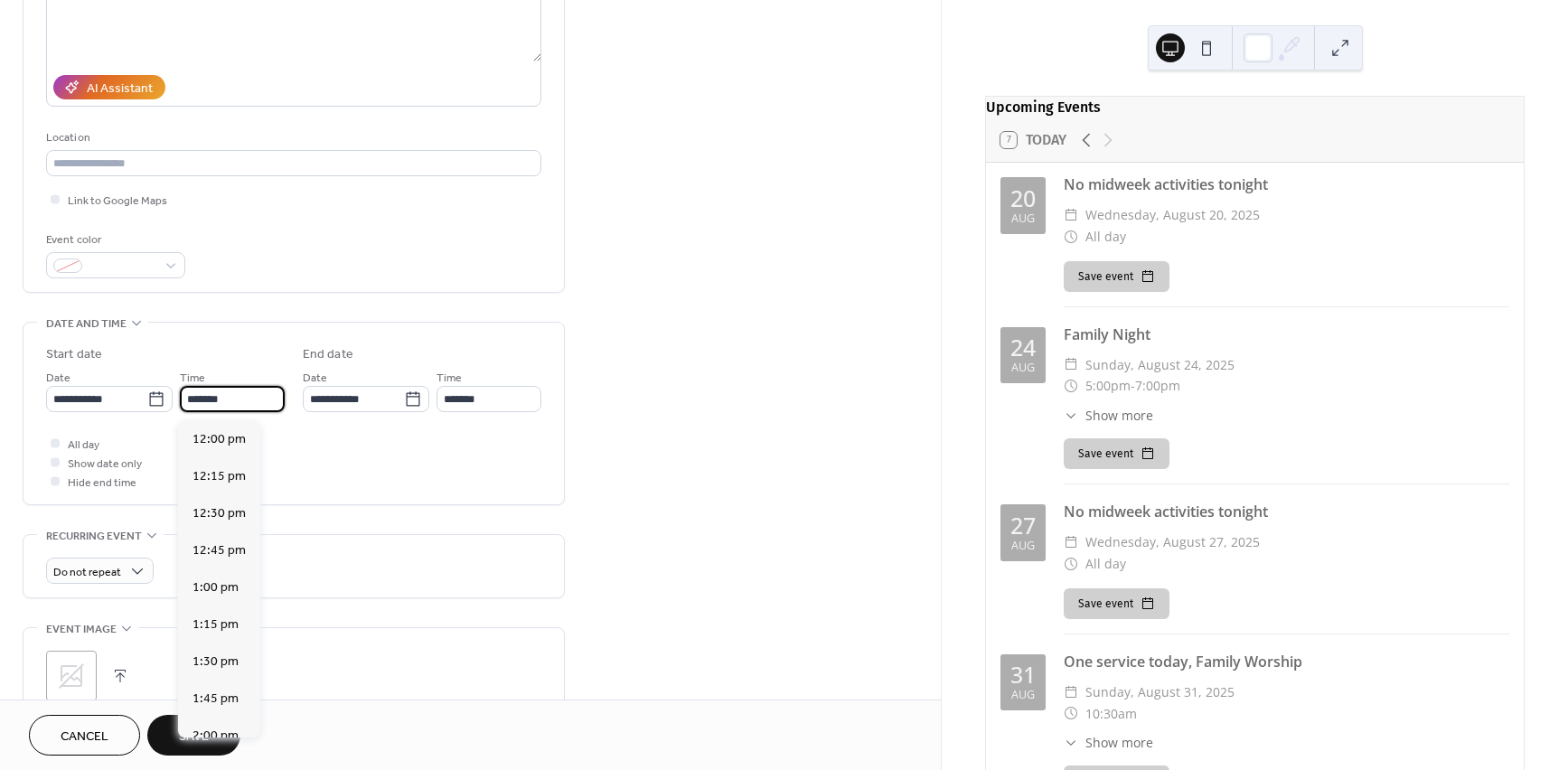 scroll, scrollTop: 3113, scrollLeft: 0, axis: vertical 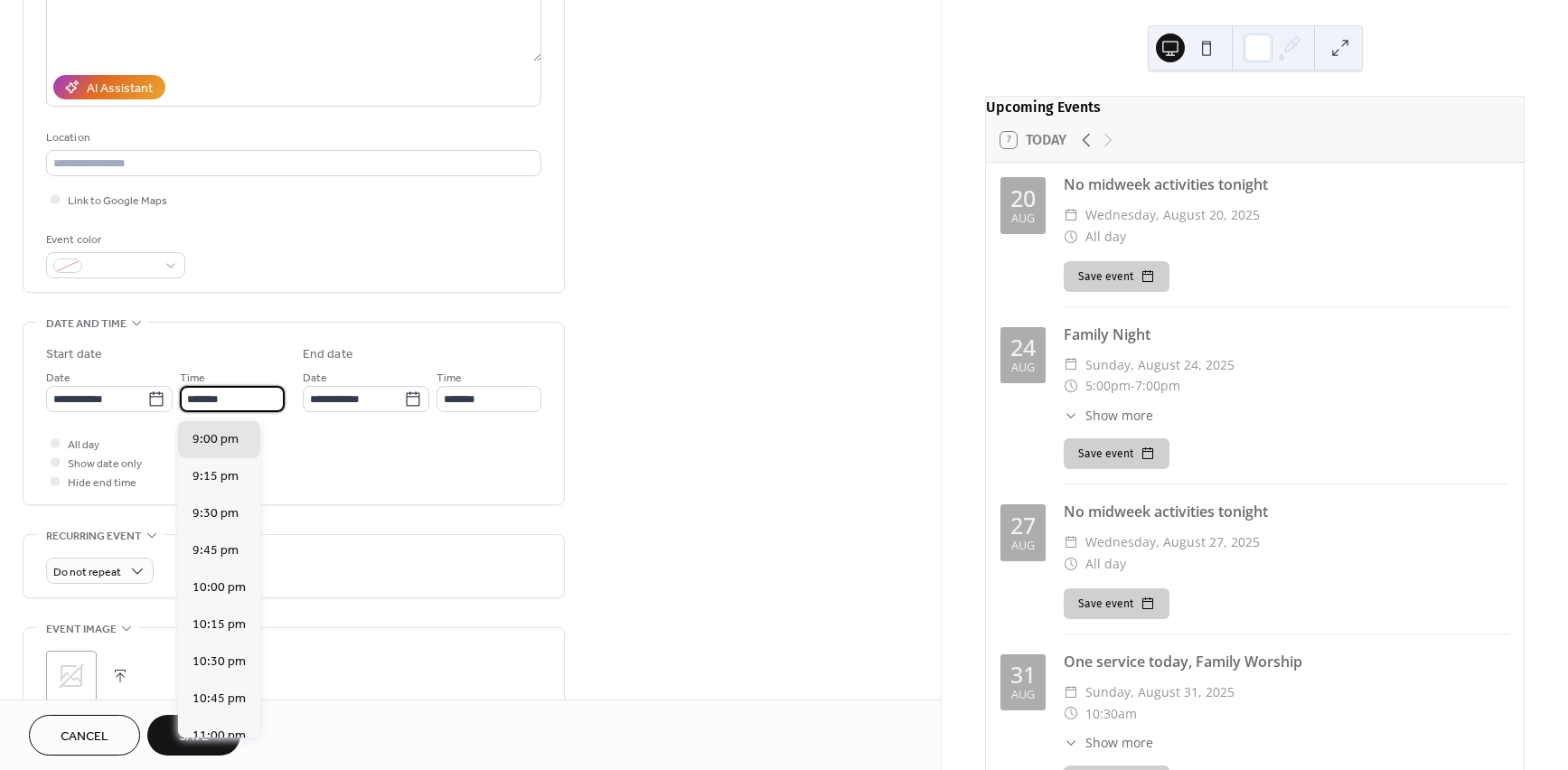 click on "*******" at bounding box center (232, 399) 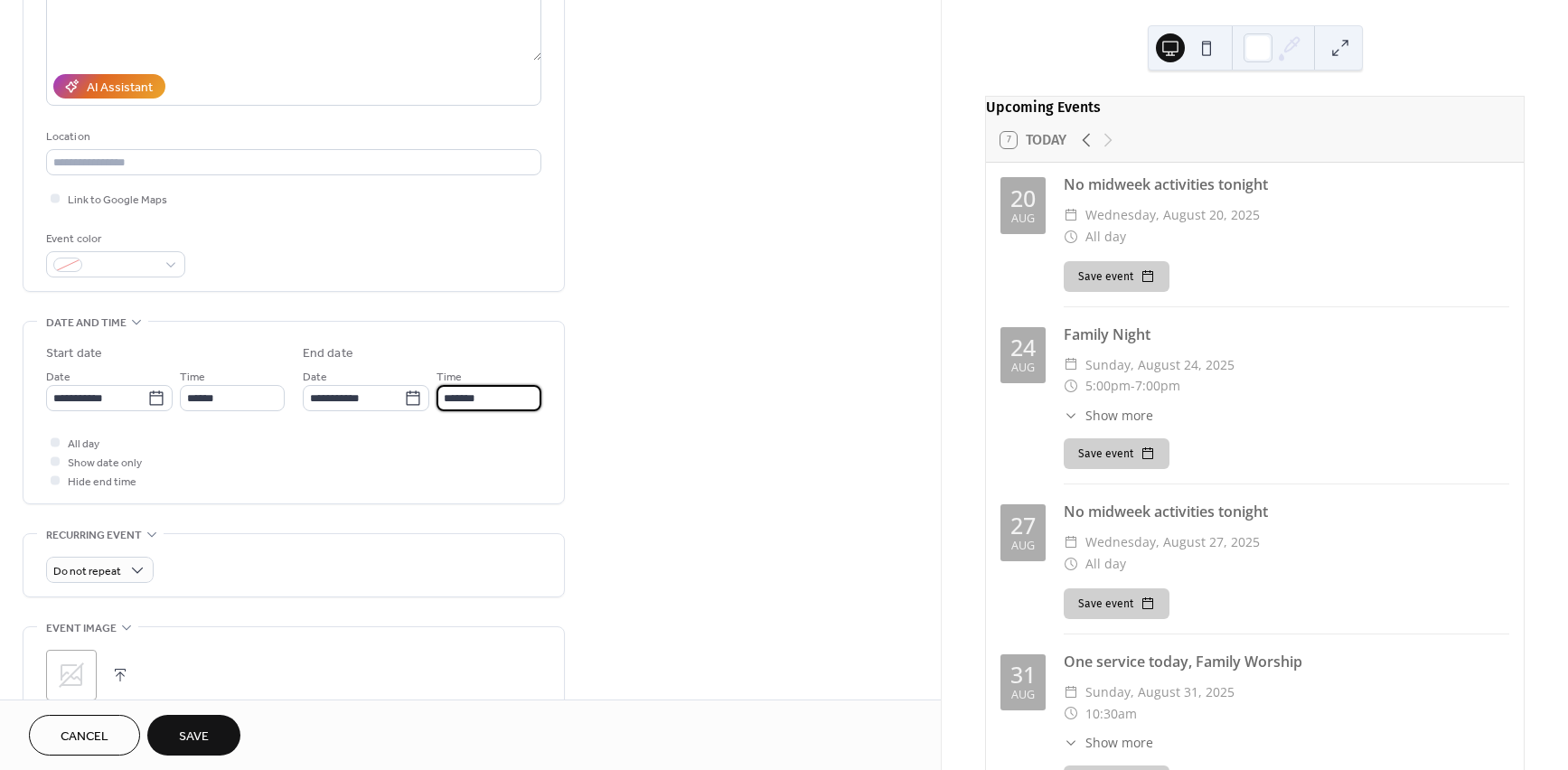 type on "*******" 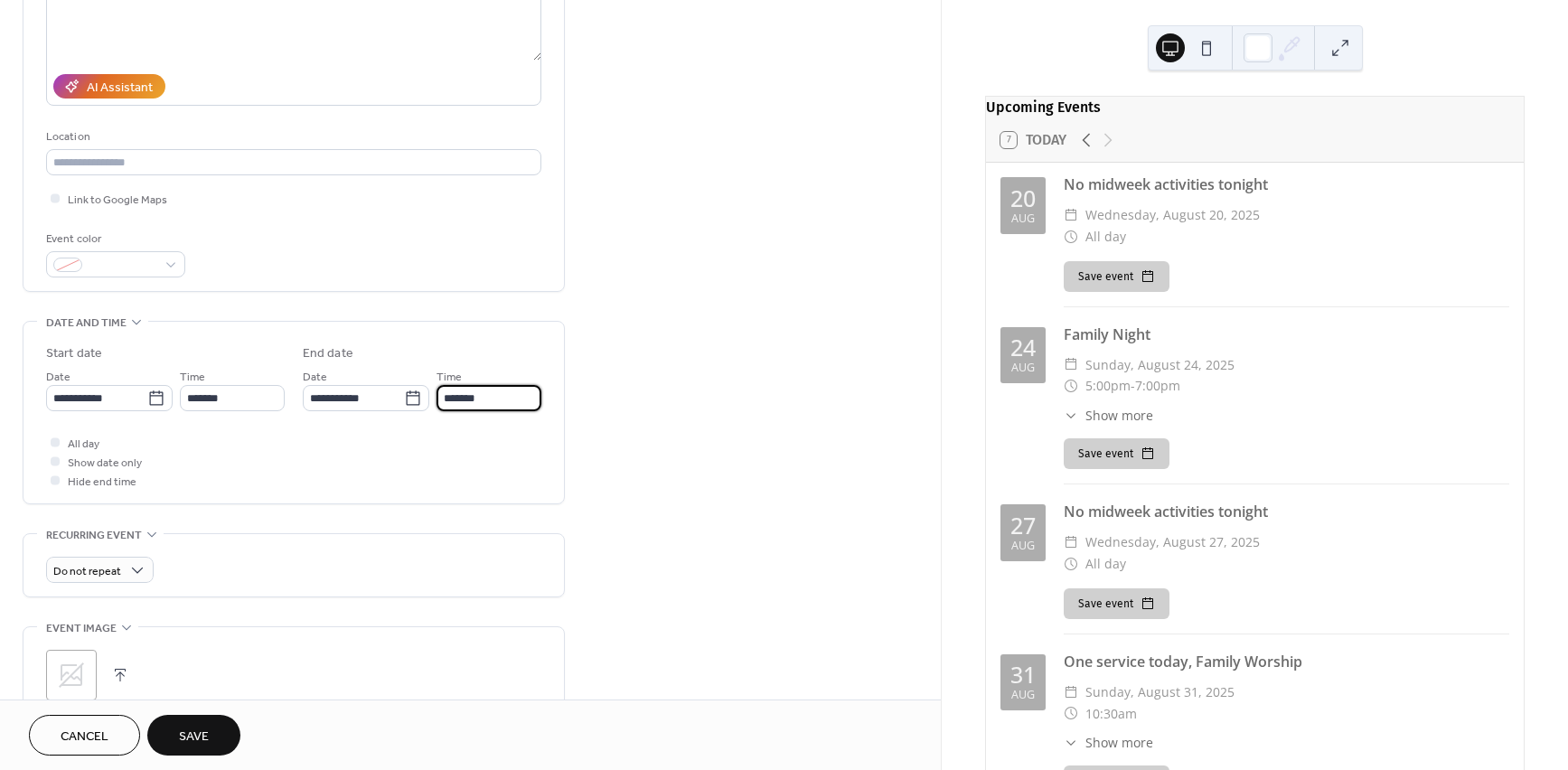 click on "*******" at bounding box center [489, 398] 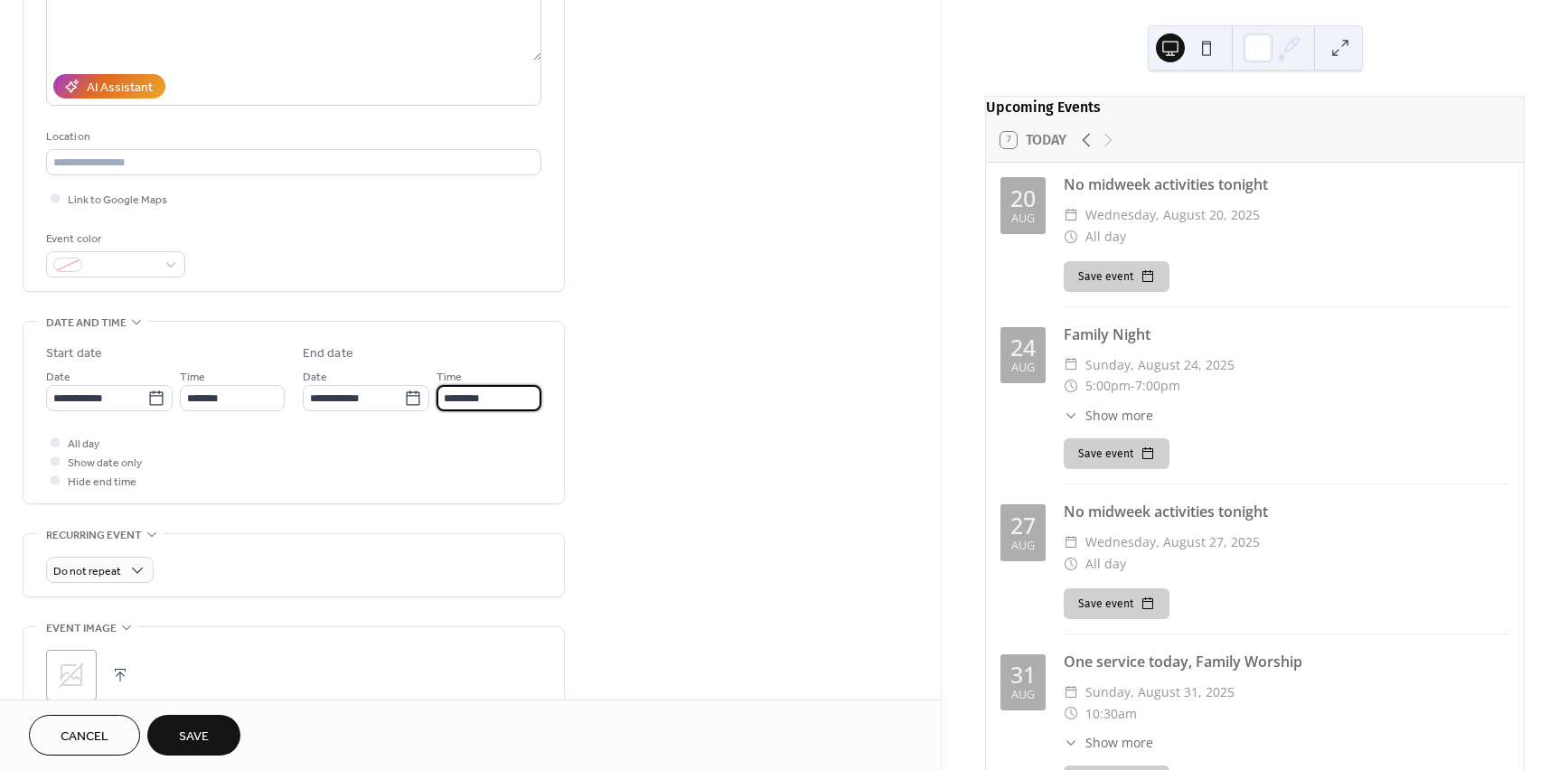 scroll, scrollTop: 269, scrollLeft: 0, axis: vertical 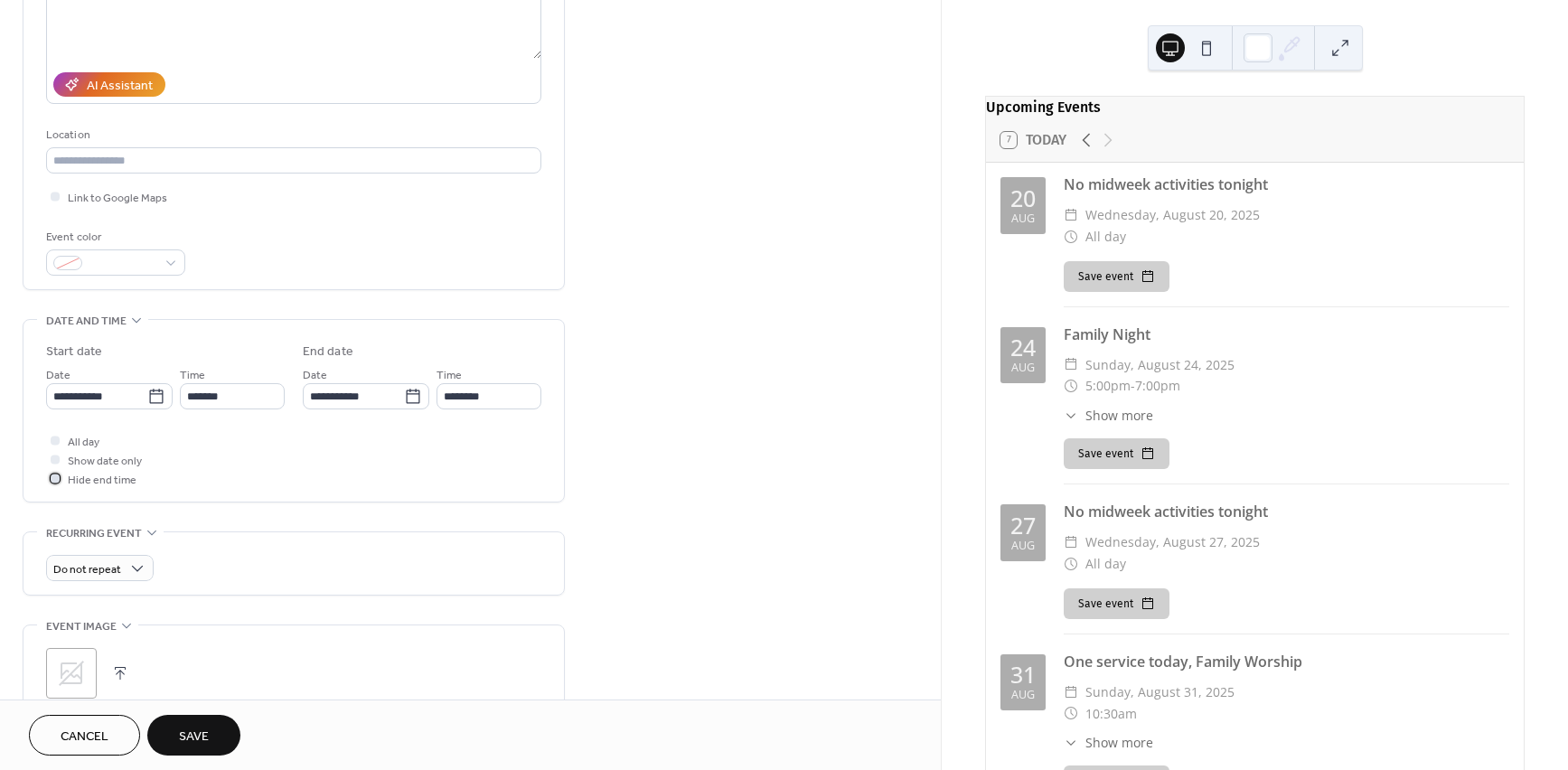 click at bounding box center [55, 478] 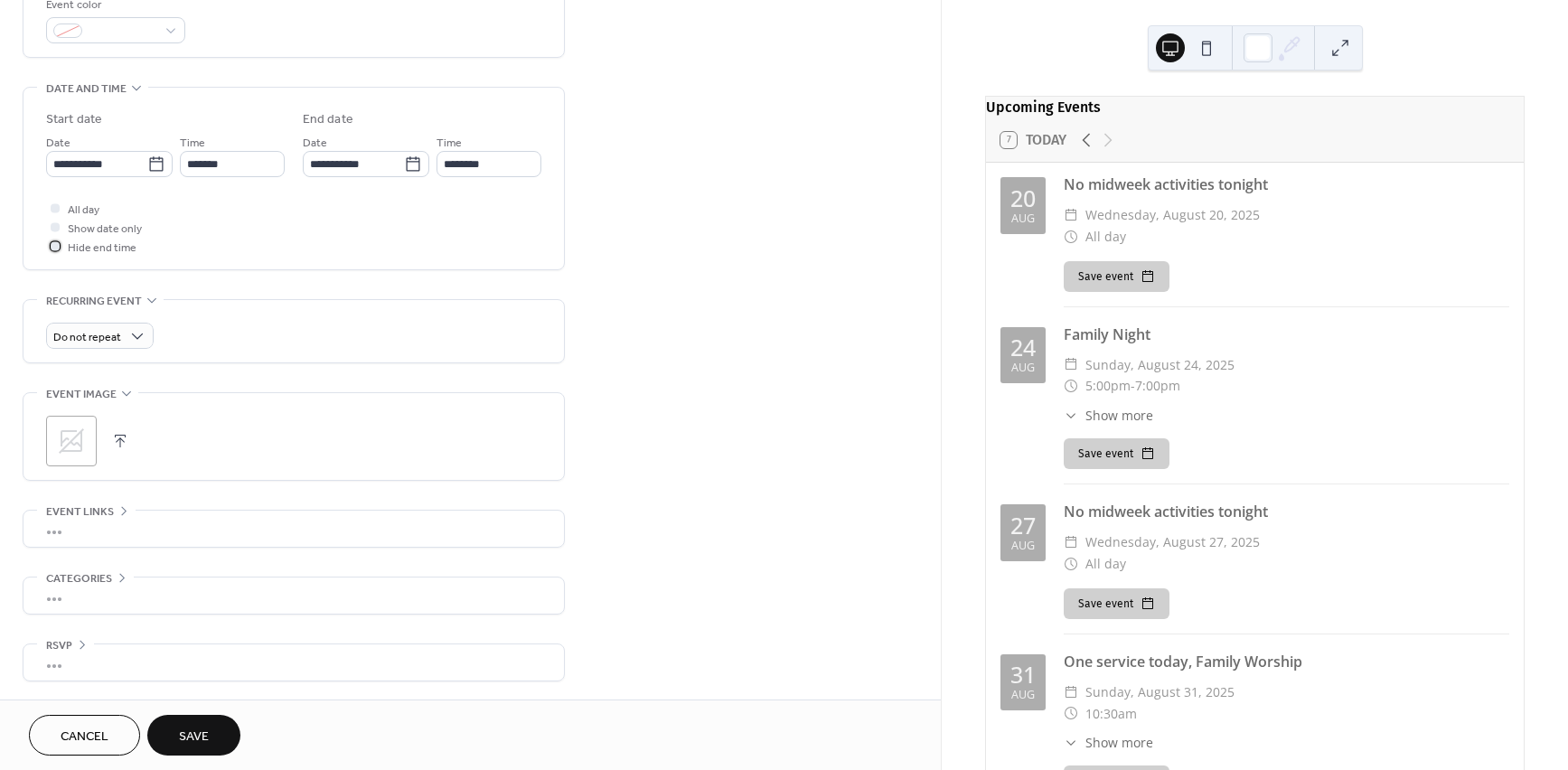 scroll, scrollTop: 507, scrollLeft: 0, axis: vertical 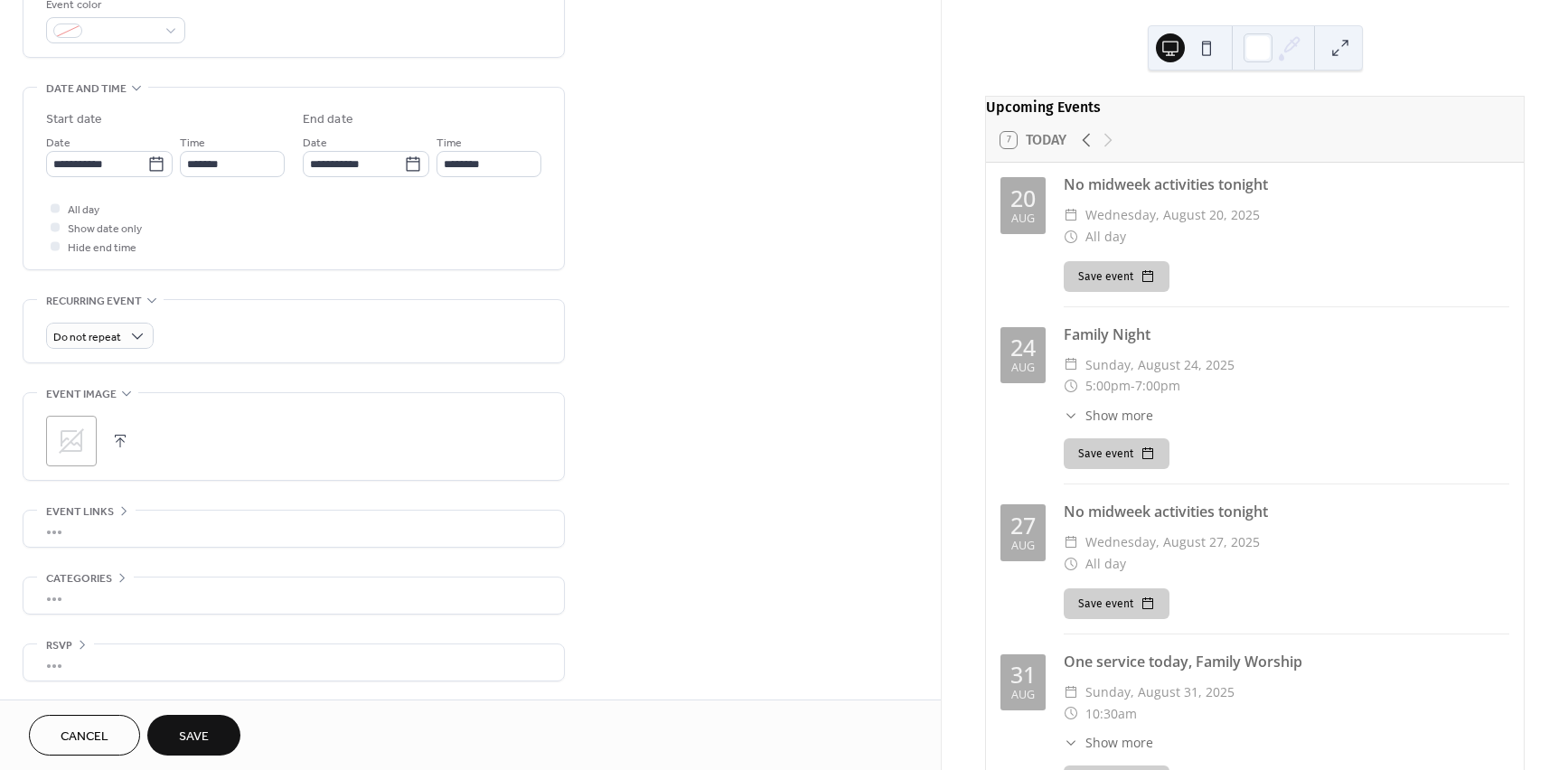 click on "Save" at bounding box center [193, 737] 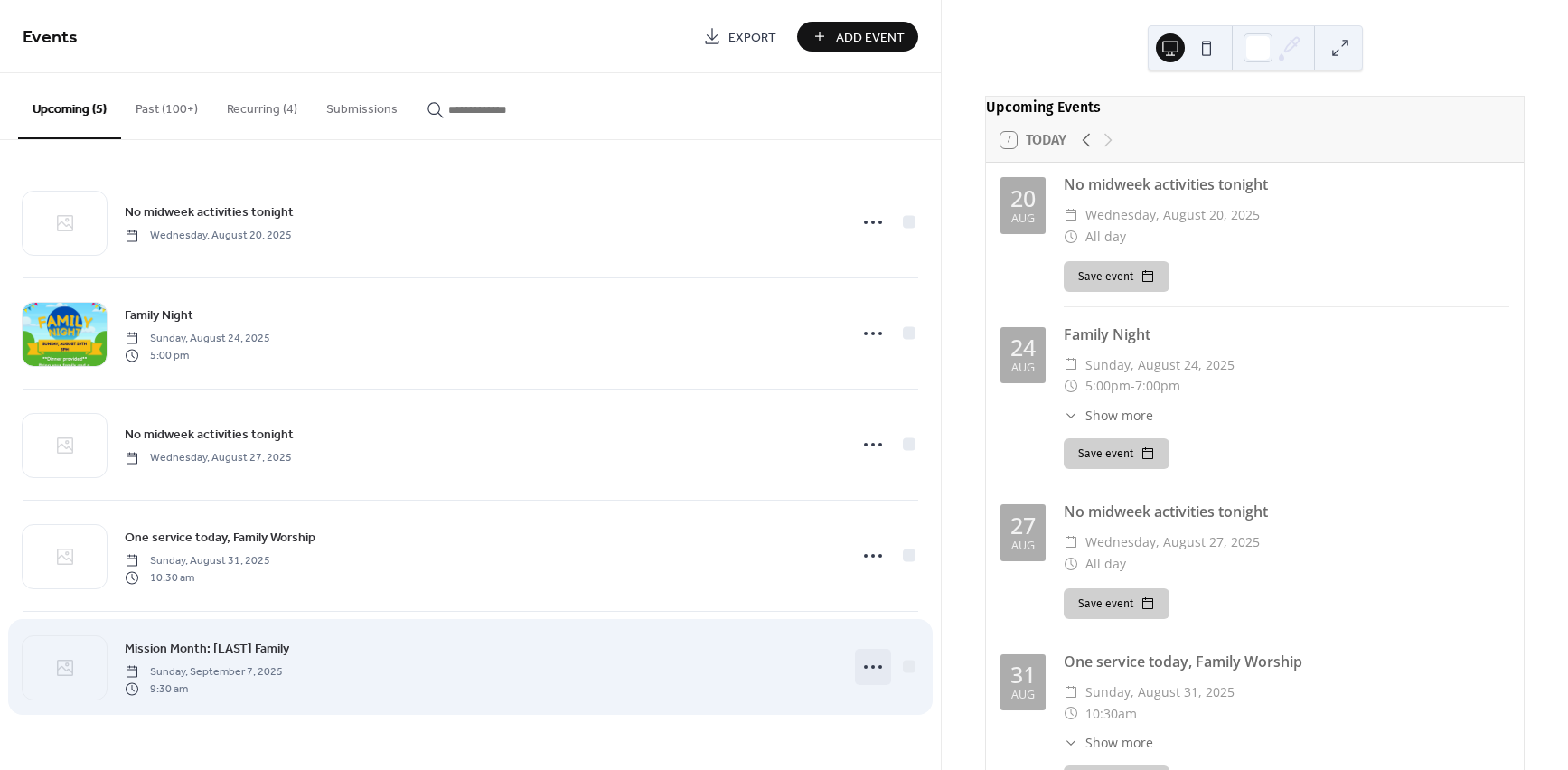 click 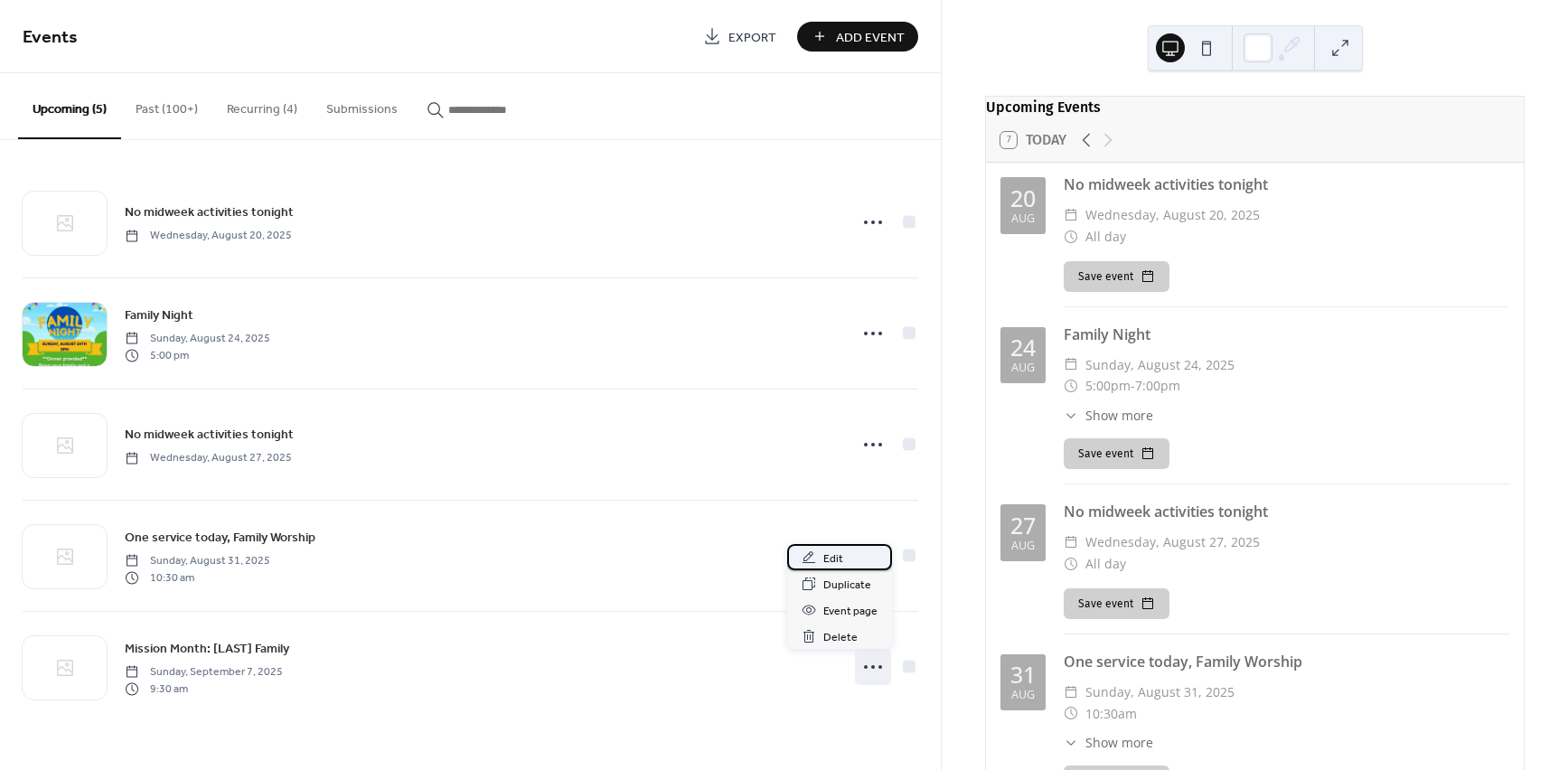click on "Edit" at bounding box center (840, 557) 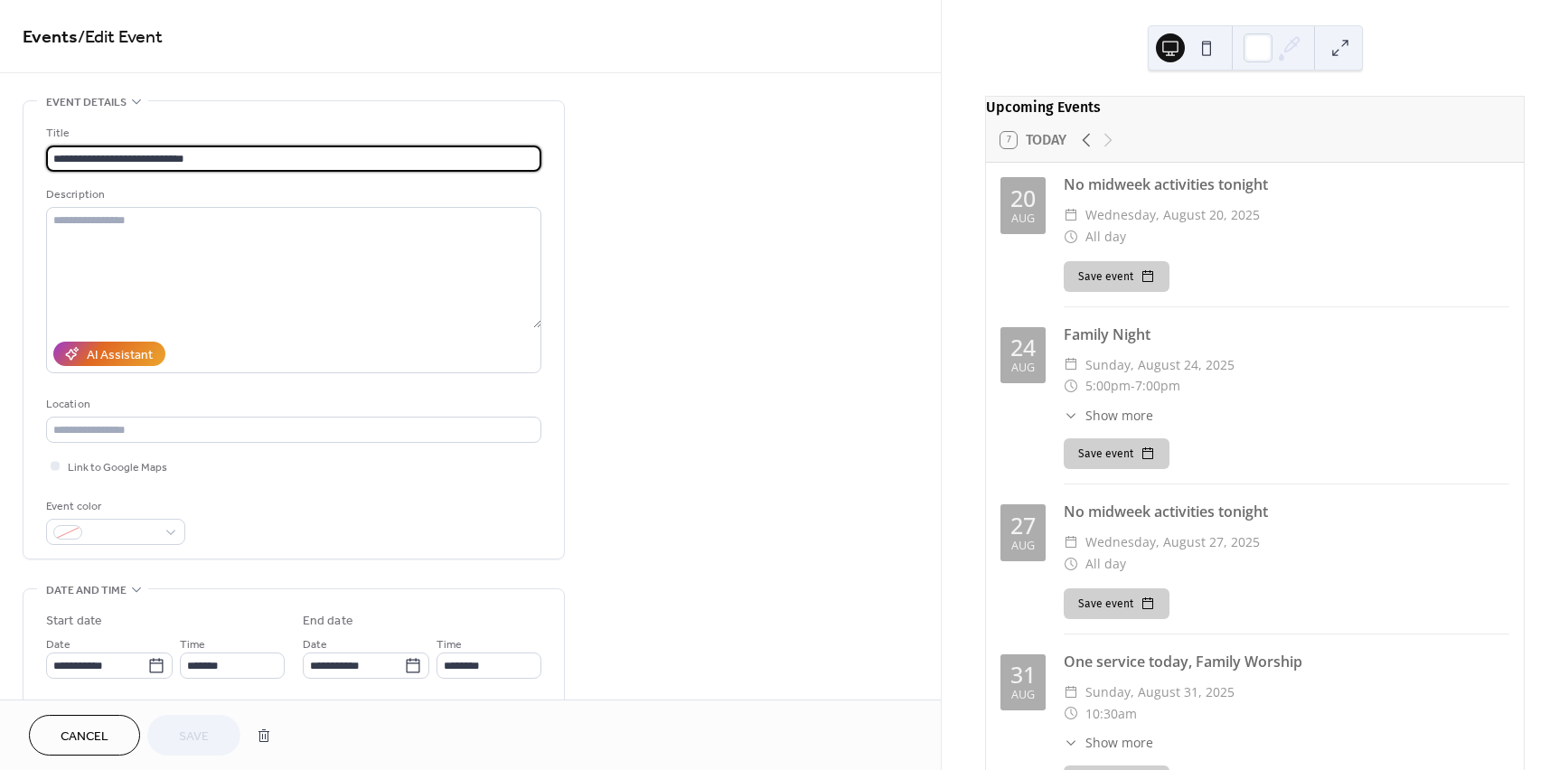 click on "**********" at bounding box center (294, 158) 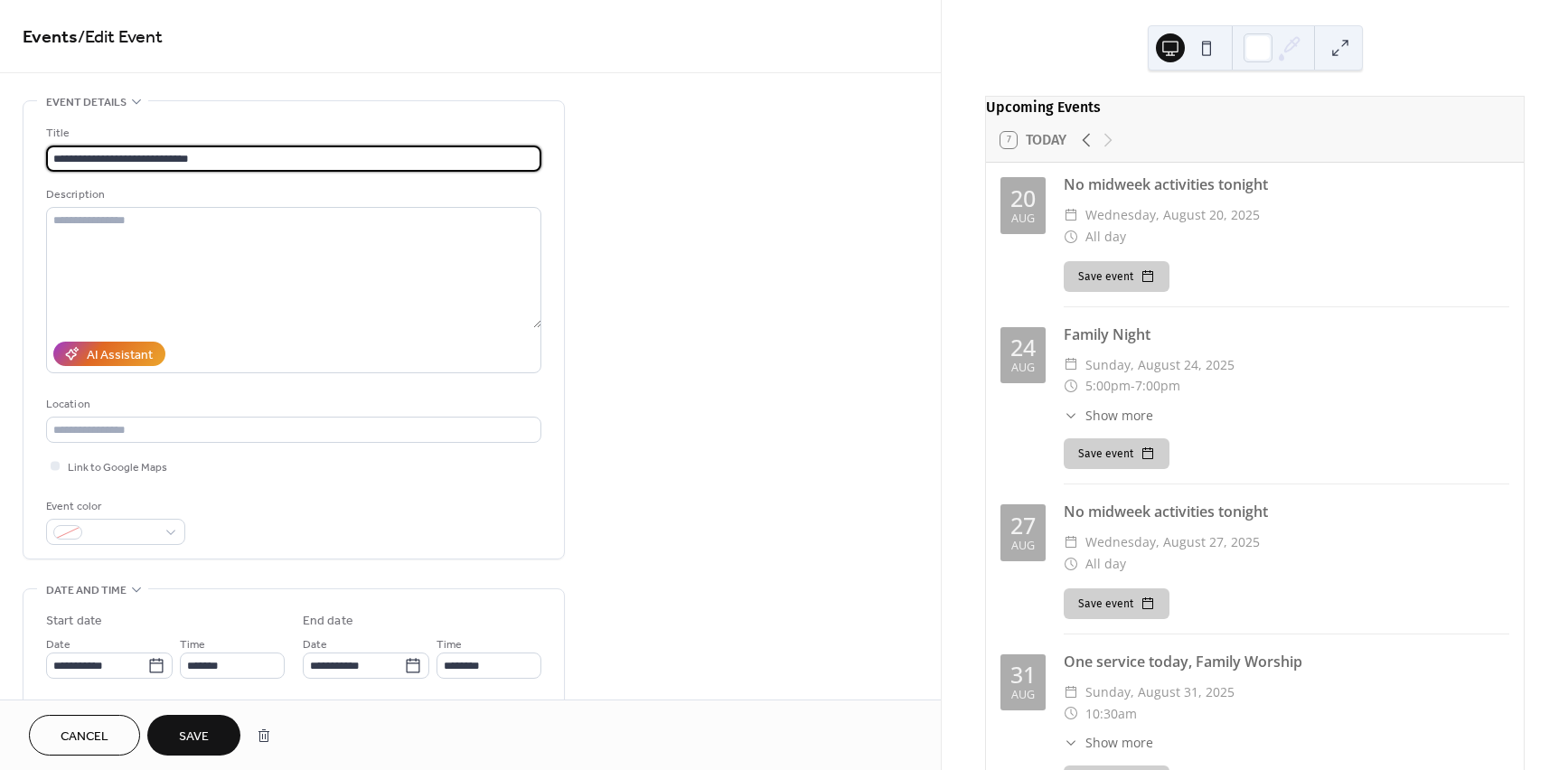type on "**********" 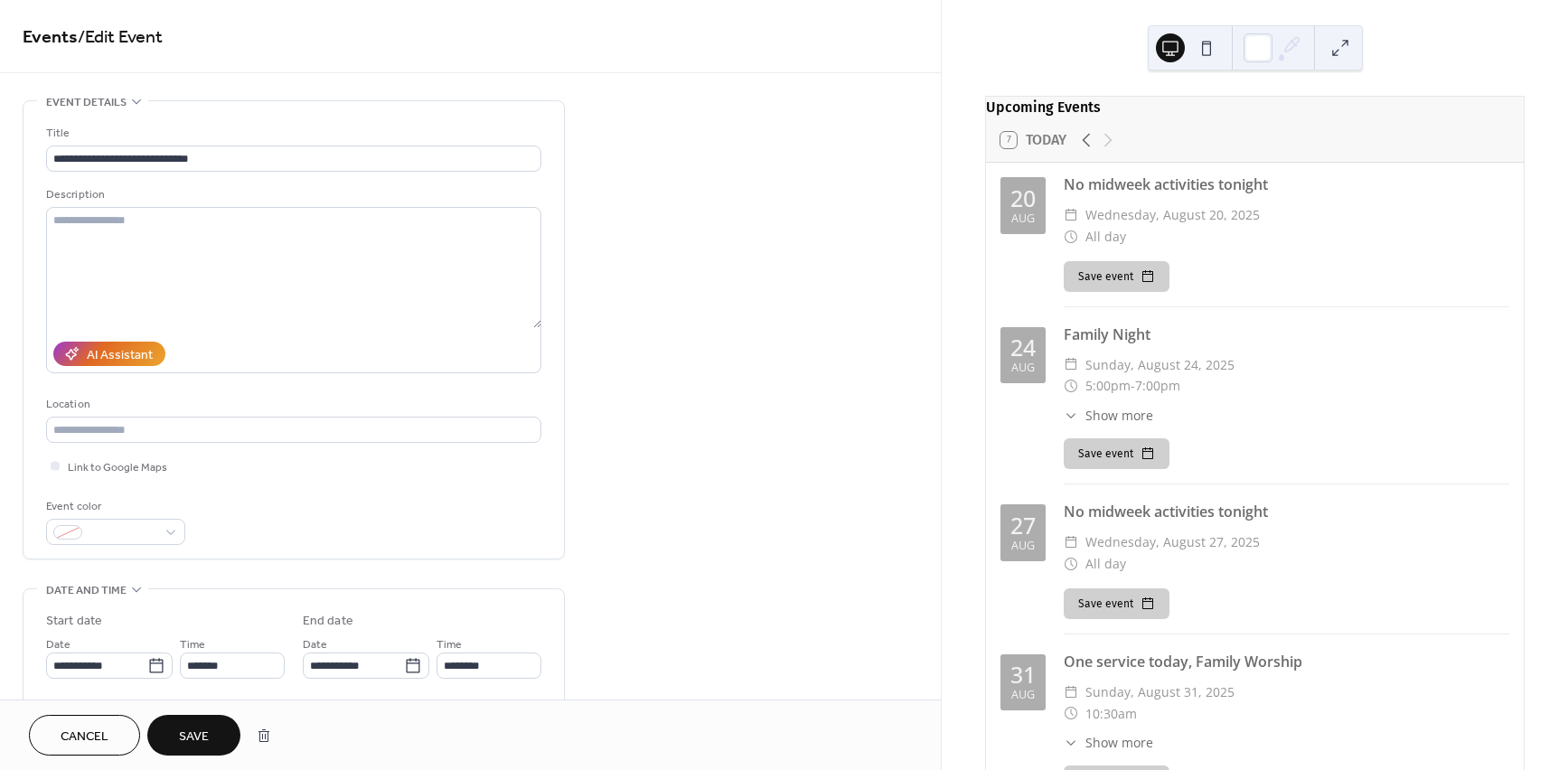 click on "Save" at bounding box center (193, 737) 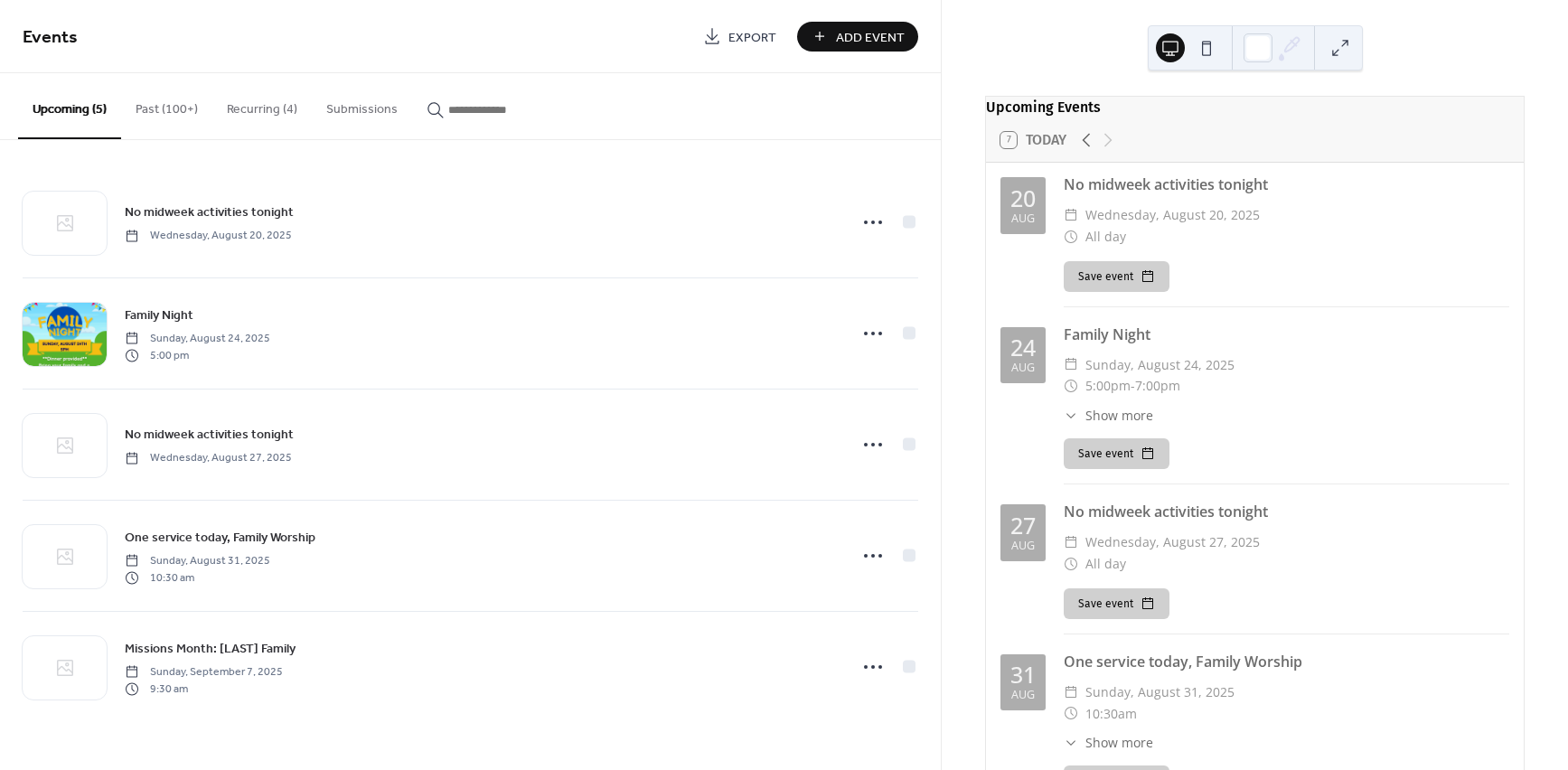 click on "Add Event" at bounding box center (870, 37) 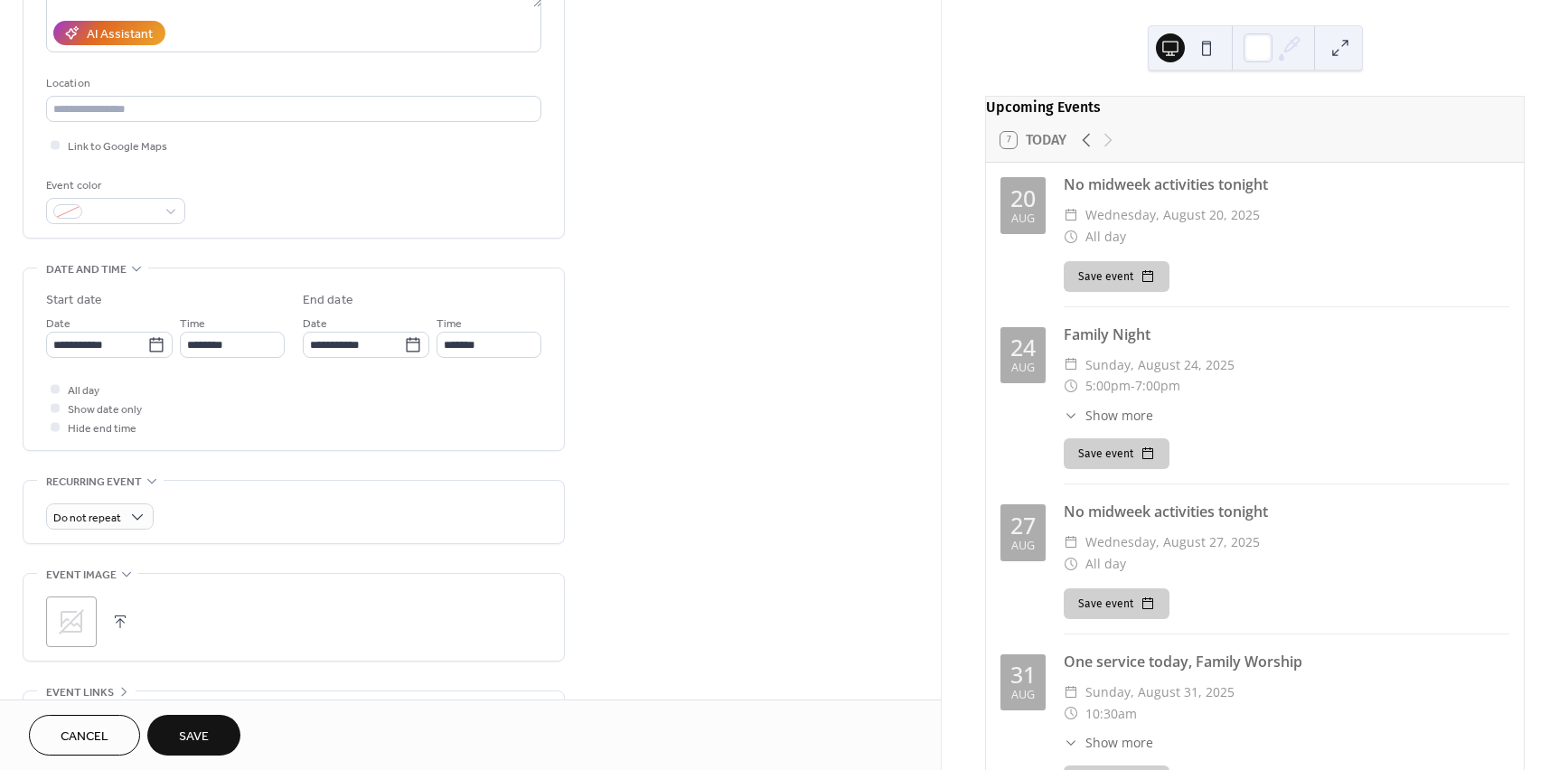 scroll, scrollTop: 321, scrollLeft: 0, axis: vertical 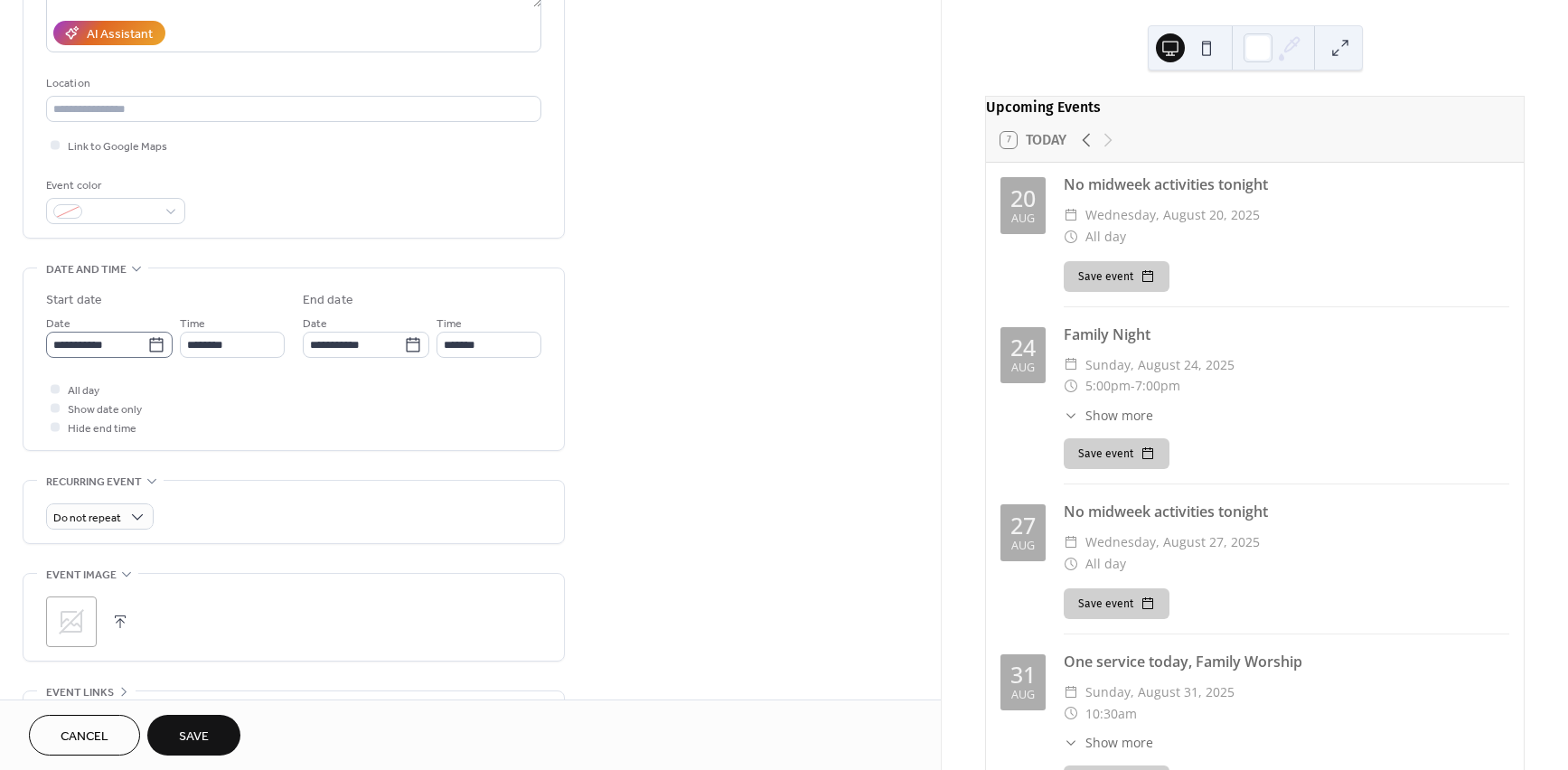 type on "**********" 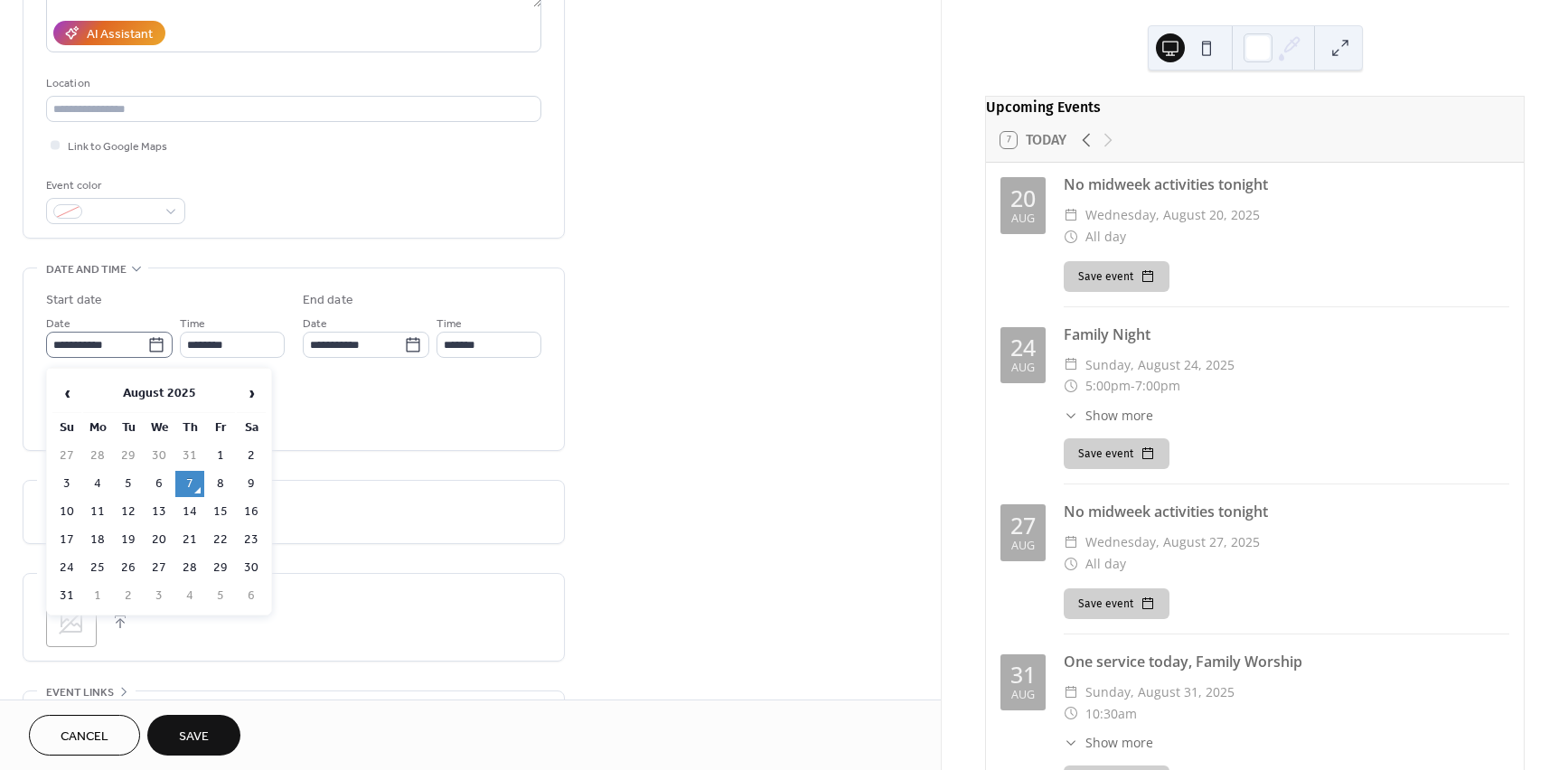 click on "**********" at bounding box center [109, 344] 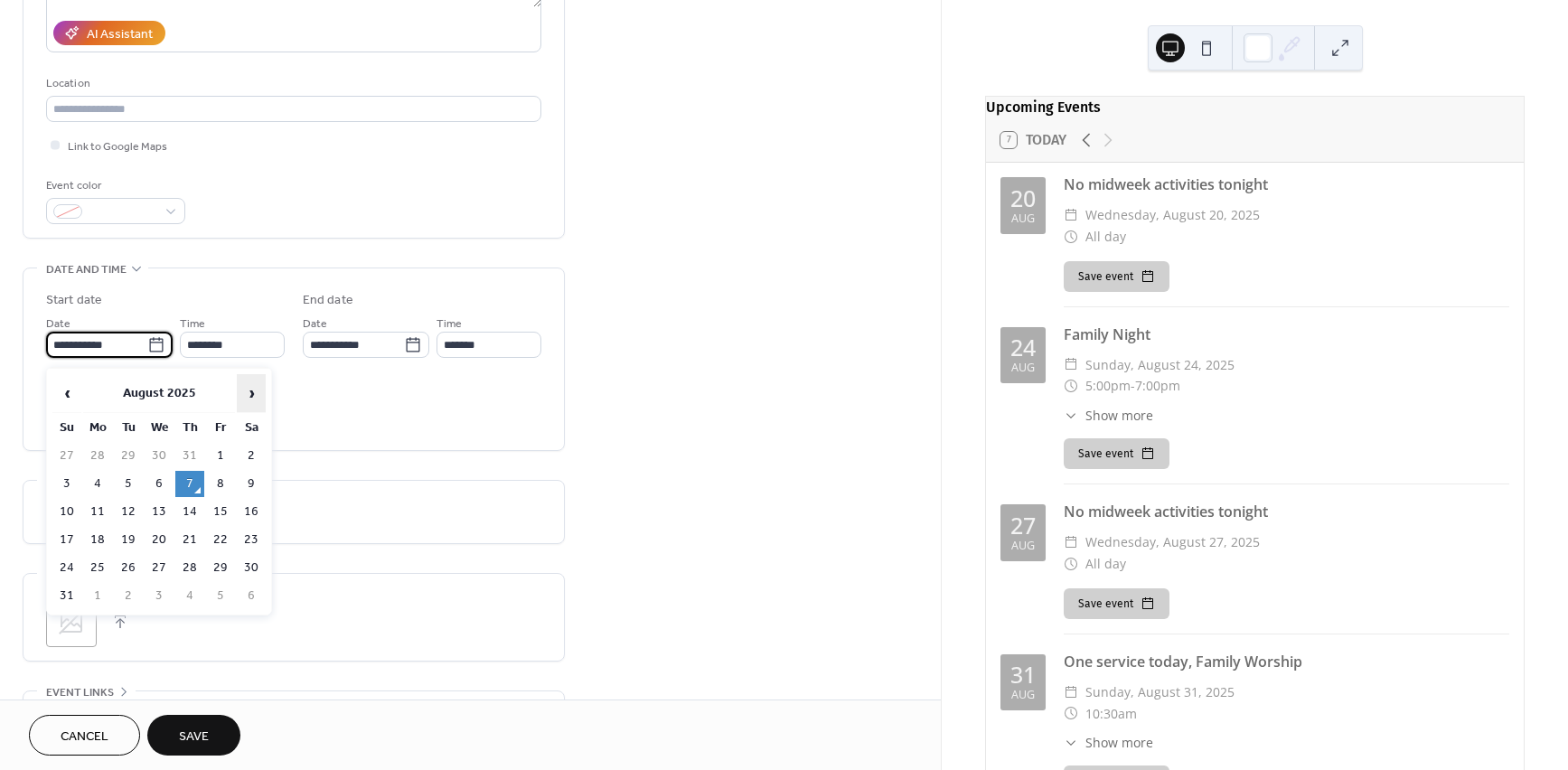 drag, startPoint x: 250, startPoint y: 399, endPoint x: 241, endPoint y: 403, distance: 9.84886 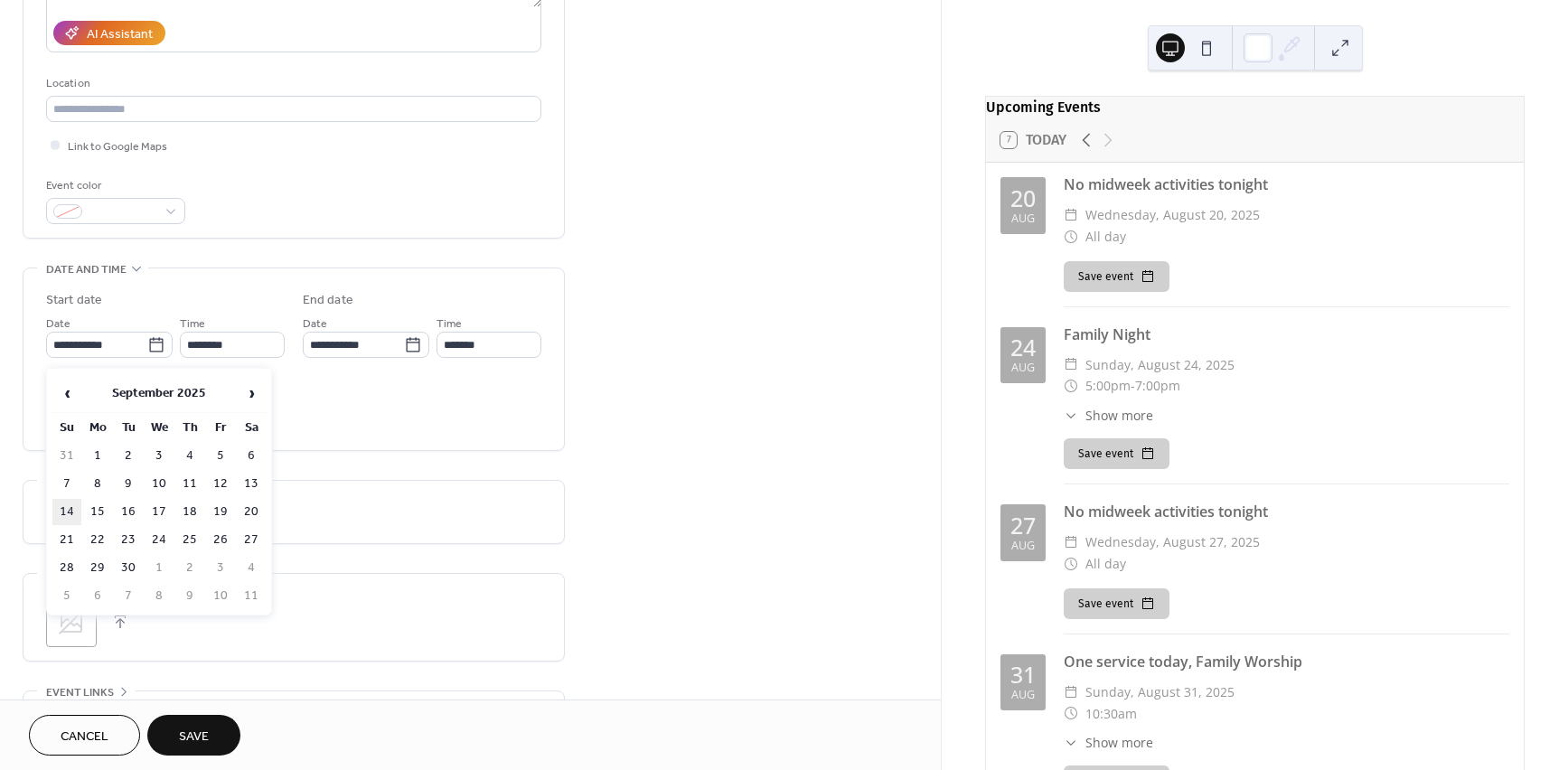 click on "14" at bounding box center (67, 512) 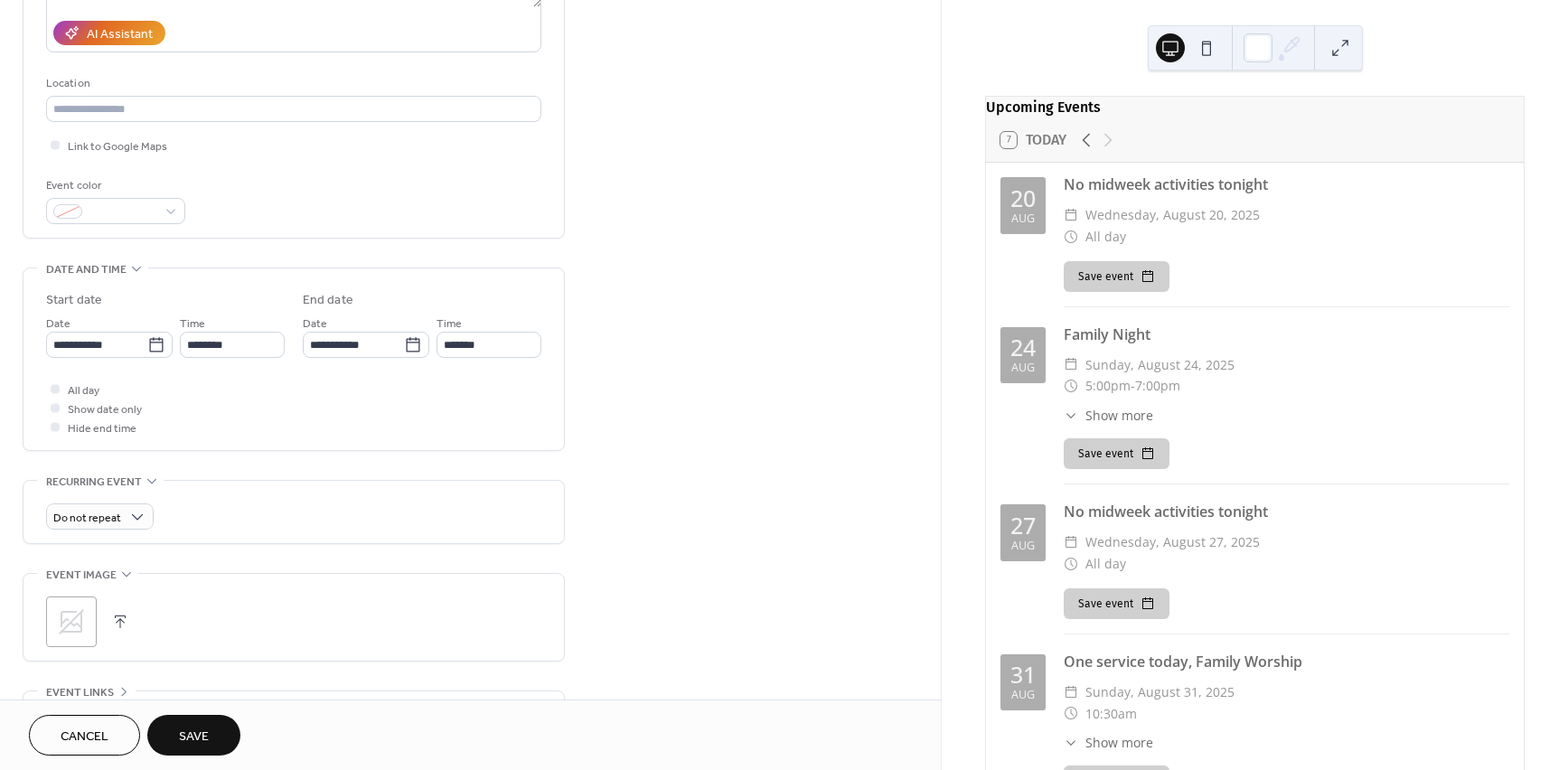 click on "**********" at bounding box center [294, 363] 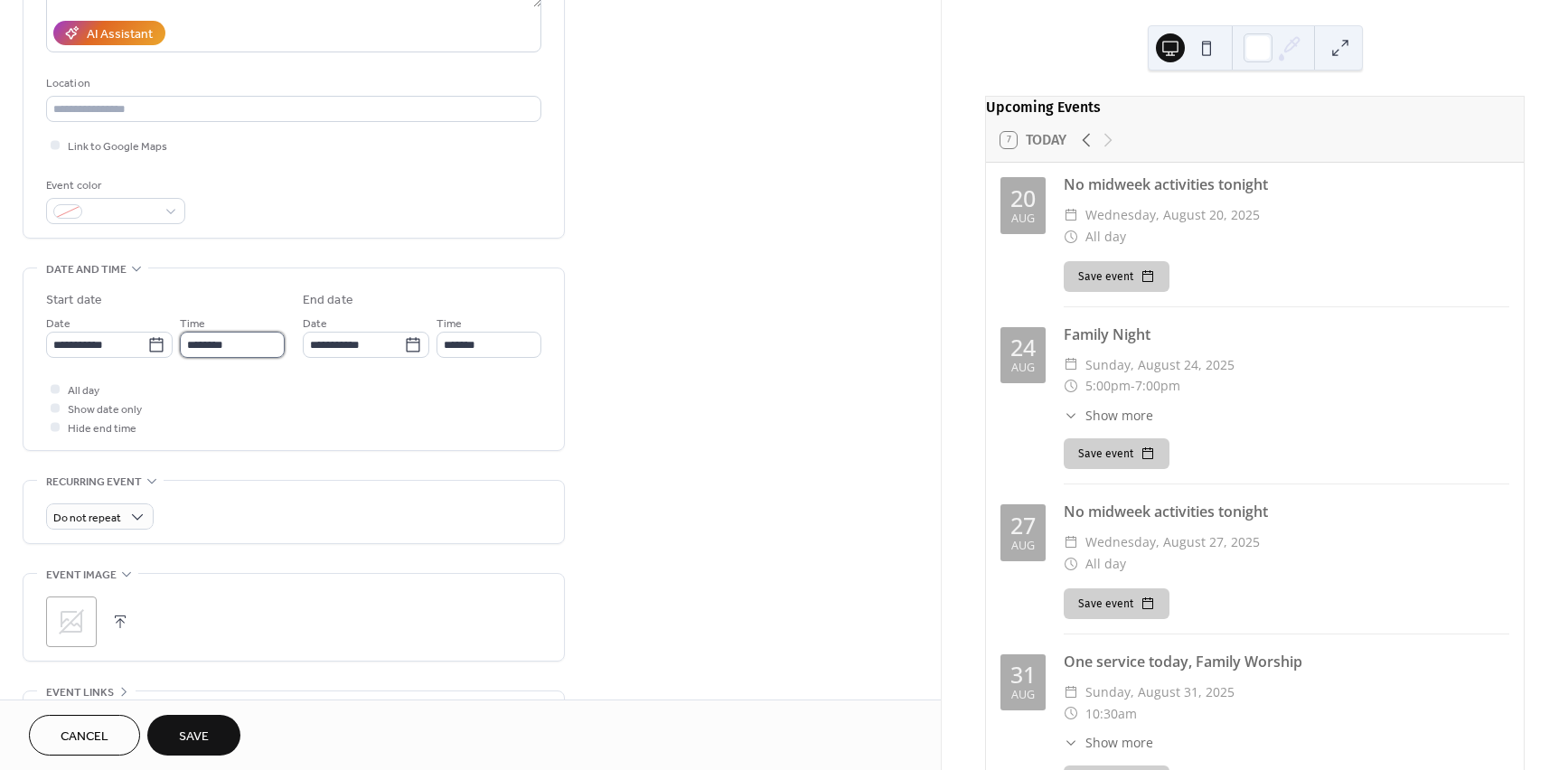 click on "********" at bounding box center (232, 344) 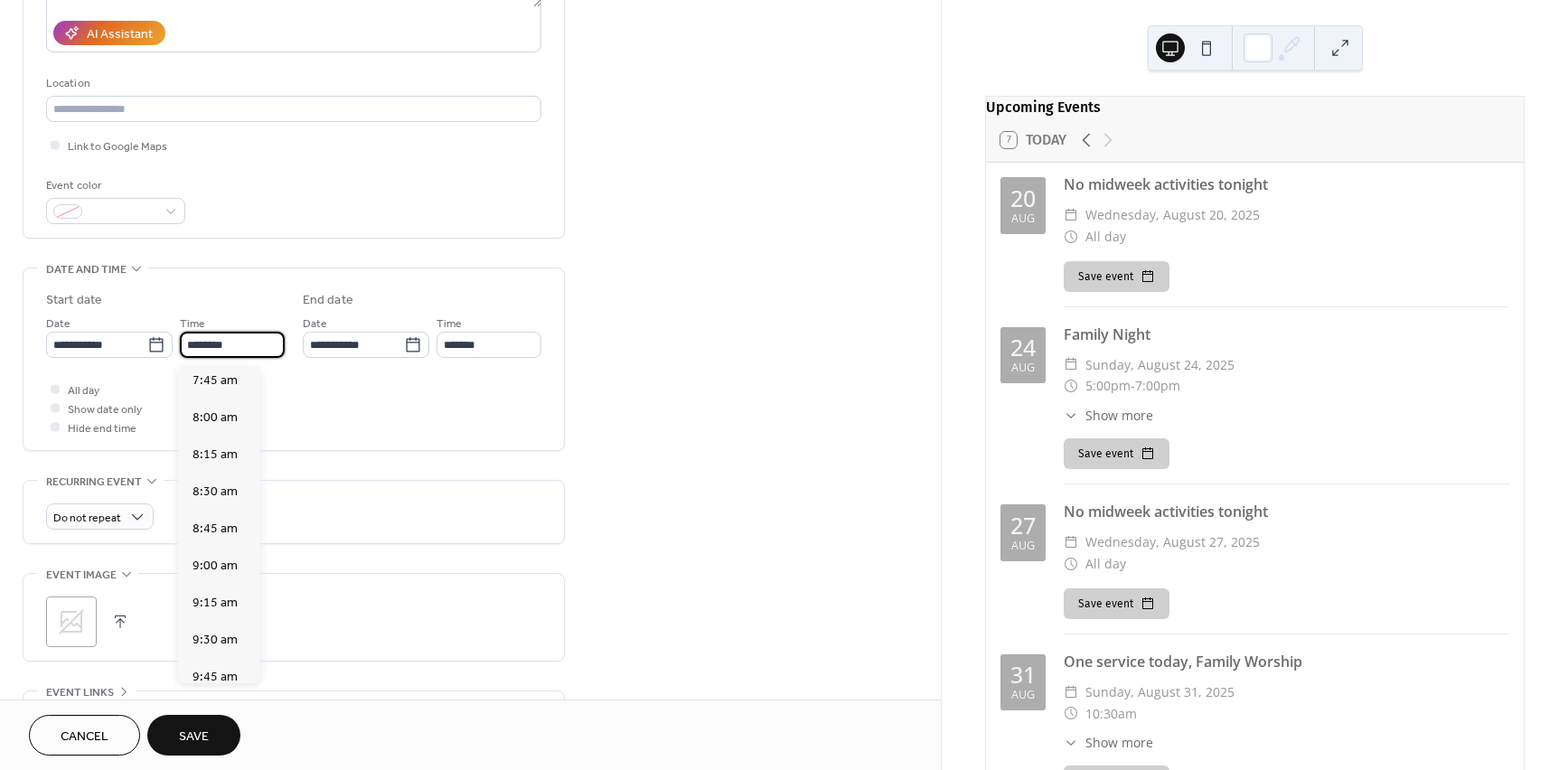 scroll, scrollTop: 1154, scrollLeft: 0, axis: vertical 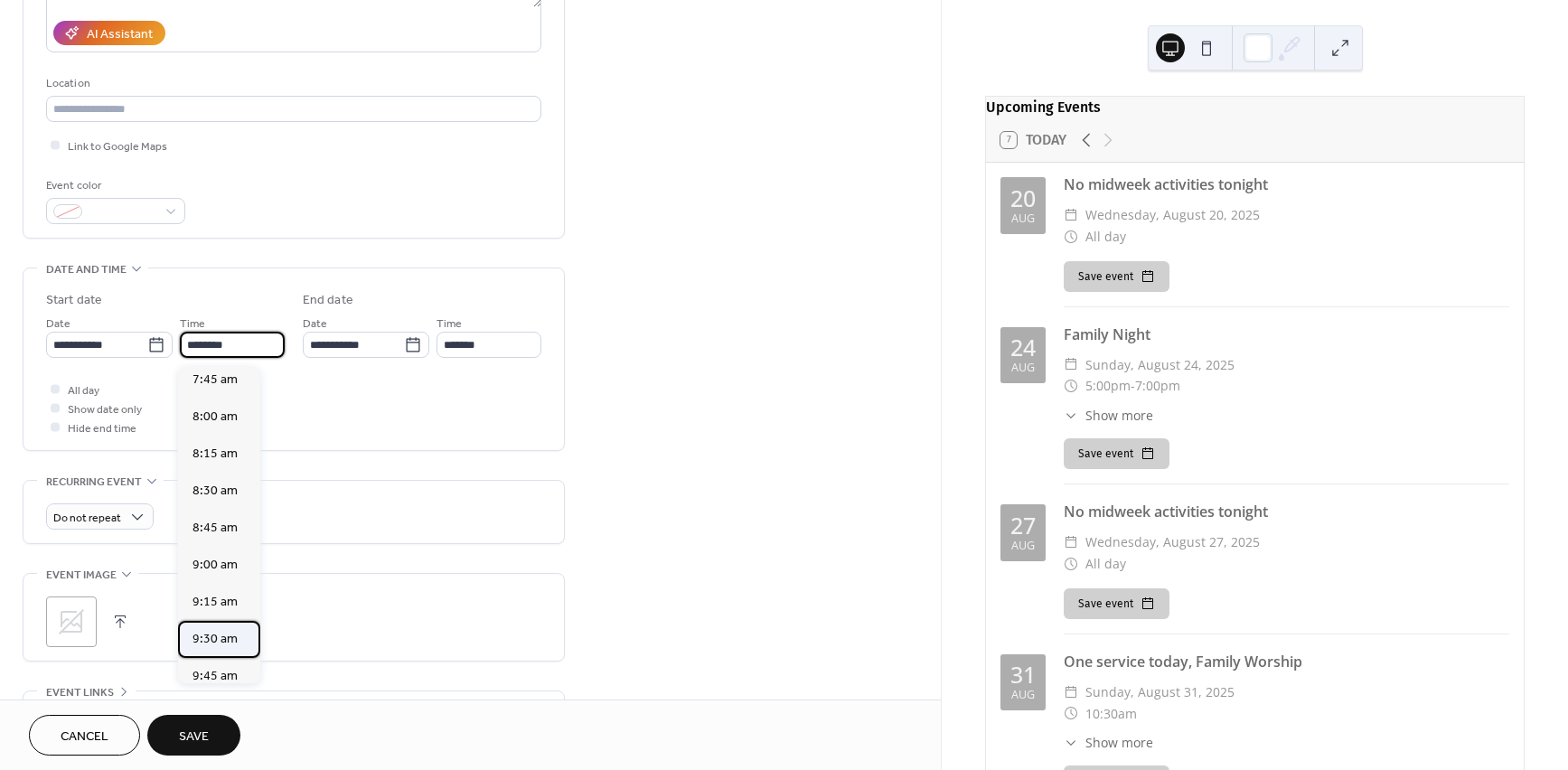 click on "9:30 am" at bounding box center (215, 639) 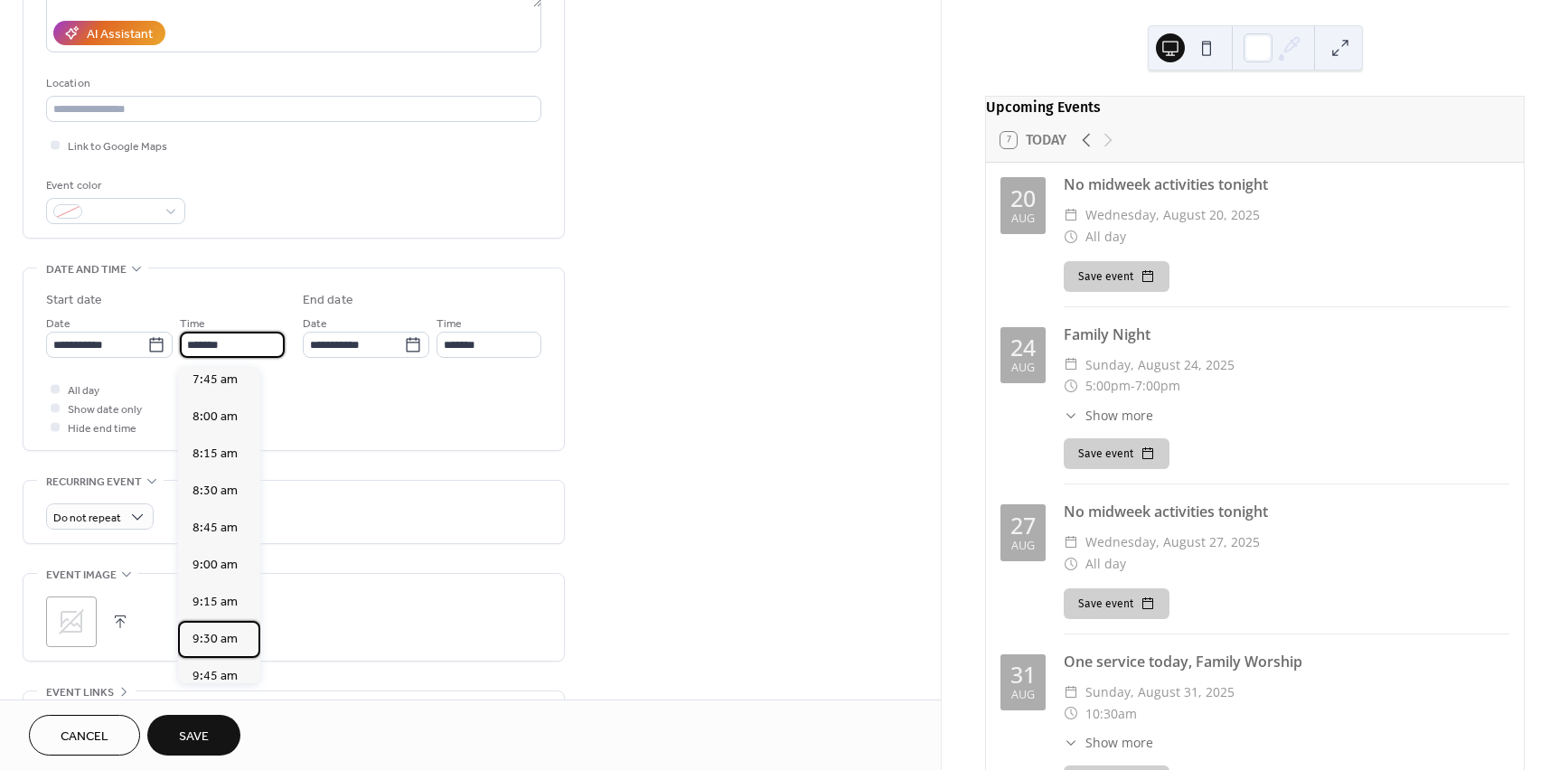 type on "********" 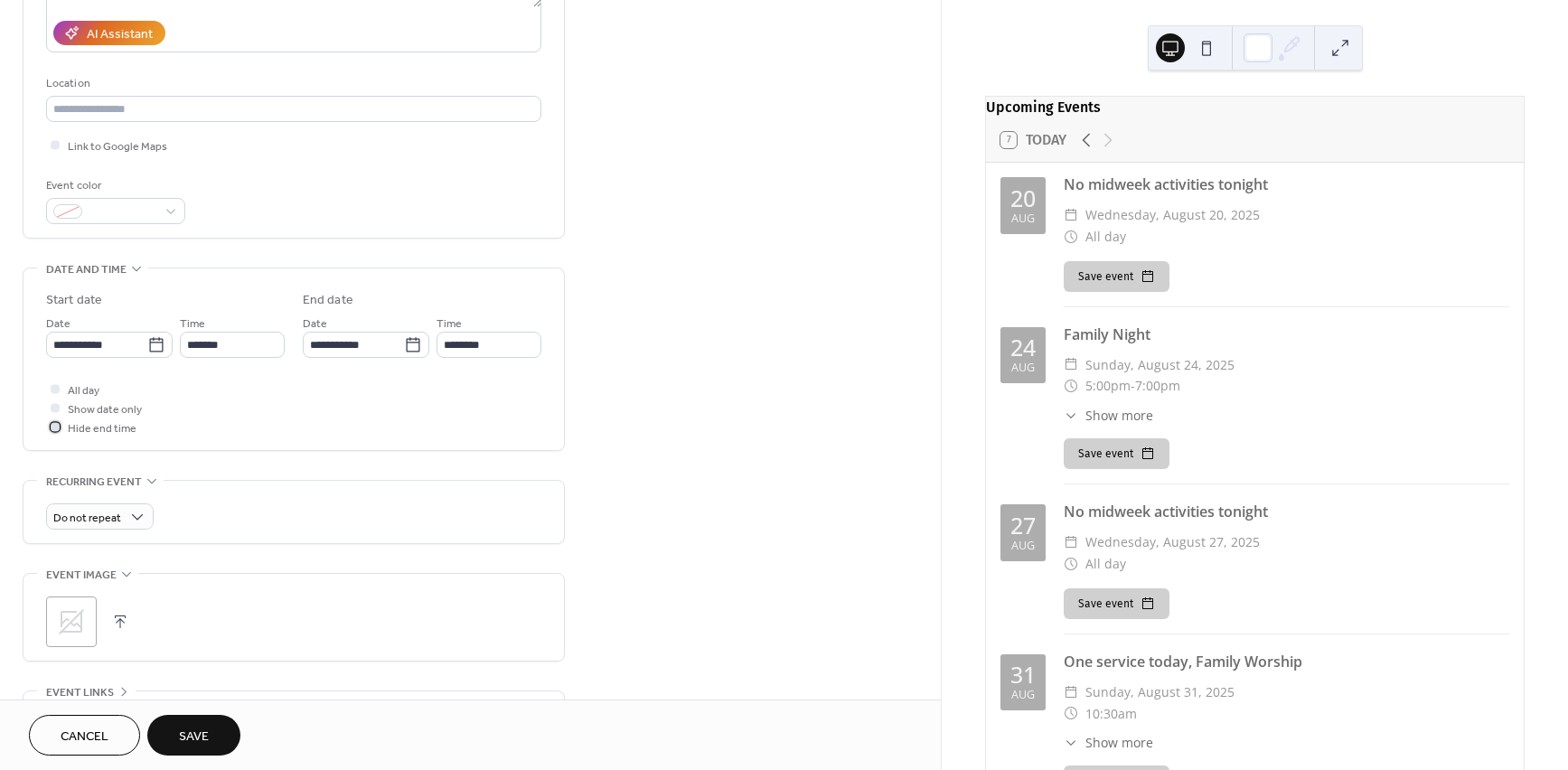 click at bounding box center [55, 427] 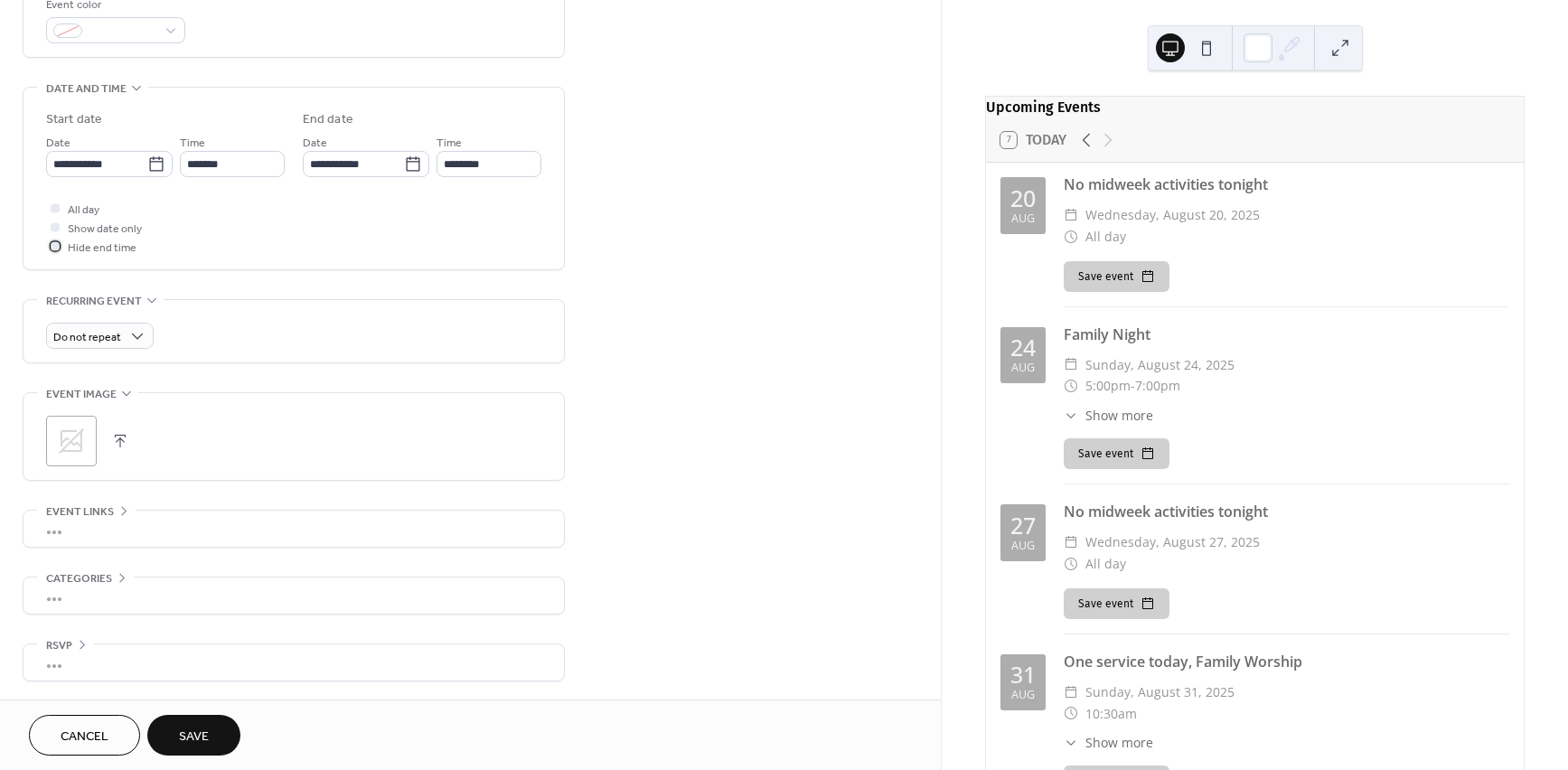 scroll, scrollTop: 507, scrollLeft: 0, axis: vertical 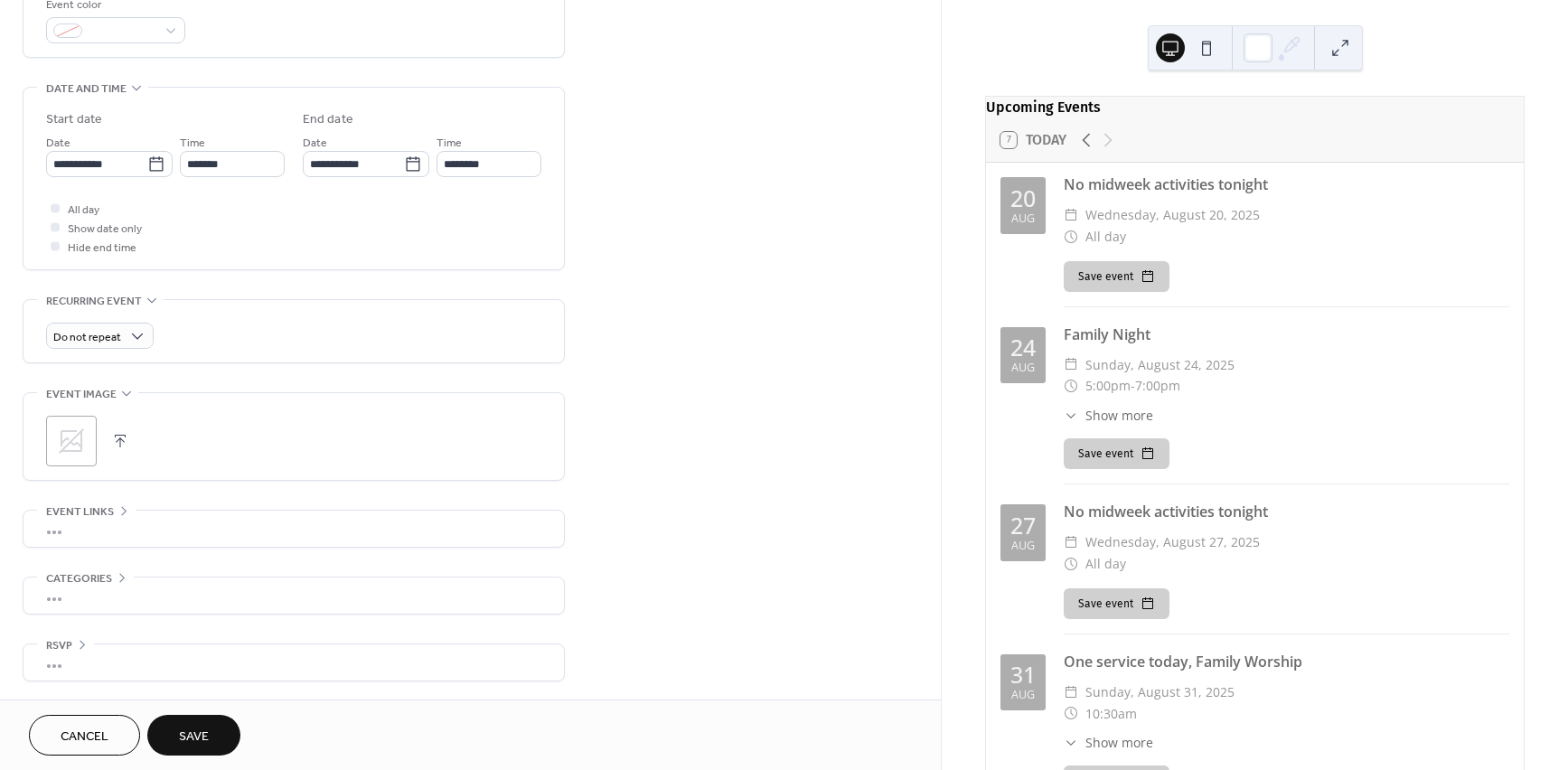click on "Save" at bounding box center (193, 735) 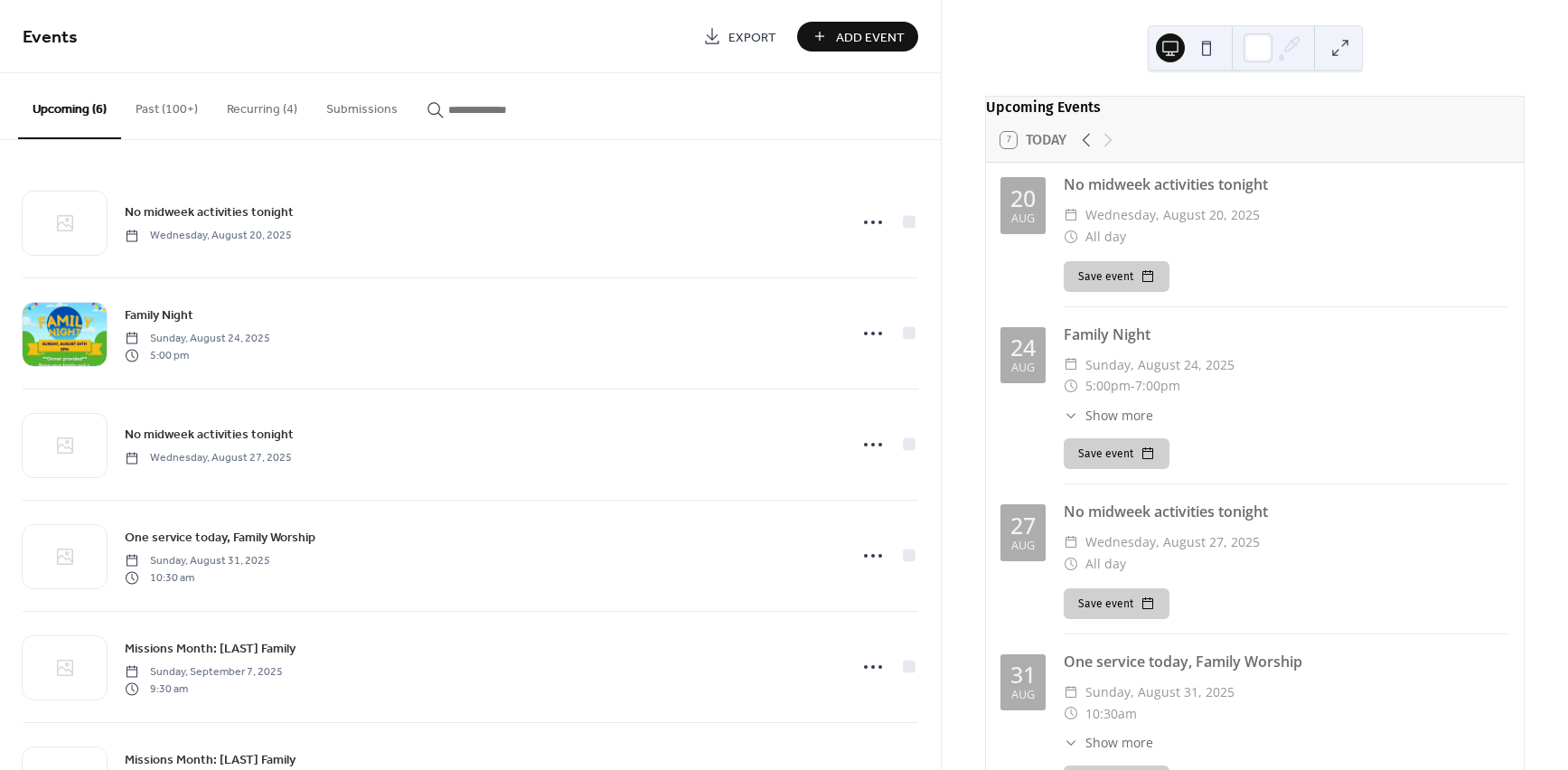 click on "Add Event" at bounding box center (858, 36) 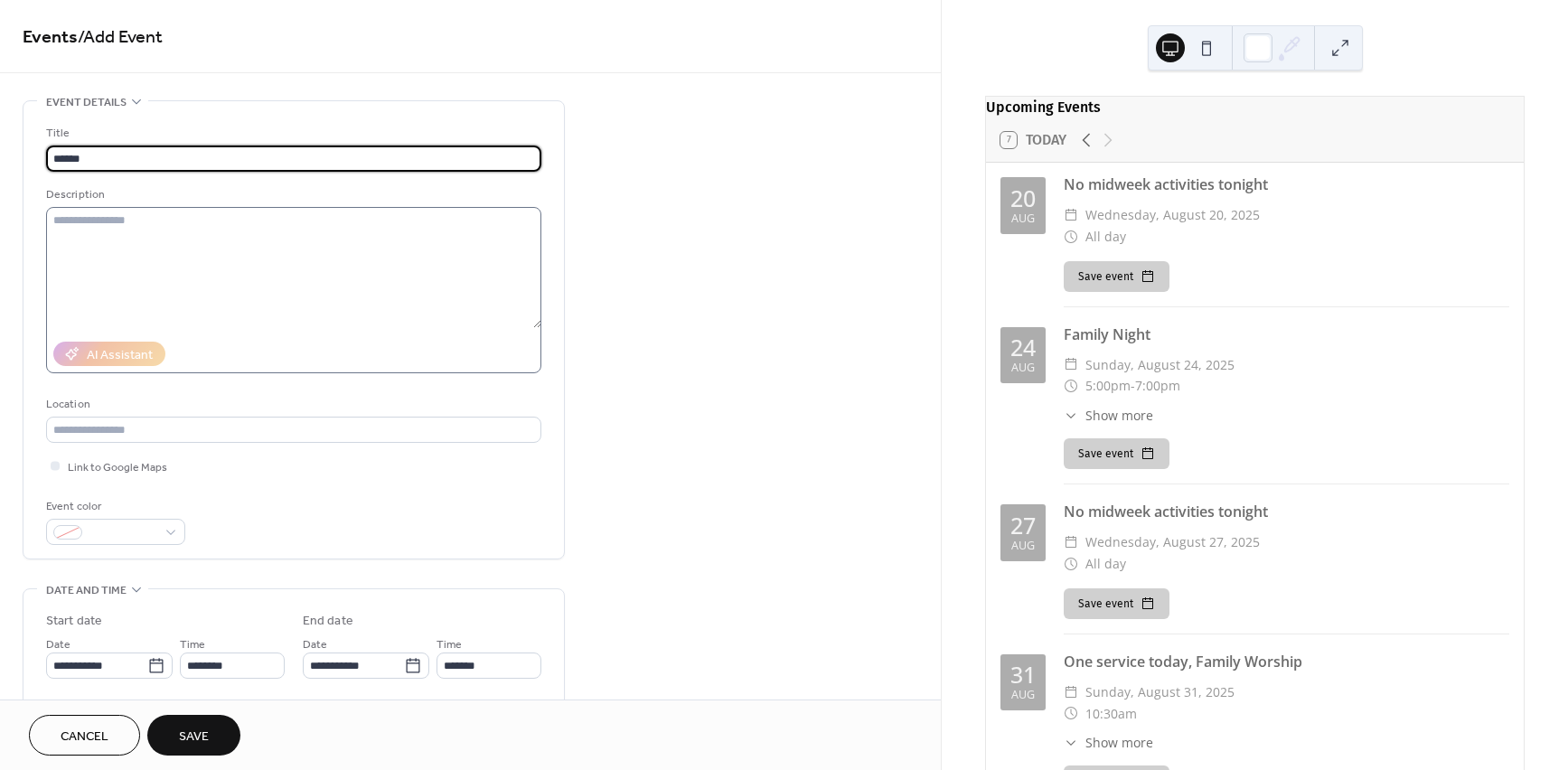 type on "******" 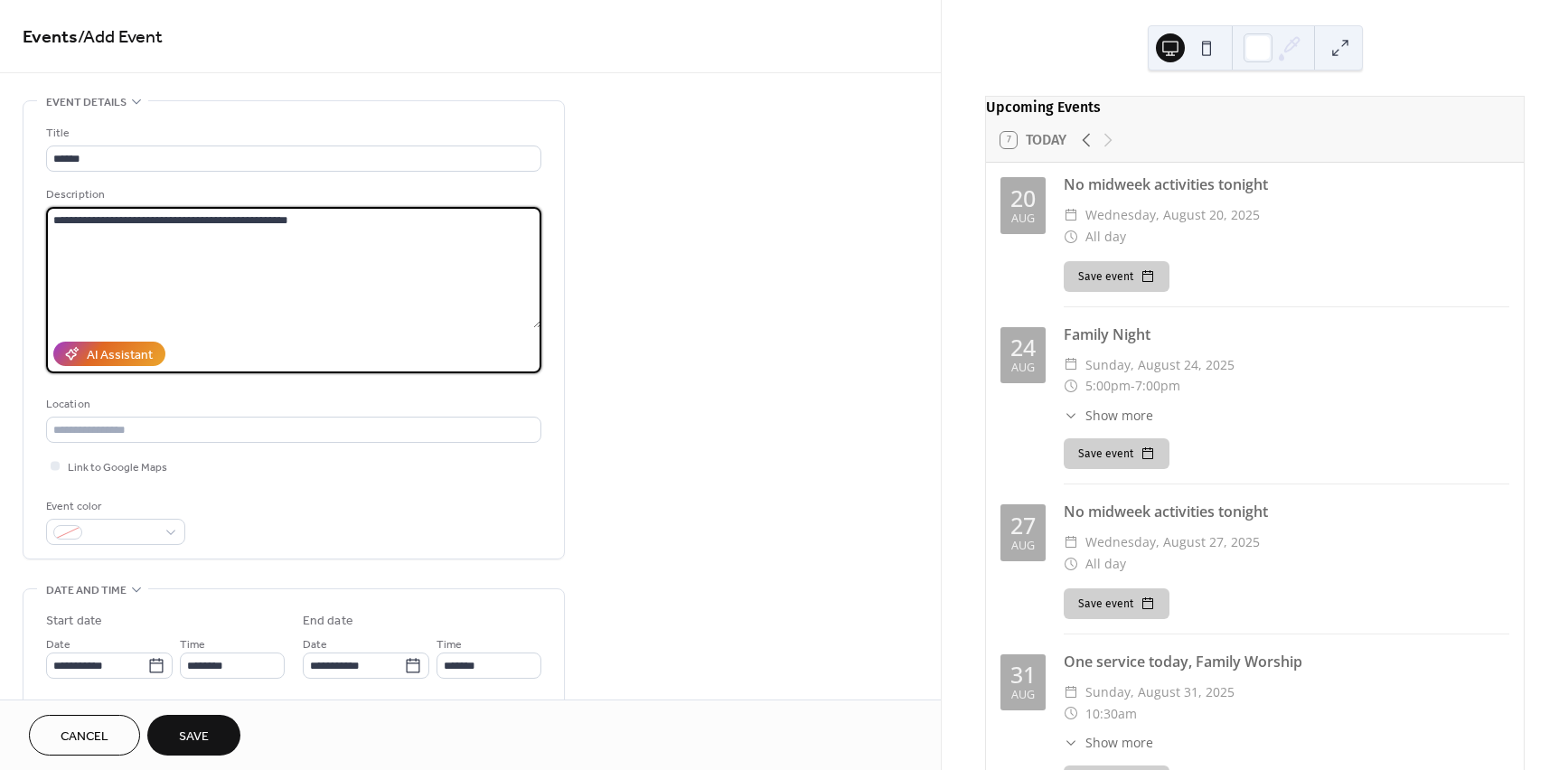 click on "**********" at bounding box center [294, 268] 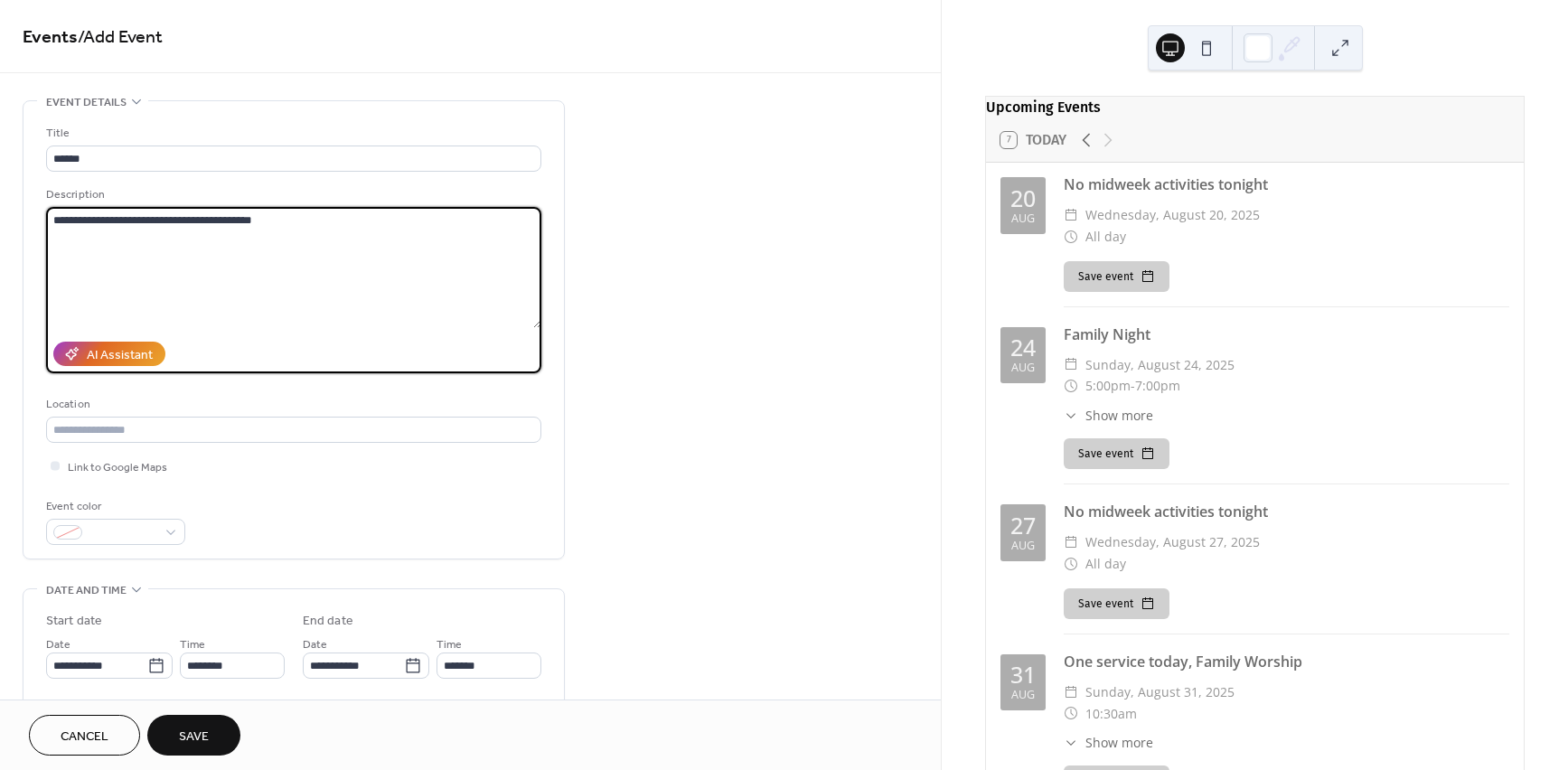 click on "**********" at bounding box center (294, 268) 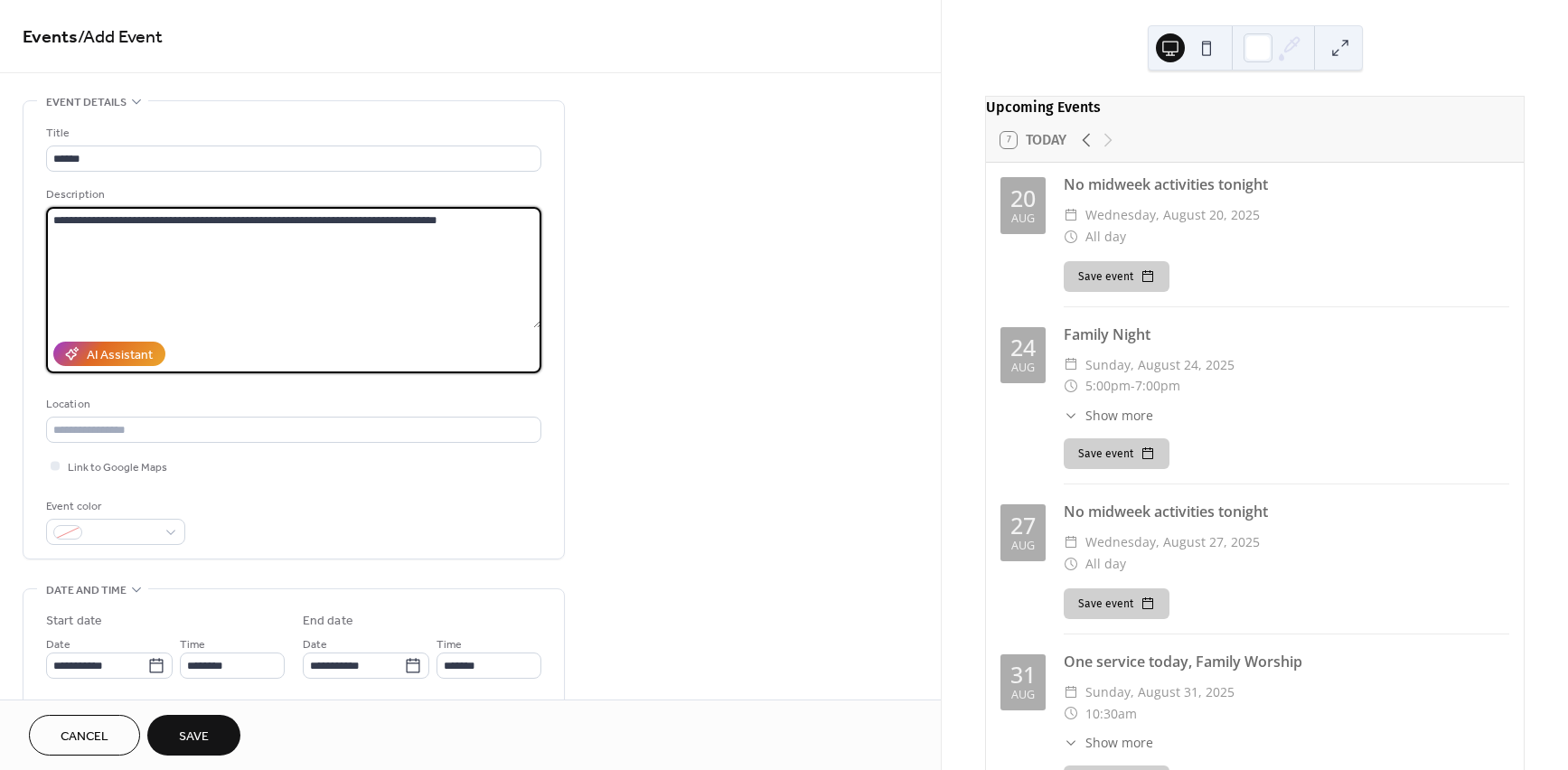 click on "**********" at bounding box center [294, 268] 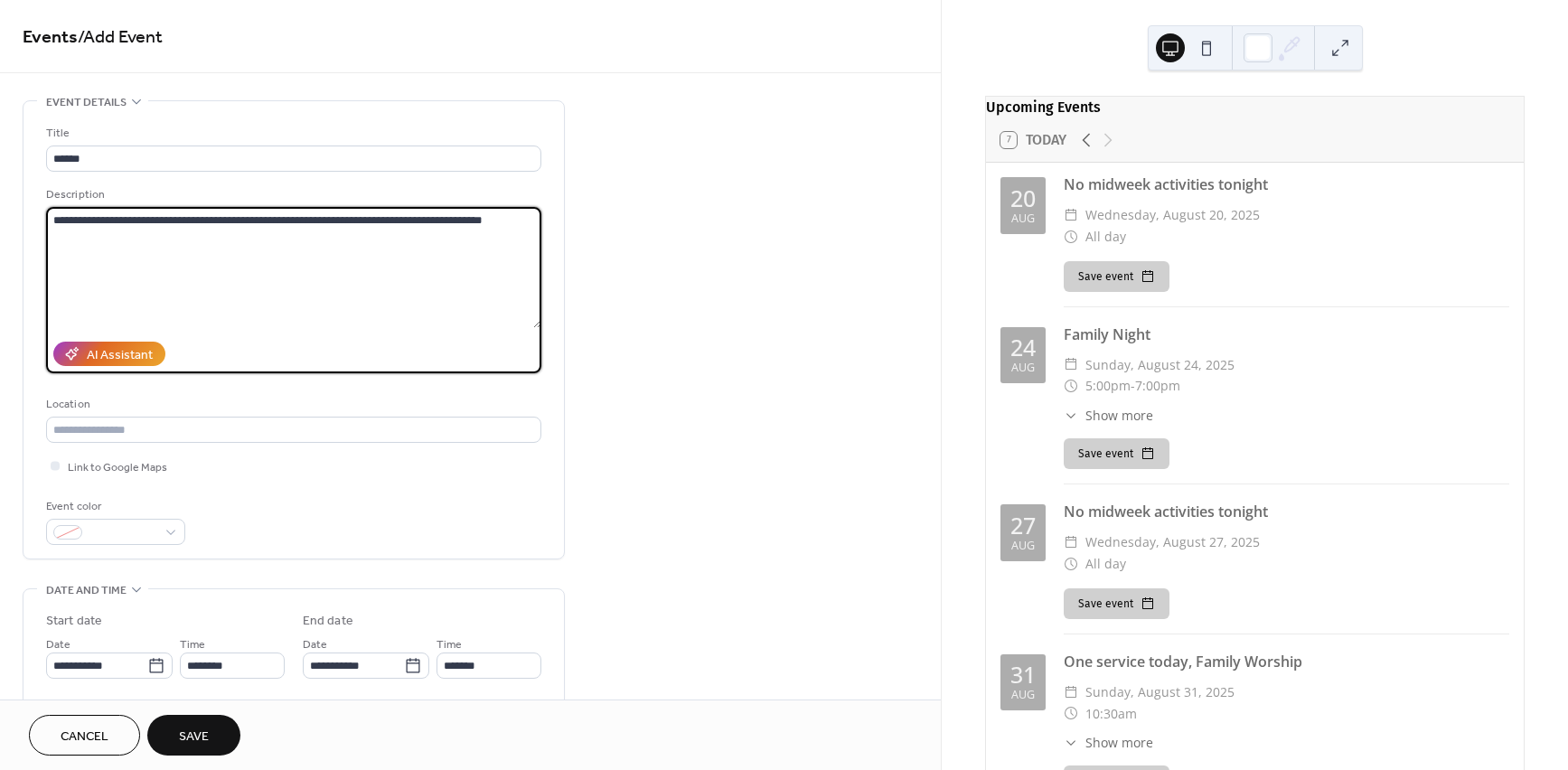 drag, startPoint x: 275, startPoint y: 221, endPoint x: 359, endPoint y: 220, distance: 84.006 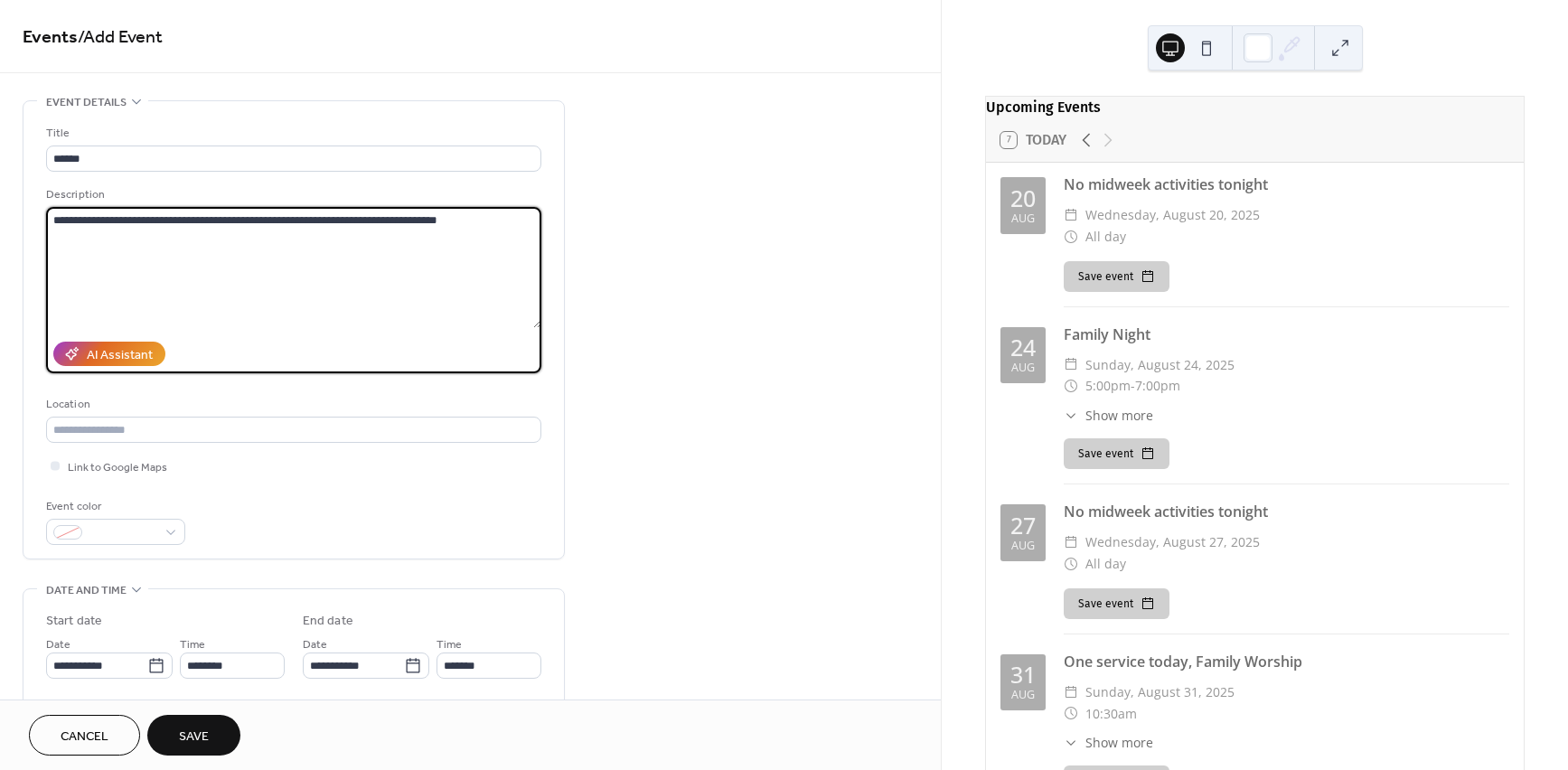 click on "**********" at bounding box center [294, 268] 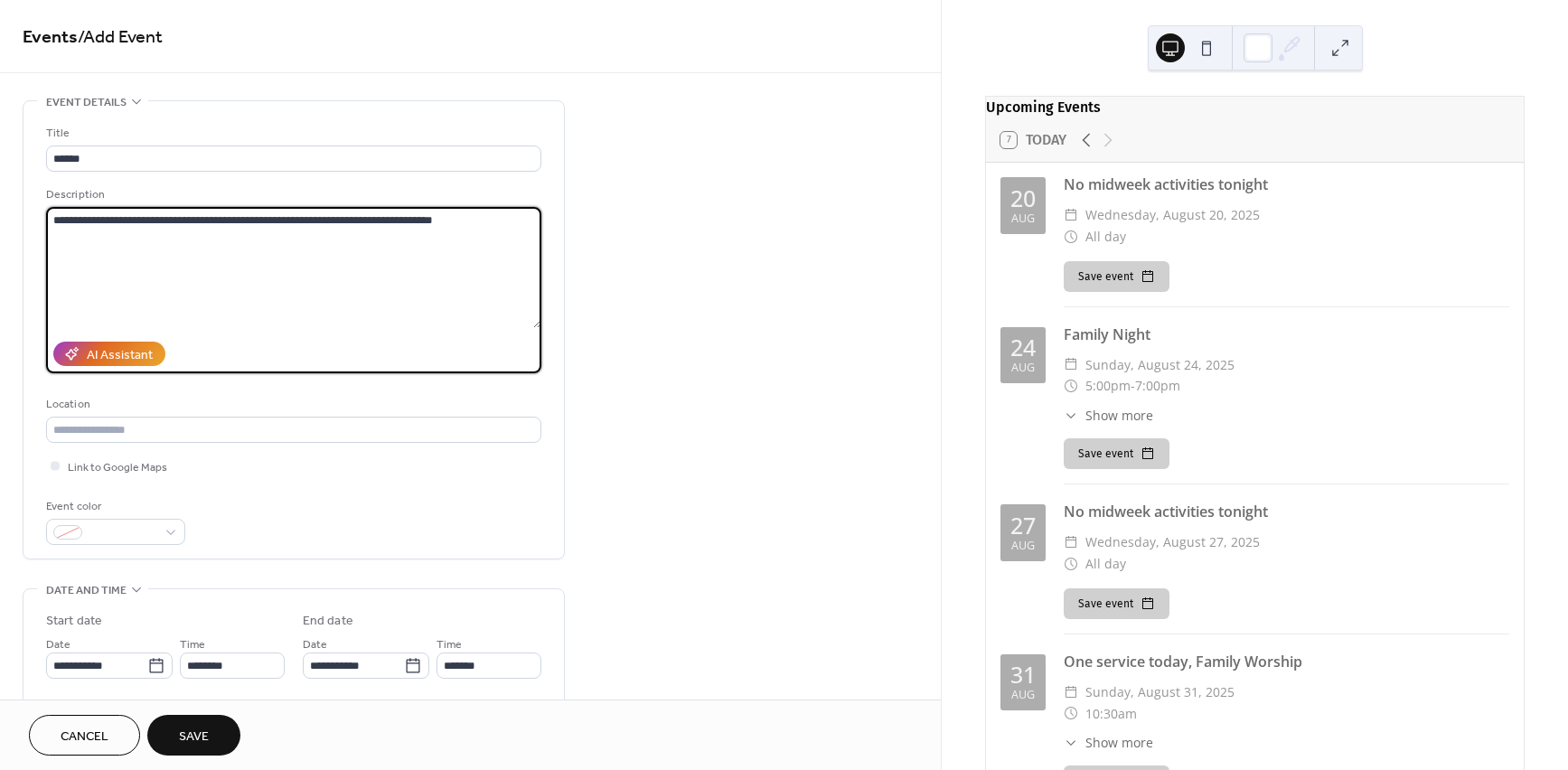 click on "**********" at bounding box center (294, 268) 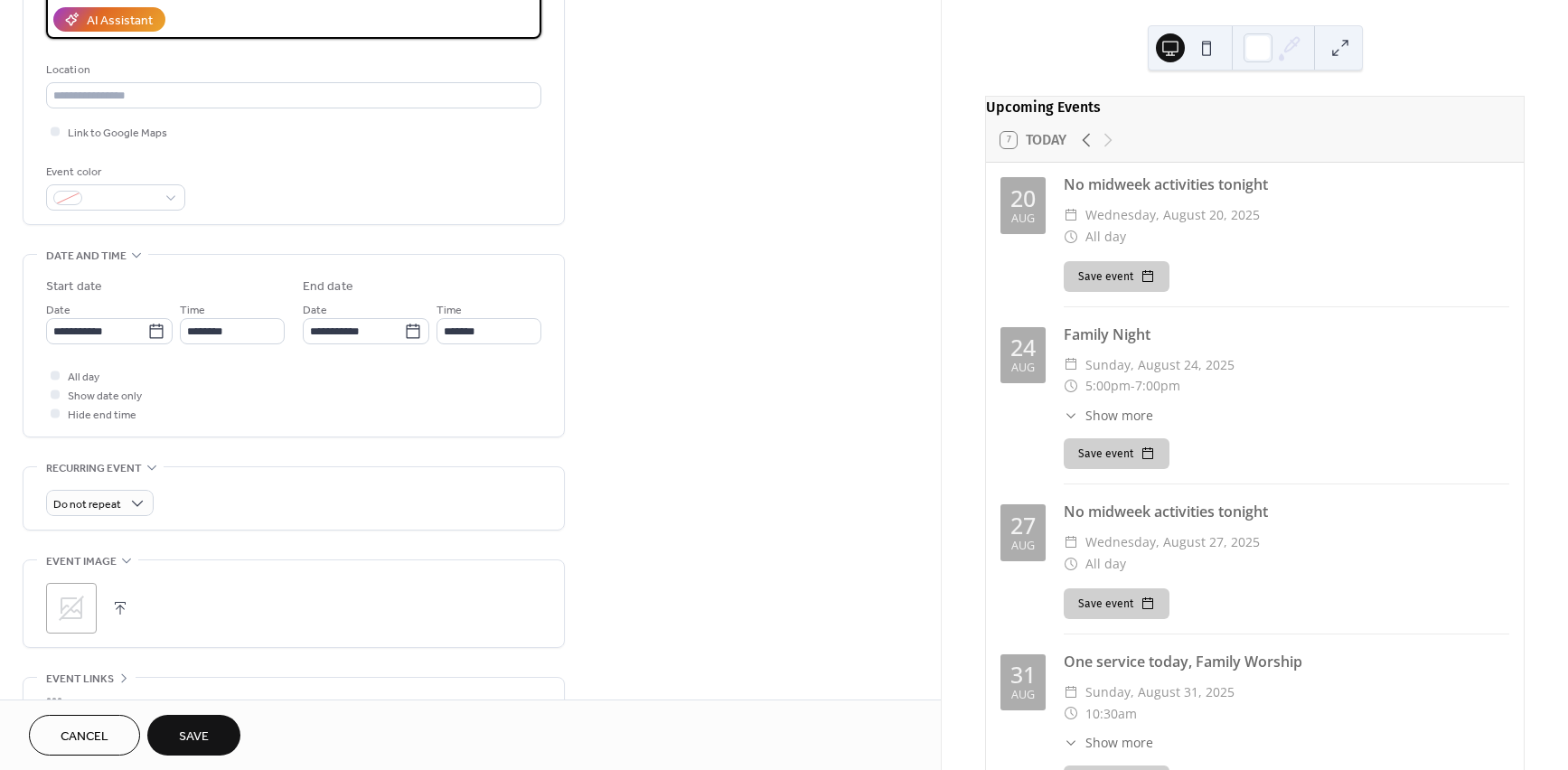 scroll, scrollTop: 337, scrollLeft: 0, axis: vertical 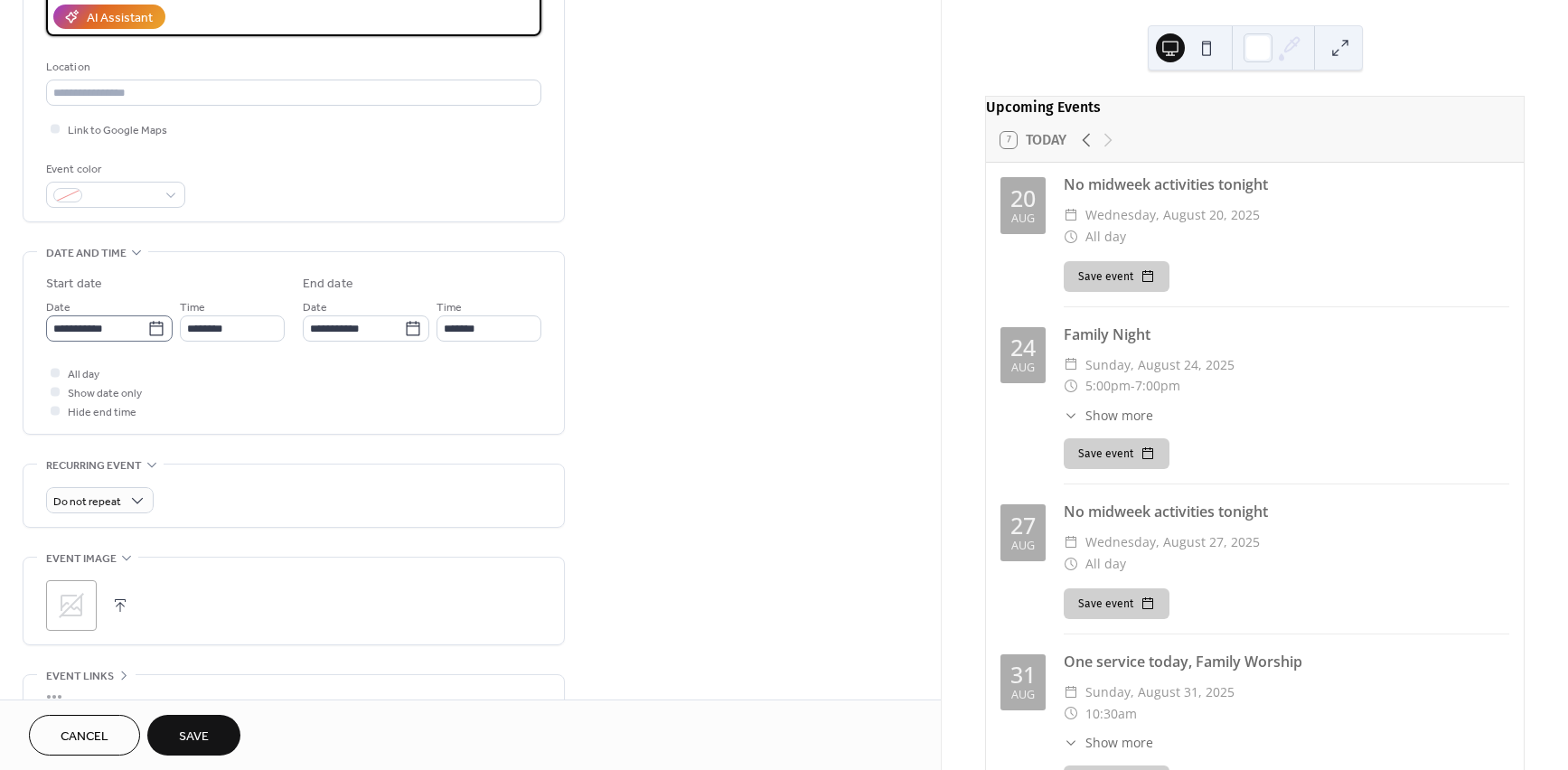 type on "**********" 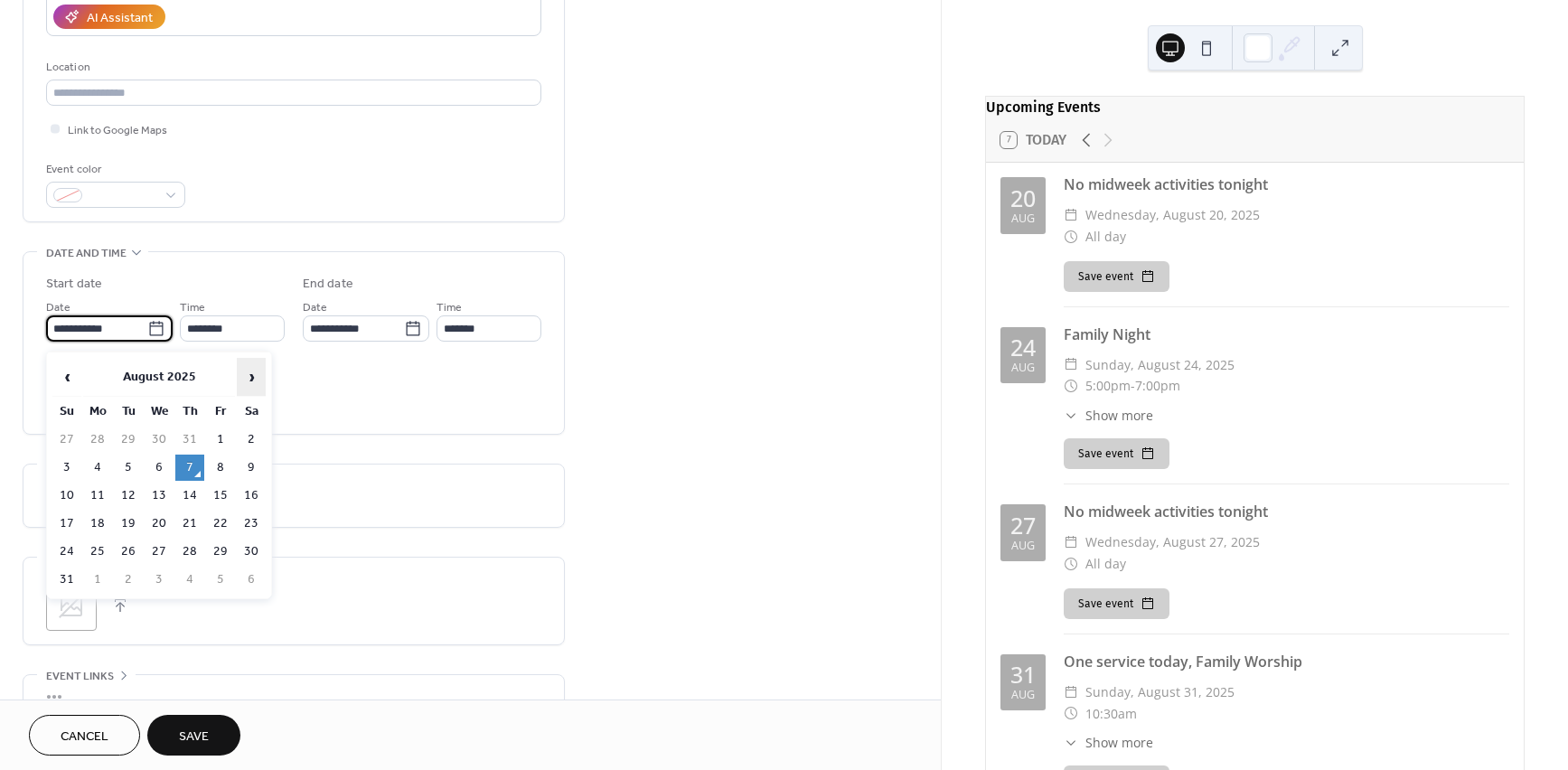click on "›" at bounding box center (251, 377) 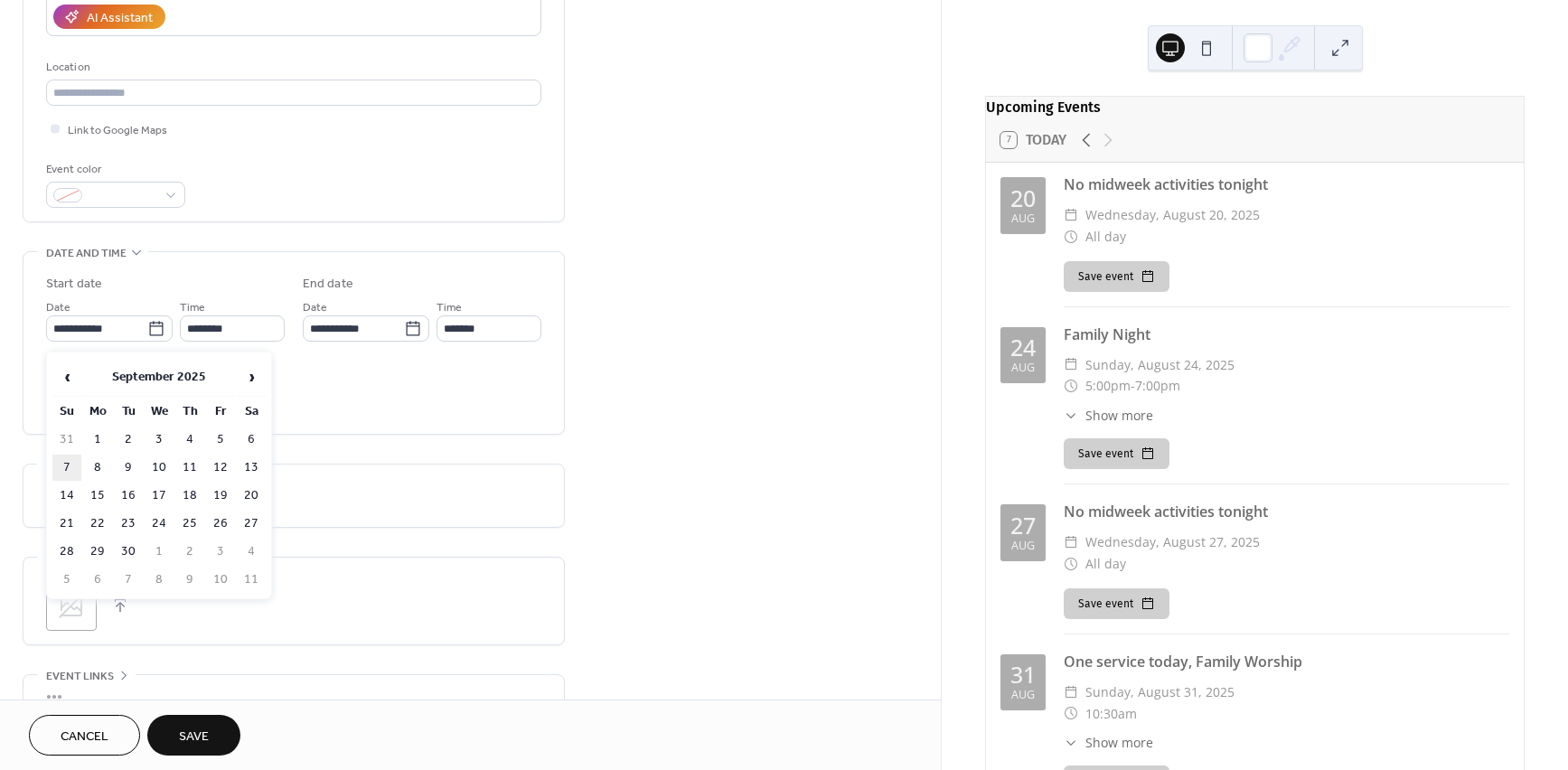 click on "7" at bounding box center (67, 467) 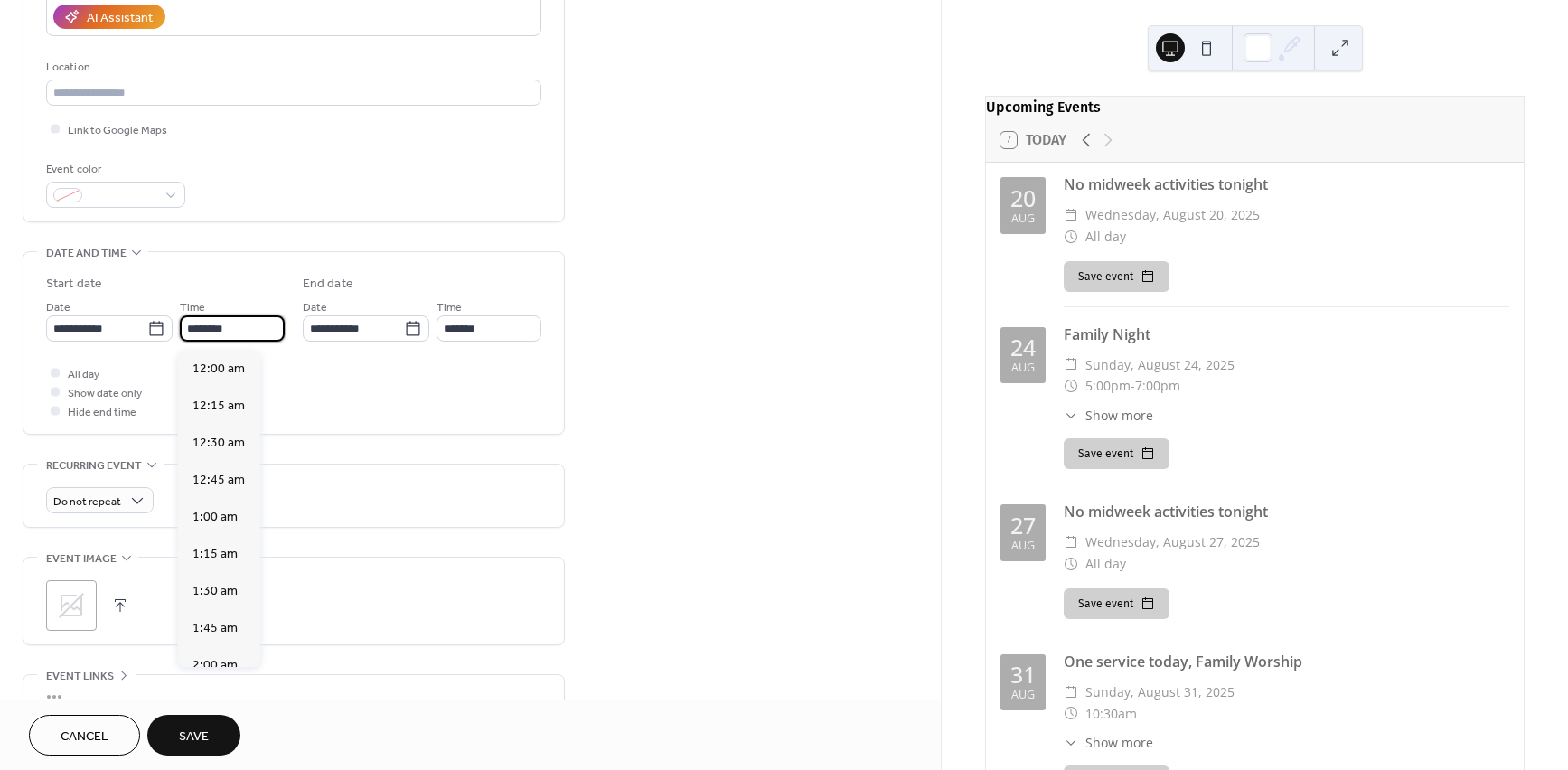 click on "********" at bounding box center [232, 328] 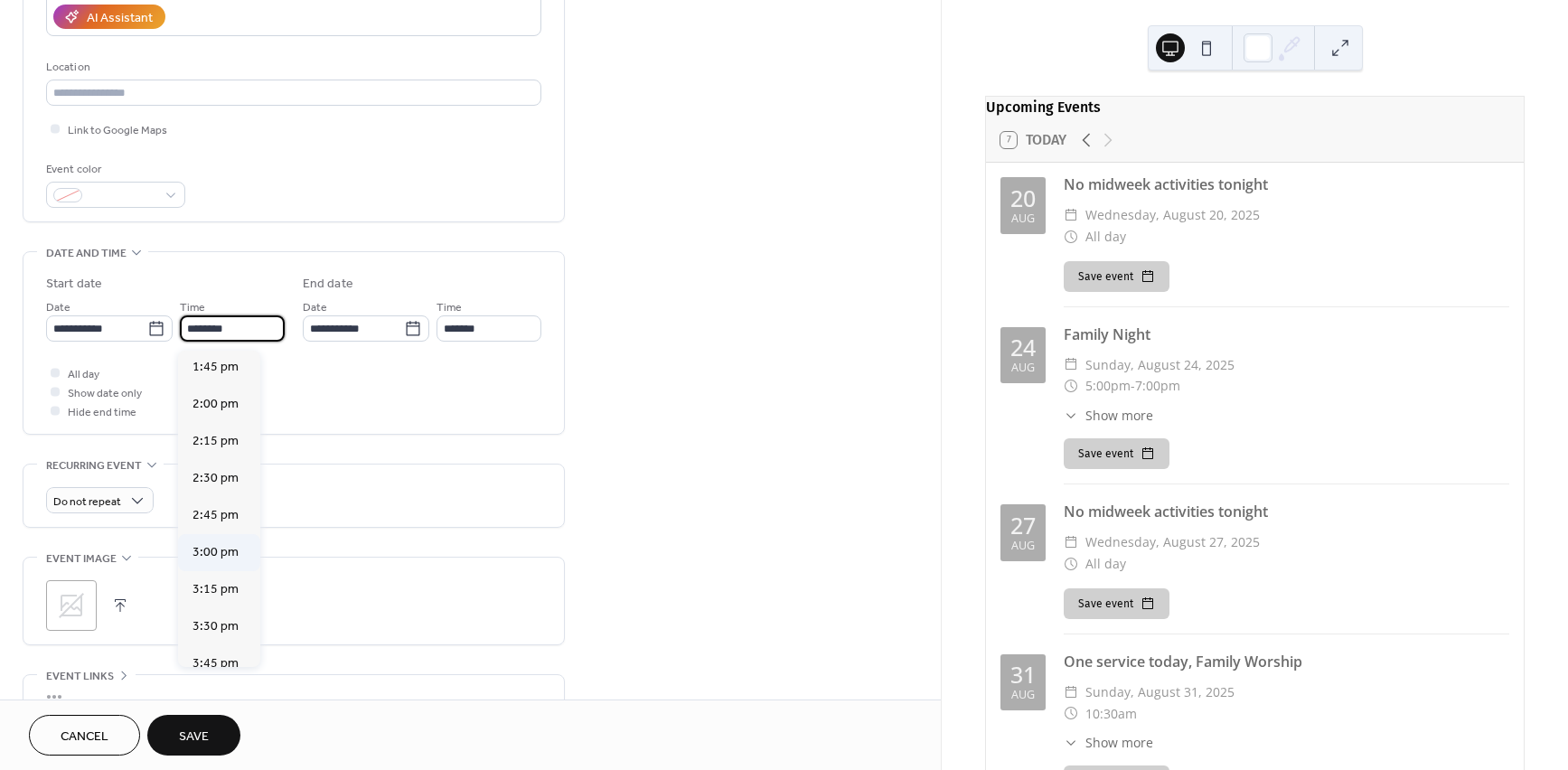 scroll, scrollTop: 2110, scrollLeft: 0, axis: vertical 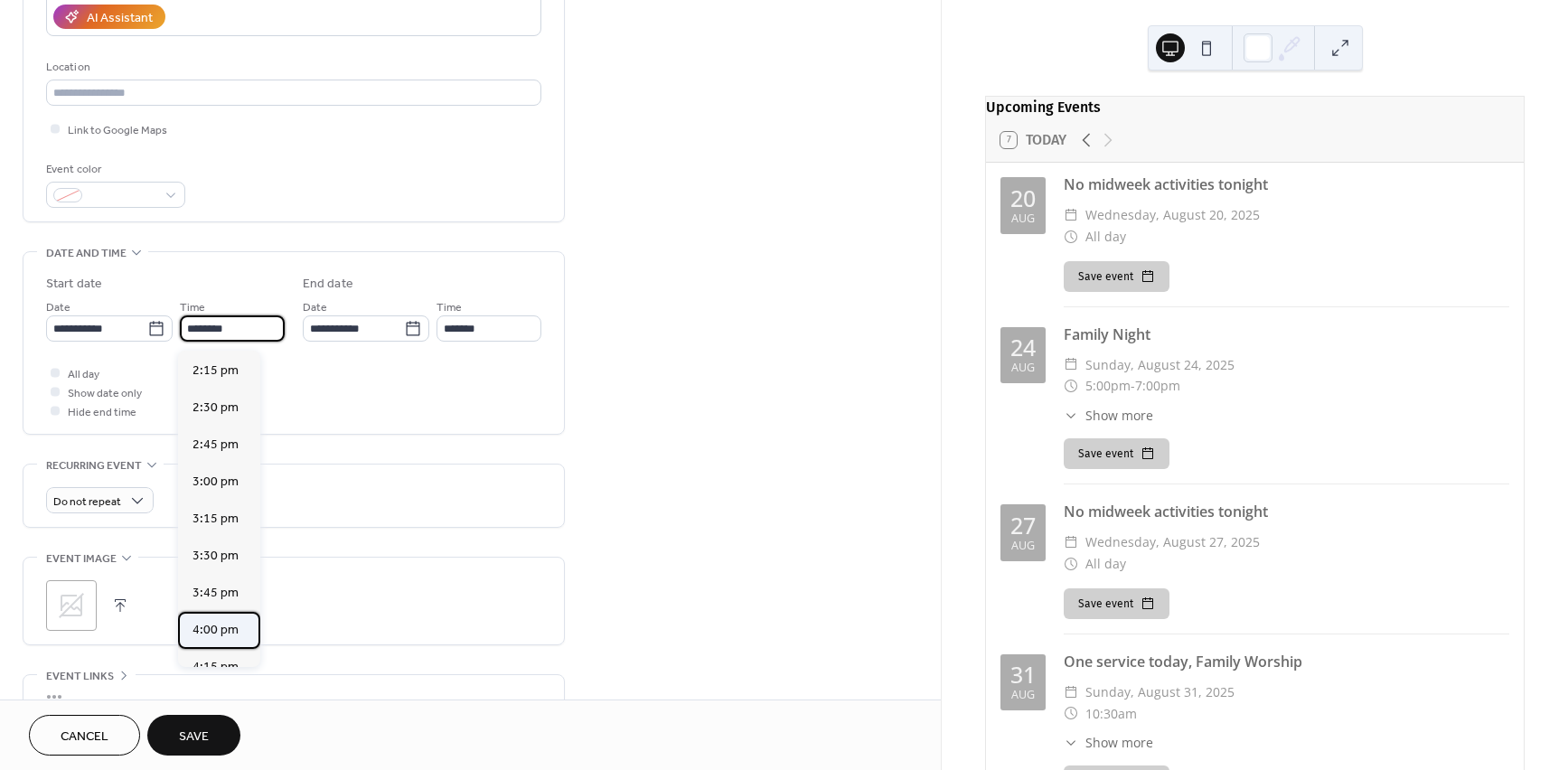 click on "4:00 pm" at bounding box center [215, 630] 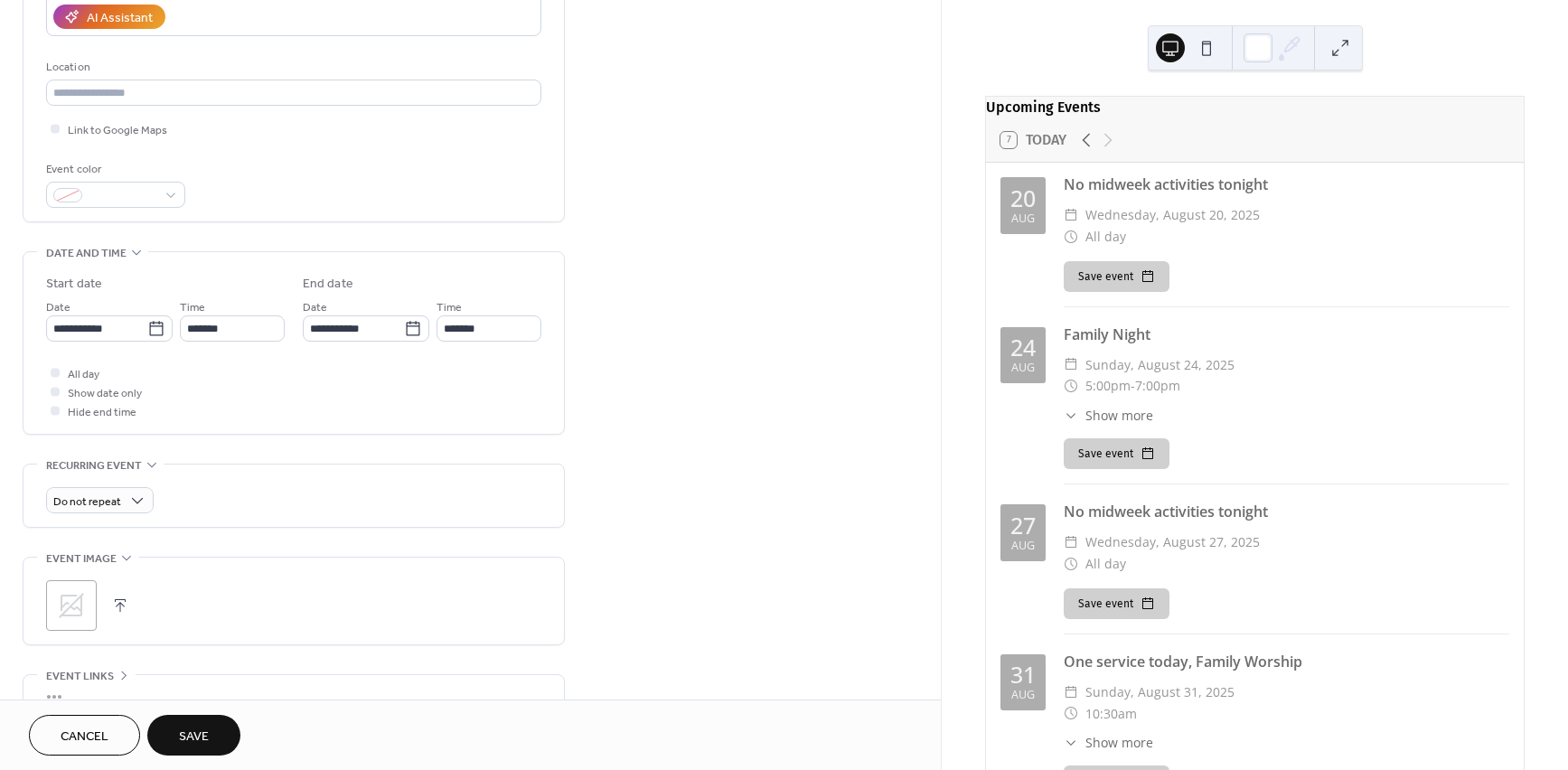 type on "*******" 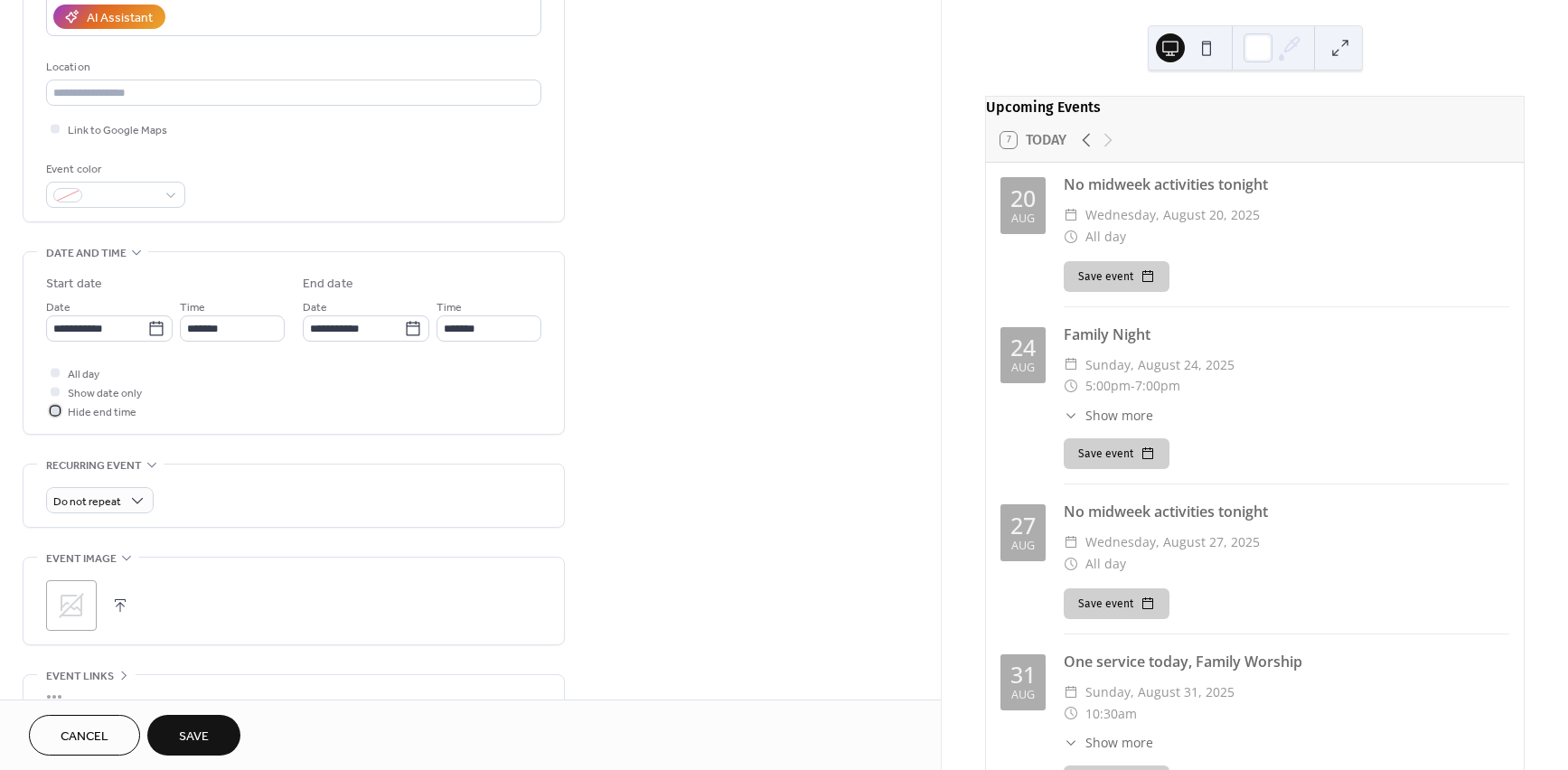click at bounding box center (55, 410) 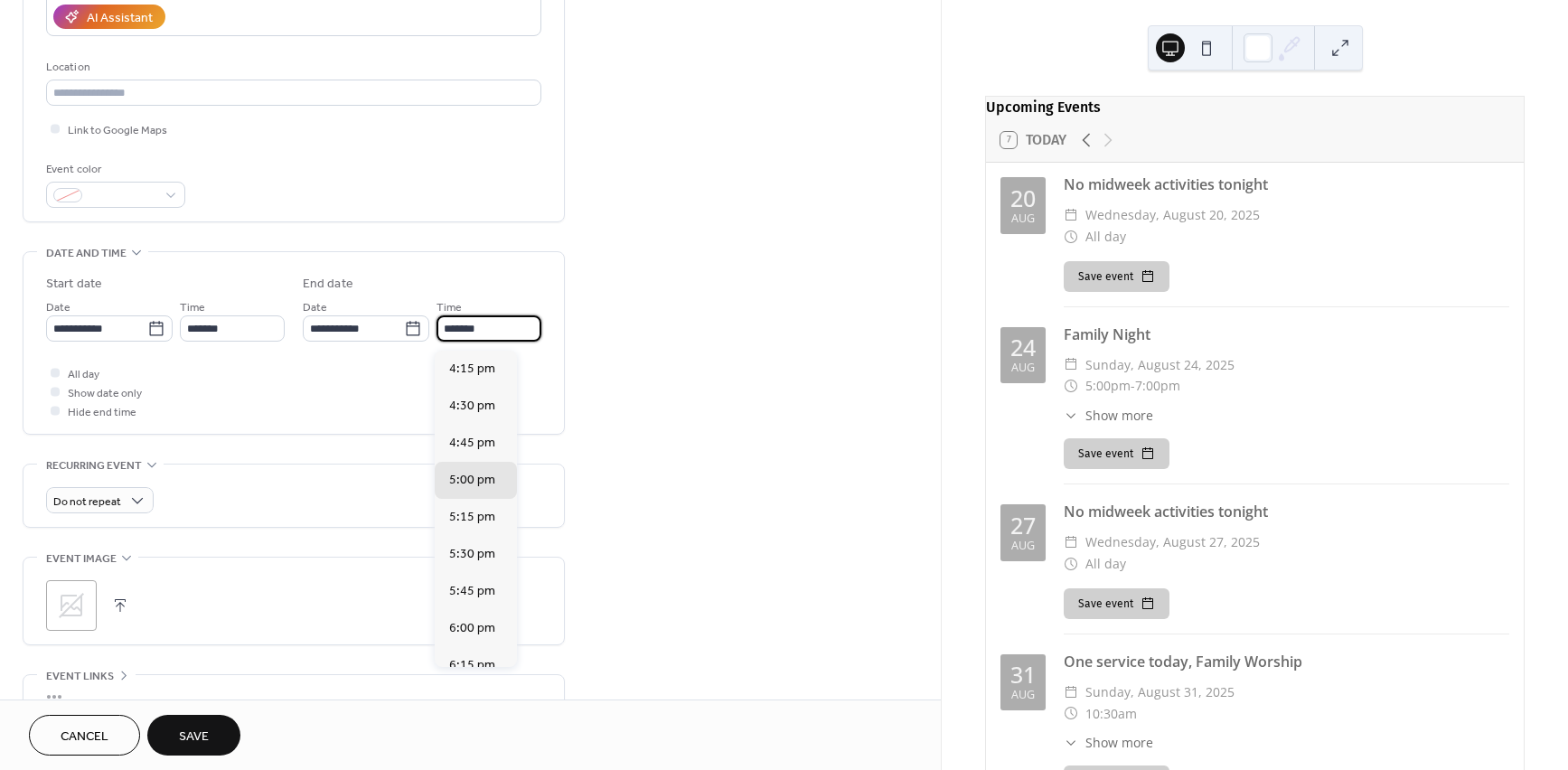 click on "*******" at bounding box center (489, 328) 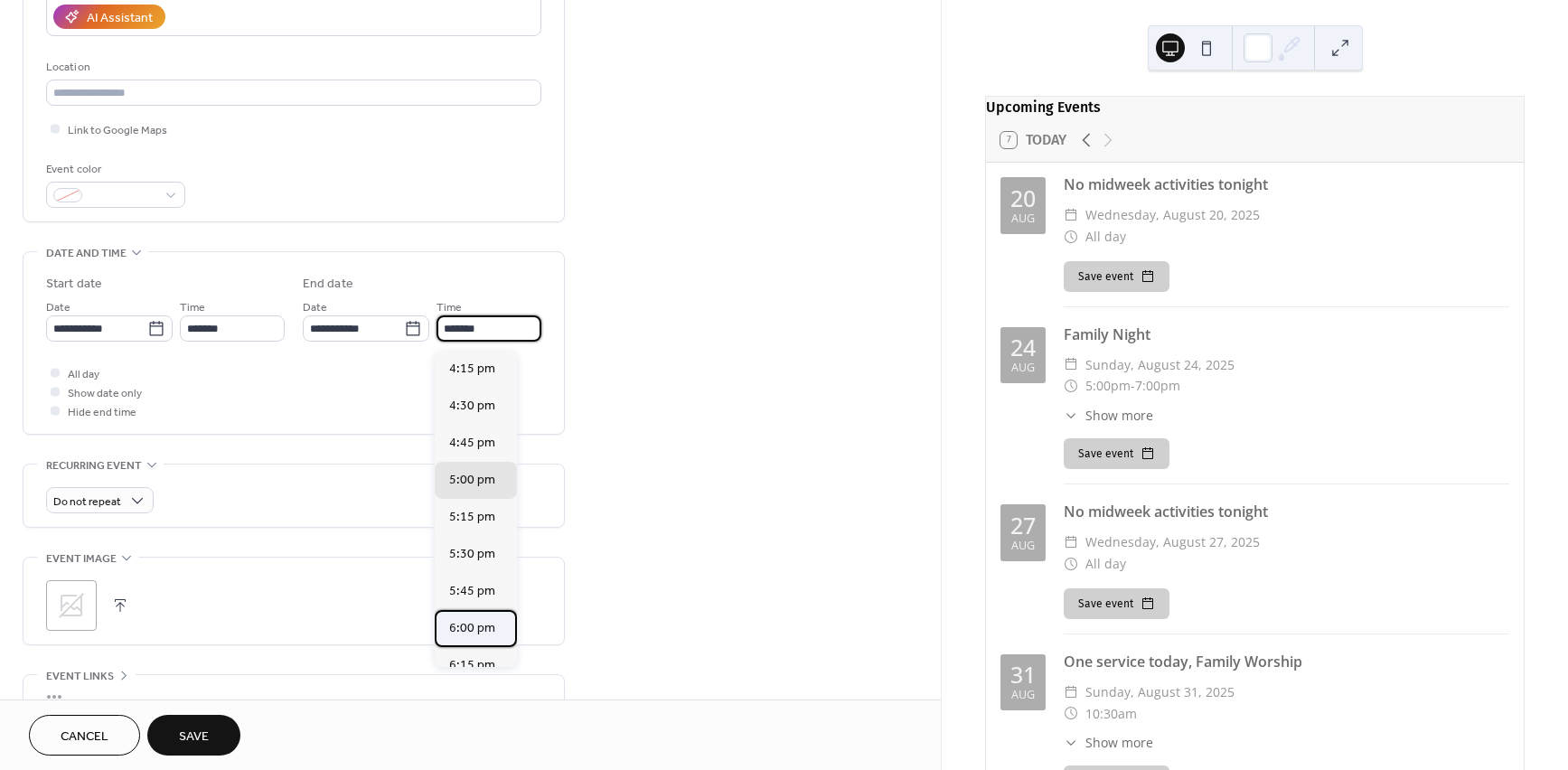 click on "6:00 pm" at bounding box center [472, 628] 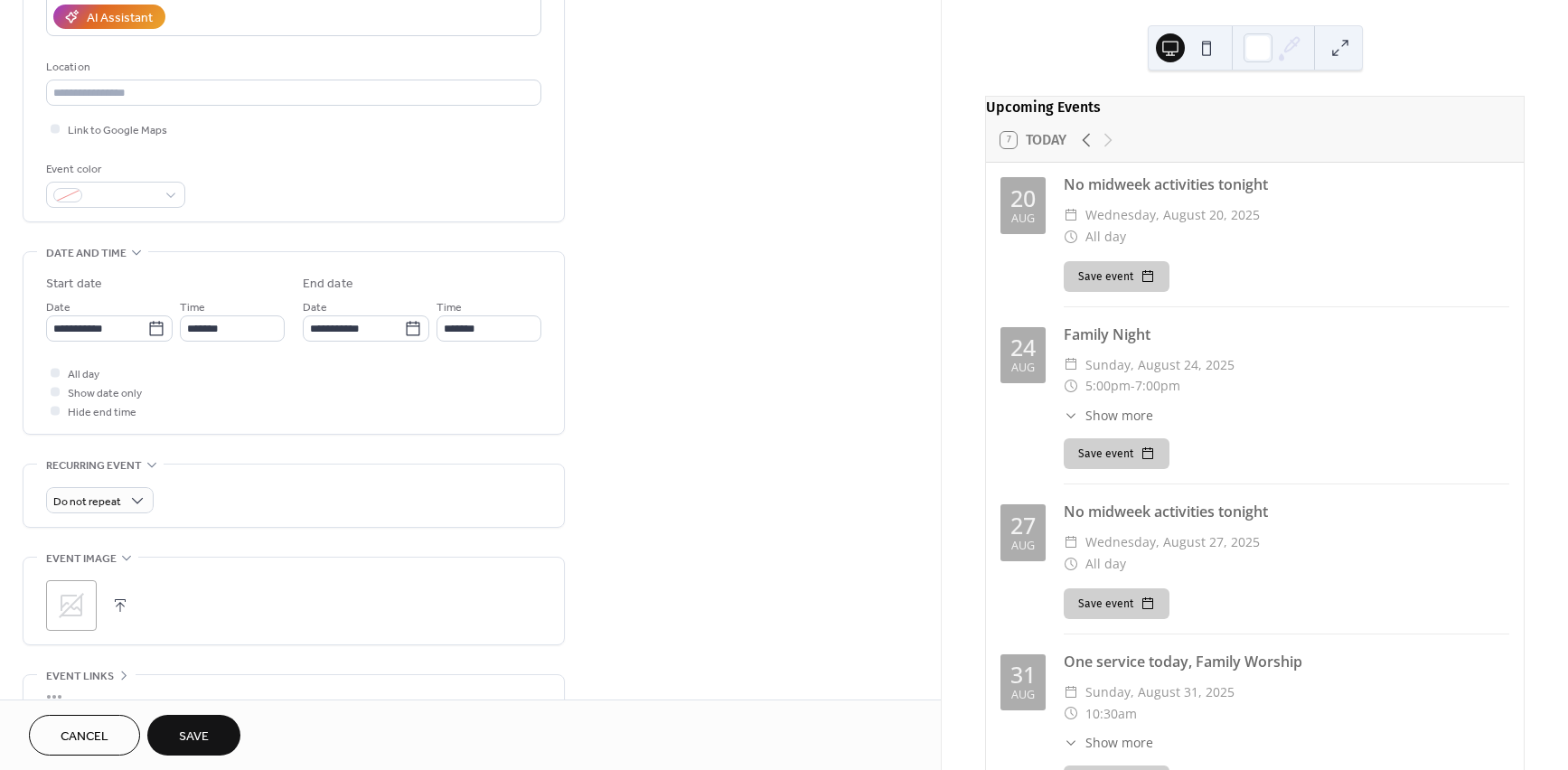 type on "*******" 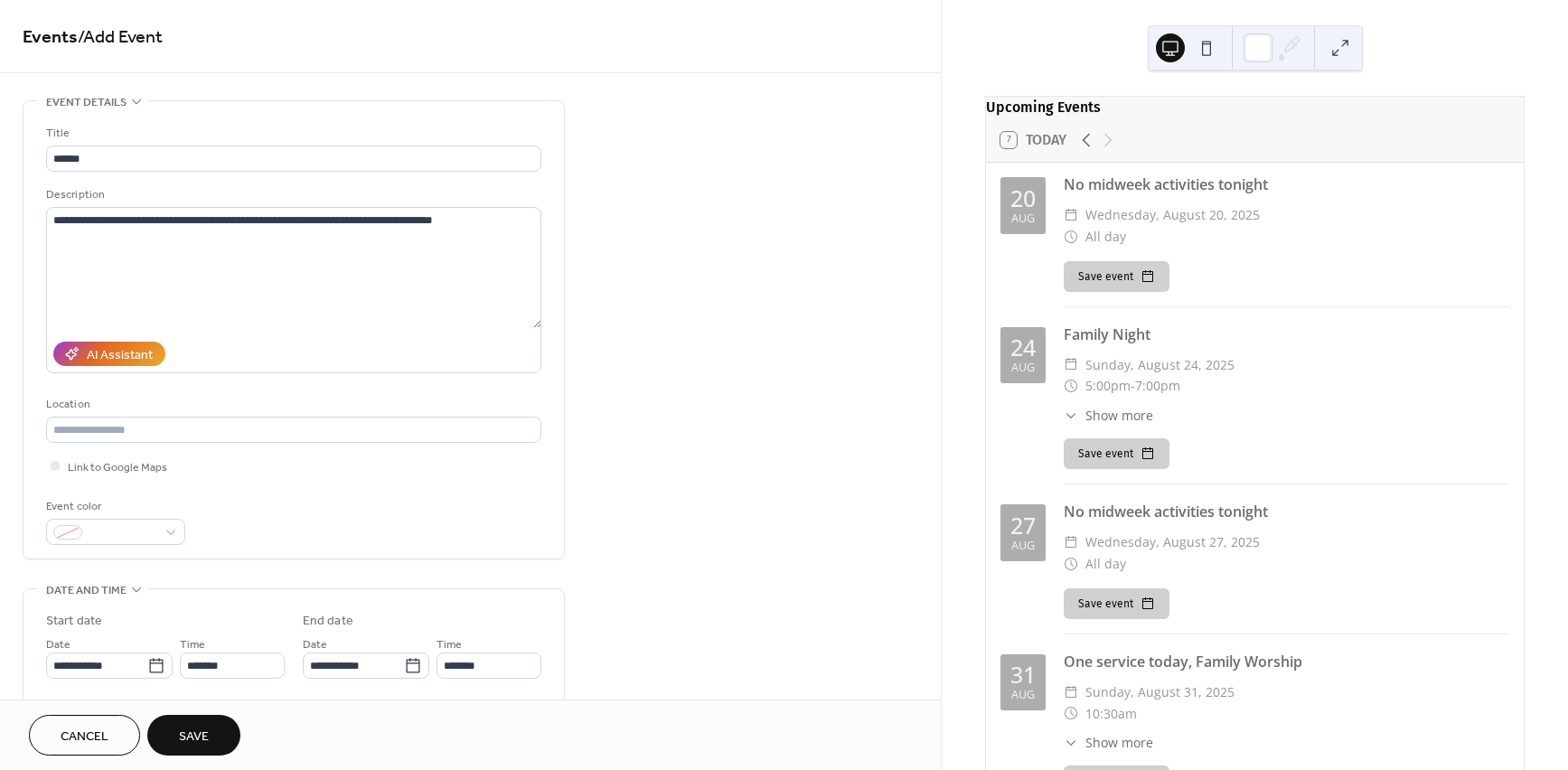 scroll, scrollTop: 0, scrollLeft: 0, axis: both 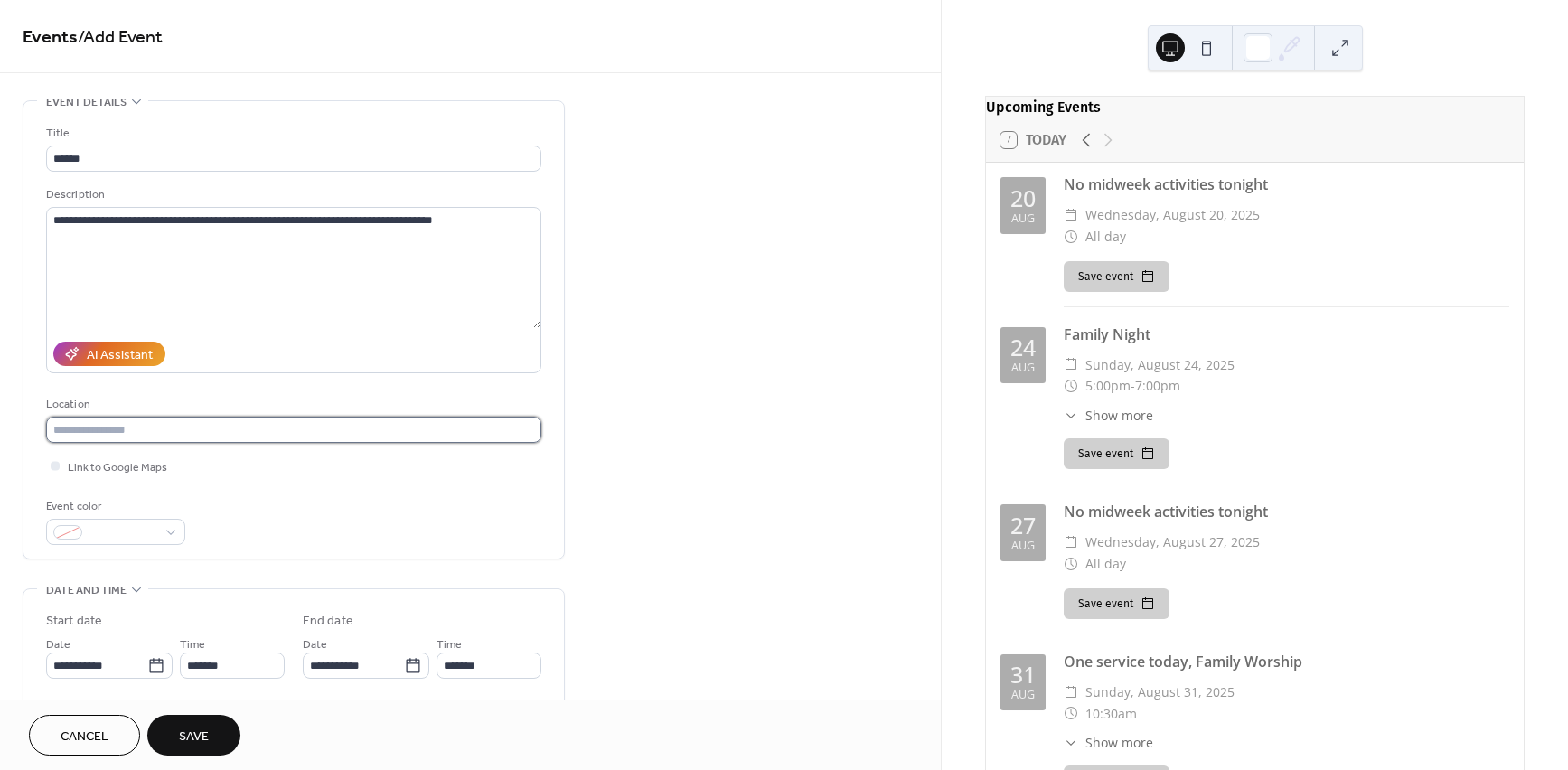 click at bounding box center (294, 429) 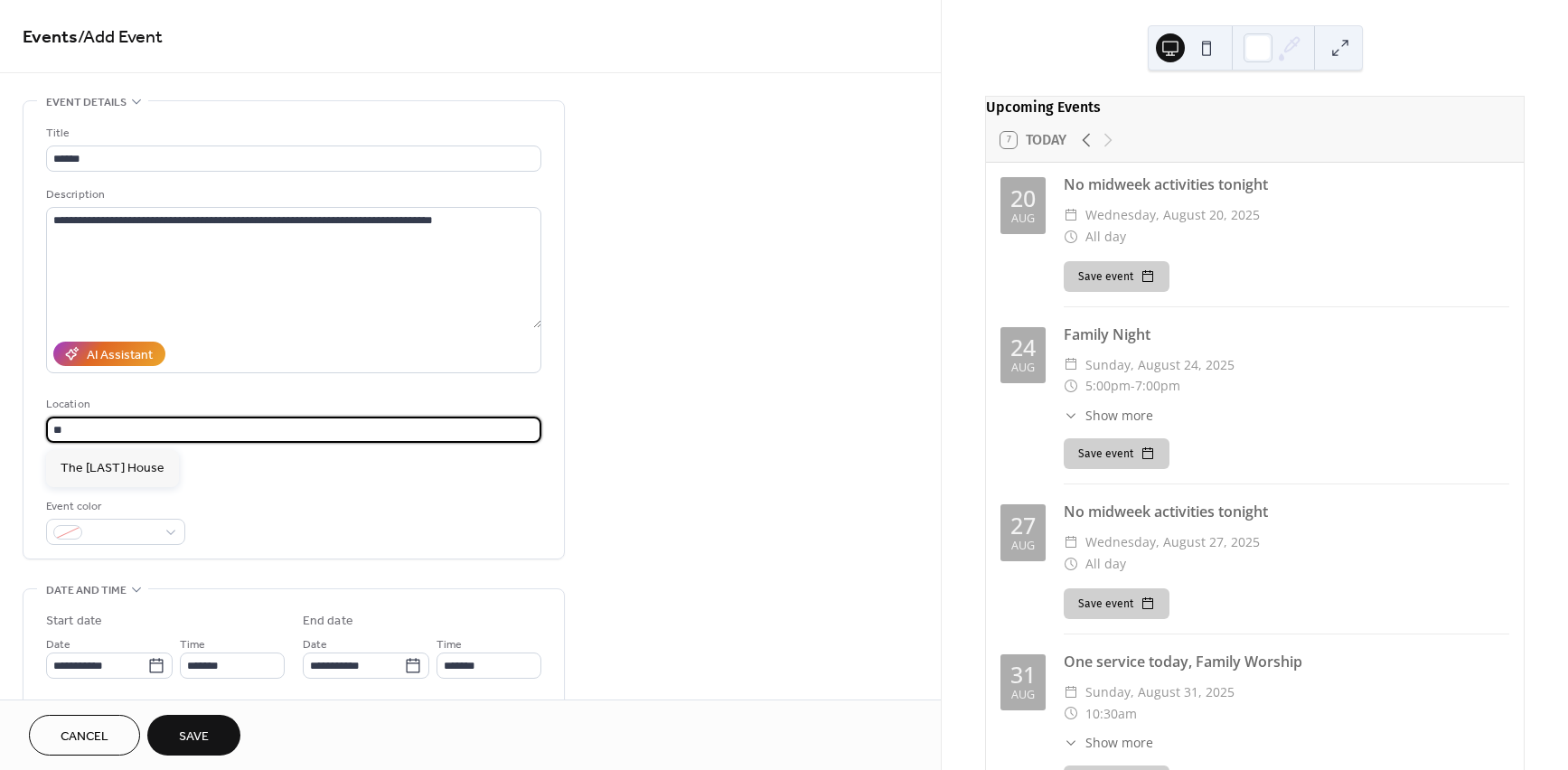 type on "*" 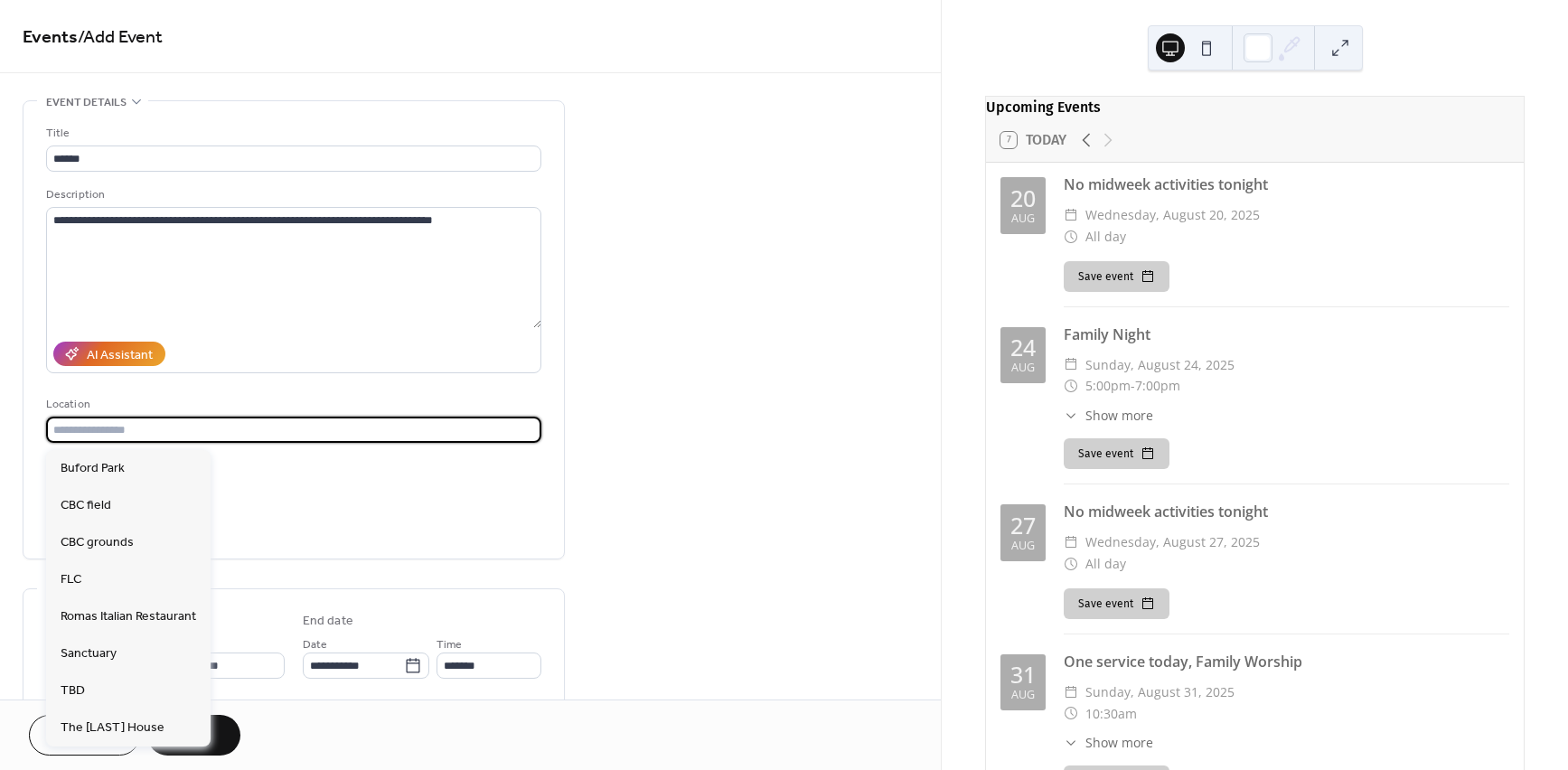 click on "**********" at bounding box center [294, 334] 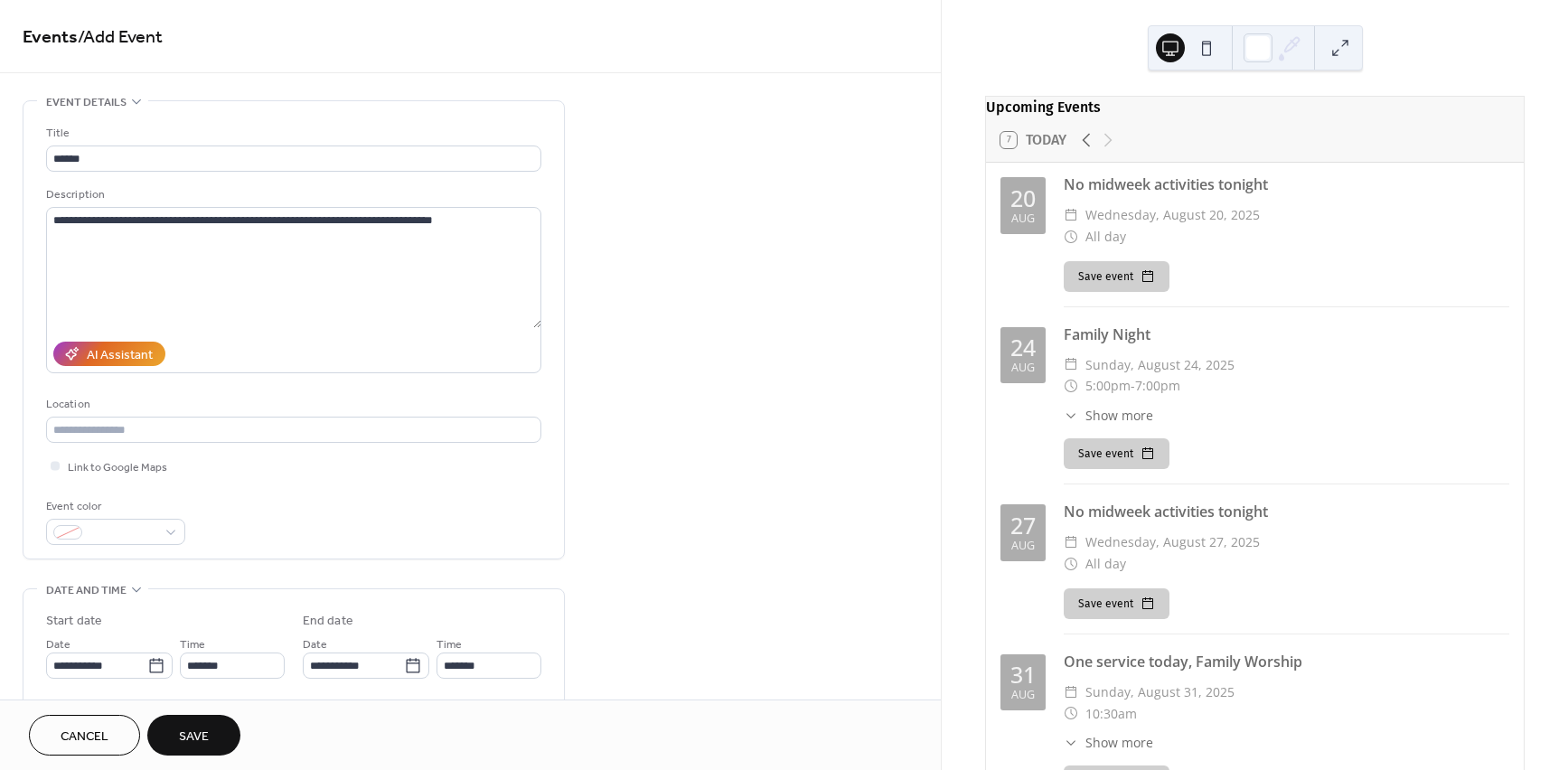 scroll, scrollTop: 0, scrollLeft: 0, axis: both 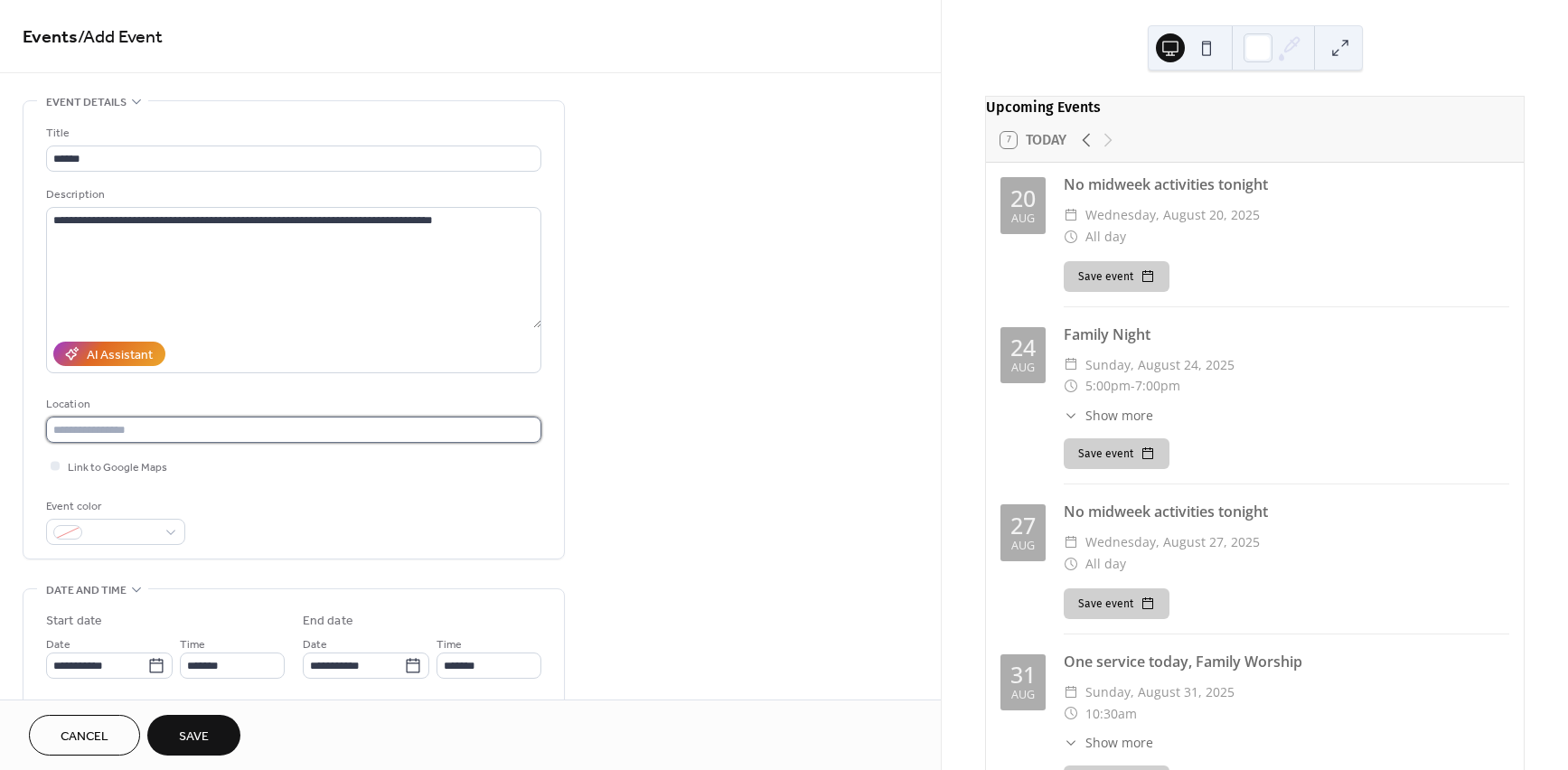 click at bounding box center (294, 429) 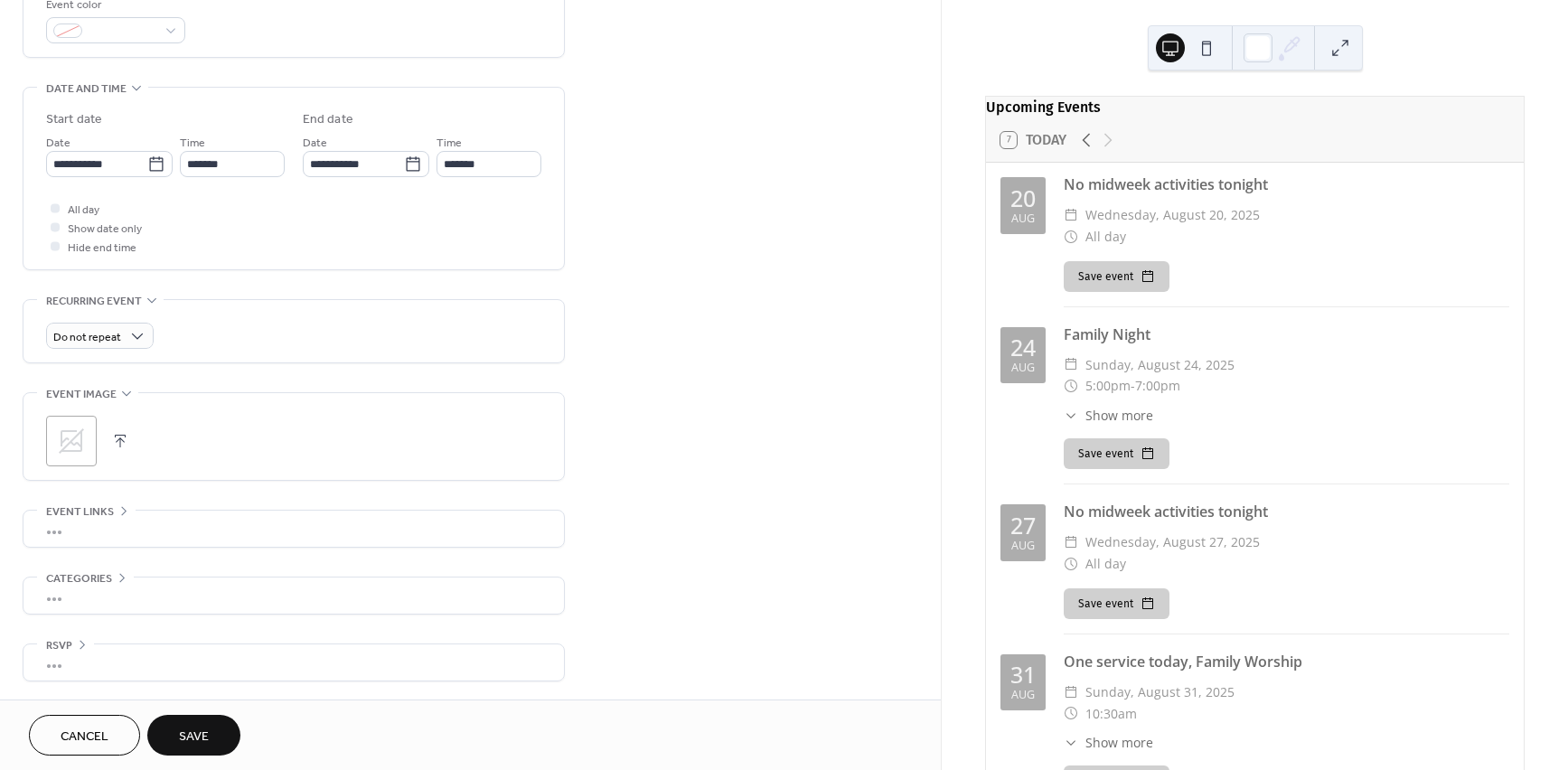 scroll, scrollTop: 507, scrollLeft: 0, axis: vertical 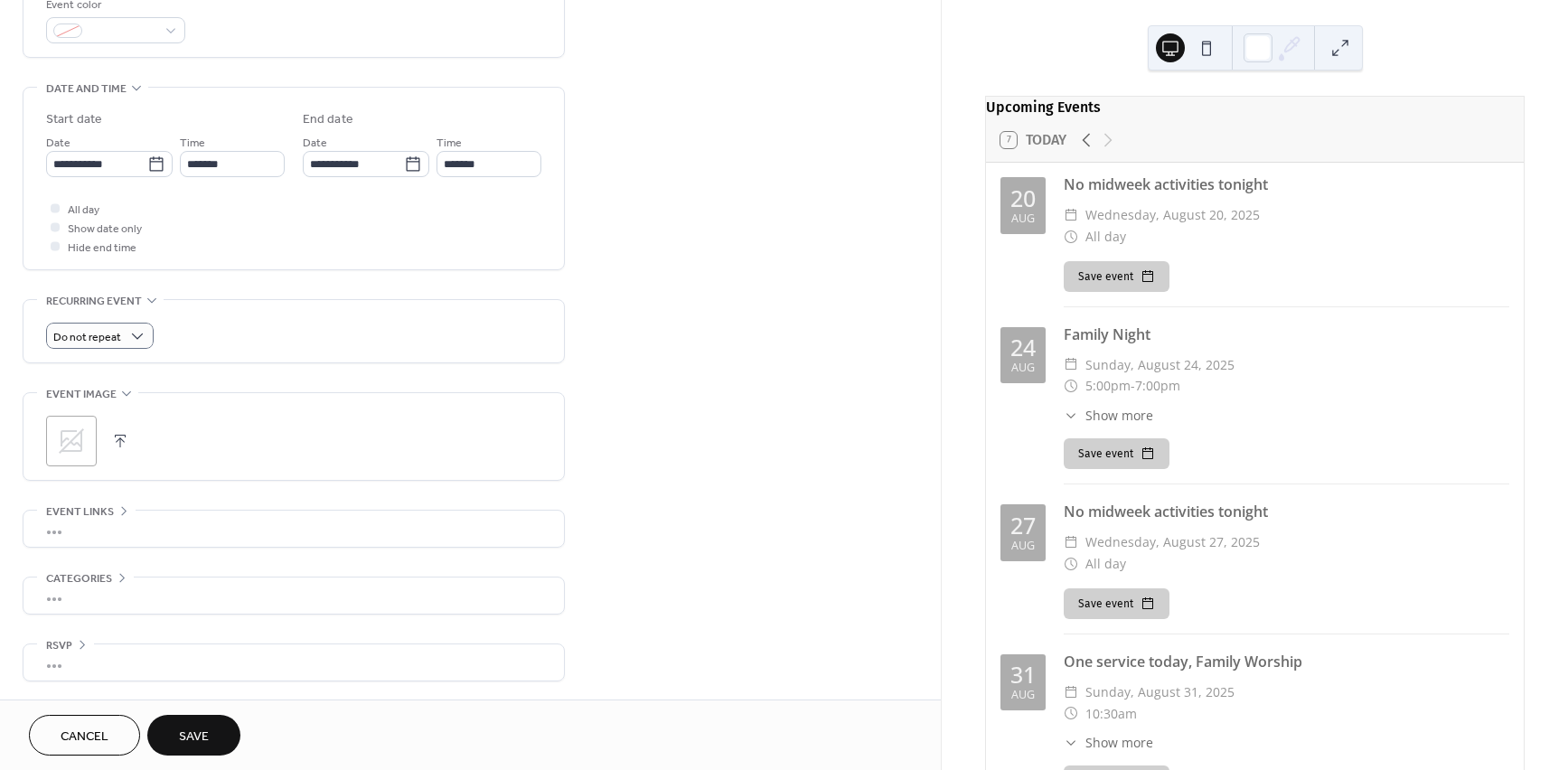 type on "**********" 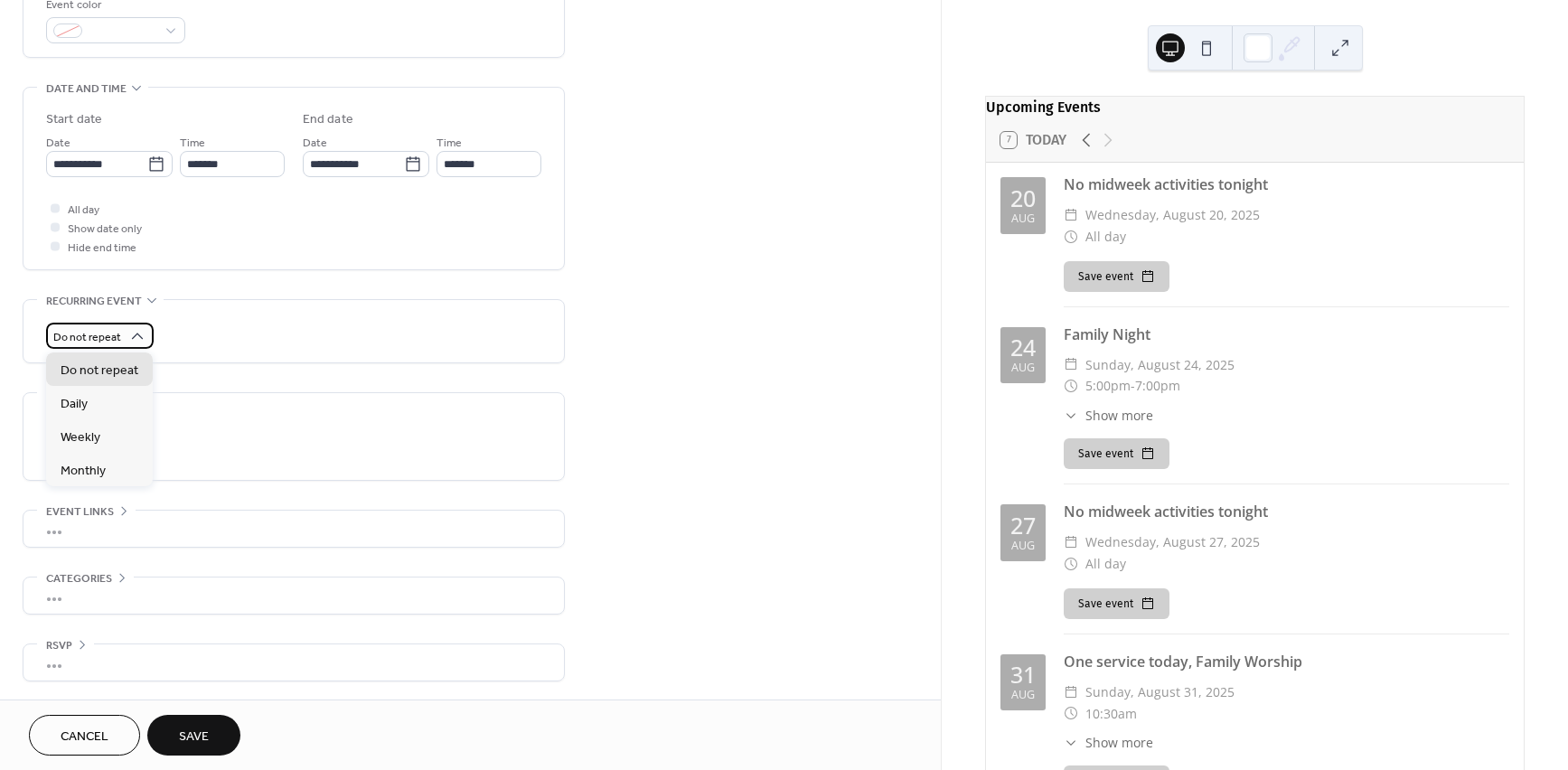 click 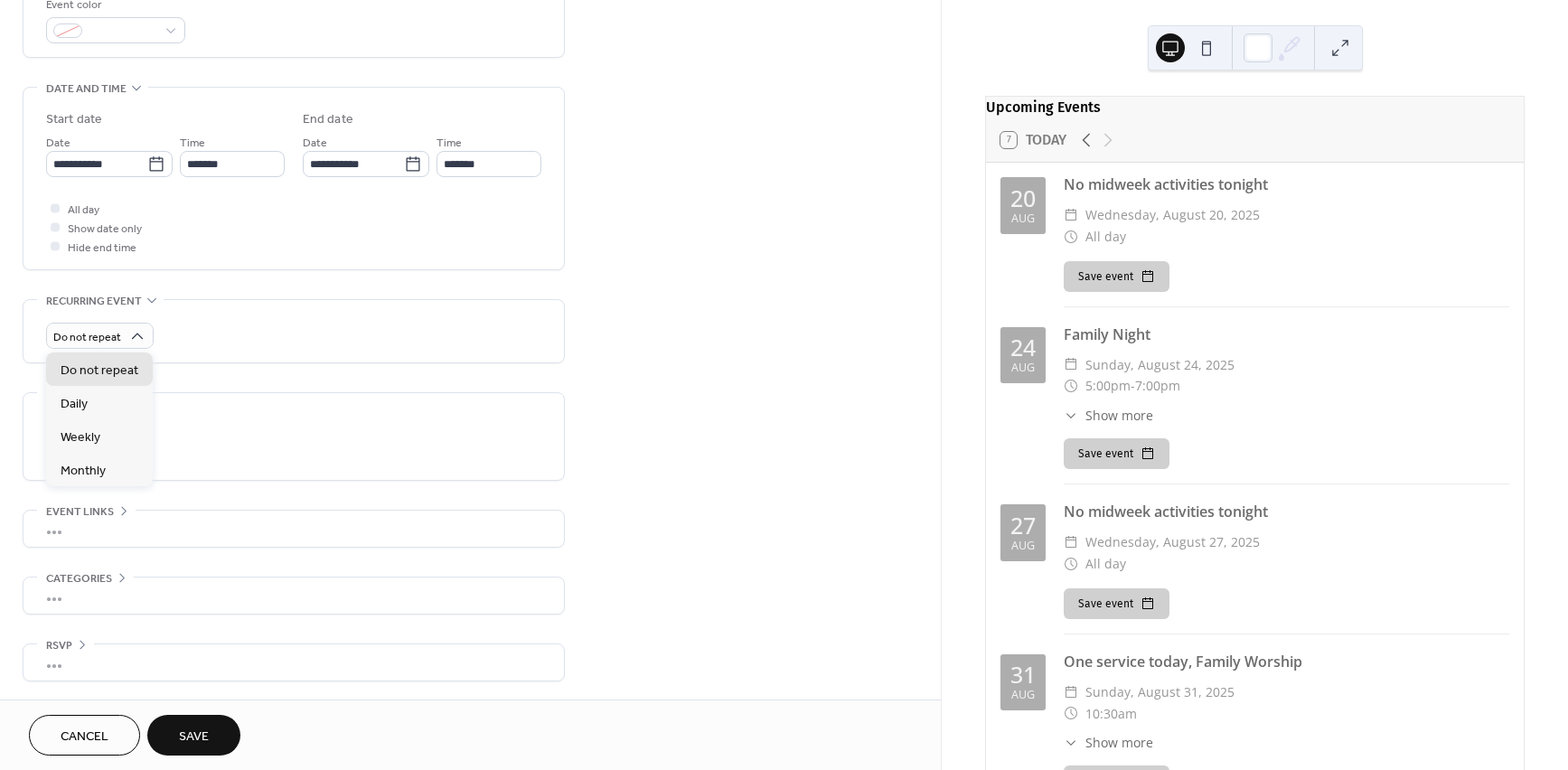 click on "Do not repeat" at bounding box center (294, 335) 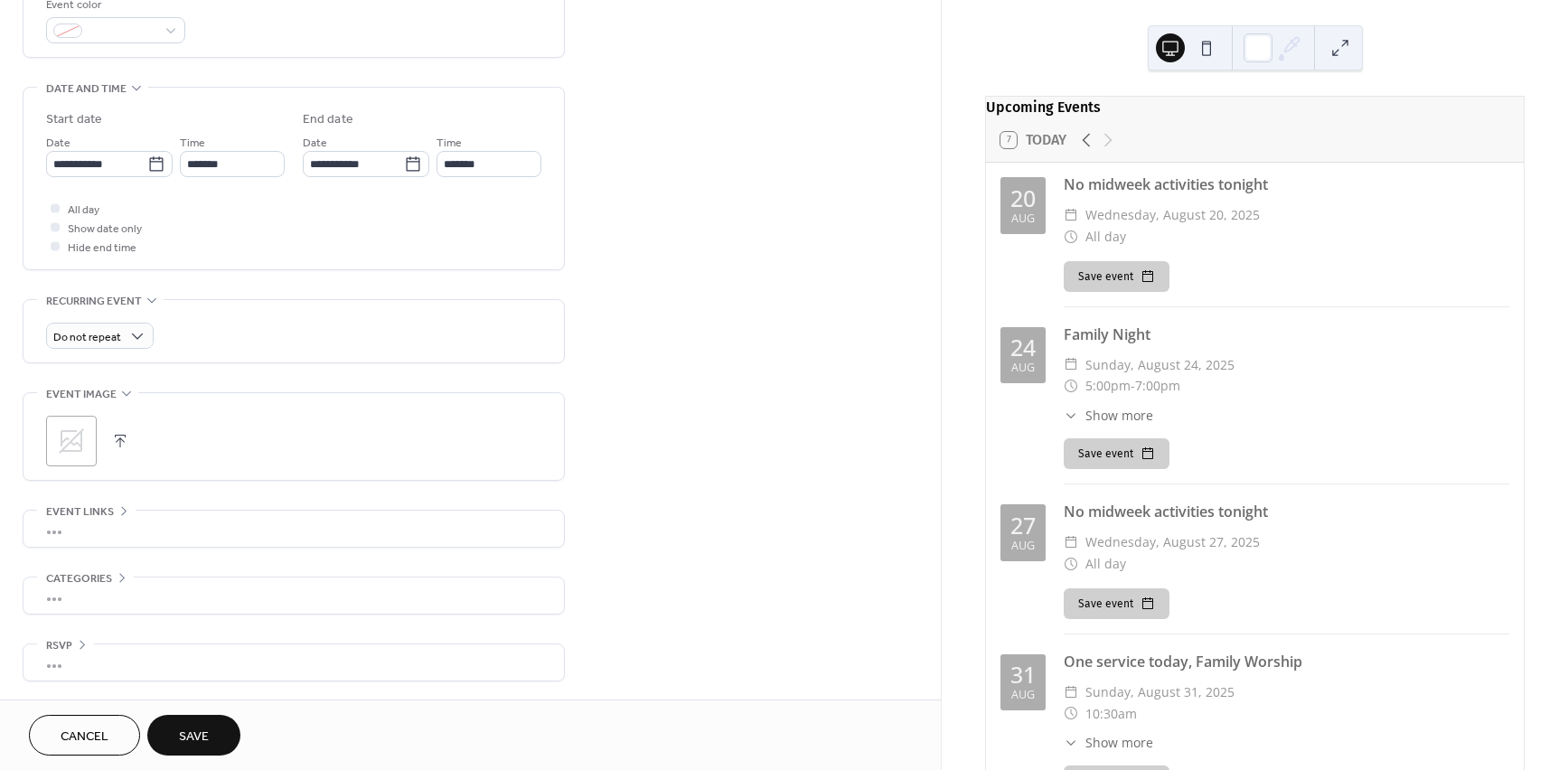 click 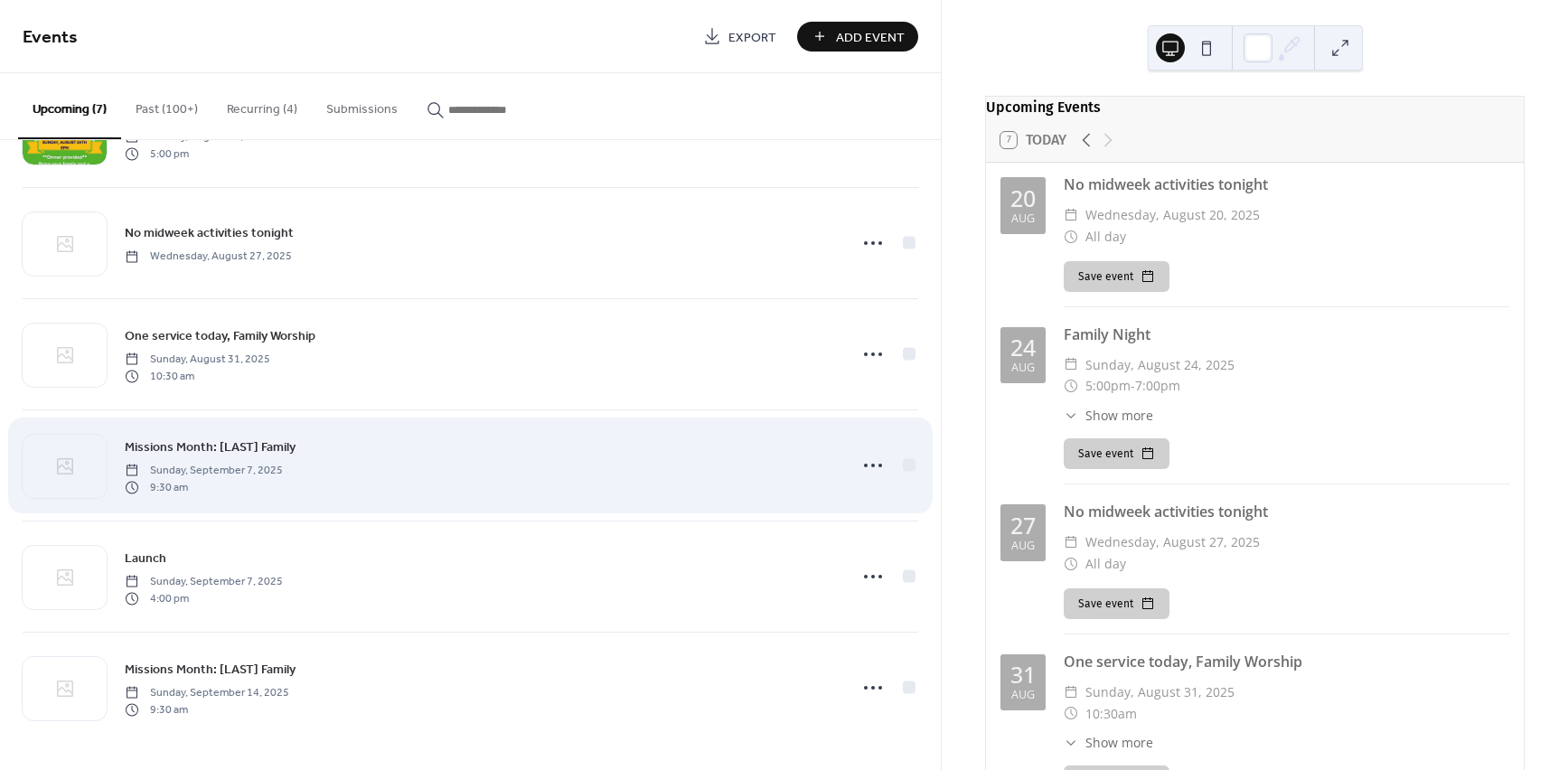 scroll, scrollTop: 202, scrollLeft: 0, axis: vertical 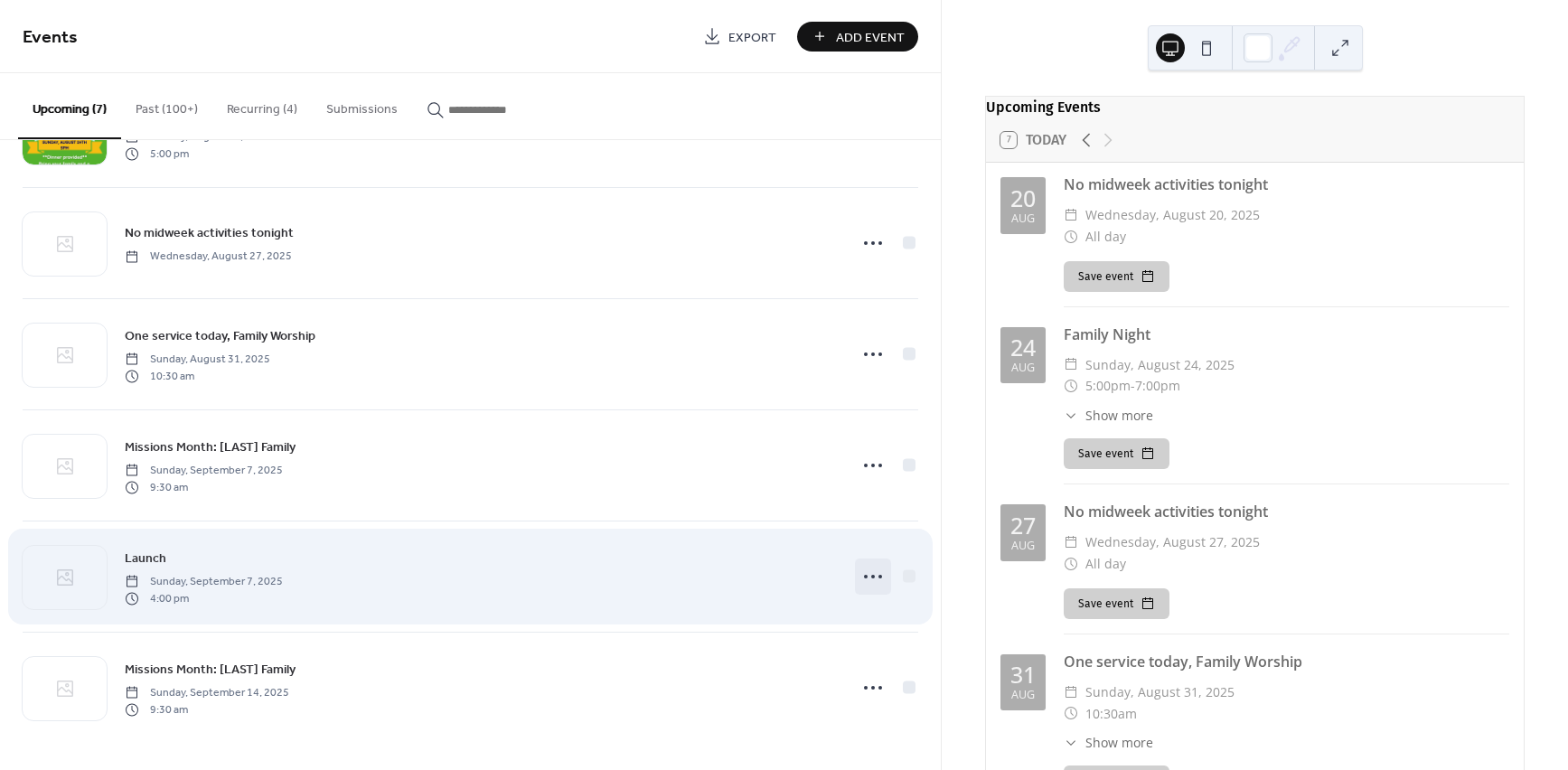 click 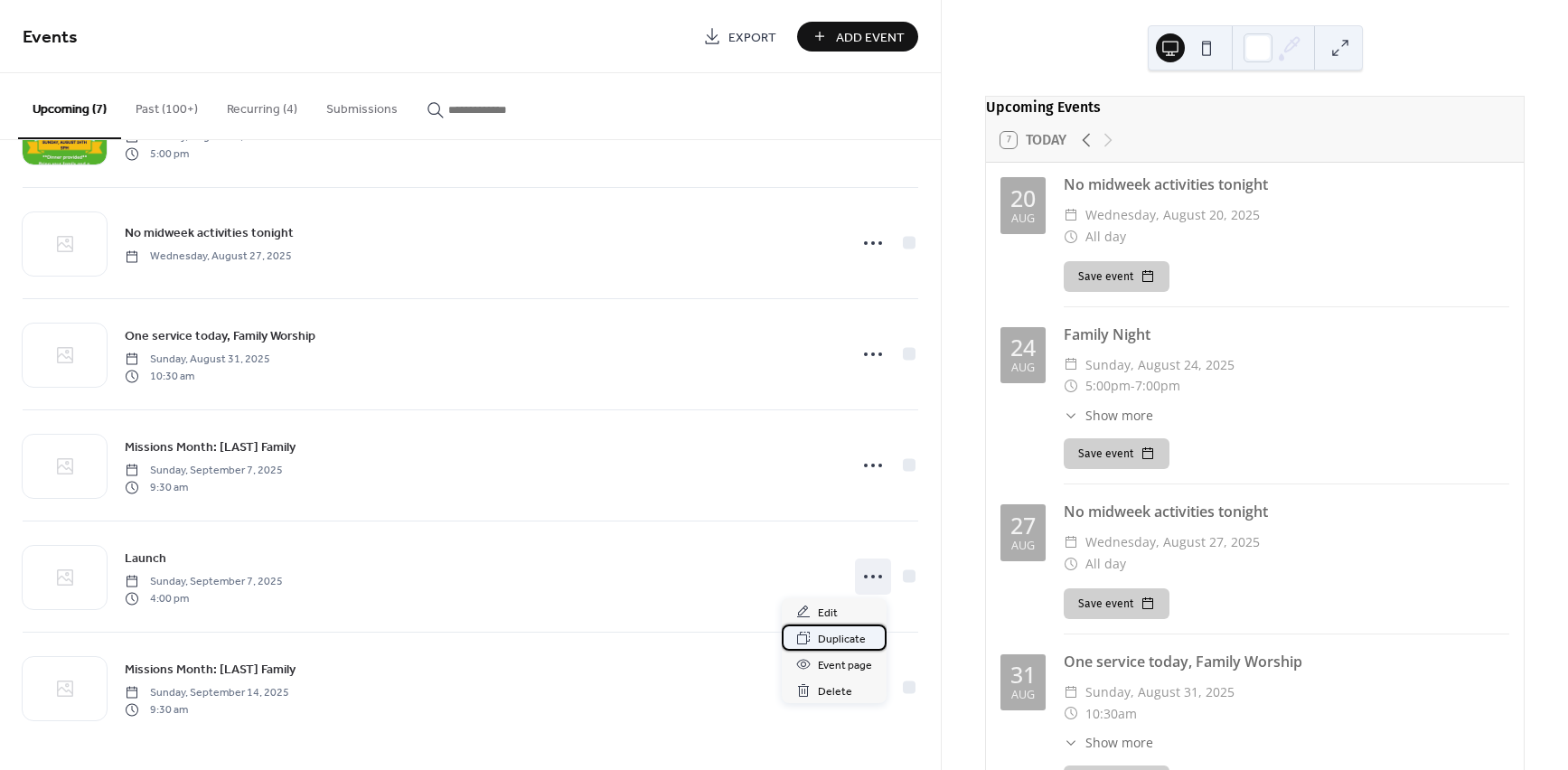 click on "Duplicate" at bounding box center (841, 639) 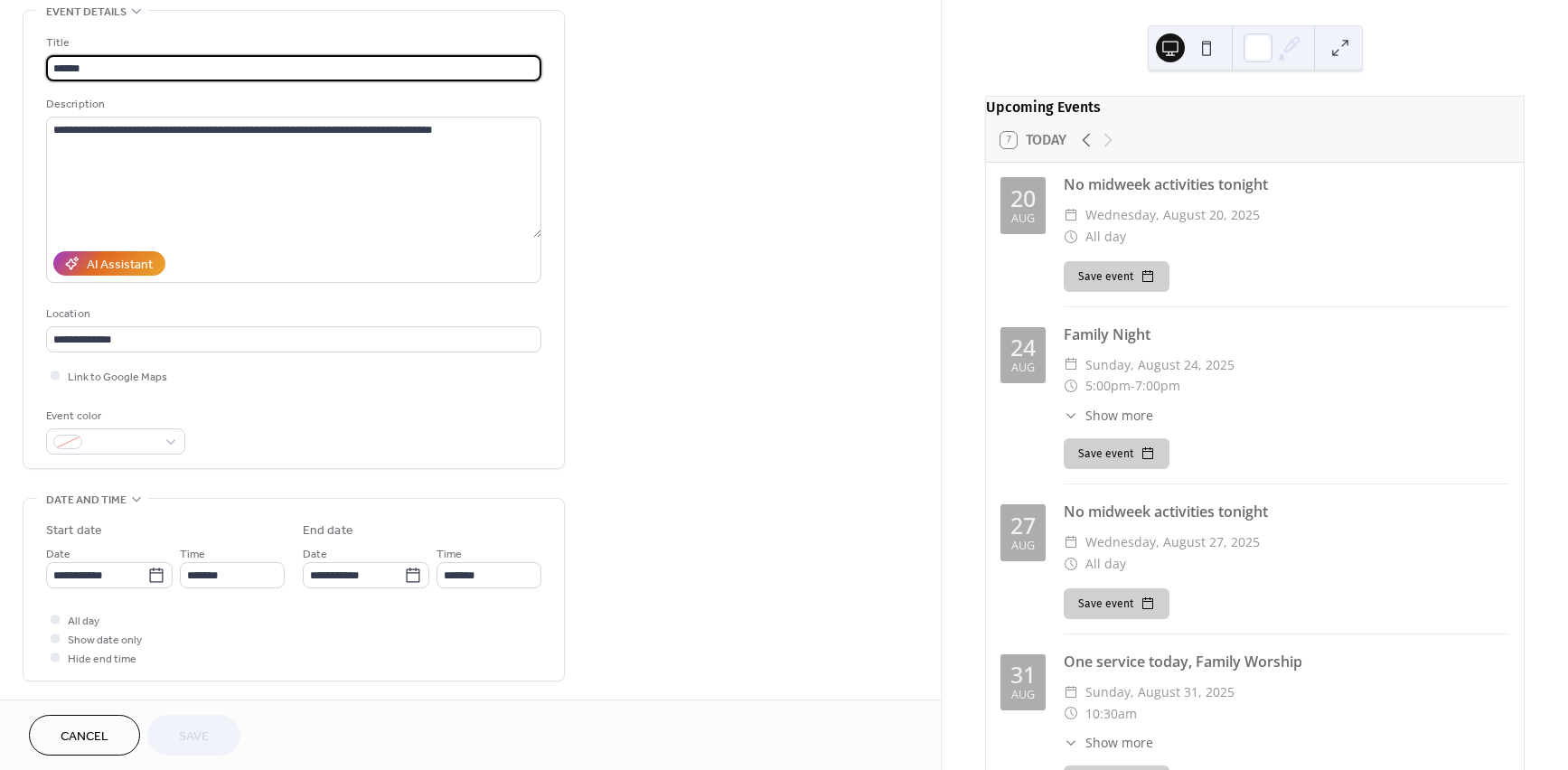 scroll, scrollTop: 196, scrollLeft: 0, axis: vertical 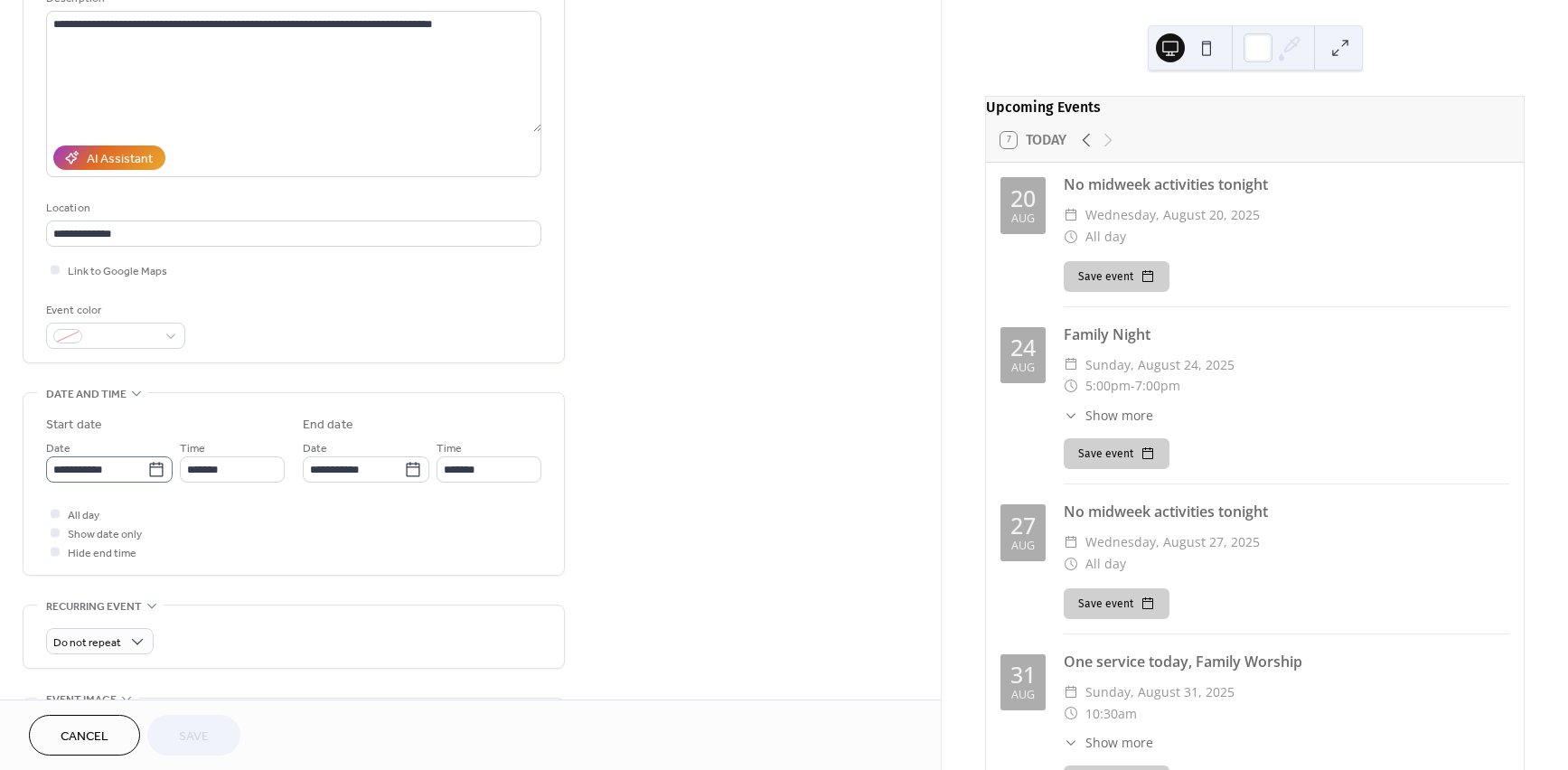 click 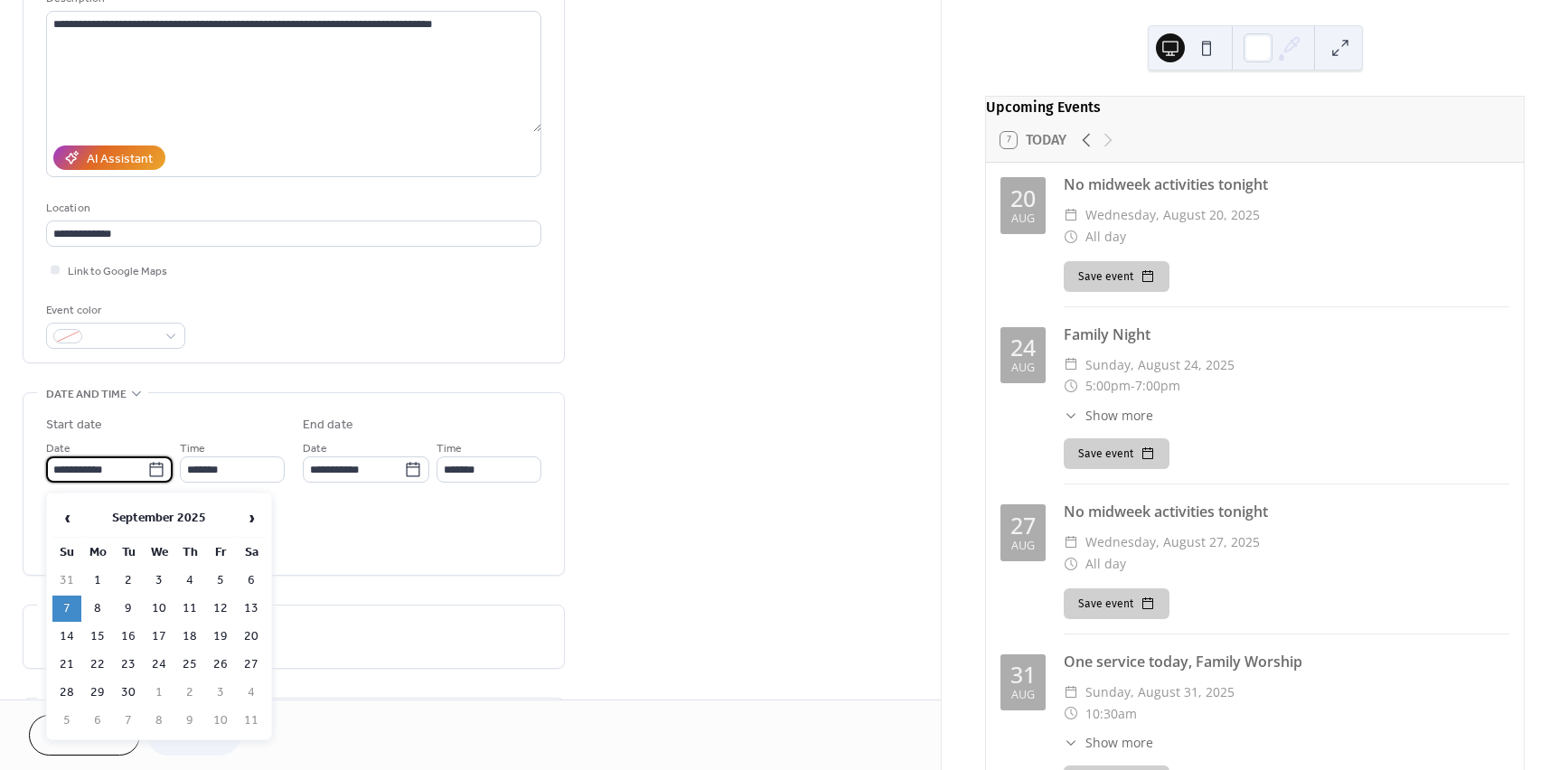 click on "14" at bounding box center (67, 636) 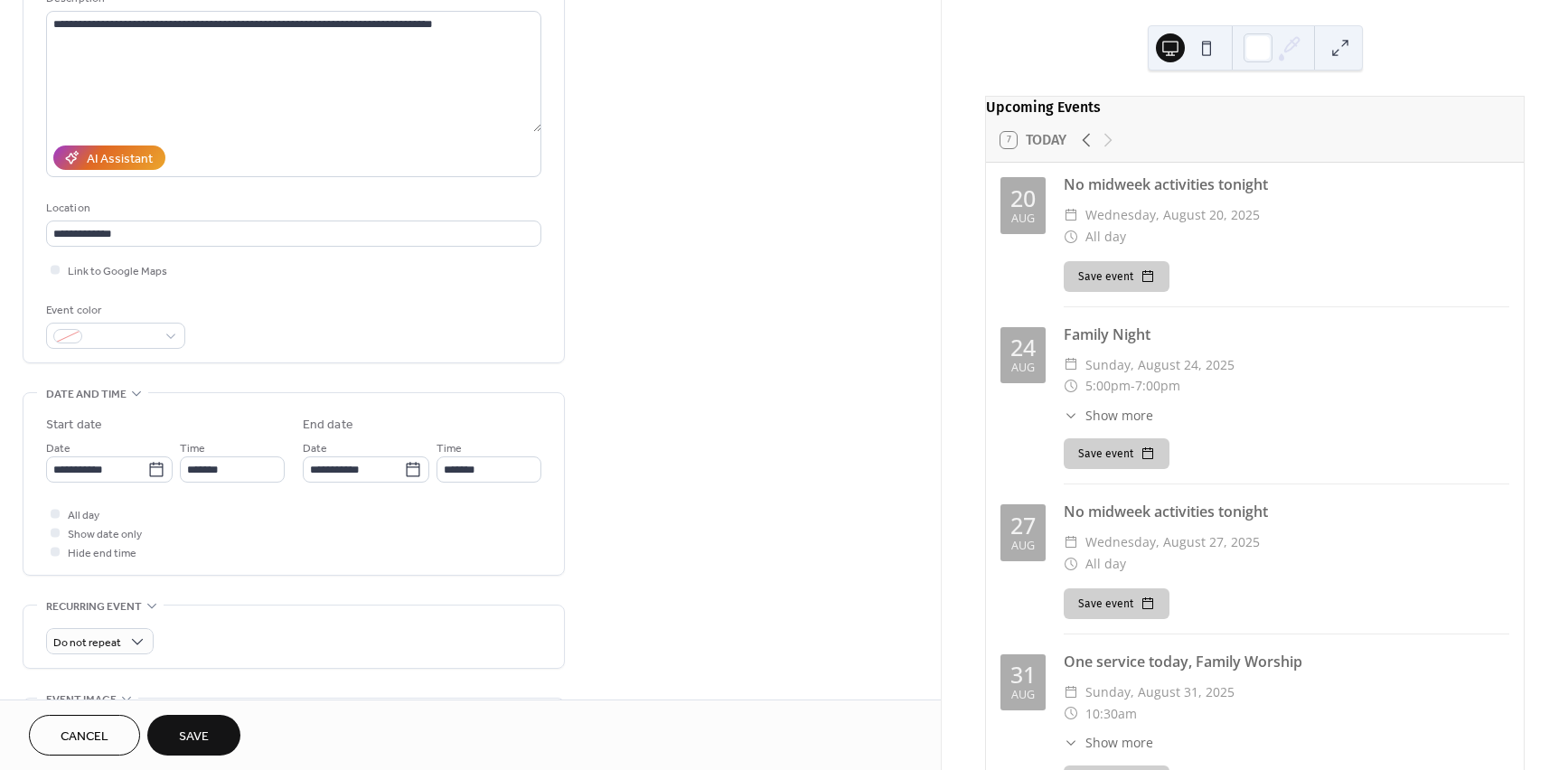 click on "Save" at bounding box center [193, 737] 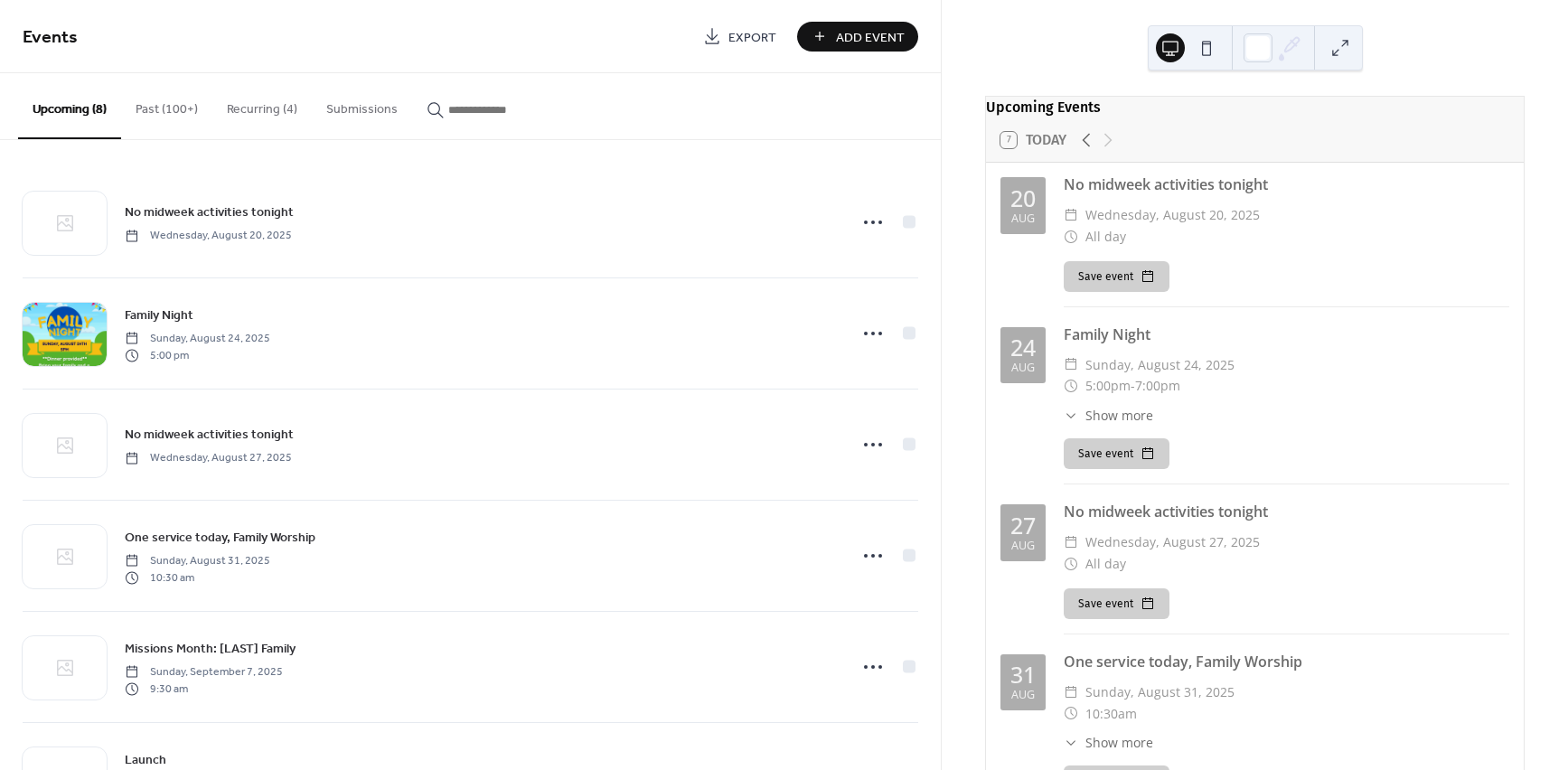 click on "Add Event" at bounding box center (870, 37) 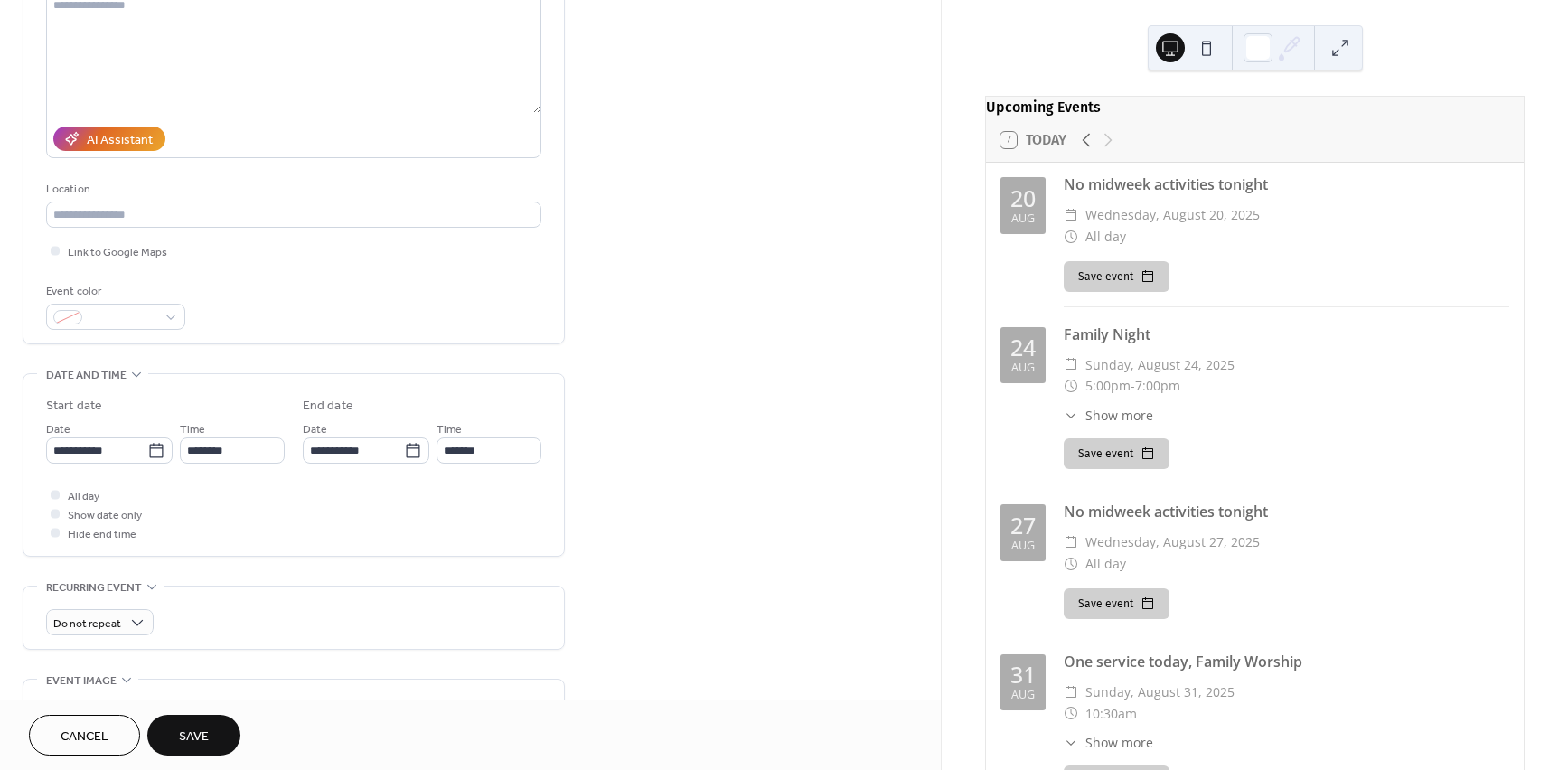 scroll, scrollTop: 218, scrollLeft: 0, axis: vertical 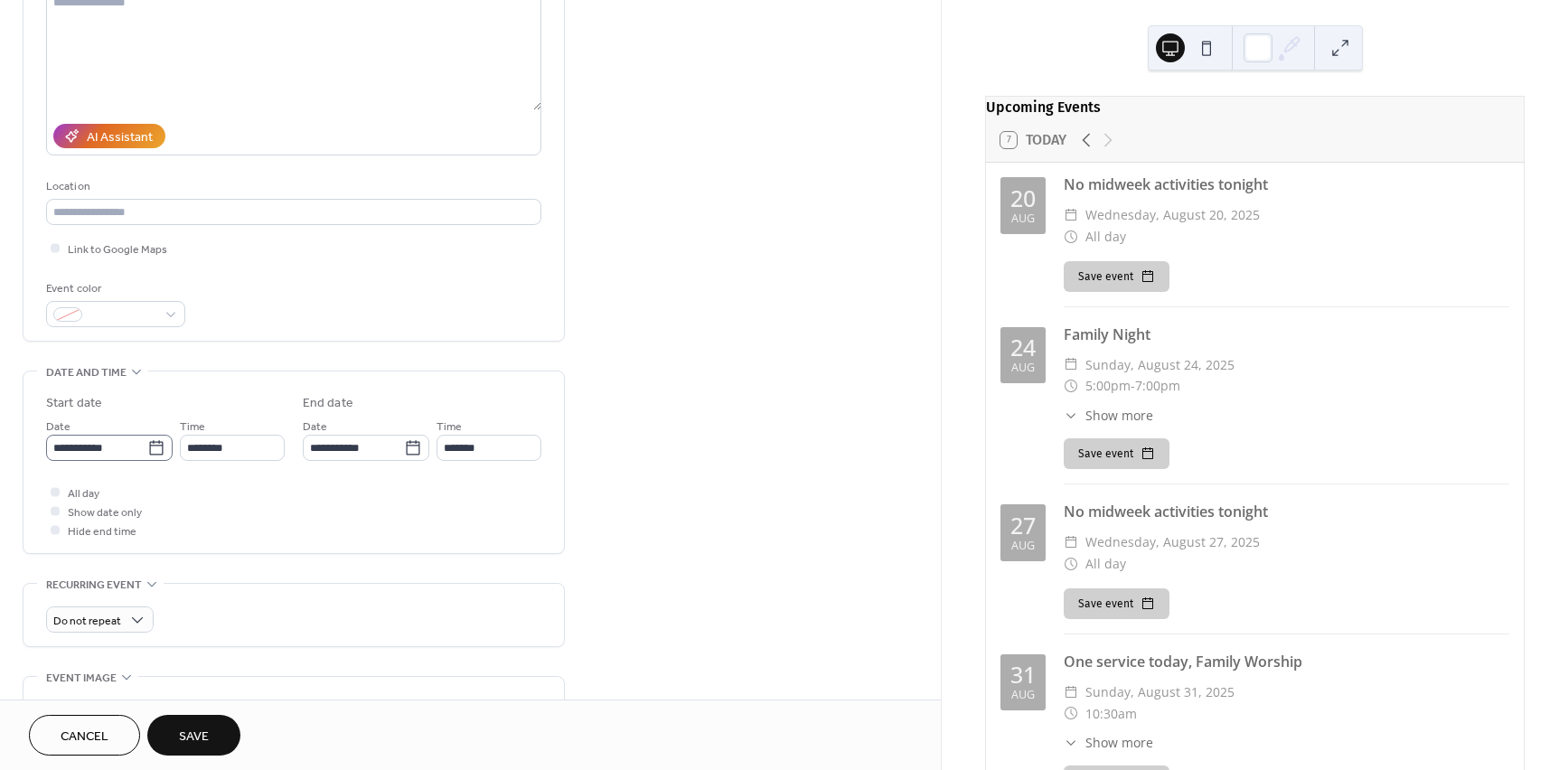 type on "**********" 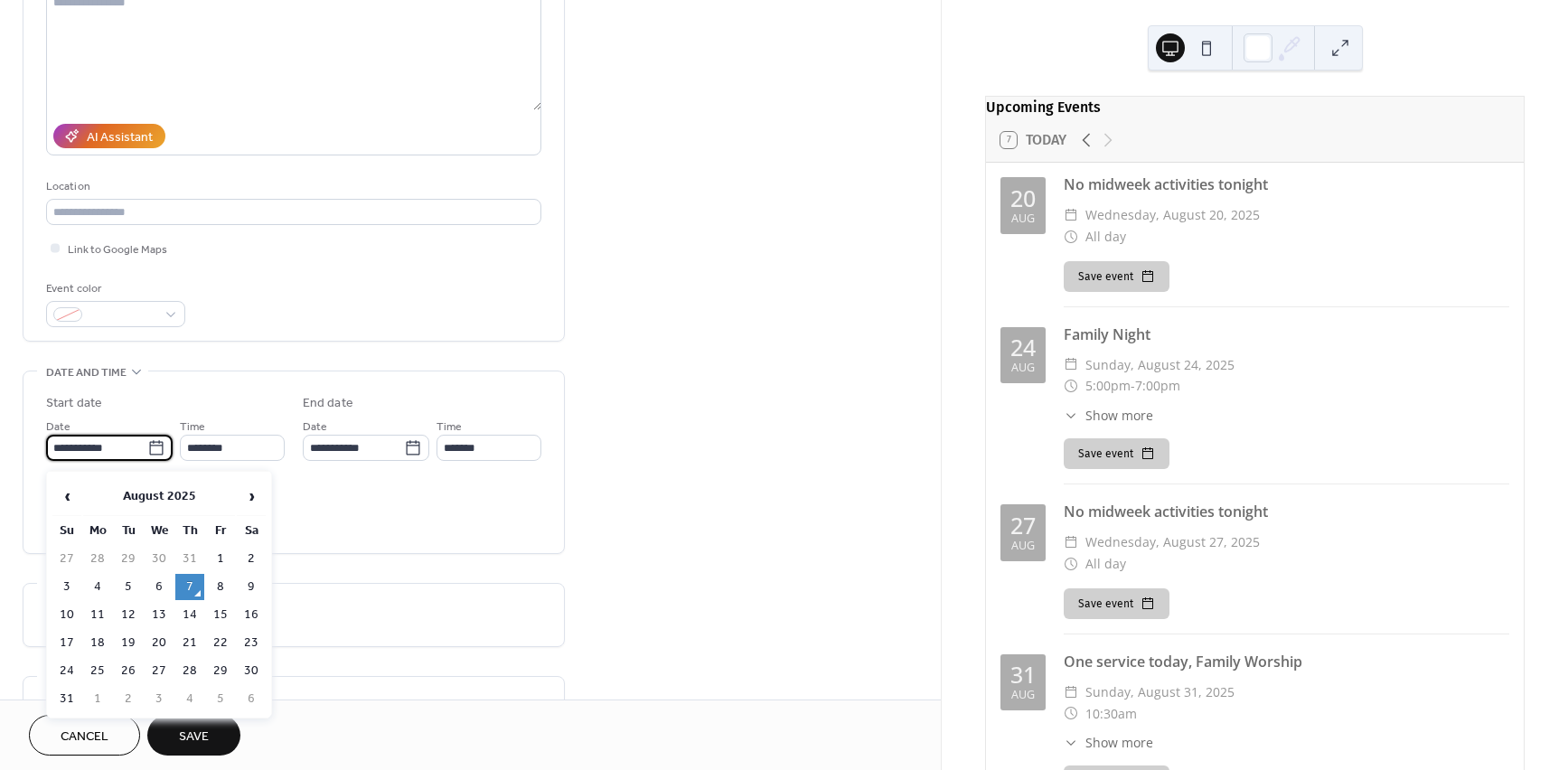 click on "**********" at bounding box center [97, 447] 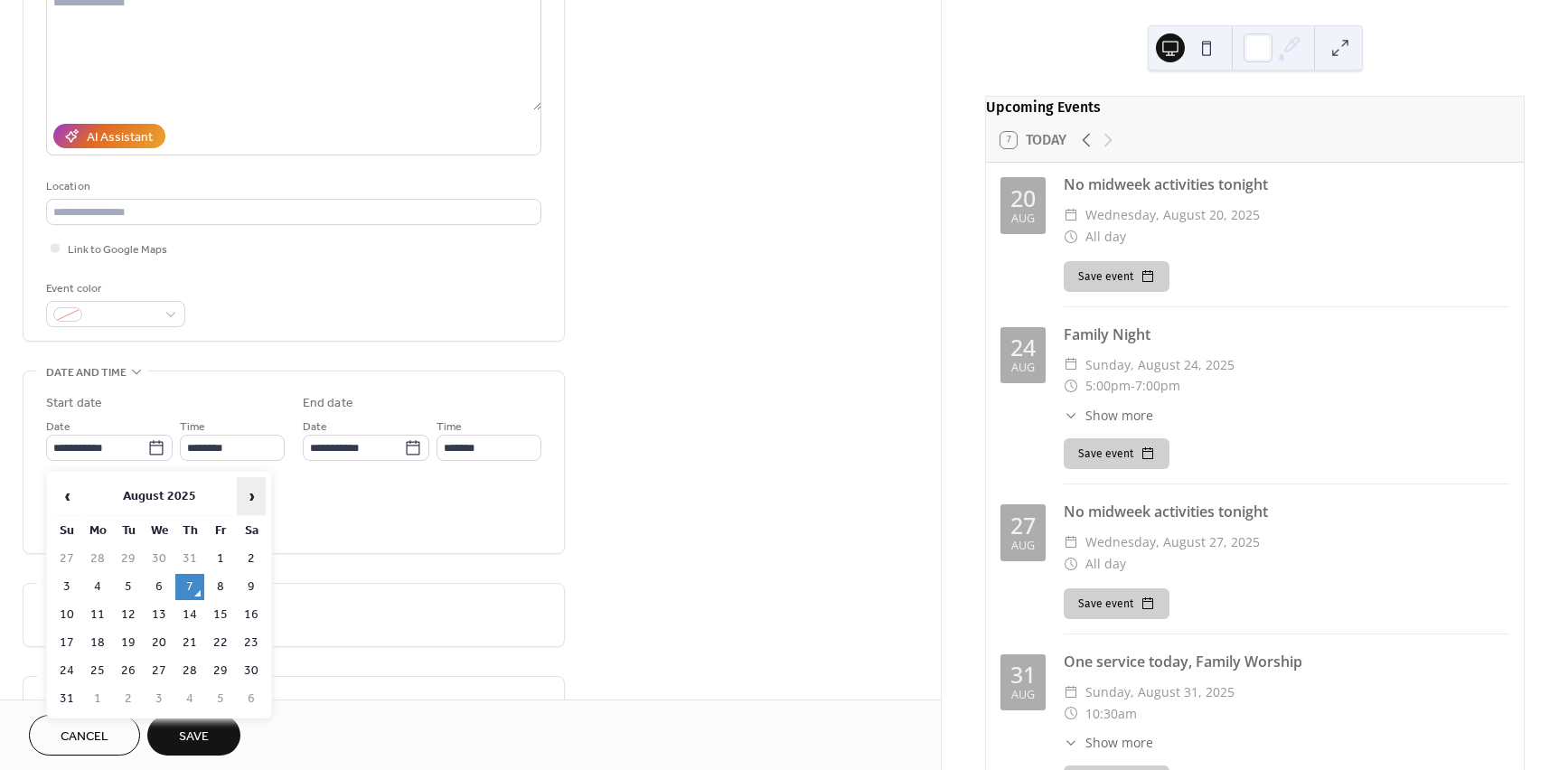 click on "›" at bounding box center [251, 496] 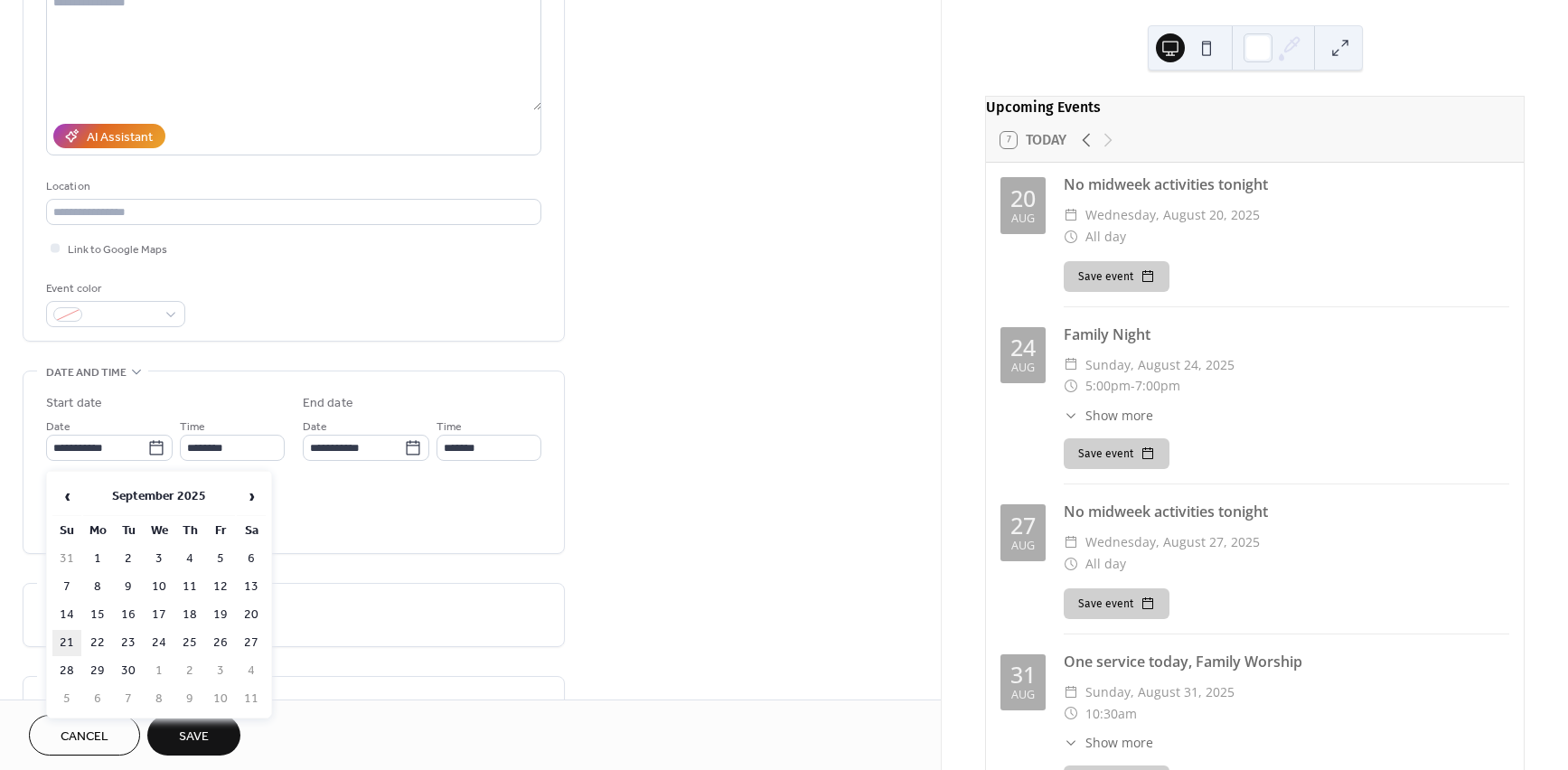 click on "21" at bounding box center [67, 643] 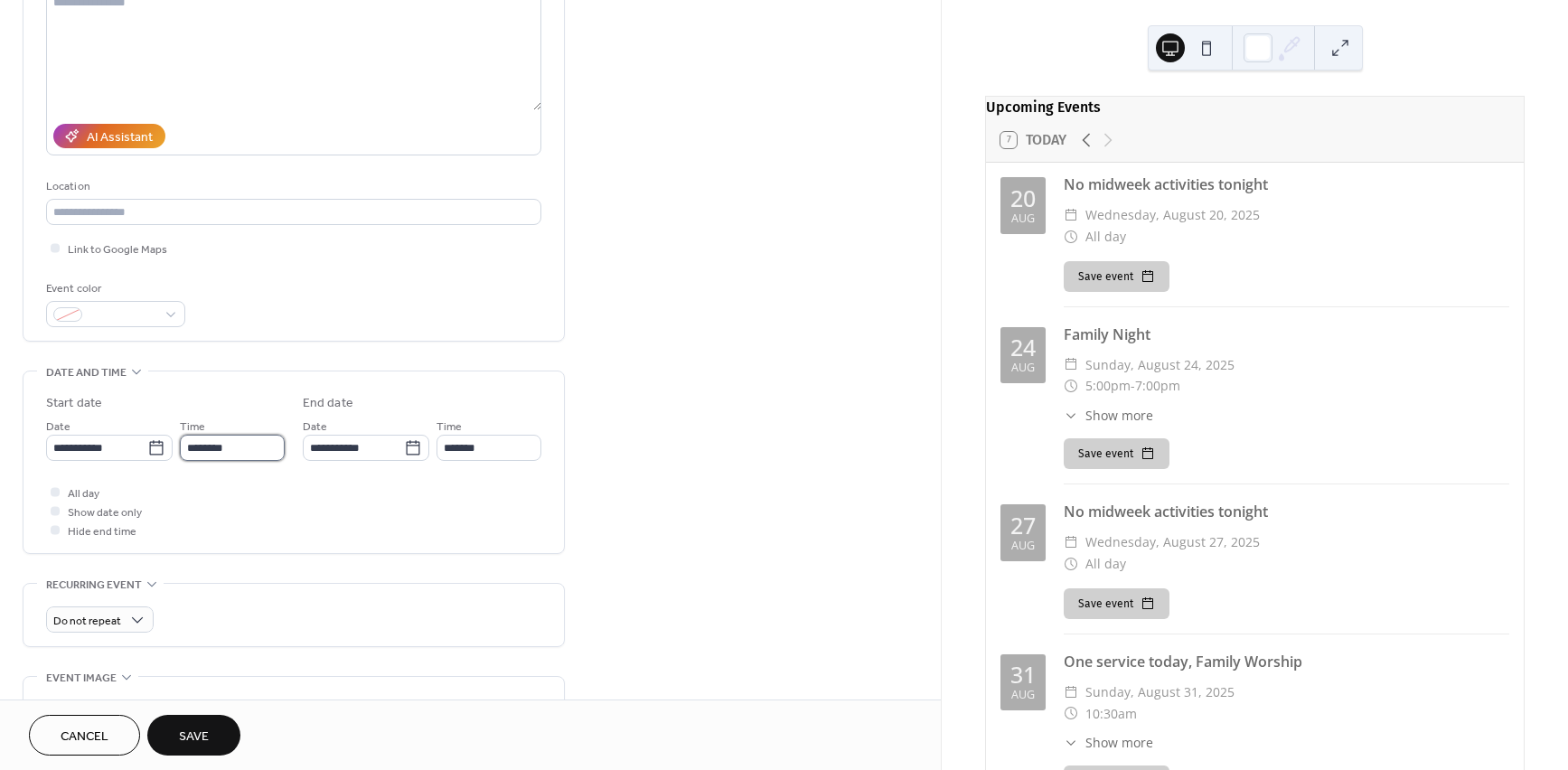 click on "********" at bounding box center [232, 447] 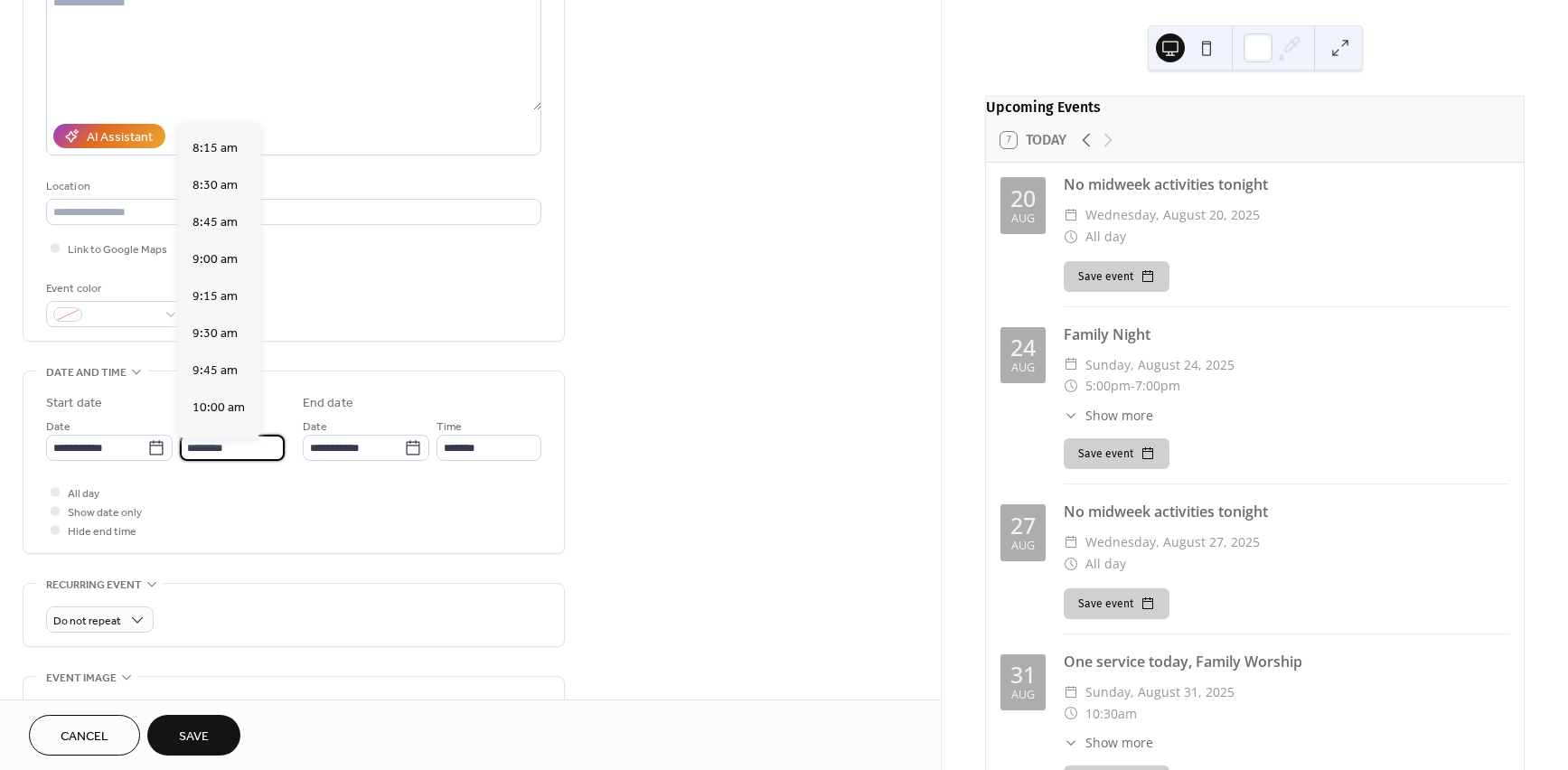 scroll, scrollTop: 1204, scrollLeft: 0, axis: vertical 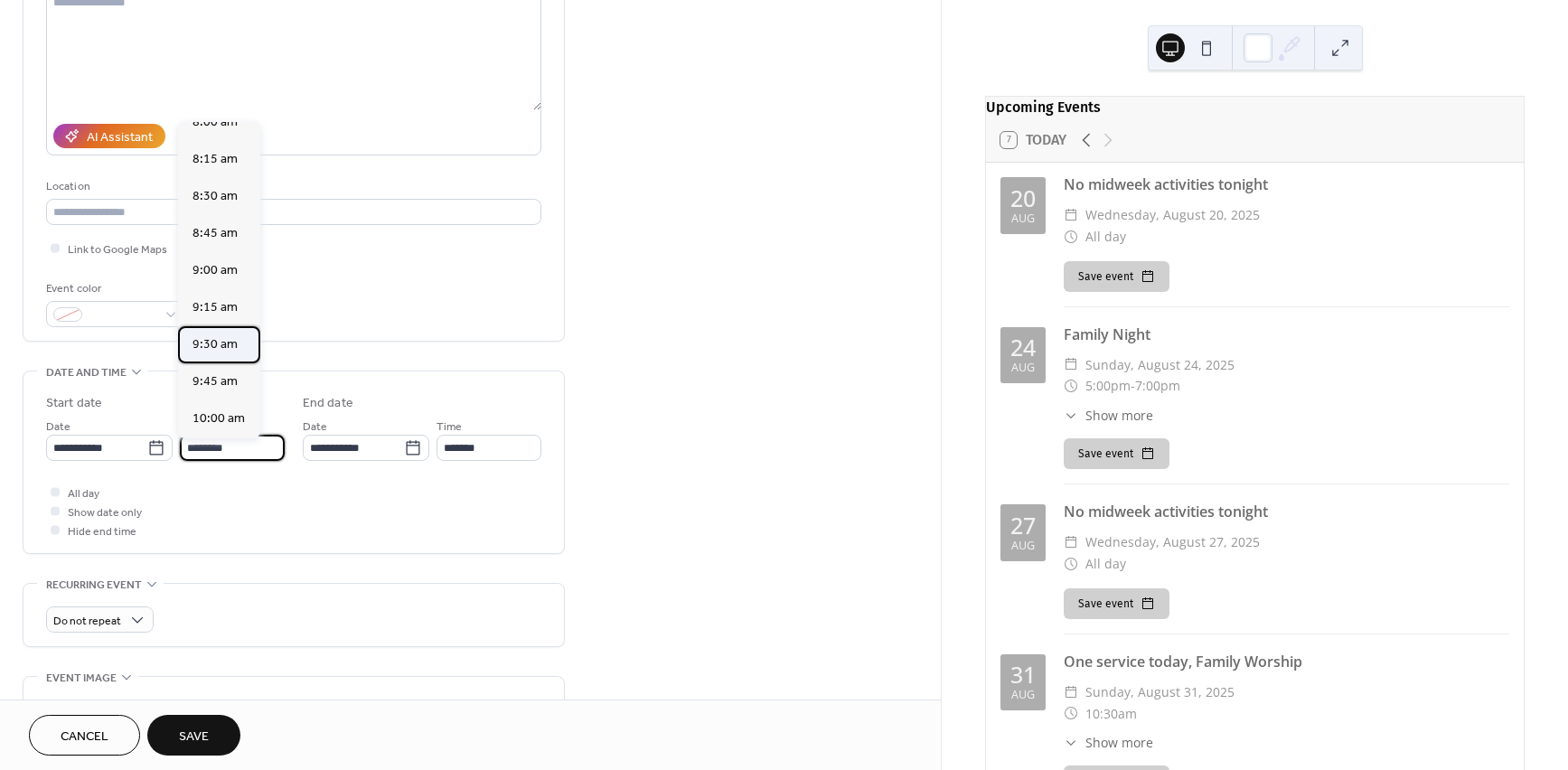 click on "9:30 am" at bounding box center [215, 344] 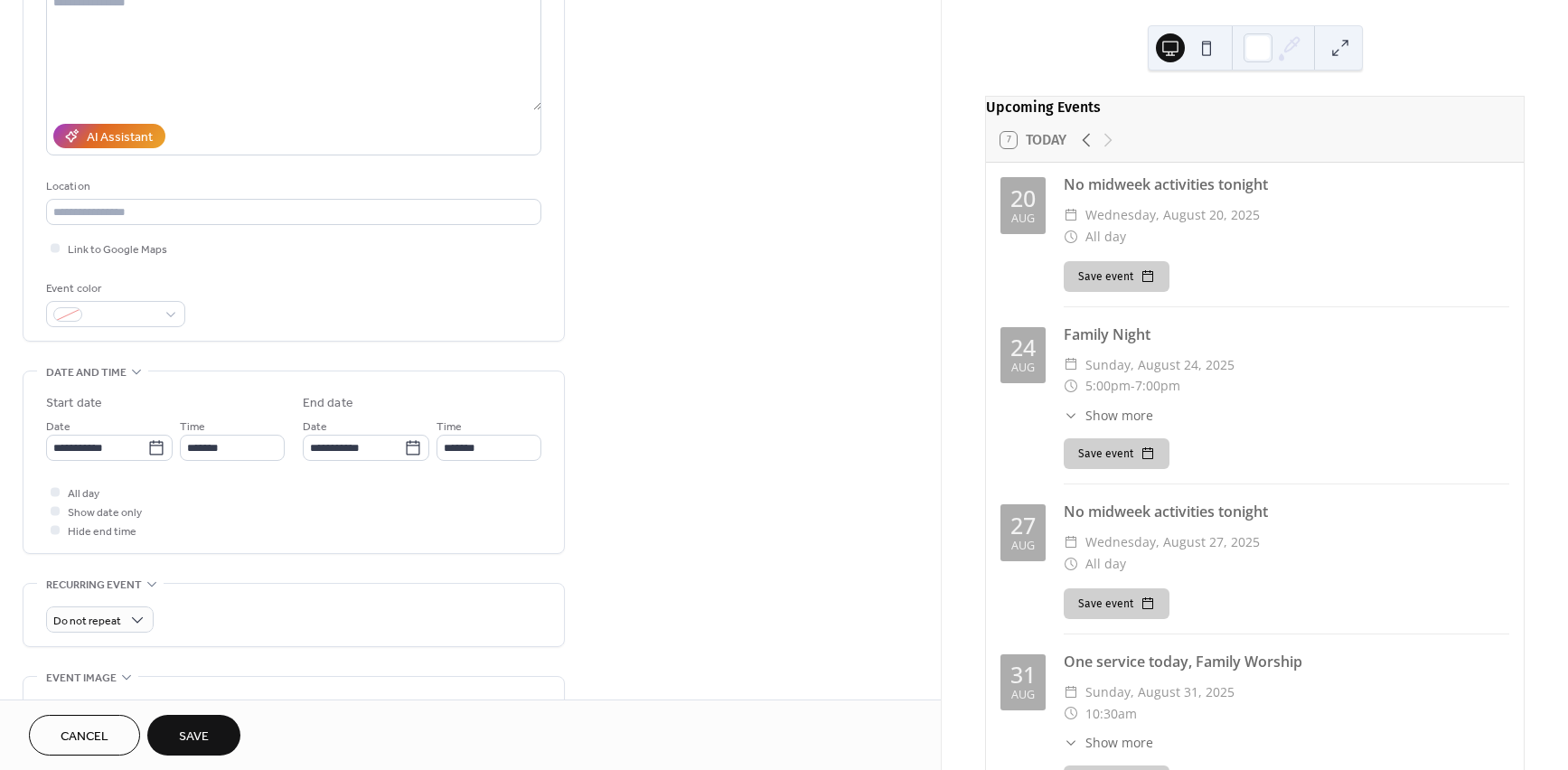 type on "*******" 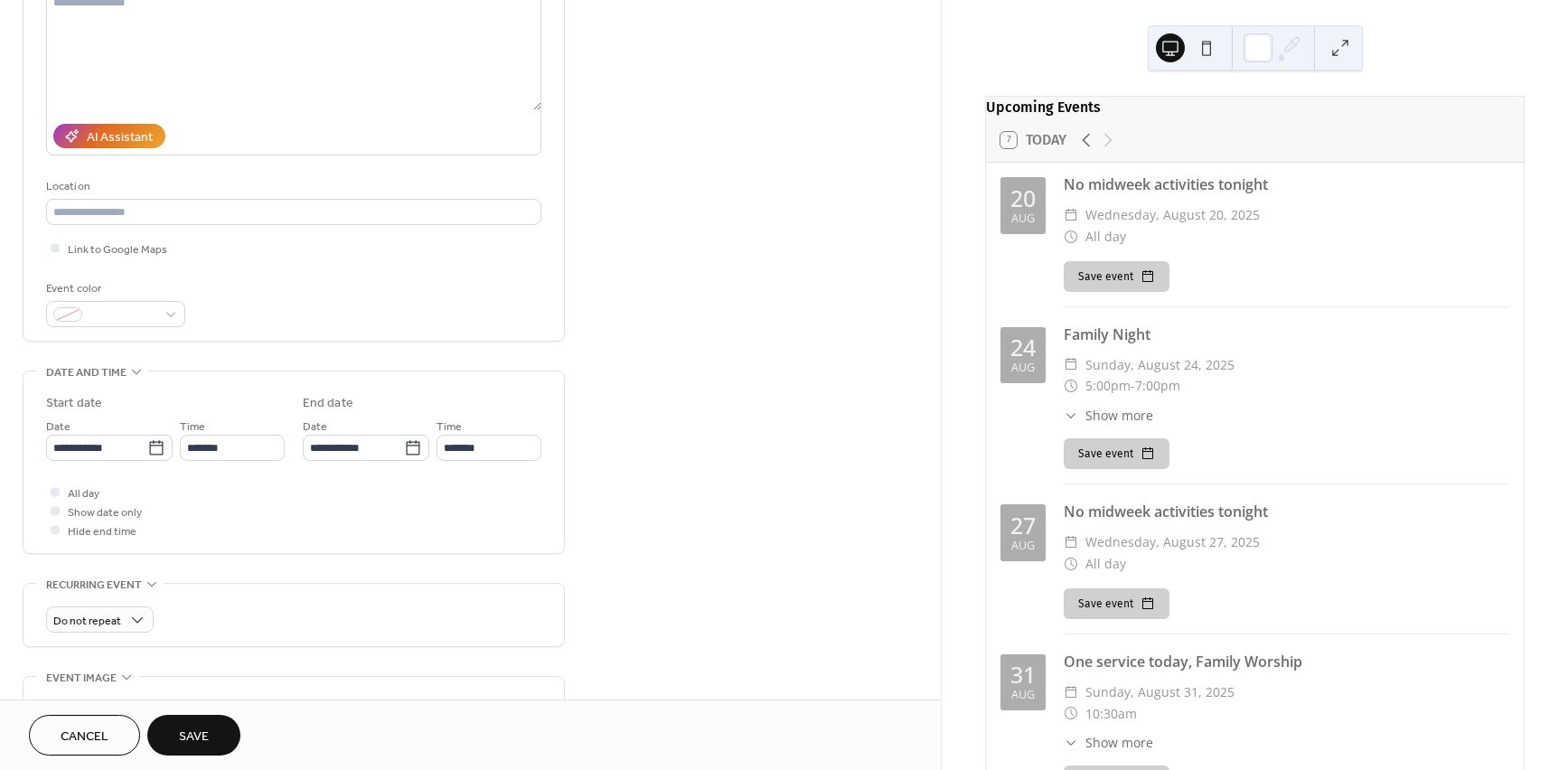 type on "********" 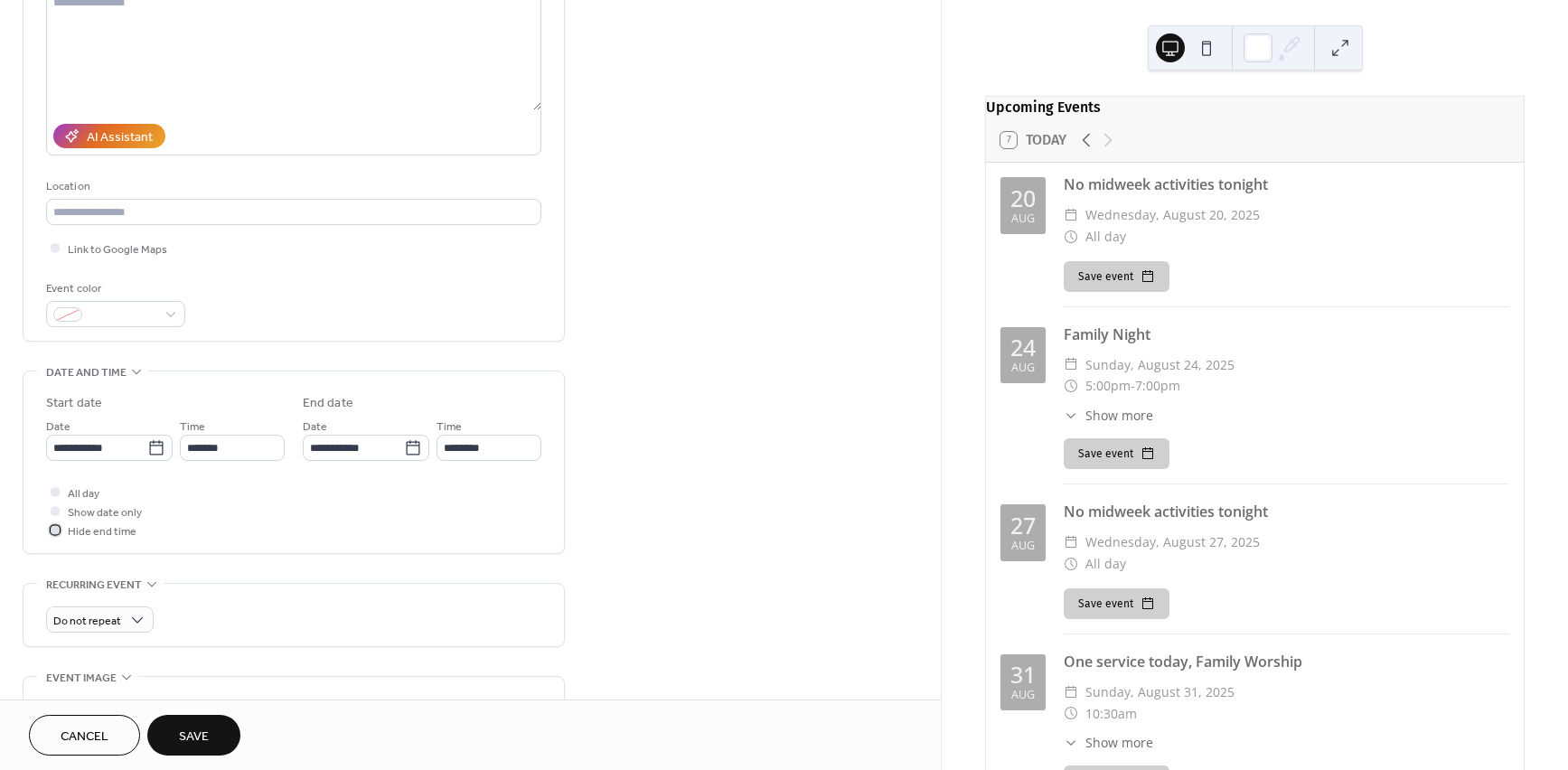 click at bounding box center (55, 530) 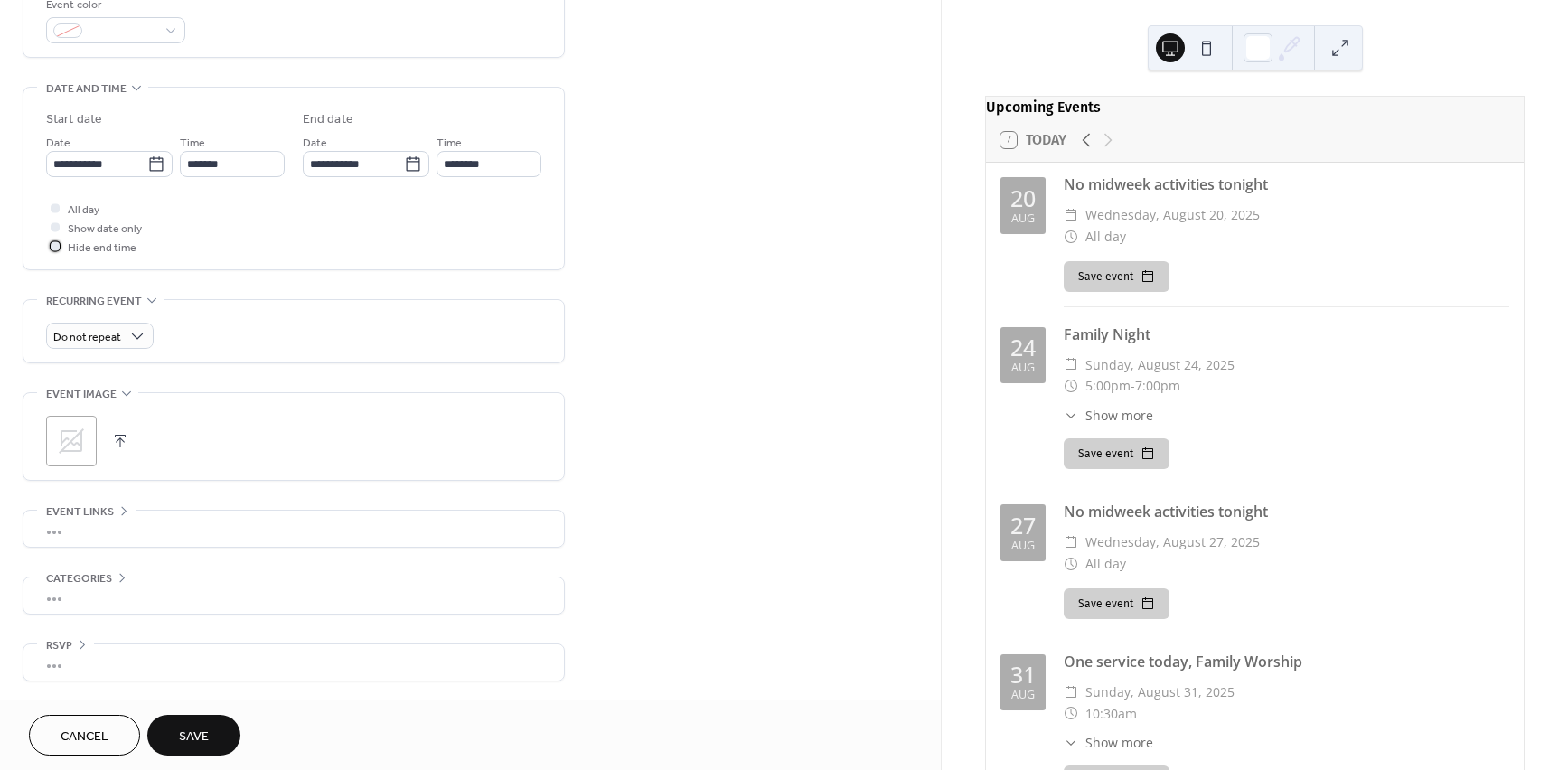 scroll, scrollTop: 507, scrollLeft: 0, axis: vertical 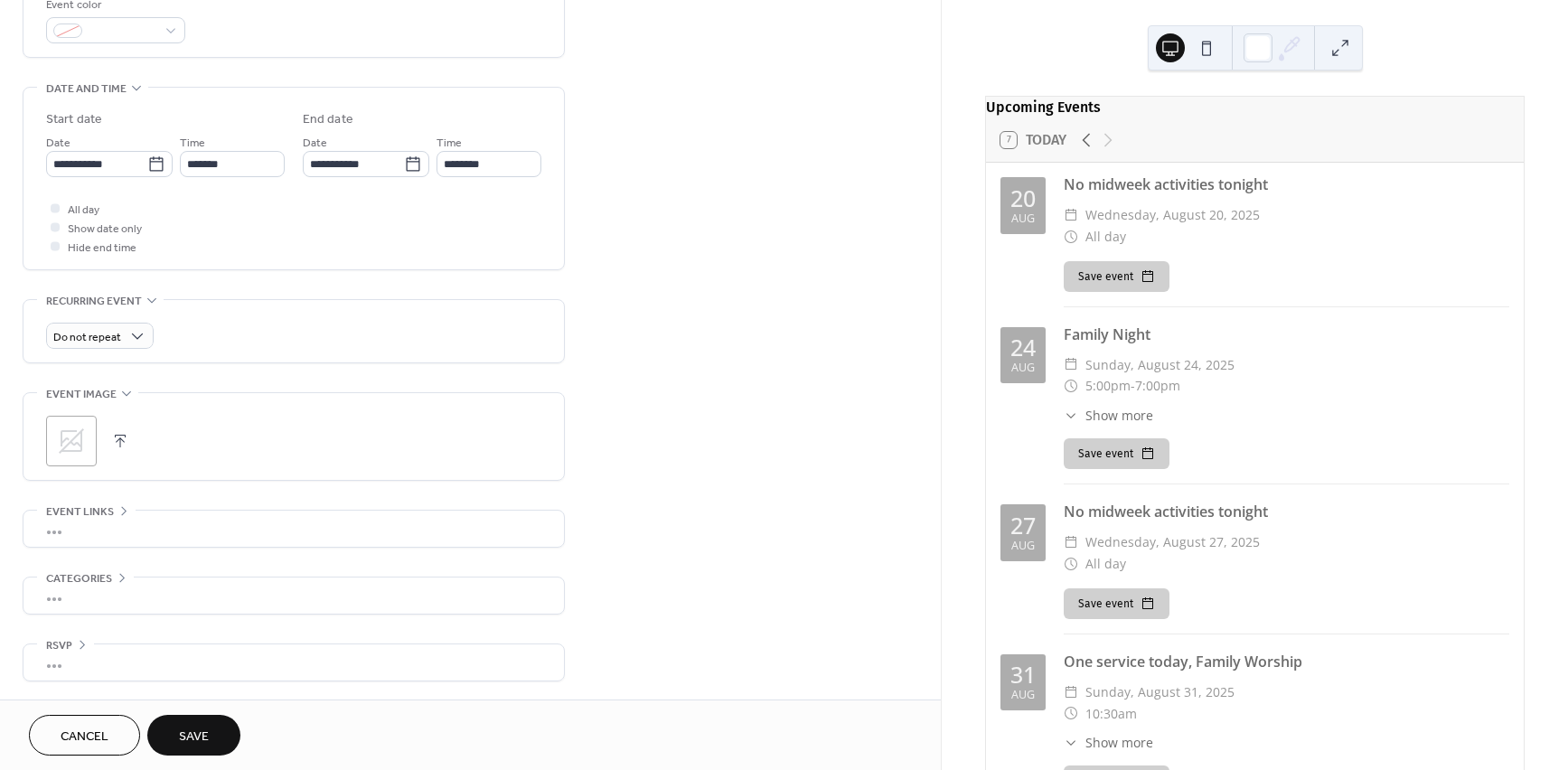 click on "Save" at bounding box center [193, 735] 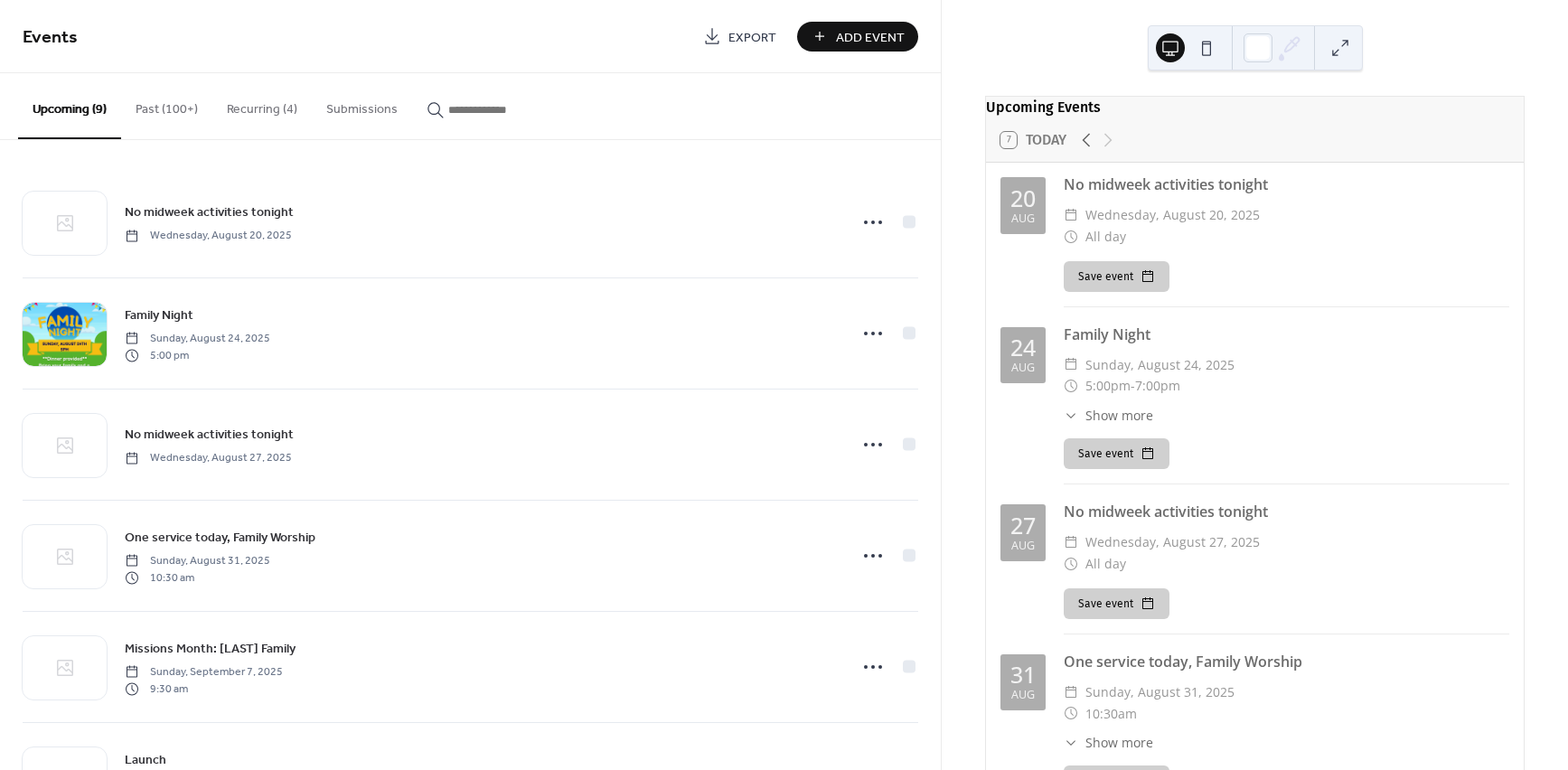 click on "Add Event" at bounding box center [858, 36] 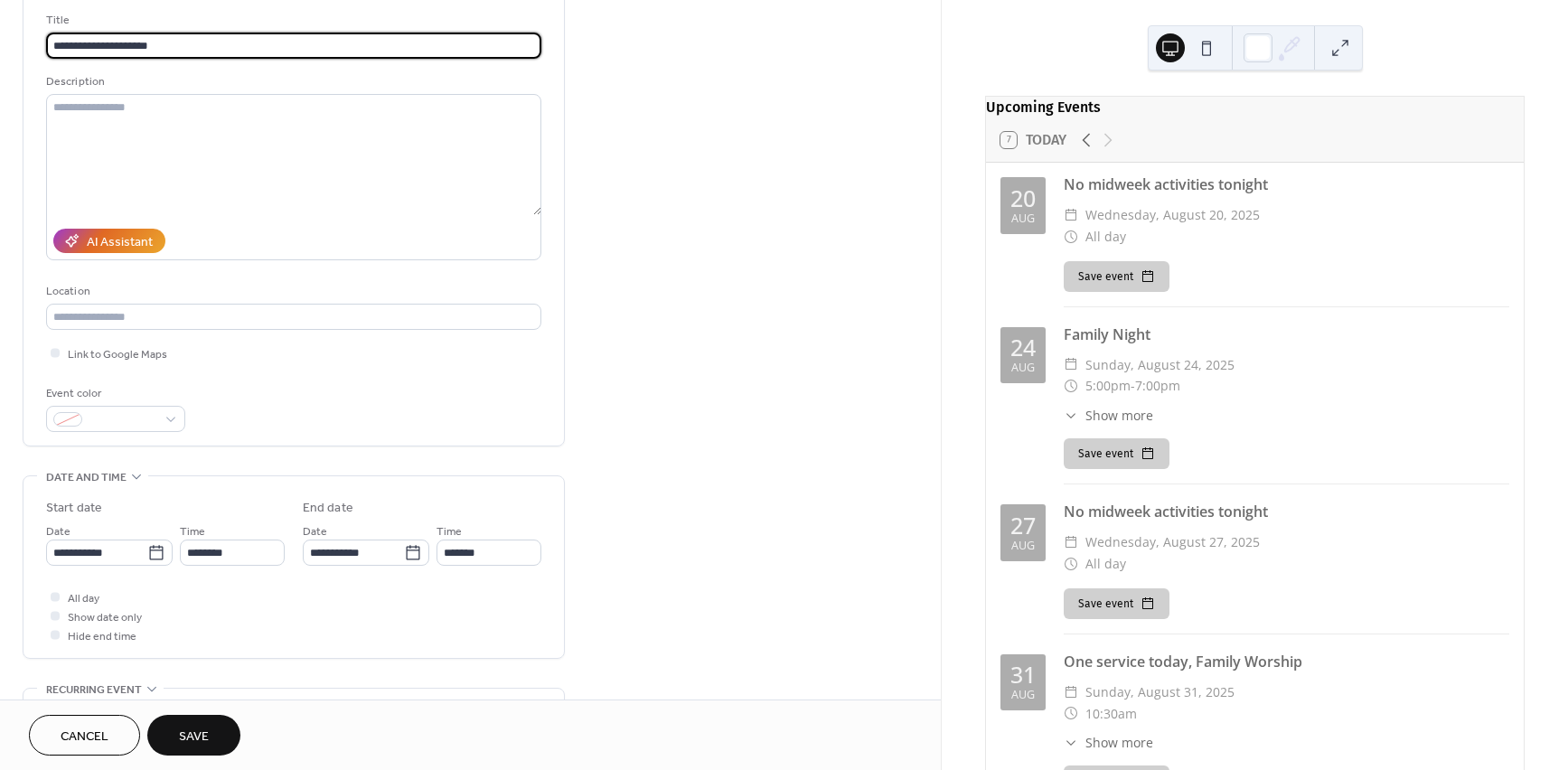 scroll, scrollTop: 115, scrollLeft: 0, axis: vertical 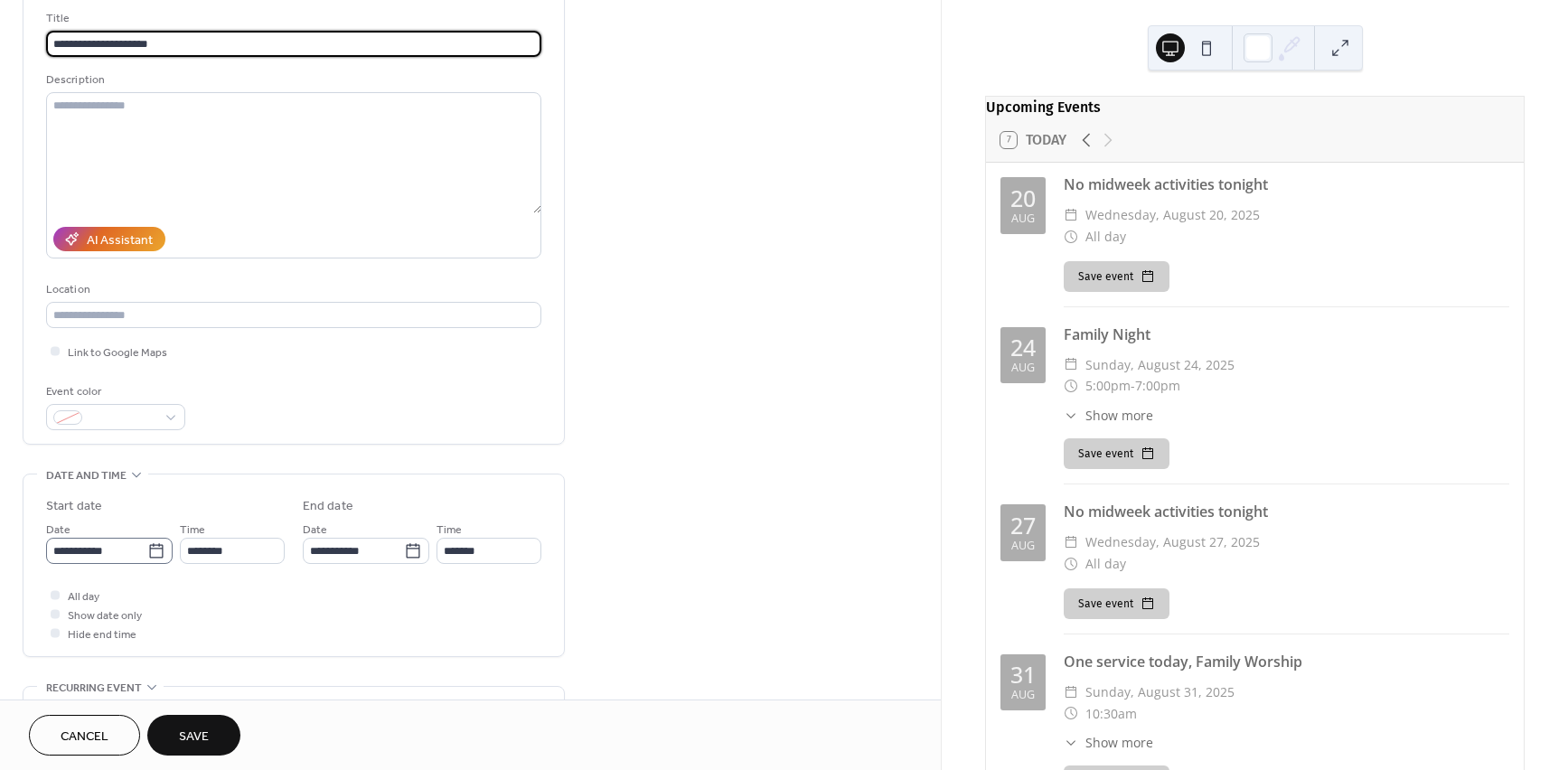type on "**********" 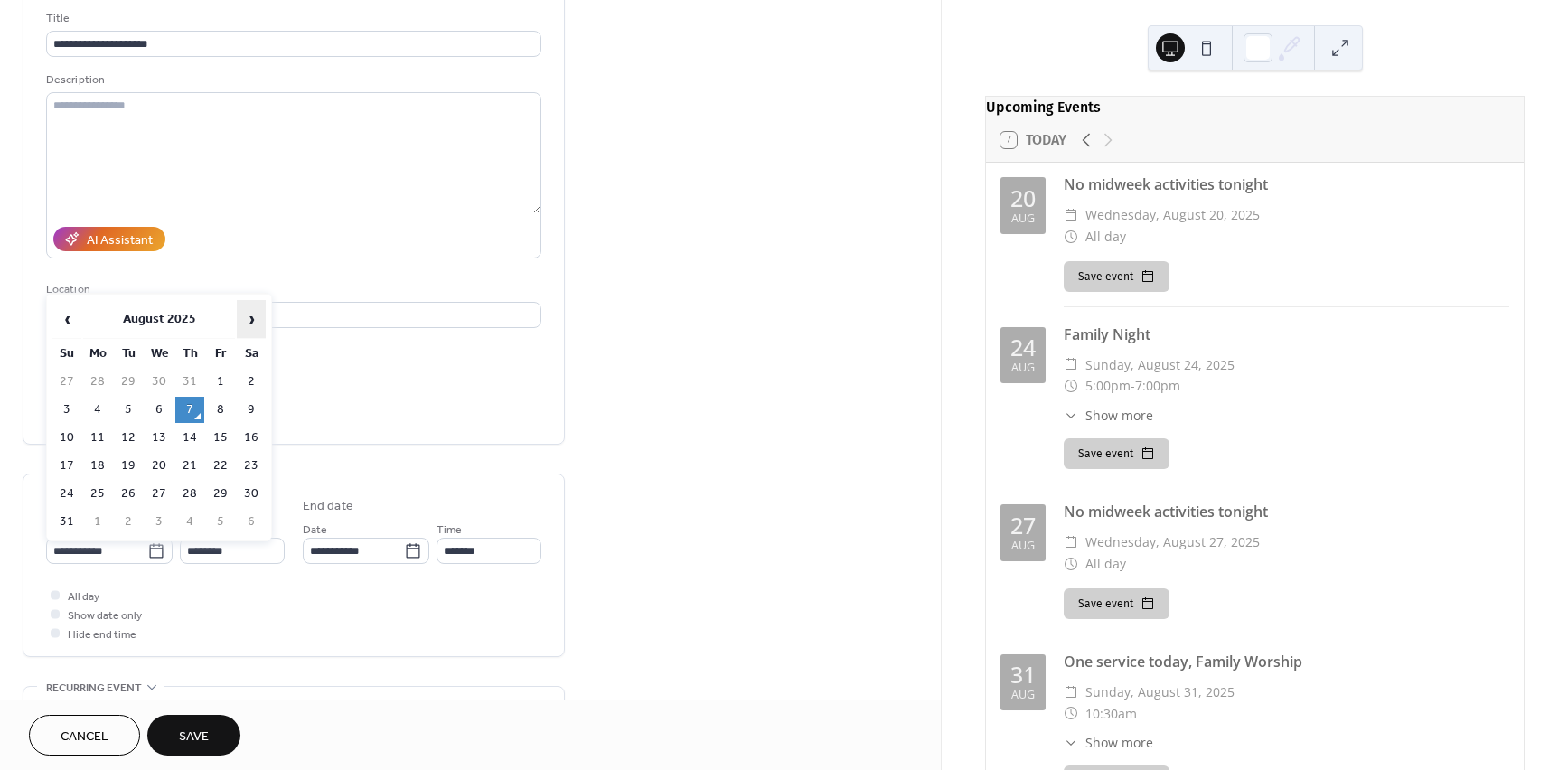 drag, startPoint x: 249, startPoint y: 321, endPoint x: 239, endPoint y: 324, distance: 10.440307 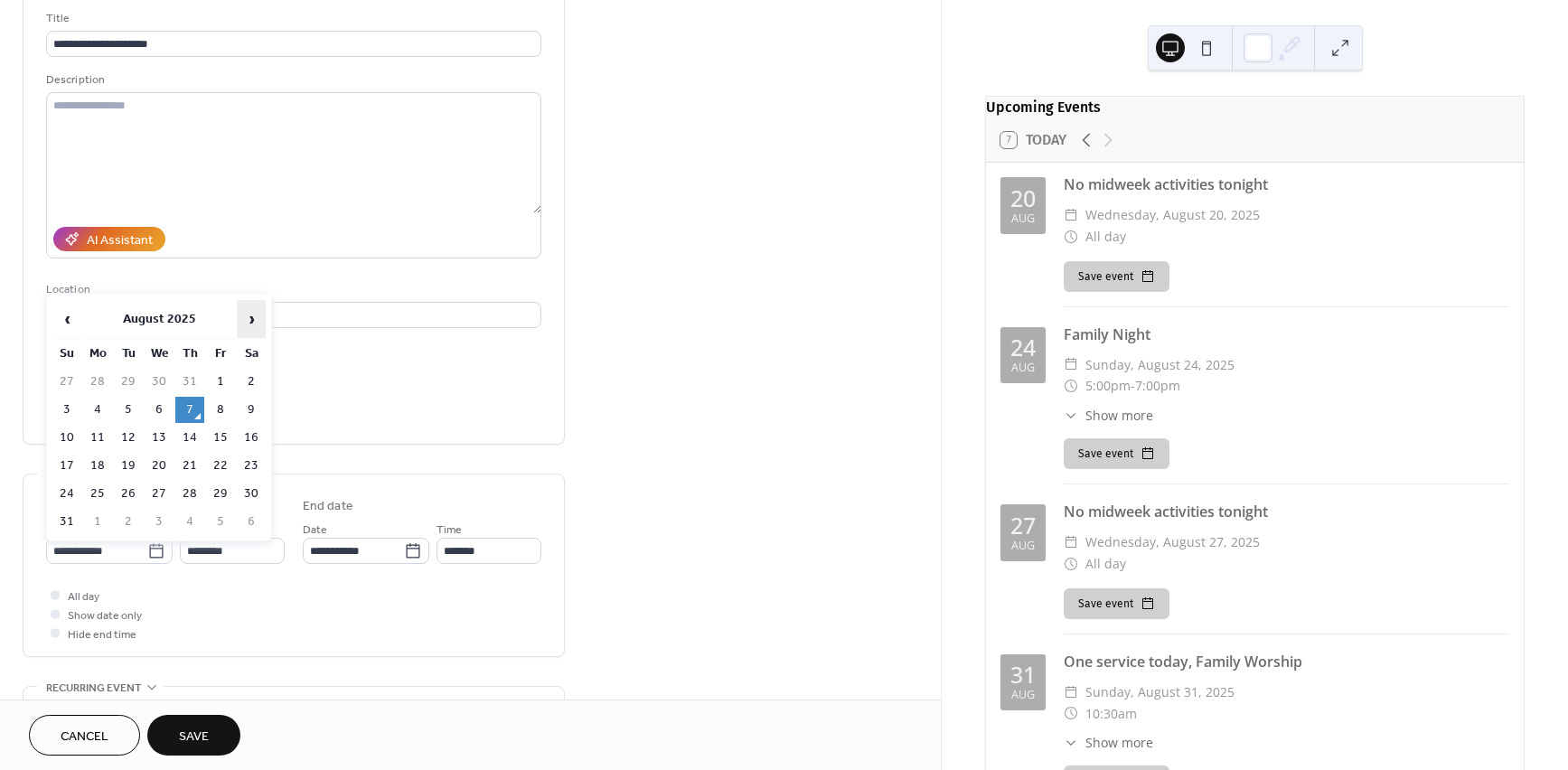 click on "›" at bounding box center [251, 319] 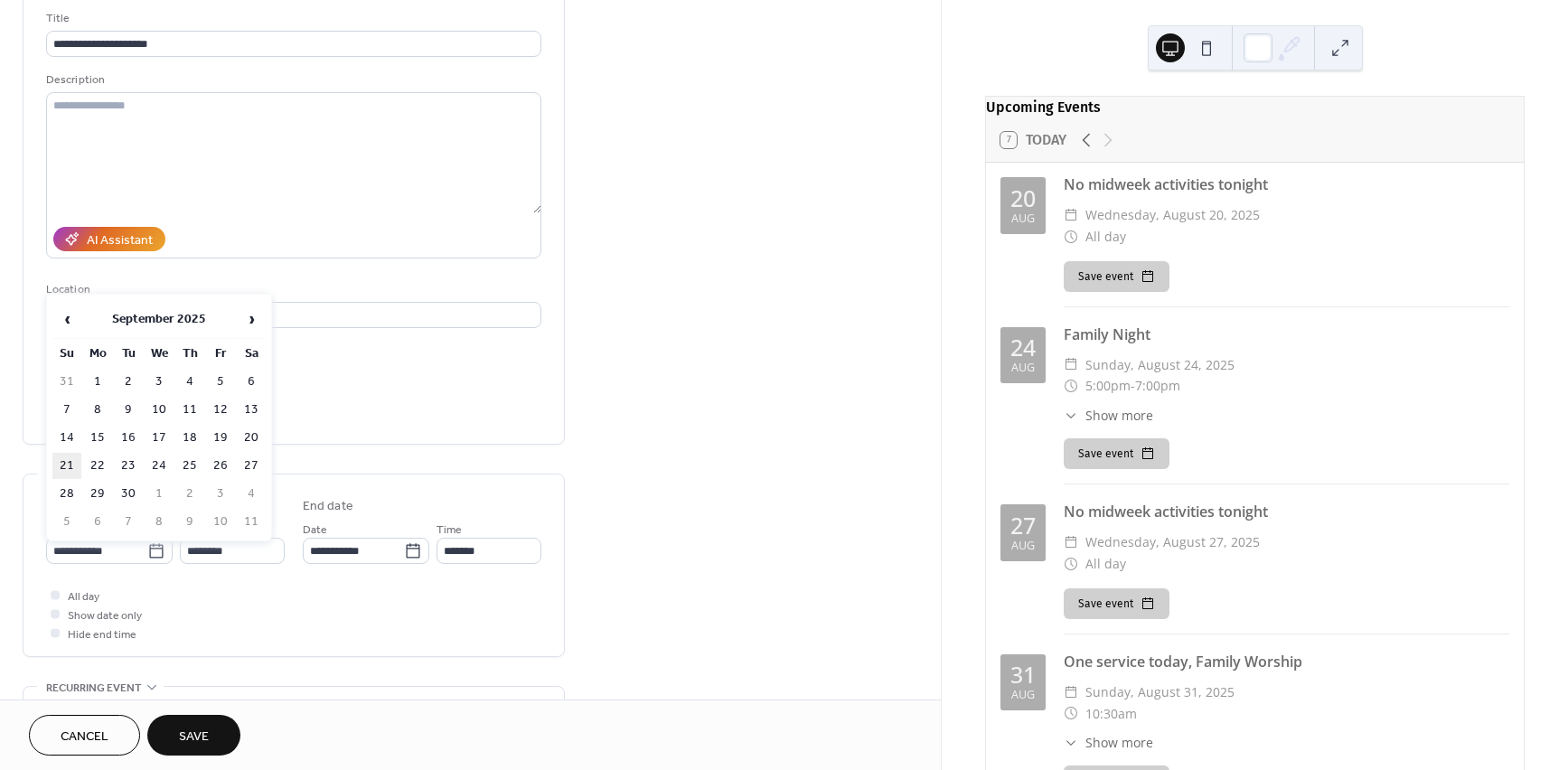 click on "21" at bounding box center [67, 465] 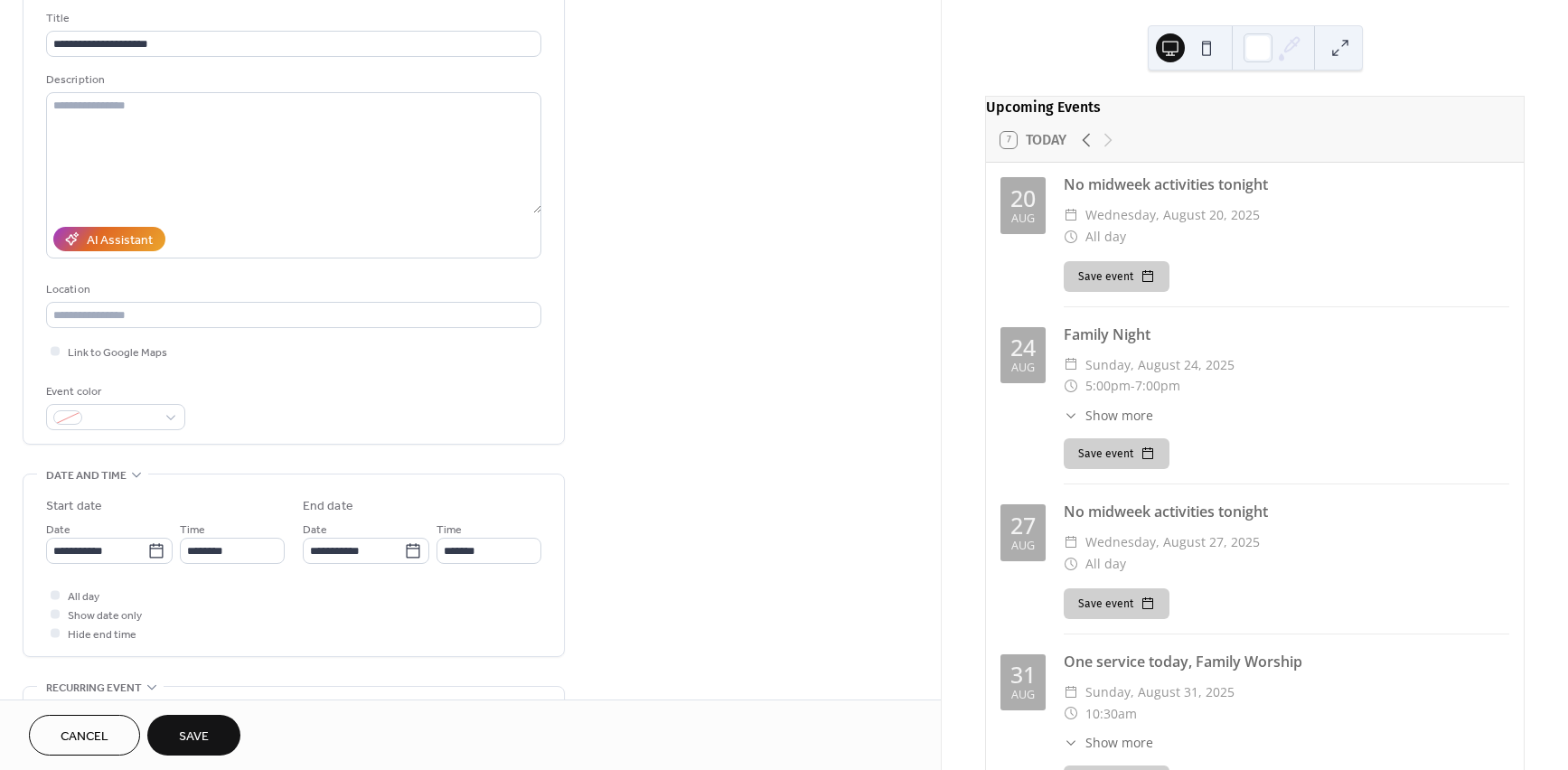 type on "**********" 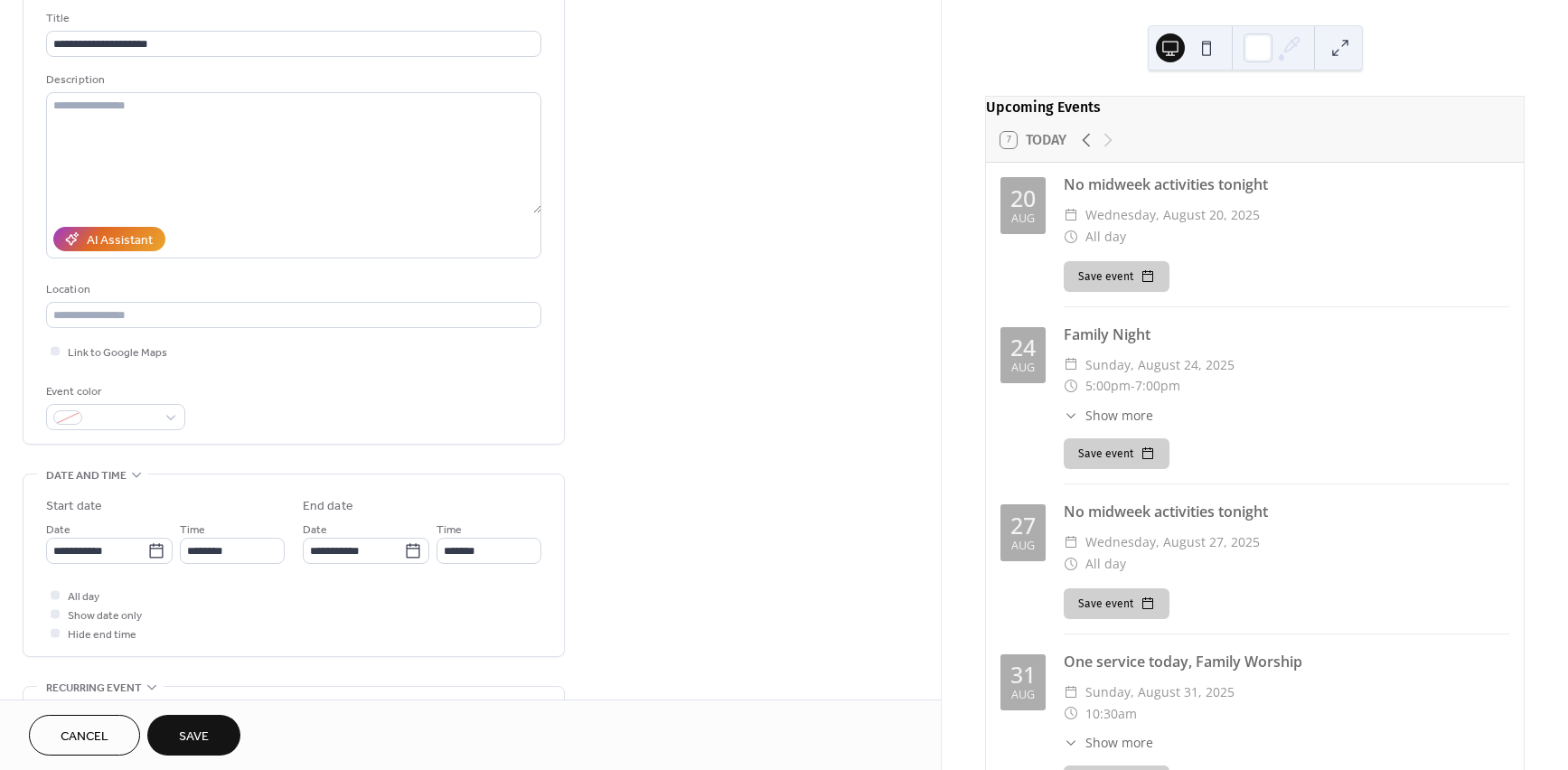 type on "**********" 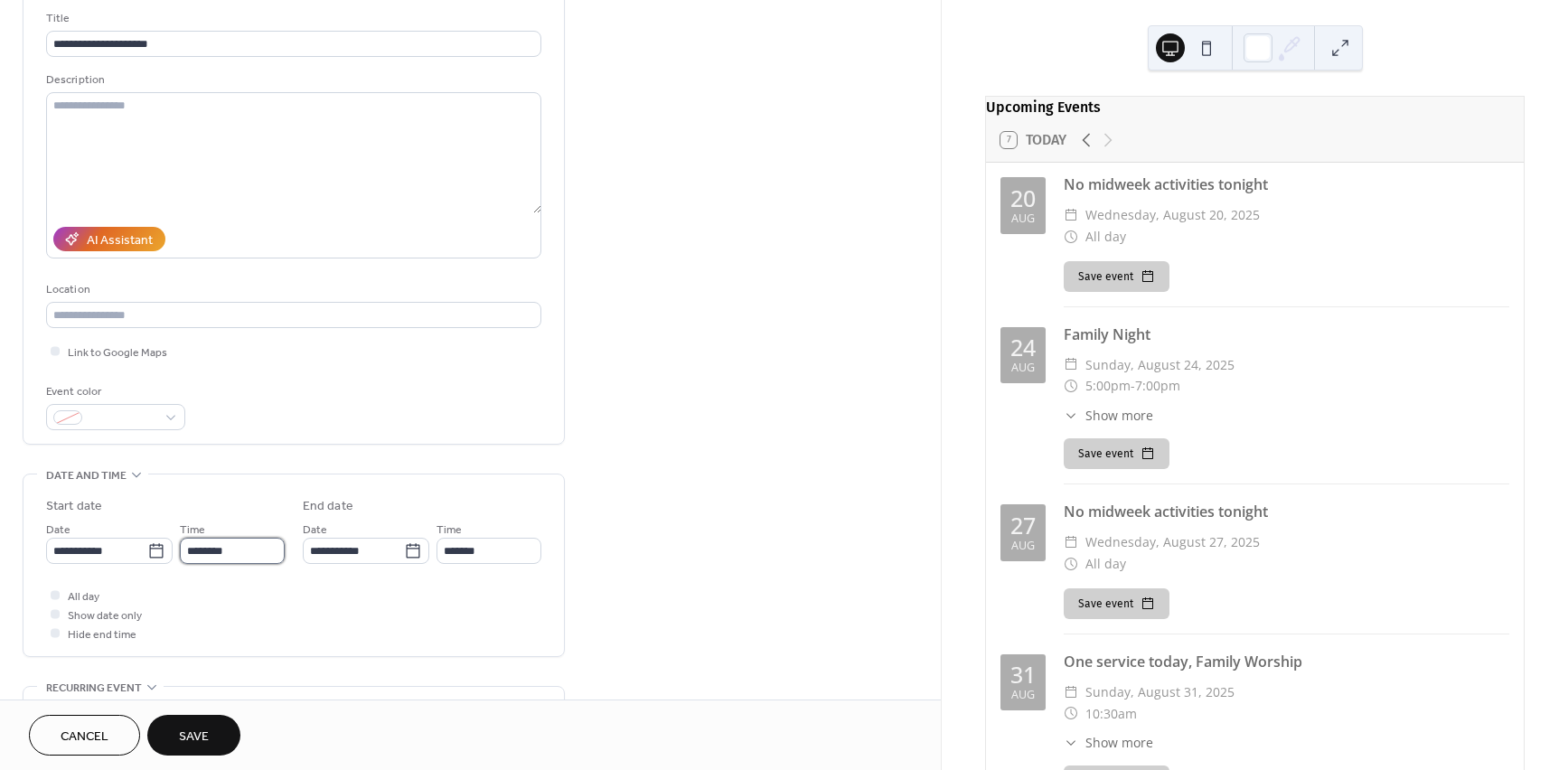 click on "********" at bounding box center [232, 550] 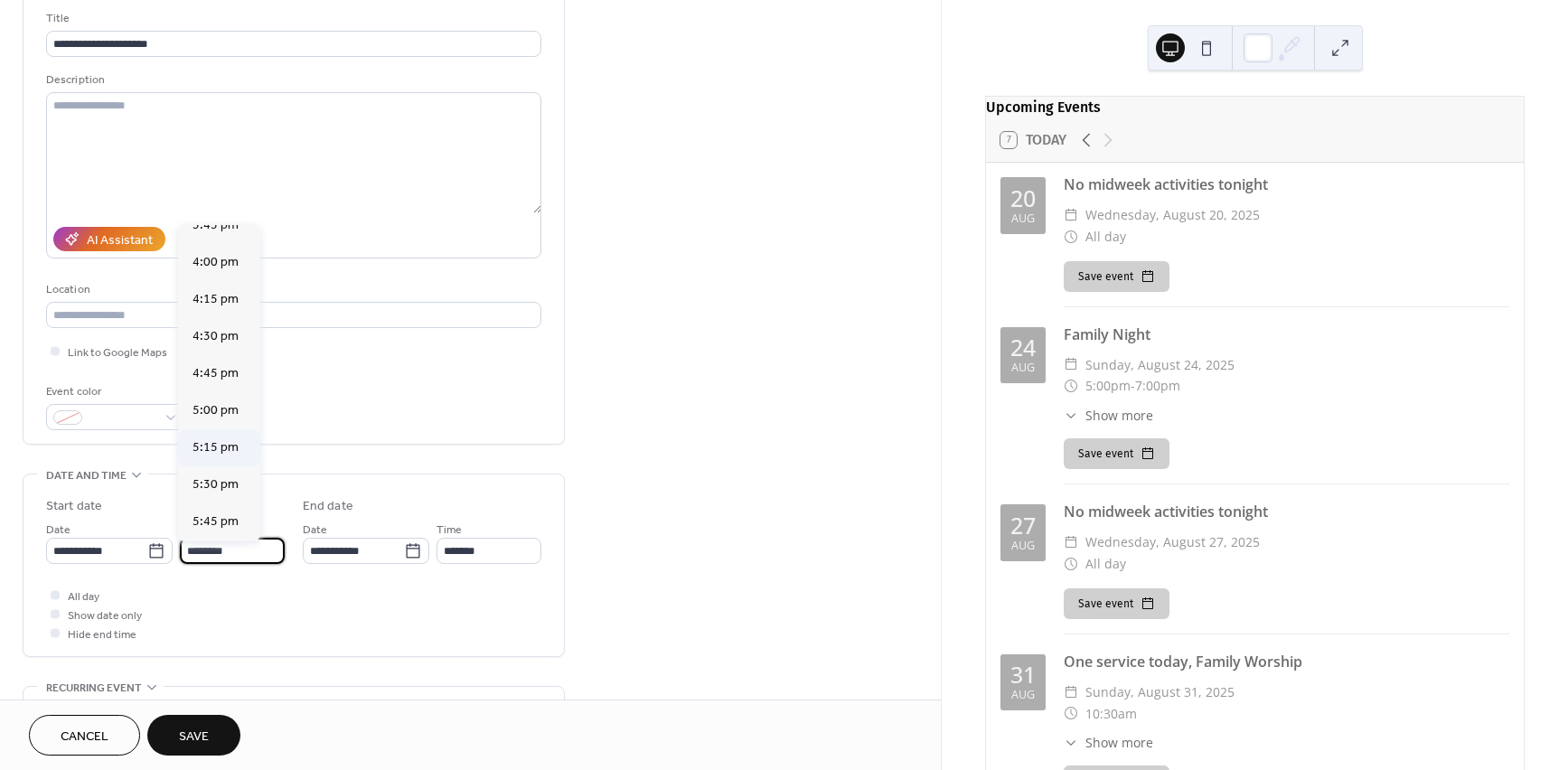 scroll, scrollTop: 2385, scrollLeft: 0, axis: vertical 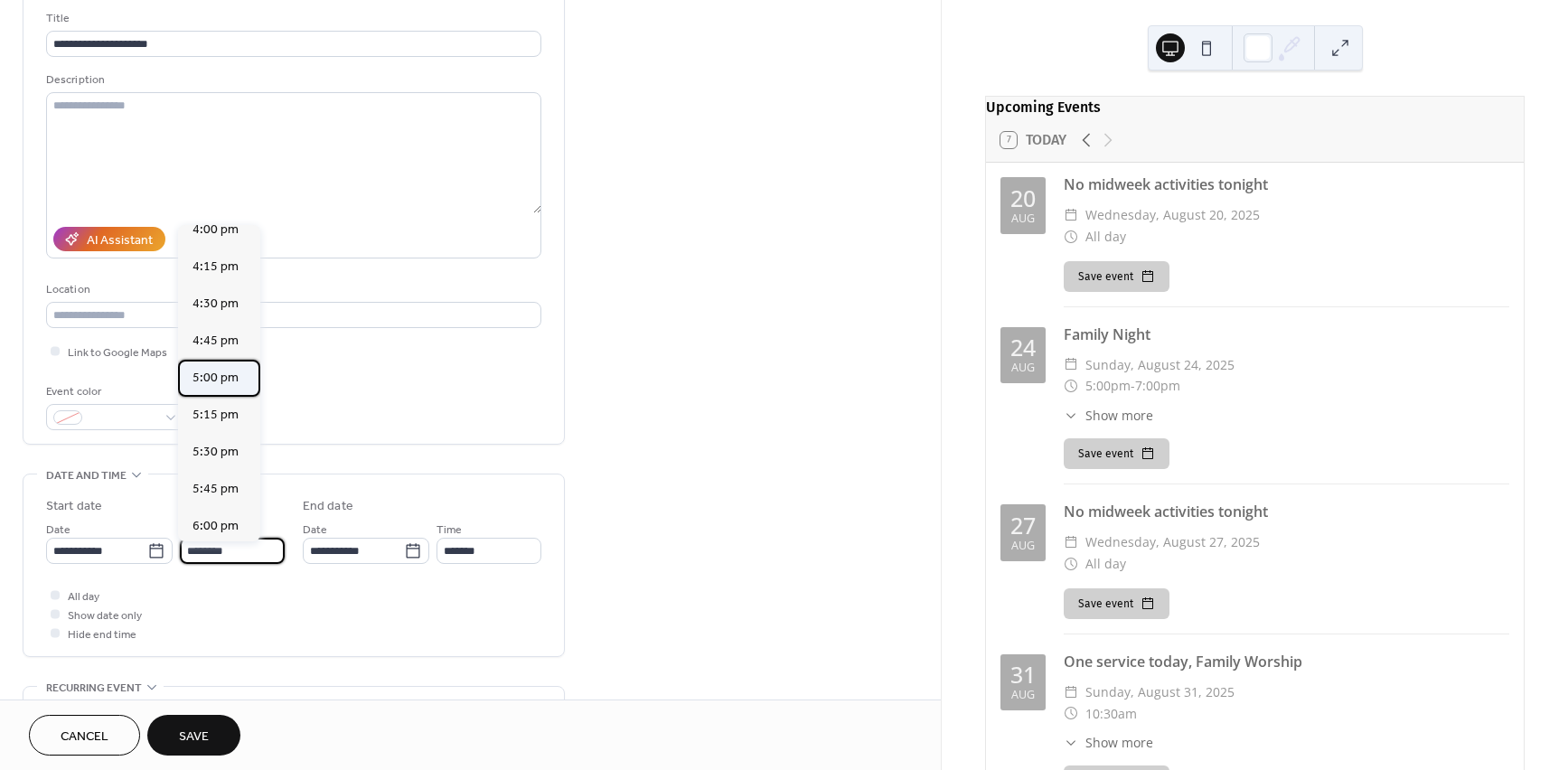 click on "5:00 pm" at bounding box center [215, 378] 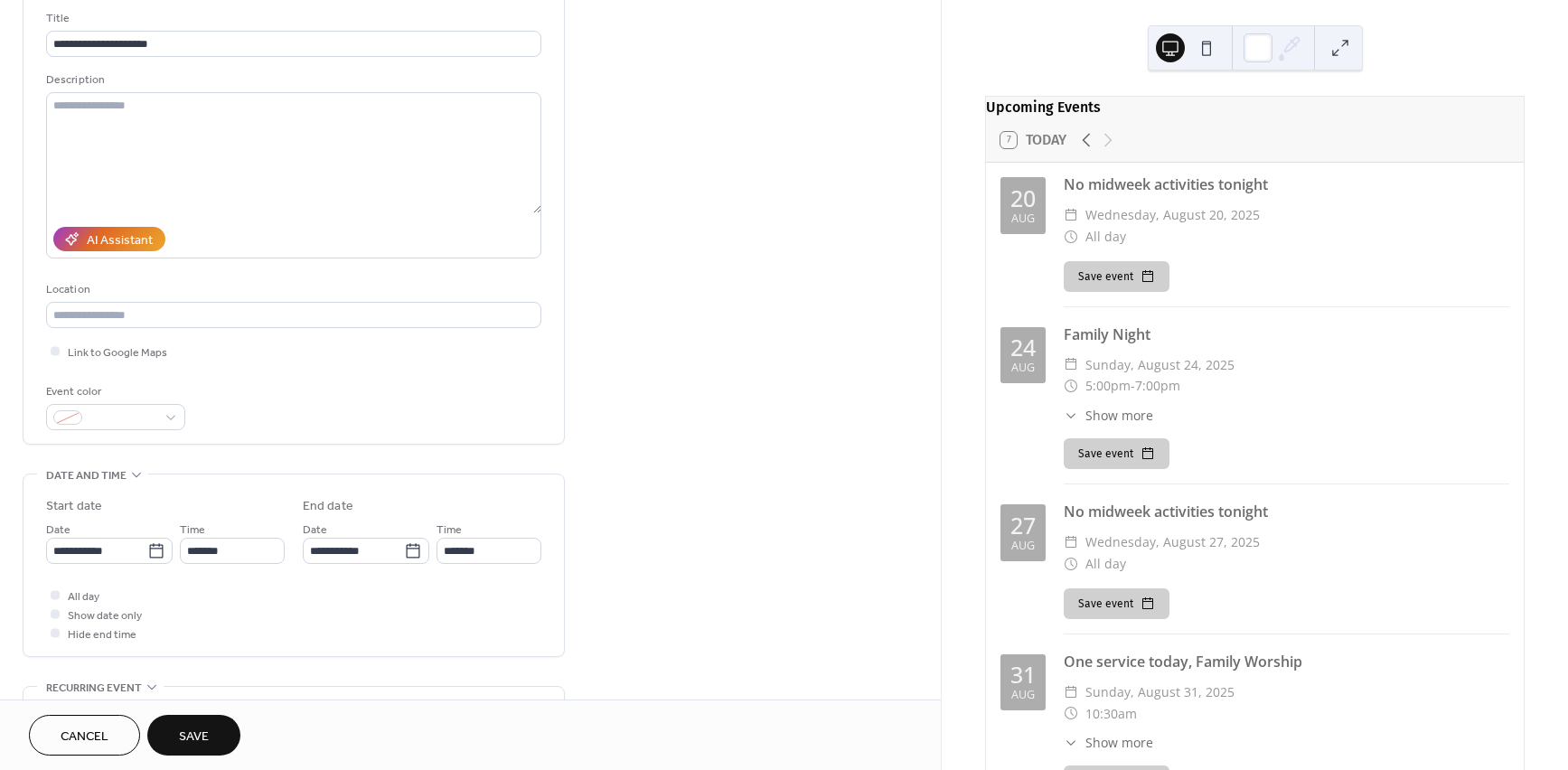 type on "*******" 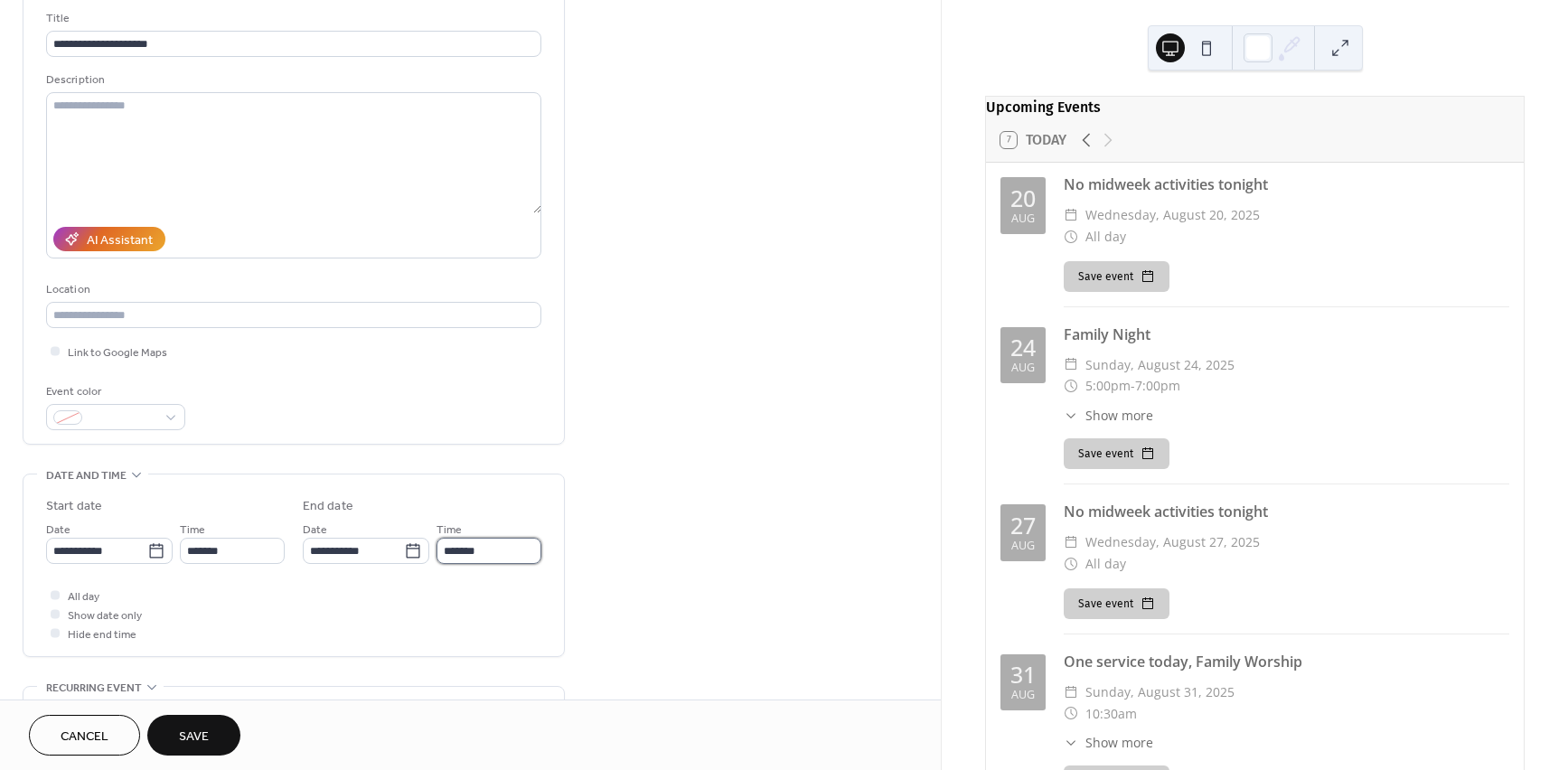 click on "*******" at bounding box center (489, 550) 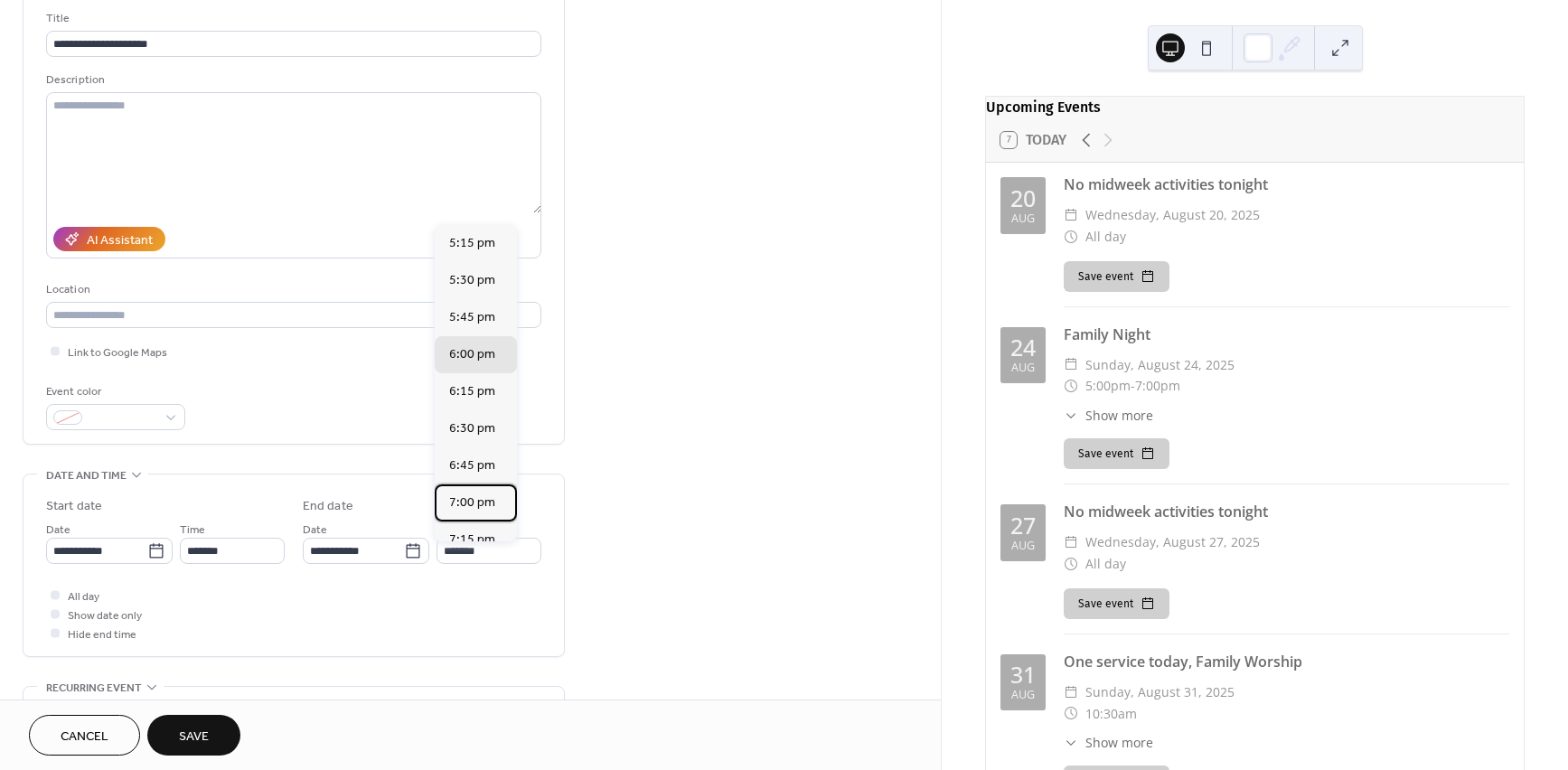 click on "7:00 pm" at bounding box center [472, 502] 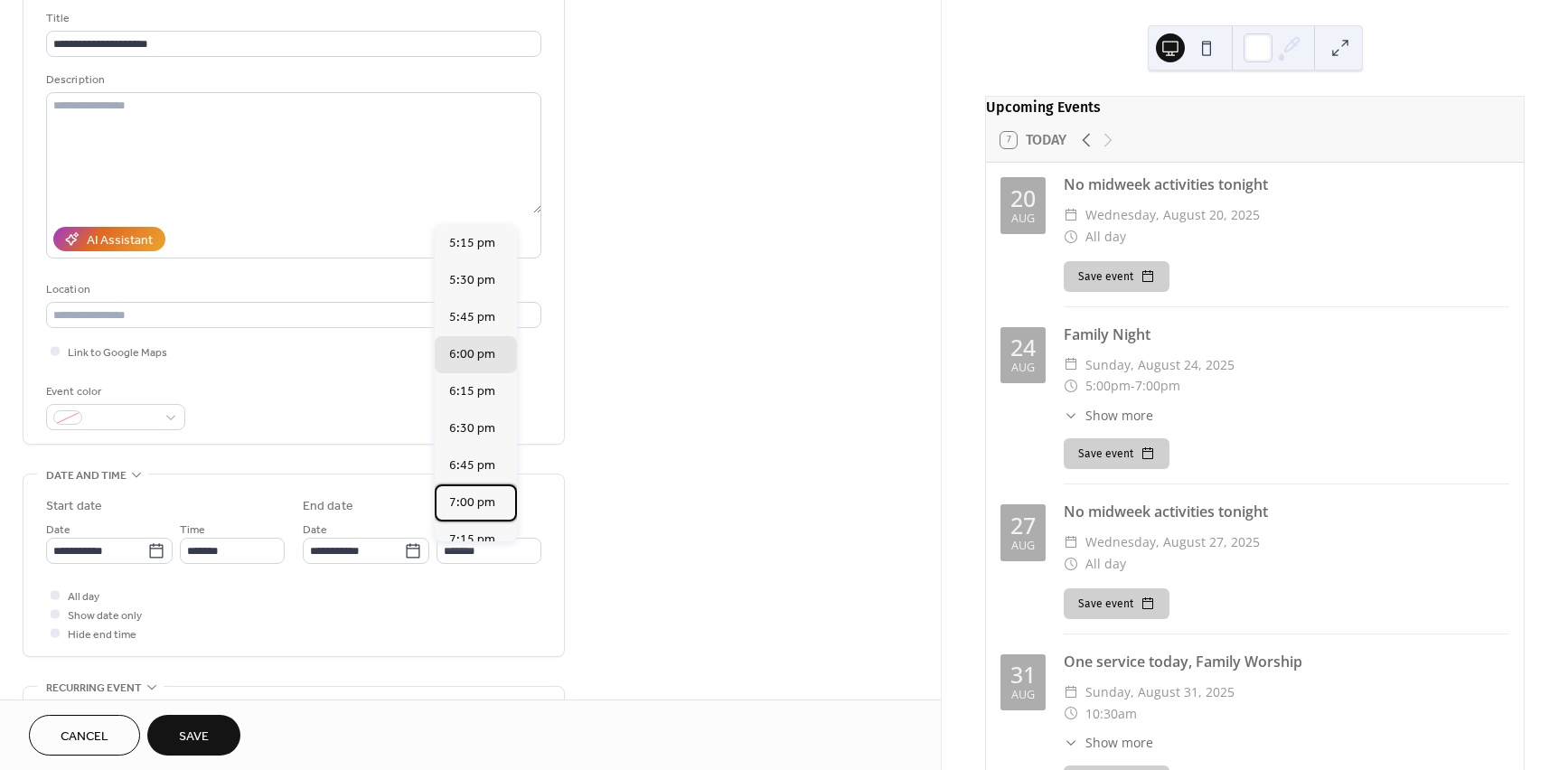 type on "*******" 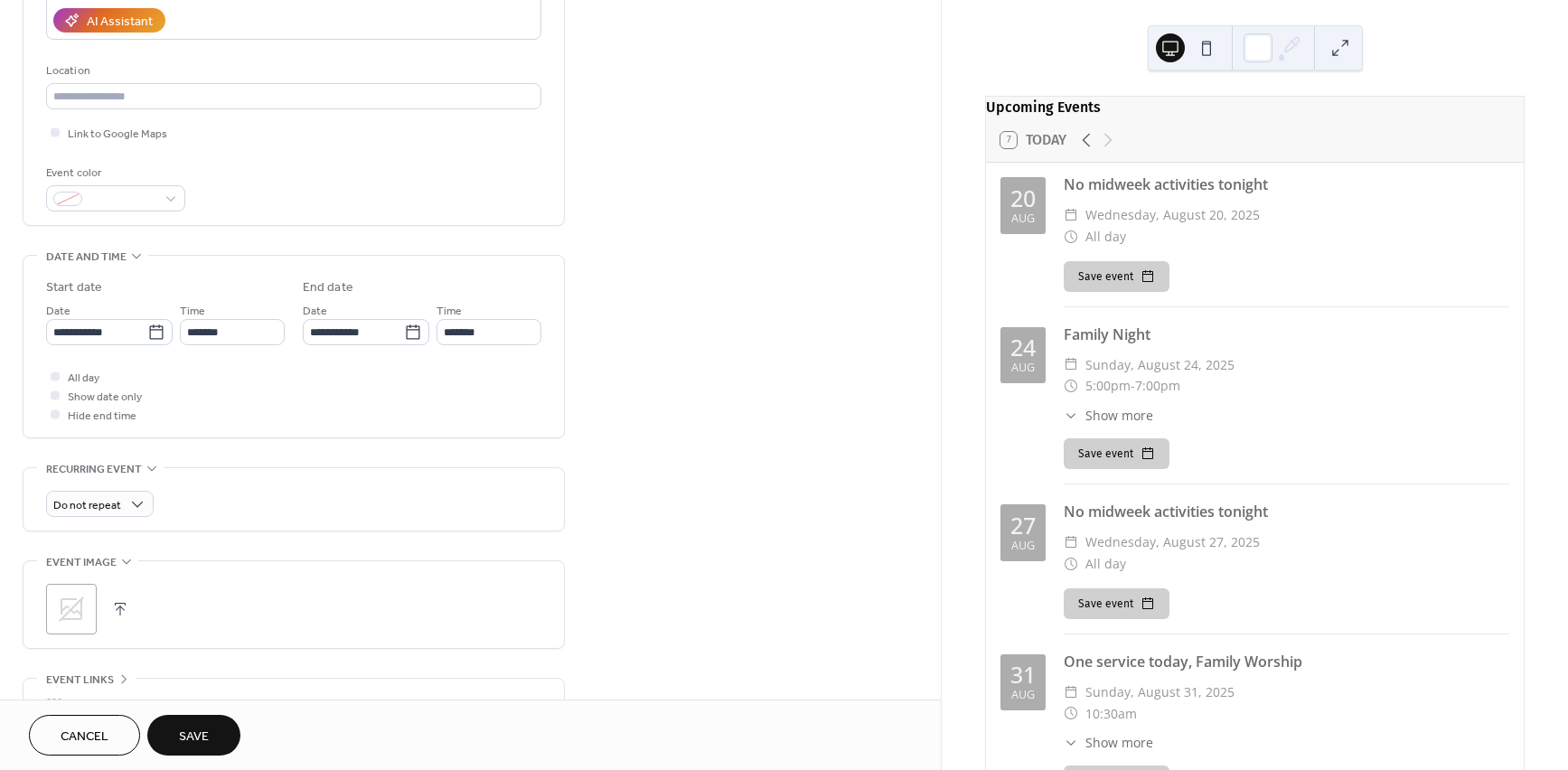 scroll, scrollTop: 367, scrollLeft: 0, axis: vertical 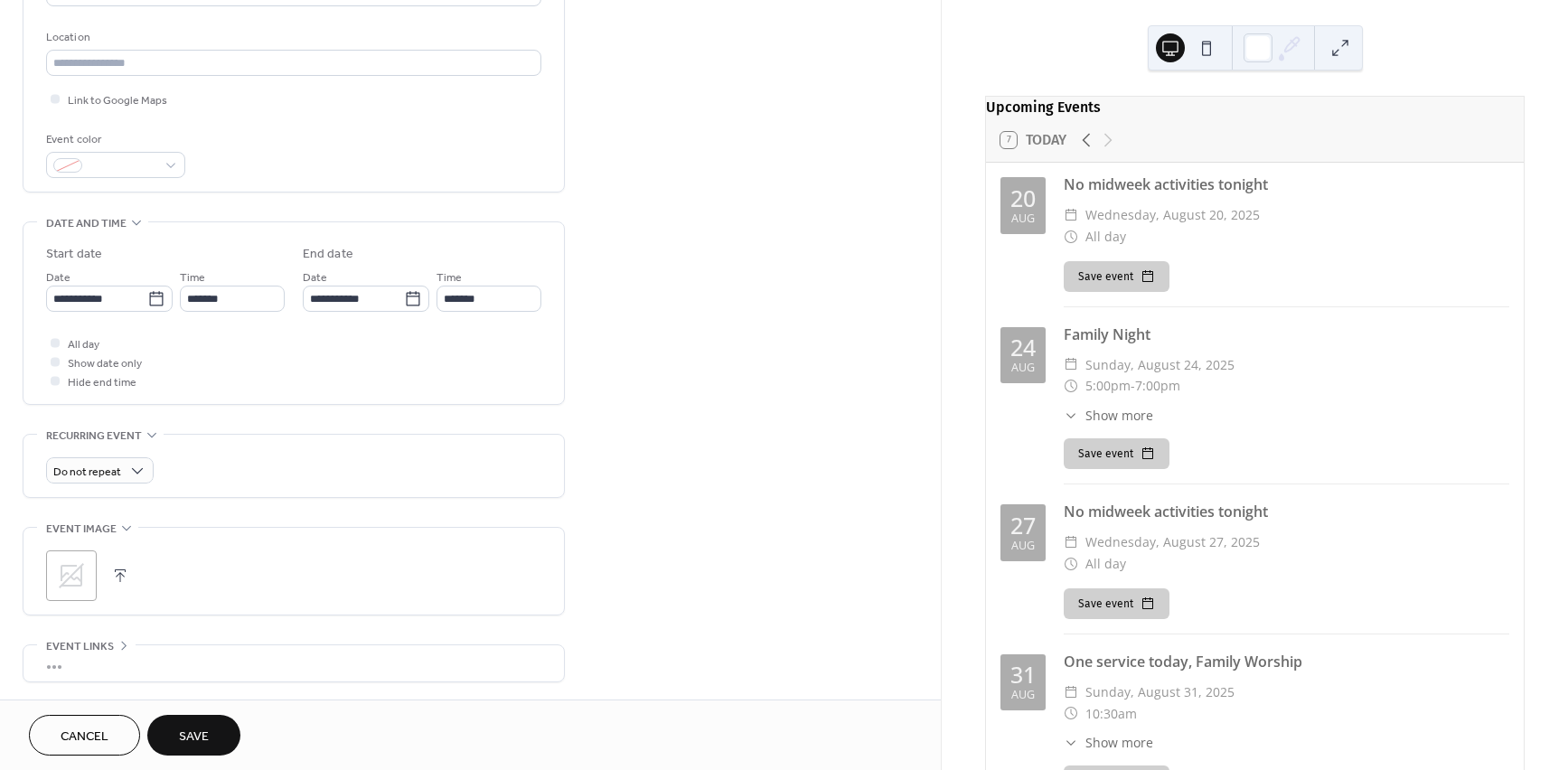 click 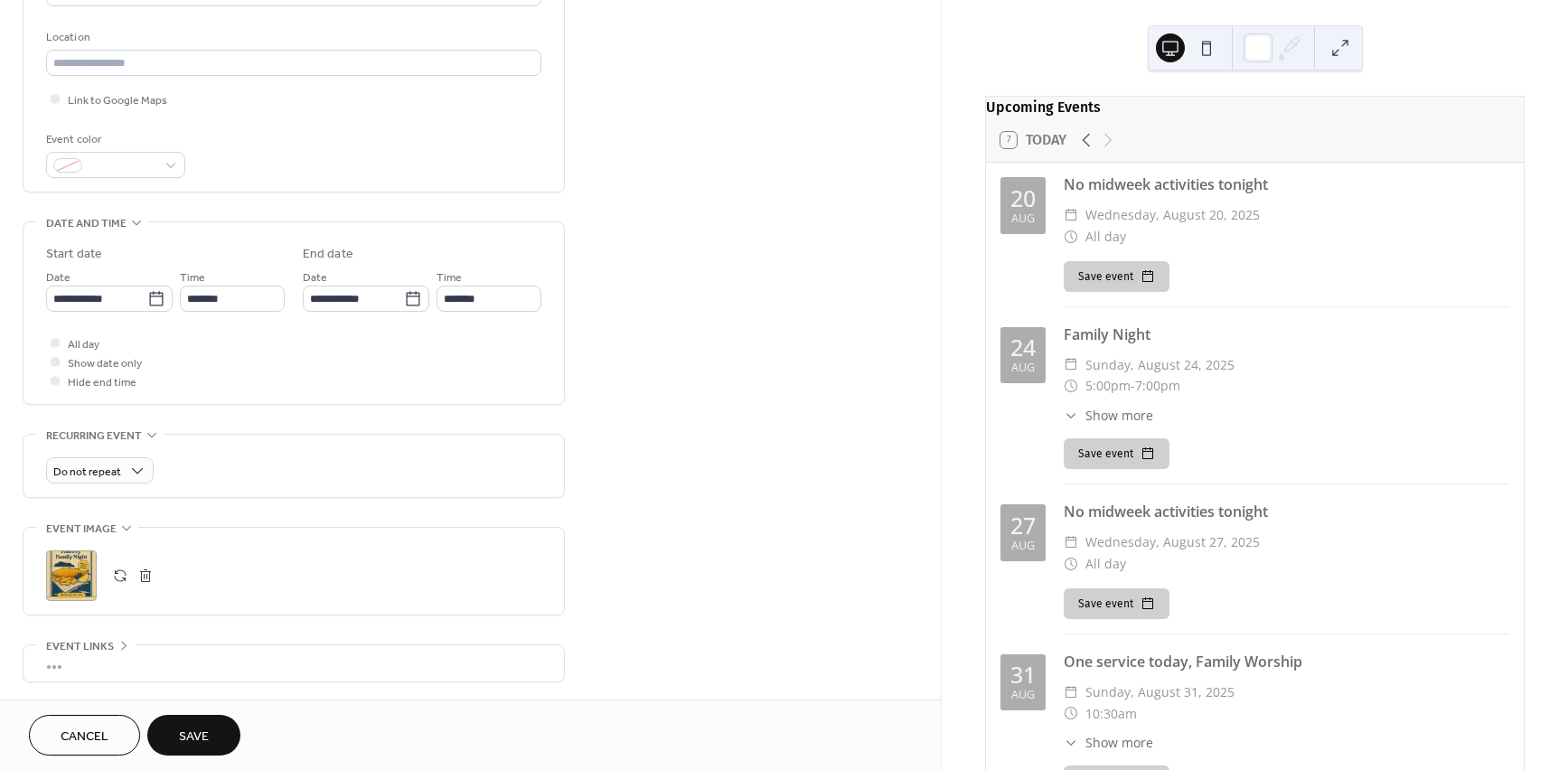click on "Save" at bounding box center [193, 735] 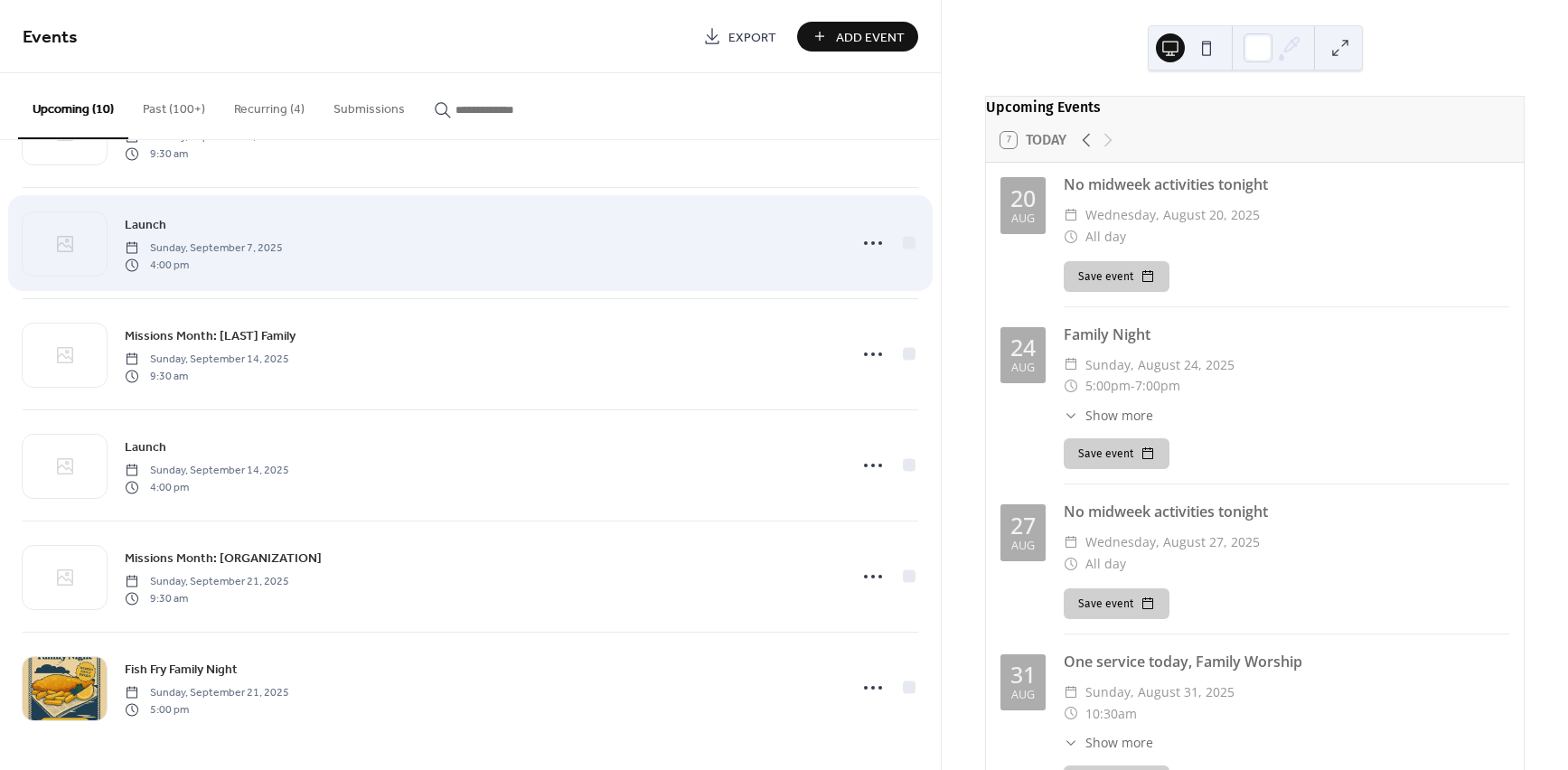 scroll, scrollTop: 535, scrollLeft: 0, axis: vertical 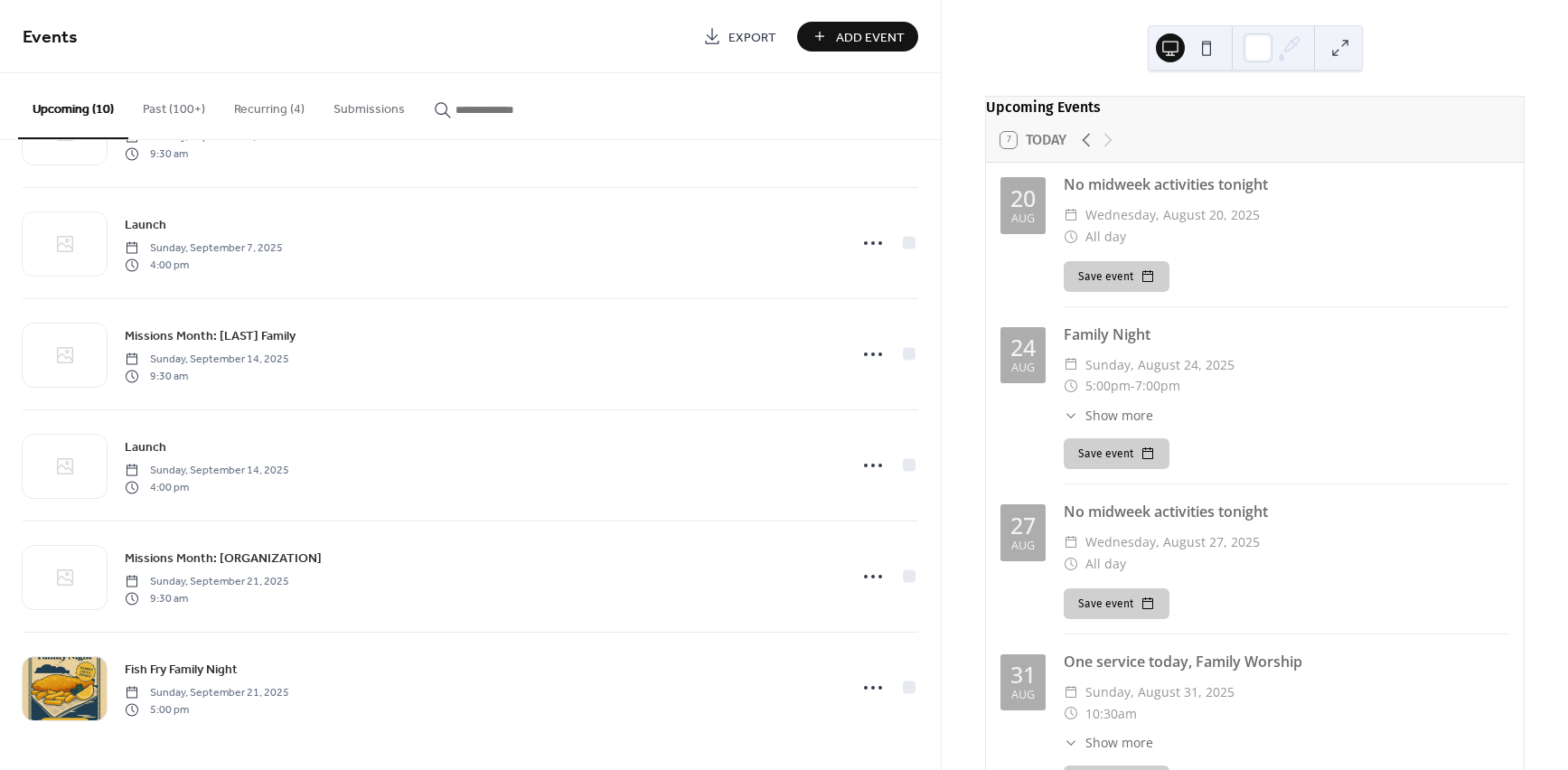 click on "Add Event" at bounding box center [870, 37] 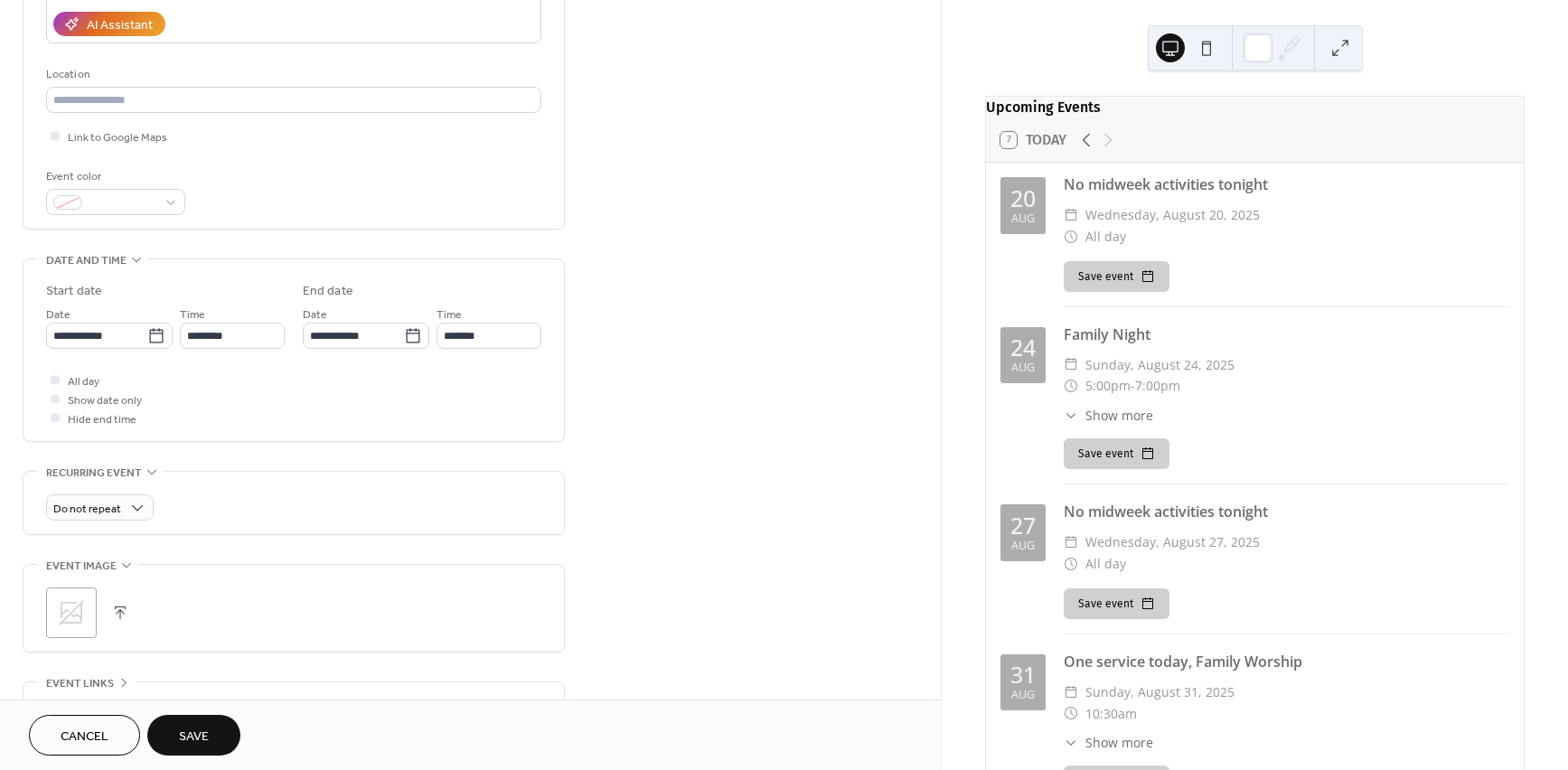 scroll, scrollTop: 390, scrollLeft: 0, axis: vertical 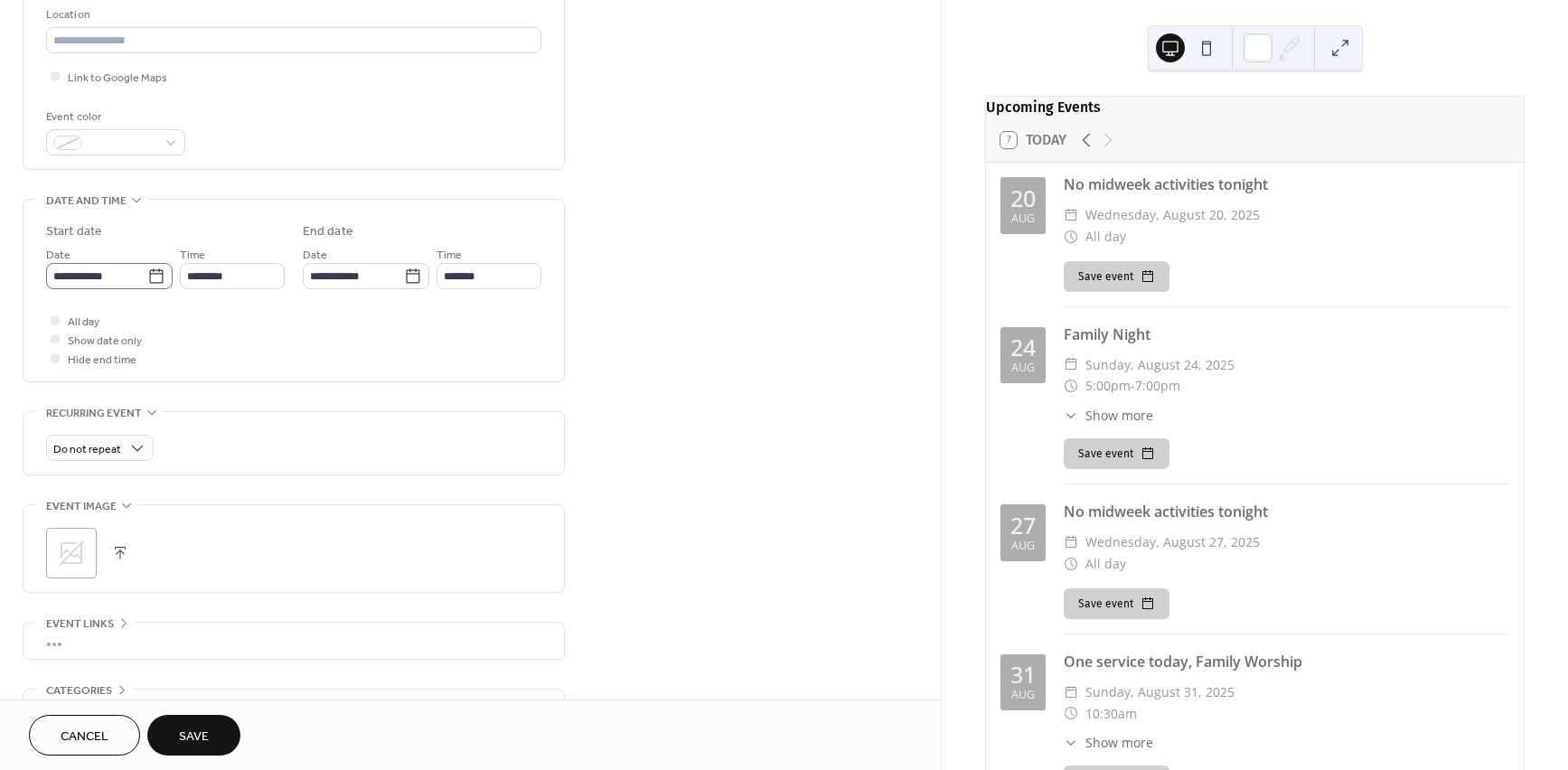 type on "**********" 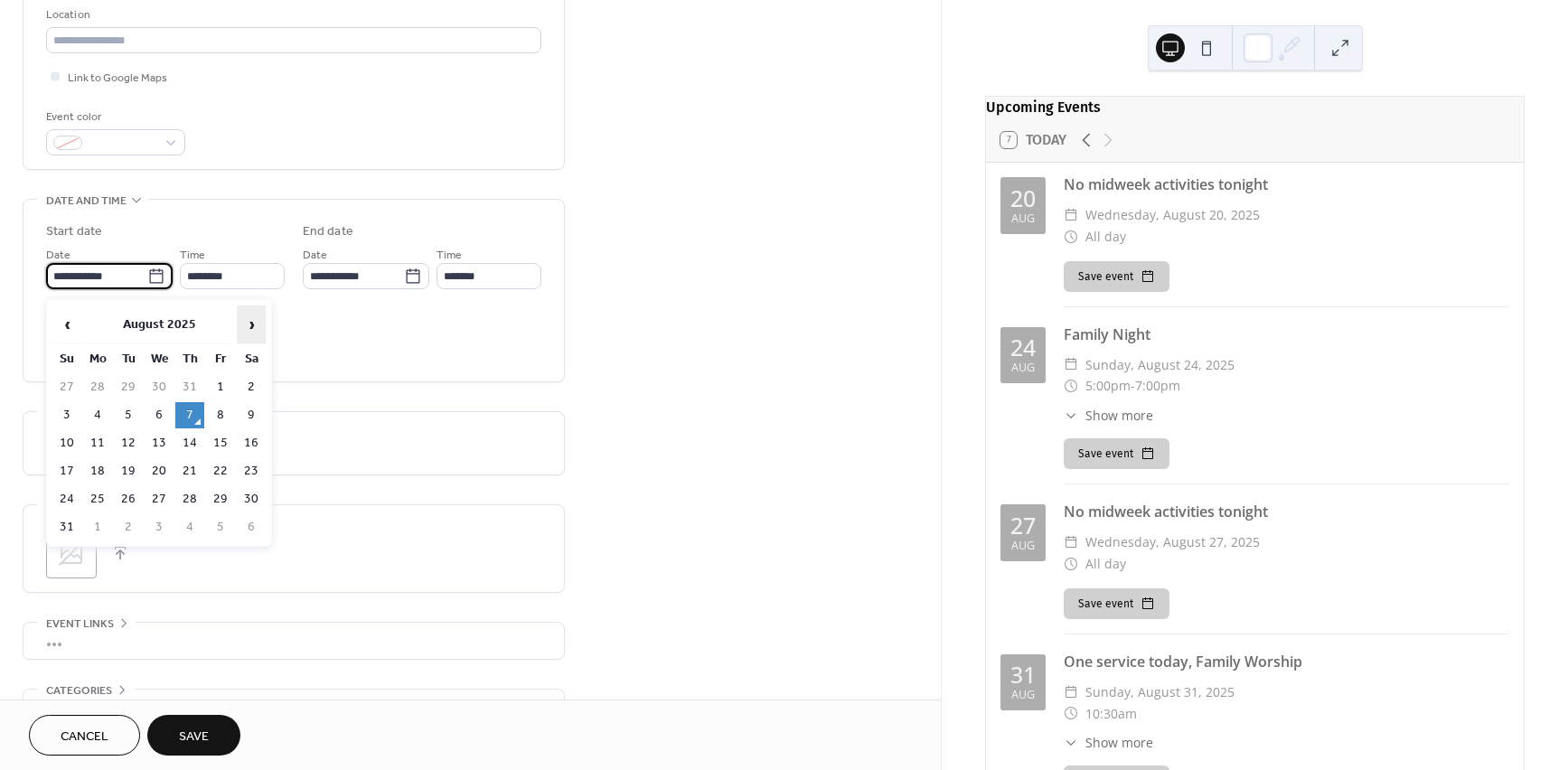 click on "›" at bounding box center [251, 324] 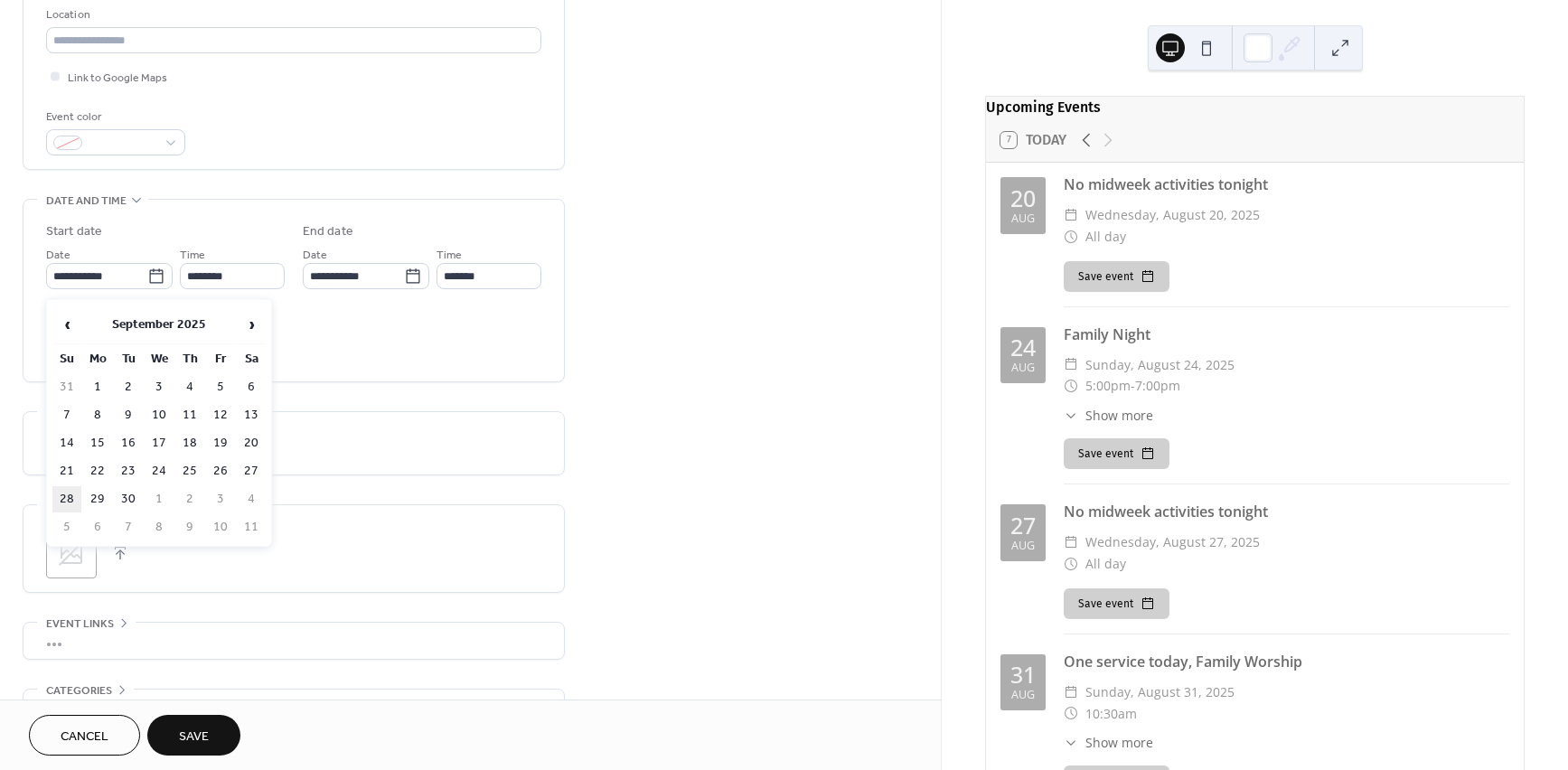 click on "28" at bounding box center [67, 499] 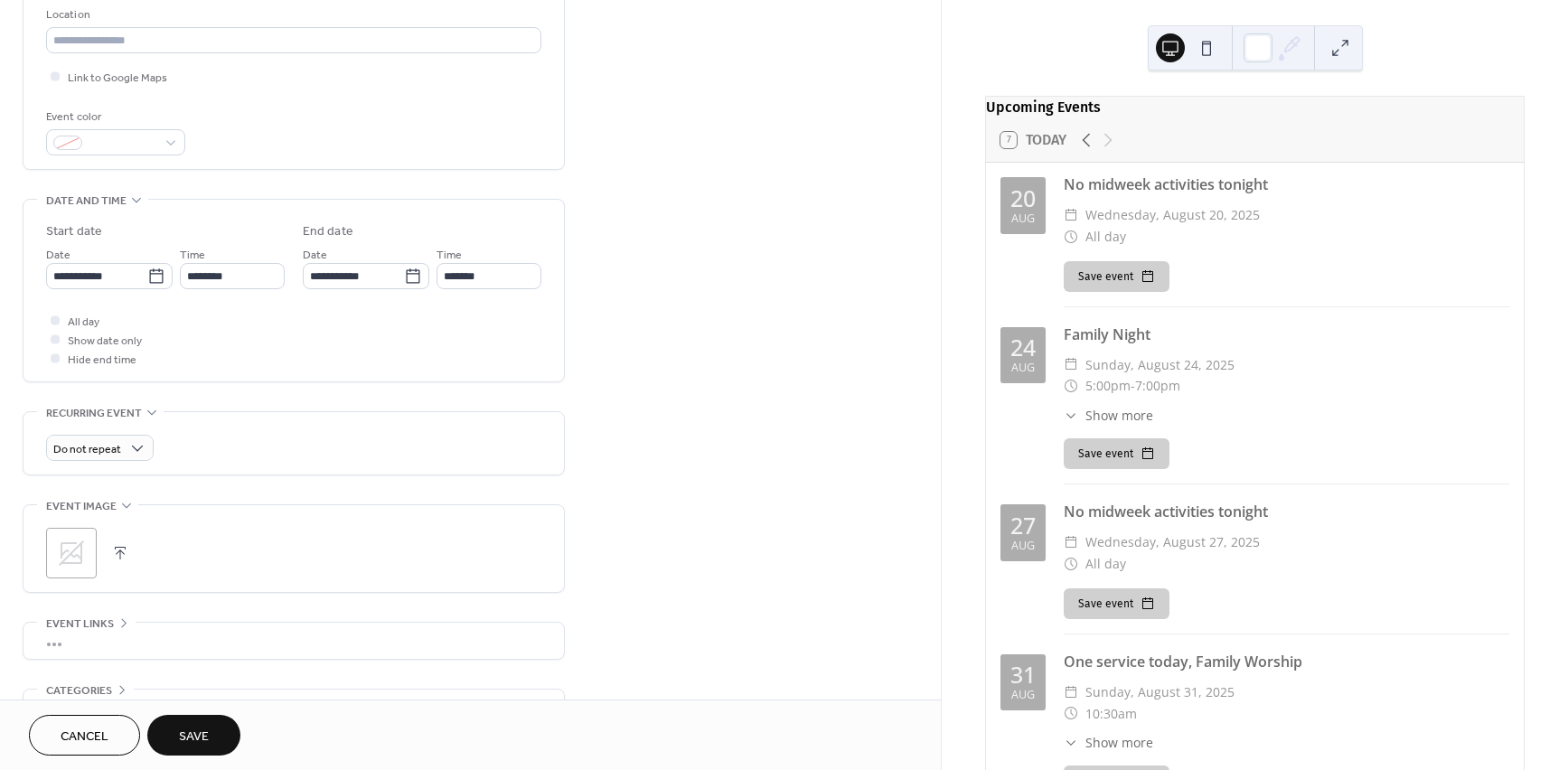 type on "**********" 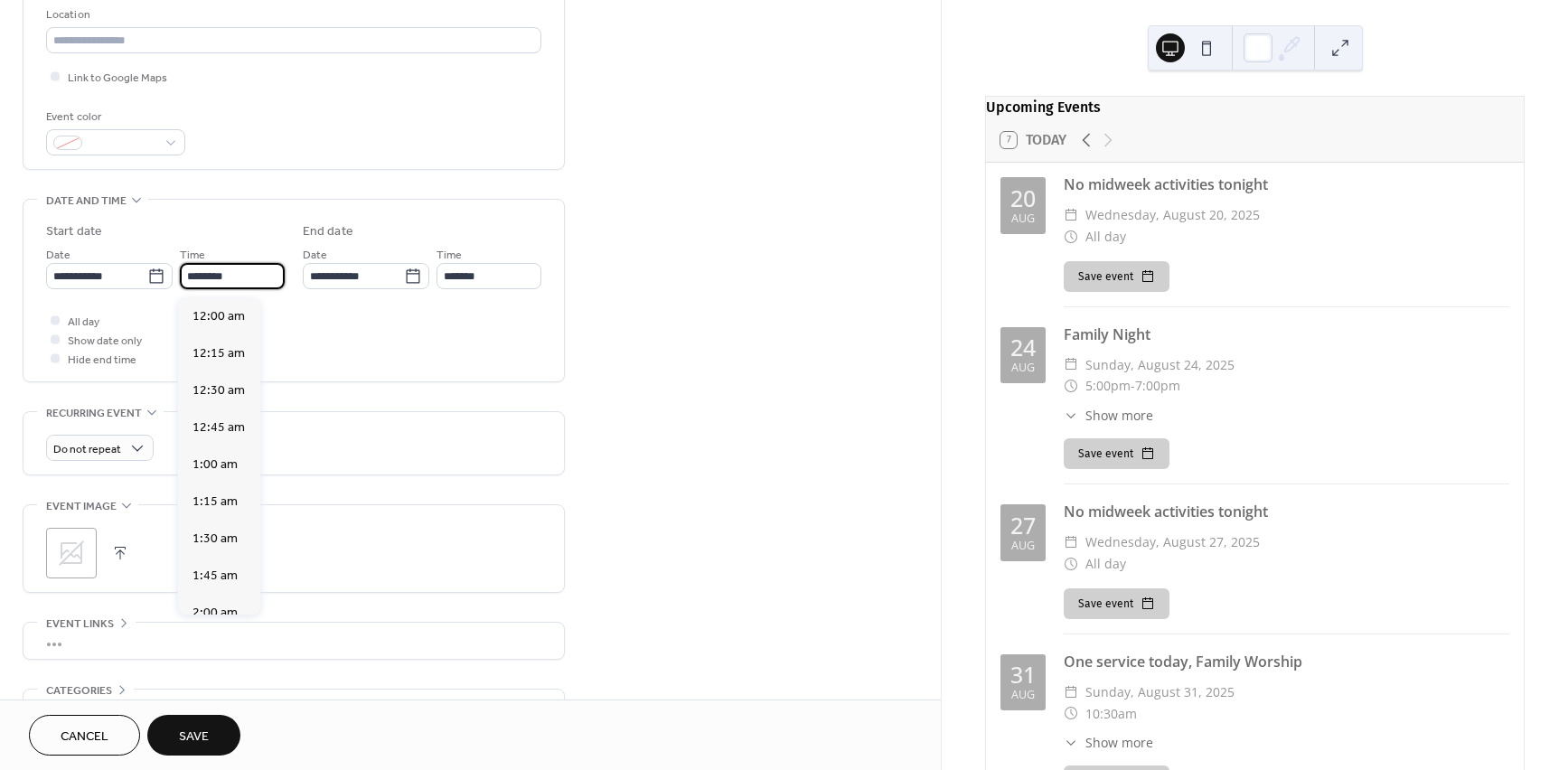 click on "********" at bounding box center (232, 276) 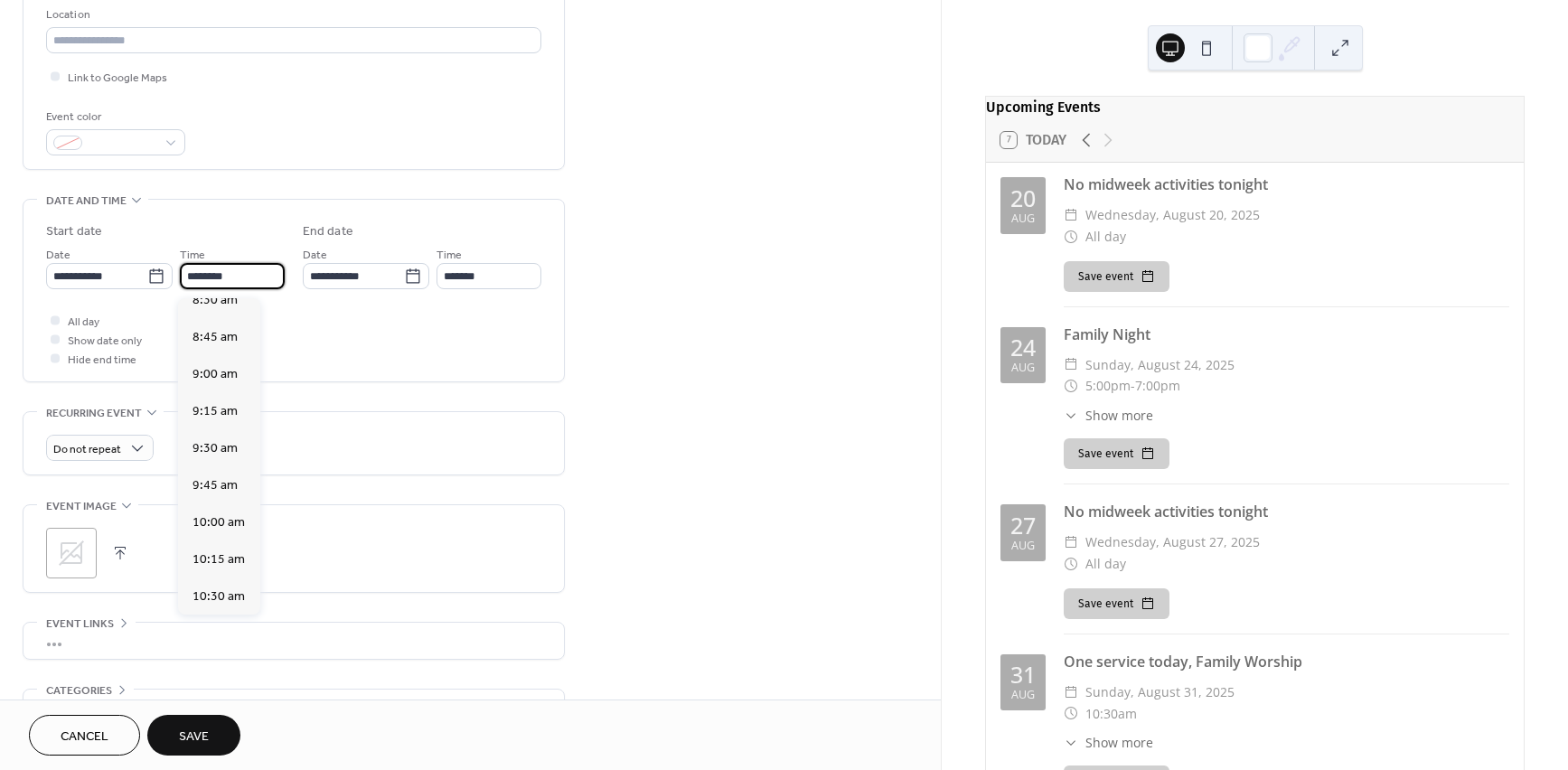 scroll, scrollTop: 1278, scrollLeft: 0, axis: vertical 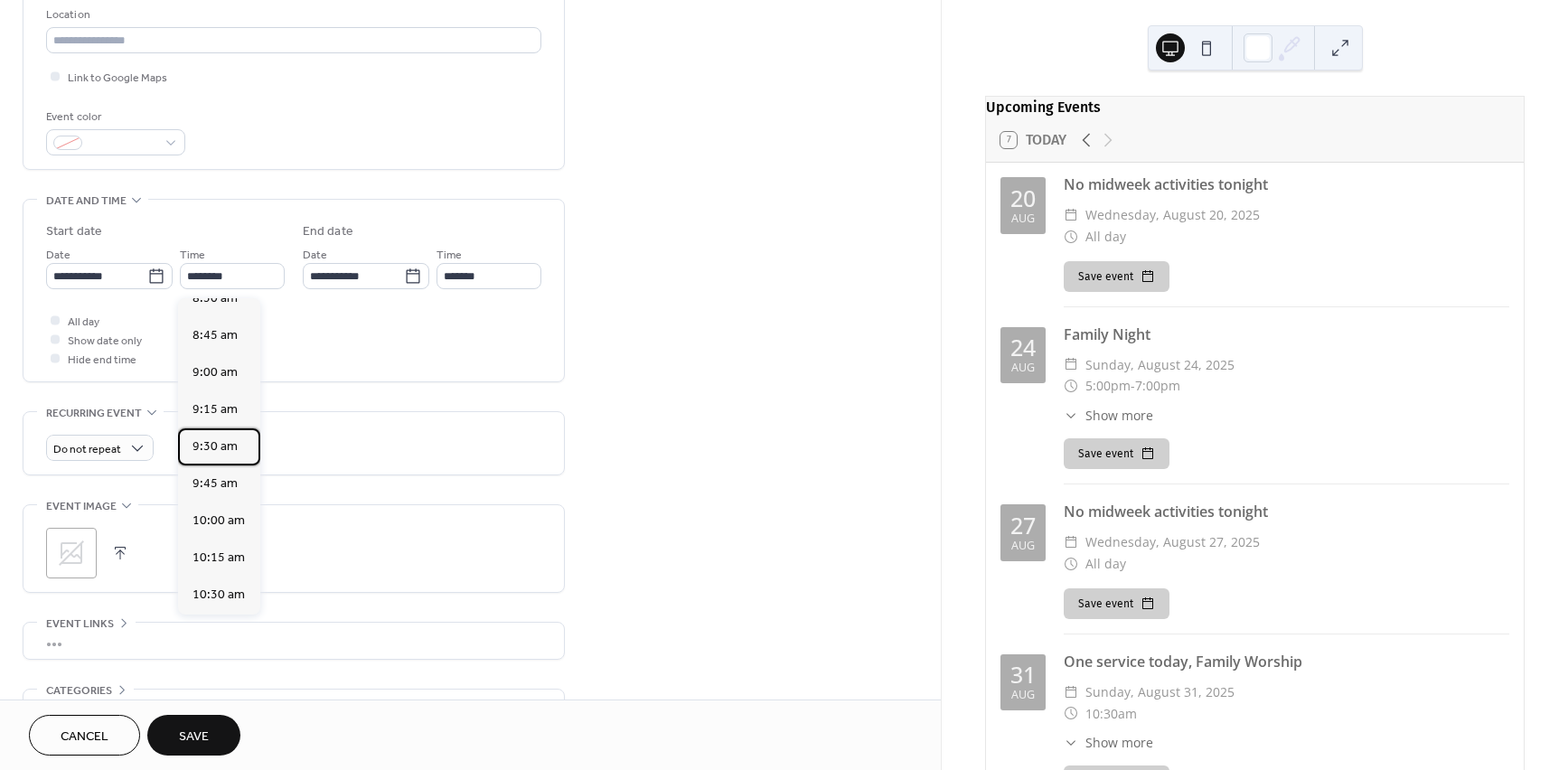 drag, startPoint x: 208, startPoint y: 445, endPoint x: 196, endPoint y: 434, distance: 16.278821 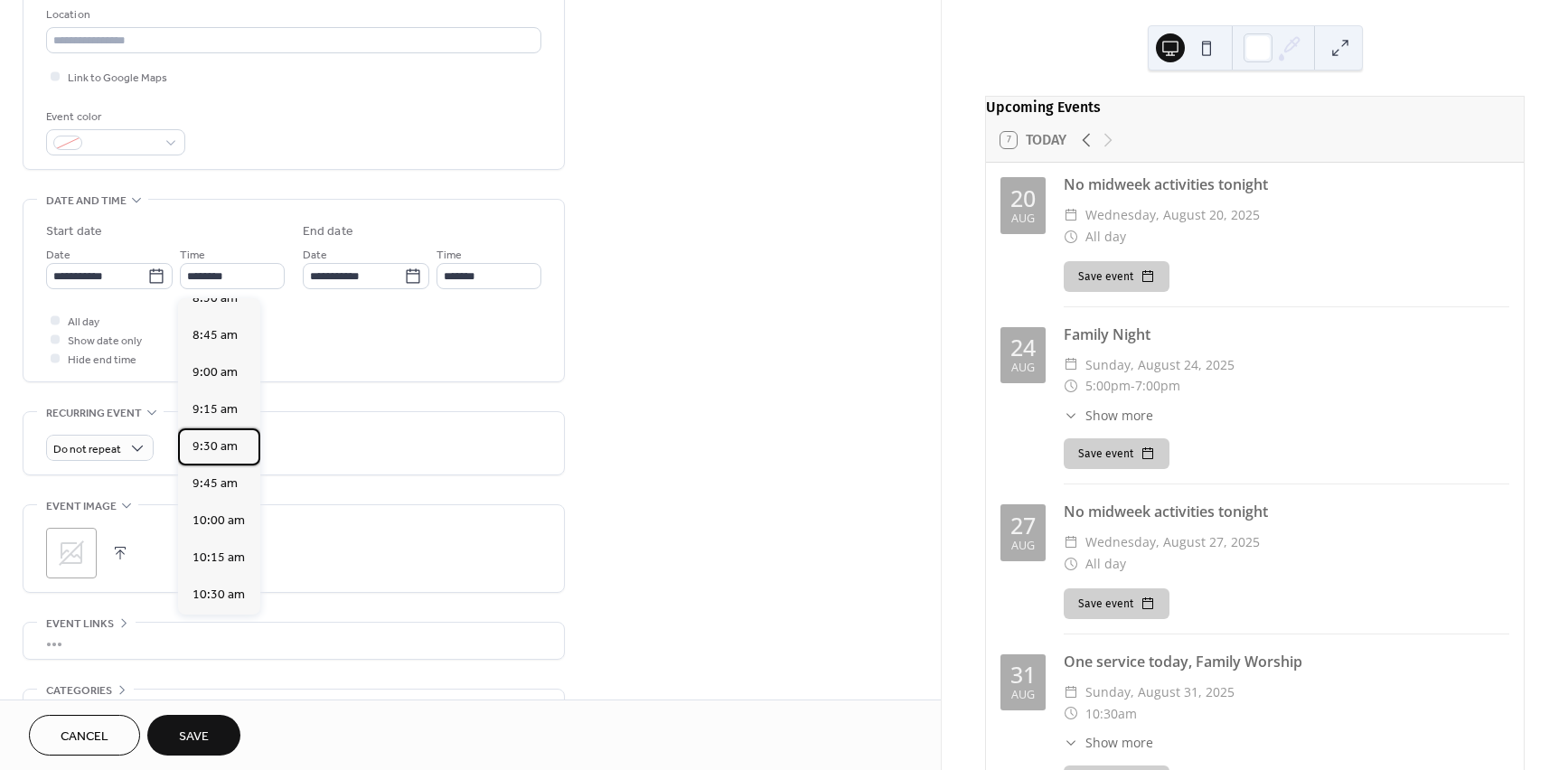 click on "9:30 am" at bounding box center [215, 446] 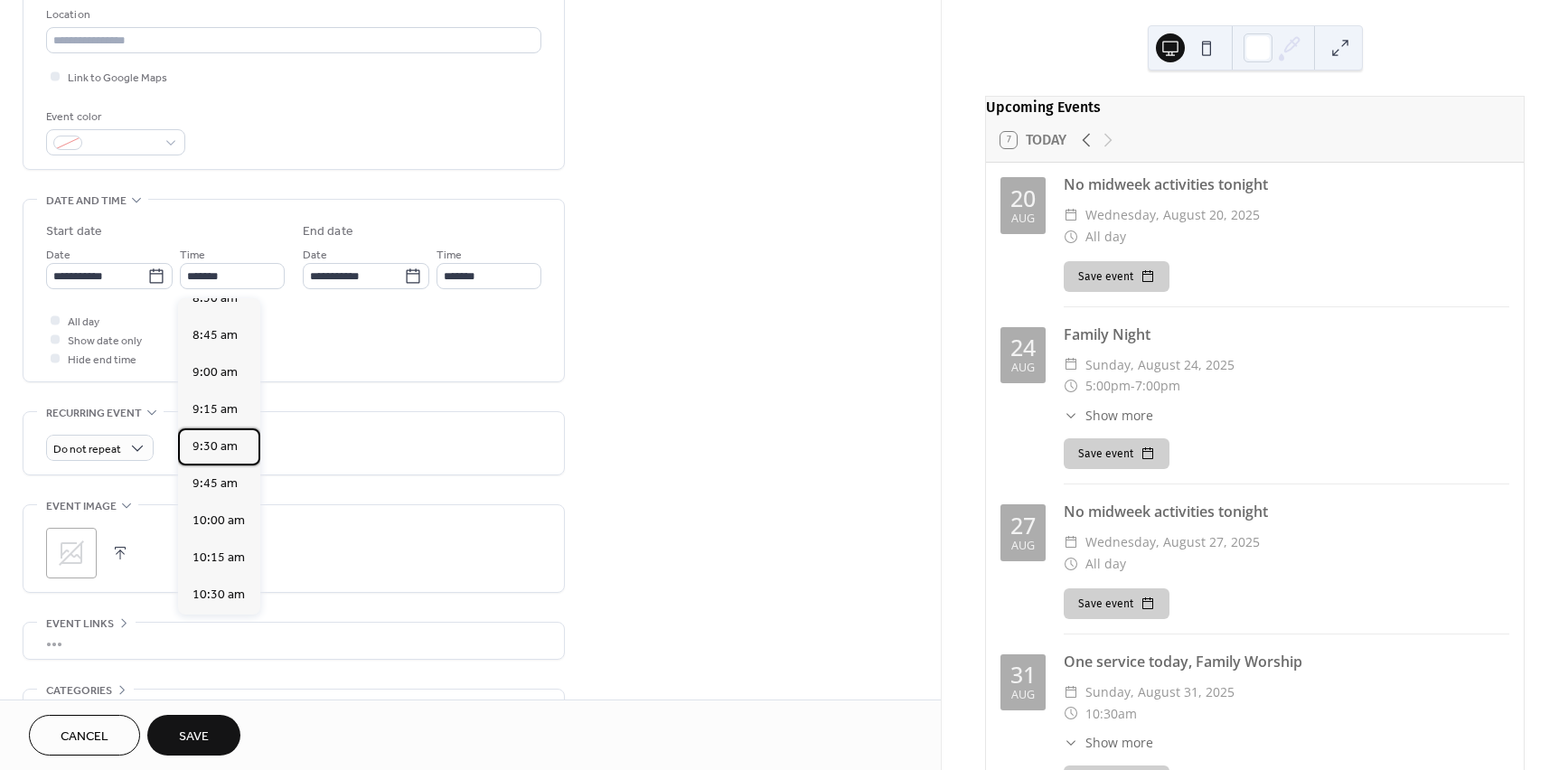 type on "********" 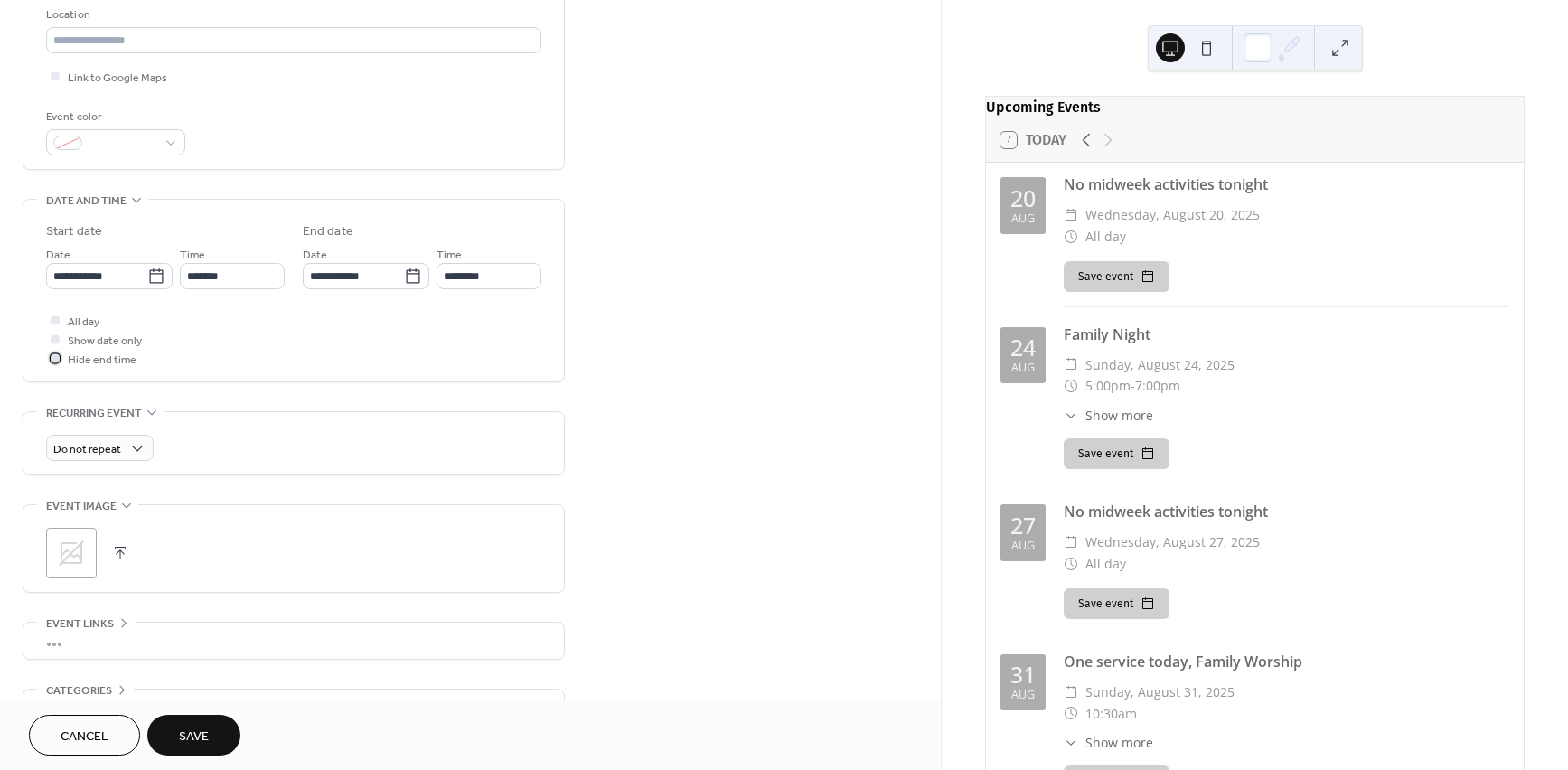 click at bounding box center [55, 358] 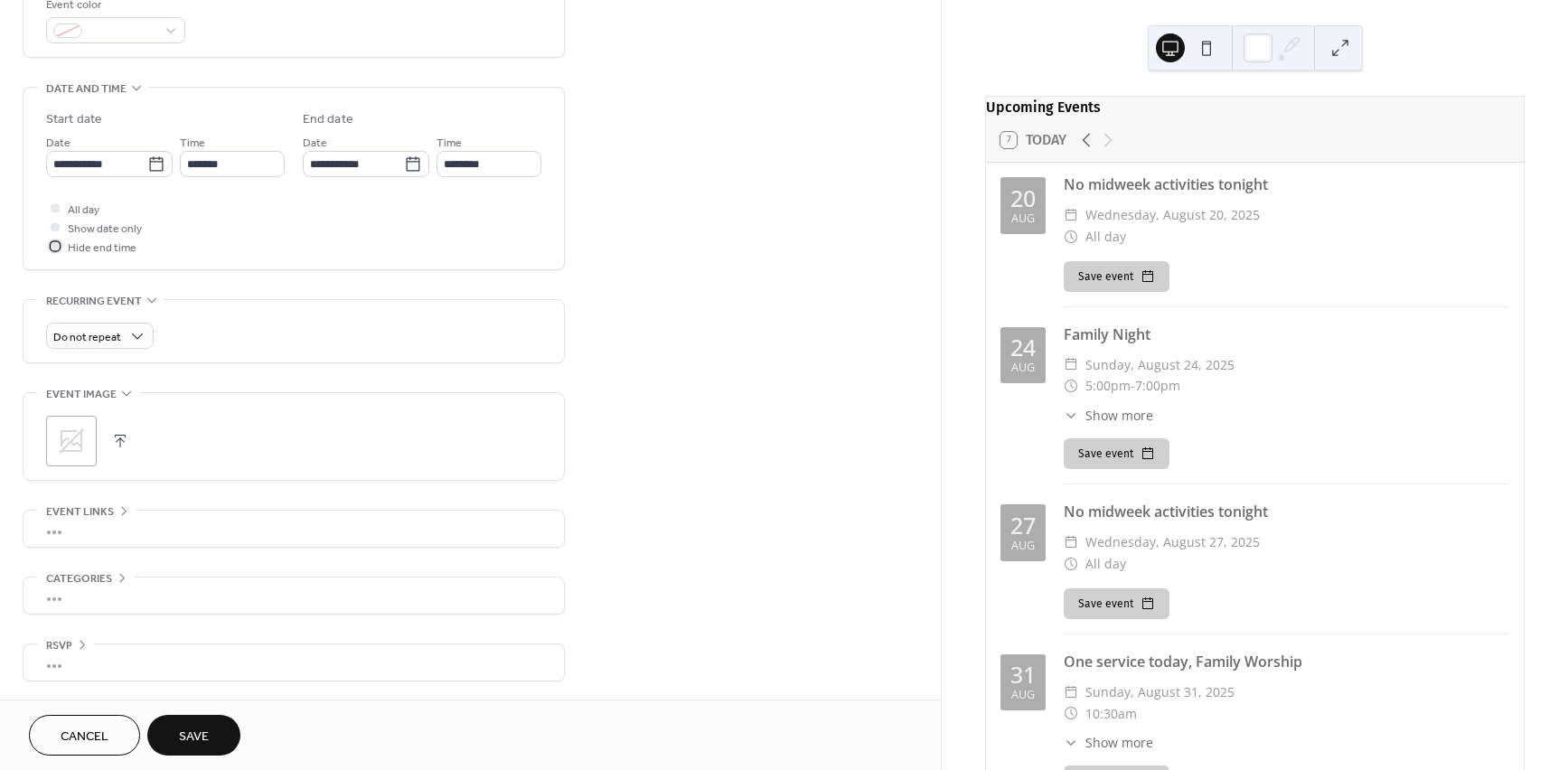 scroll, scrollTop: 507, scrollLeft: 0, axis: vertical 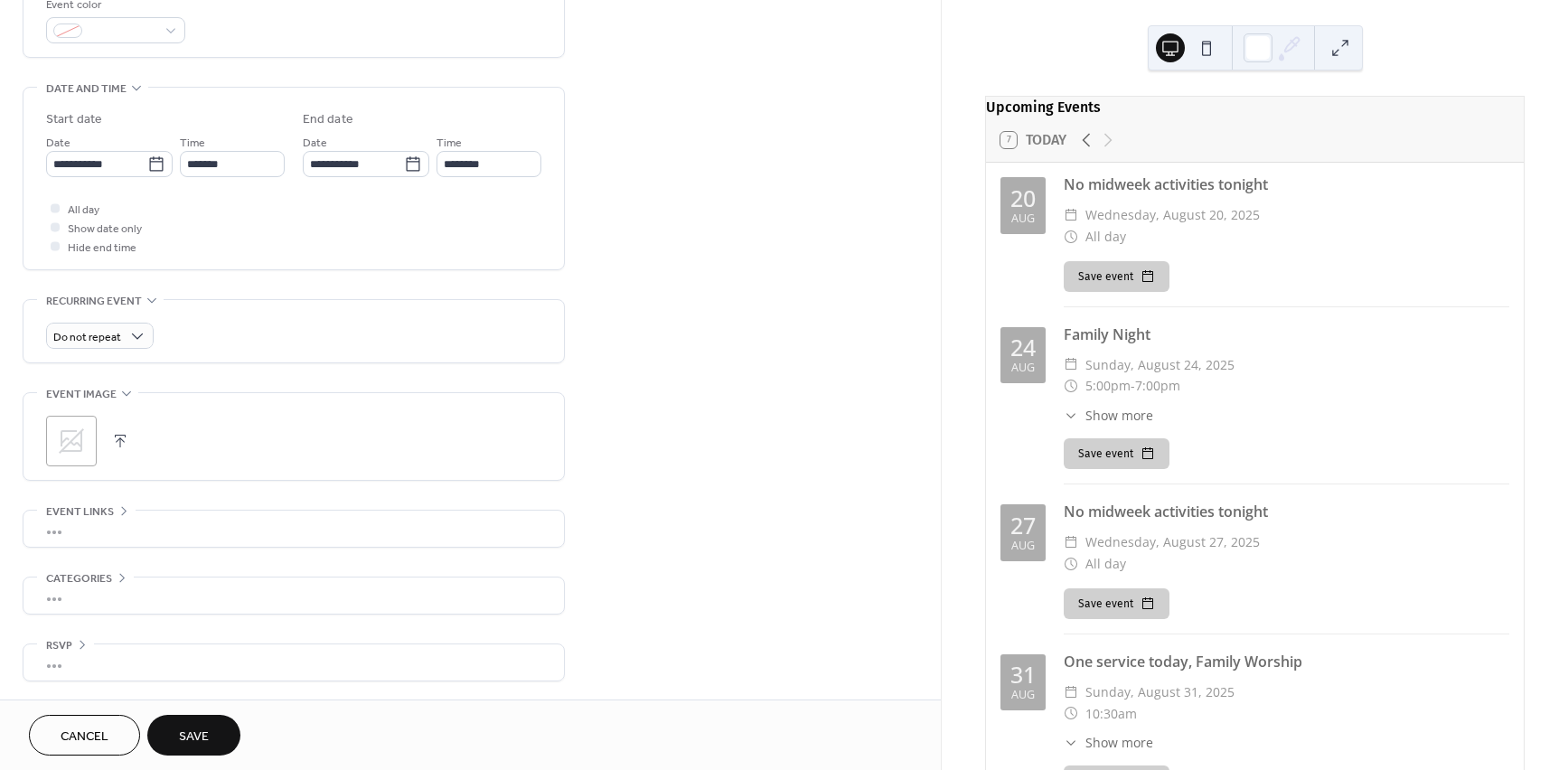 click on "Save" at bounding box center [193, 737] 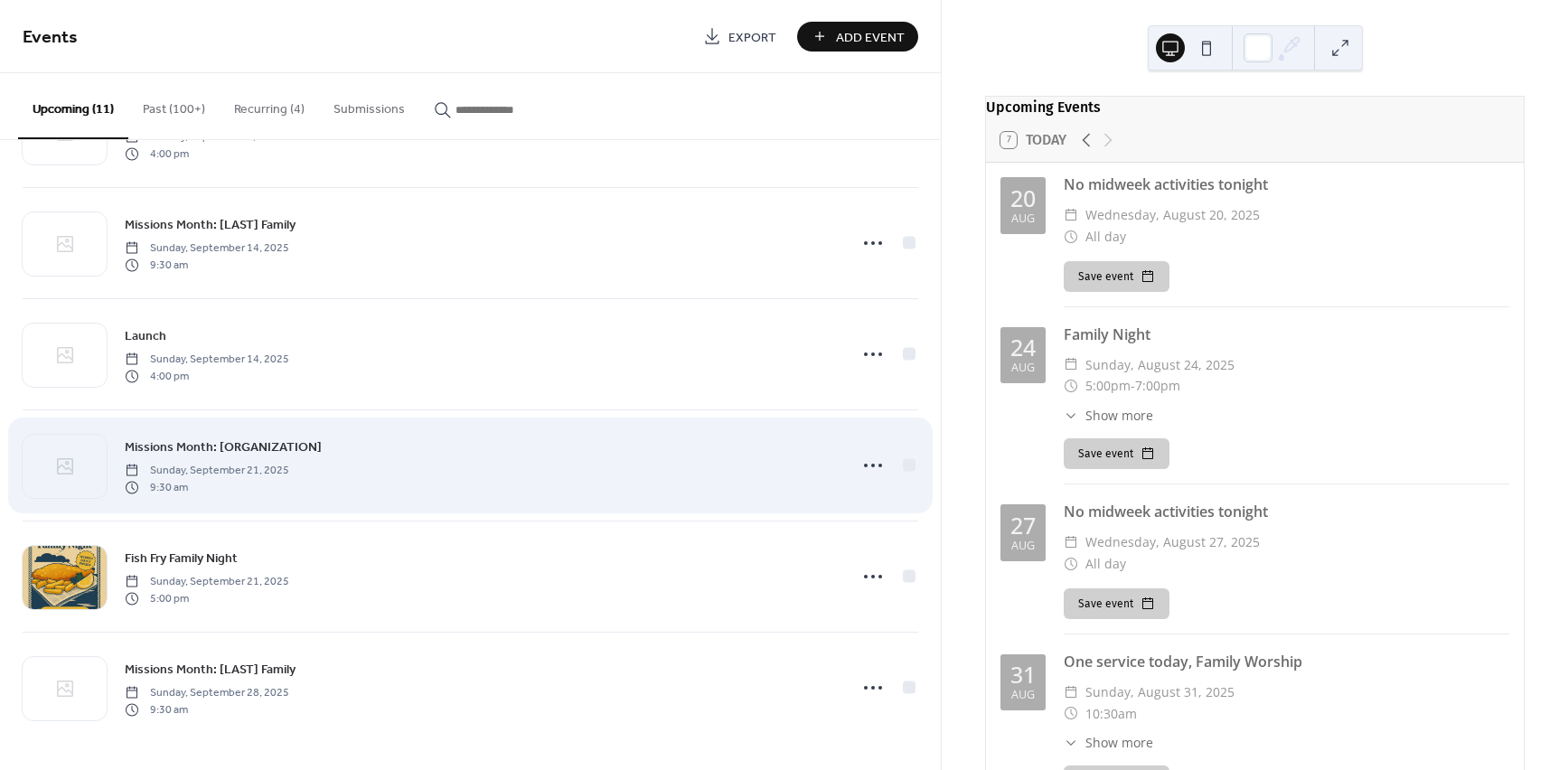 scroll, scrollTop: 646, scrollLeft: 0, axis: vertical 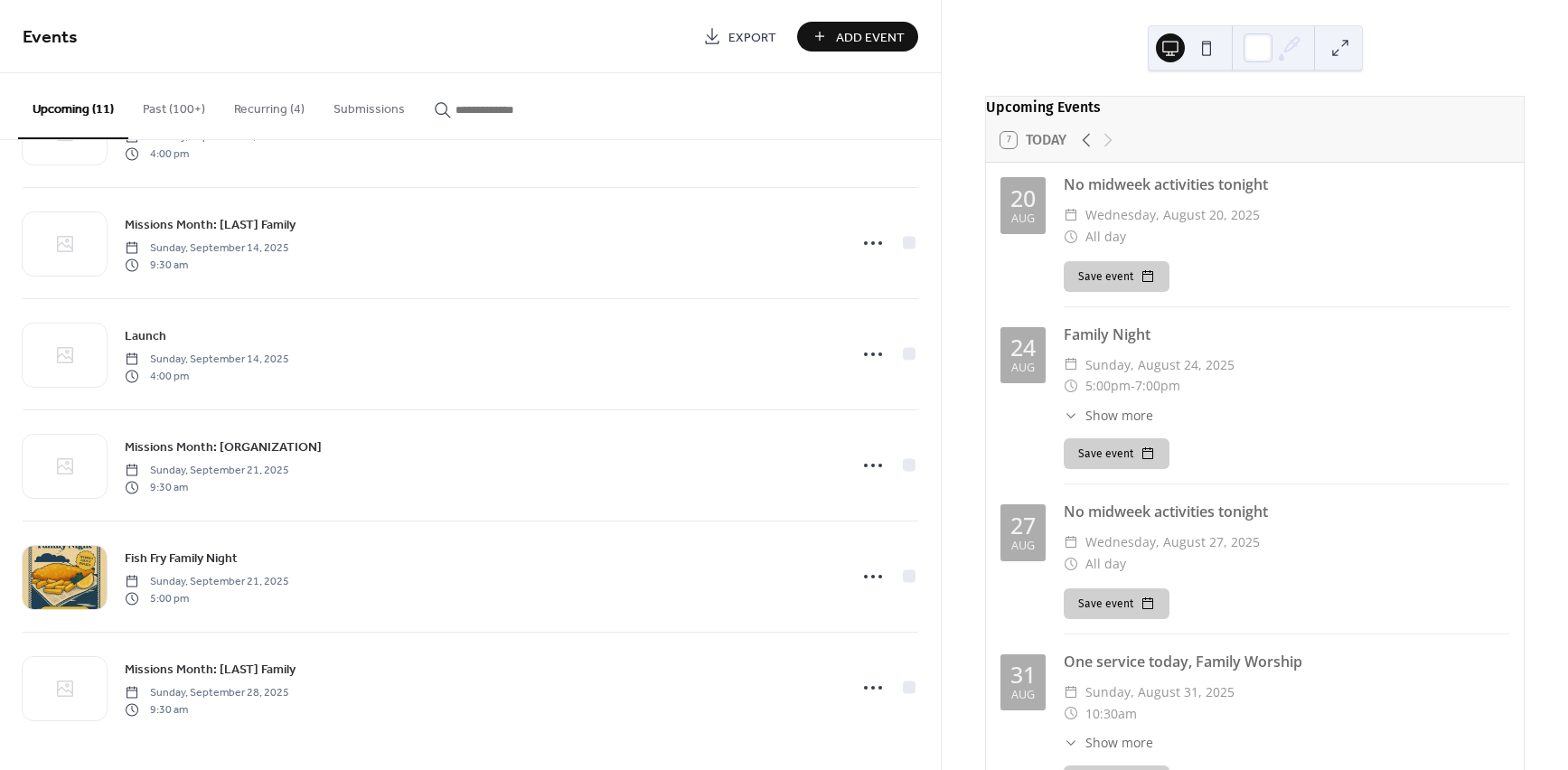 click on "Add Event" at bounding box center (870, 37) 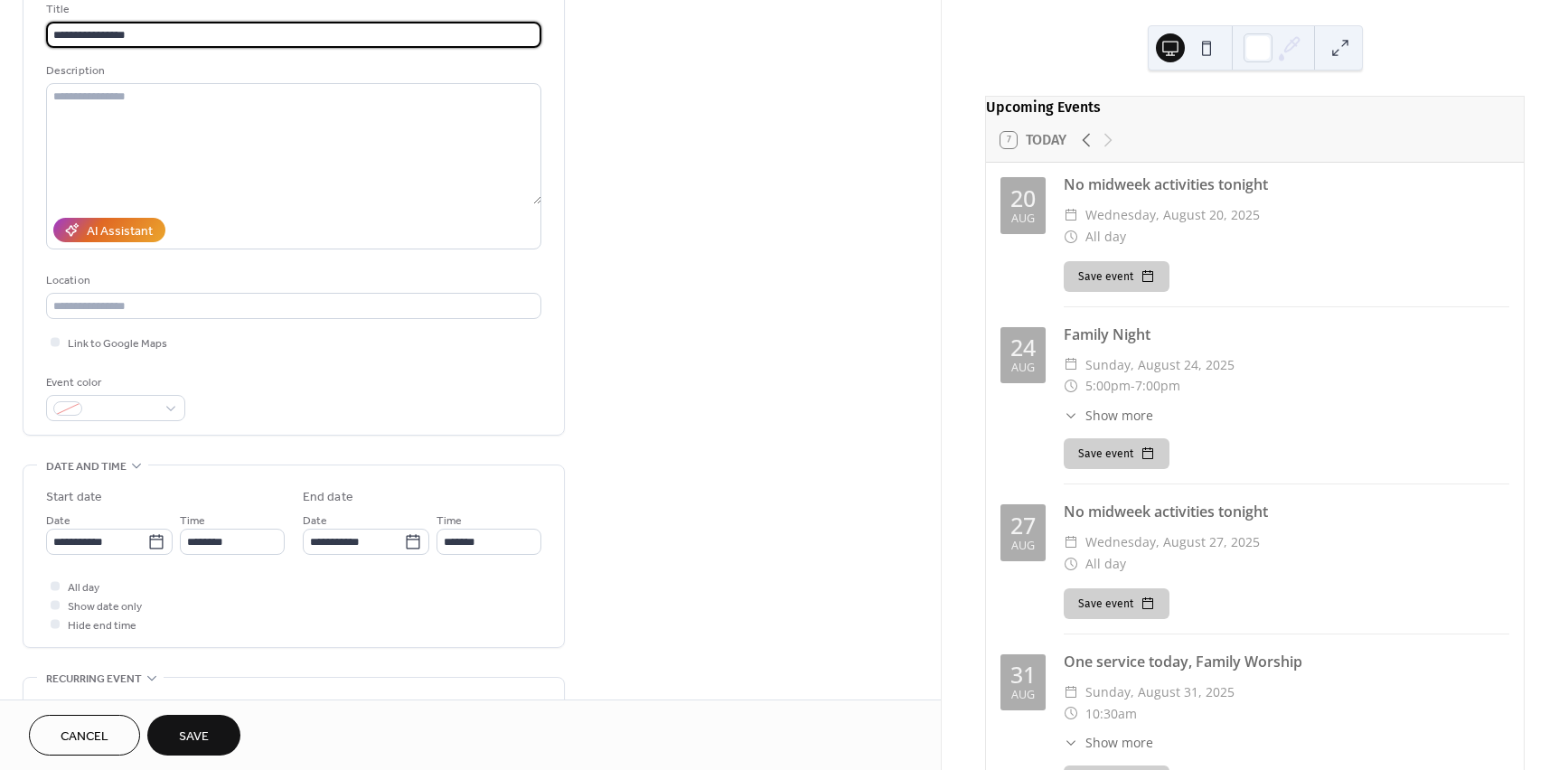 scroll, scrollTop: 182, scrollLeft: 0, axis: vertical 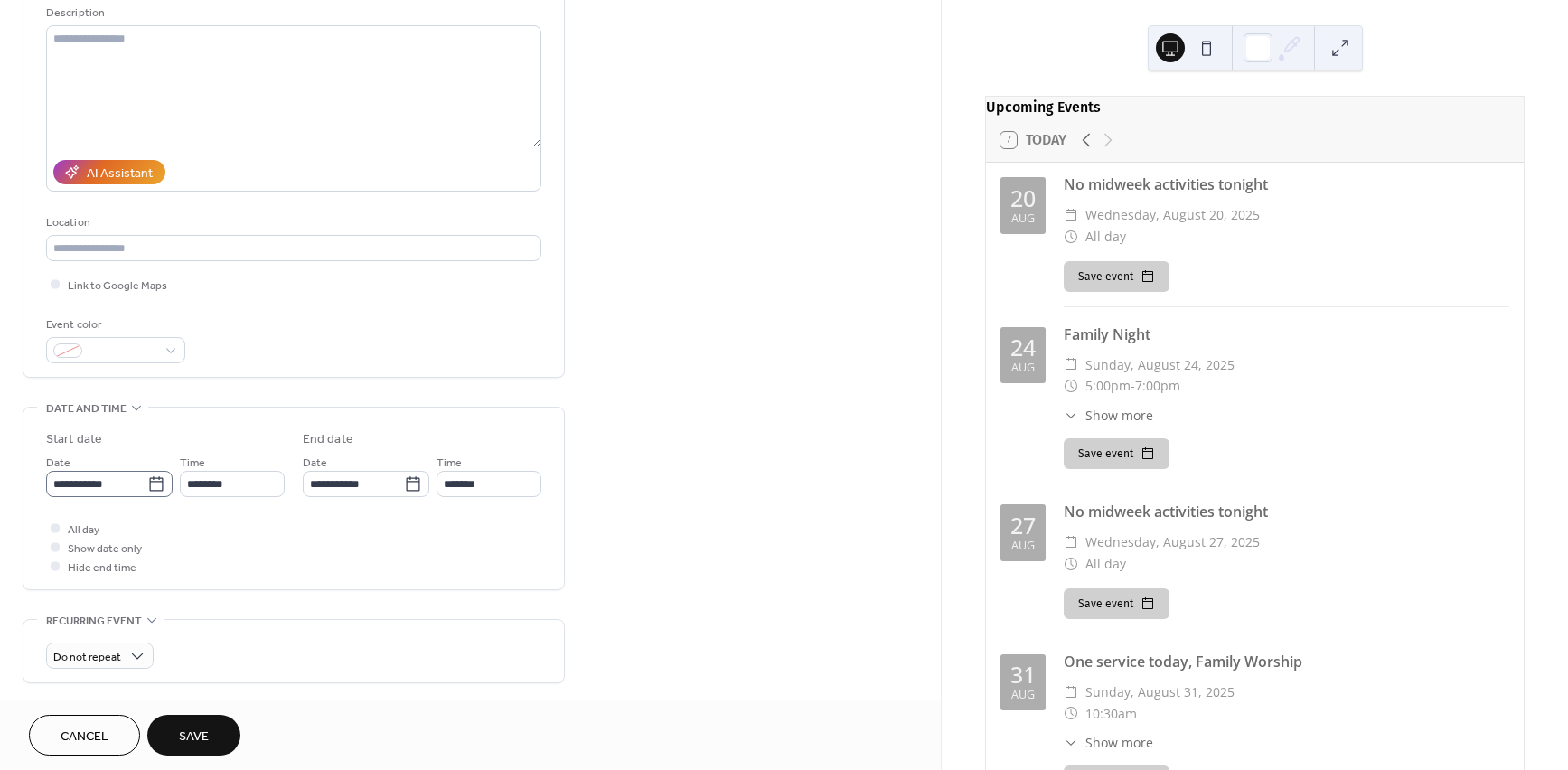 type on "**********" 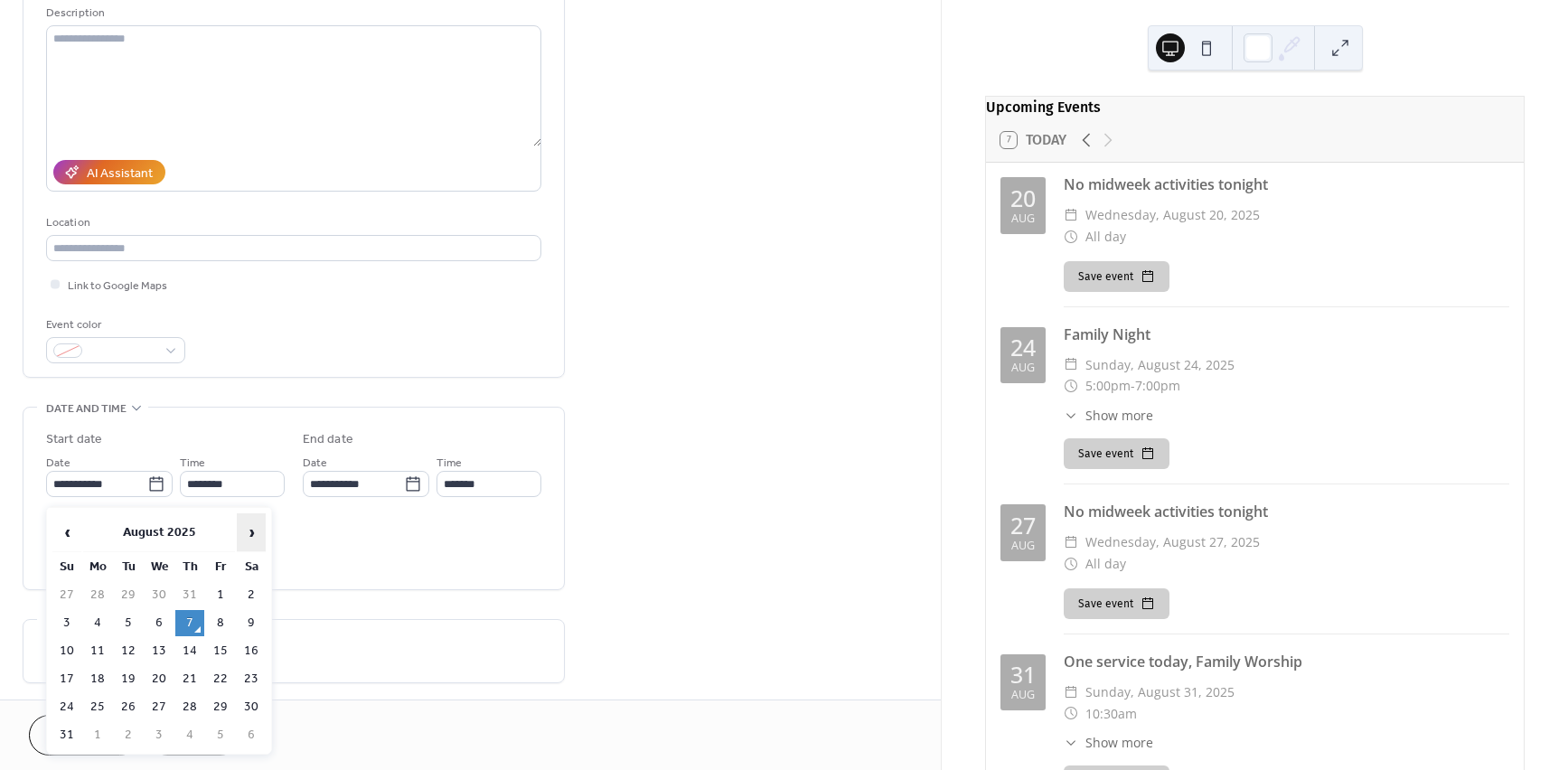 click on "›" at bounding box center (251, 532) 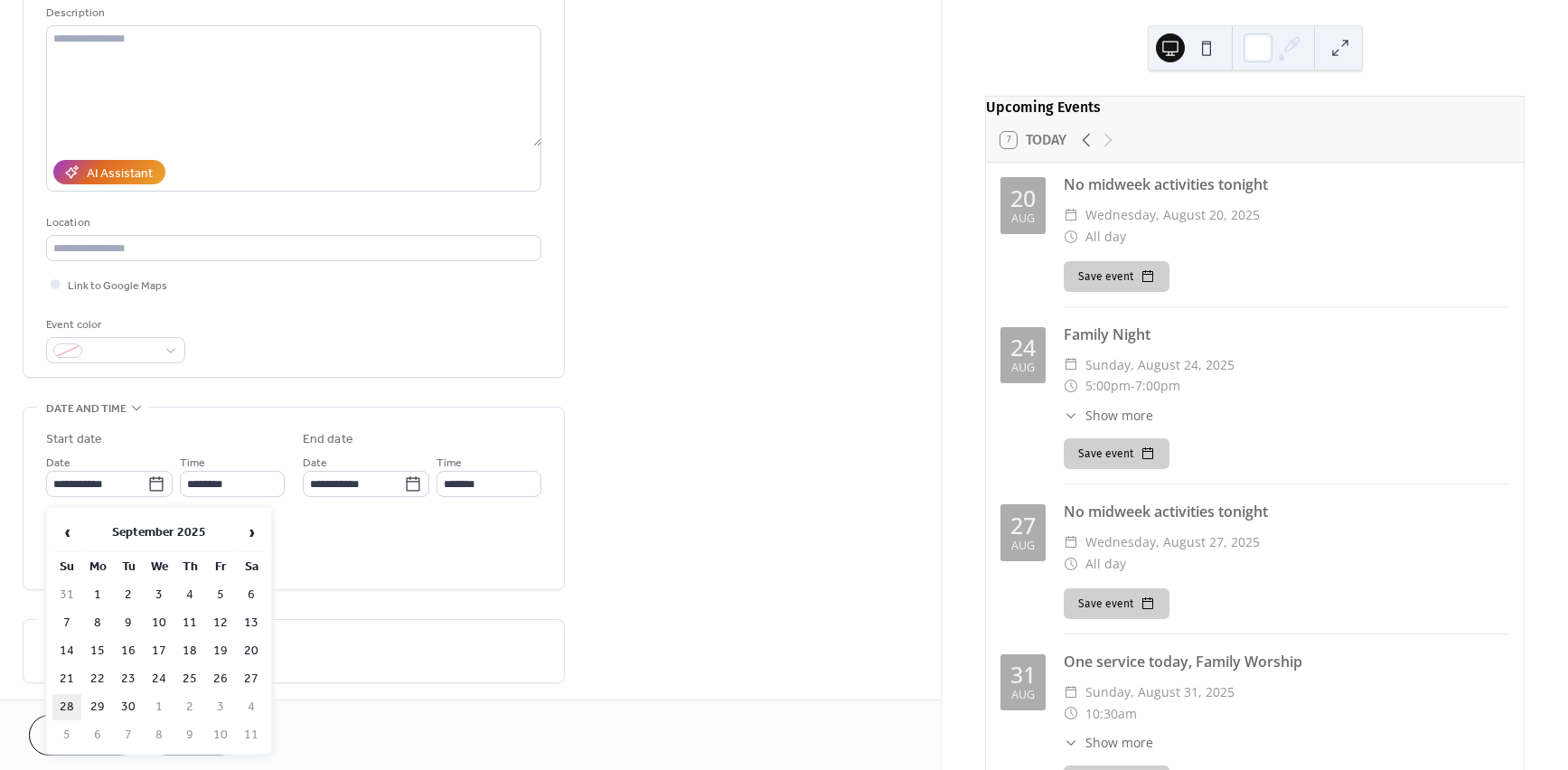 click on "28" at bounding box center (67, 707) 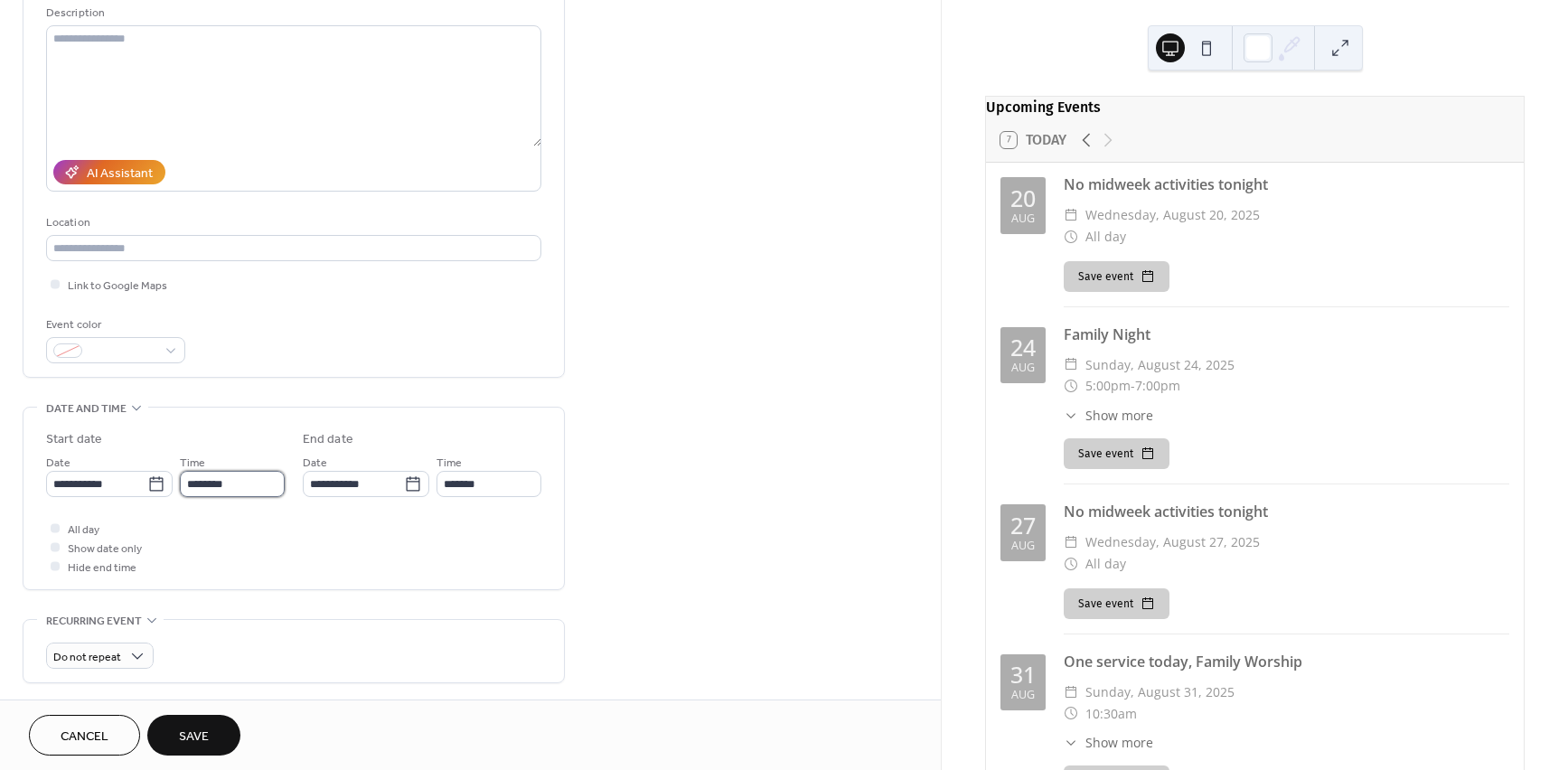 click on "********" at bounding box center [232, 484] 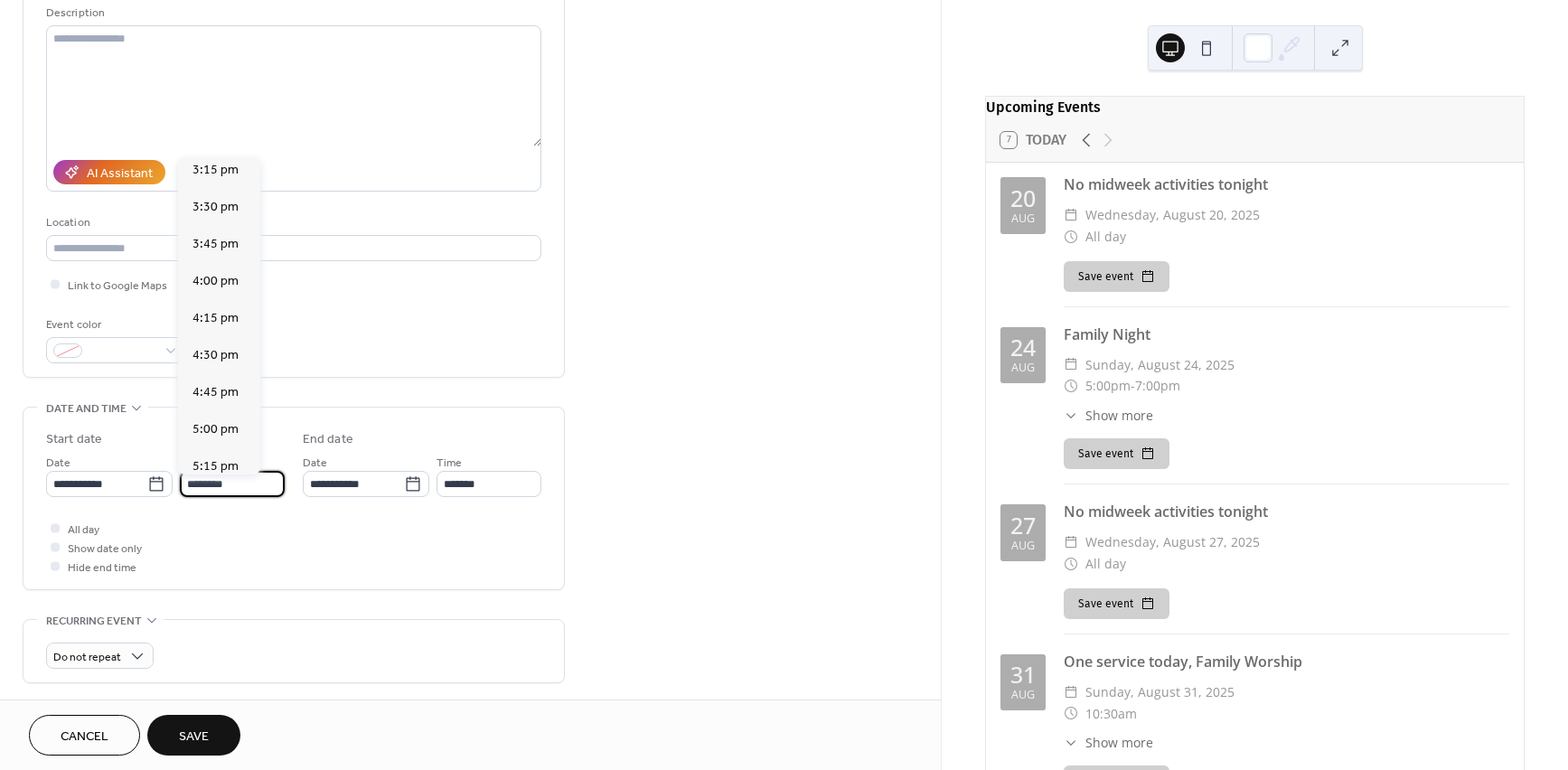 scroll, scrollTop: 2311, scrollLeft: 0, axis: vertical 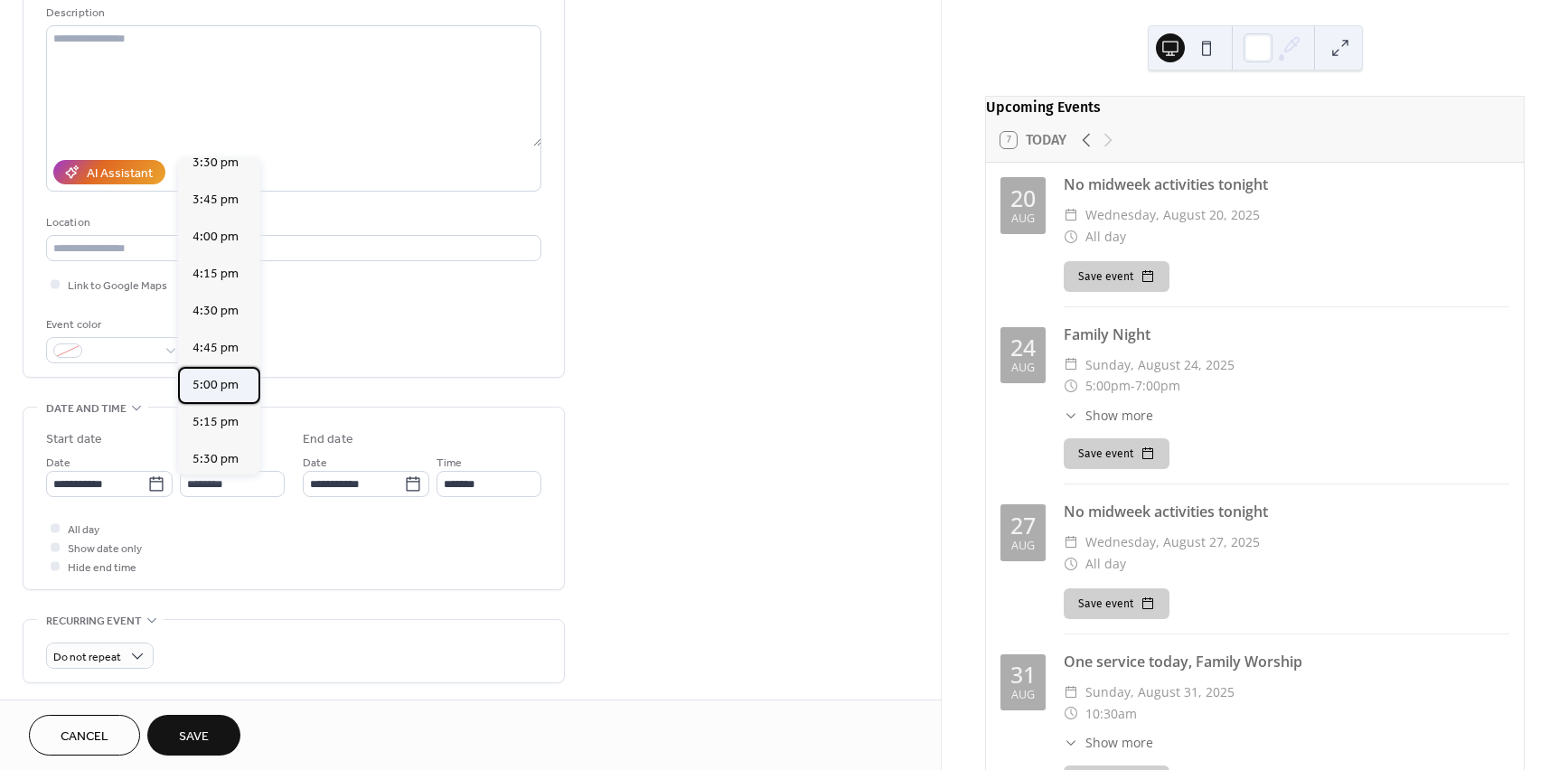 click on "5:00 pm" at bounding box center (215, 385) 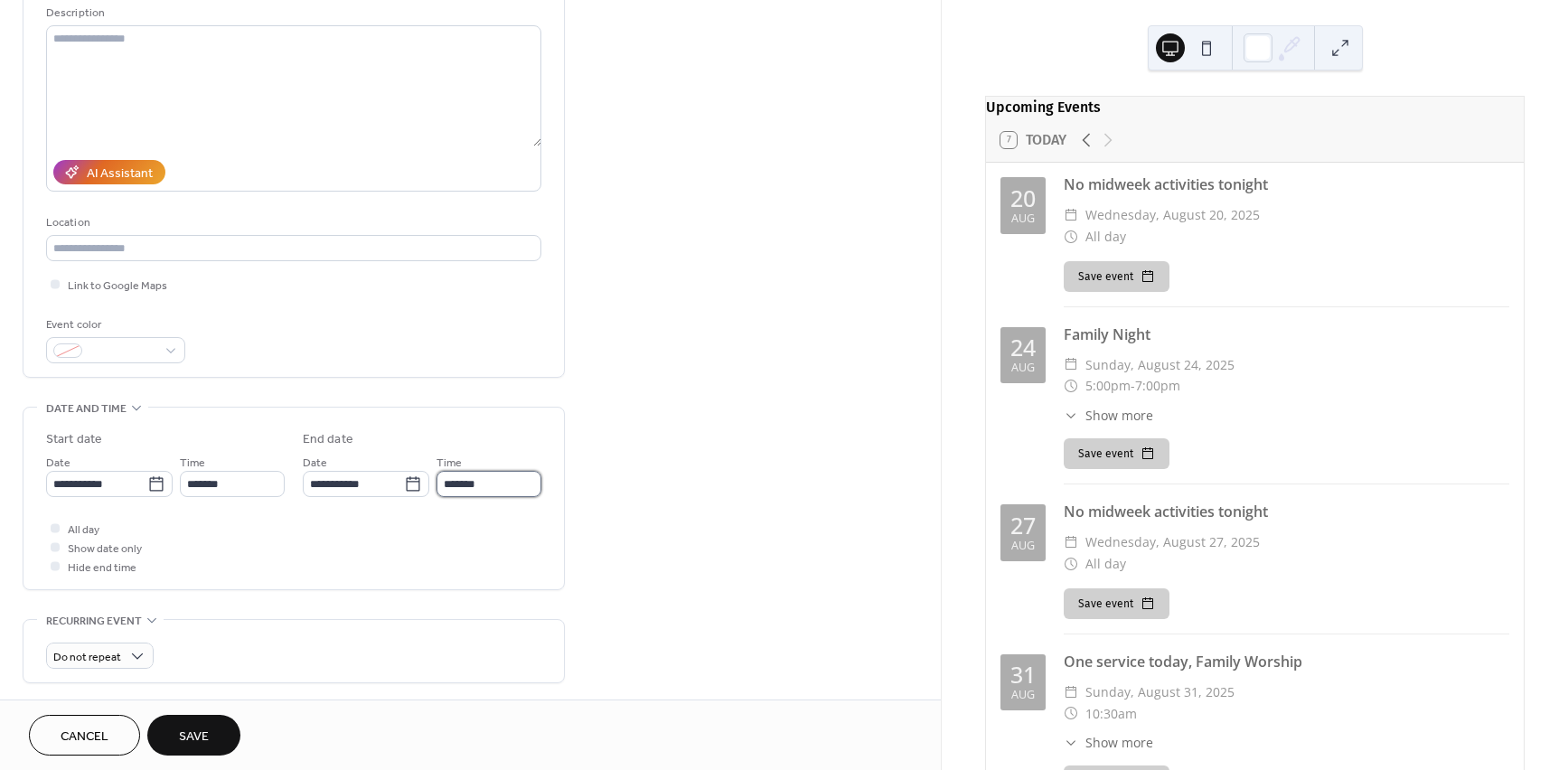 click on "*******" at bounding box center [489, 484] 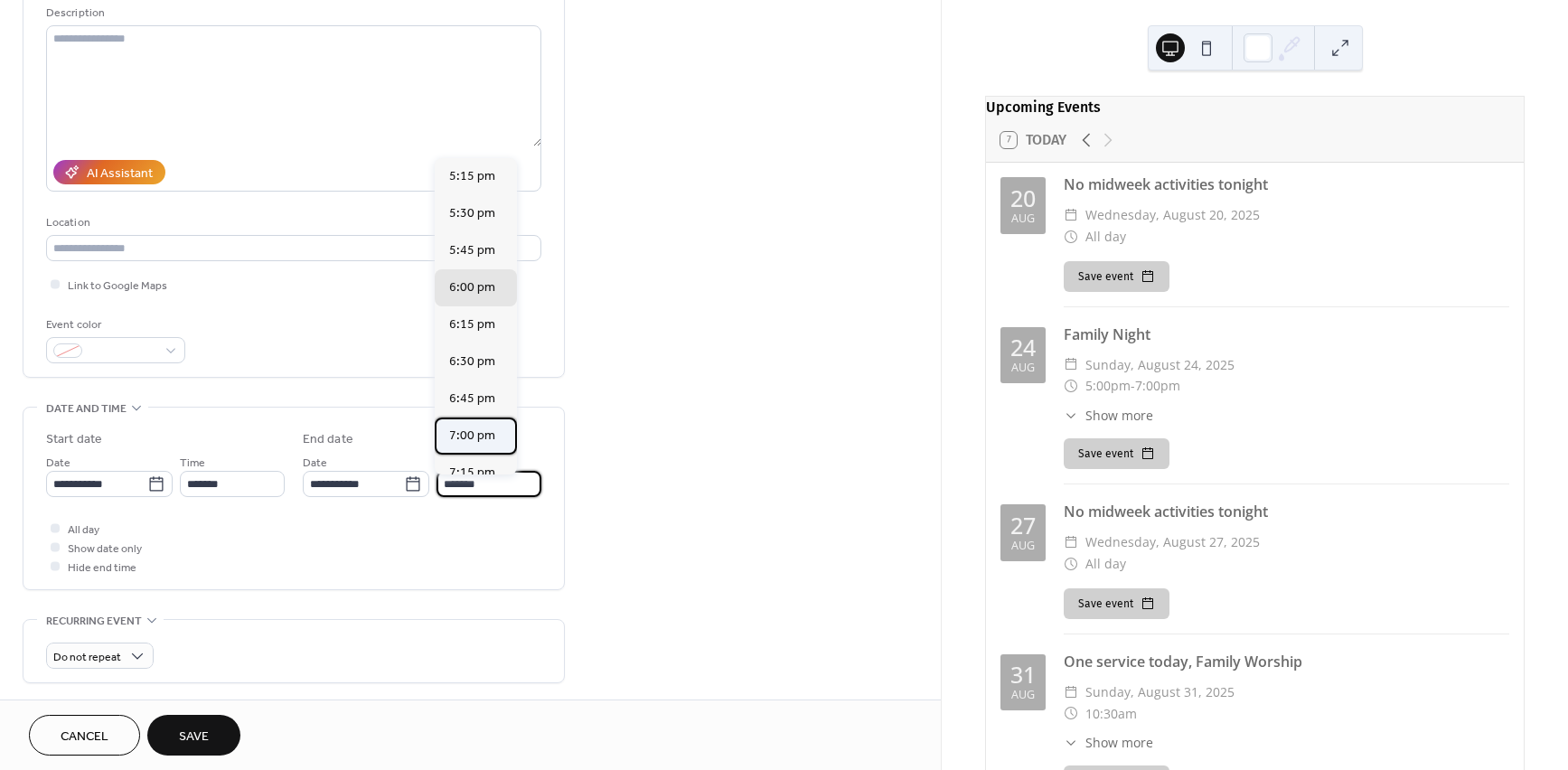 click on "7:00 pm" at bounding box center (472, 436) 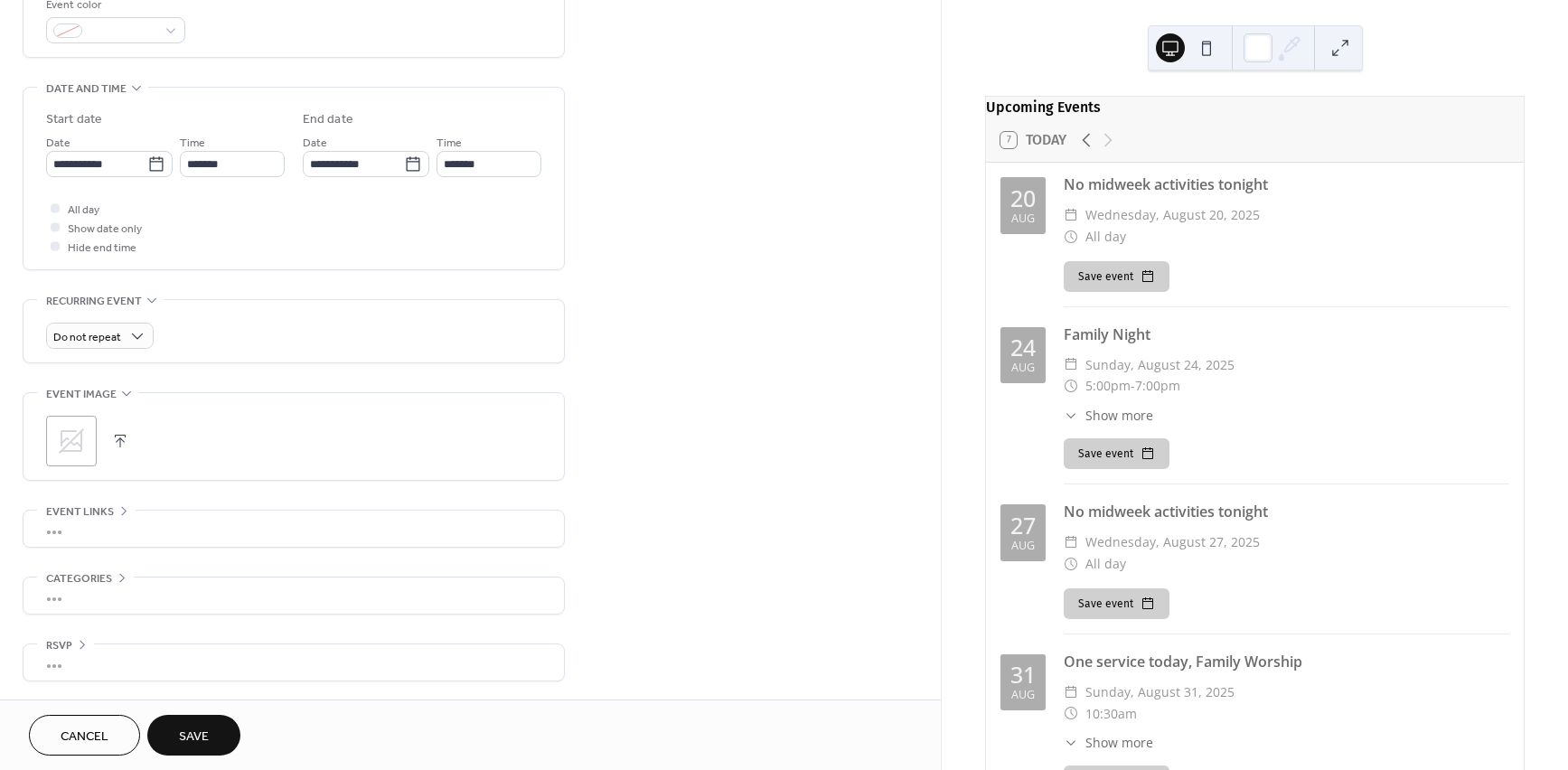 scroll, scrollTop: 507, scrollLeft: 0, axis: vertical 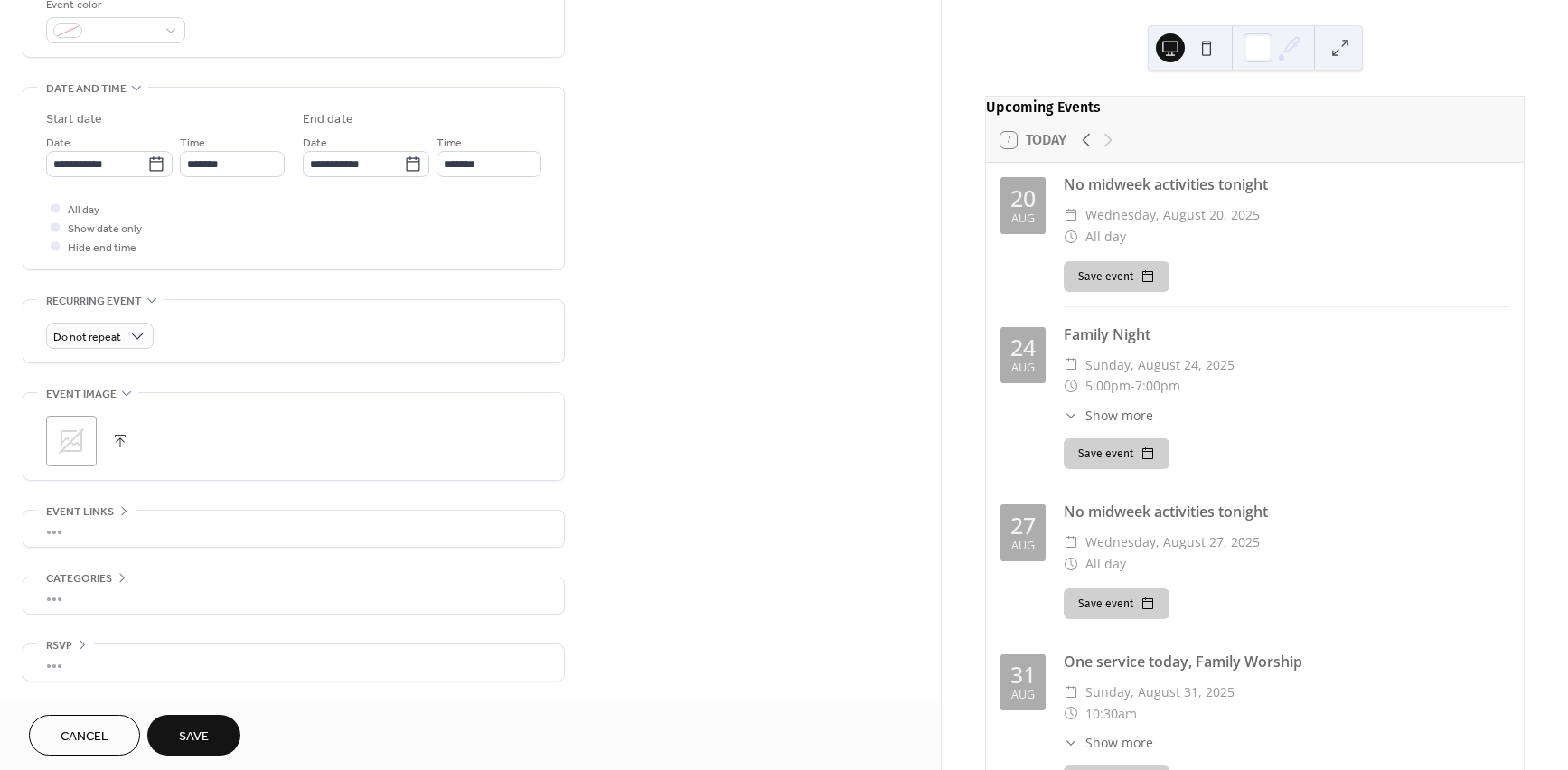 click on "Save" at bounding box center (193, 735) 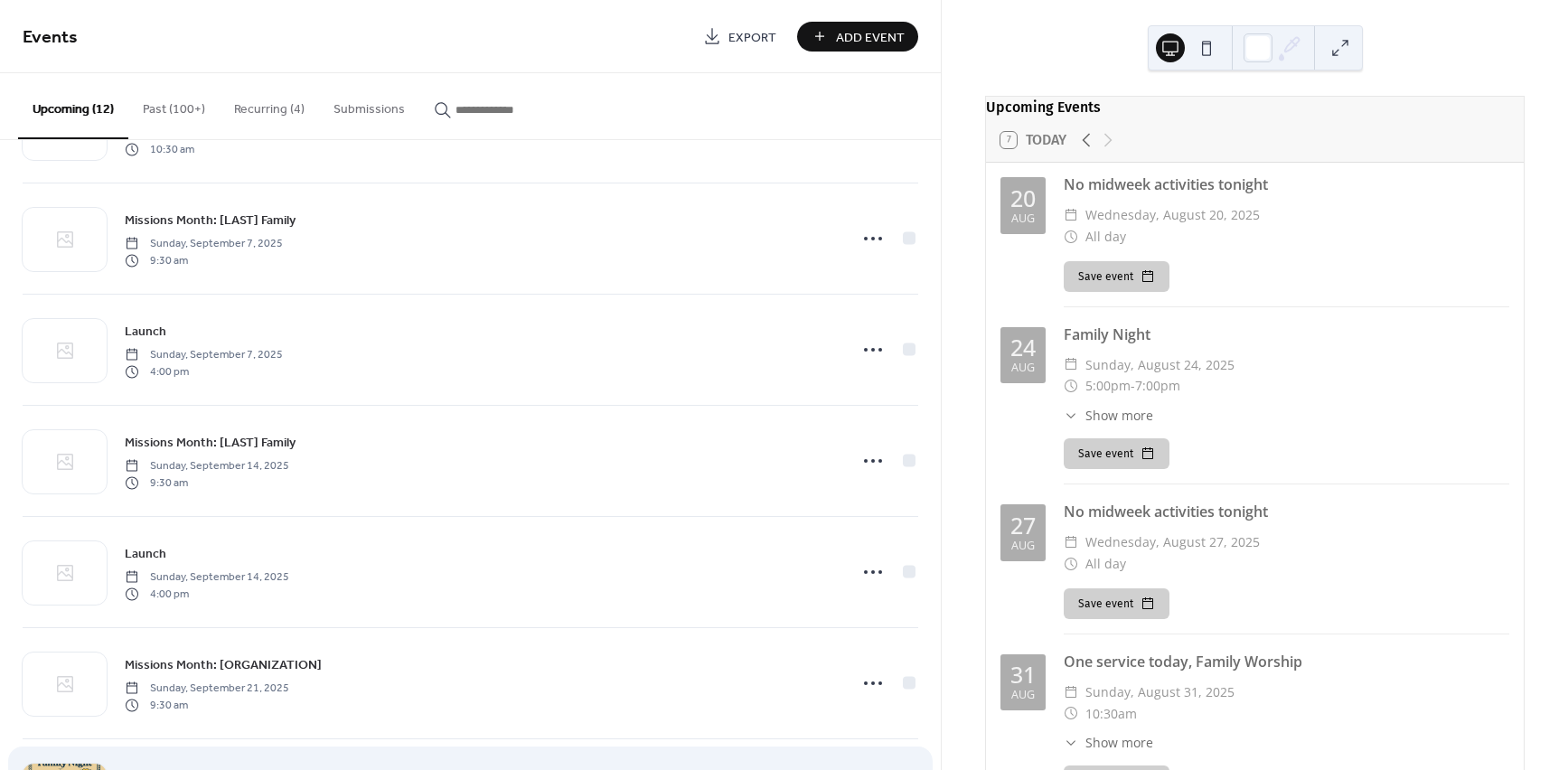scroll, scrollTop: 429, scrollLeft: 0, axis: vertical 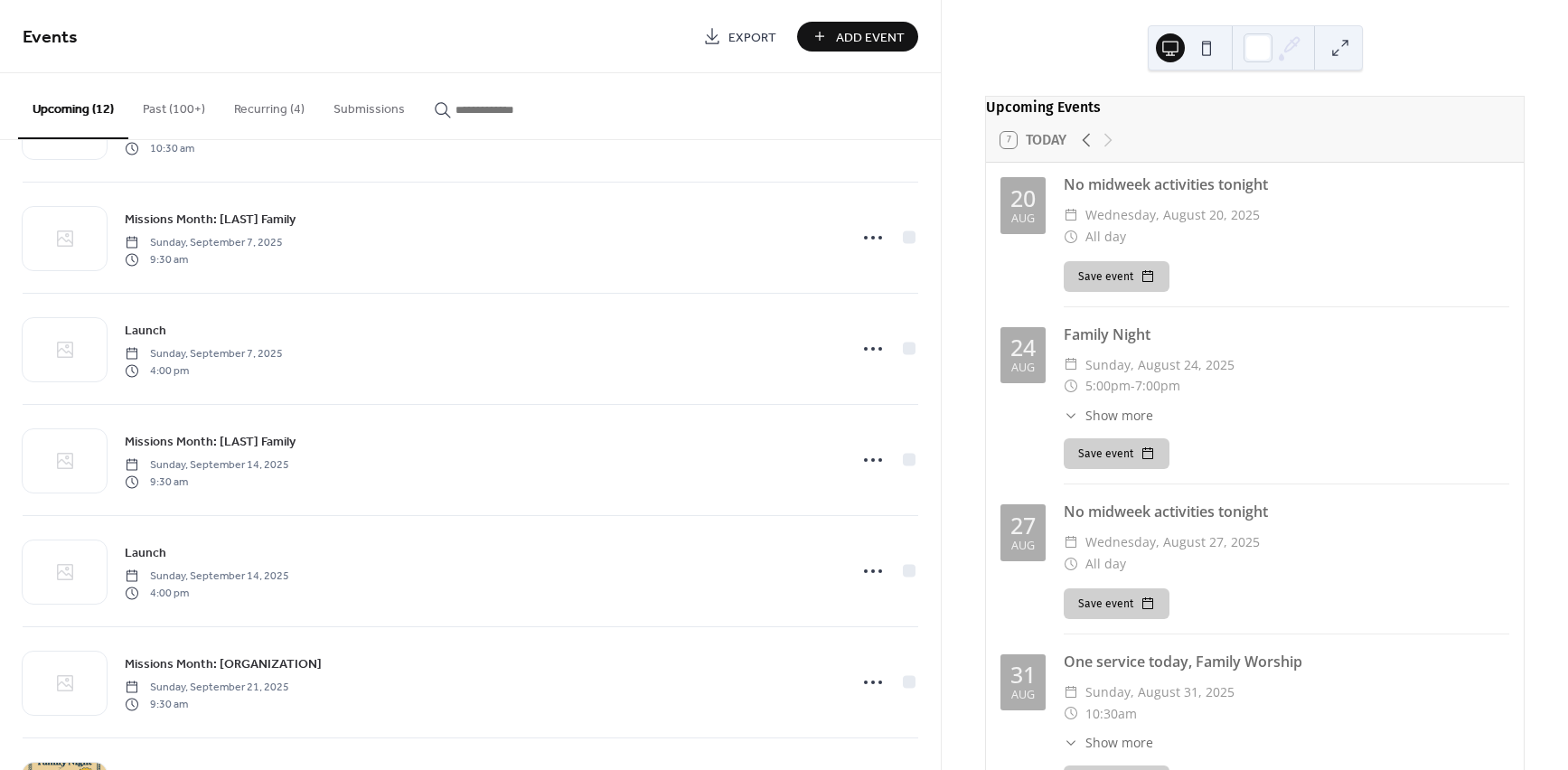 click on "Add Event" at bounding box center [858, 36] 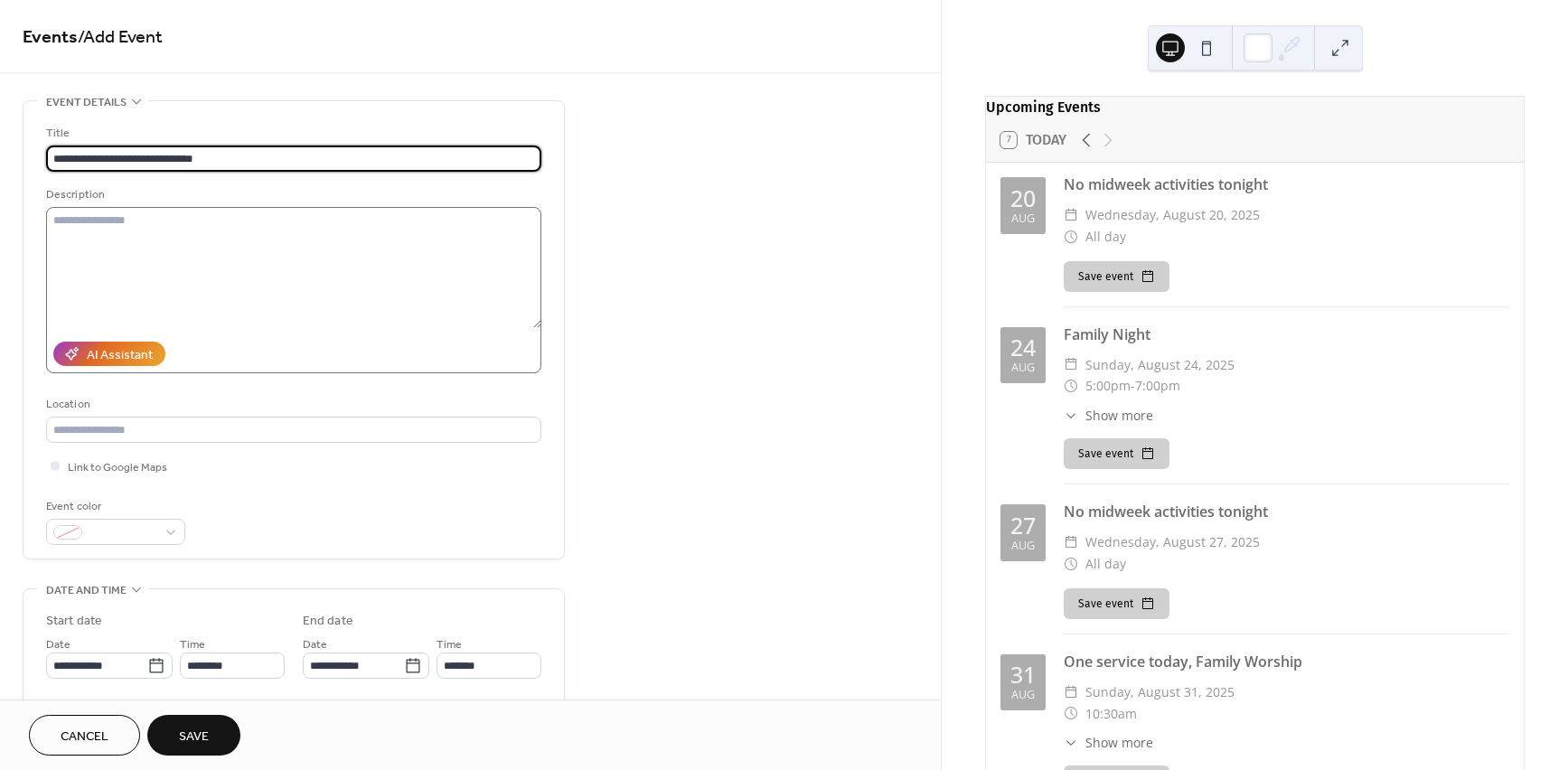 type on "**********" 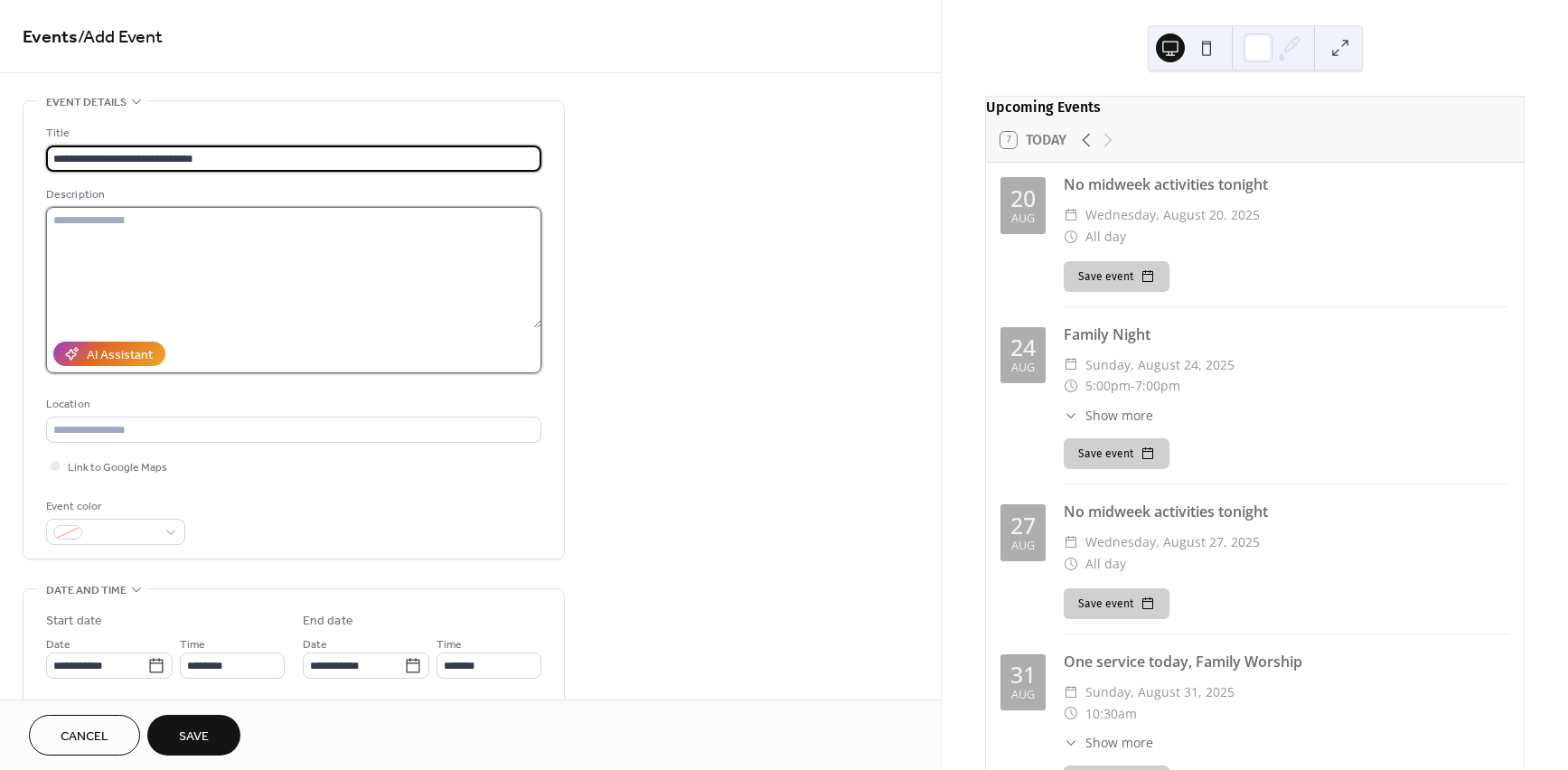 click at bounding box center (294, 268) 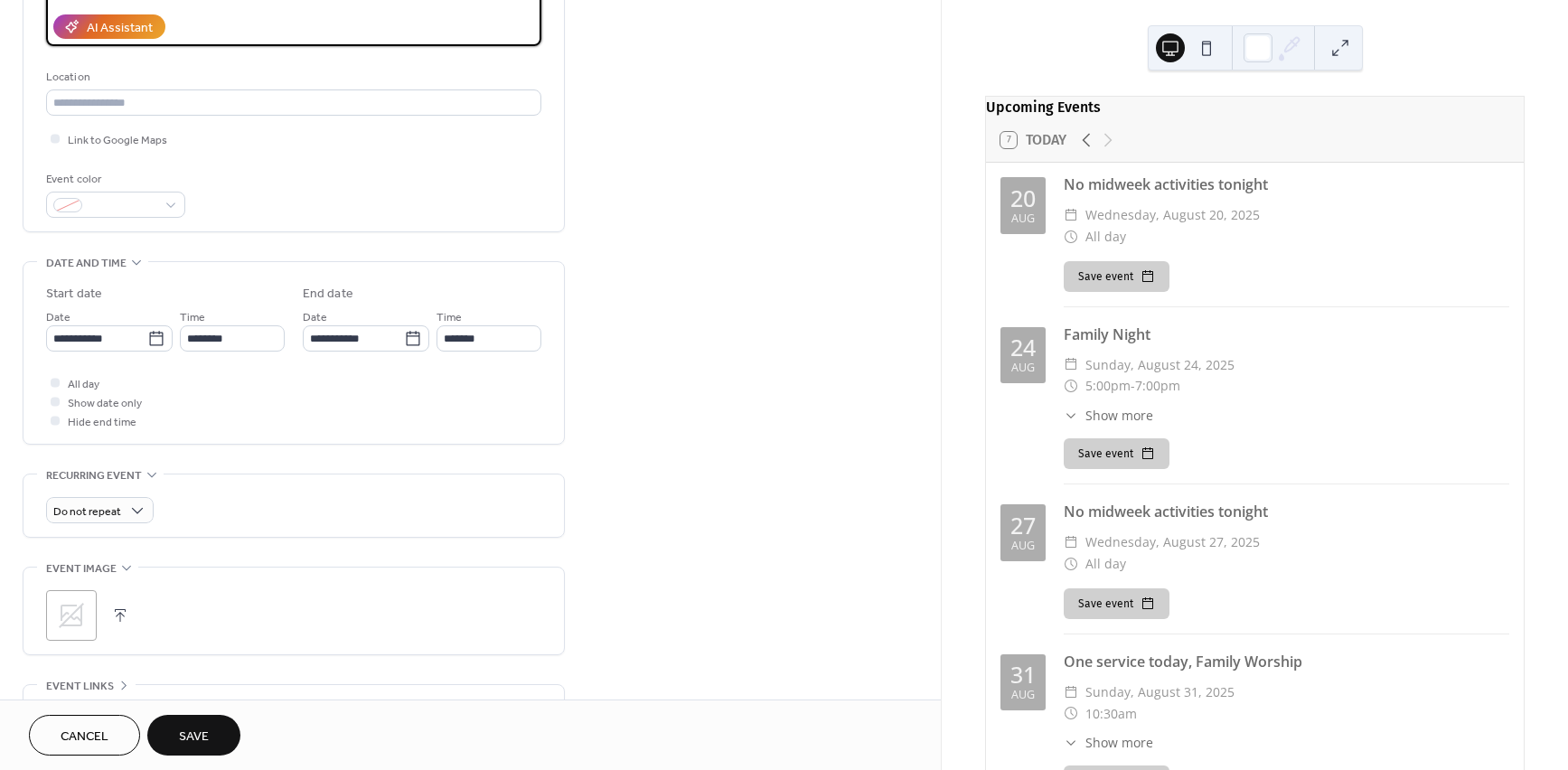 scroll, scrollTop: 326, scrollLeft: 0, axis: vertical 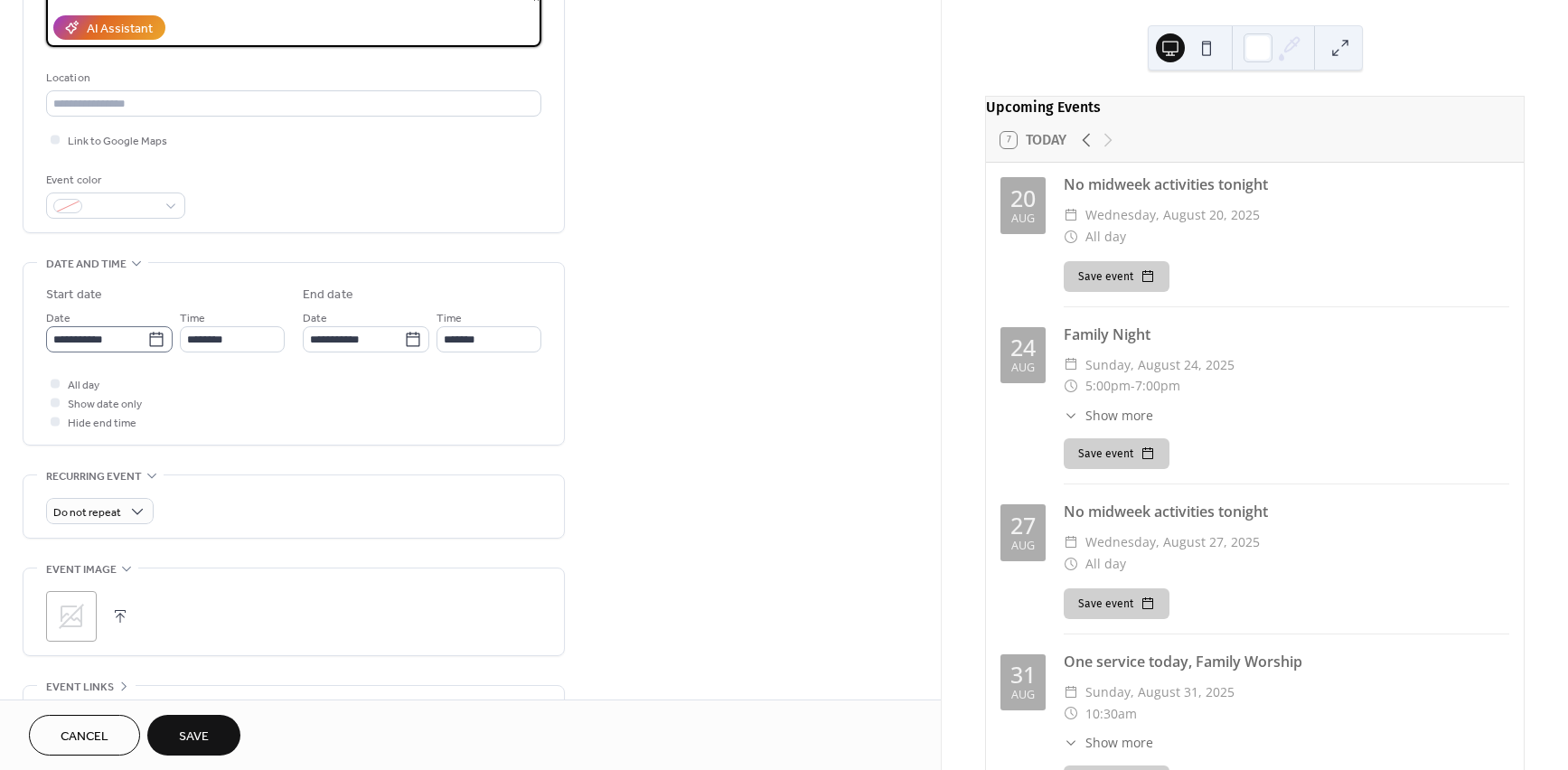 type on "**********" 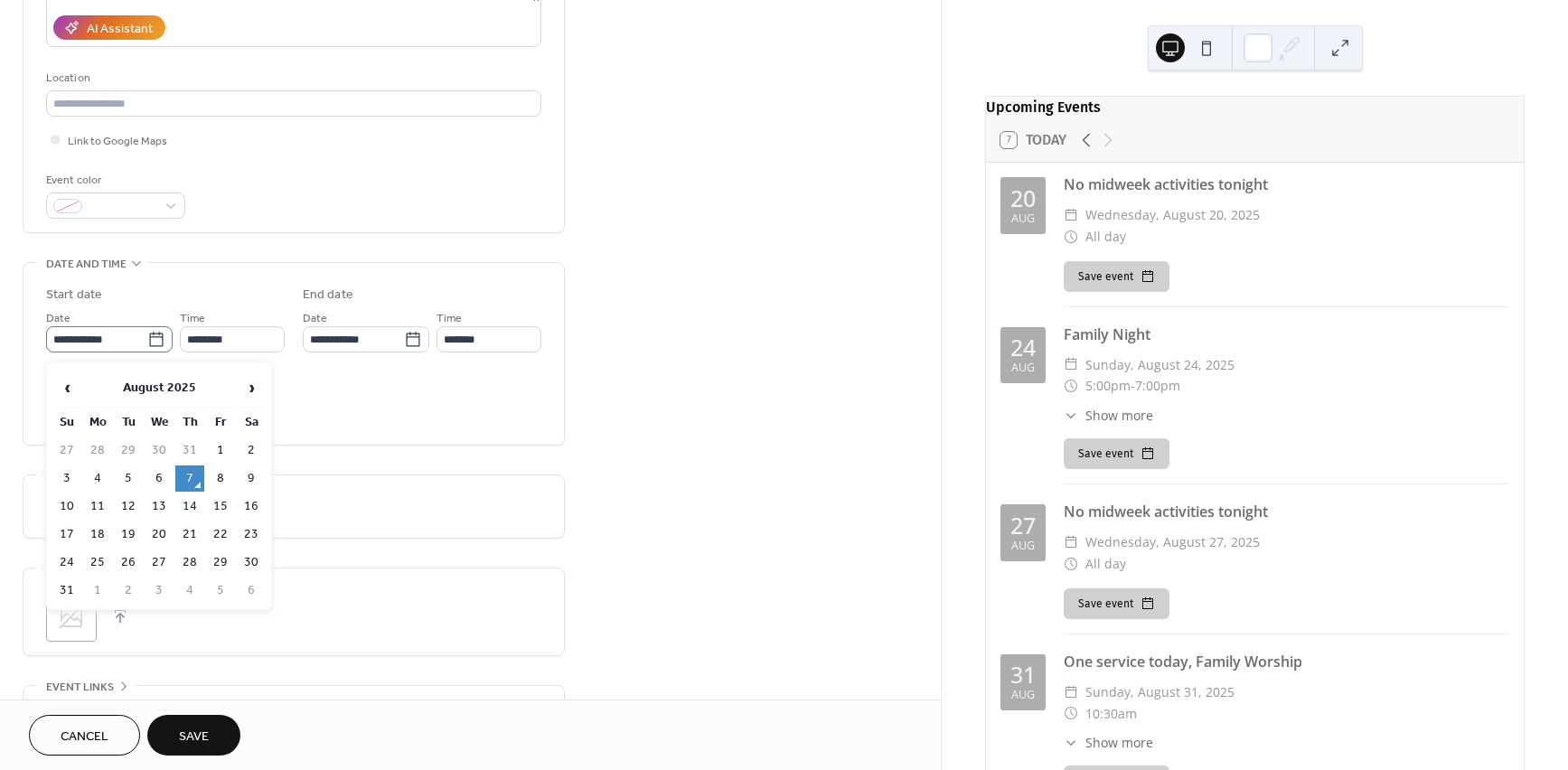 click 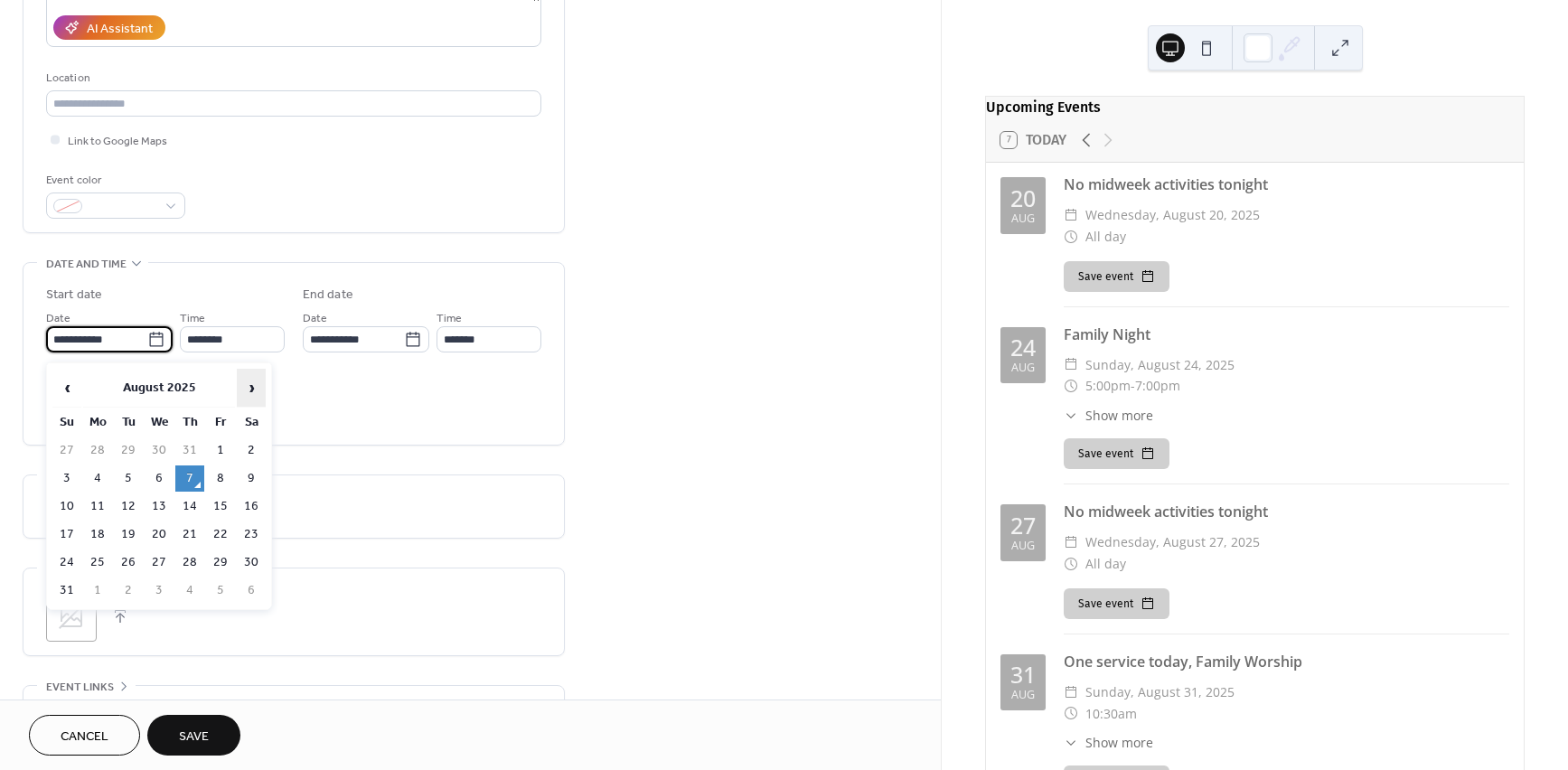 click on "›" at bounding box center [251, 388] 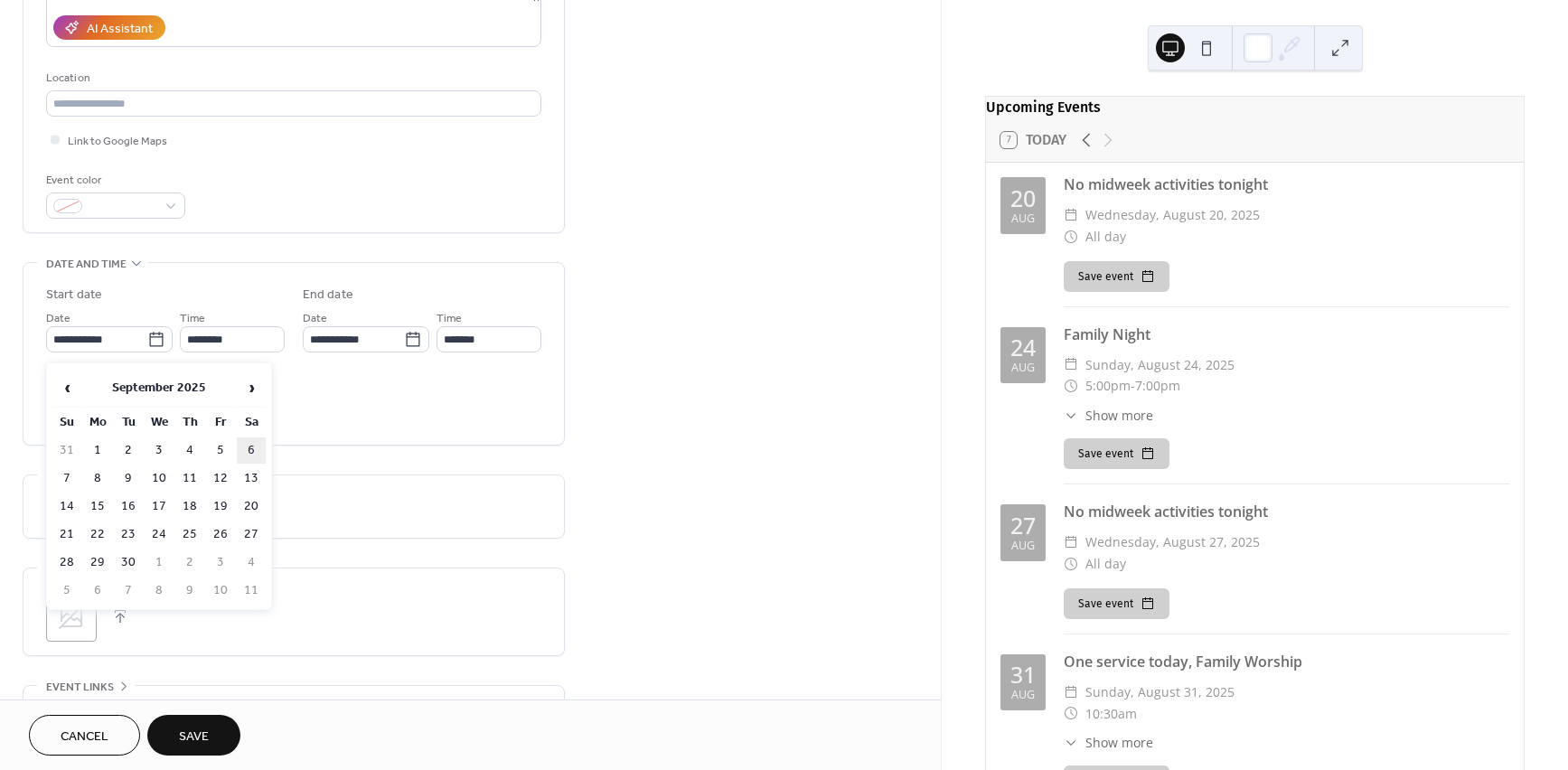 click on "6" at bounding box center (251, 450) 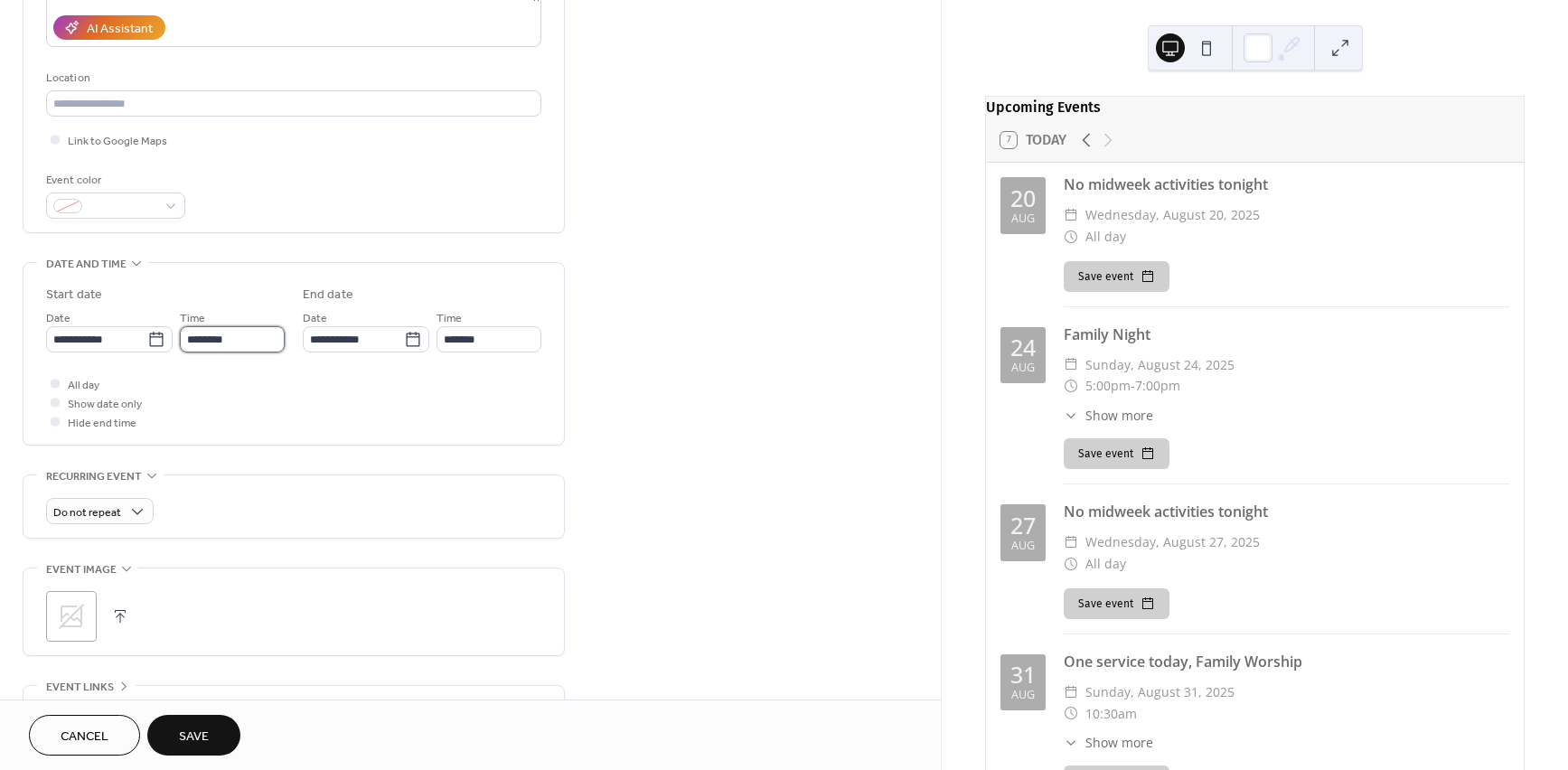 click on "********" at bounding box center (232, 339) 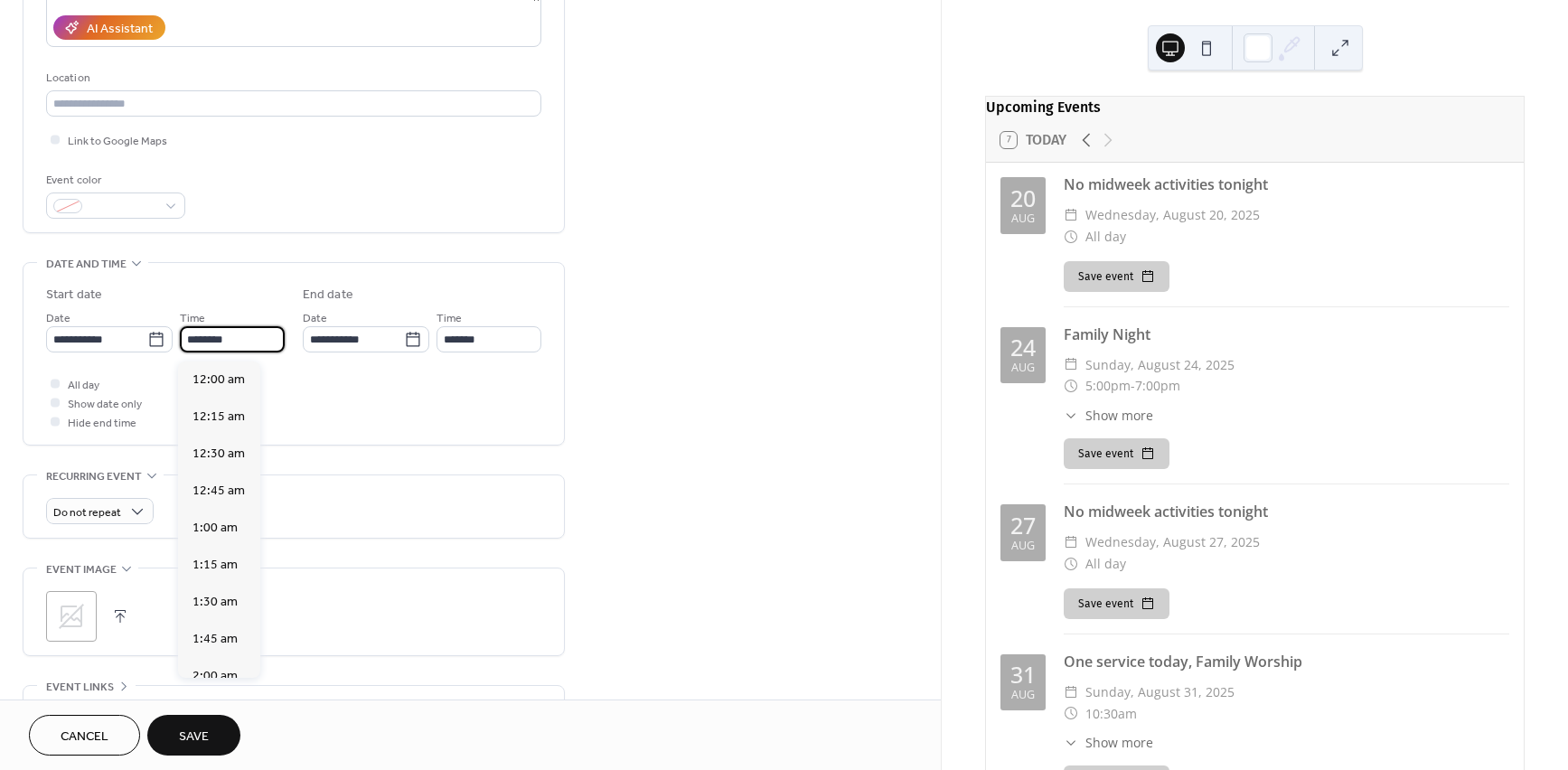 scroll, scrollTop: 1779, scrollLeft: 0, axis: vertical 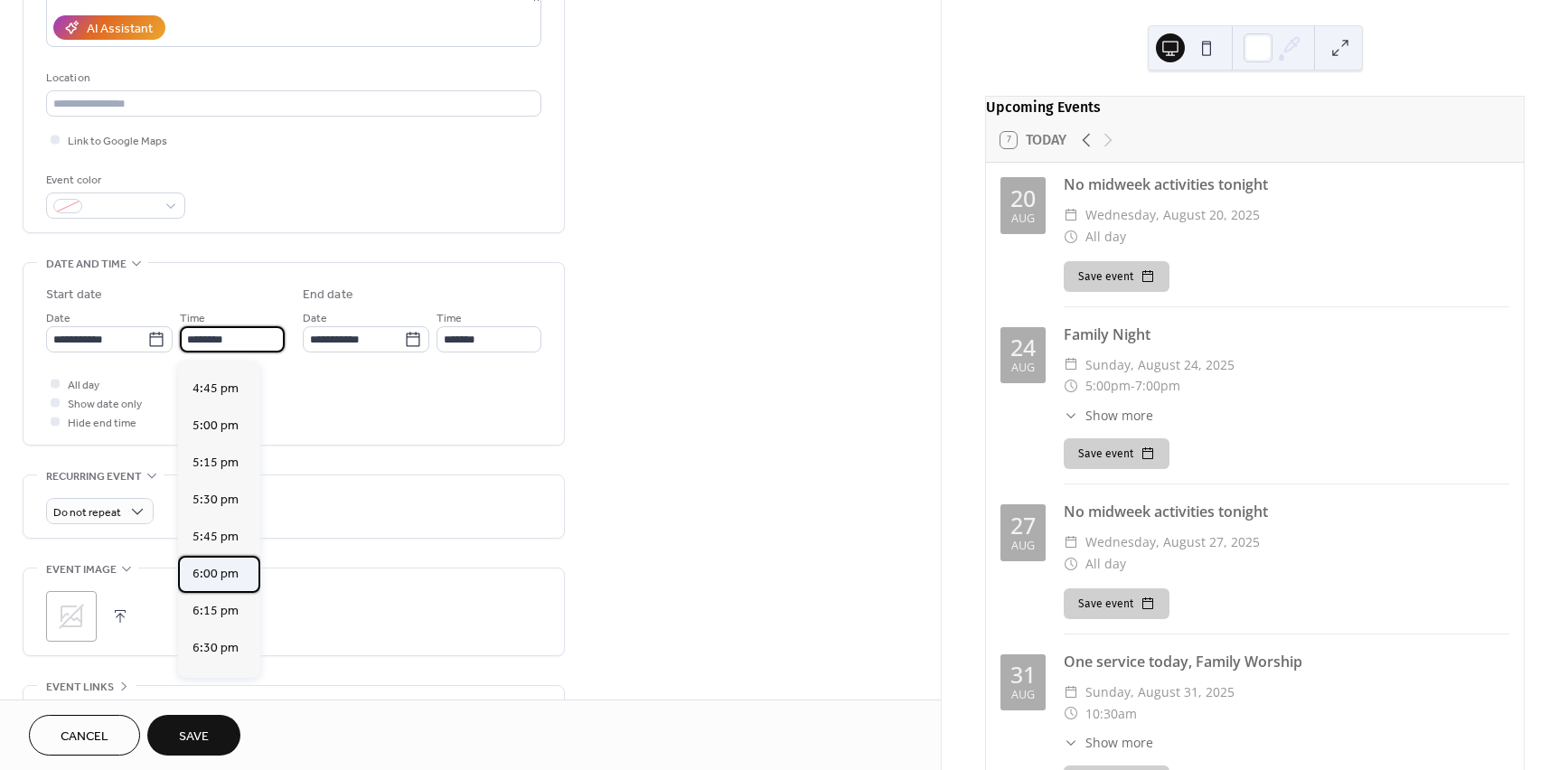 click on "6:00 pm" at bounding box center [215, 574] 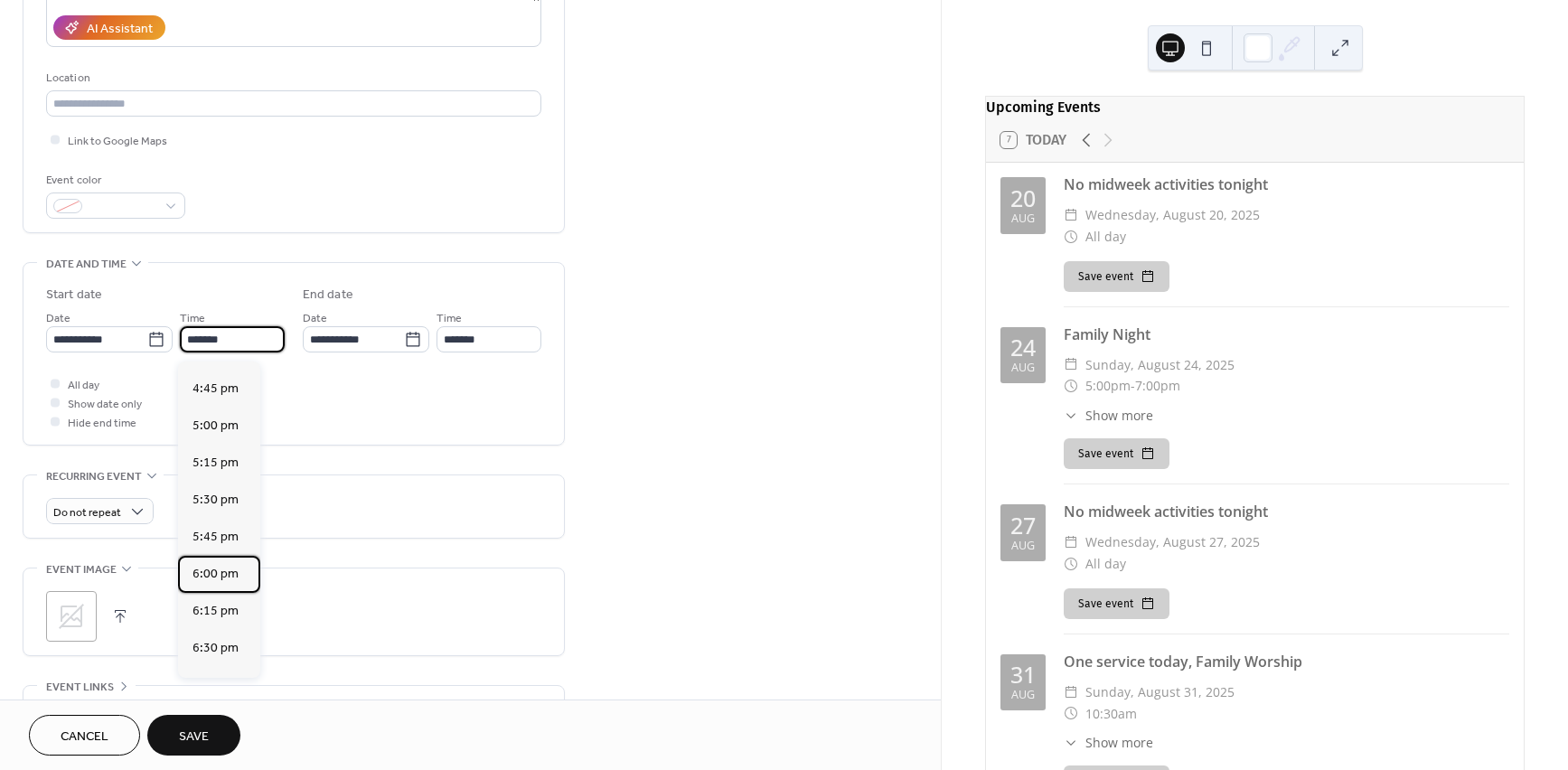 type on "*******" 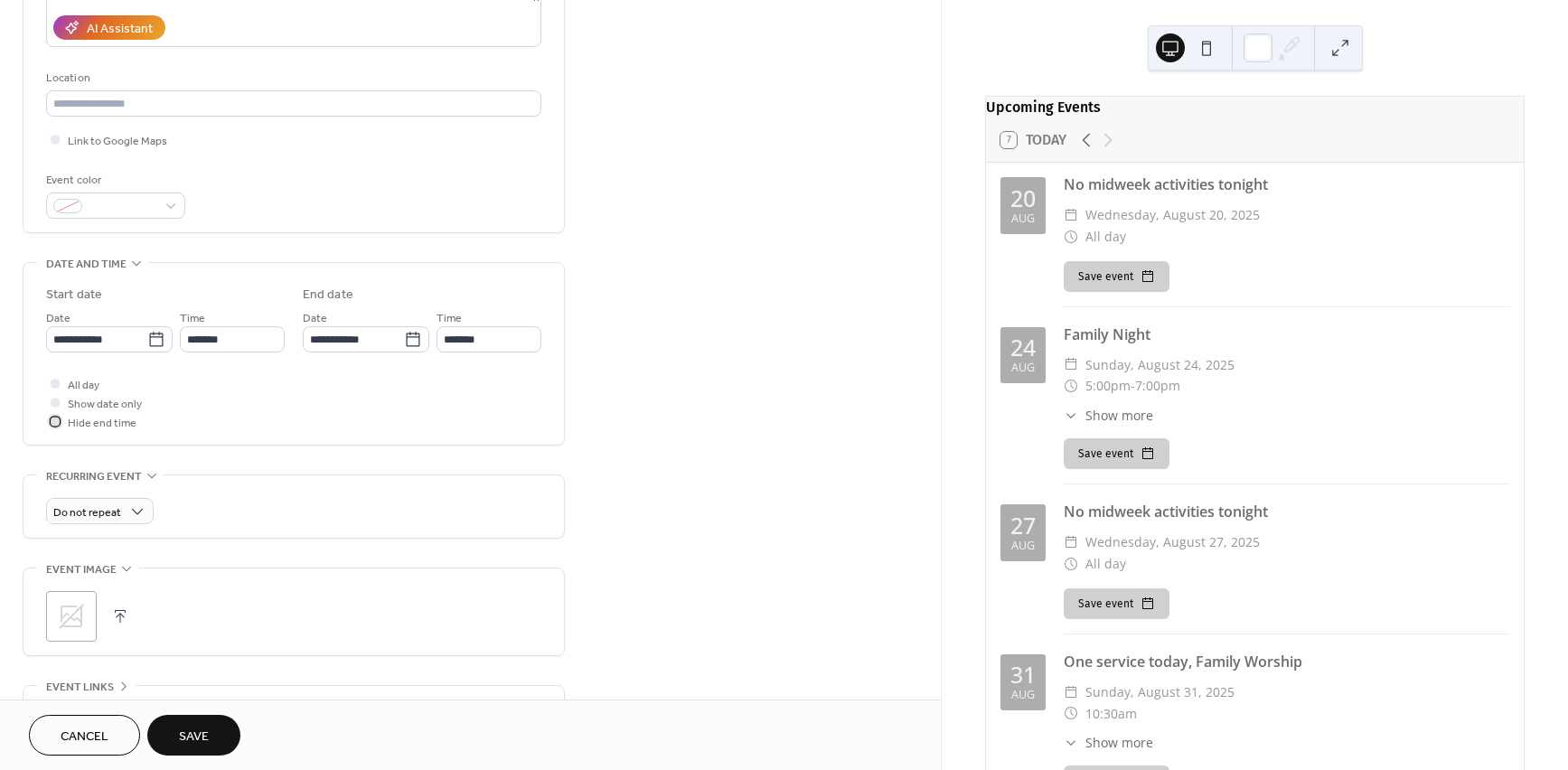 click at bounding box center (55, 421) 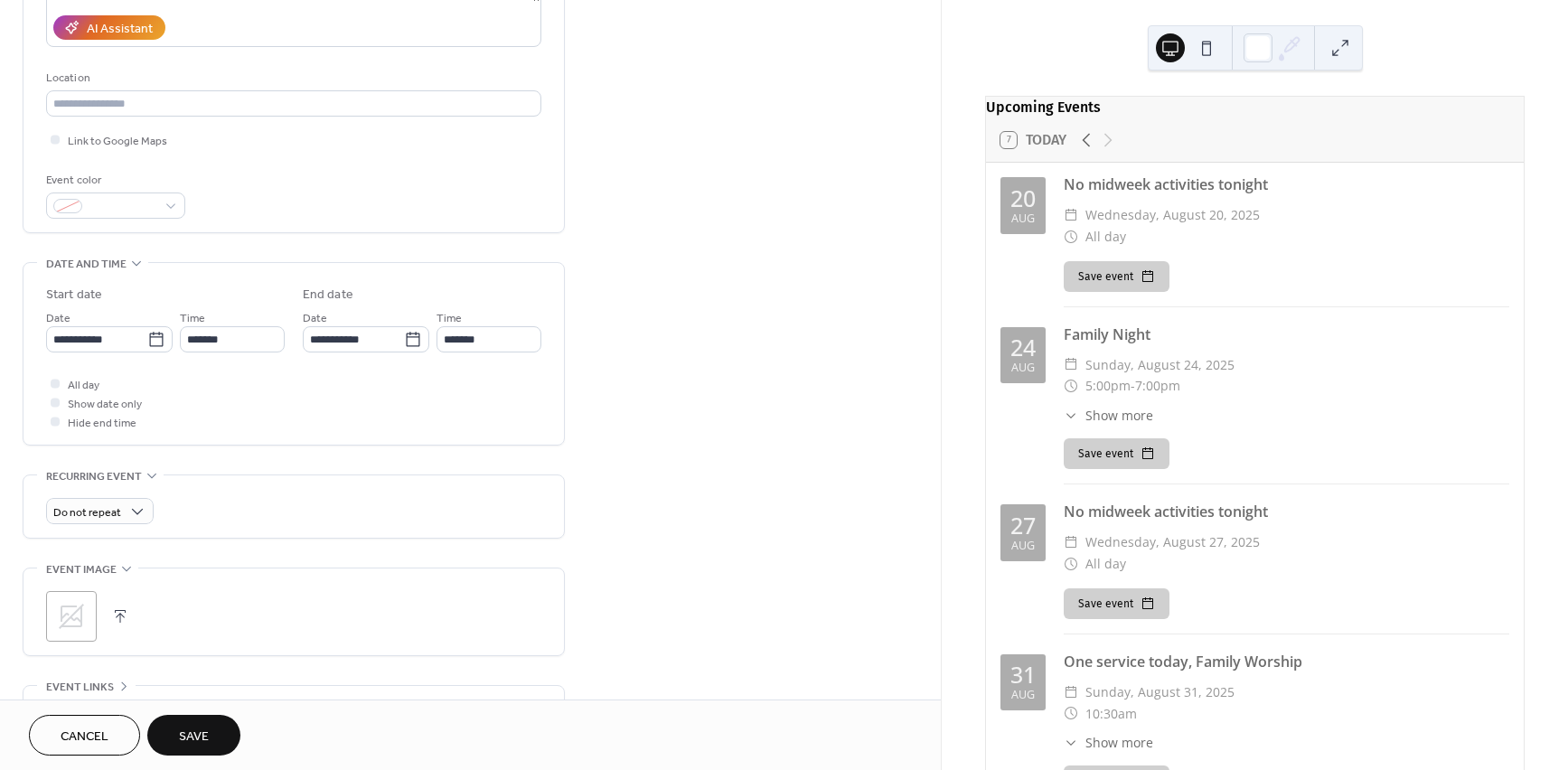 click 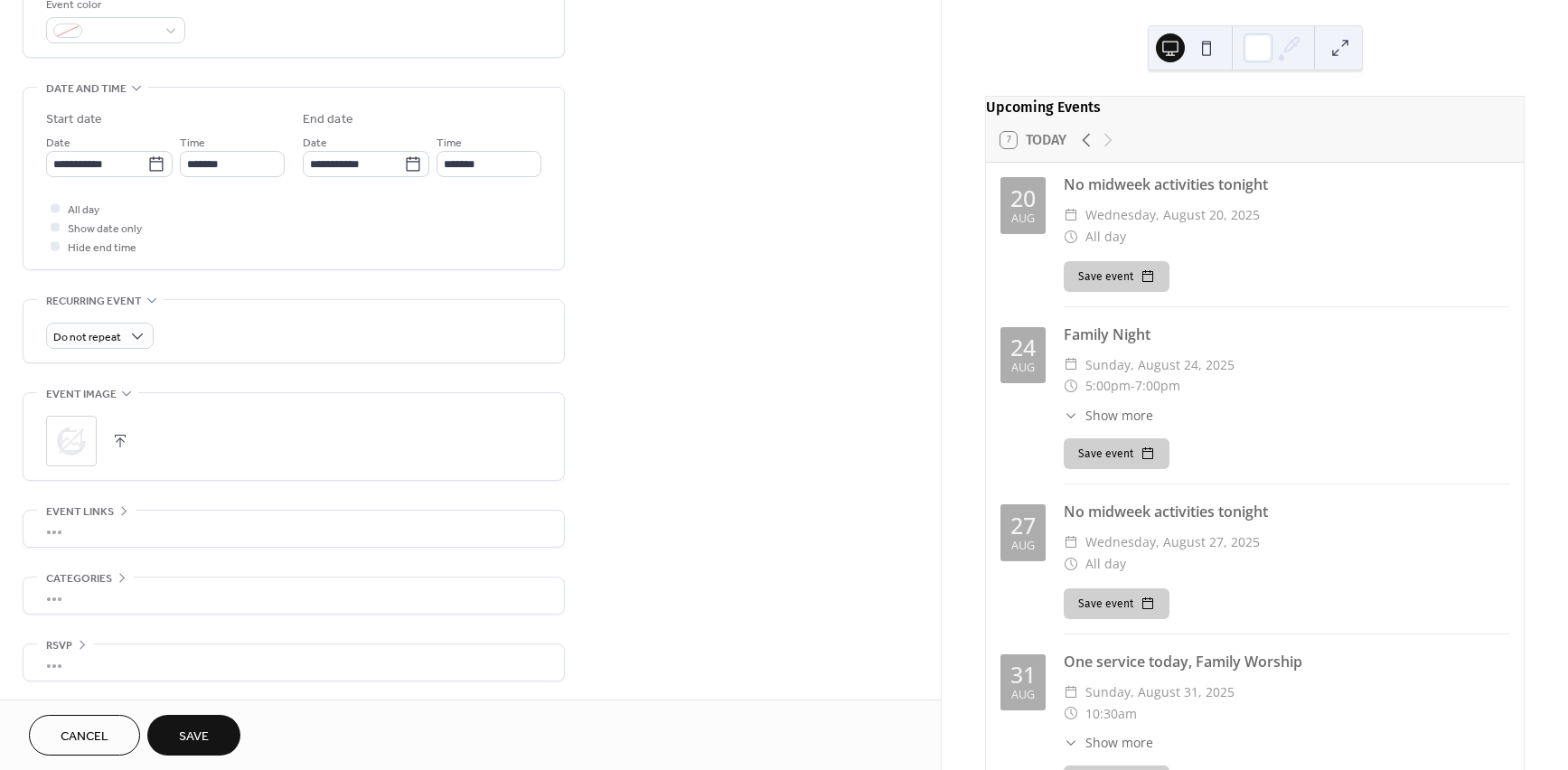 scroll, scrollTop: 507, scrollLeft: 0, axis: vertical 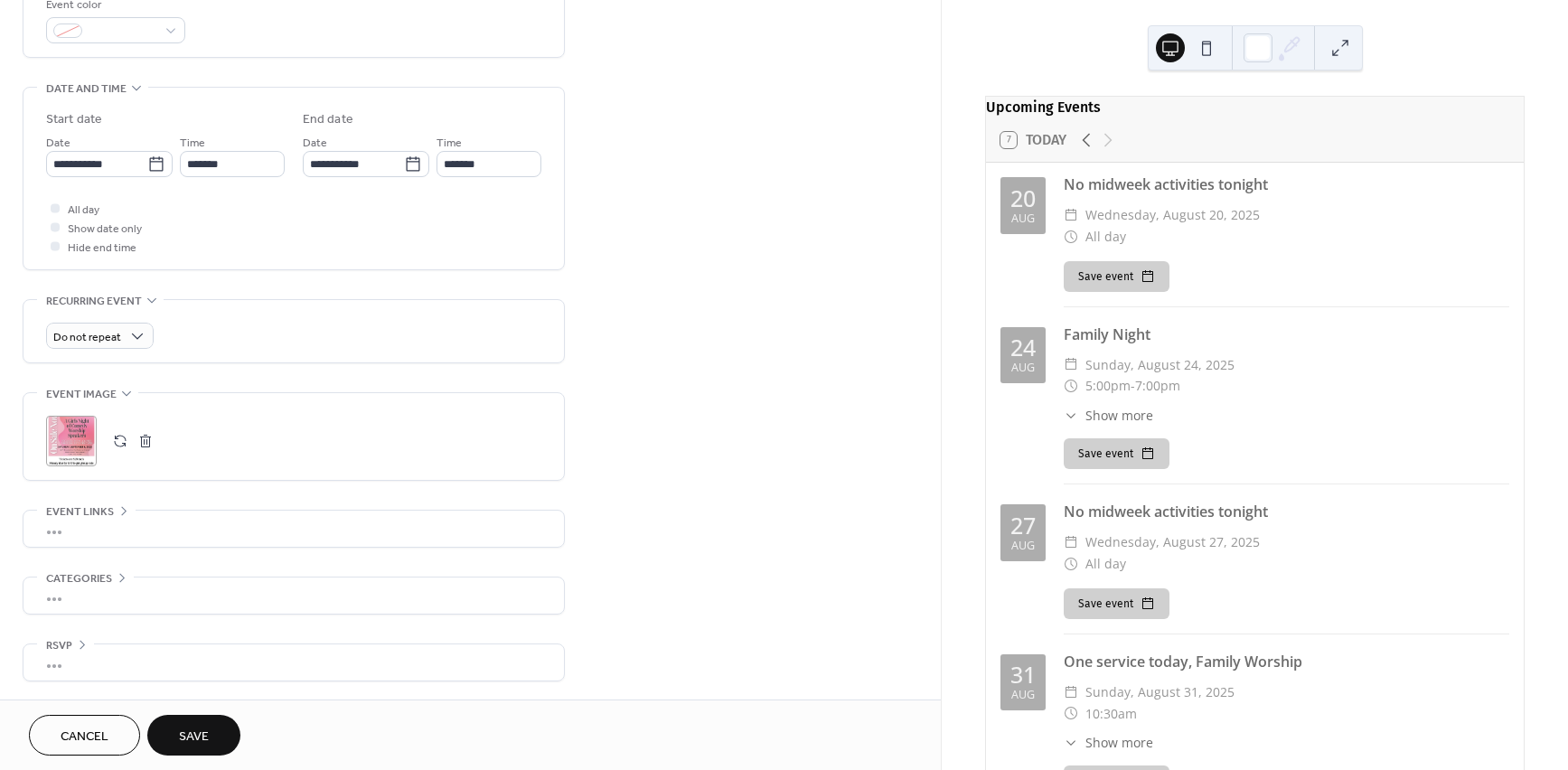 click on "Save" at bounding box center [193, 737] 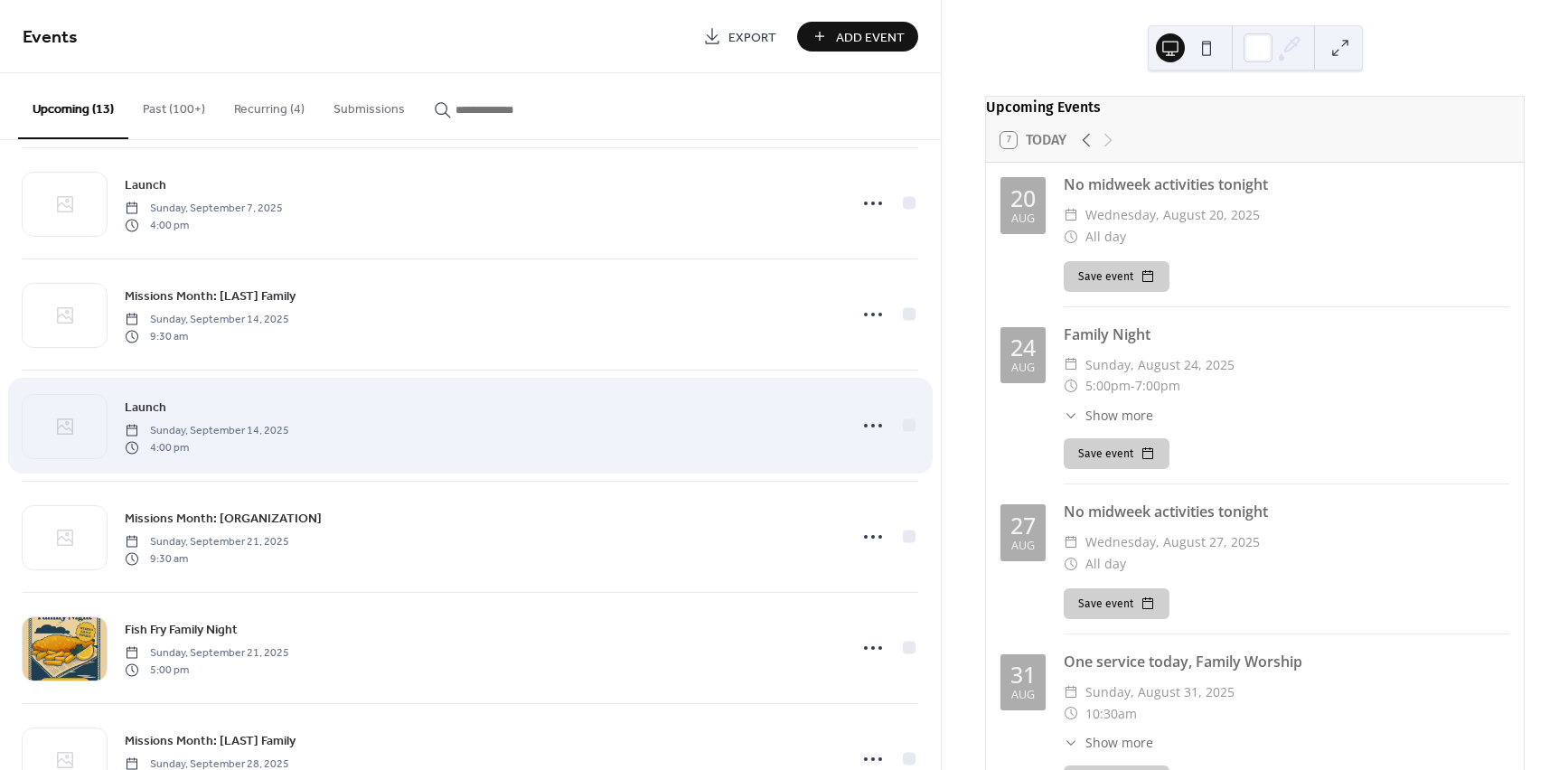 scroll, scrollTop: 701, scrollLeft: 0, axis: vertical 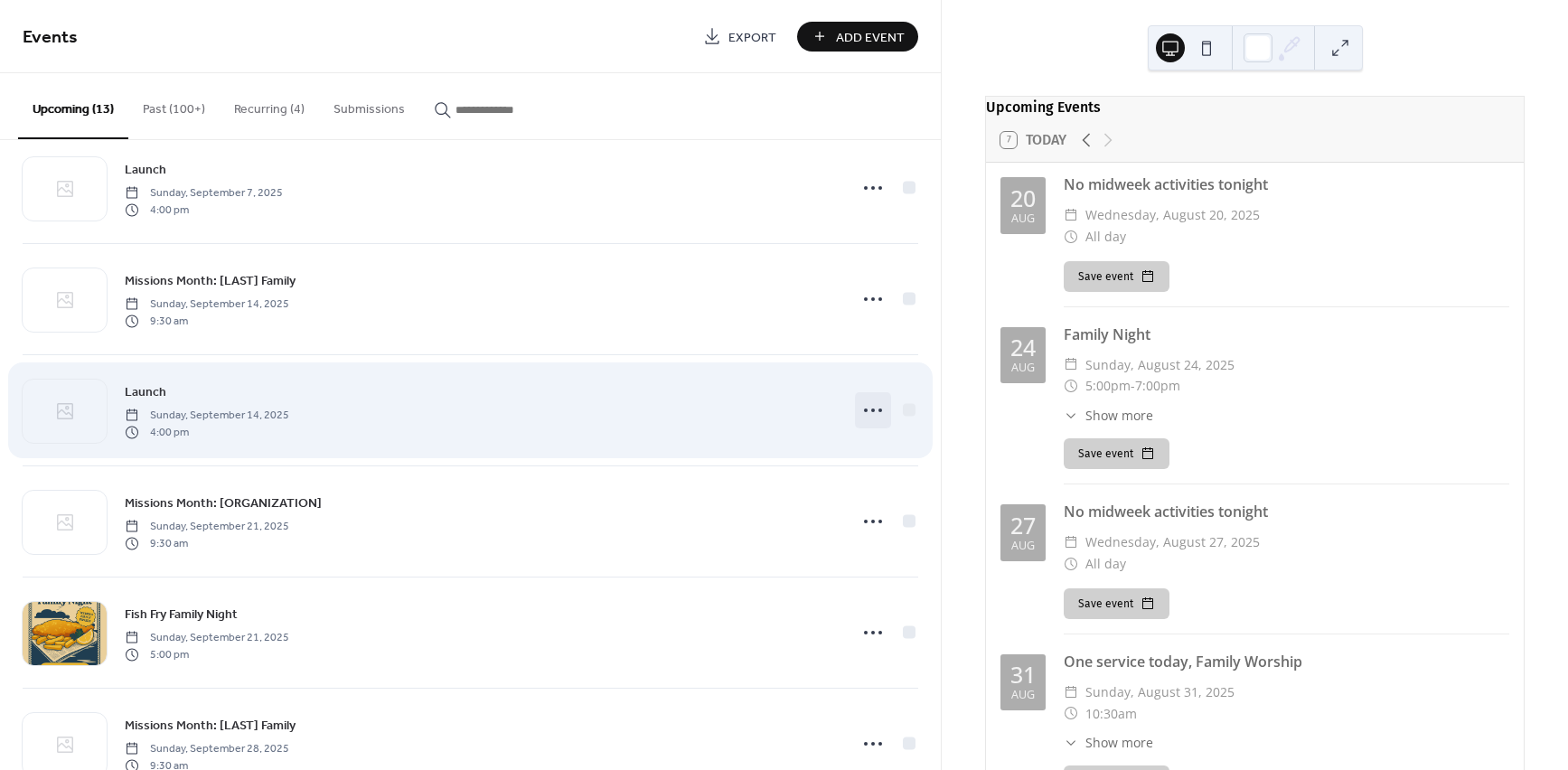 click 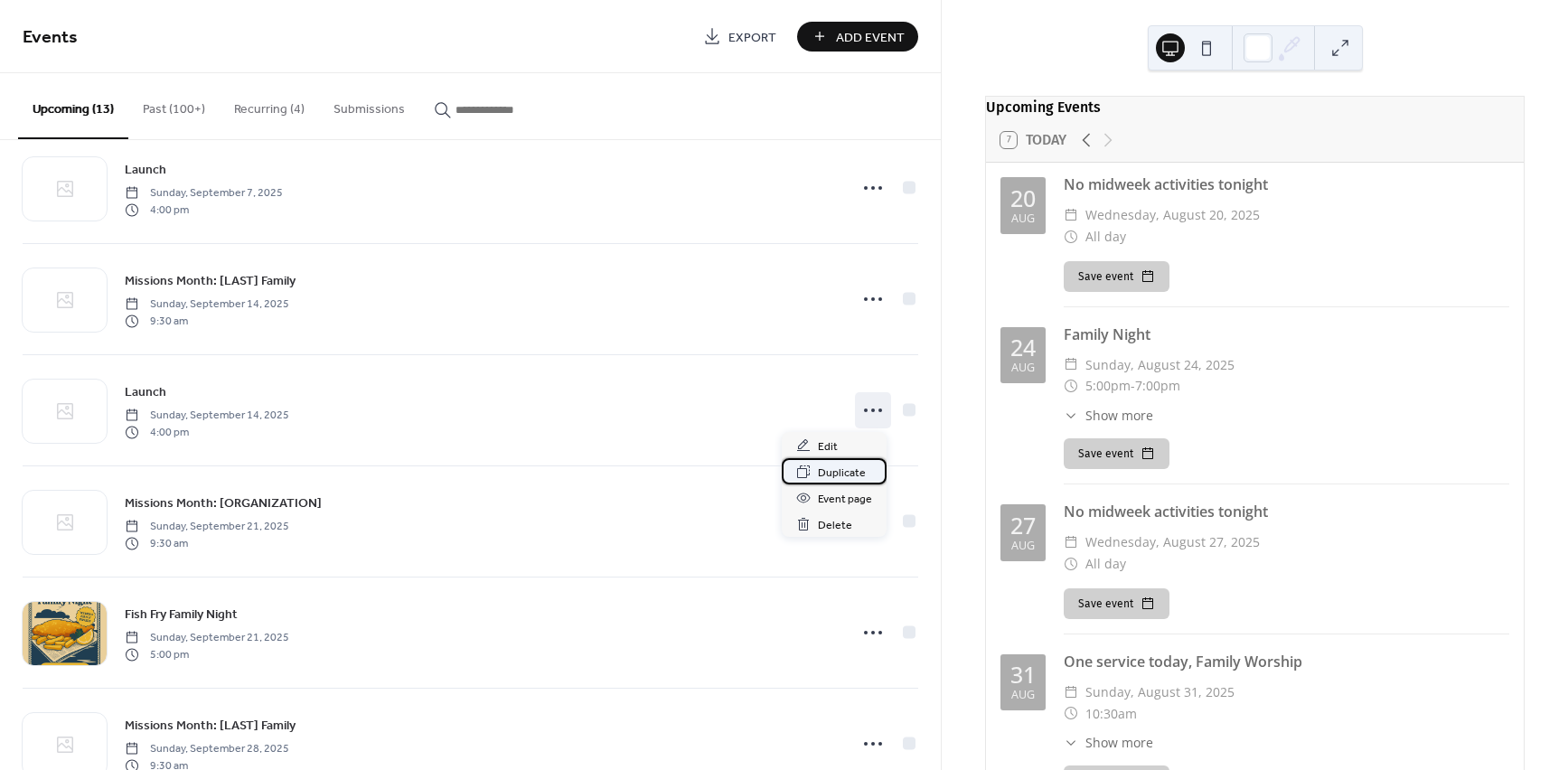 click on "Duplicate" at bounding box center [841, 473] 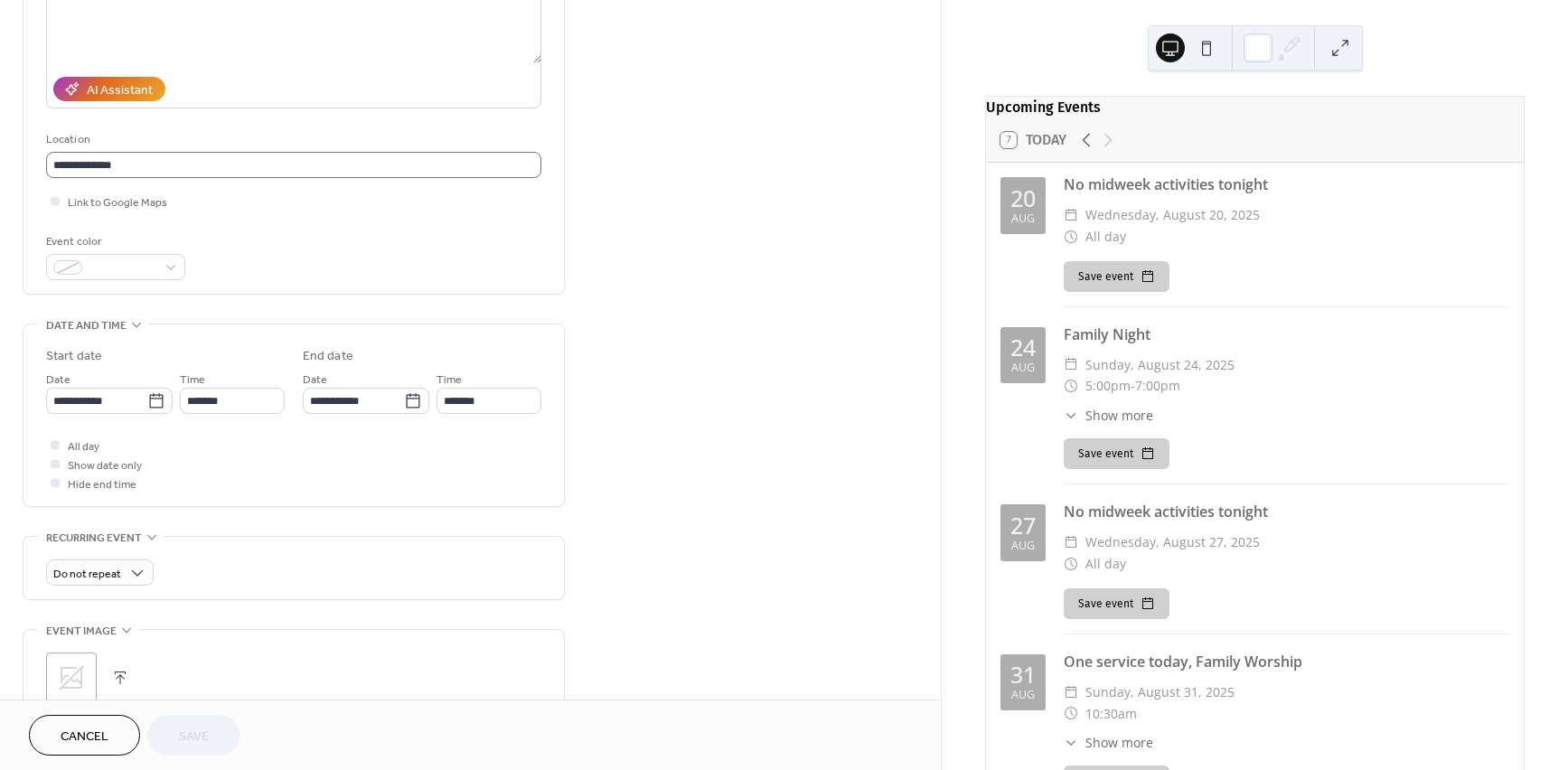 scroll, scrollTop: 269, scrollLeft: 0, axis: vertical 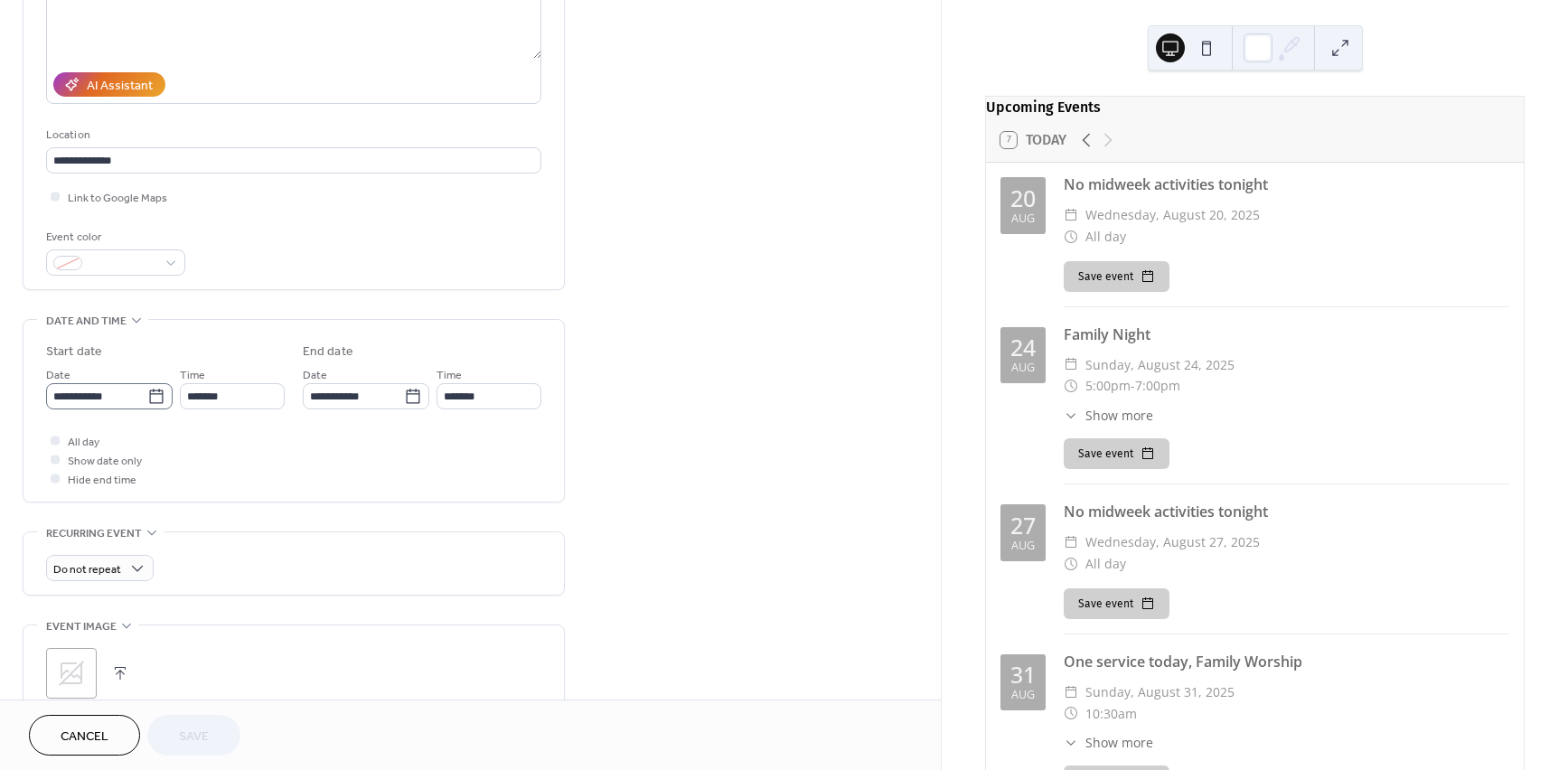 click 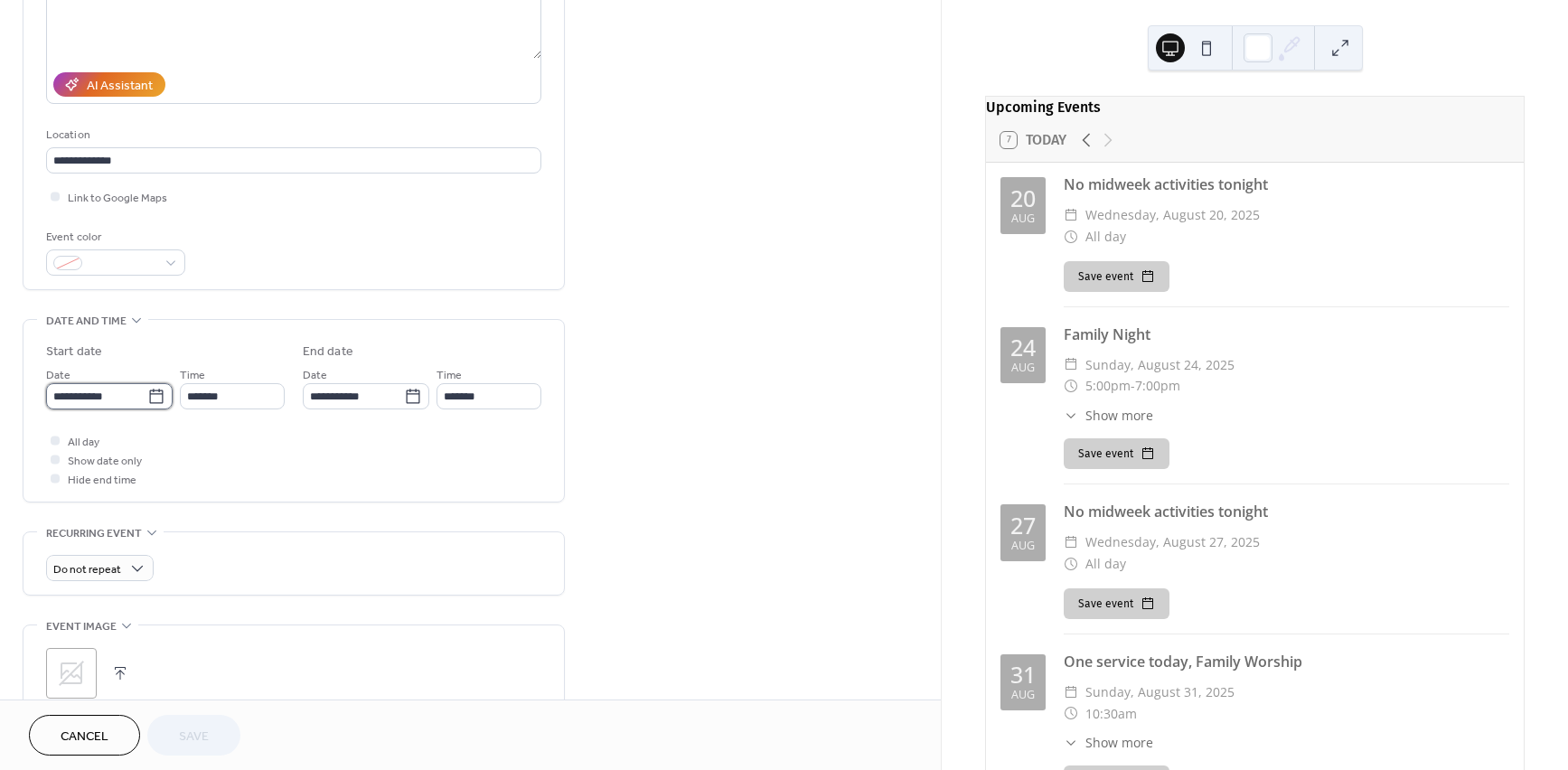scroll, scrollTop: 270, scrollLeft: 0, axis: vertical 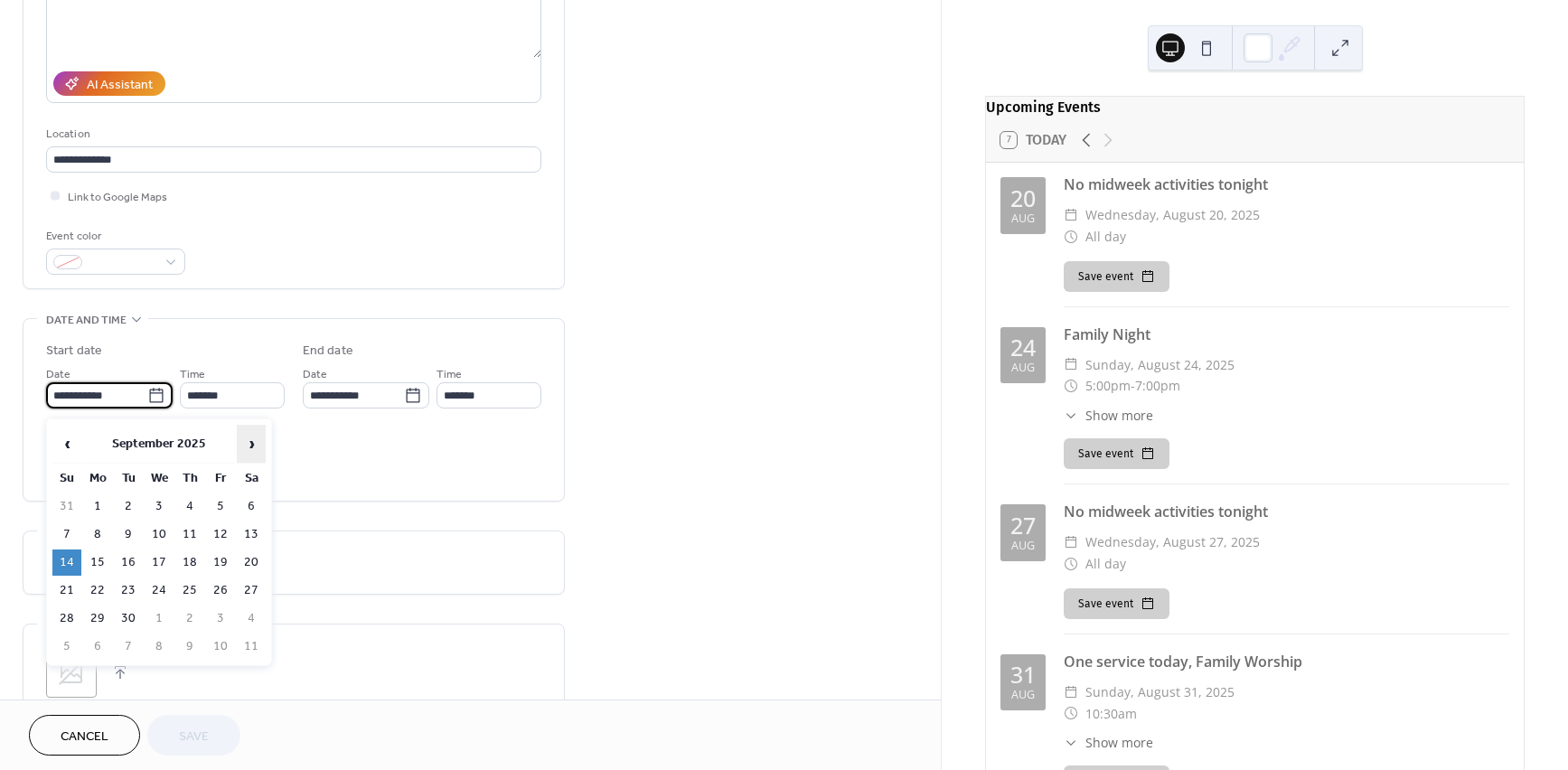 click on "›" at bounding box center [251, 444] 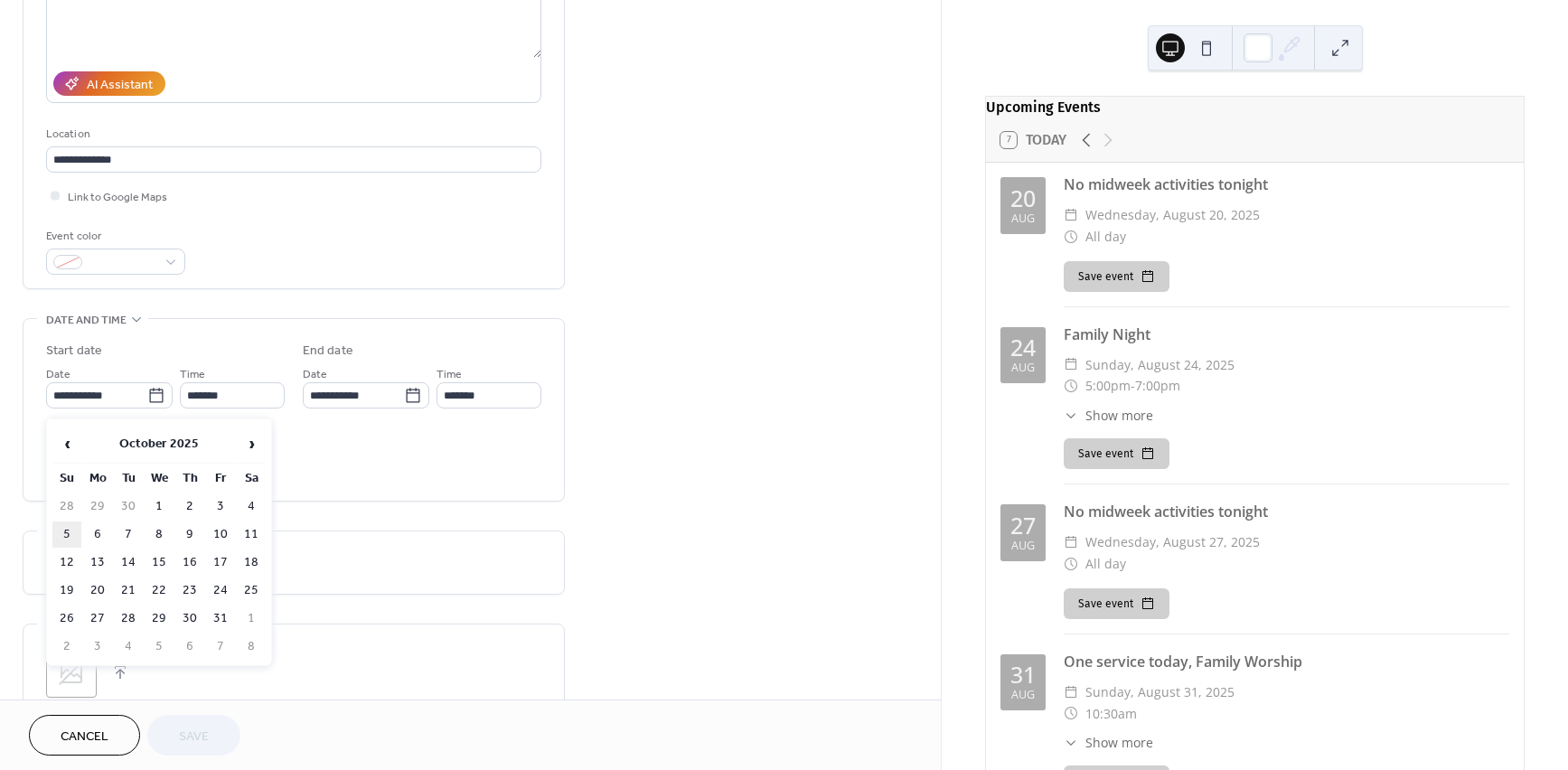 click on "5" at bounding box center (67, 534) 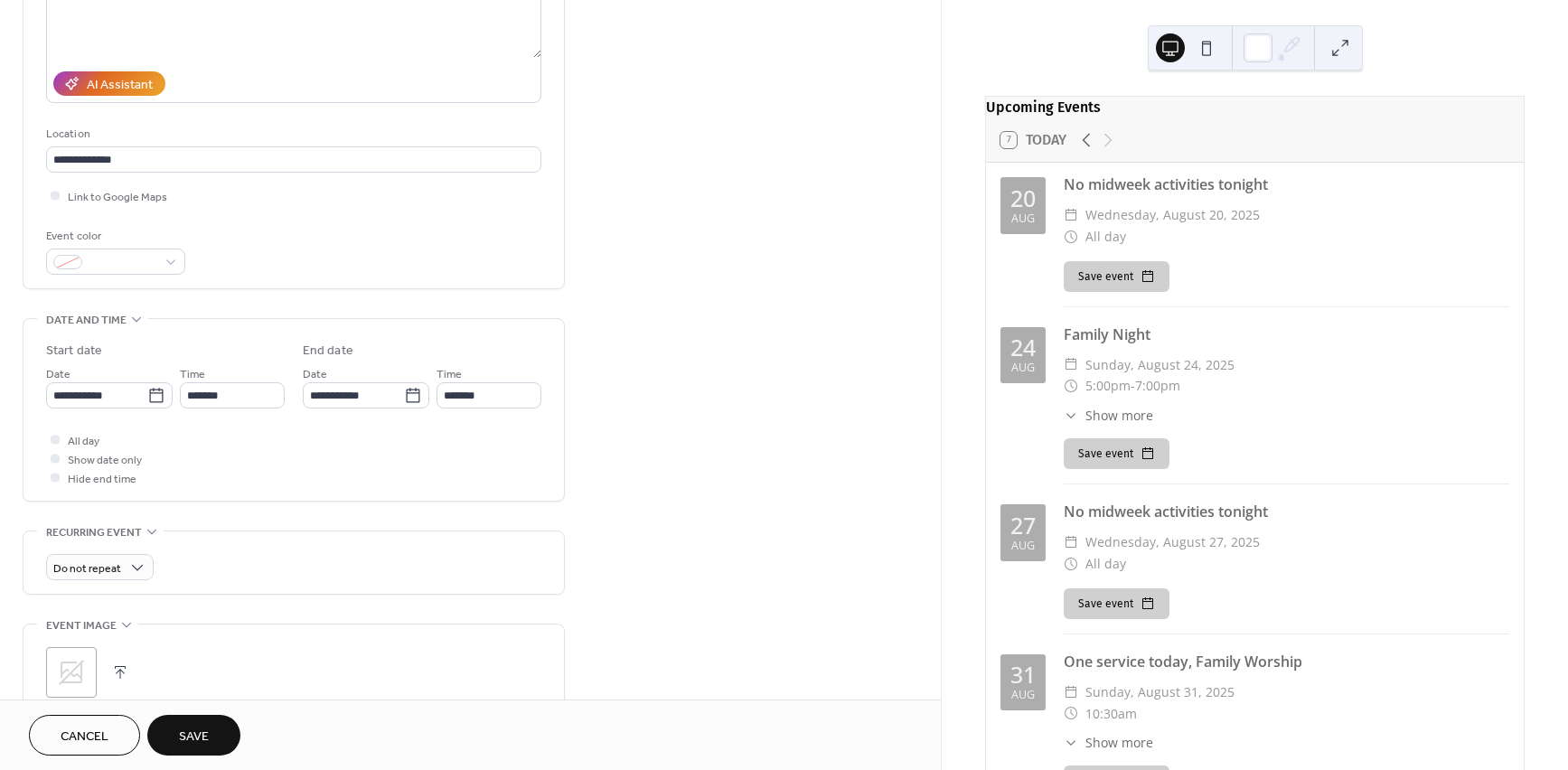 click on "Save" at bounding box center (193, 737) 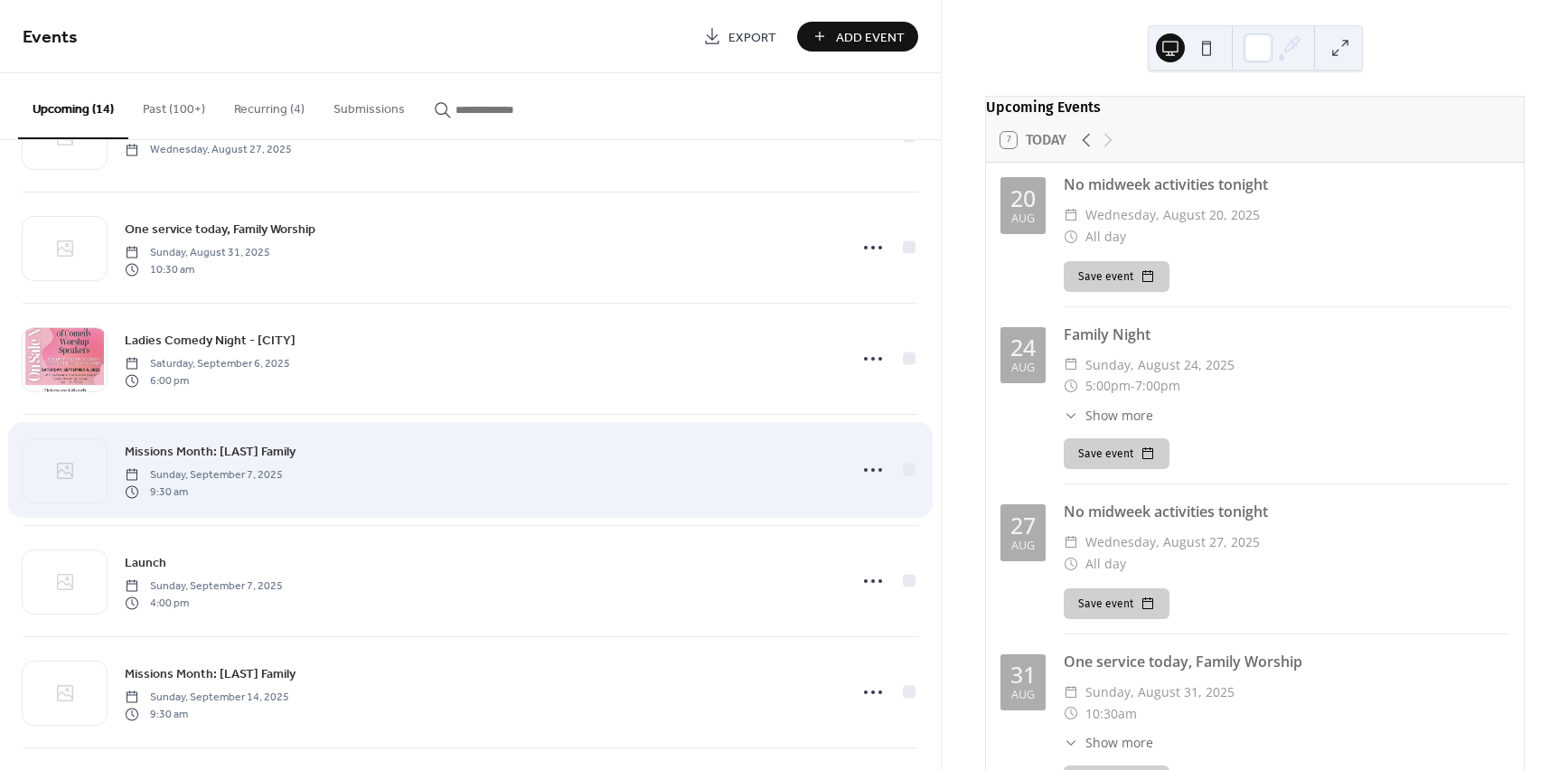 scroll, scrollTop: 456, scrollLeft: 0, axis: vertical 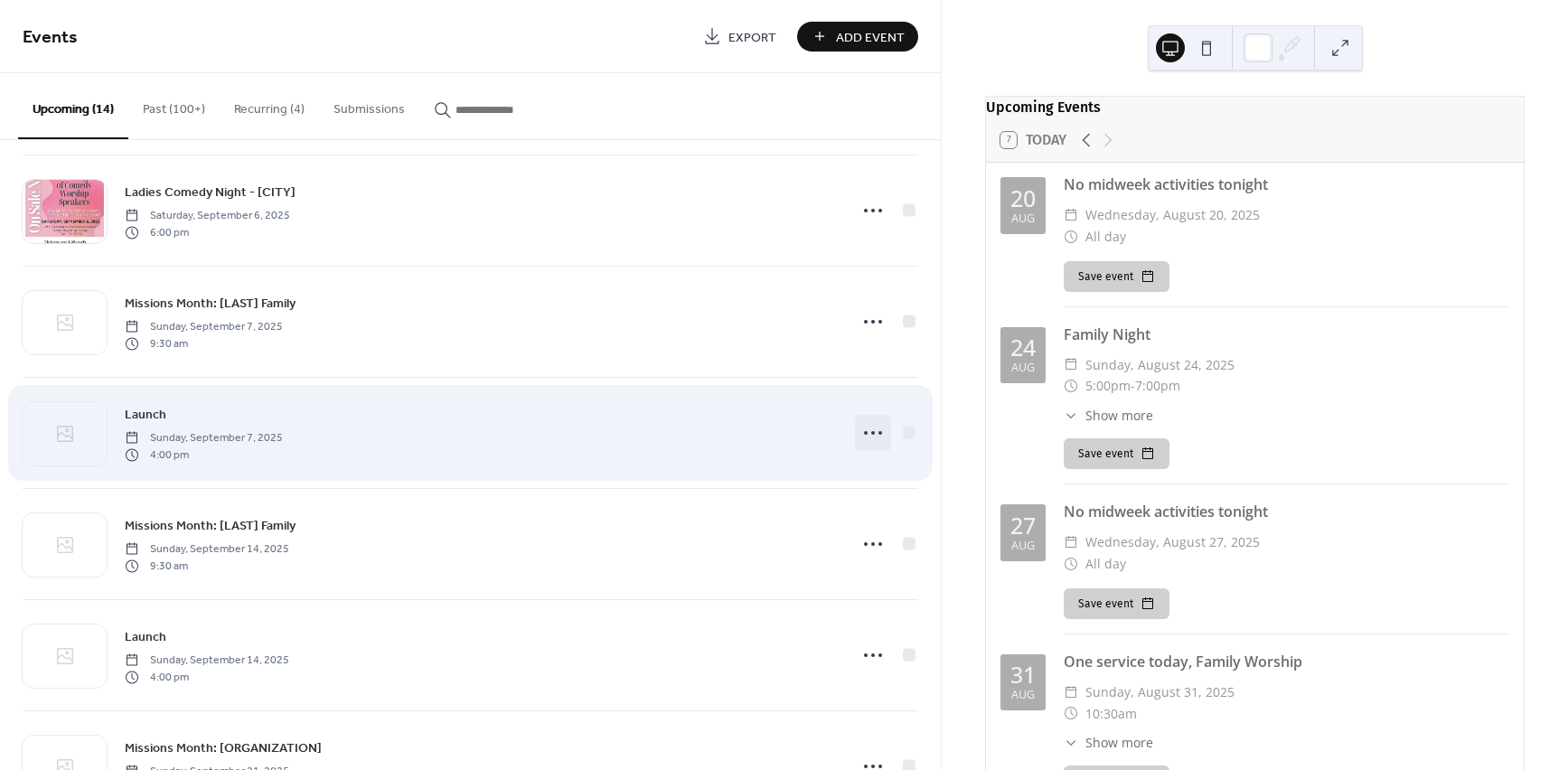 click 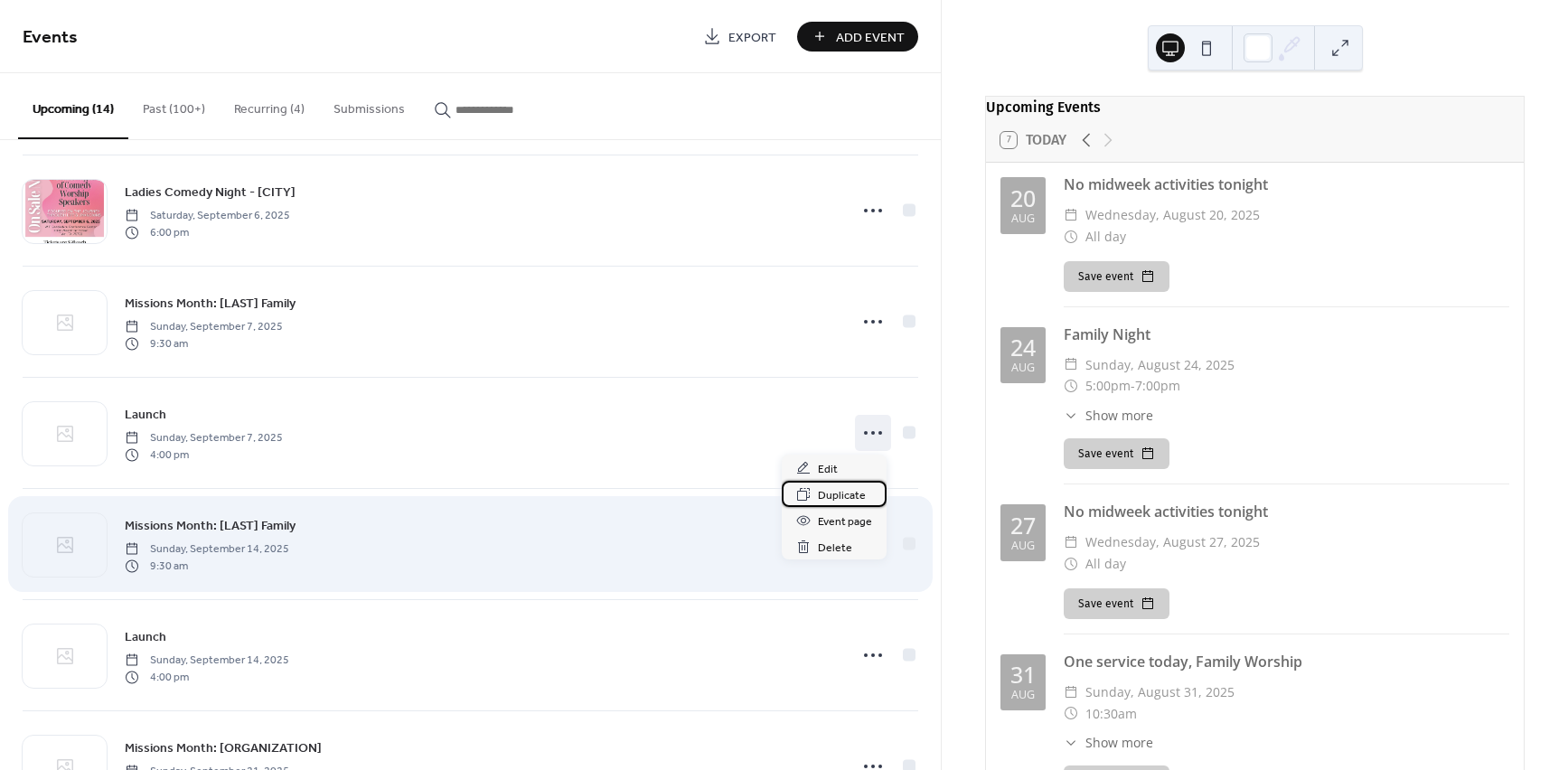 click on "Duplicate" at bounding box center [841, 495] 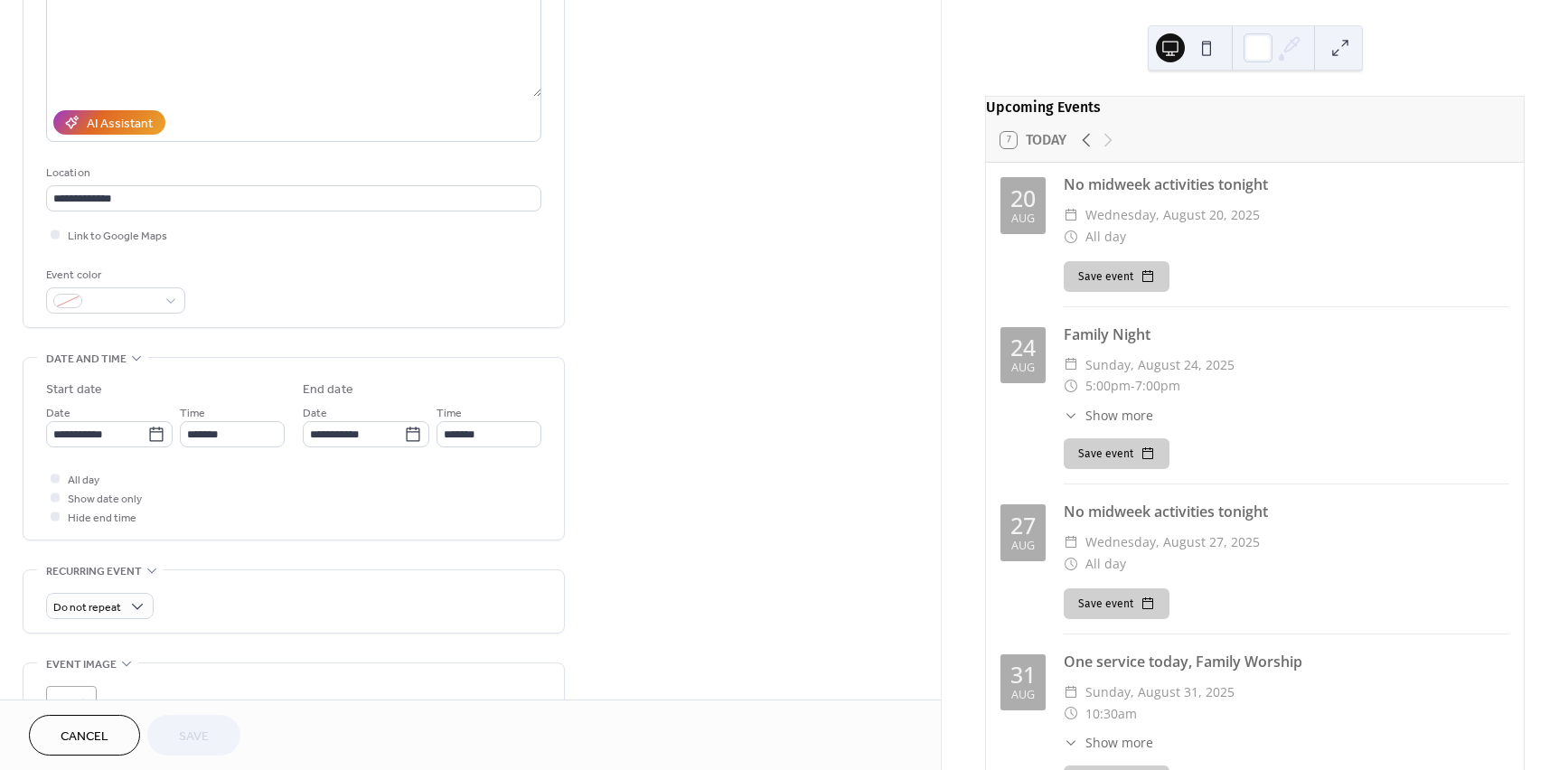 scroll, scrollTop: 246, scrollLeft: 0, axis: vertical 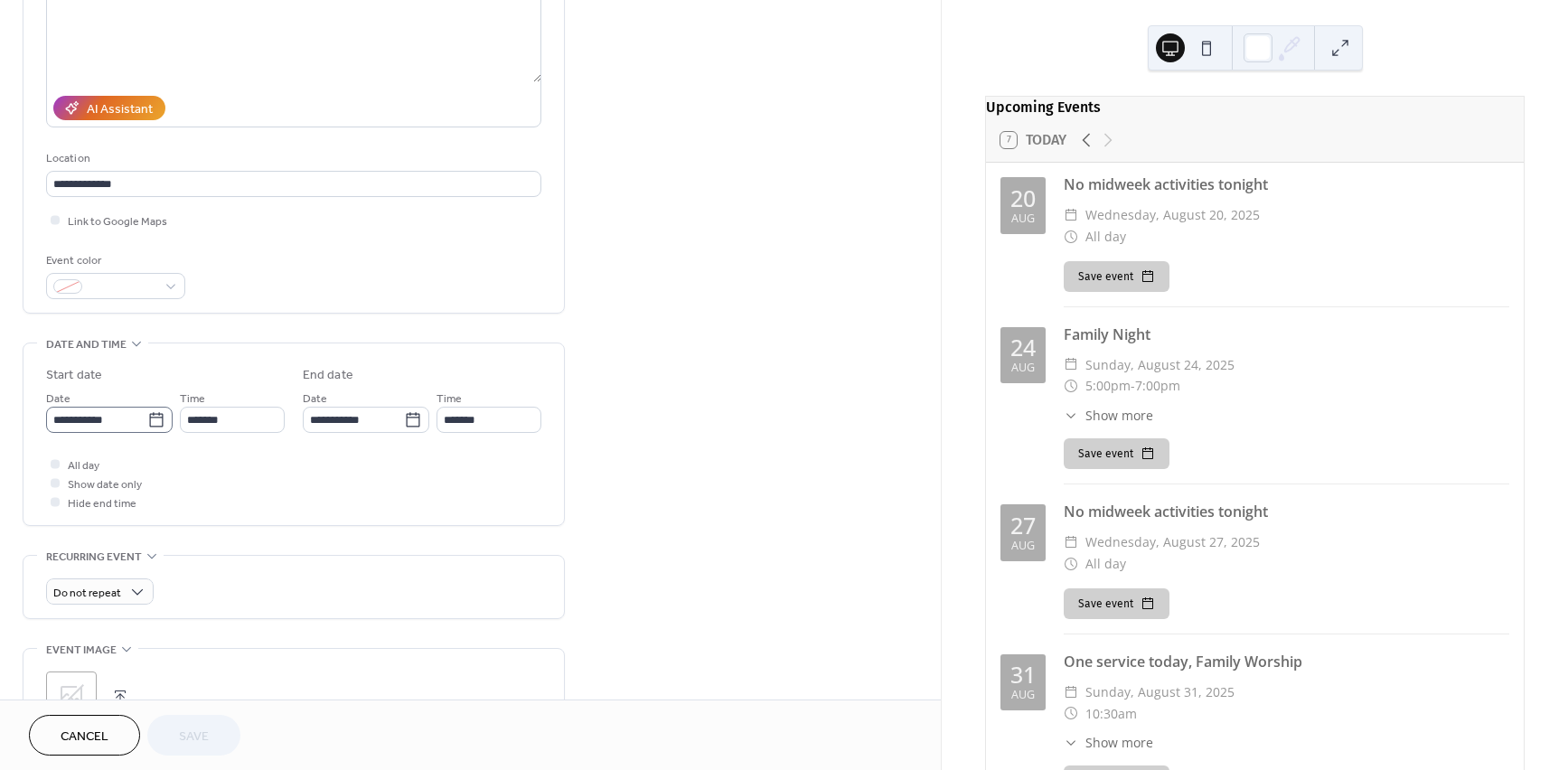 click 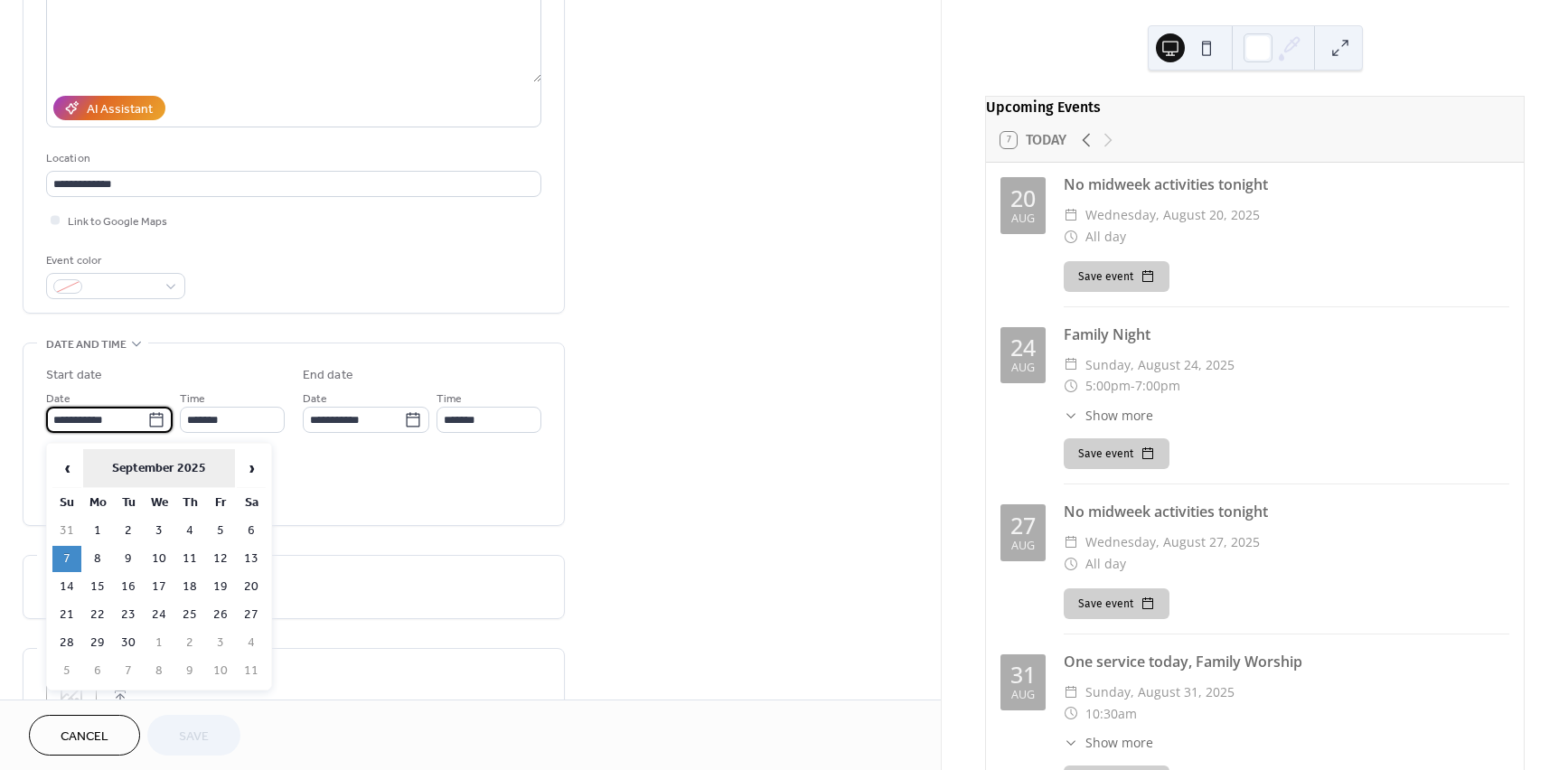 drag, startPoint x: 252, startPoint y: 473, endPoint x: 234, endPoint y: 472, distance: 18.027756 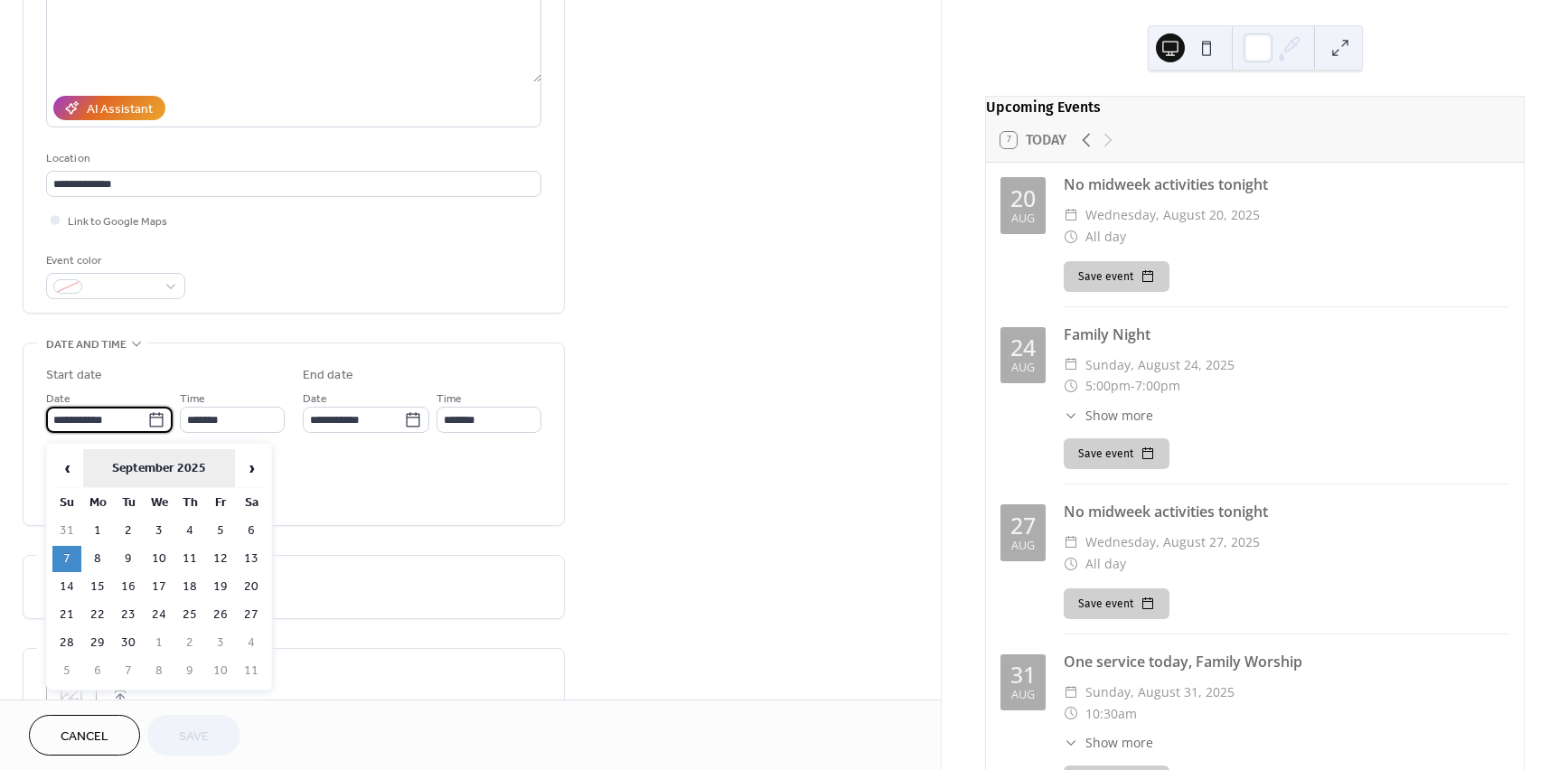 click on "›" at bounding box center [251, 468] 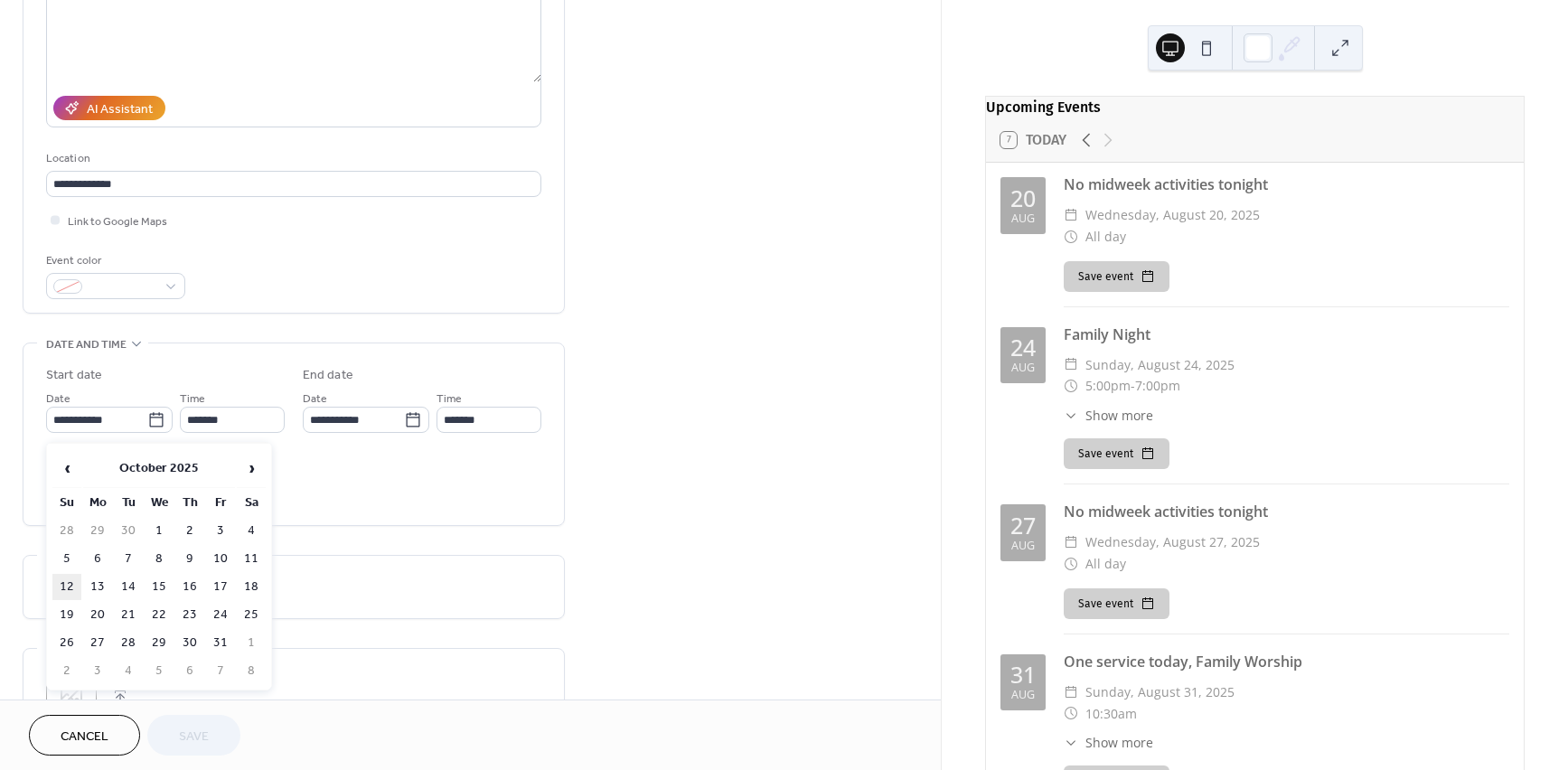 click on "12" at bounding box center [67, 587] 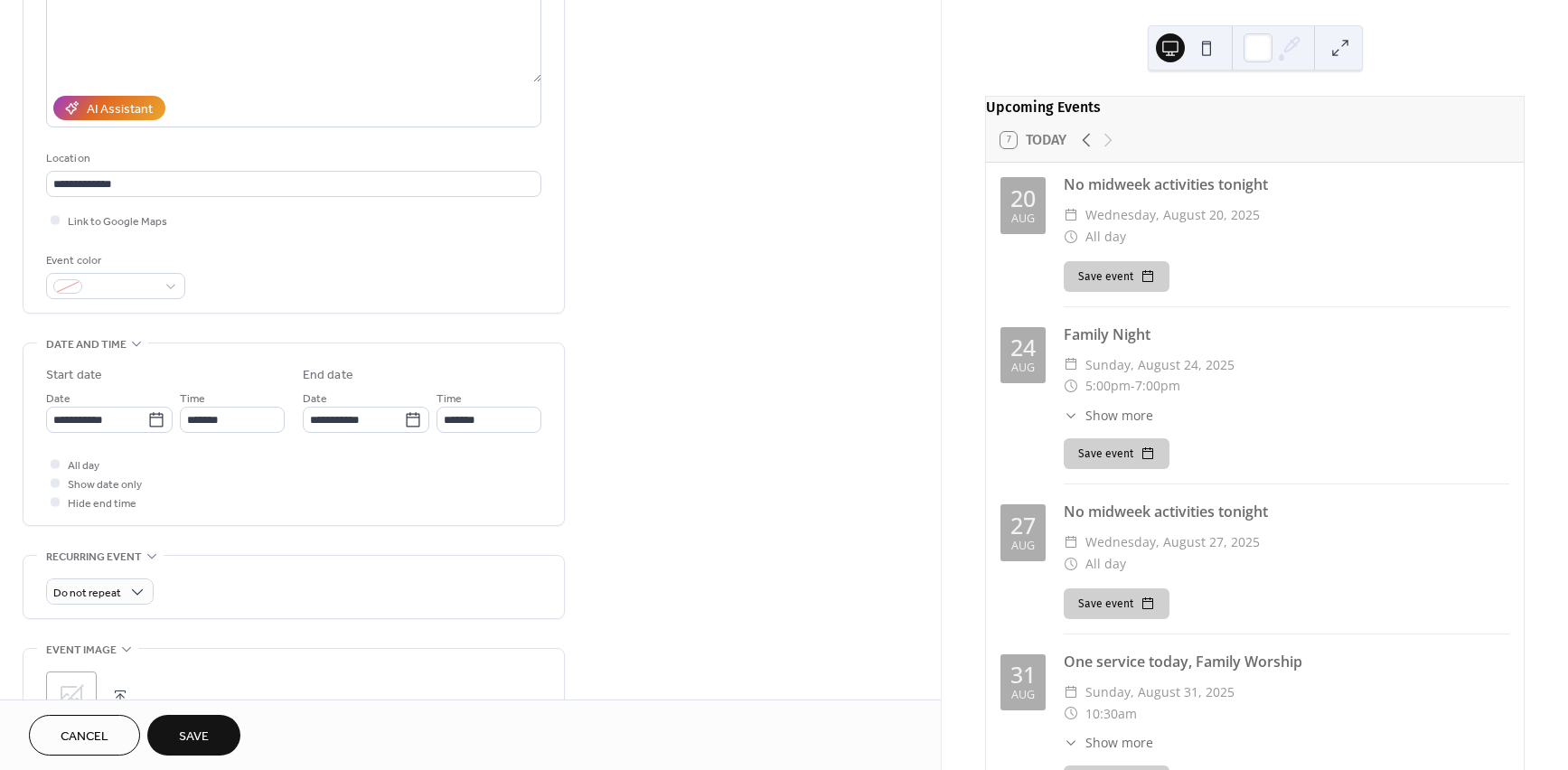 type on "**********" 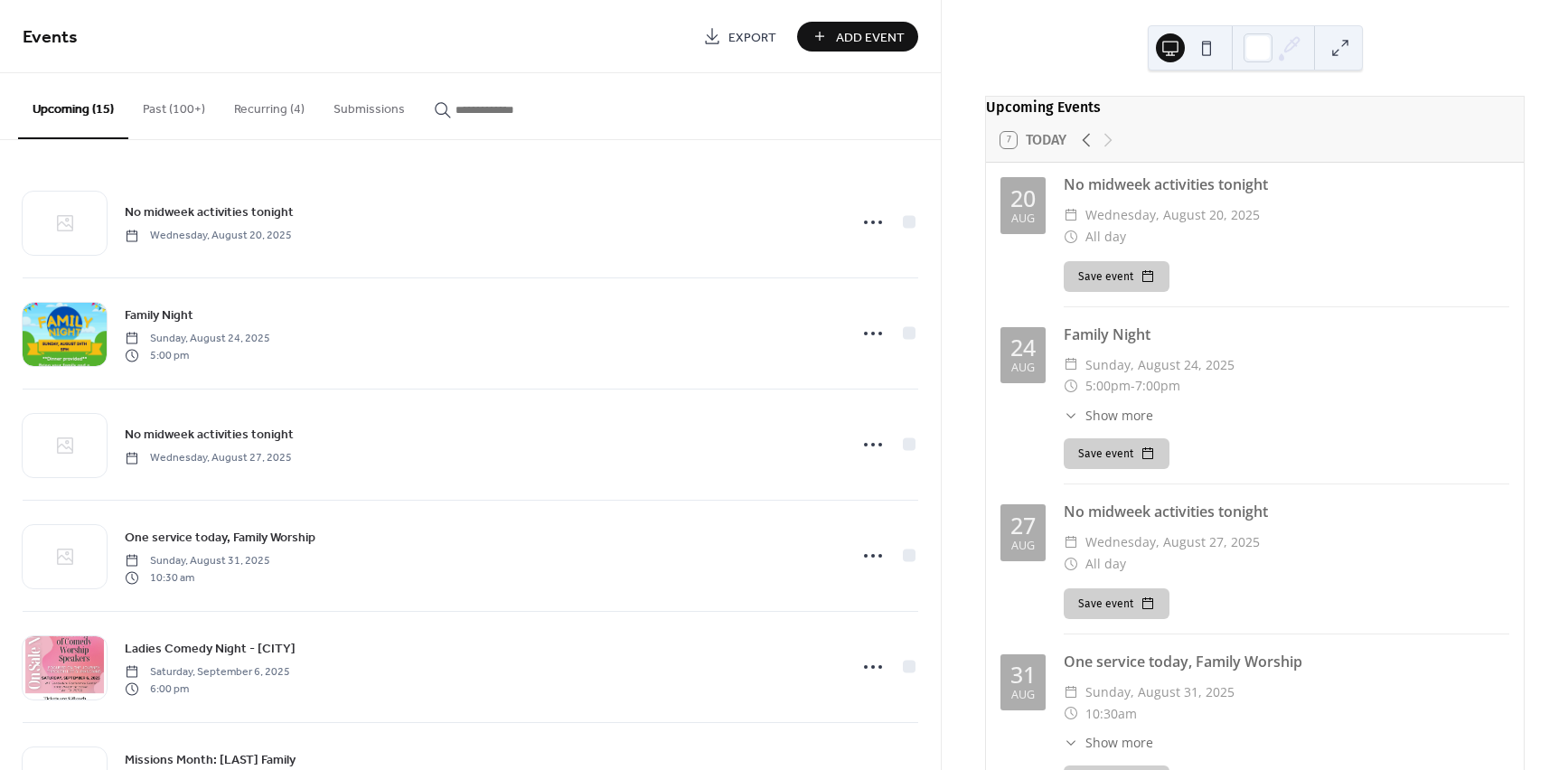 click on "Add Event" at bounding box center [870, 37] 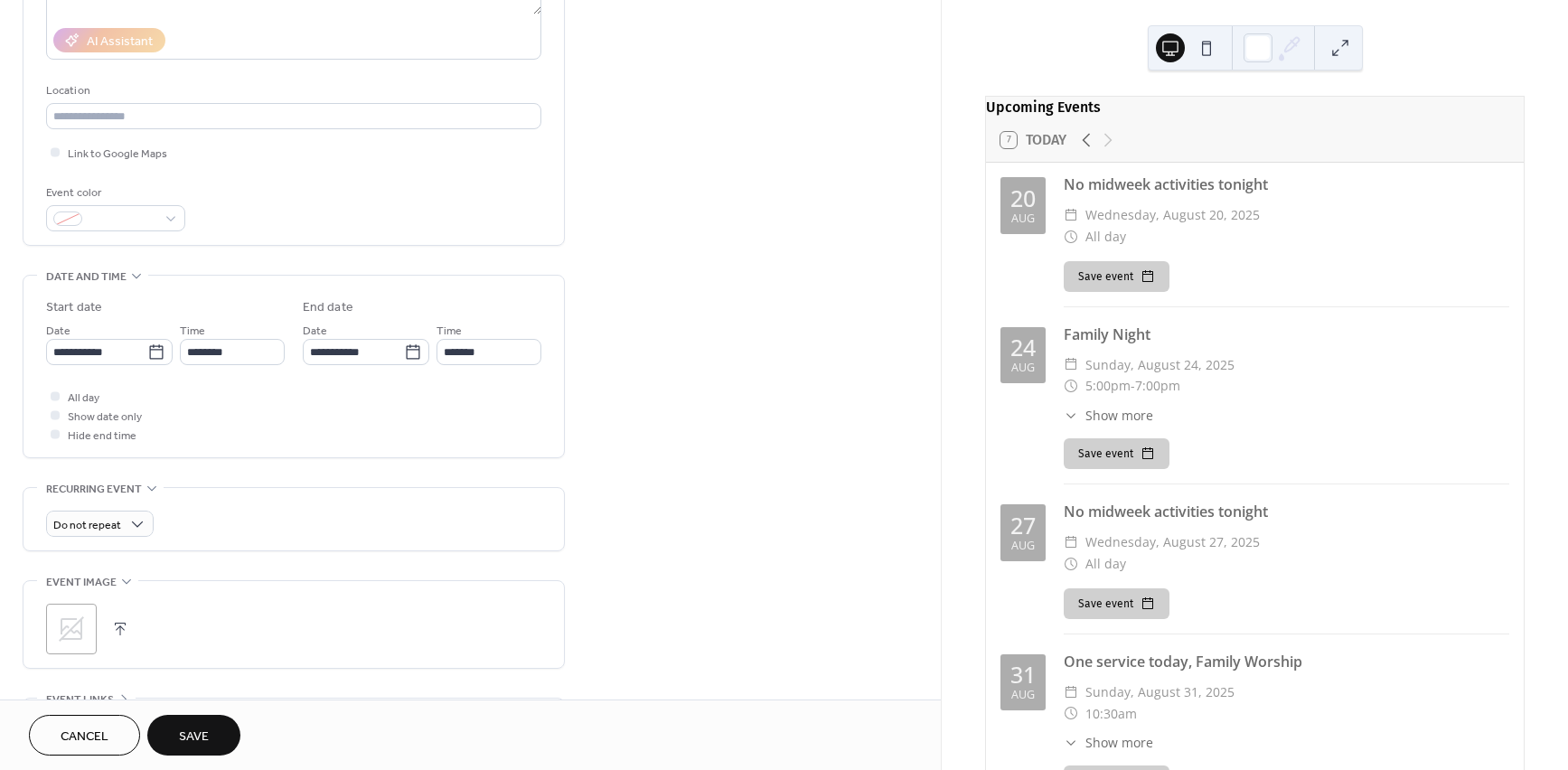 scroll, scrollTop: 317, scrollLeft: 0, axis: vertical 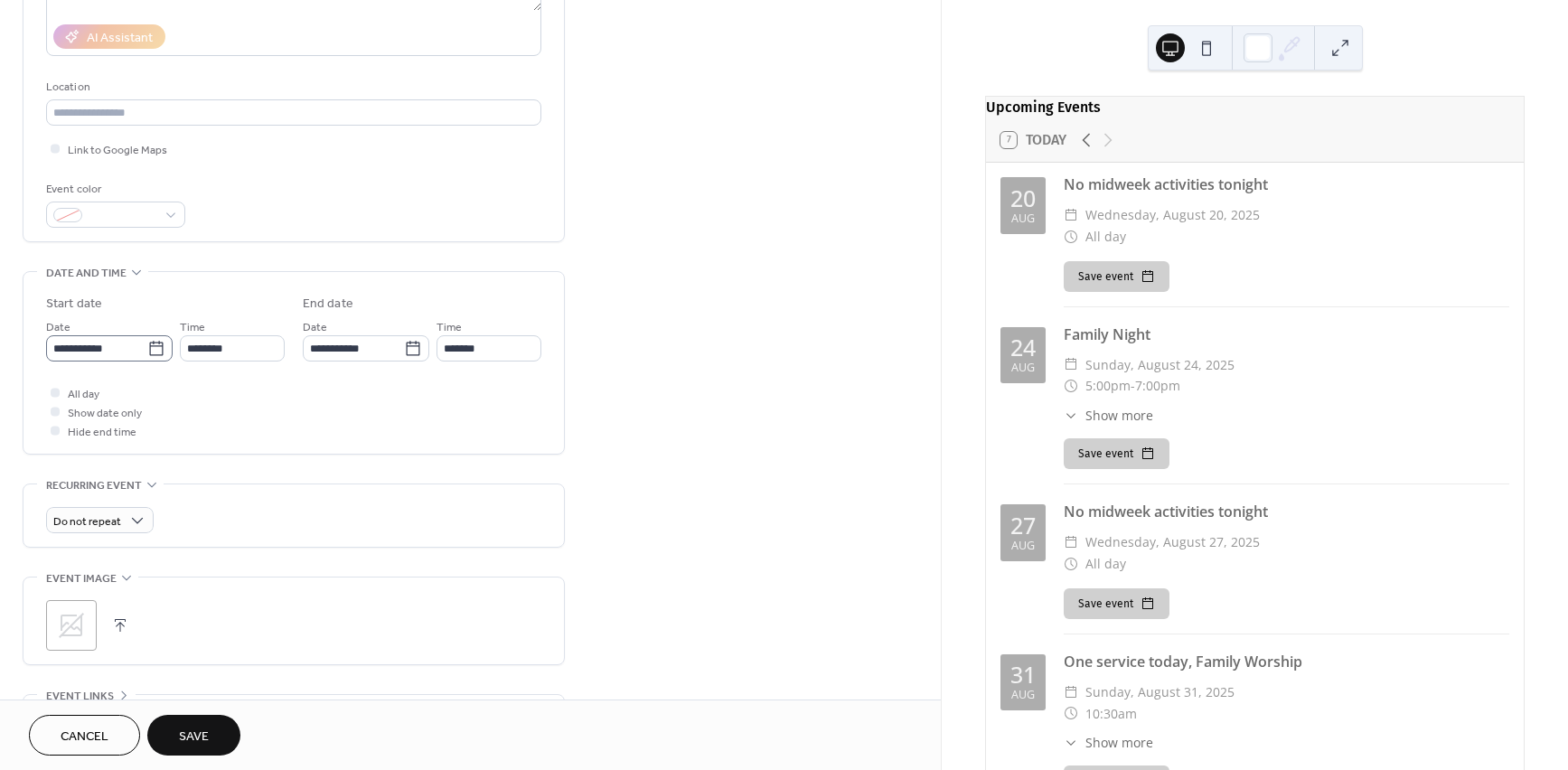 type on "**********" 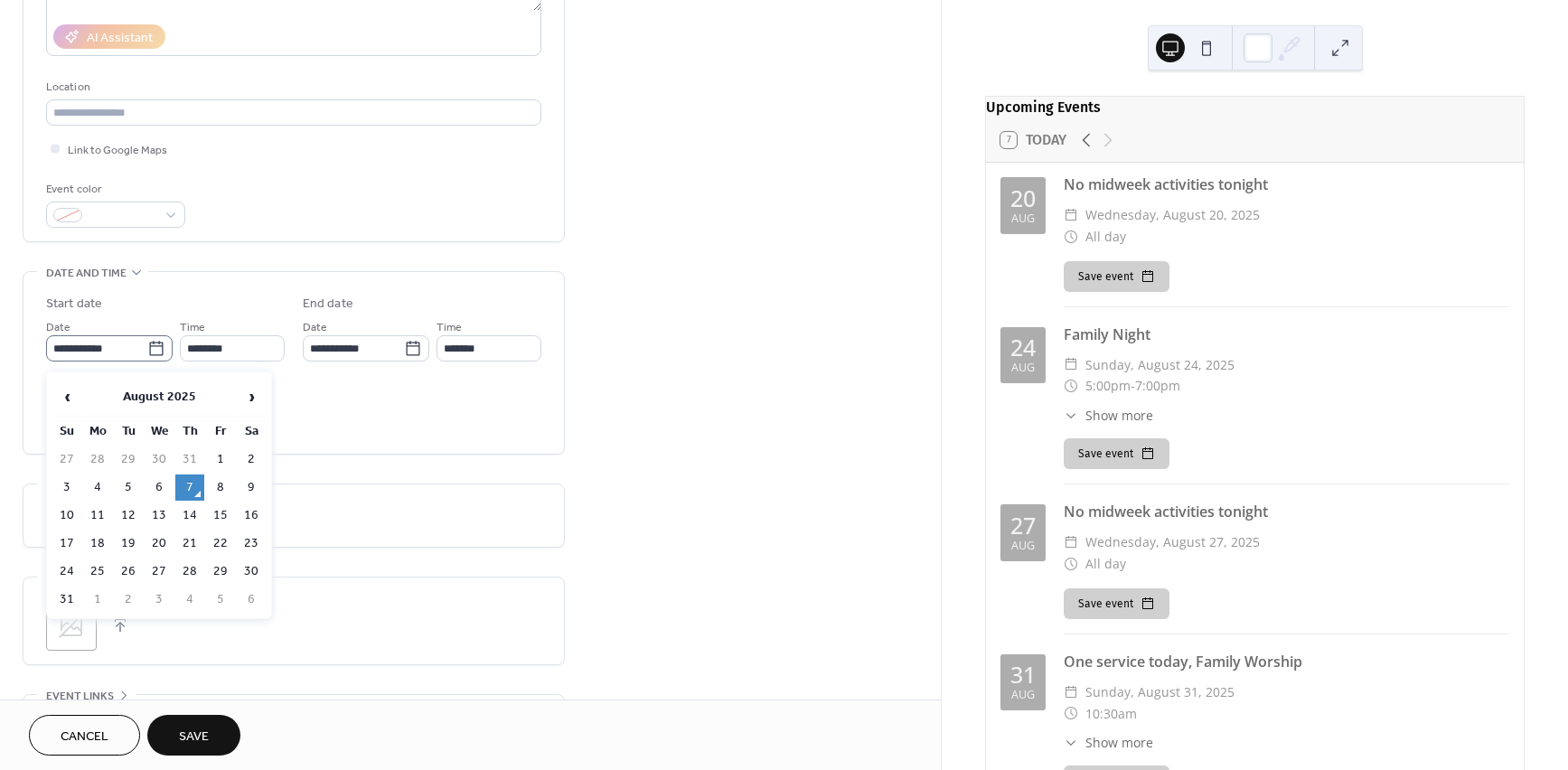 click 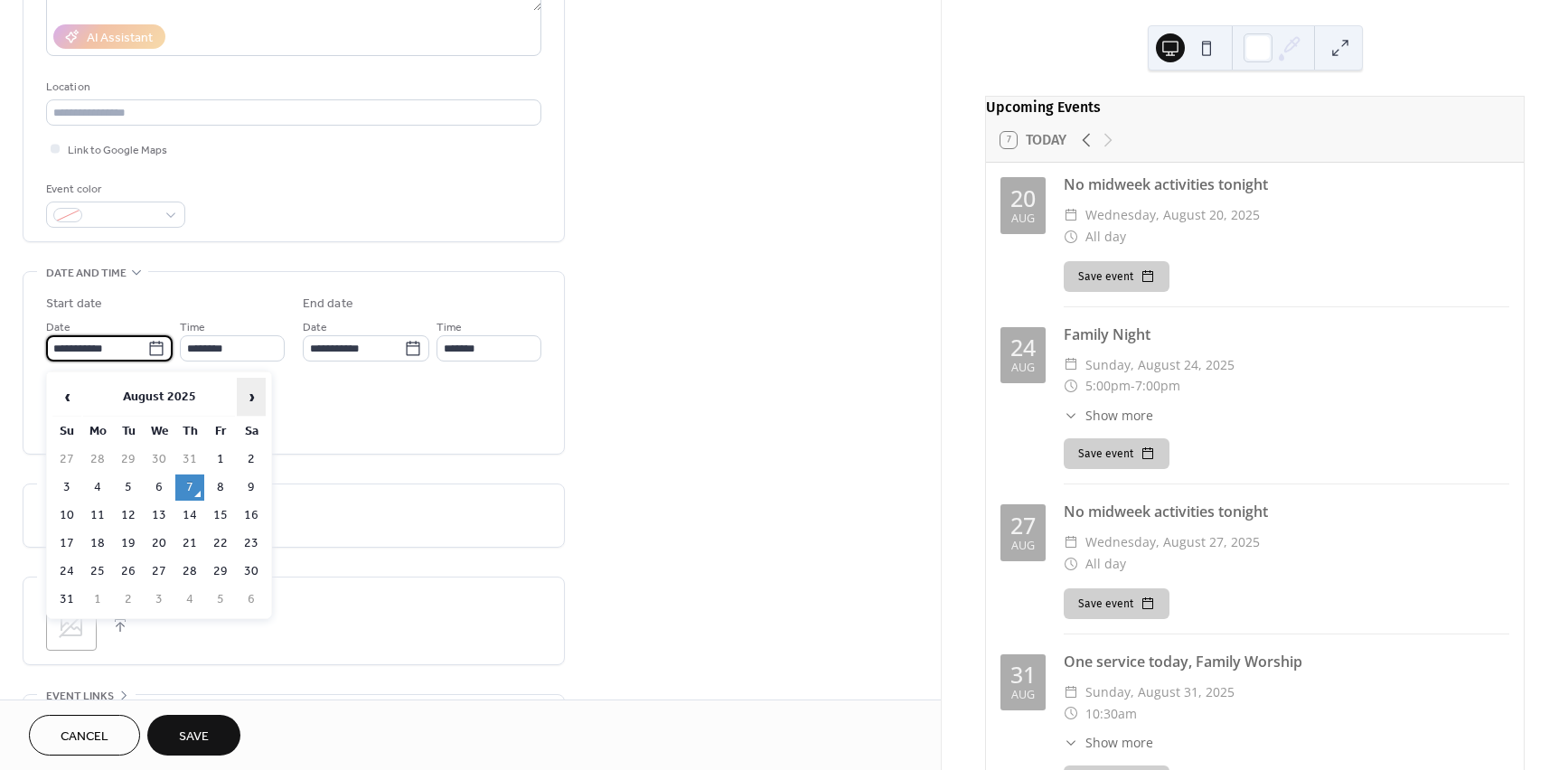 click on "›" at bounding box center (251, 397) 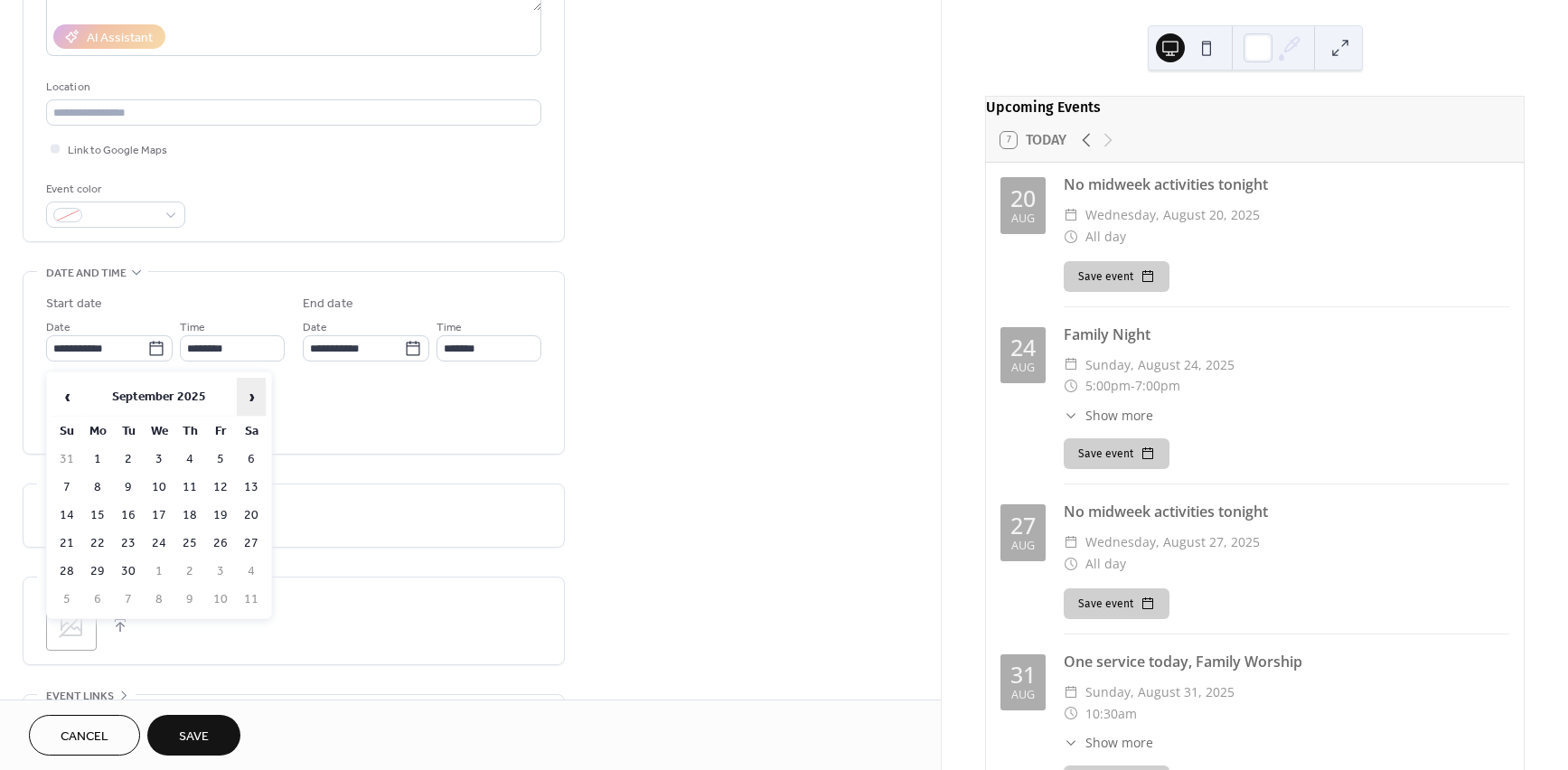 click on "›" at bounding box center (251, 397) 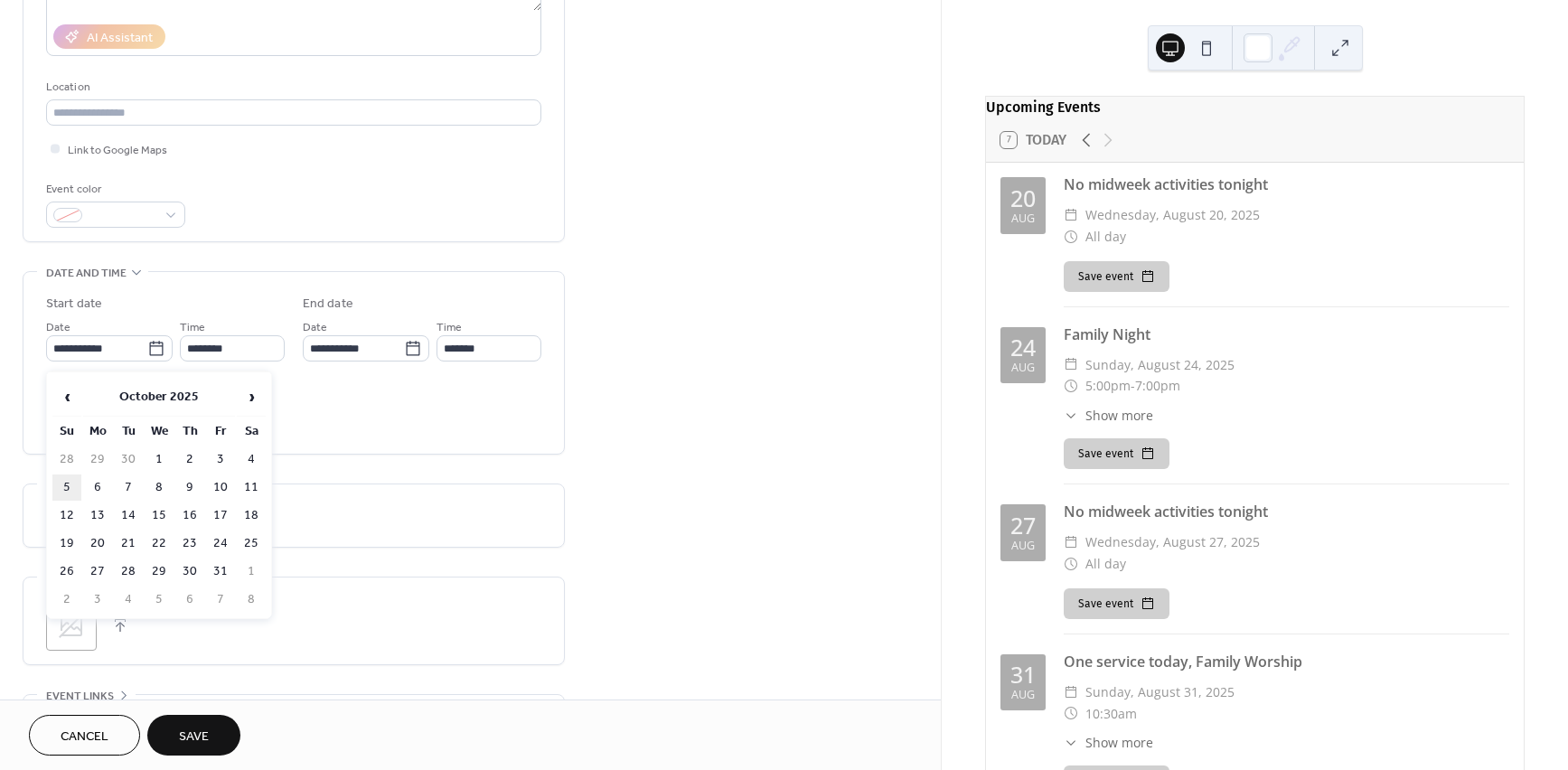 click on "5" at bounding box center [67, 487] 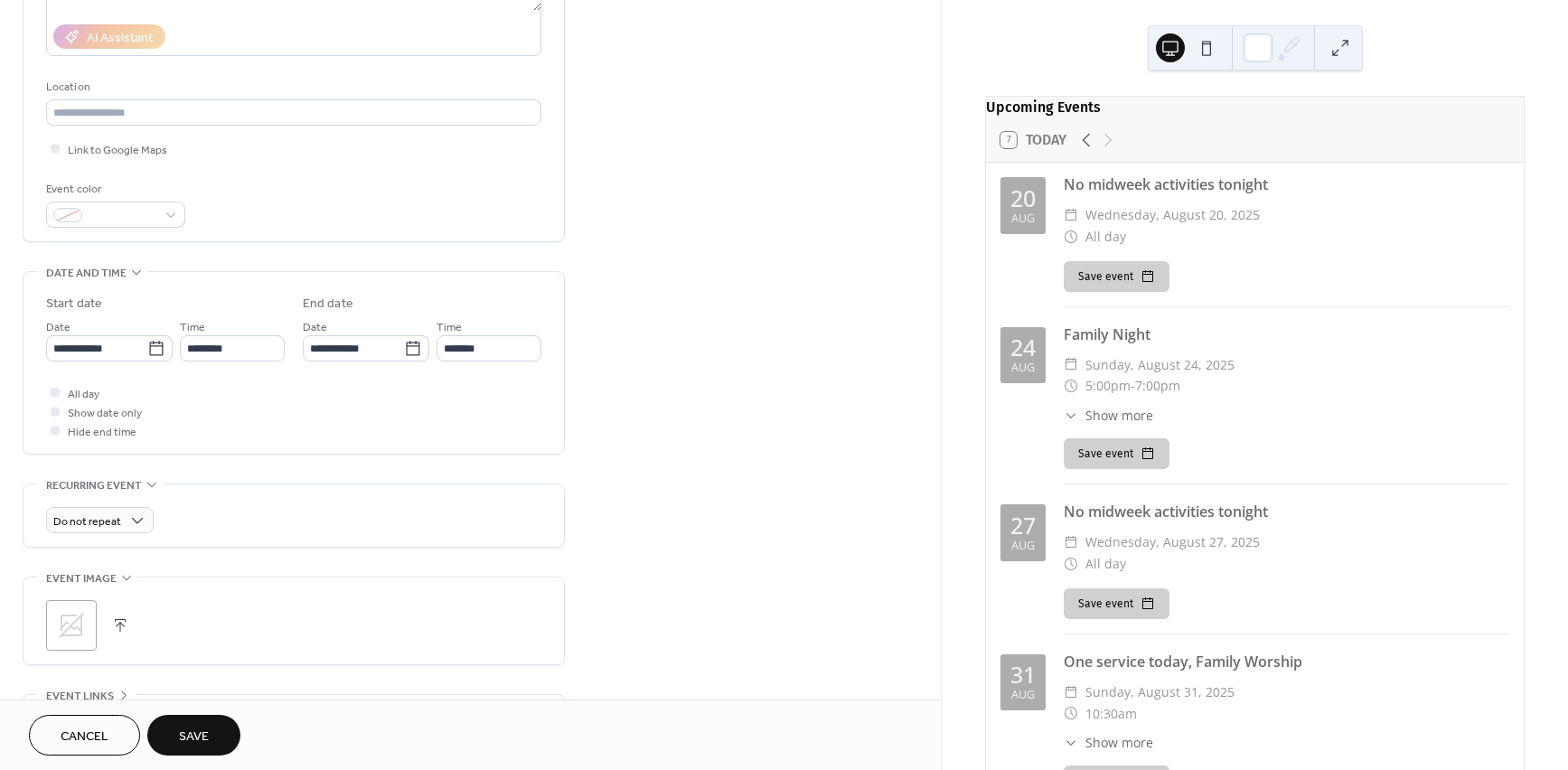 type on "**********" 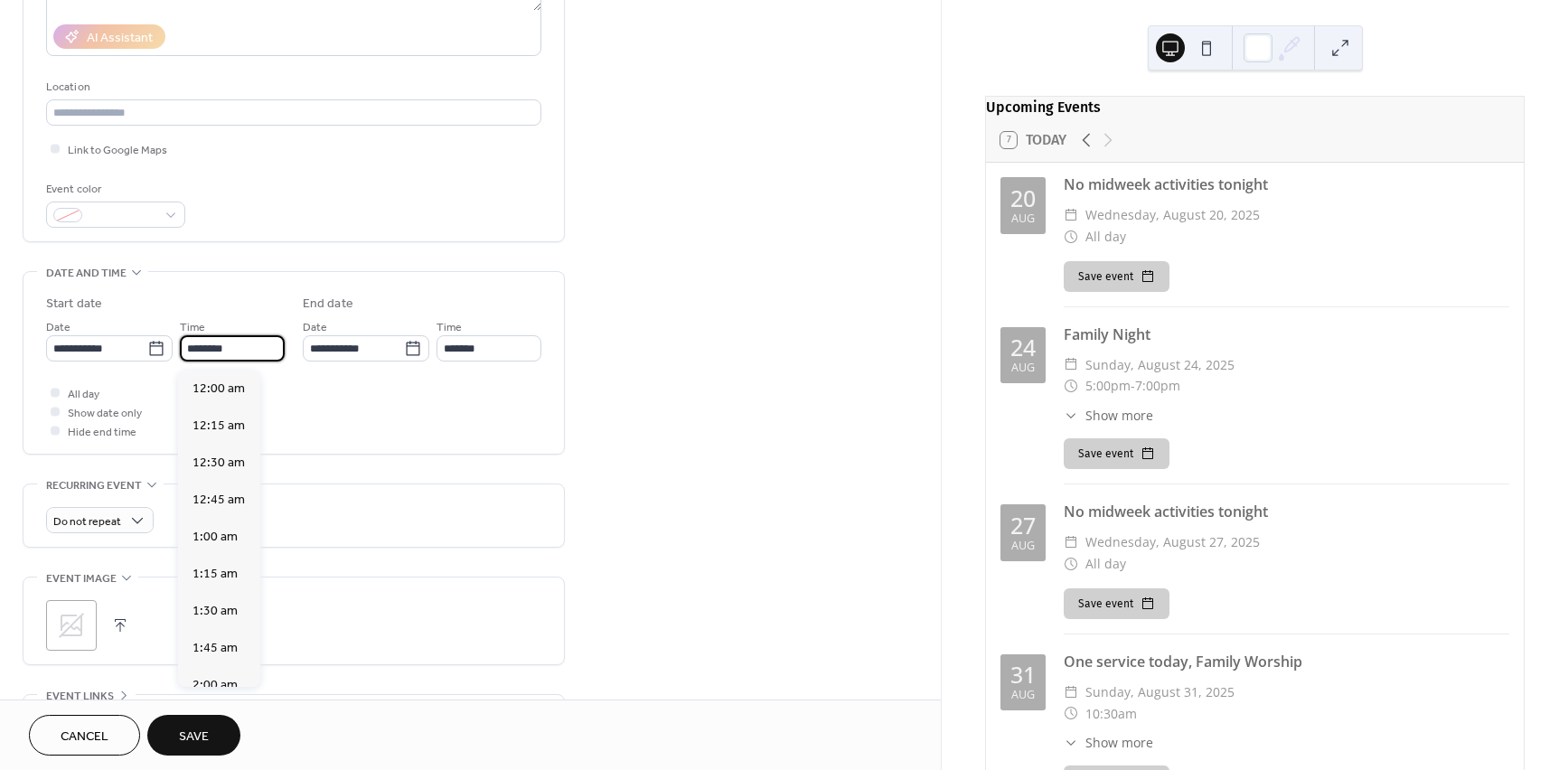 click on "********" at bounding box center (232, 348) 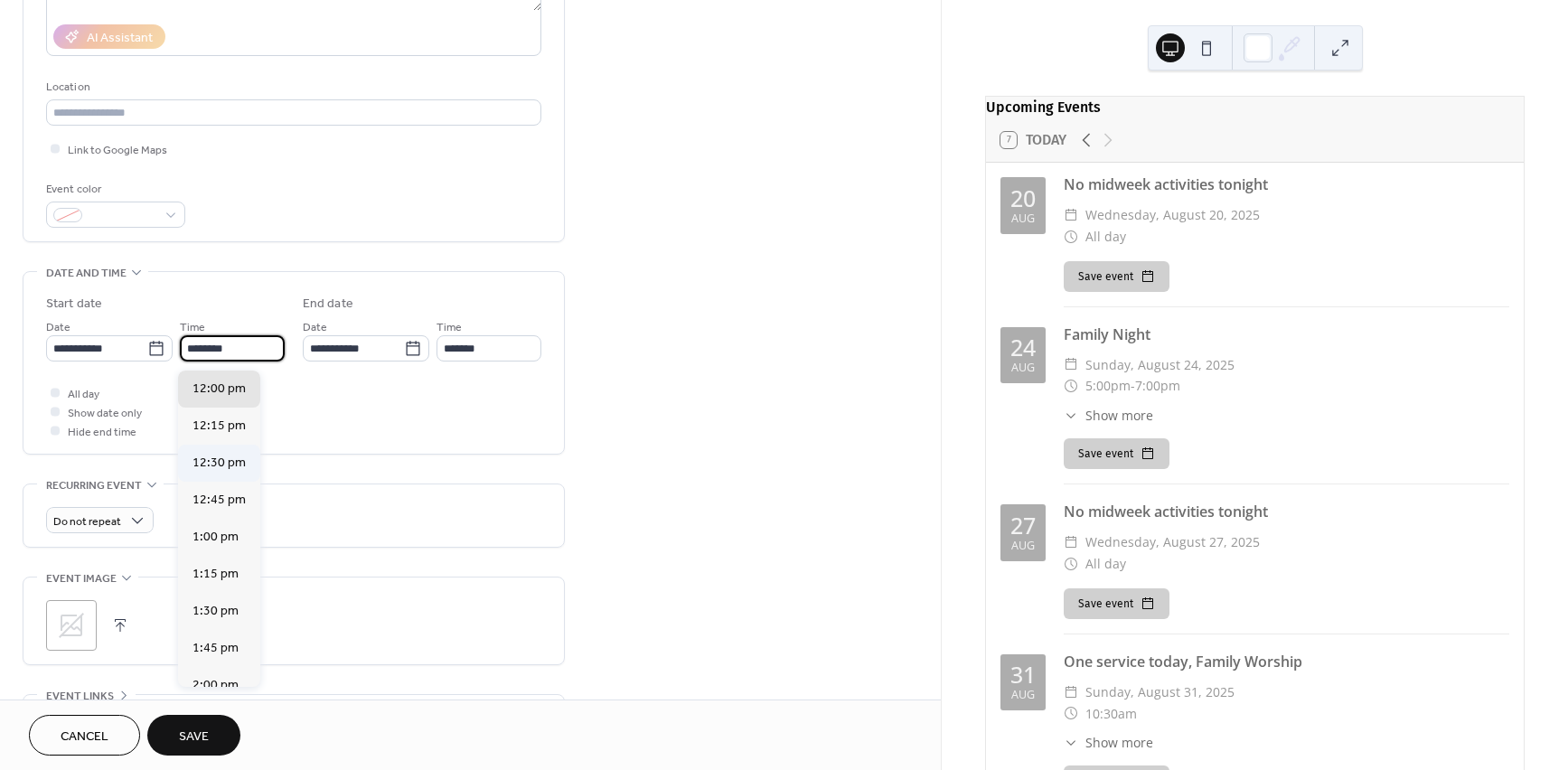 scroll, scrollTop: 2174, scrollLeft: 0, axis: vertical 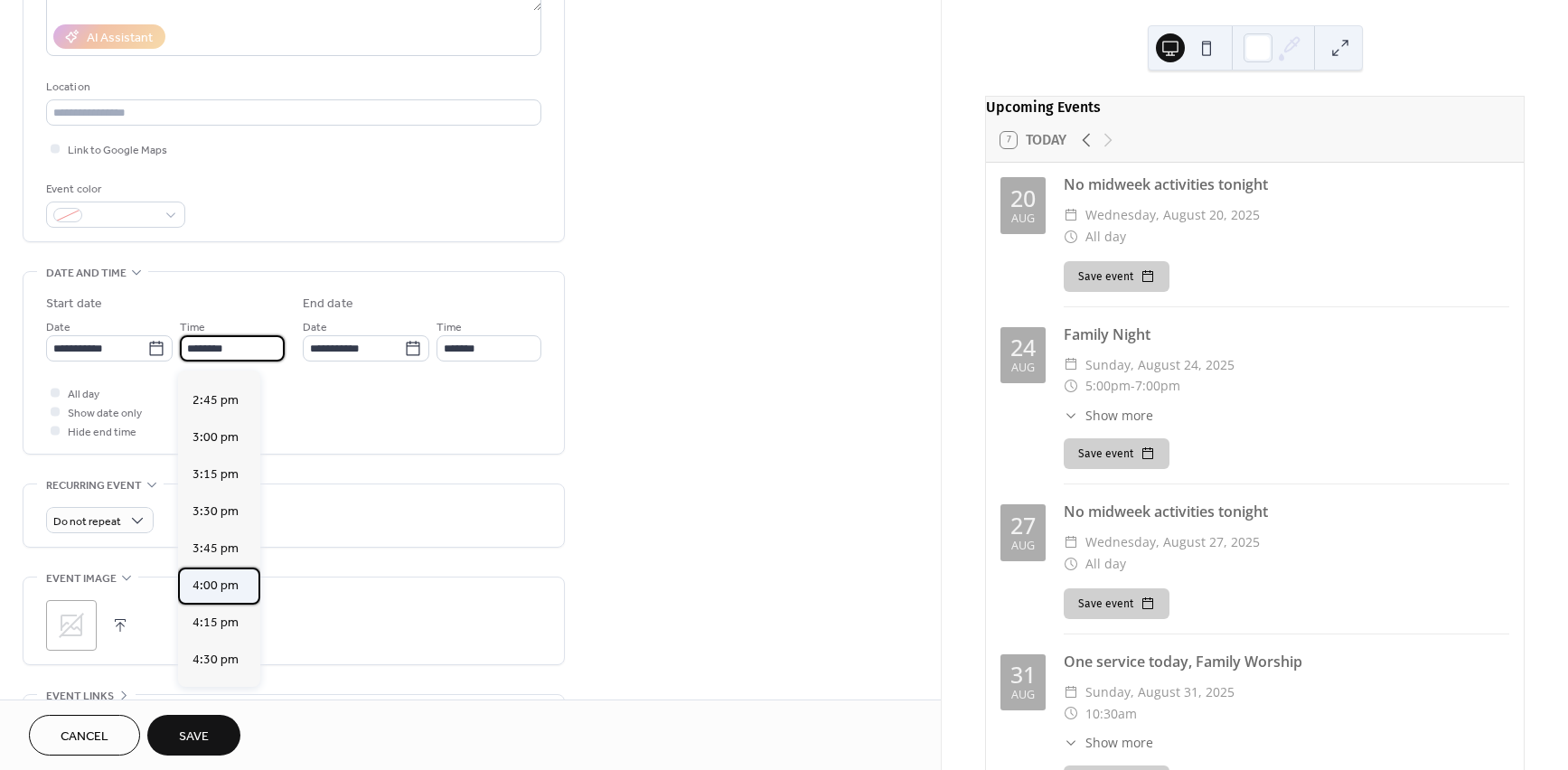 click on "4:00 pm" at bounding box center (215, 586) 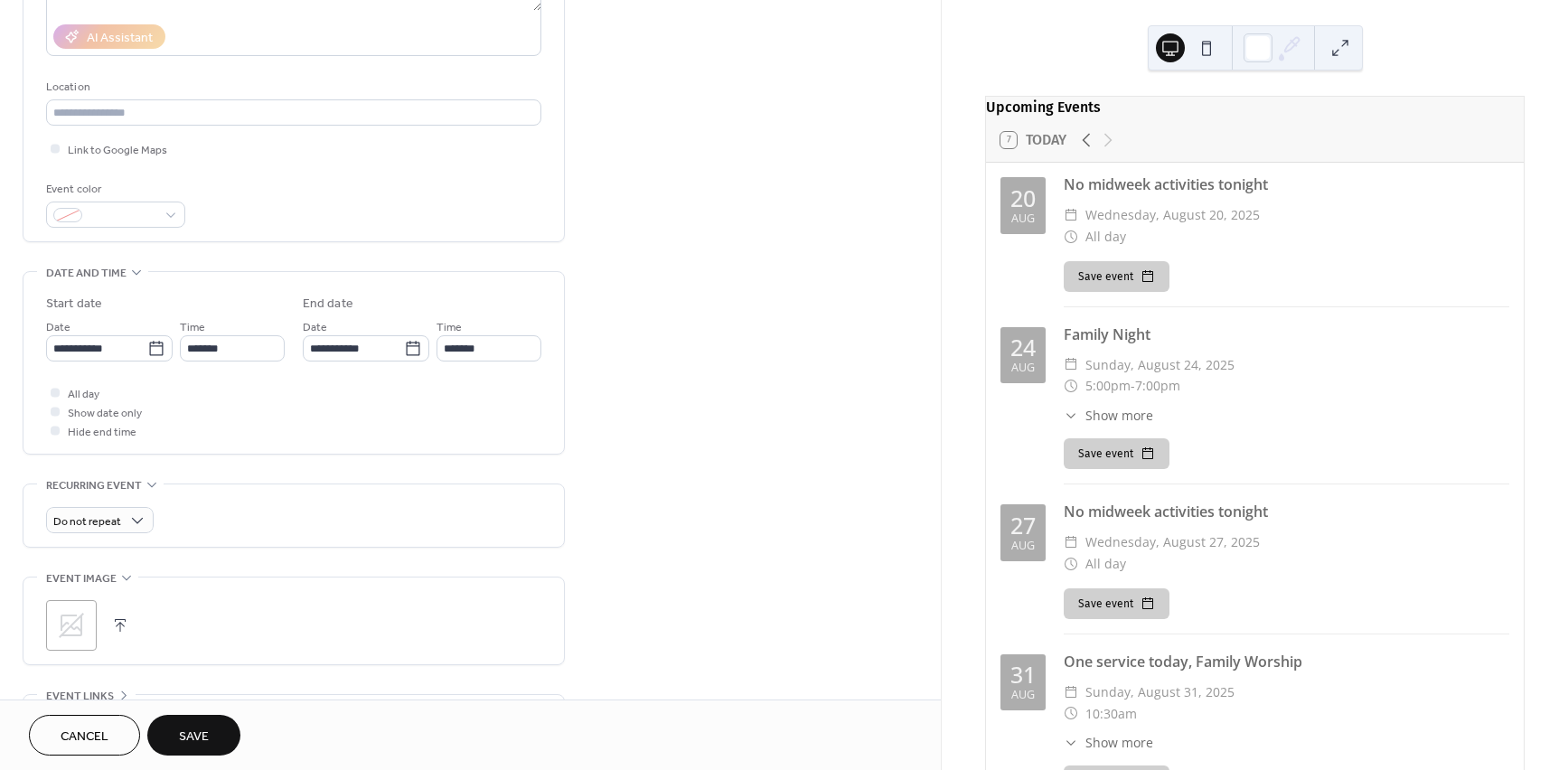 type on "*******" 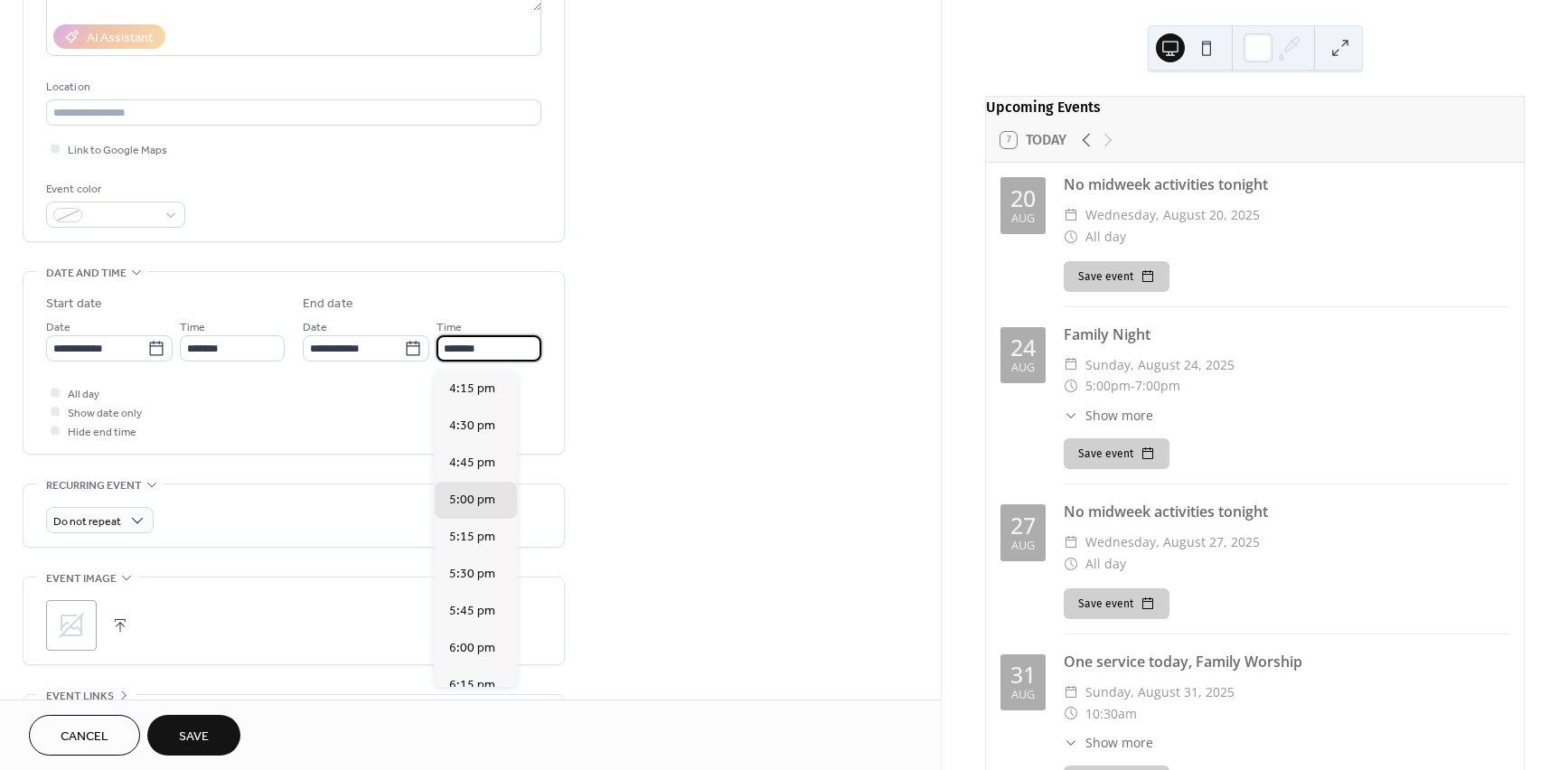 click on "*******" at bounding box center (489, 348) 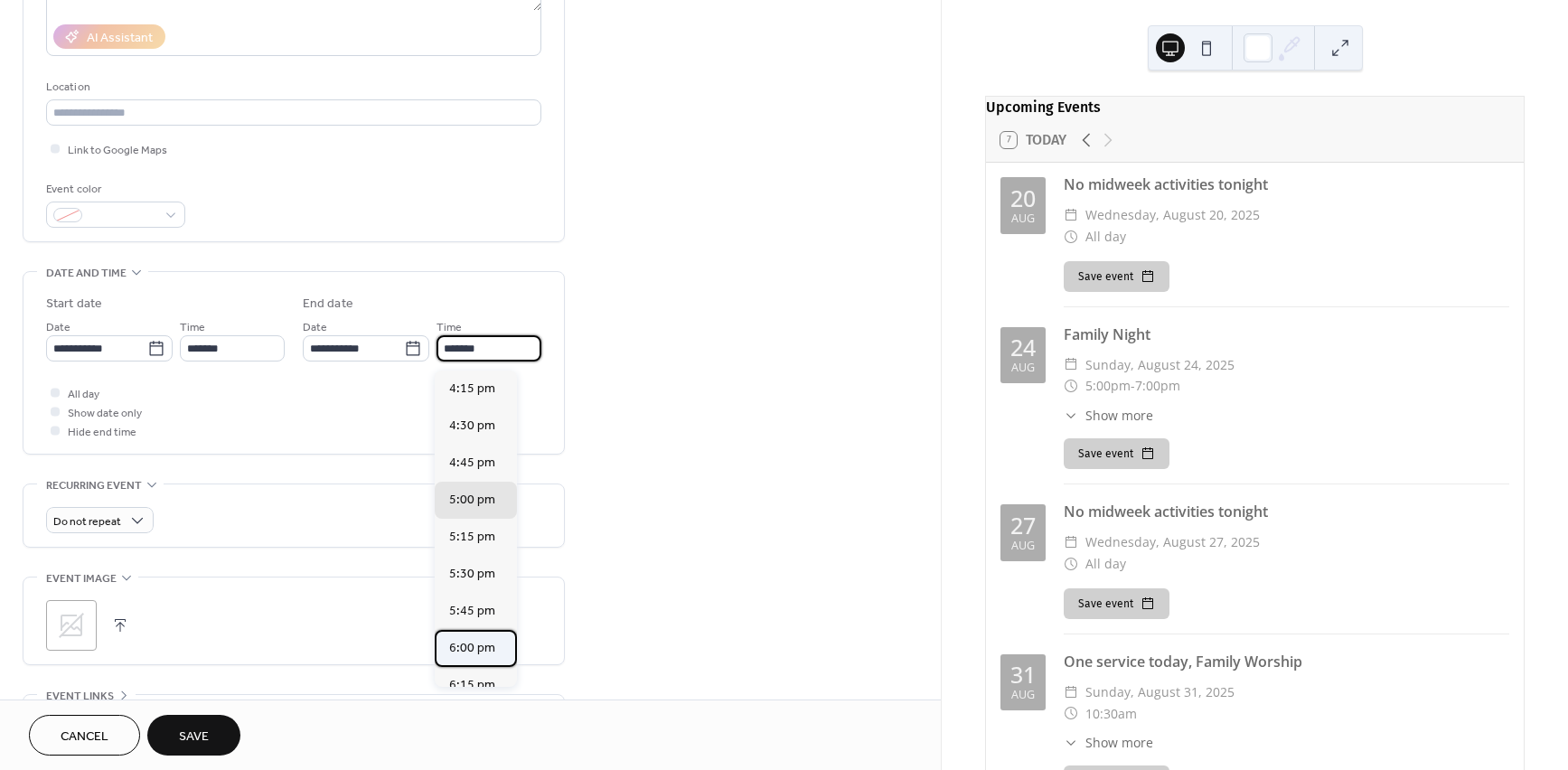 click on "6:00 pm" at bounding box center (472, 648) 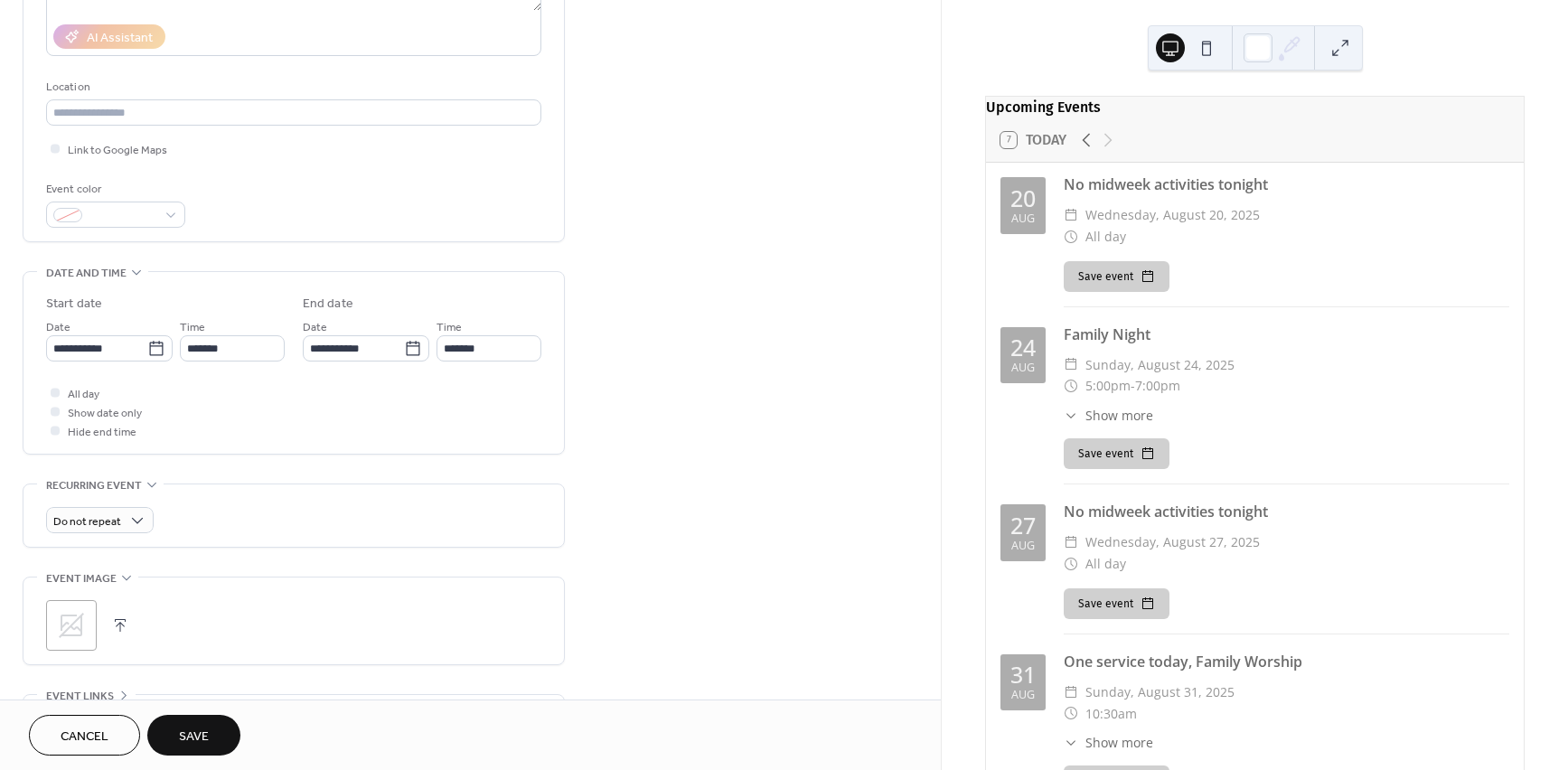 type on "*******" 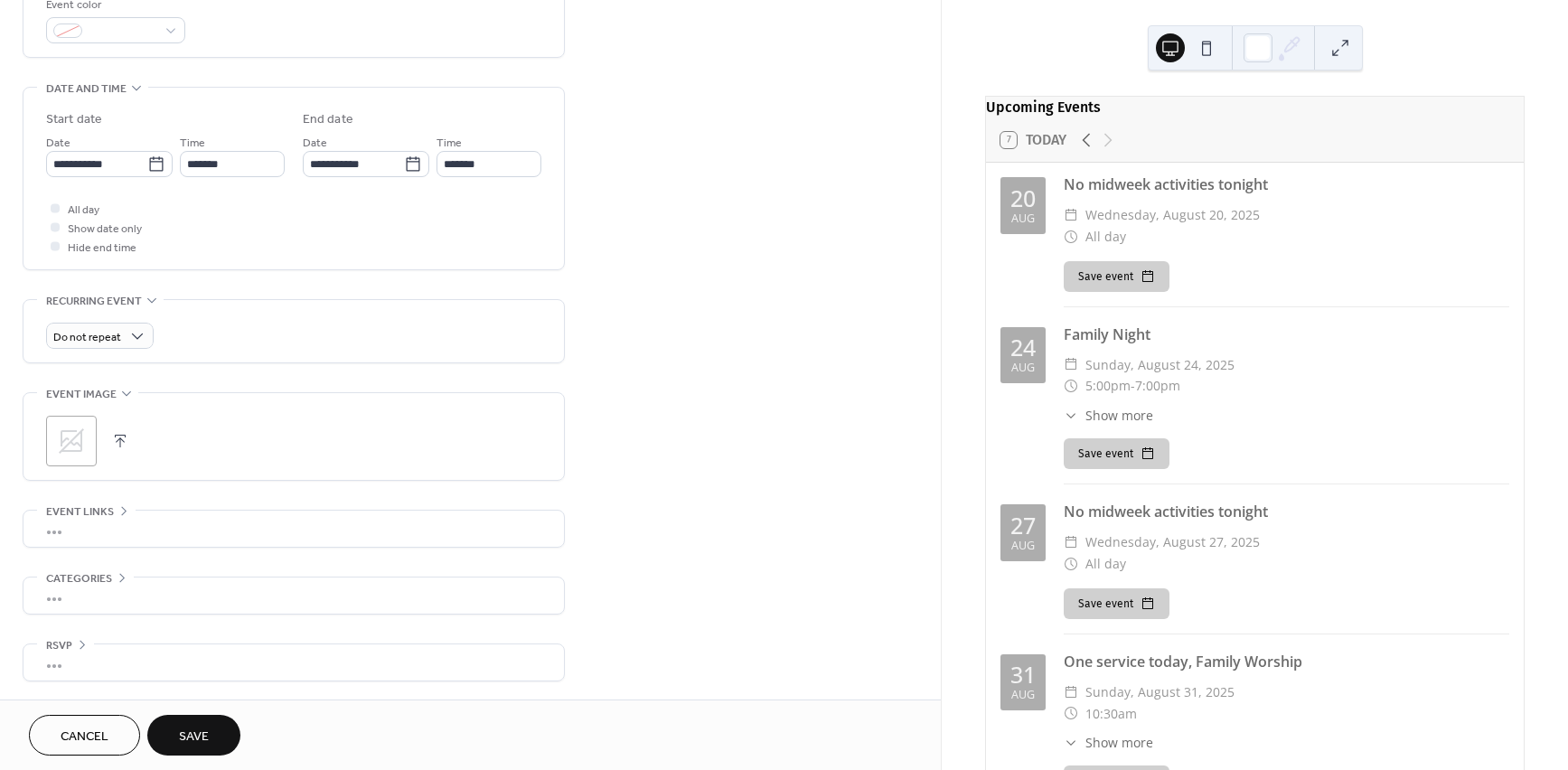 scroll, scrollTop: 507, scrollLeft: 0, axis: vertical 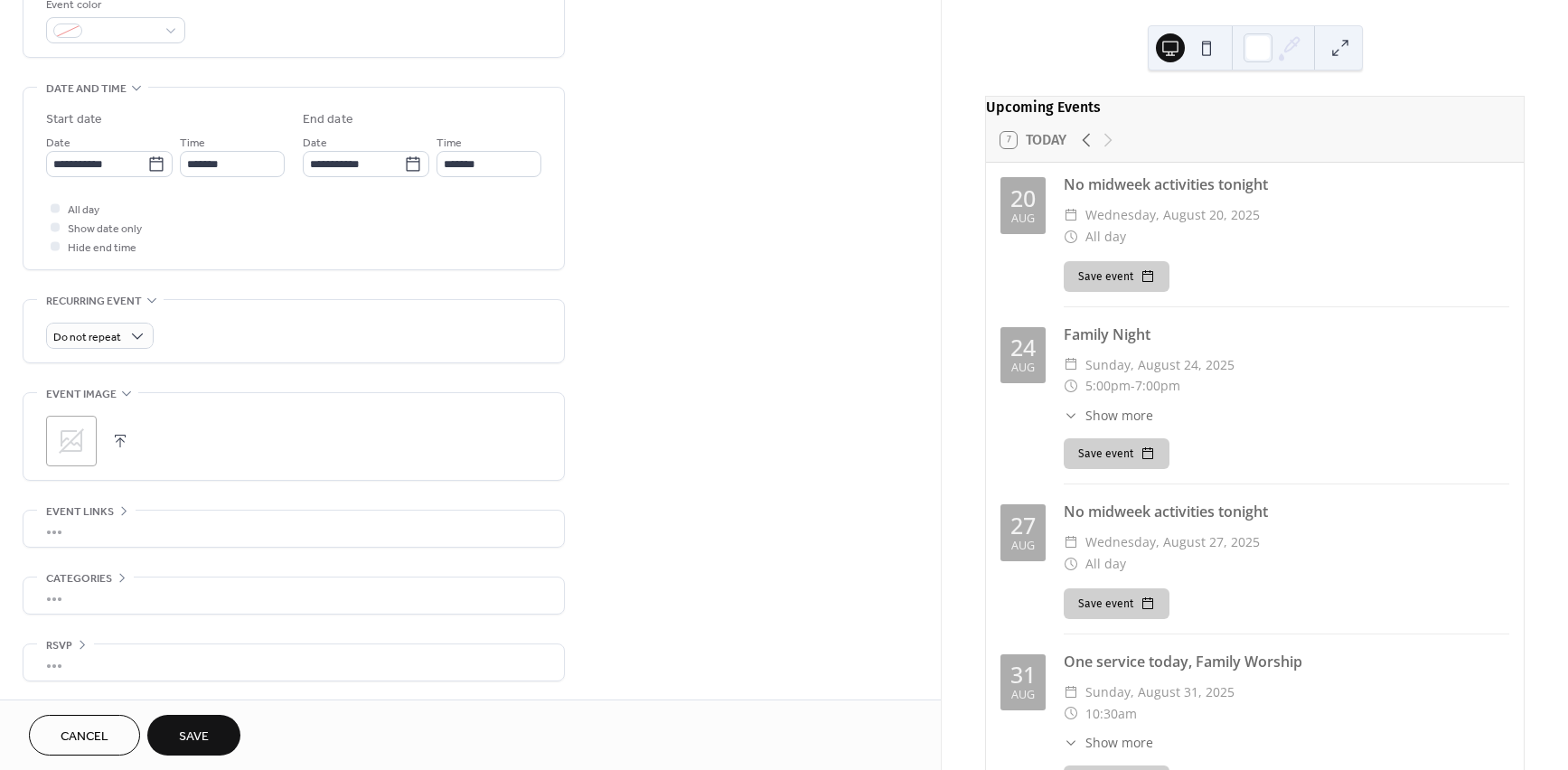 click on "Save" at bounding box center (193, 737) 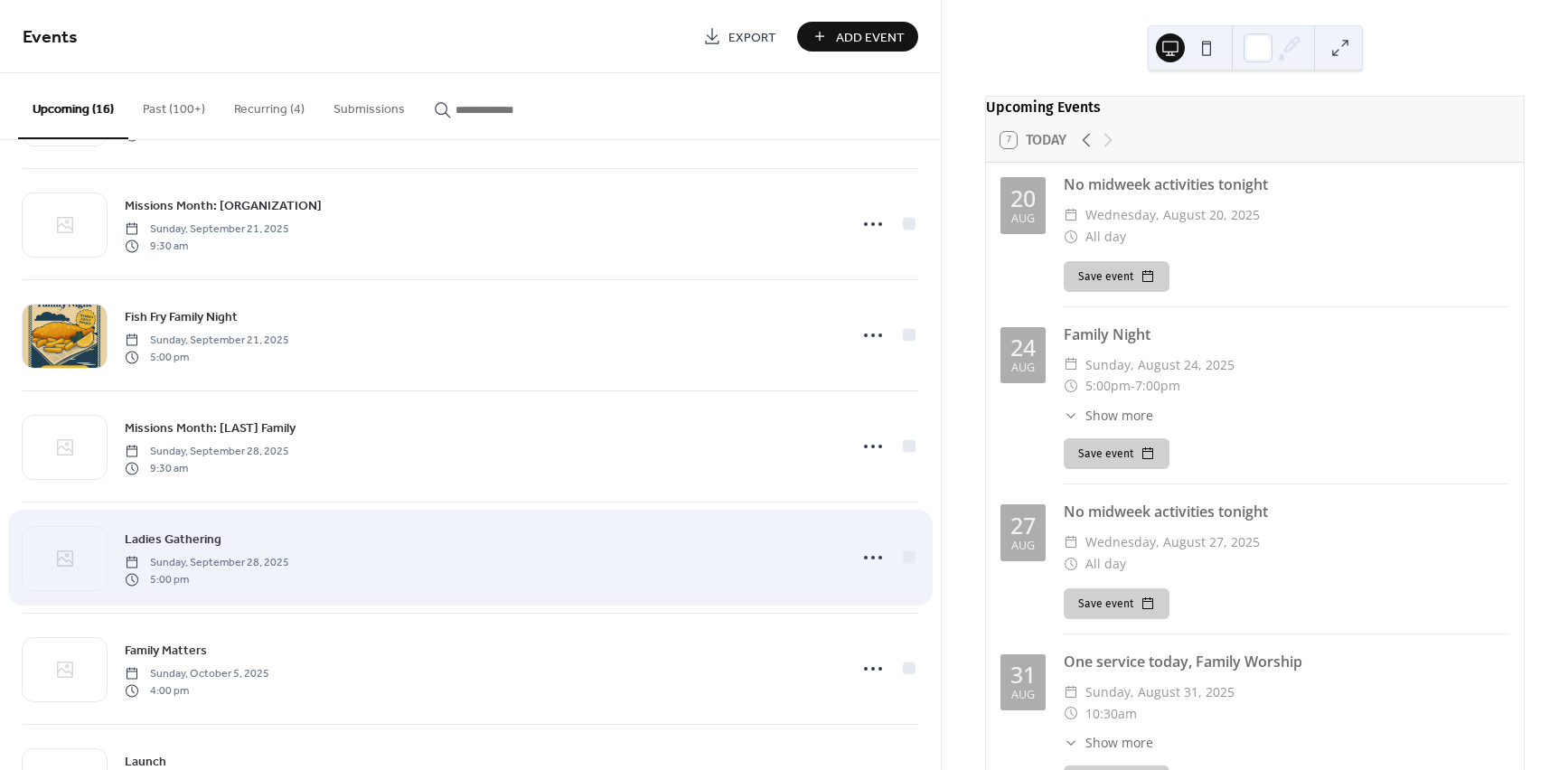 scroll, scrollTop: 1001, scrollLeft: 0, axis: vertical 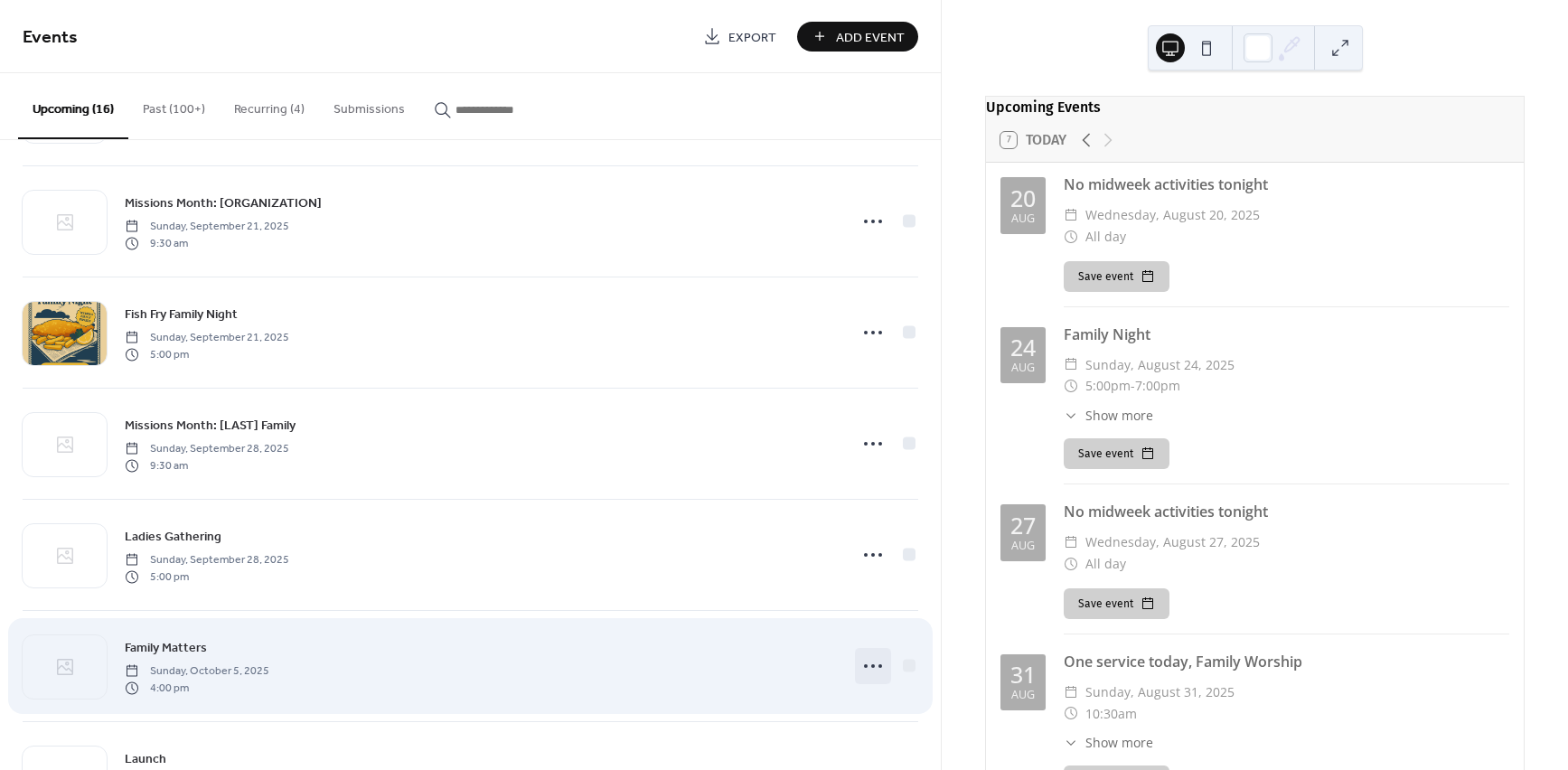 click 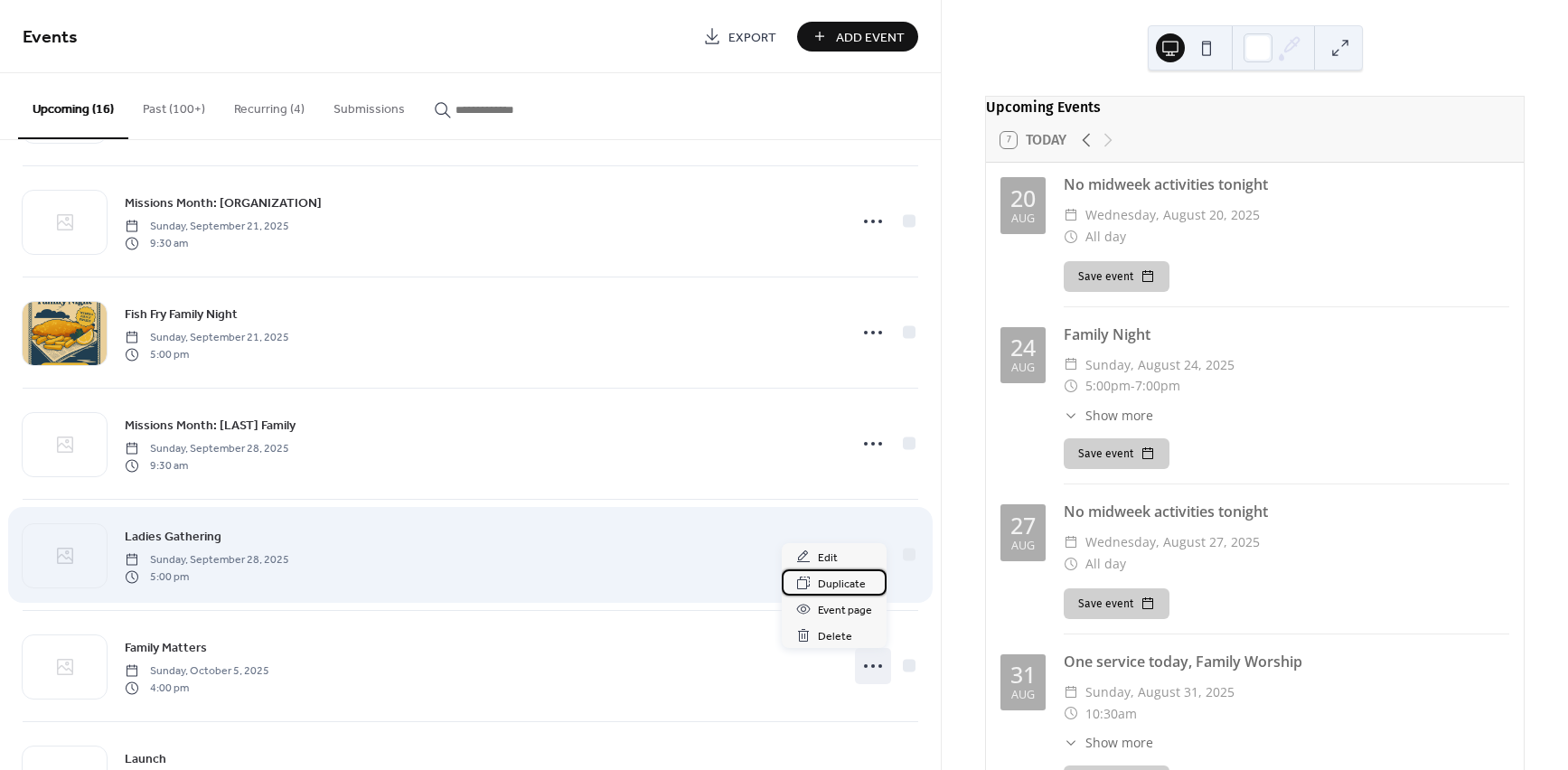 click on "Duplicate" at bounding box center [841, 584] 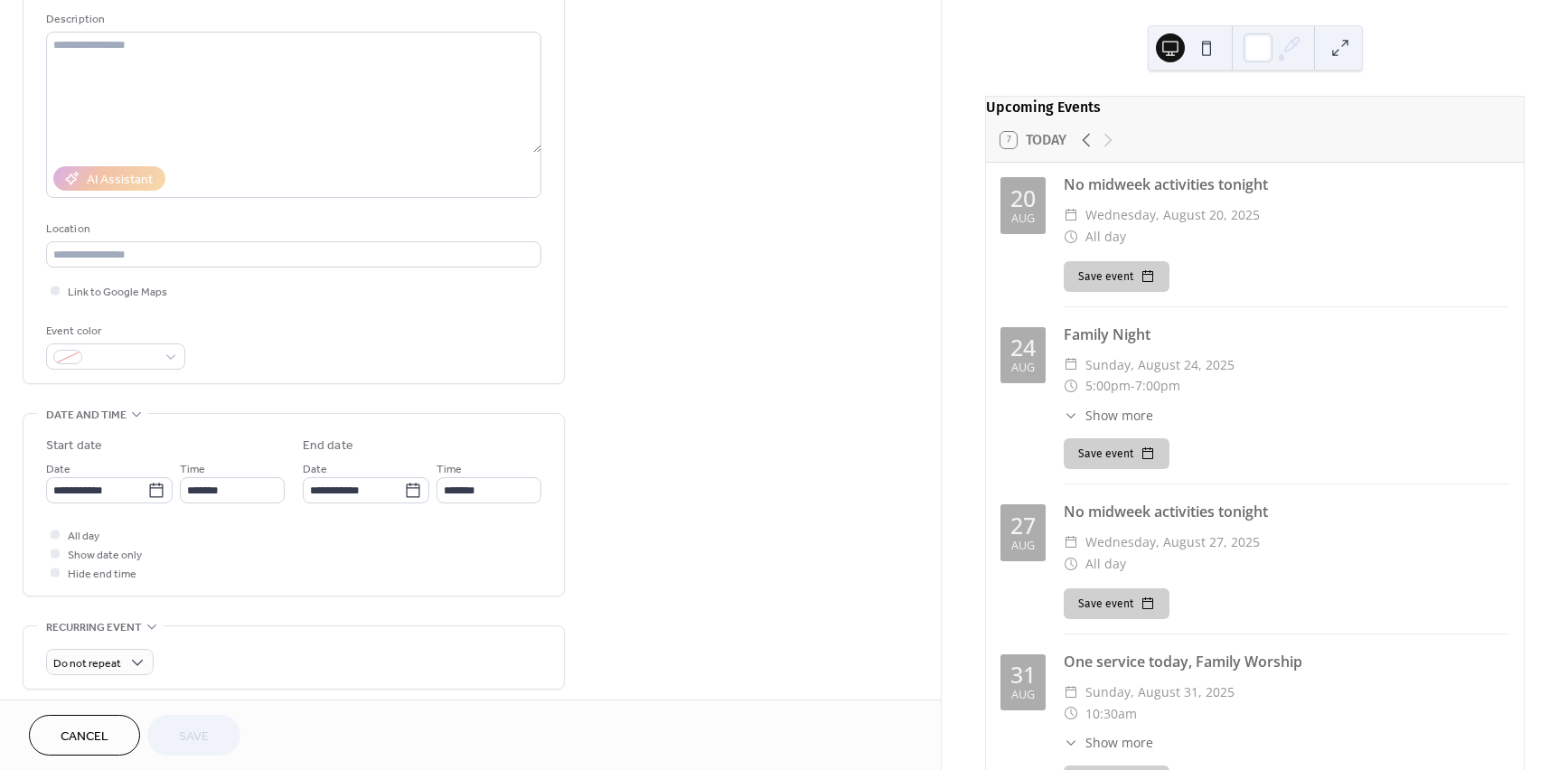 scroll, scrollTop: 178, scrollLeft: 0, axis: vertical 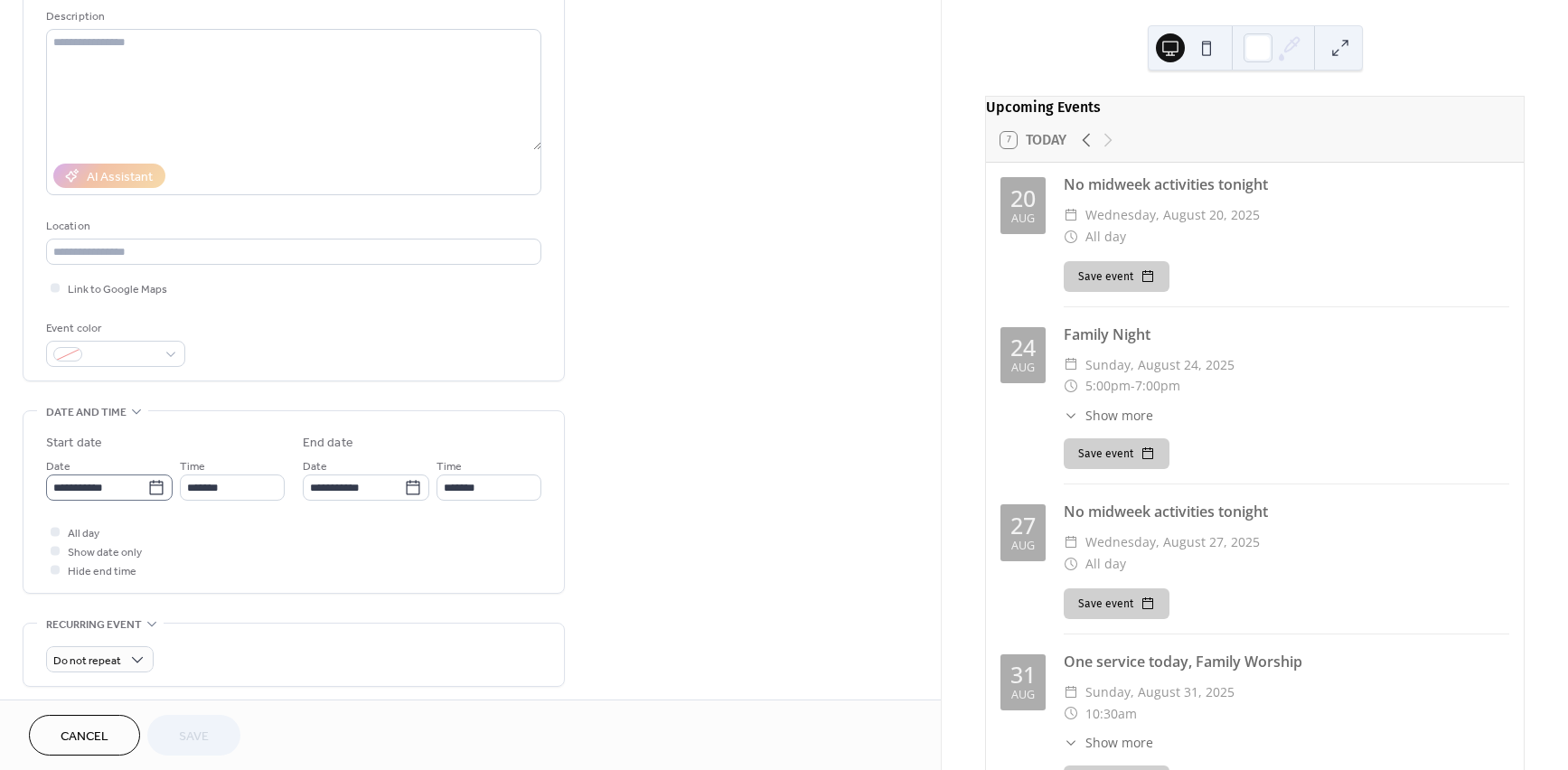 click 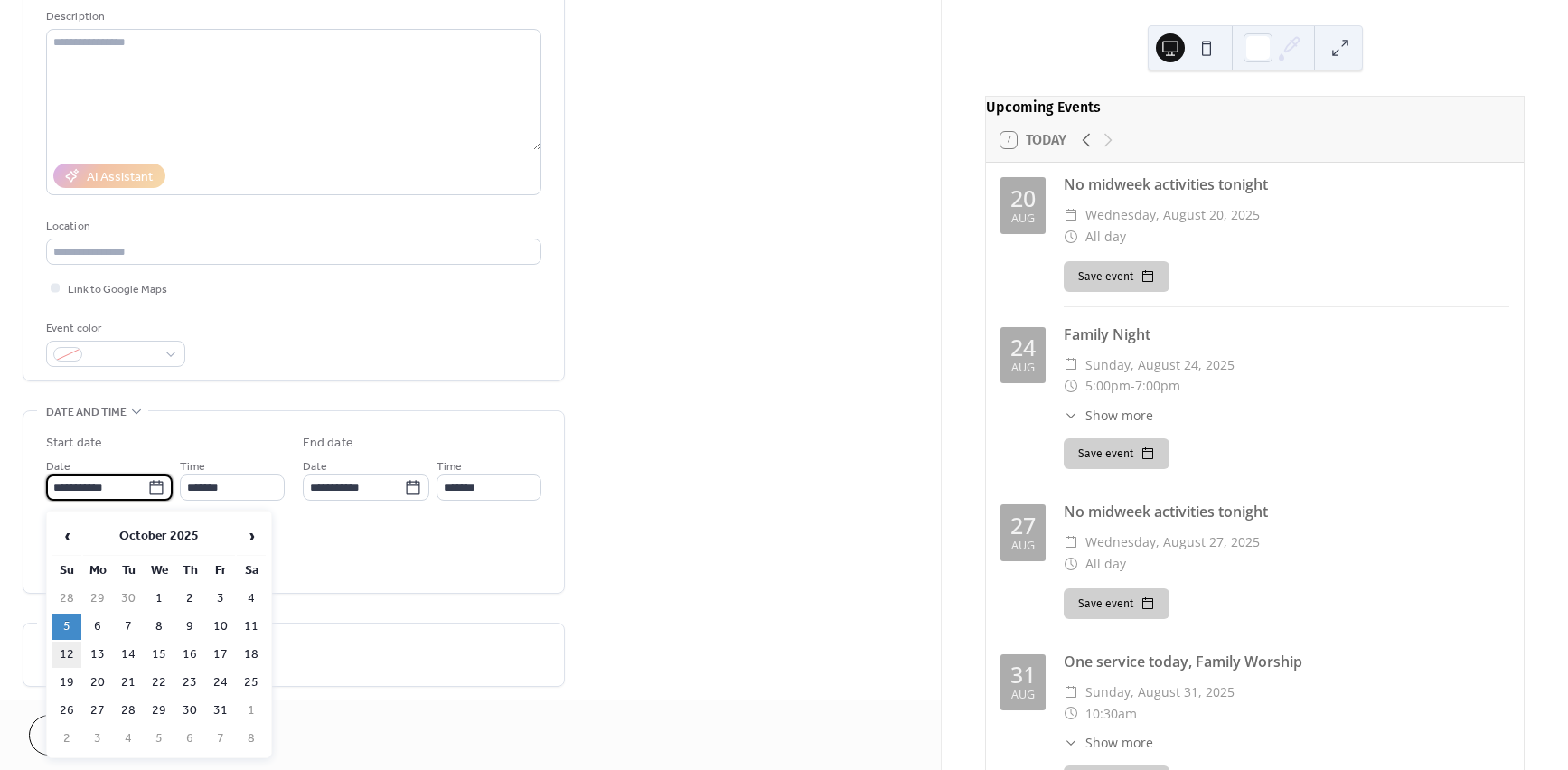 click on "12" at bounding box center (67, 654) 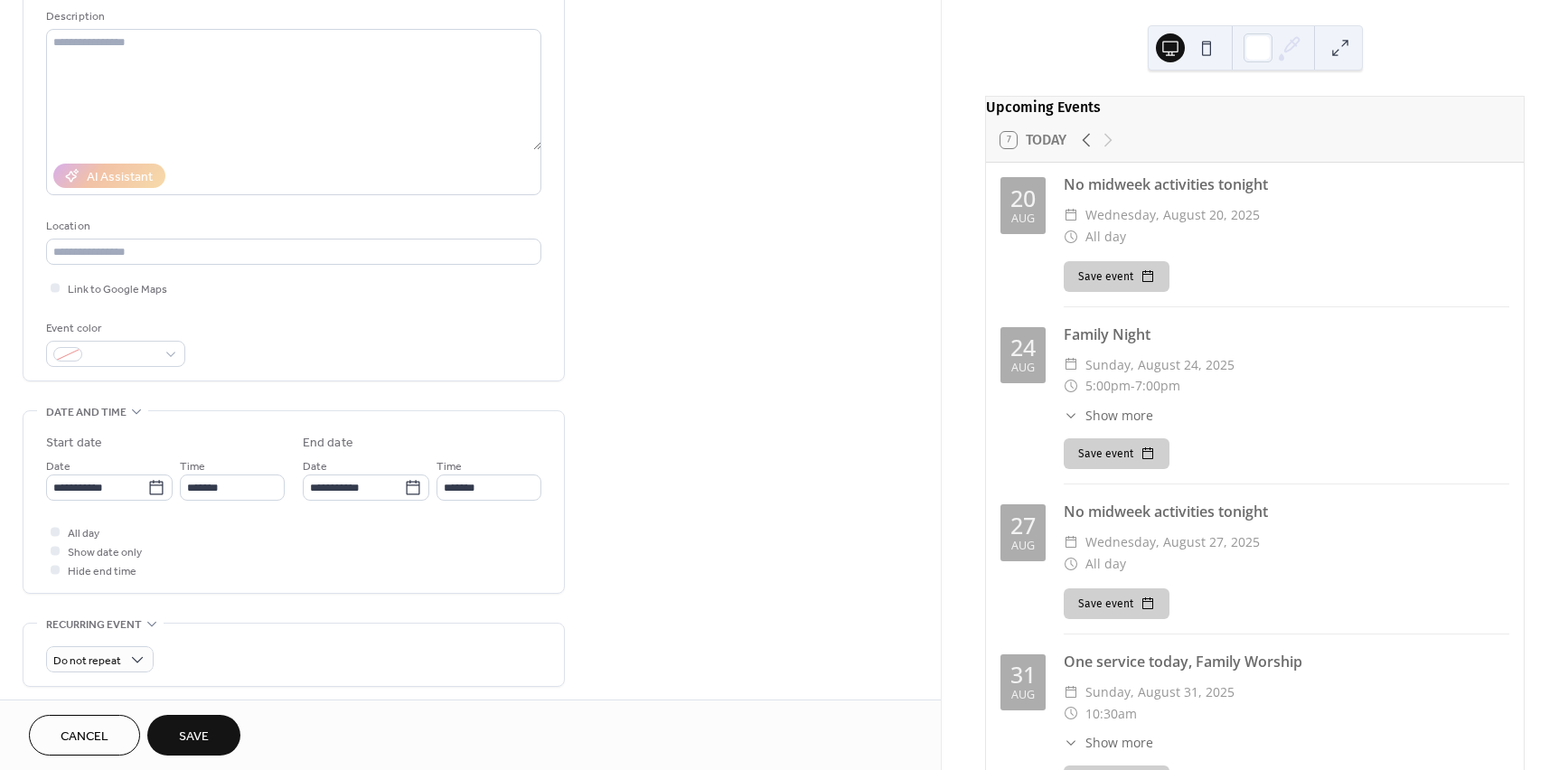 type on "**********" 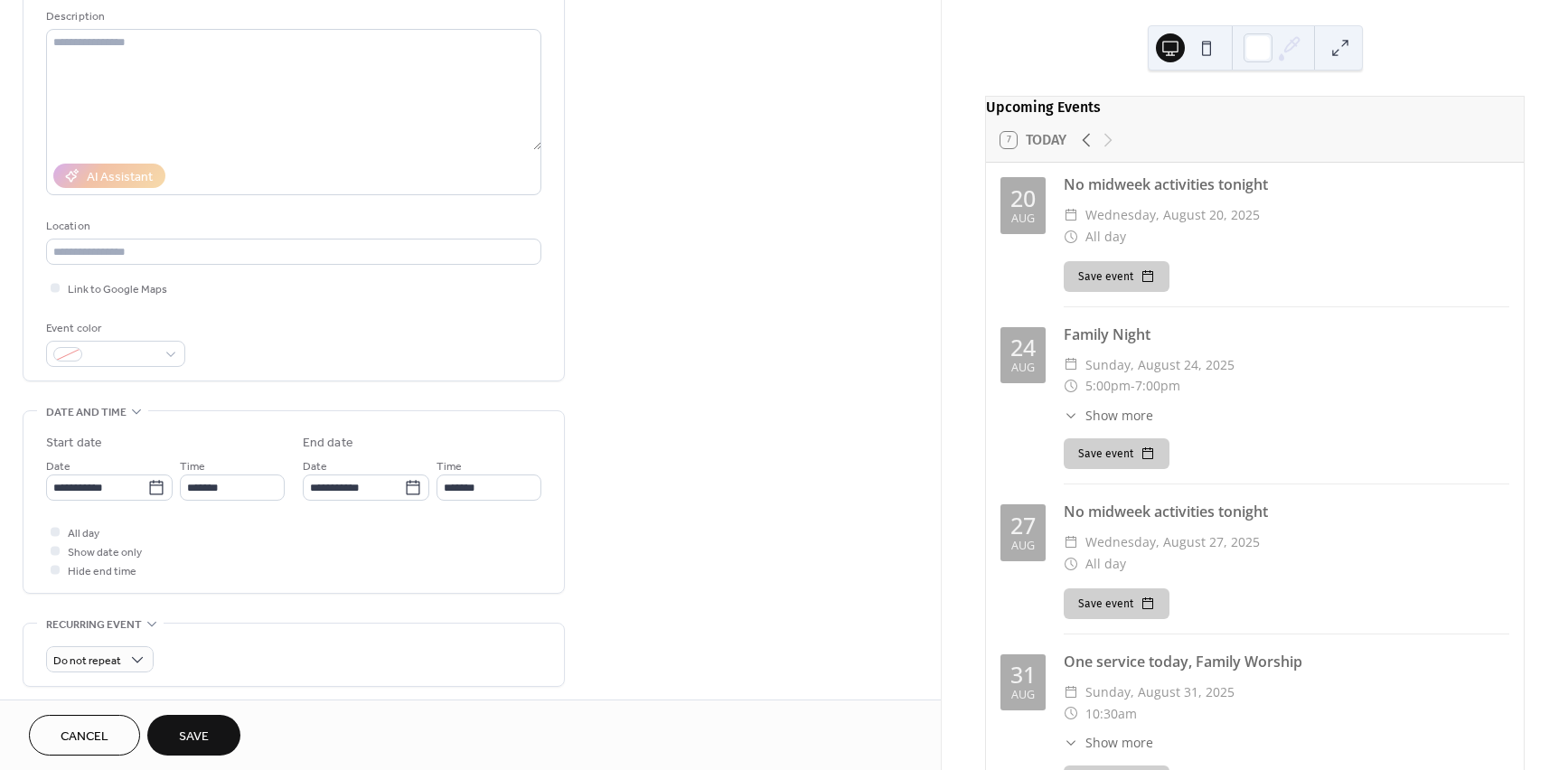 type on "**********" 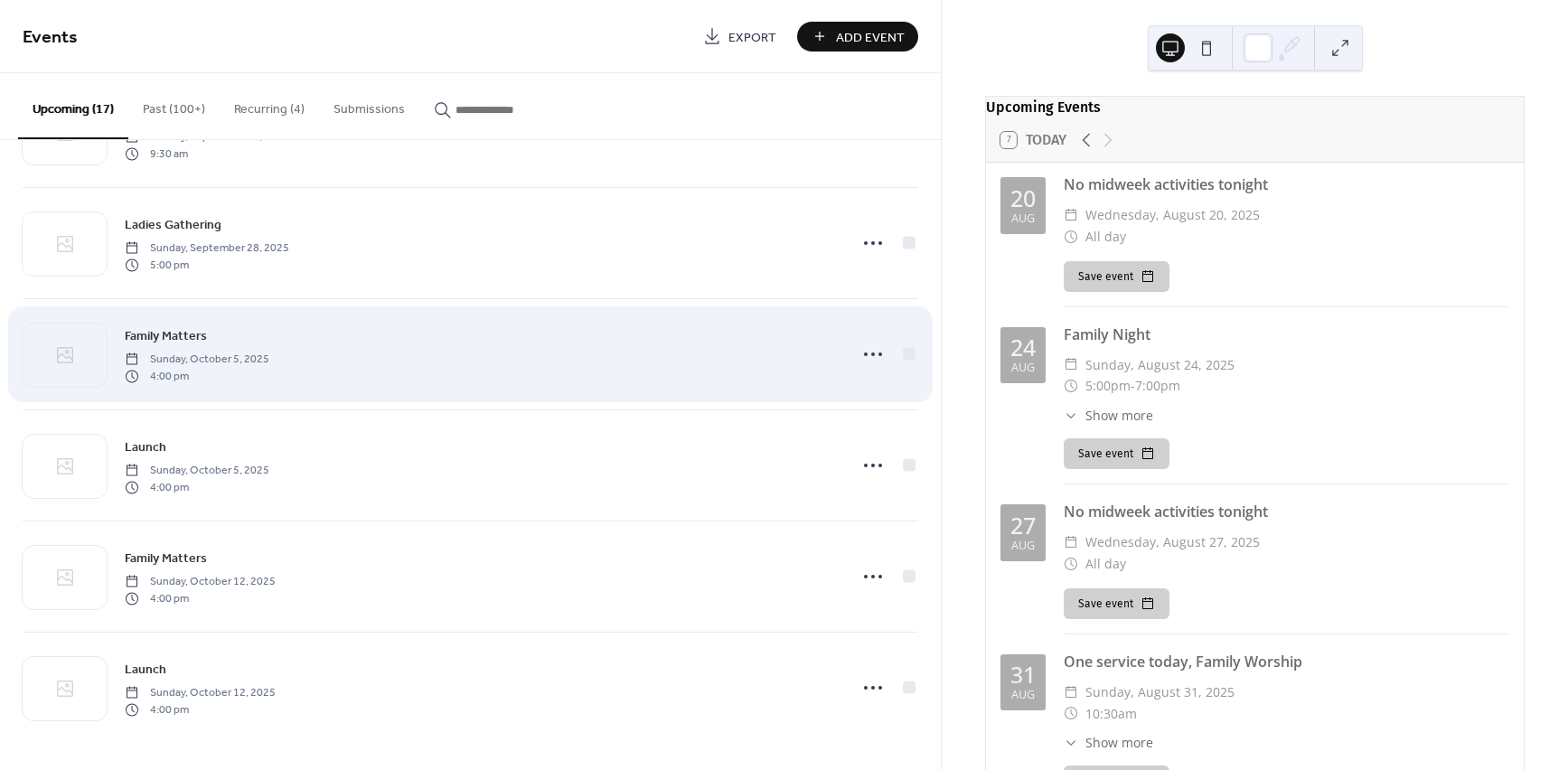 scroll, scrollTop: 1313, scrollLeft: 0, axis: vertical 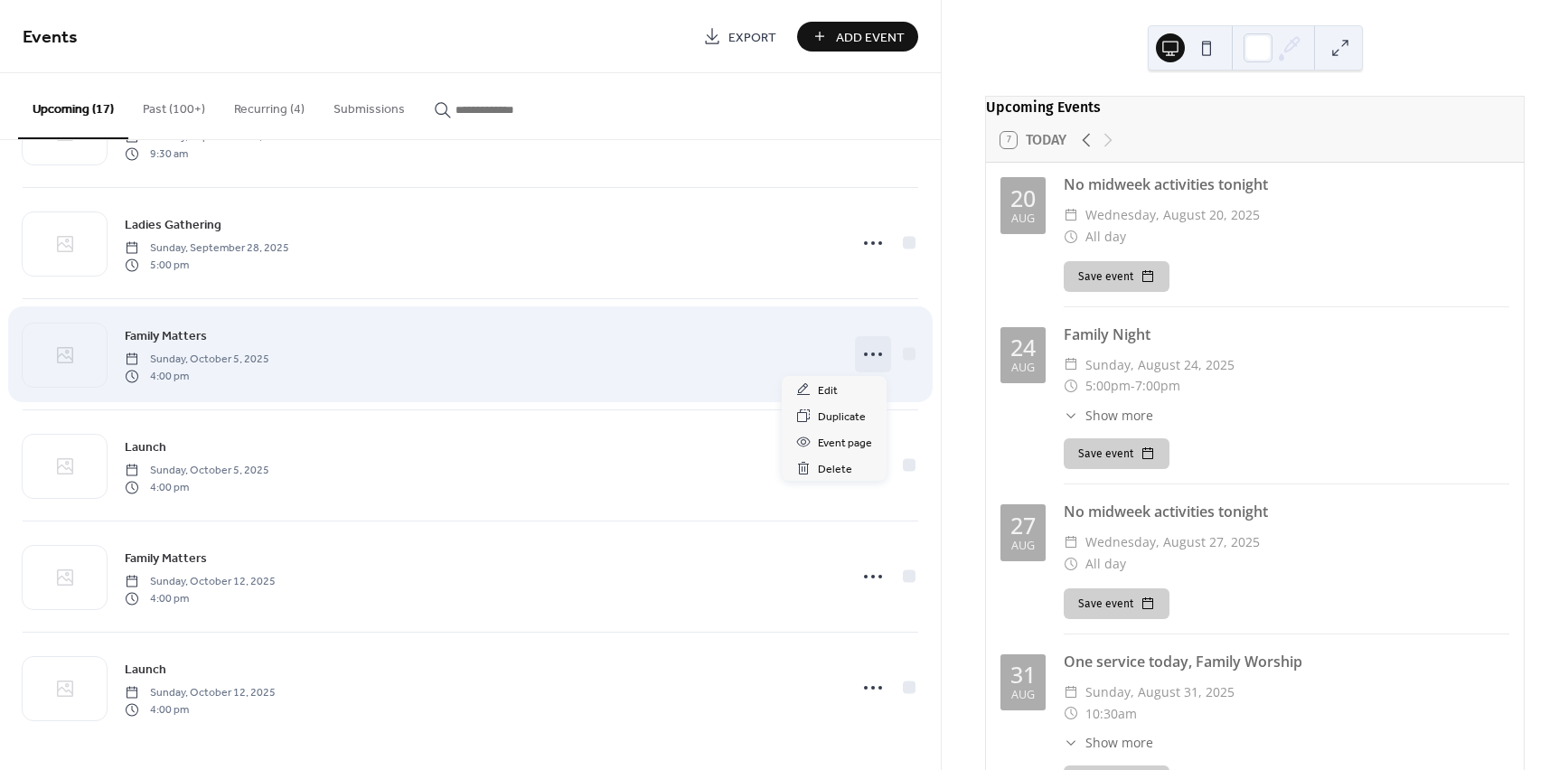 click 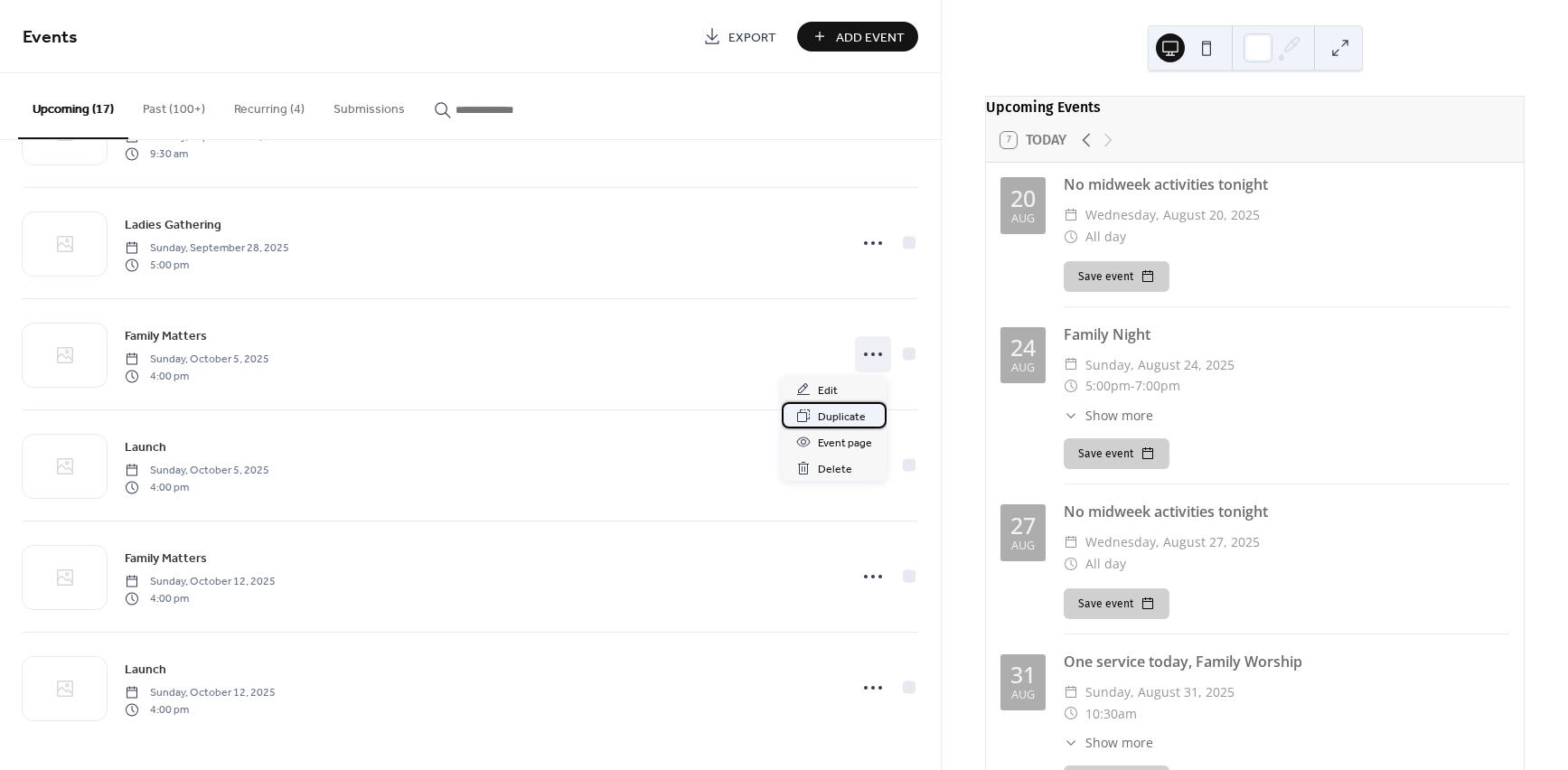 click on "Duplicate" at bounding box center [841, 417] 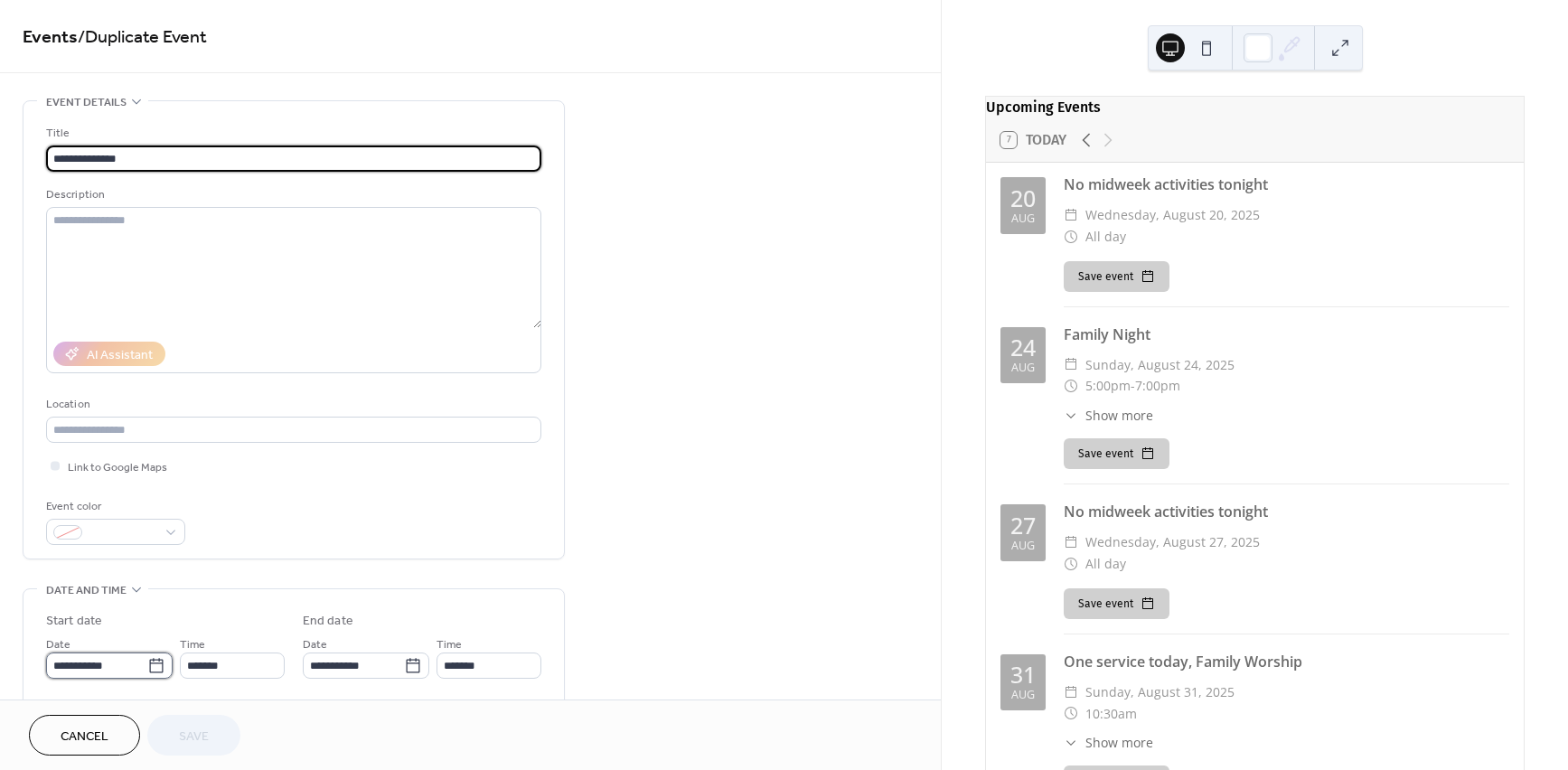click on "**********" at bounding box center [97, 665] 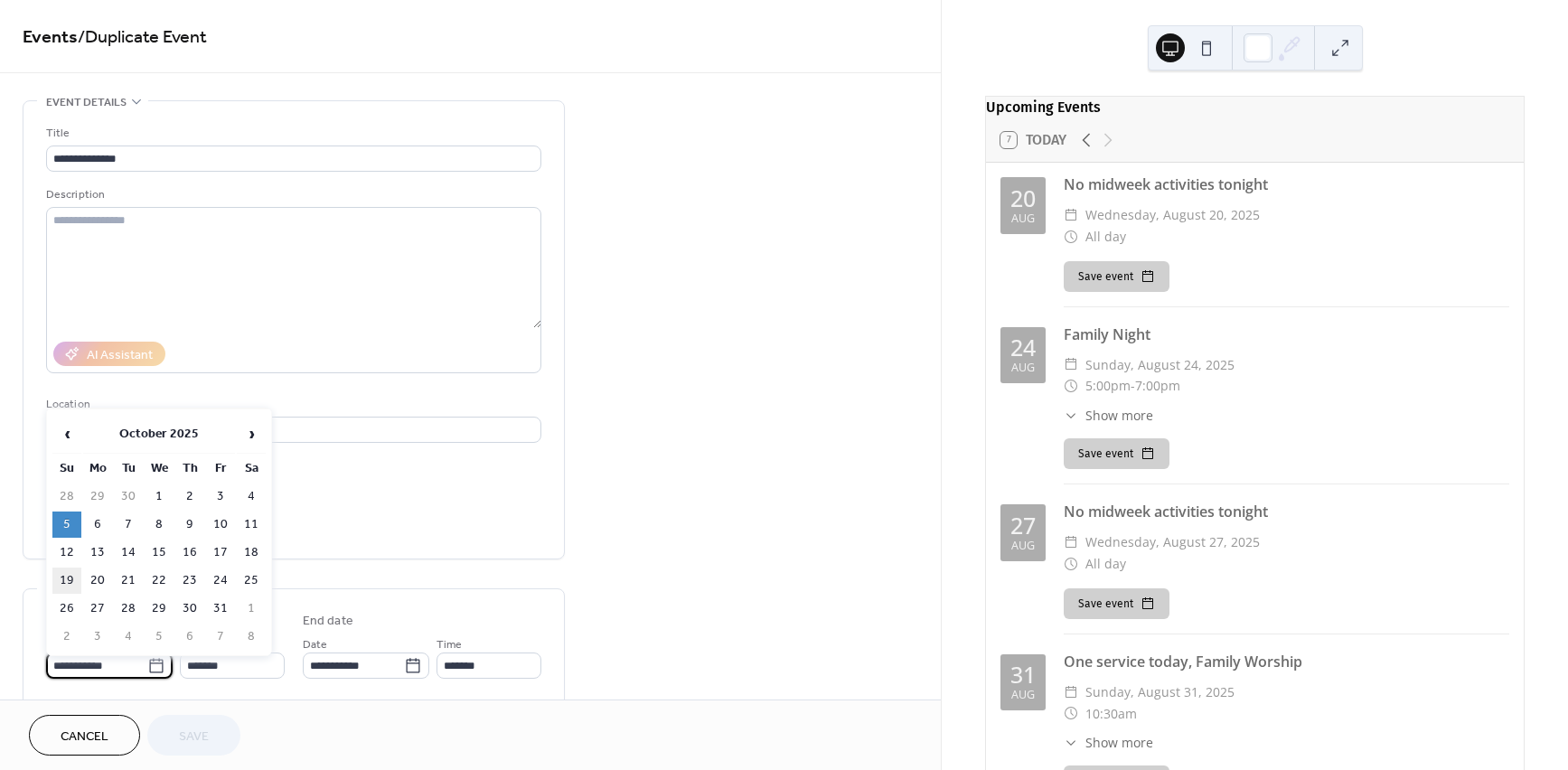 click on "19" at bounding box center (67, 580) 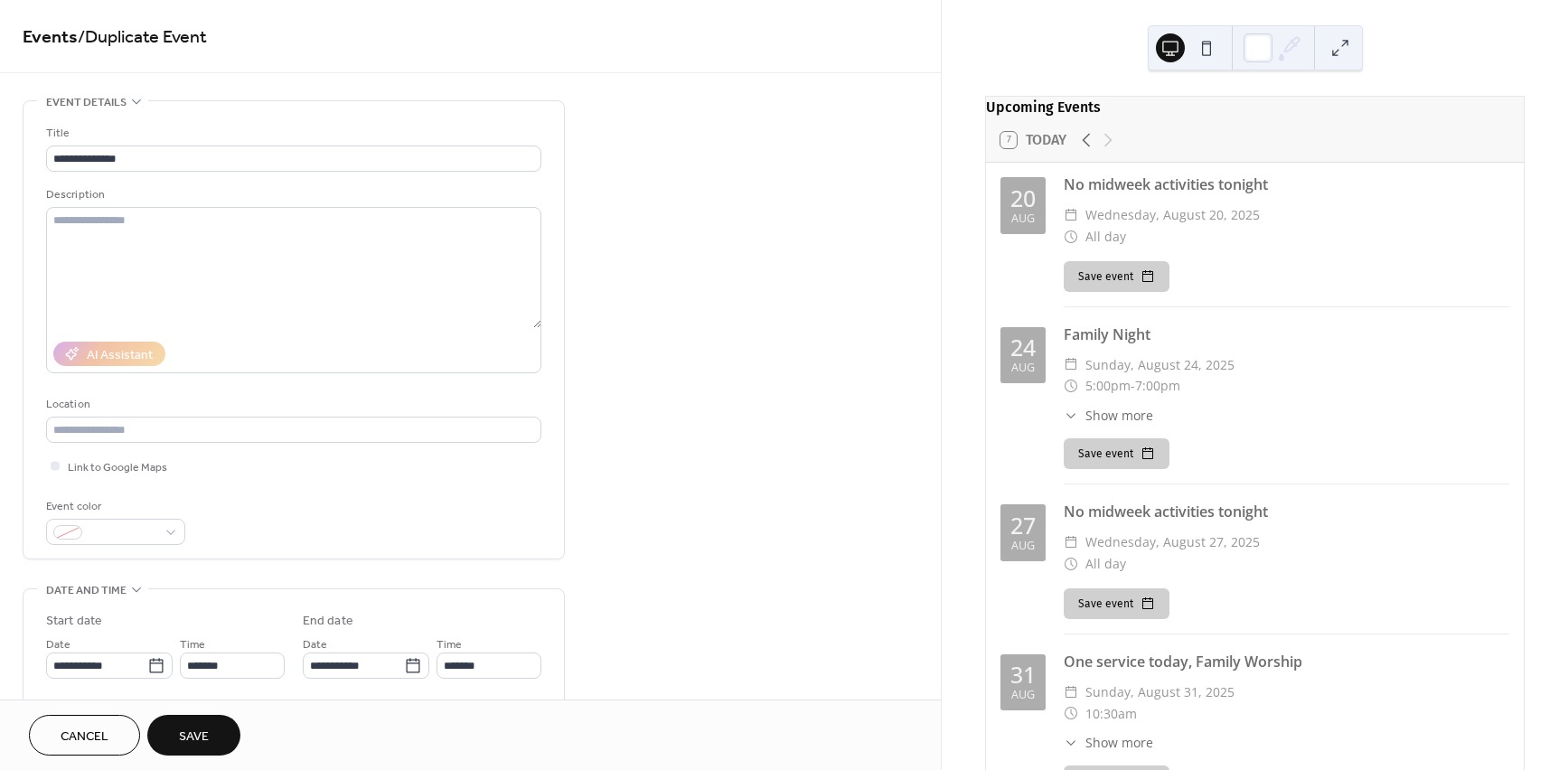 click on "Save" at bounding box center [193, 737] 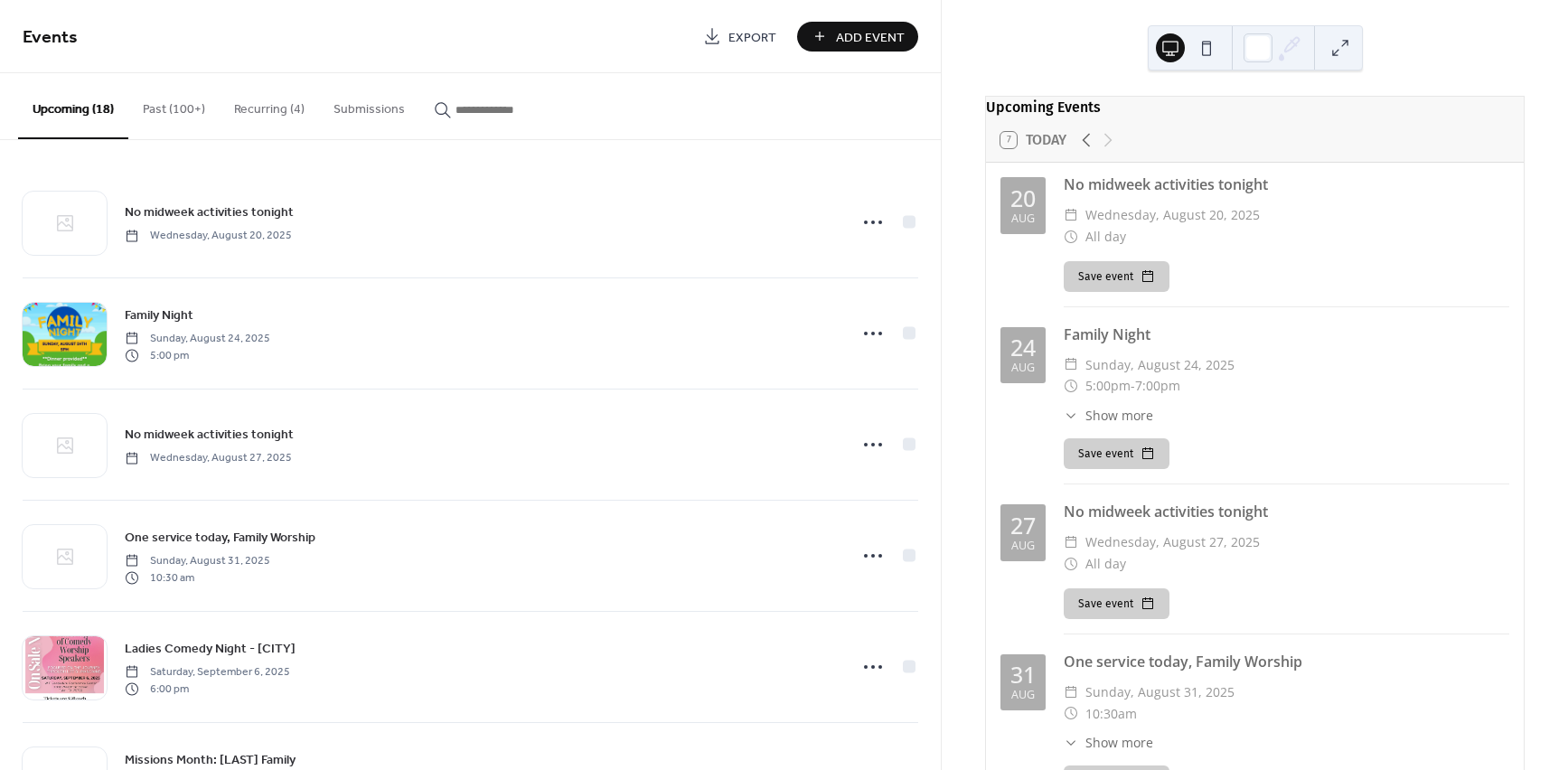 click on "Add Event" at bounding box center (870, 37) 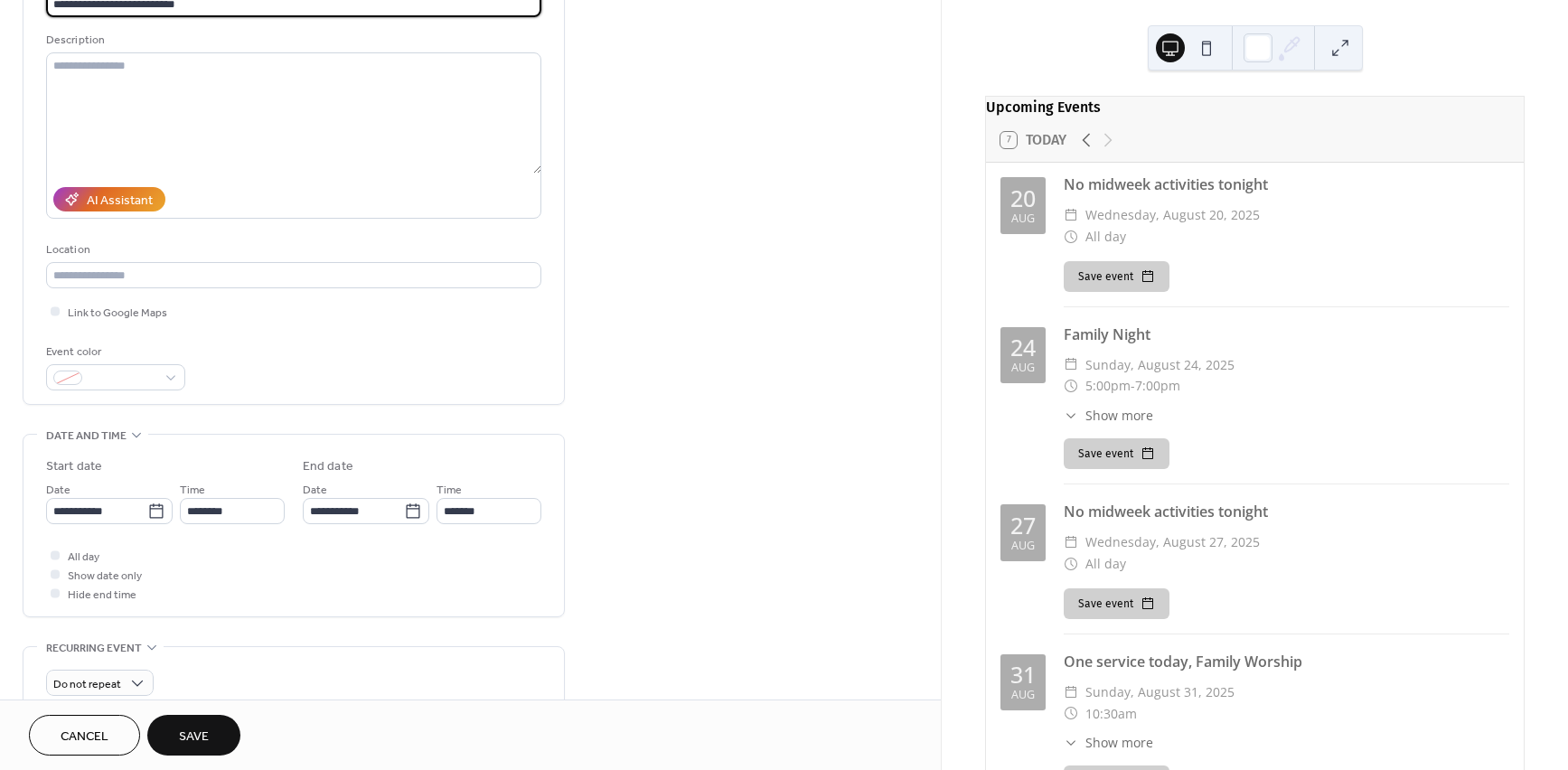 scroll, scrollTop: 151, scrollLeft: 0, axis: vertical 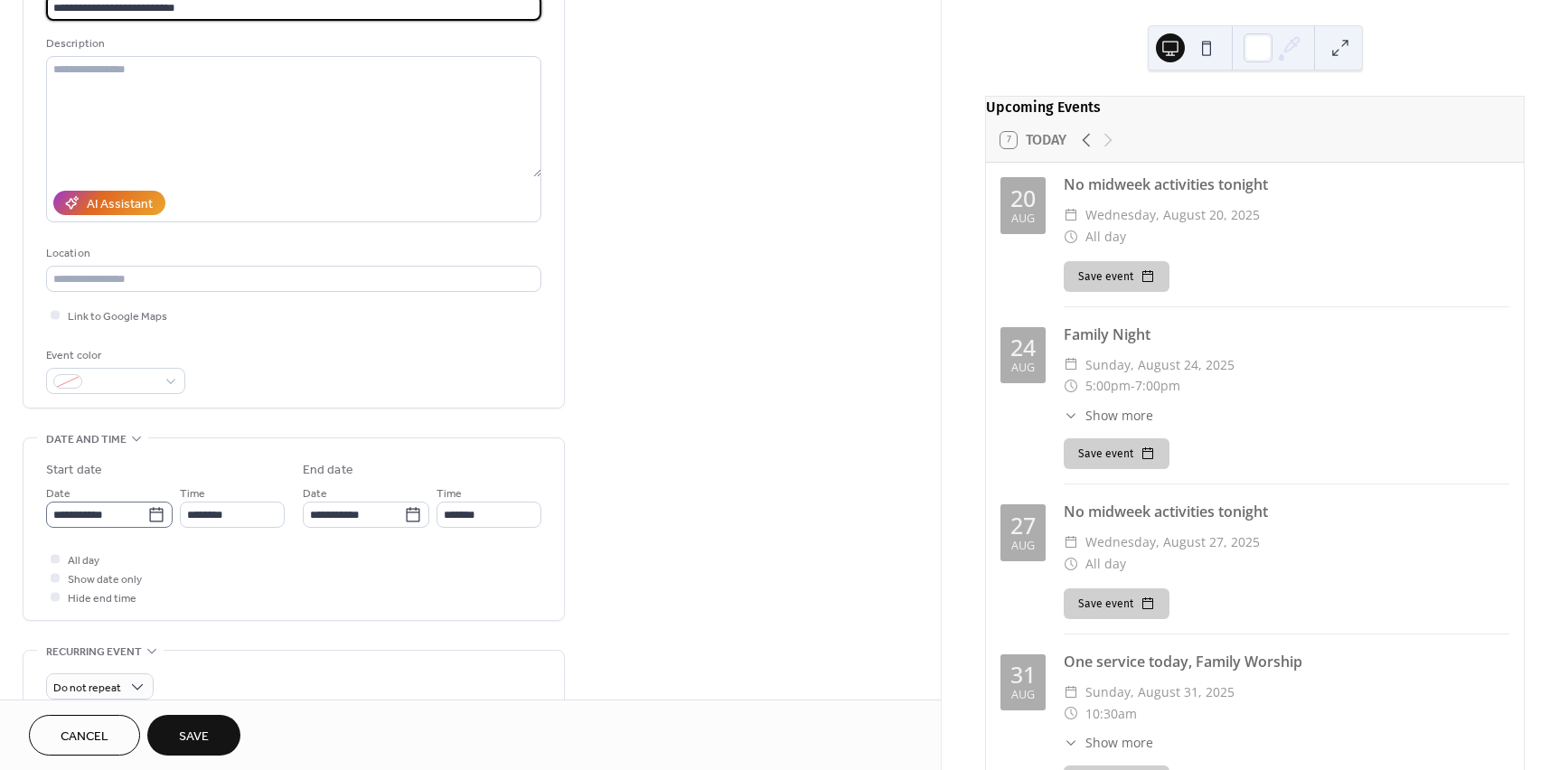 type on "**********" 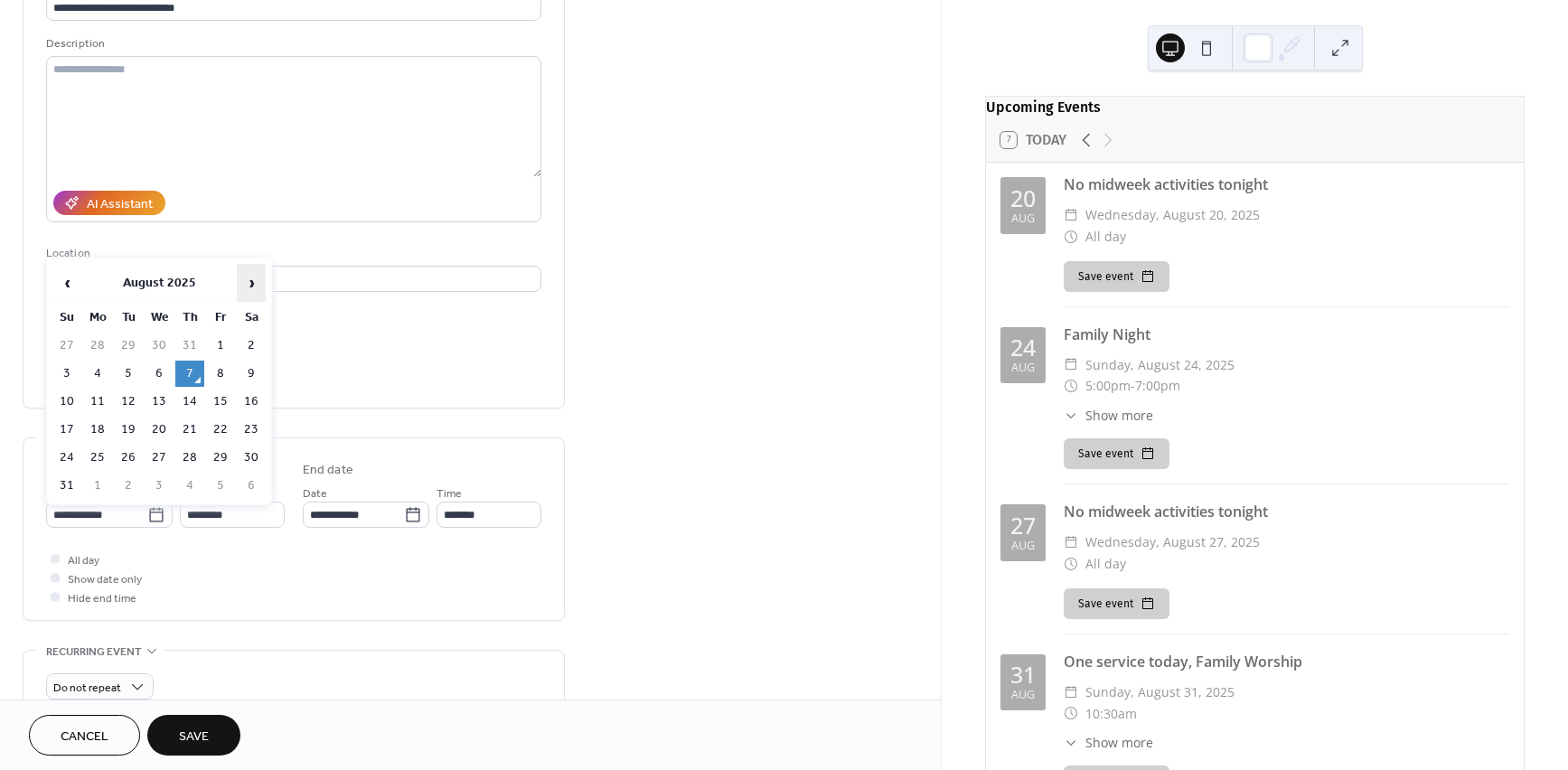 click on "›" at bounding box center [251, 283] 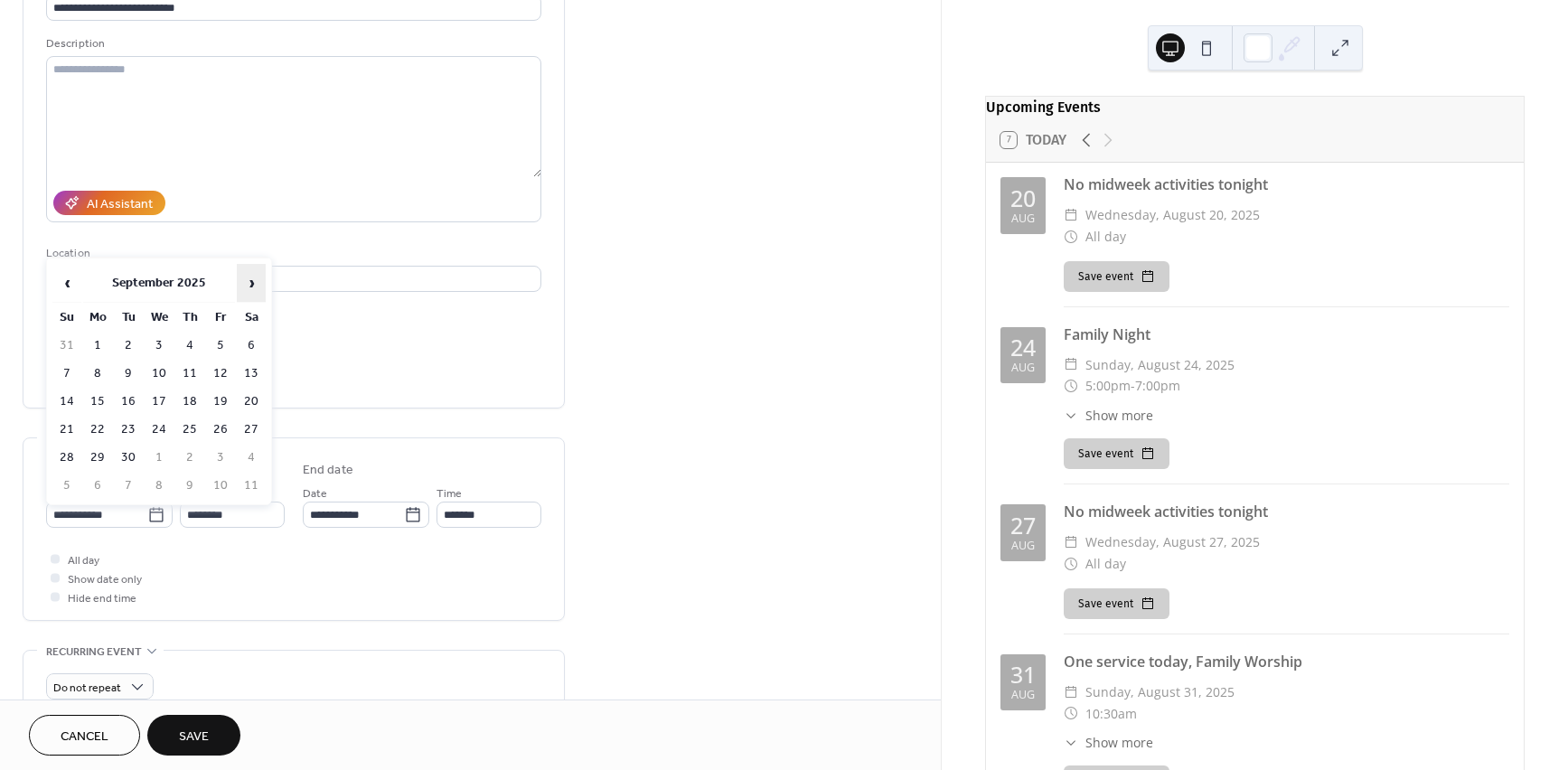 click on "›" at bounding box center (251, 283) 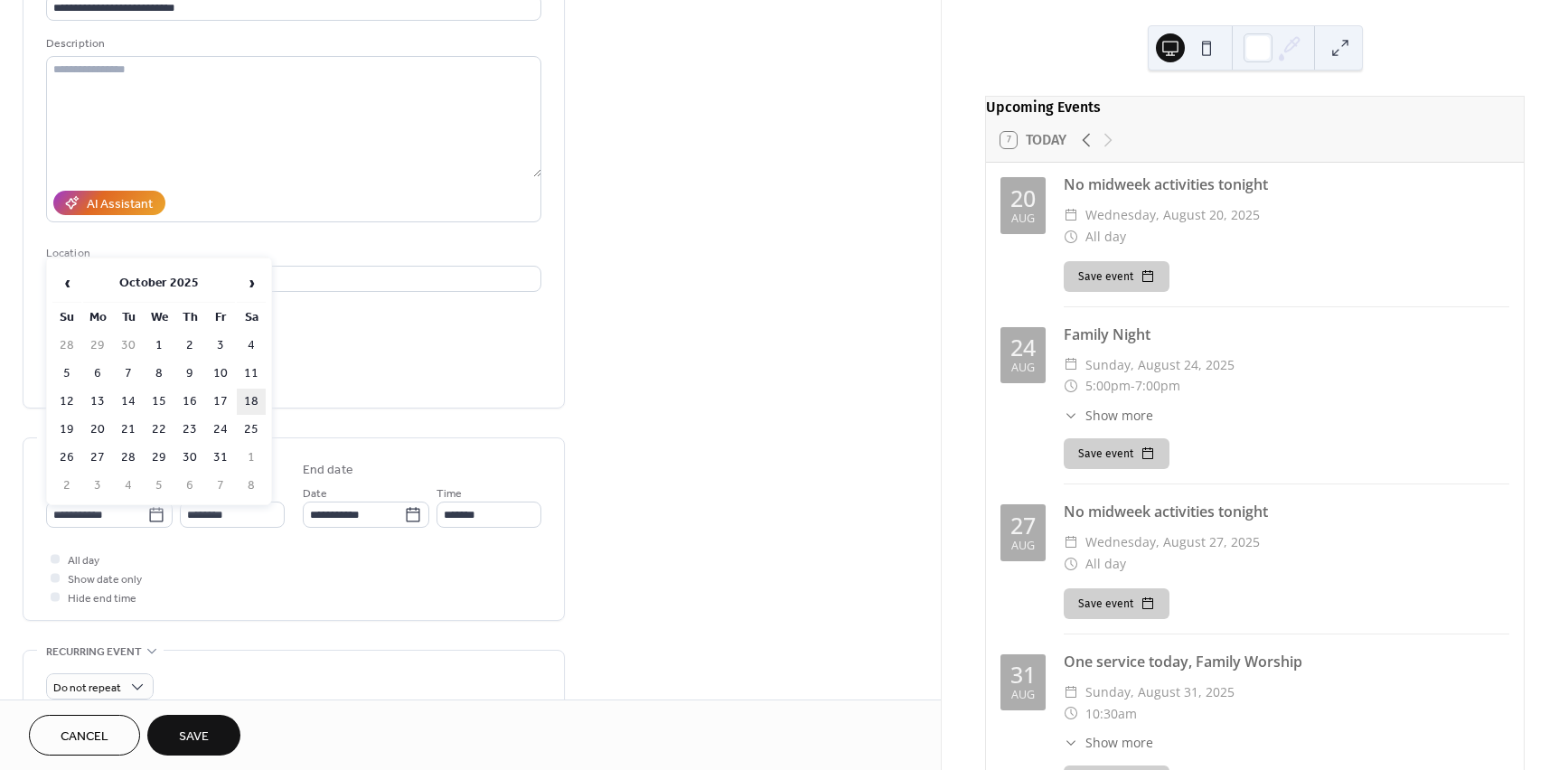 click on "18" at bounding box center [251, 401] 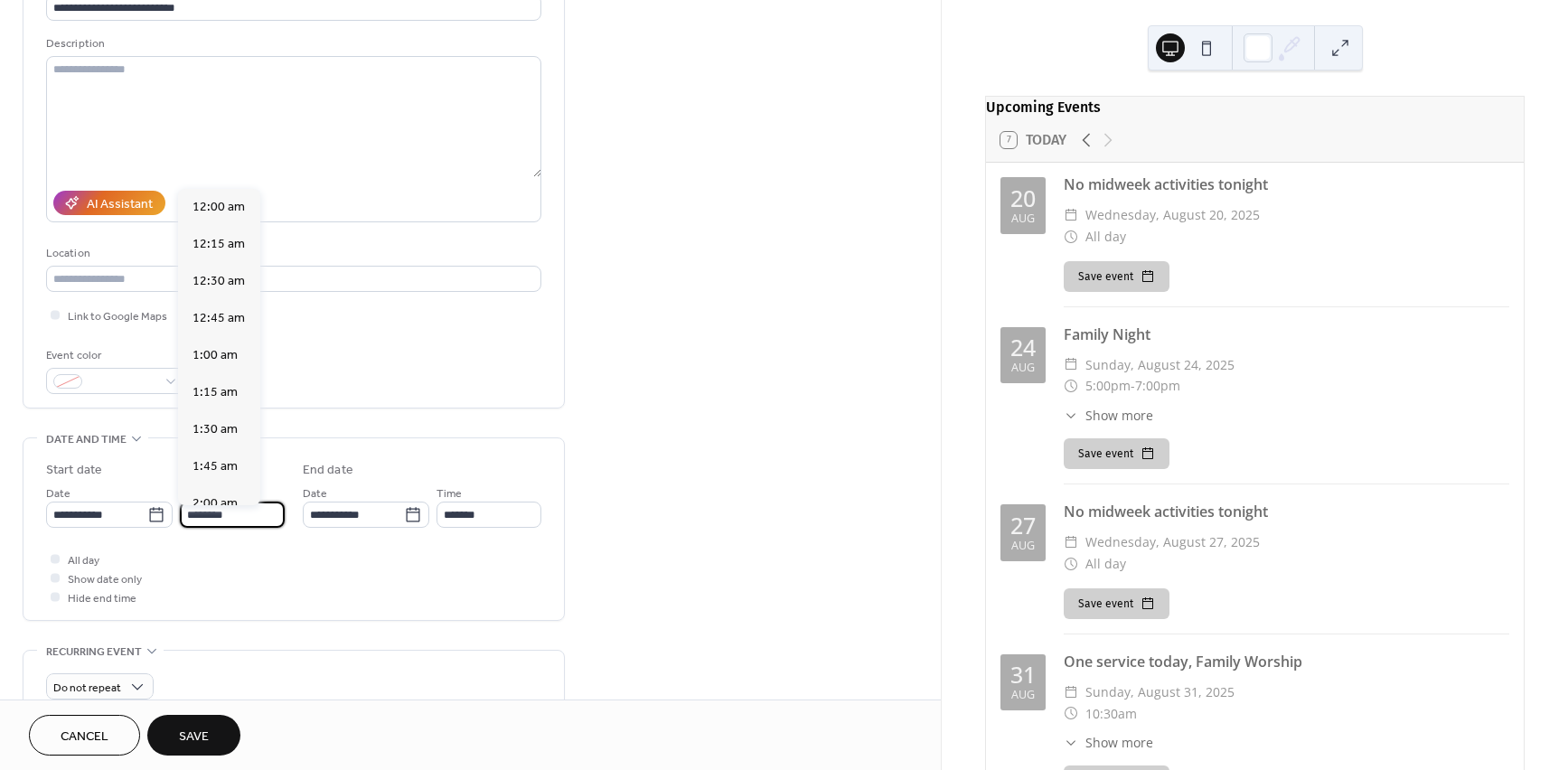 click on "********" at bounding box center [232, 514] 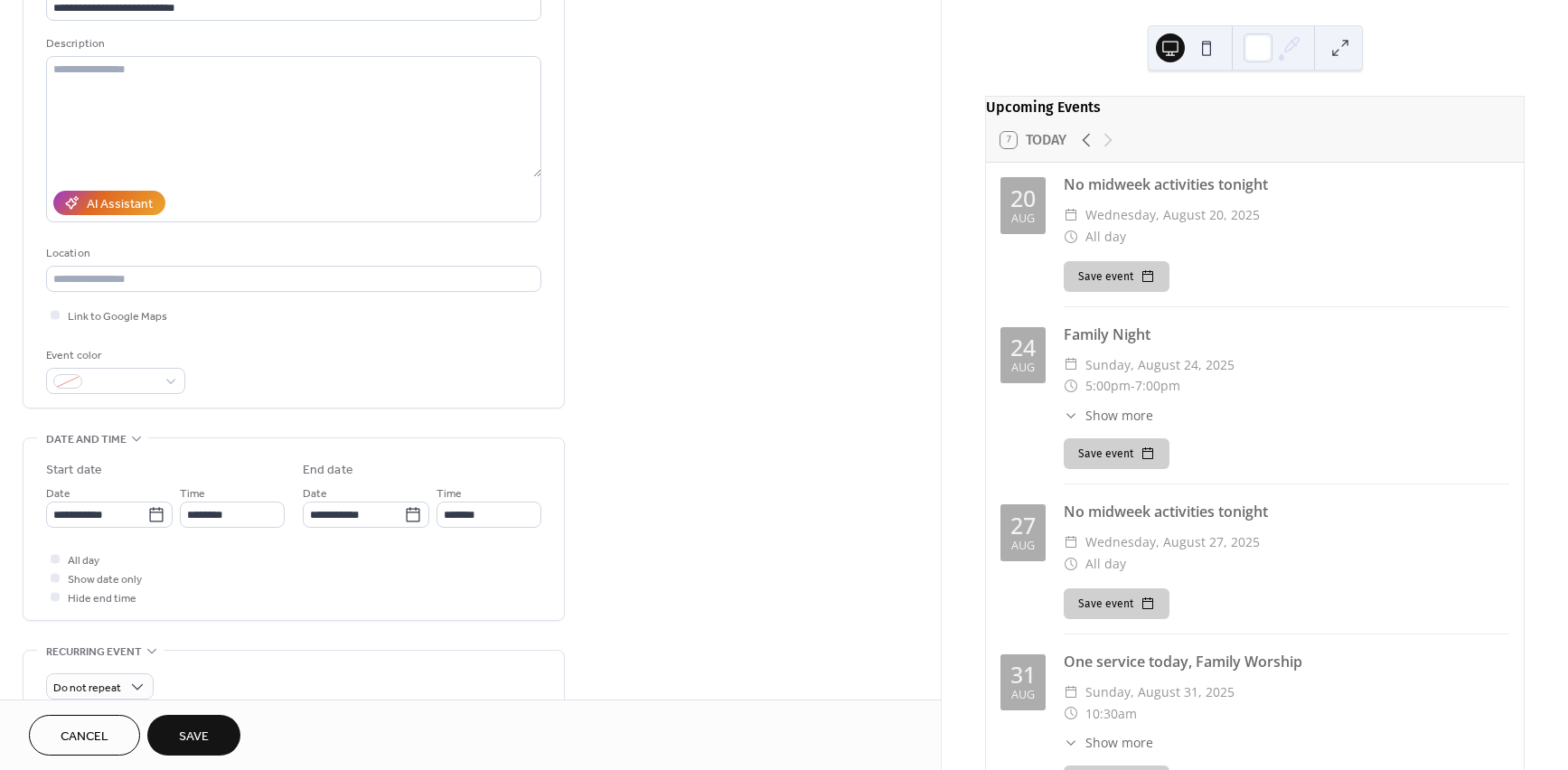 click on "All day Show date only Hide end time" at bounding box center (294, 578) 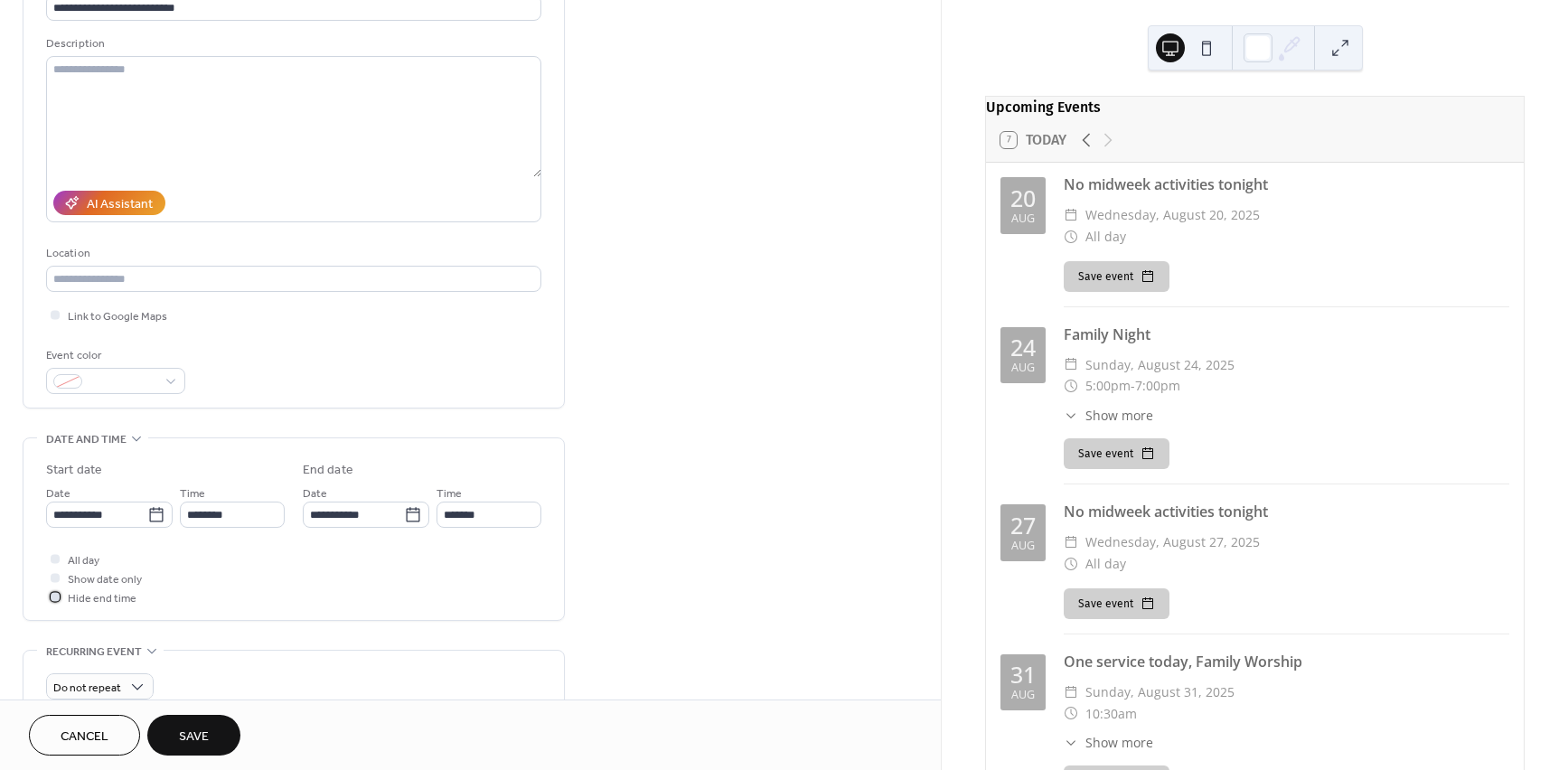 click at bounding box center [55, 596] 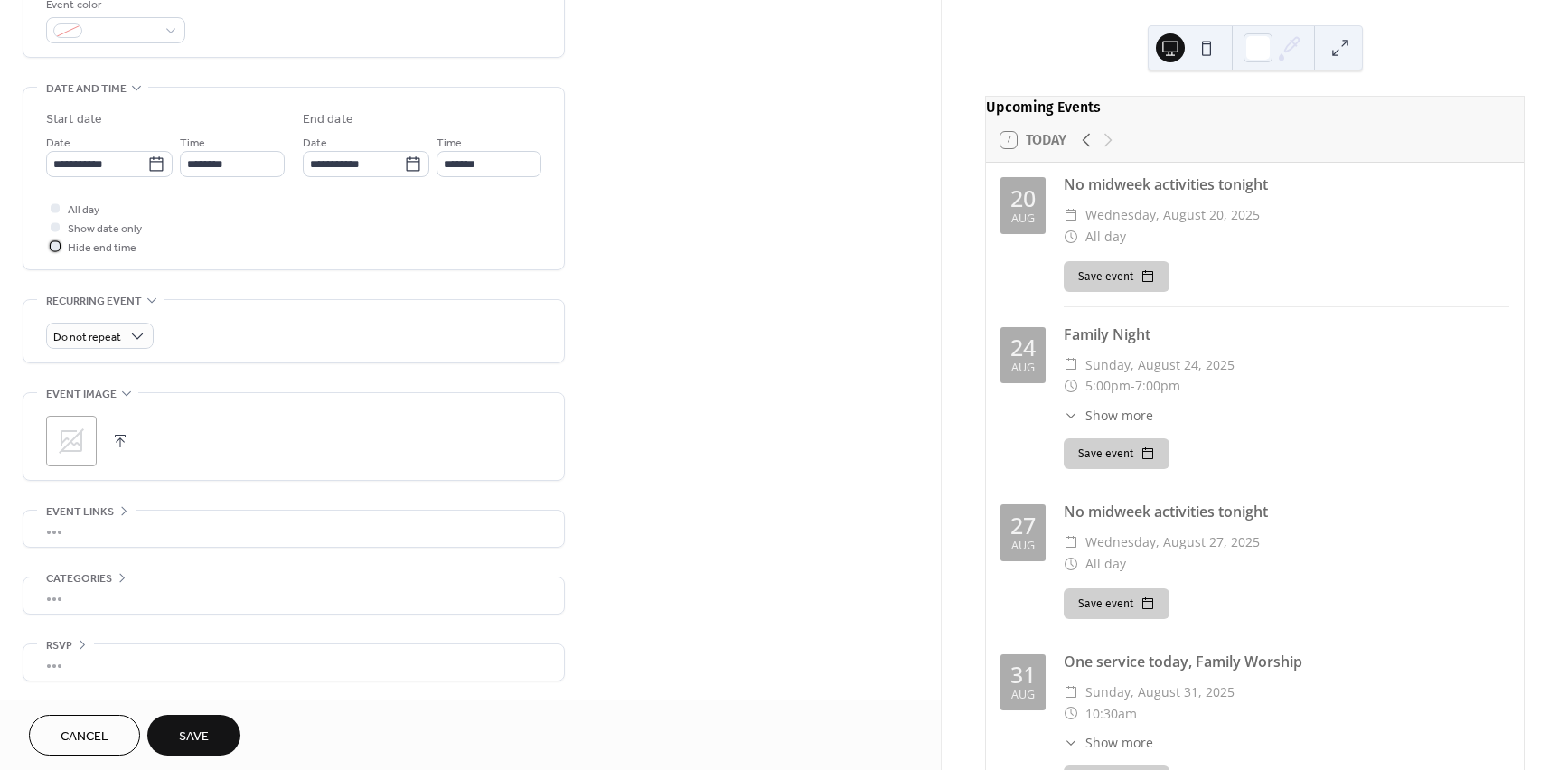 scroll, scrollTop: 507, scrollLeft: 0, axis: vertical 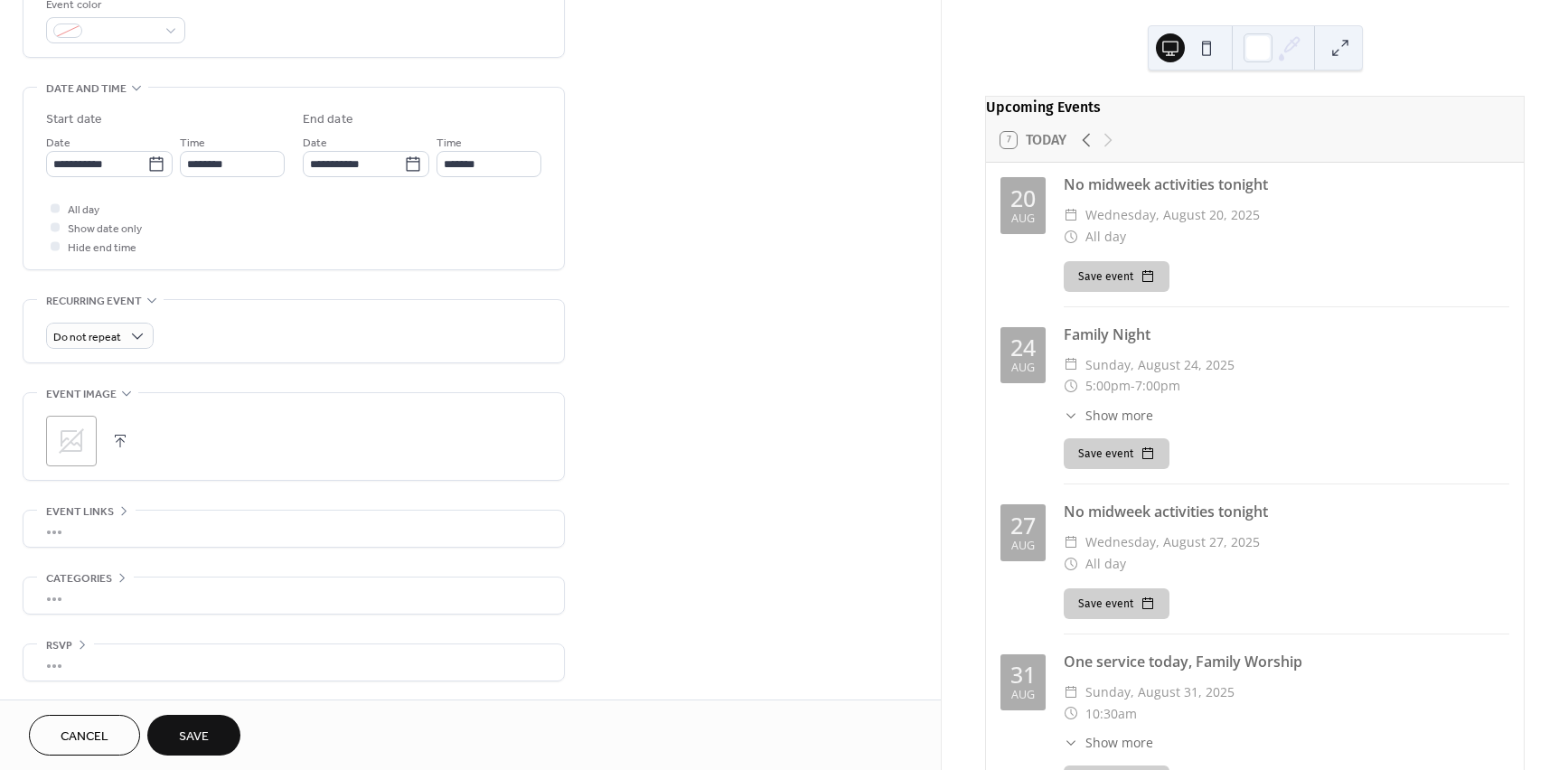 click on "Save" at bounding box center [193, 737] 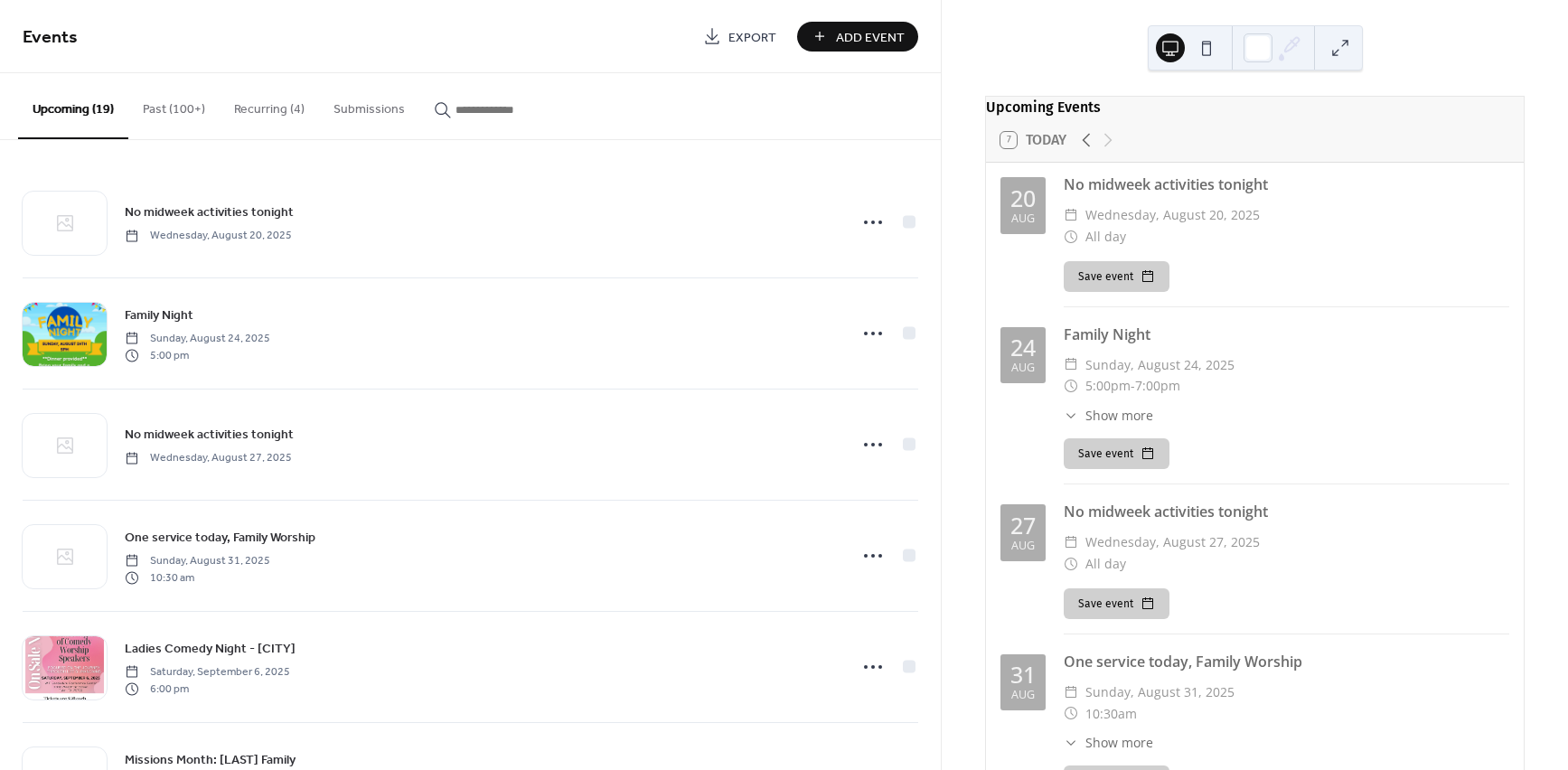 click on "Add Event" at bounding box center [870, 37] 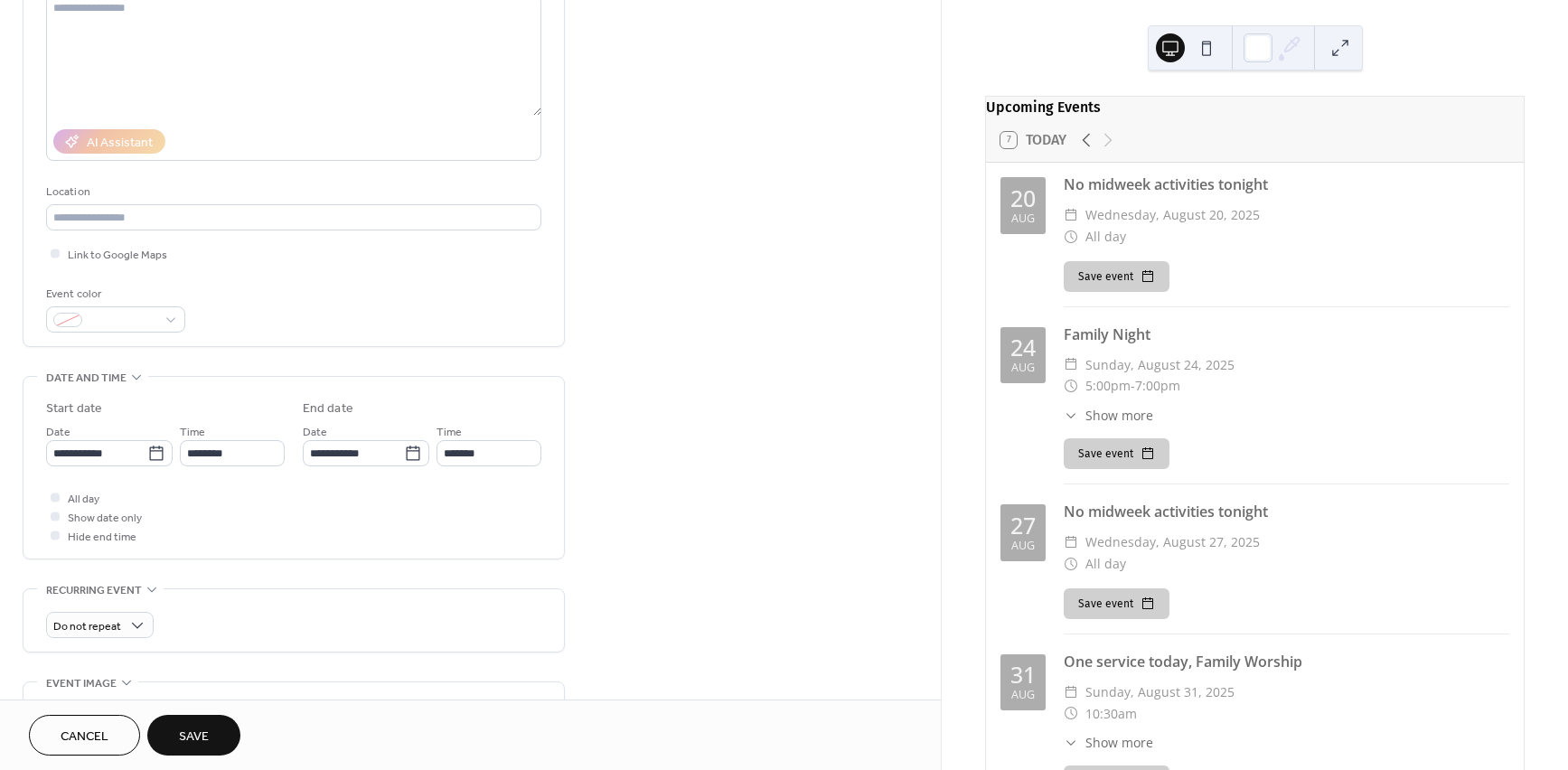 scroll, scrollTop: 216, scrollLeft: 0, axis: vertical 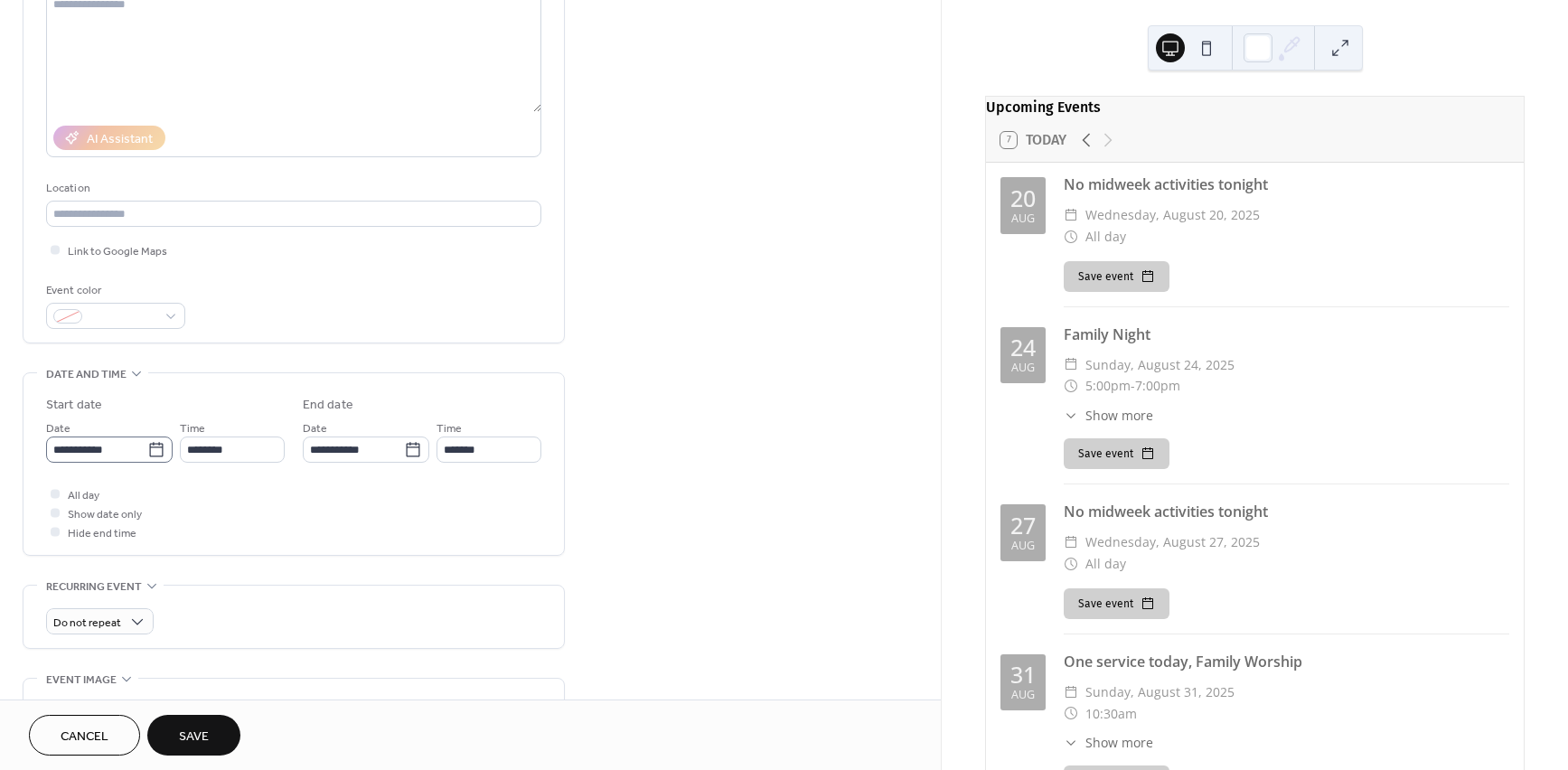 type on "**********" 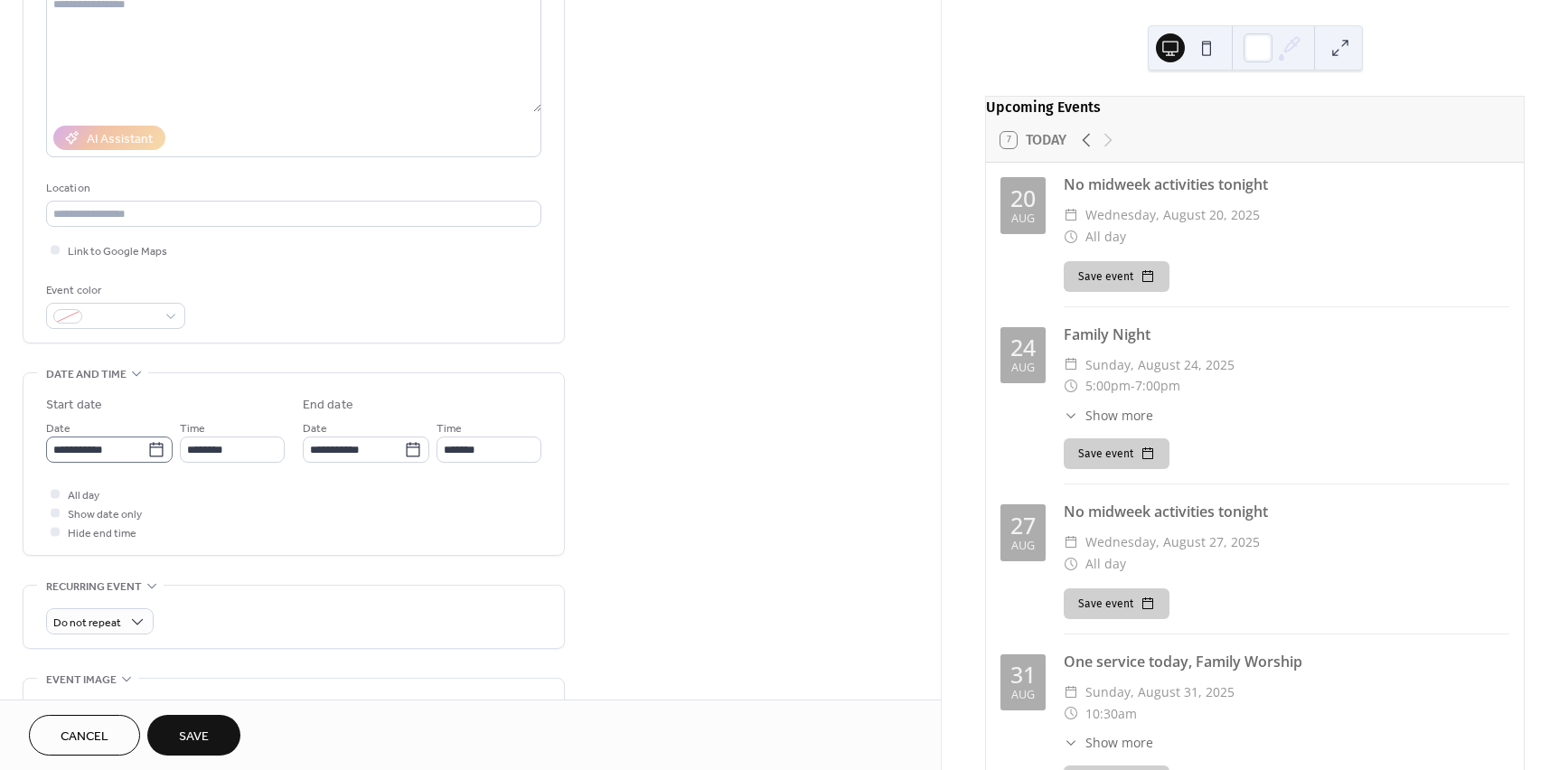 click 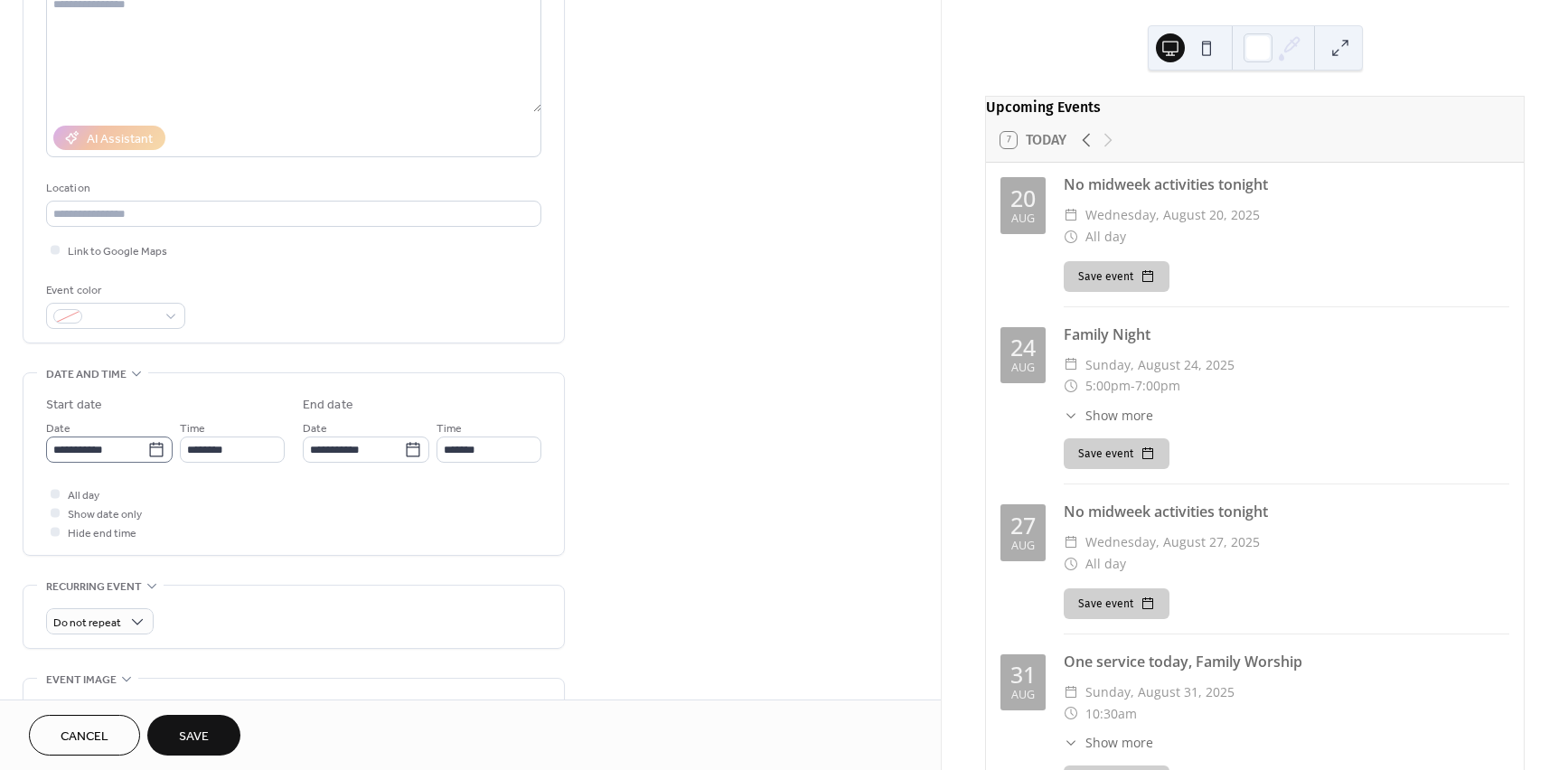 click on "**********" at bounding box center (97, 449) 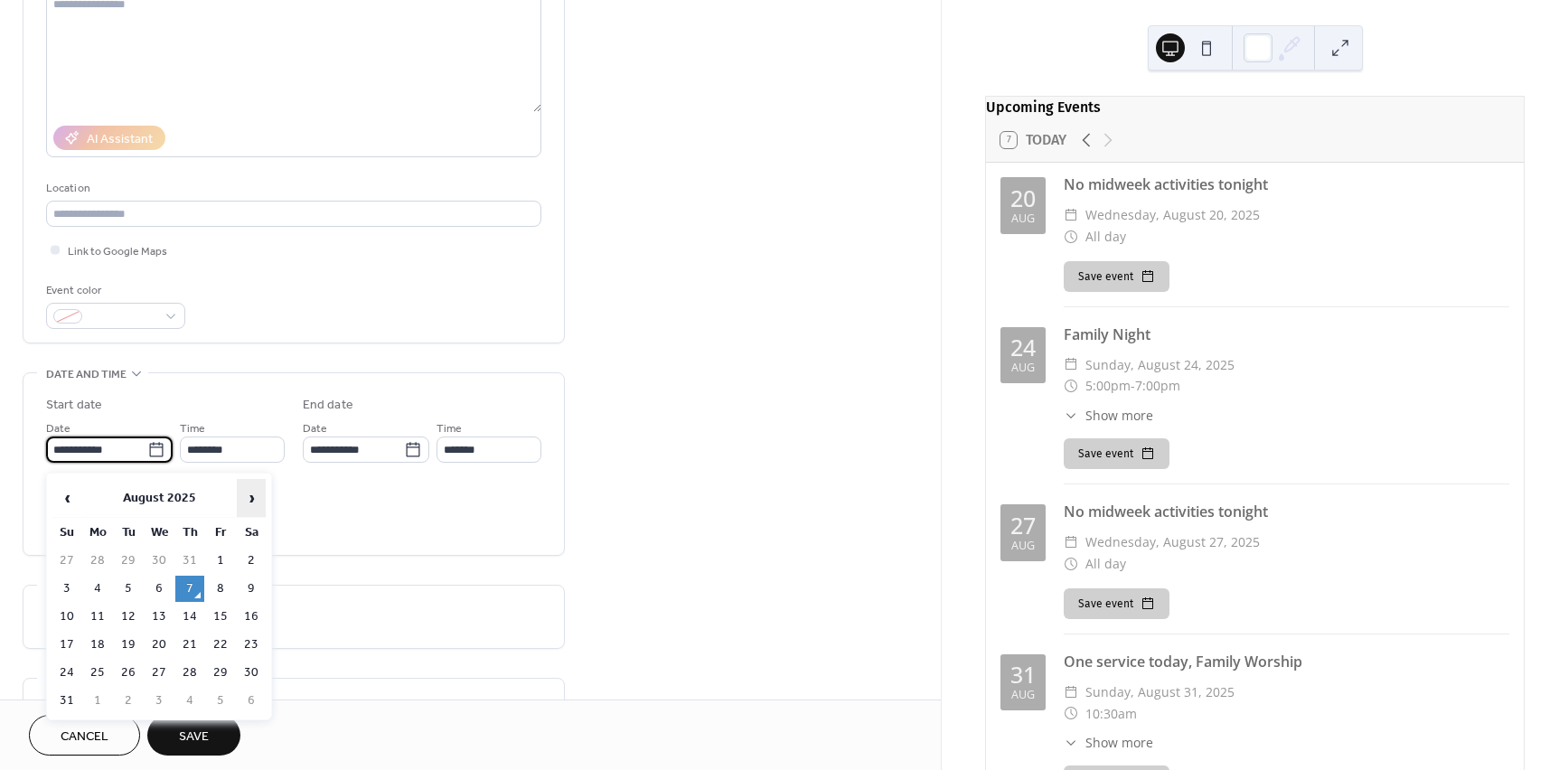 click on "›" at bounding box center [251, 498] 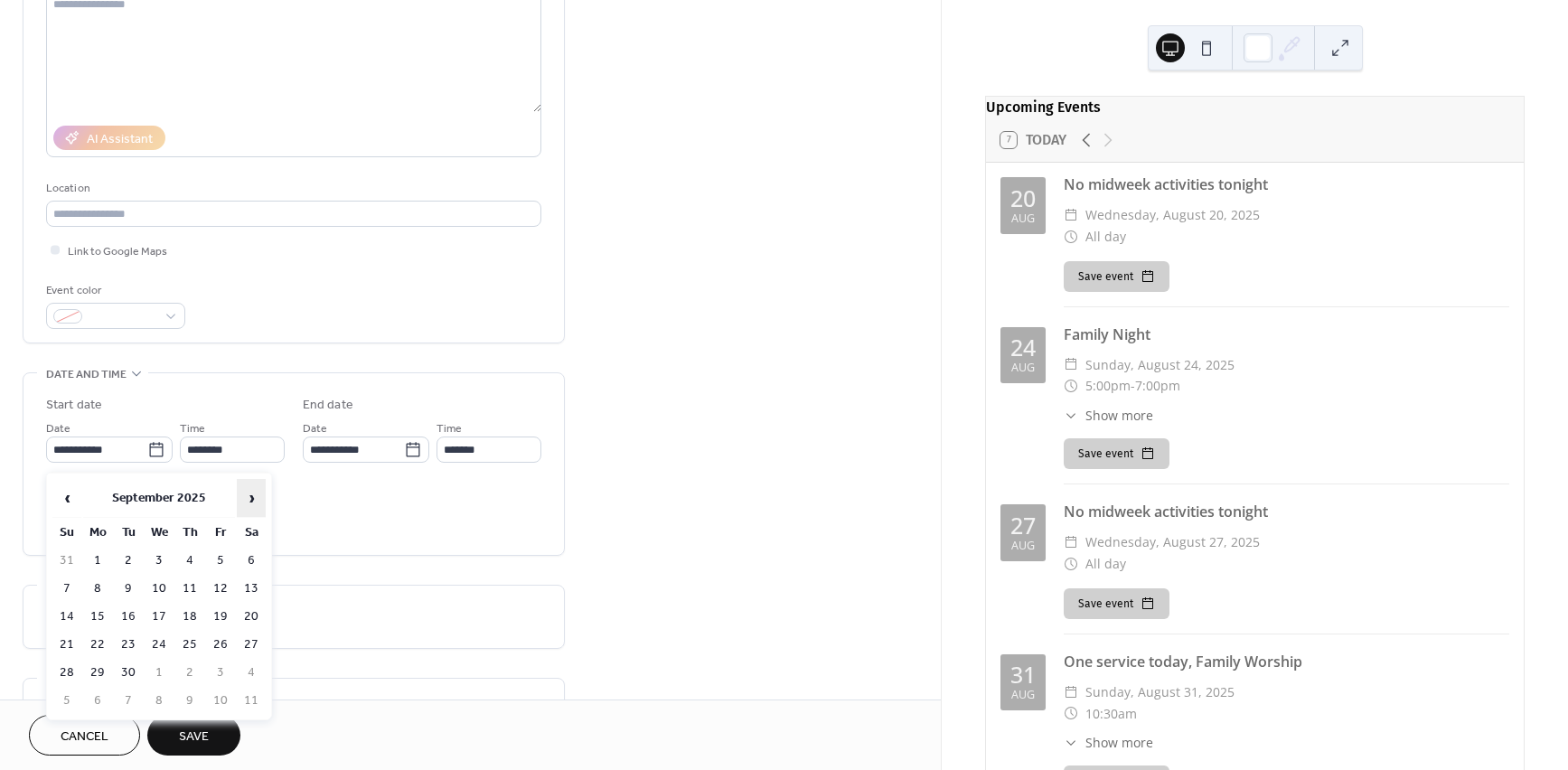click on "›" at bounding box center (251, 498) 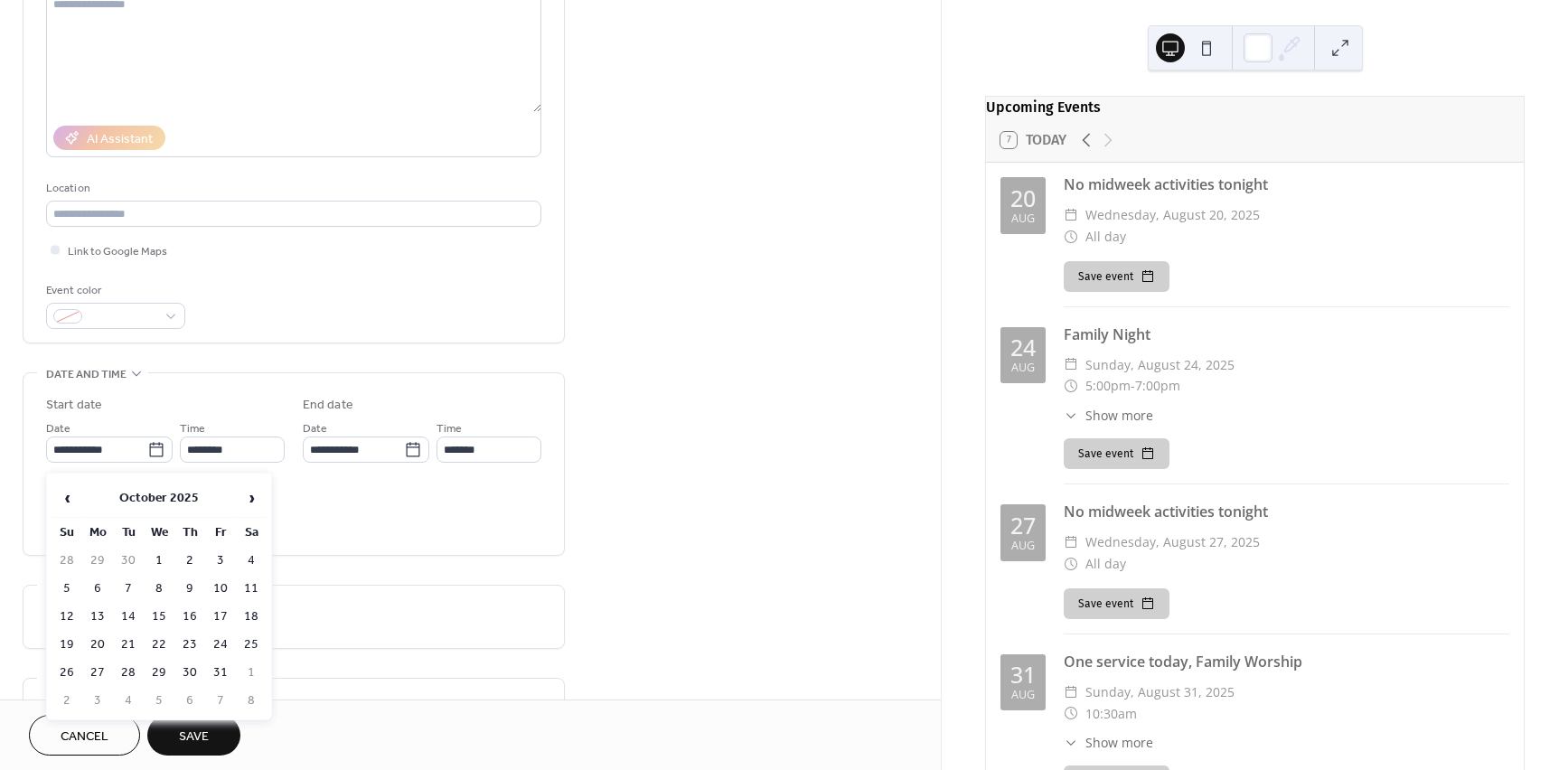 click on "31" at bounding box center [221, 672] 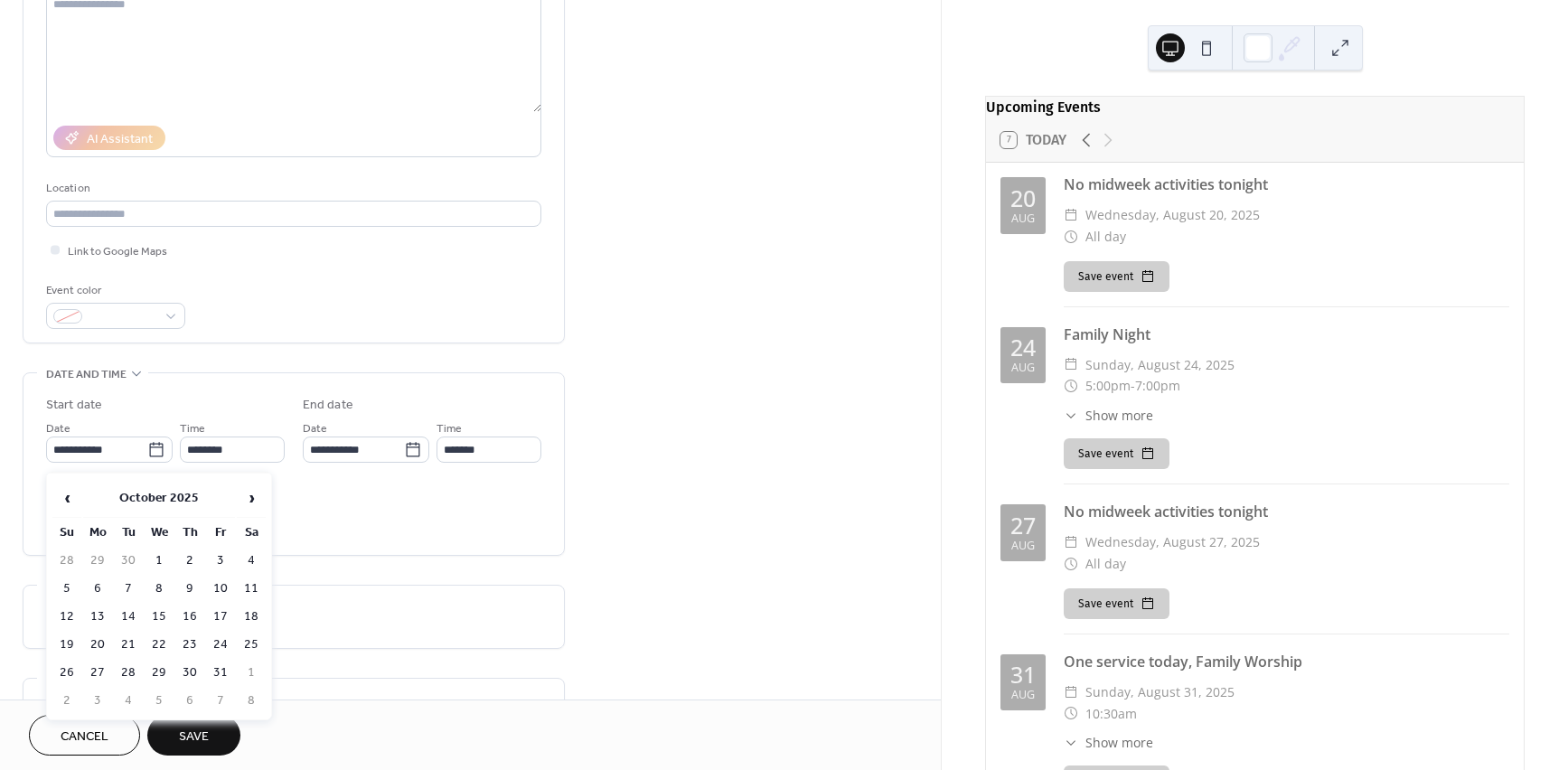 type on "**********" 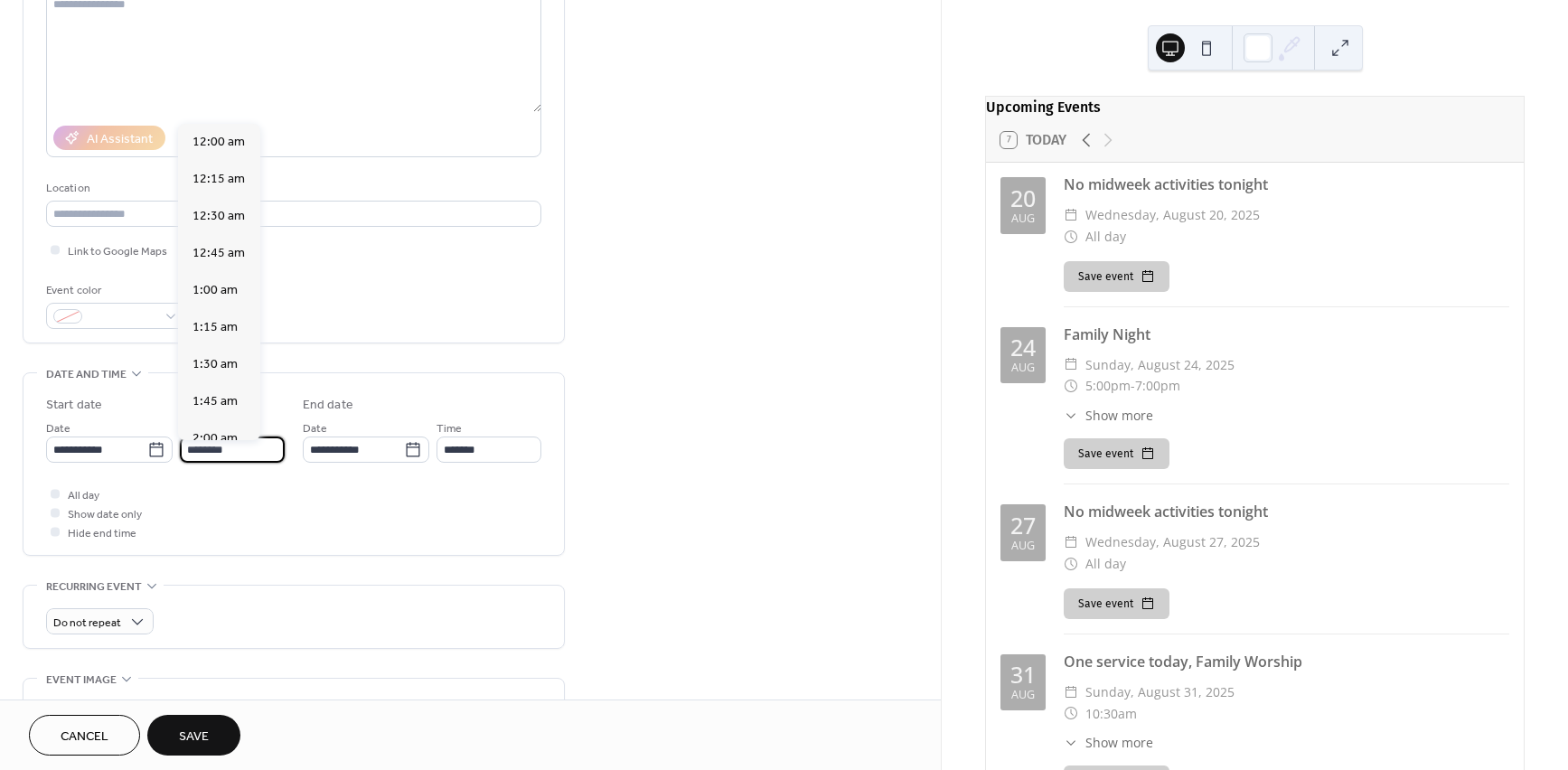 click on "********" at bounding box center (232, 449) 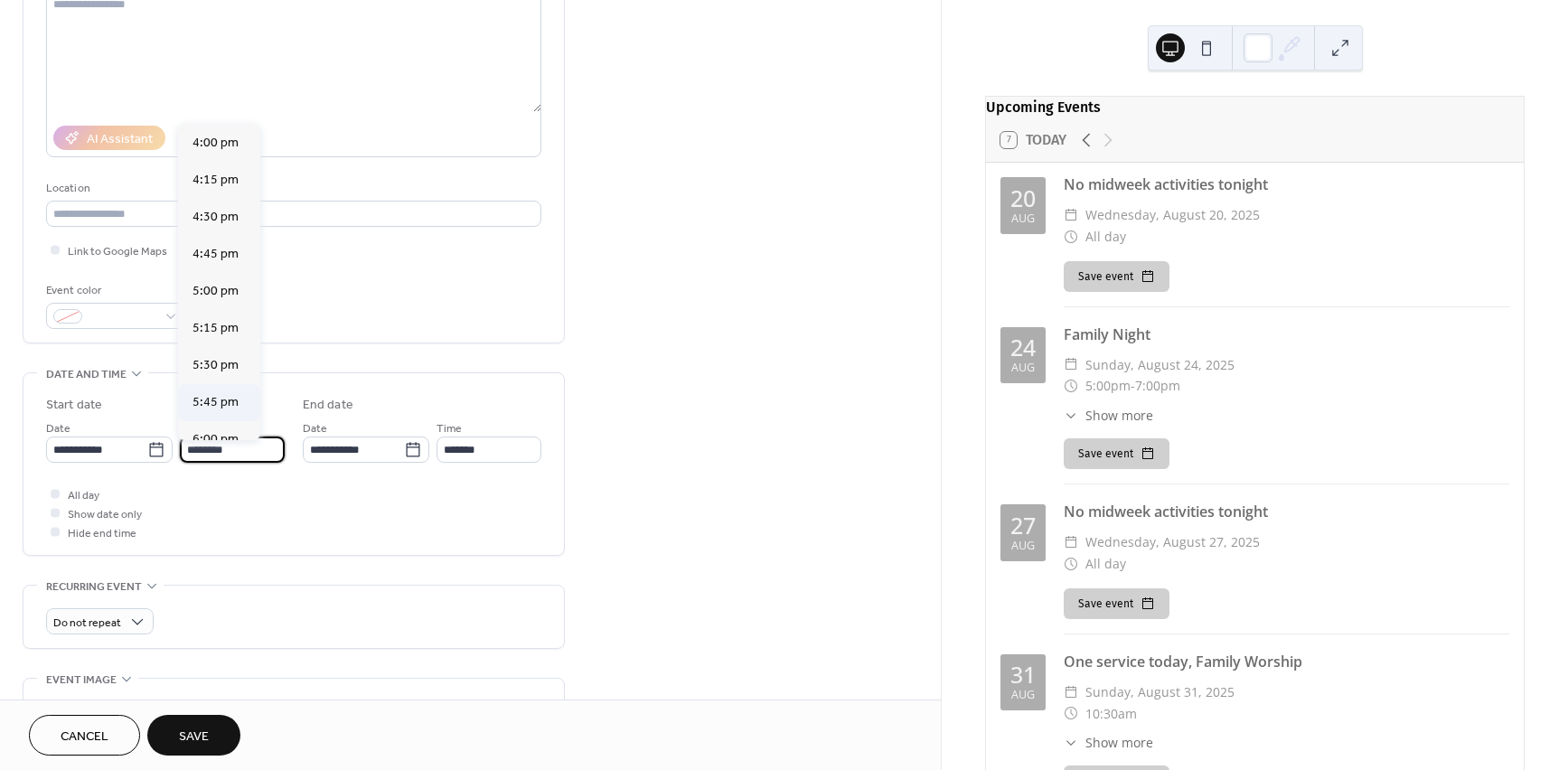 scroll, scrollTop: 2433, scrollLeft: 0, axis: vertical 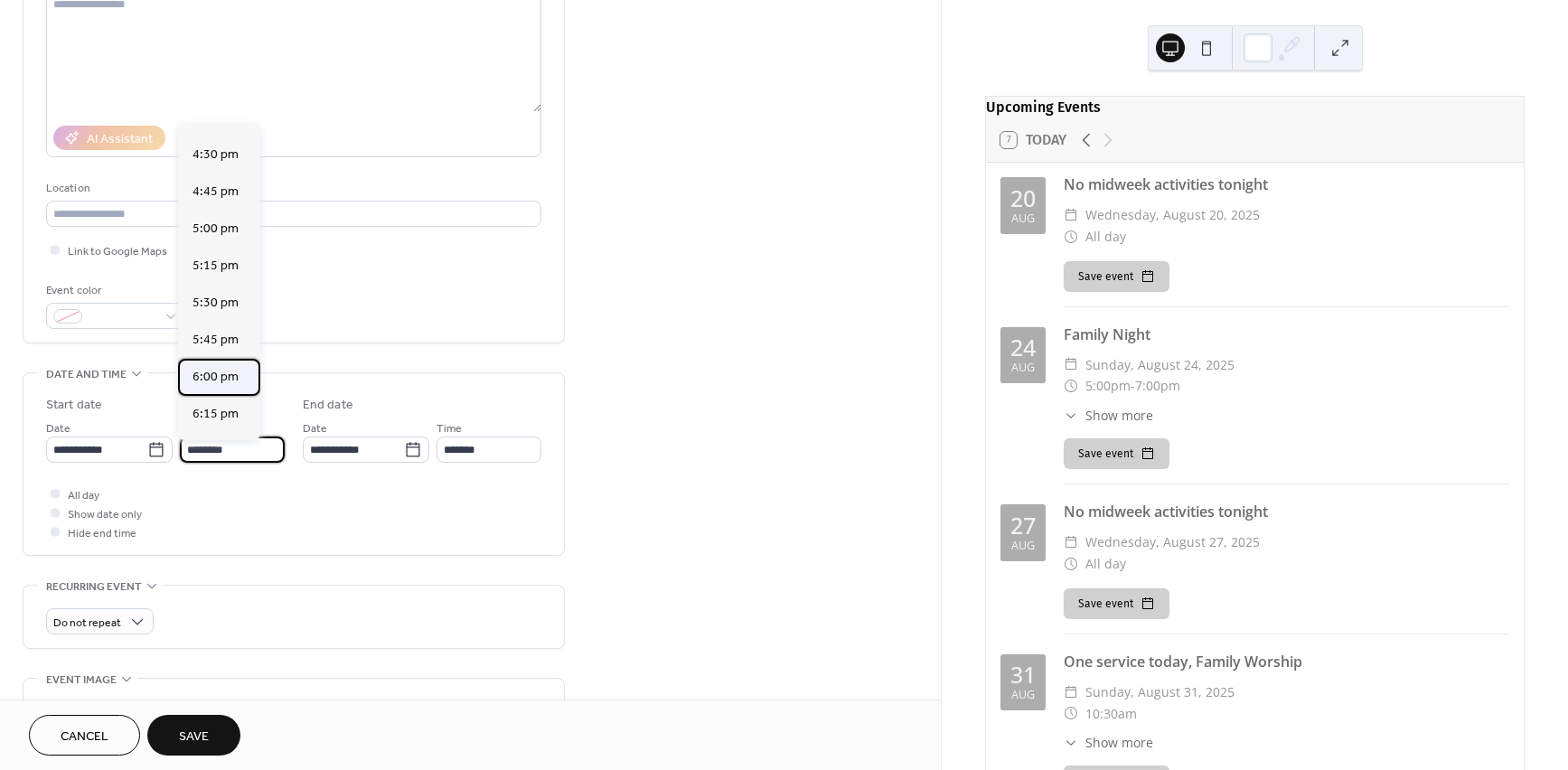 click on "6:00 pm" at bounding box center [215, 377] 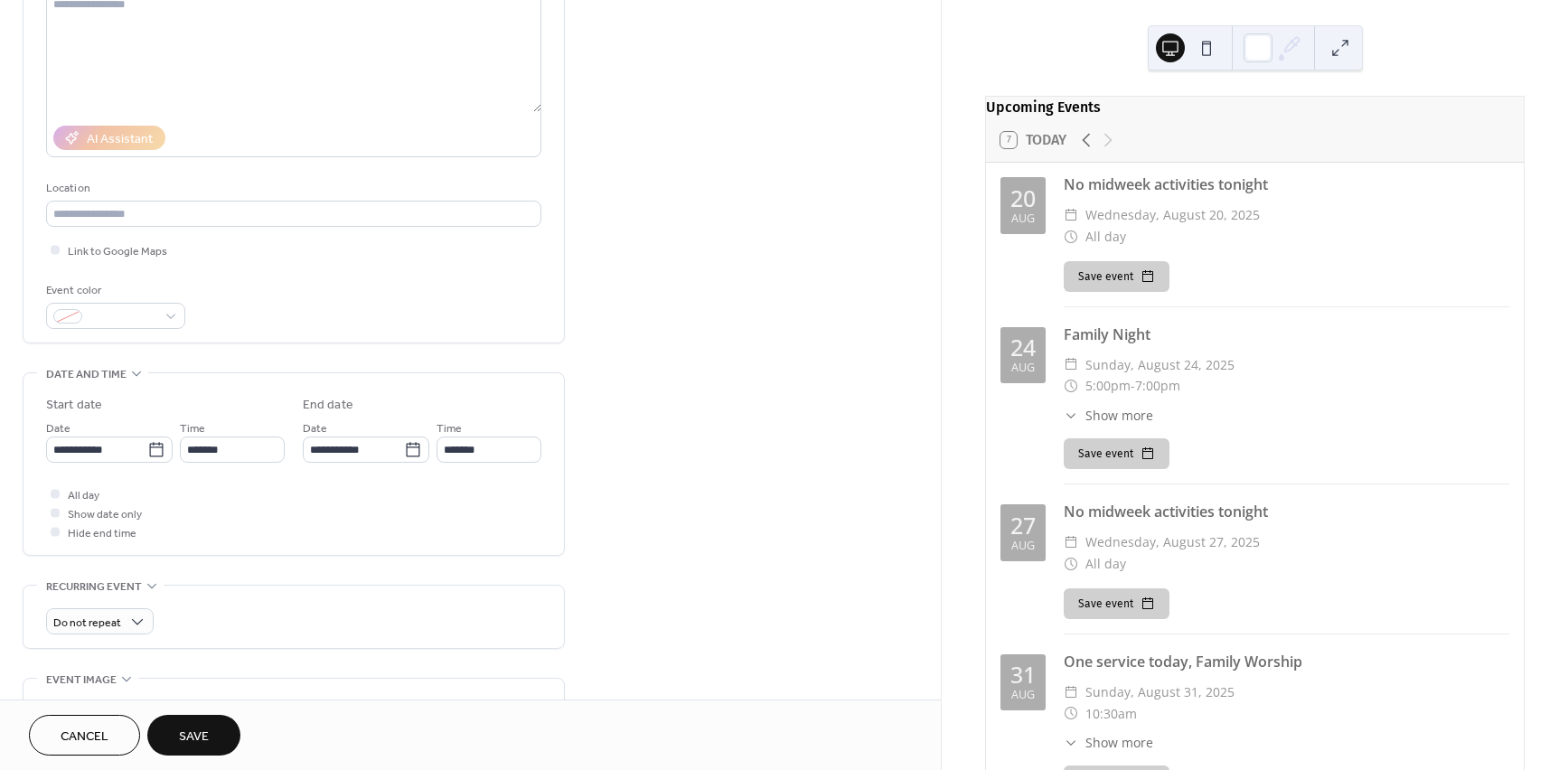type on "*******" 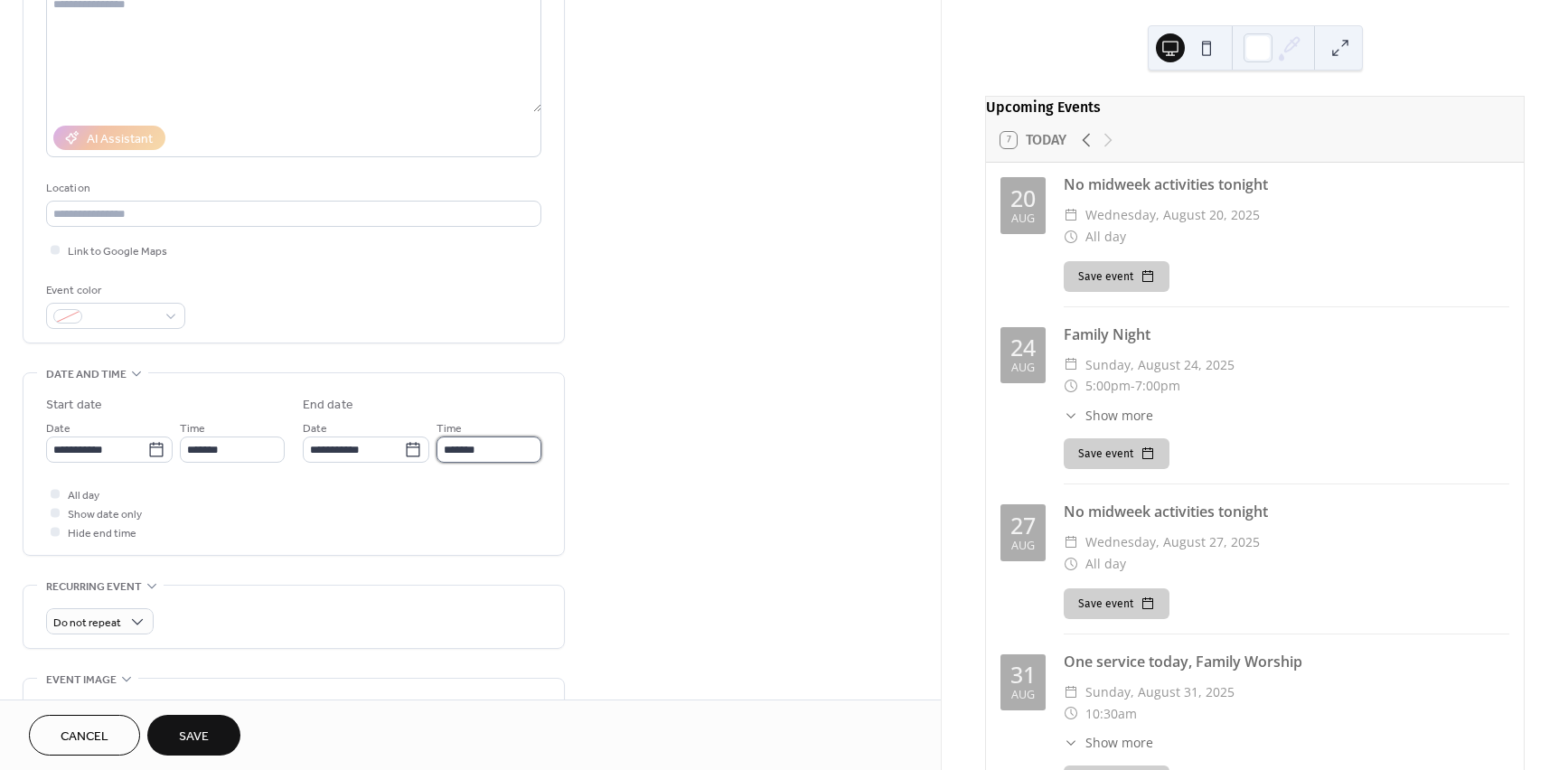 click on "*******" at bounding box center [489, 449] 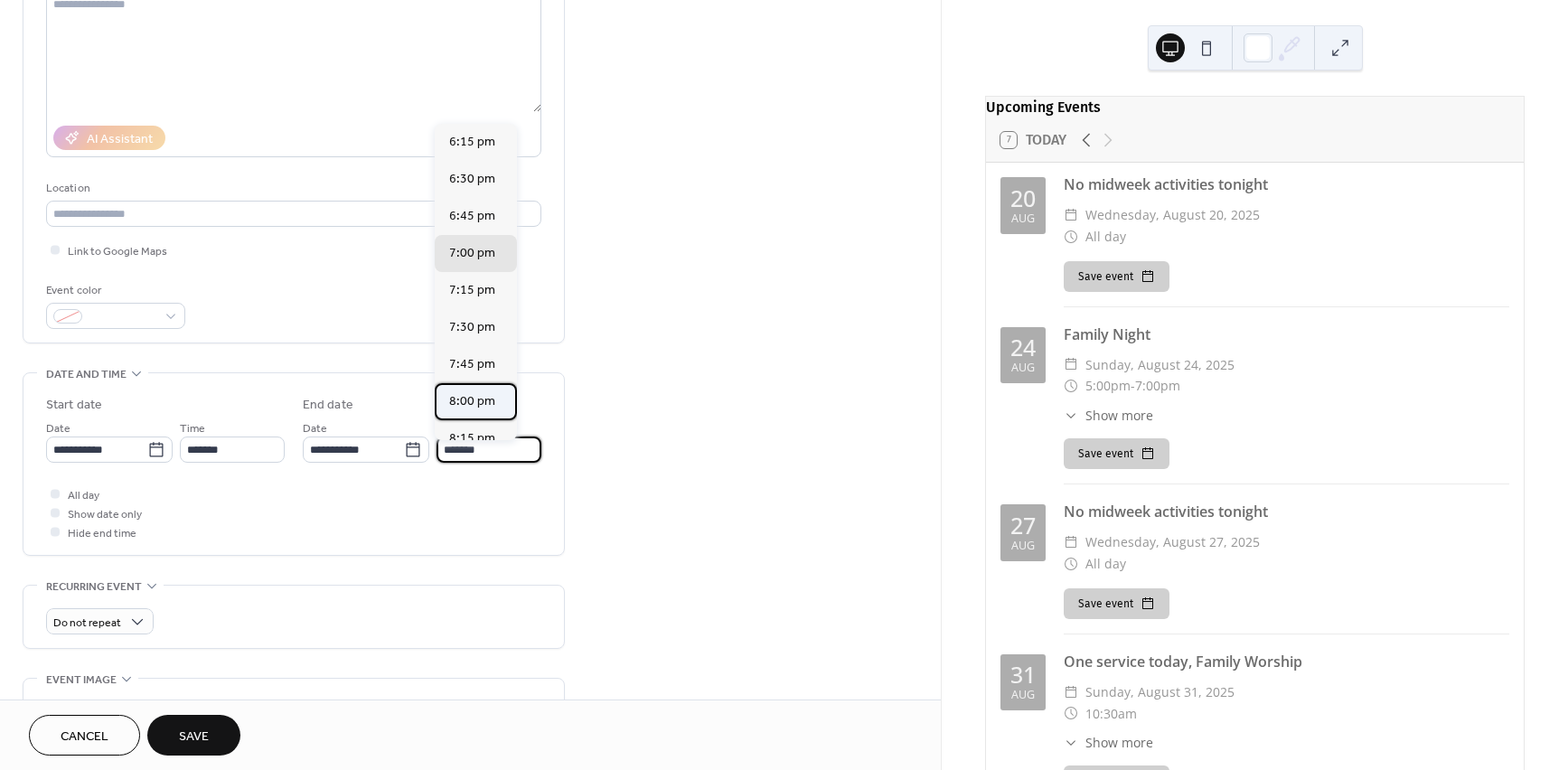 click on "8:00 pm" at bounding box center [472, 401] 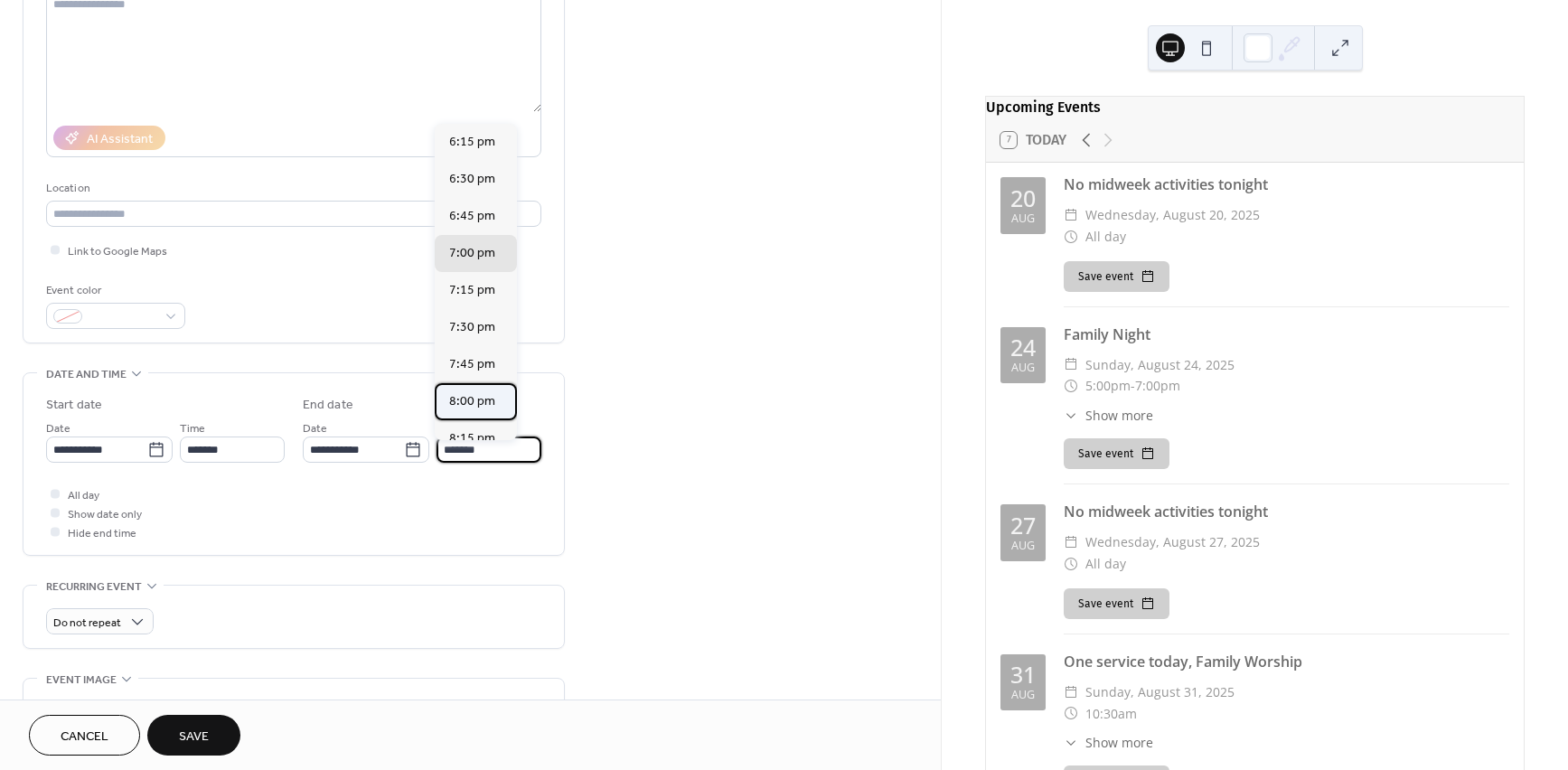 type on "*******" 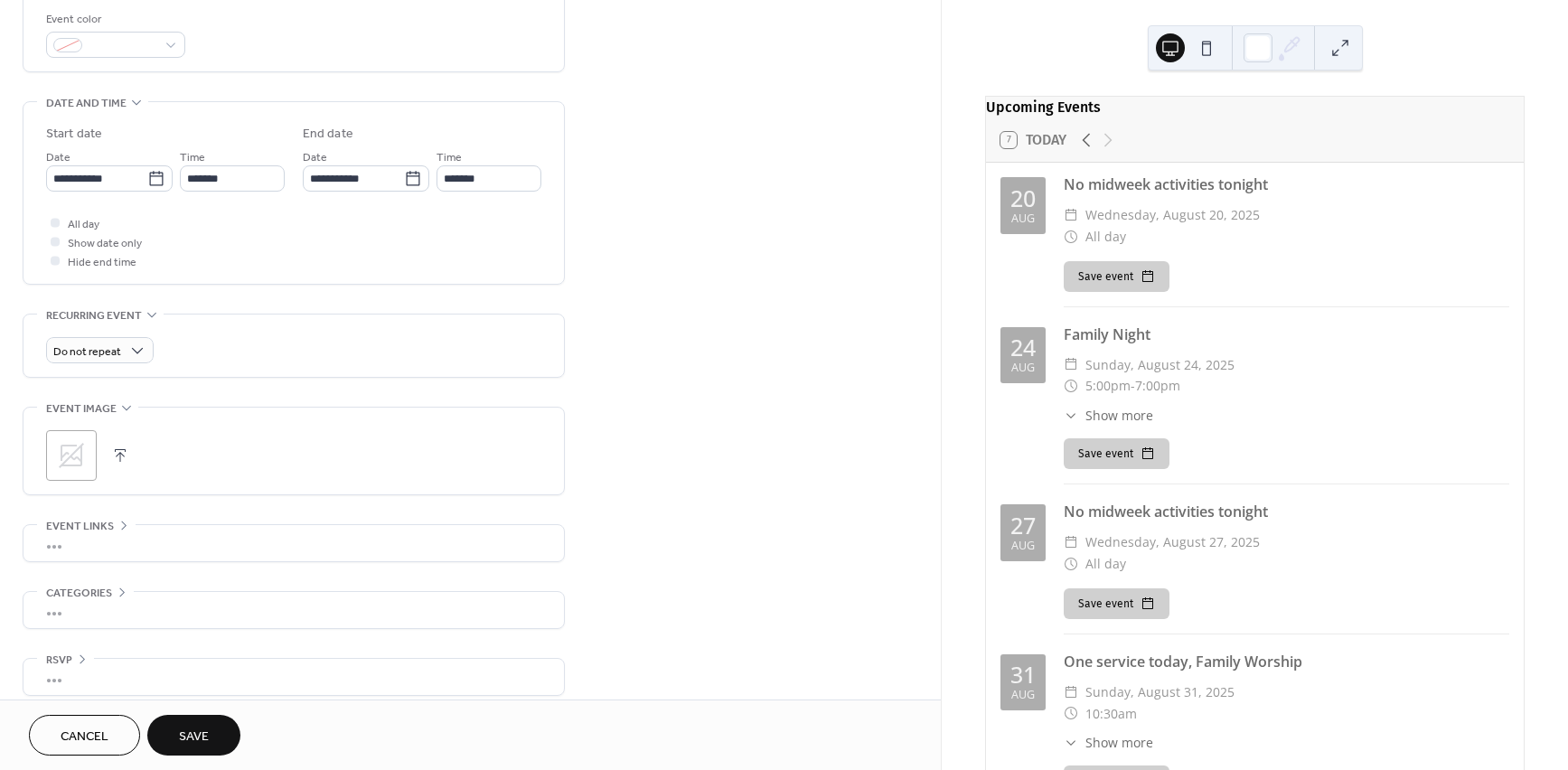 scroll, scrollTop: 483, scrollLeft: 0, axis: vertical 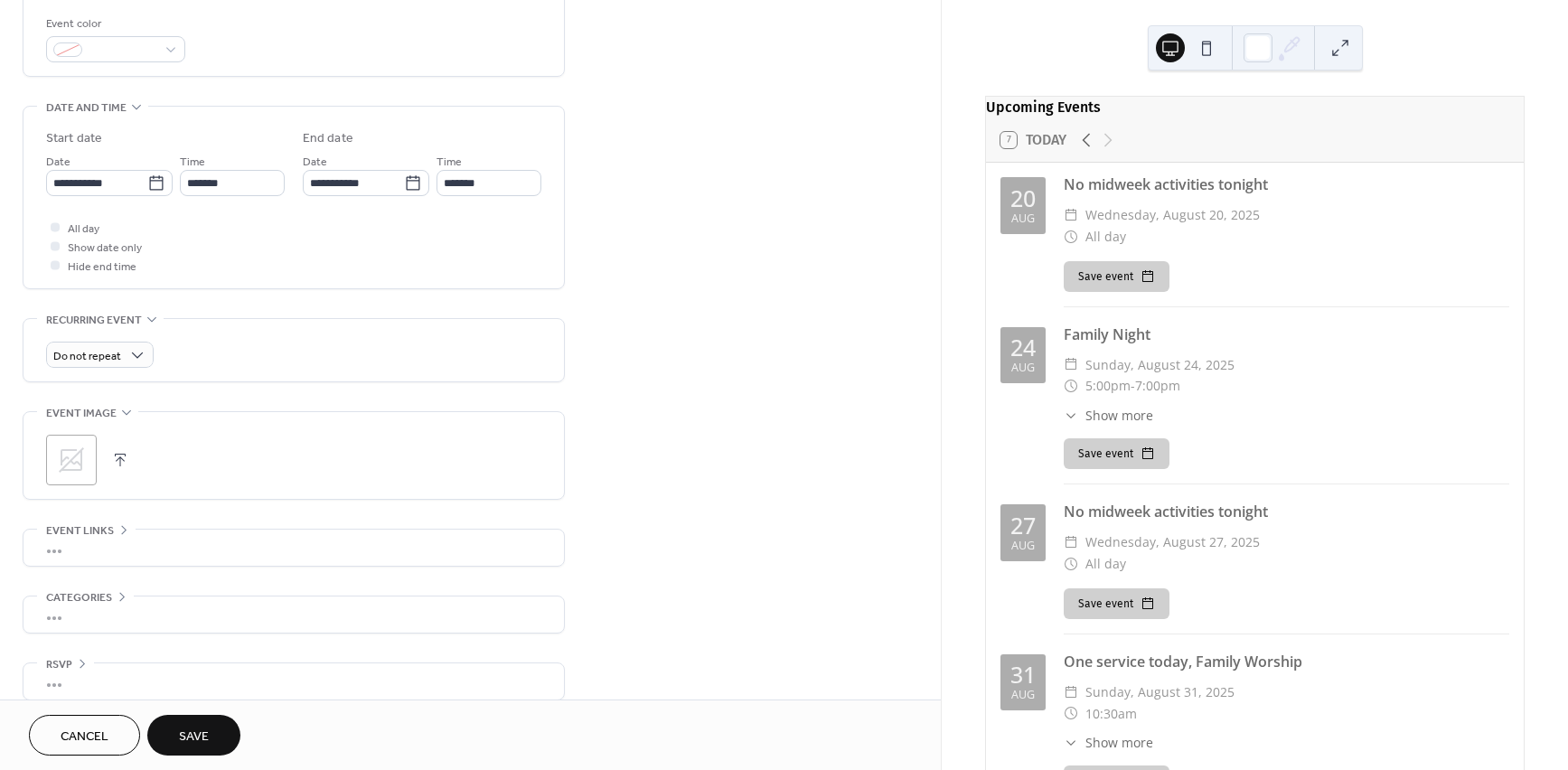 click on "Save" at bounding box center [193, 737] 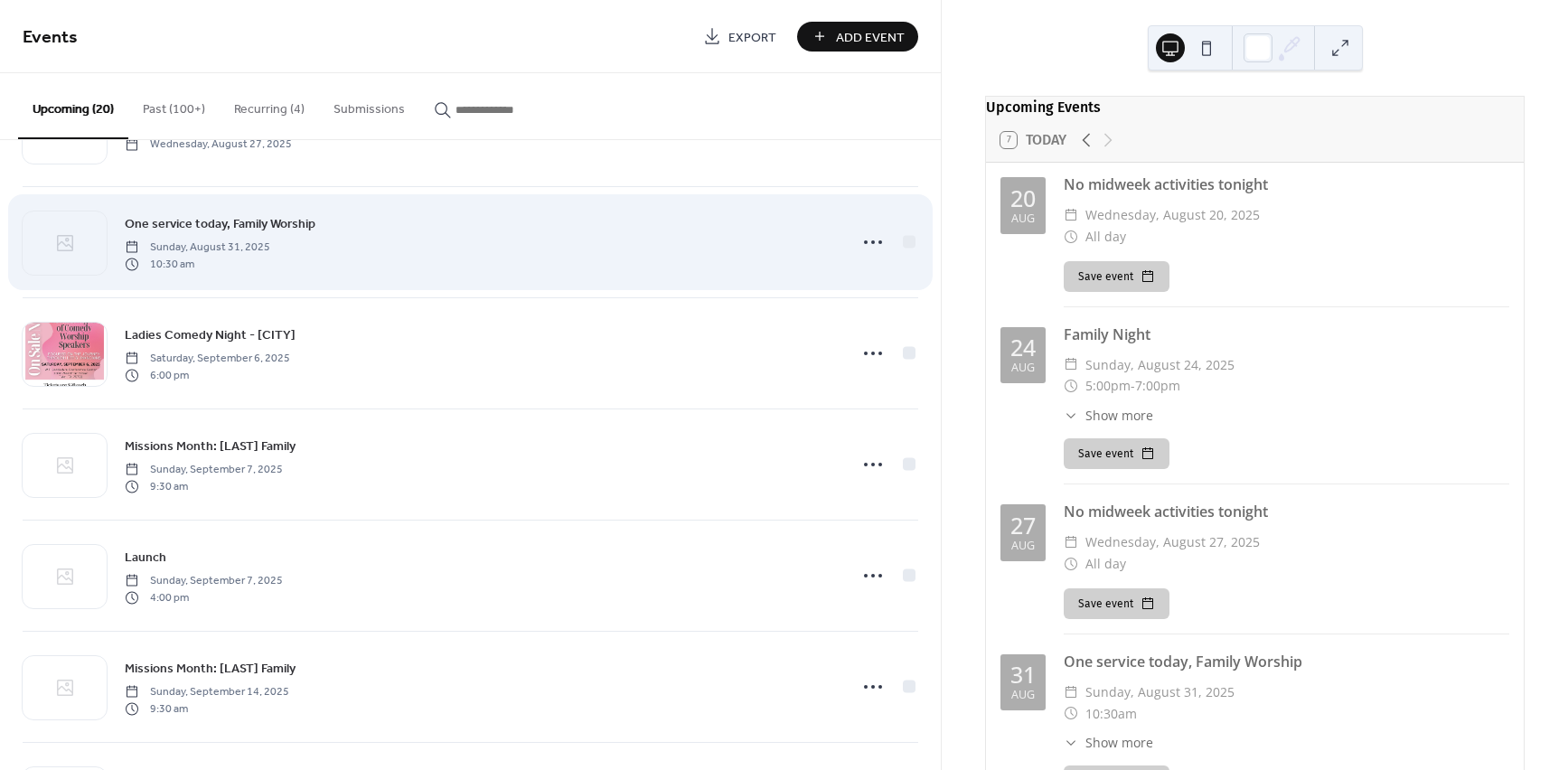 scroll, scrollTop: 831, scrollLeft: 0, axis: vertical 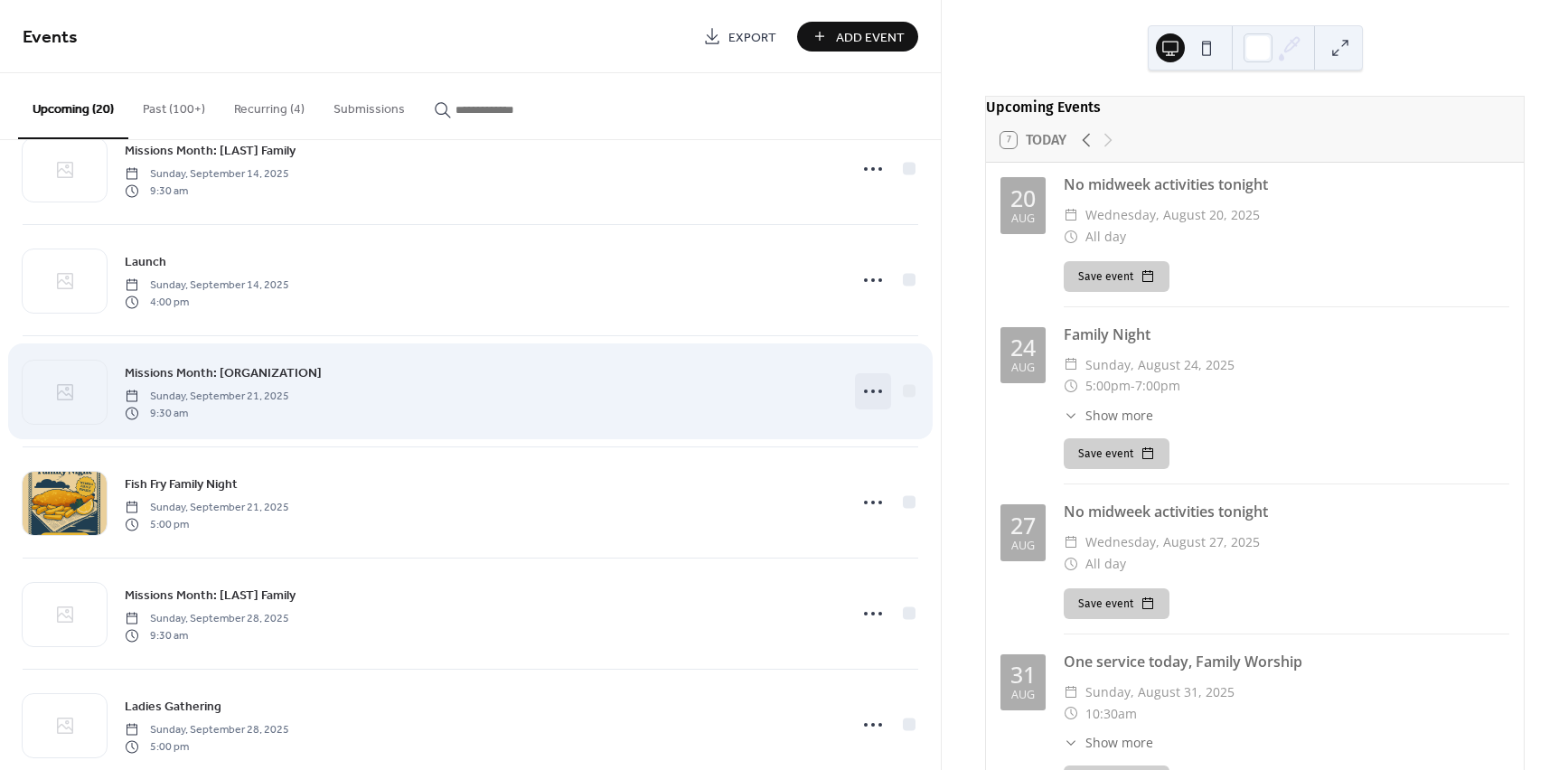 click 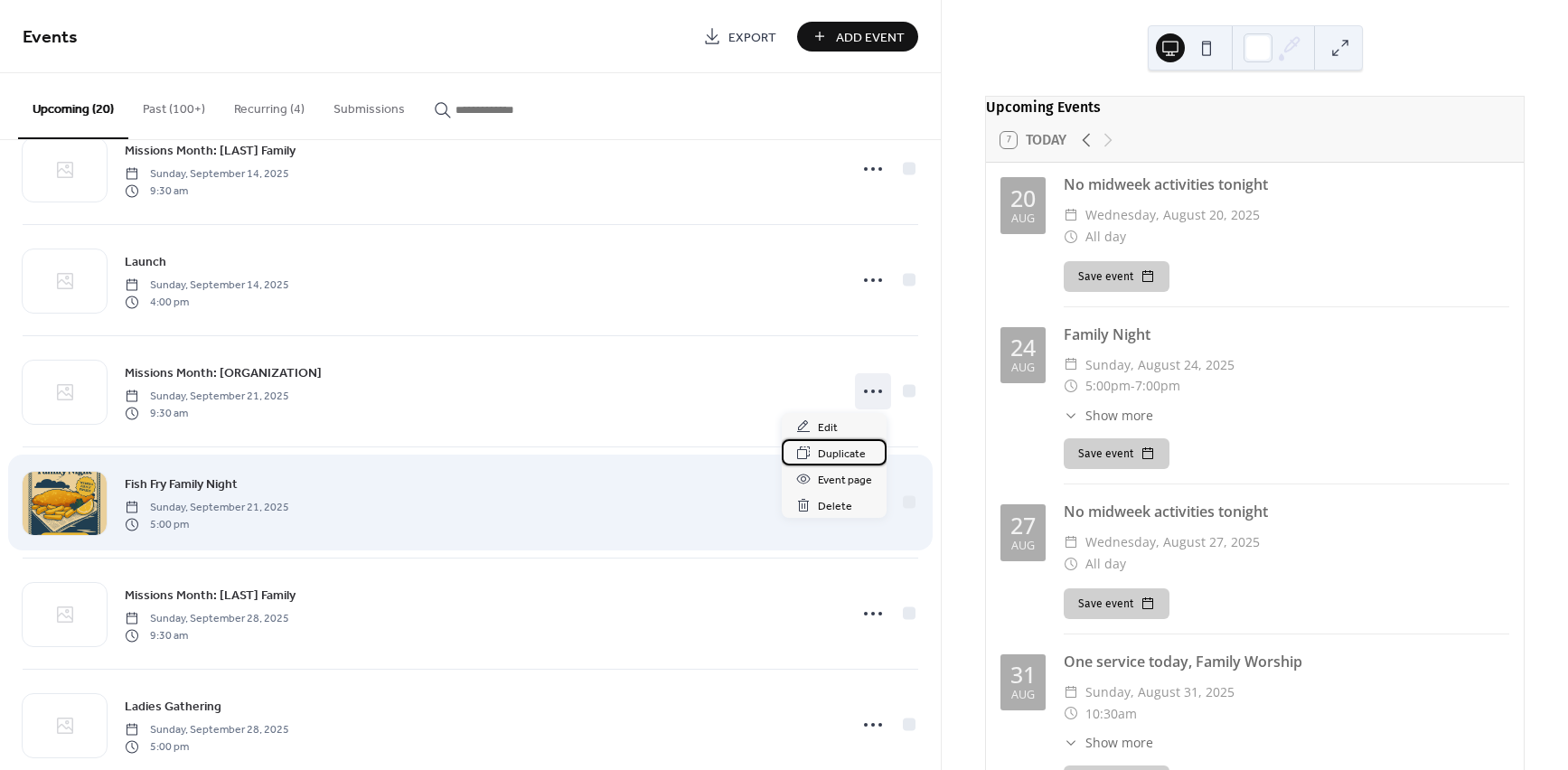 click on "Duplicate" at bounding box center [841, 454] 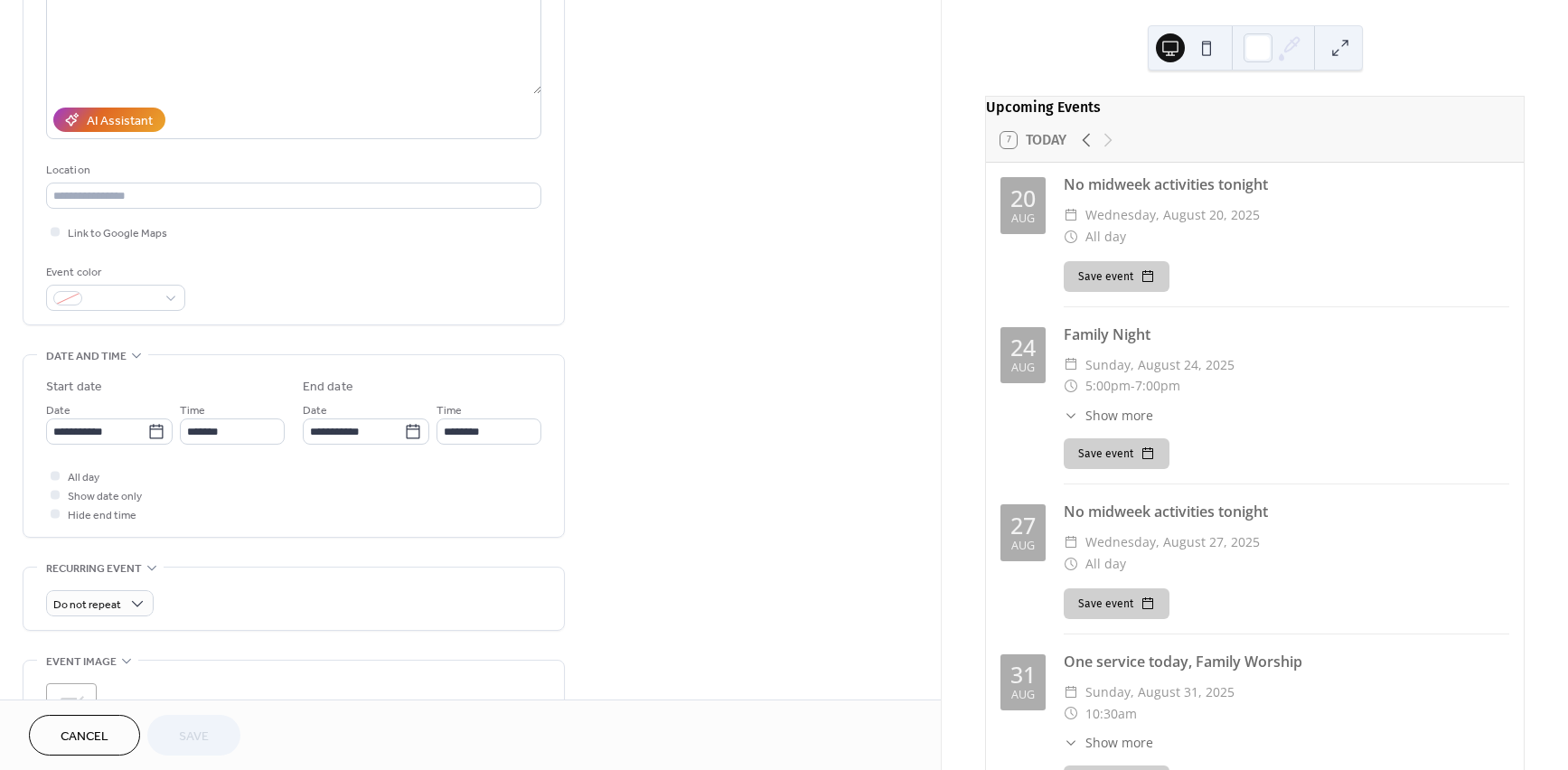 scroll, scrollTop: 235, scrollLeft: 0, axis: vertical 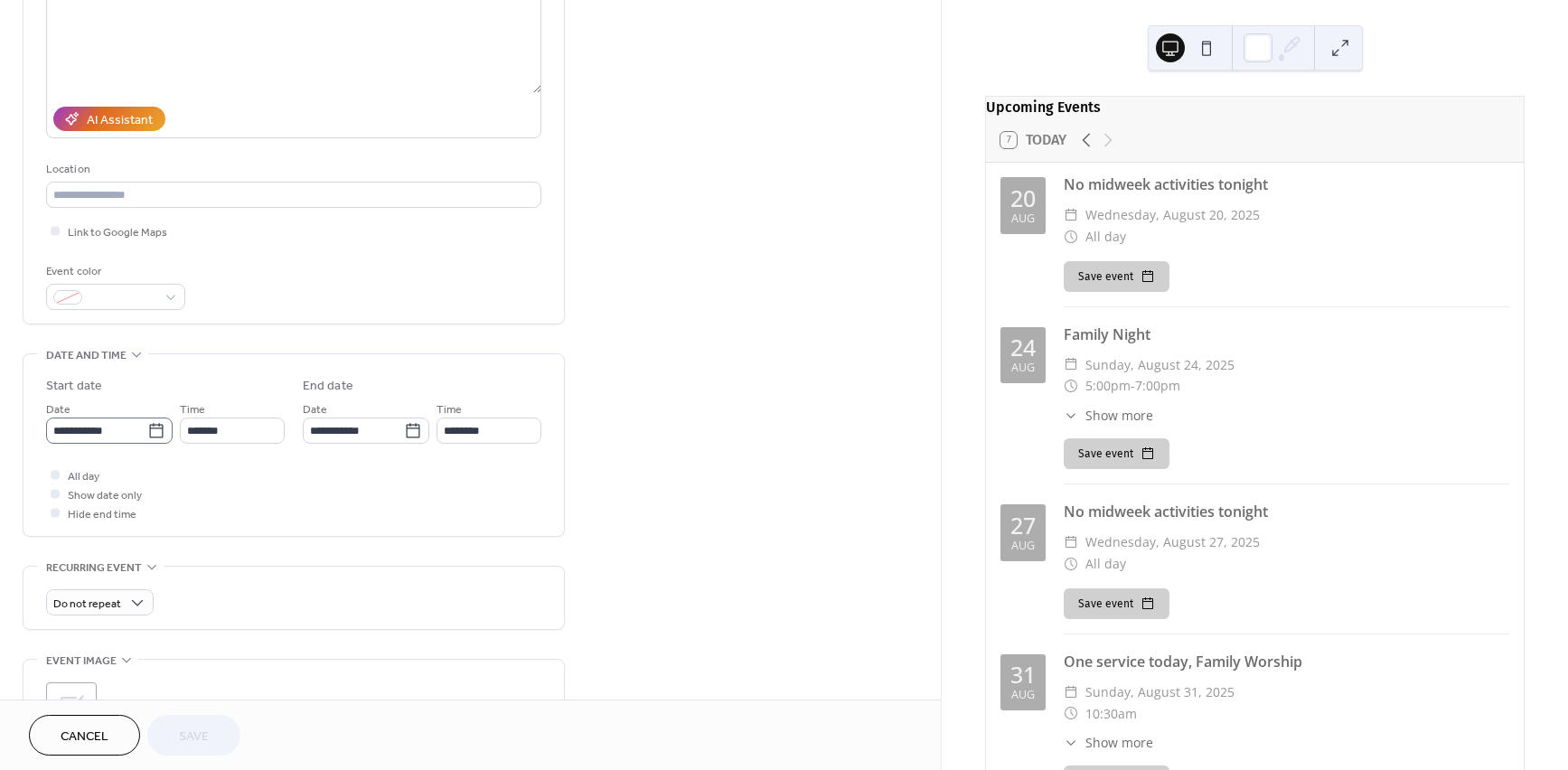 click 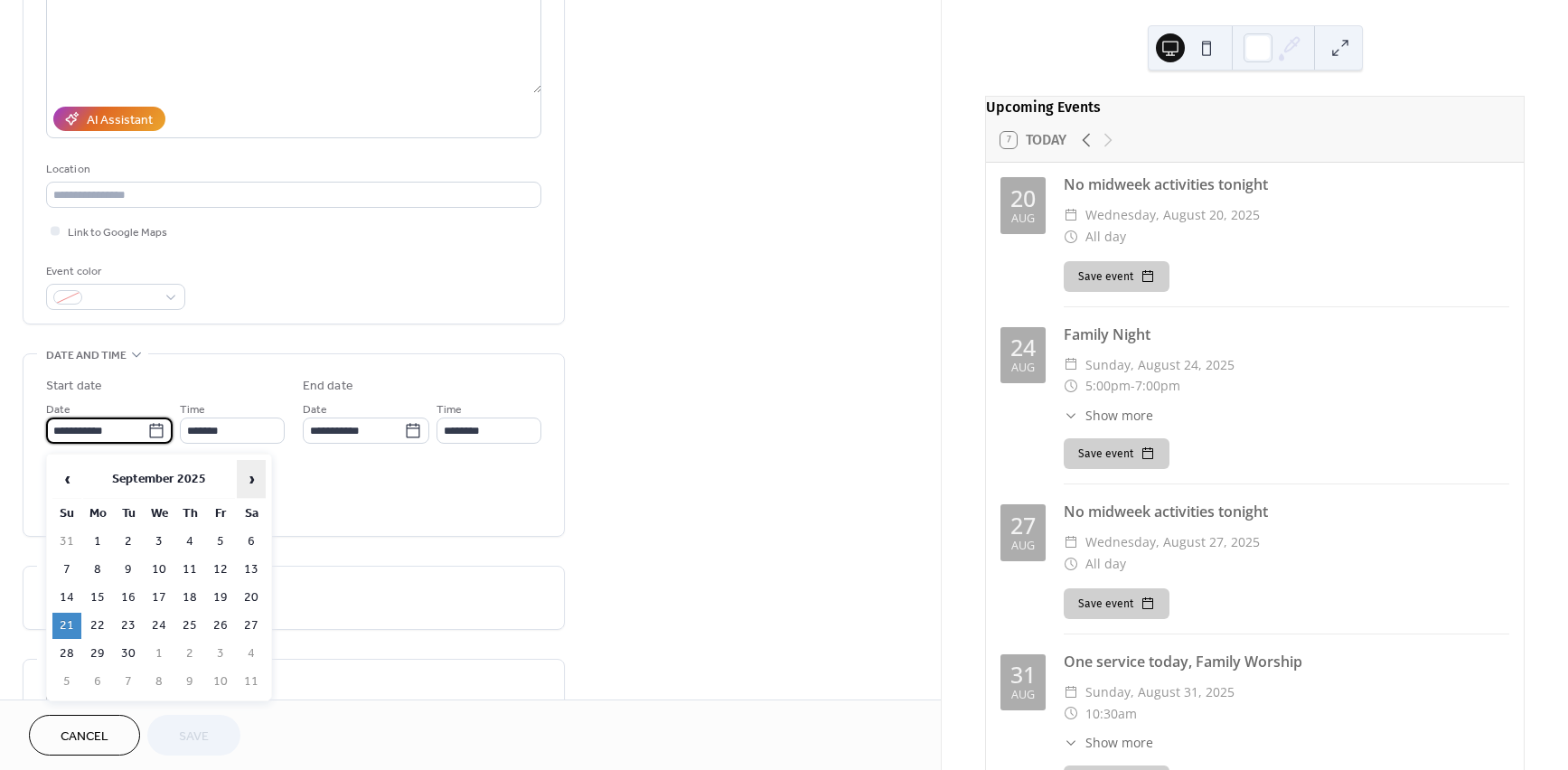 click on "›" at bounding box center [251, 479] 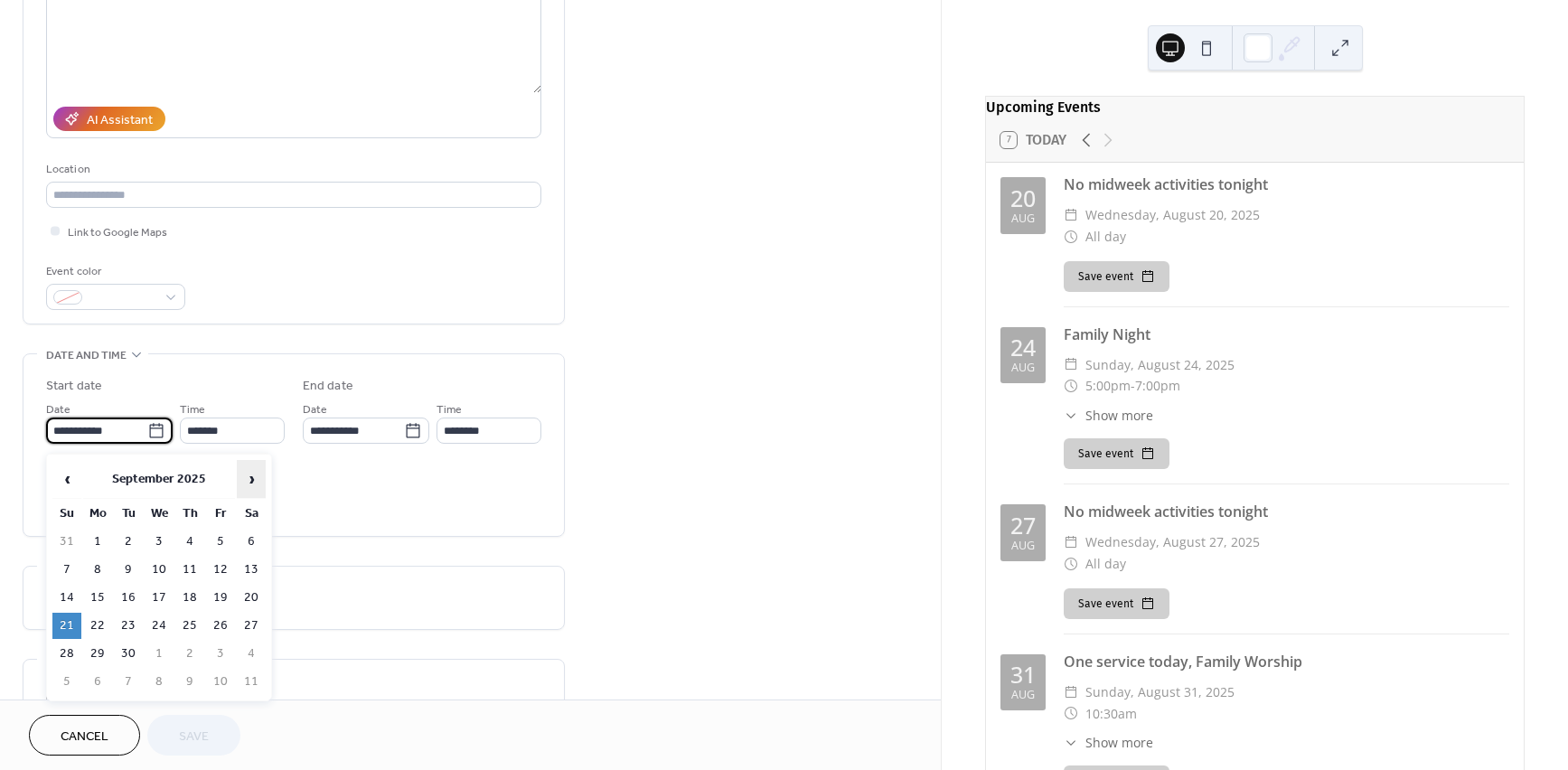 click on "›" at bounding box center [251, 479] 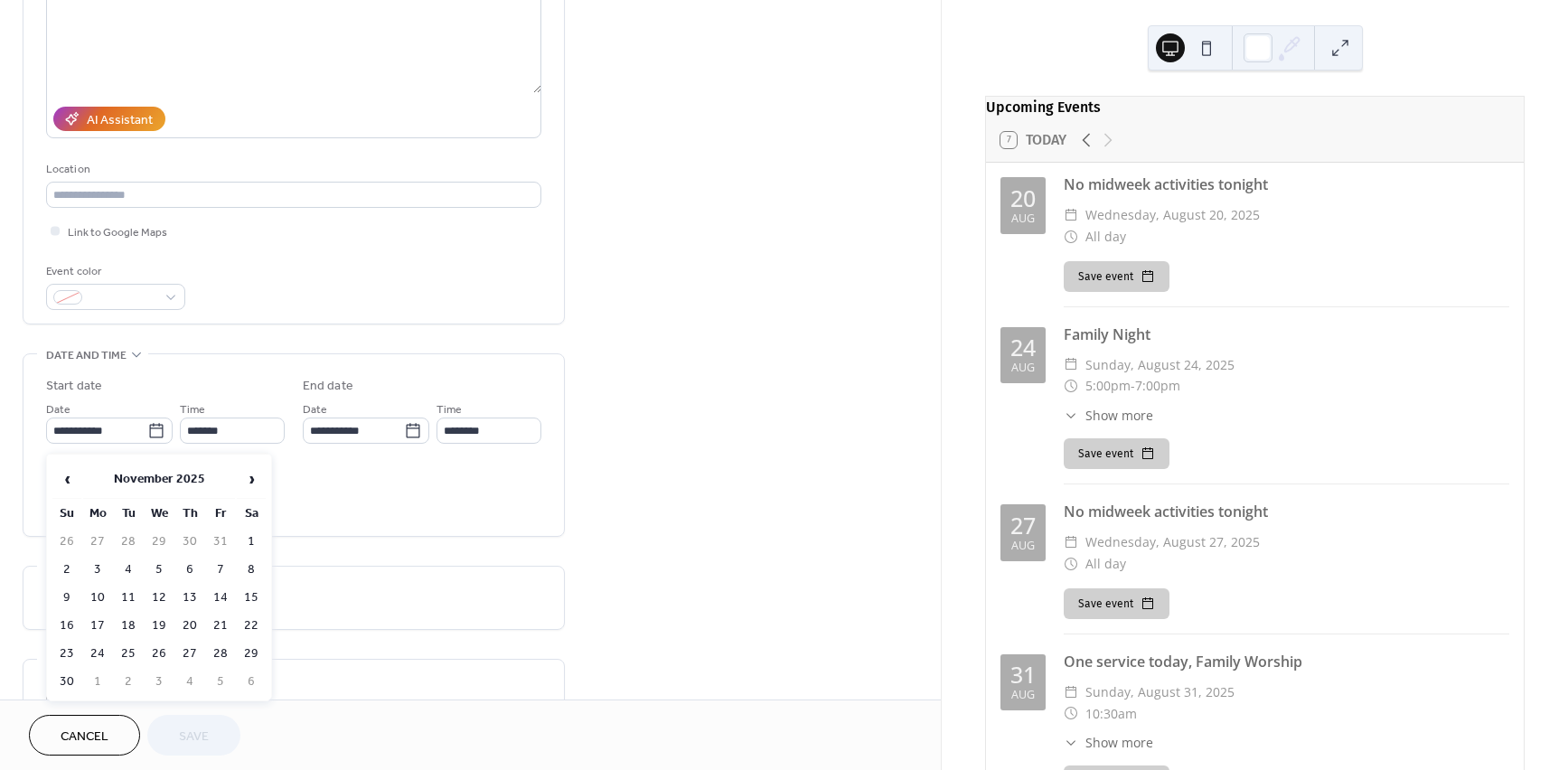 click on "2" at bounding box center (67, 569) 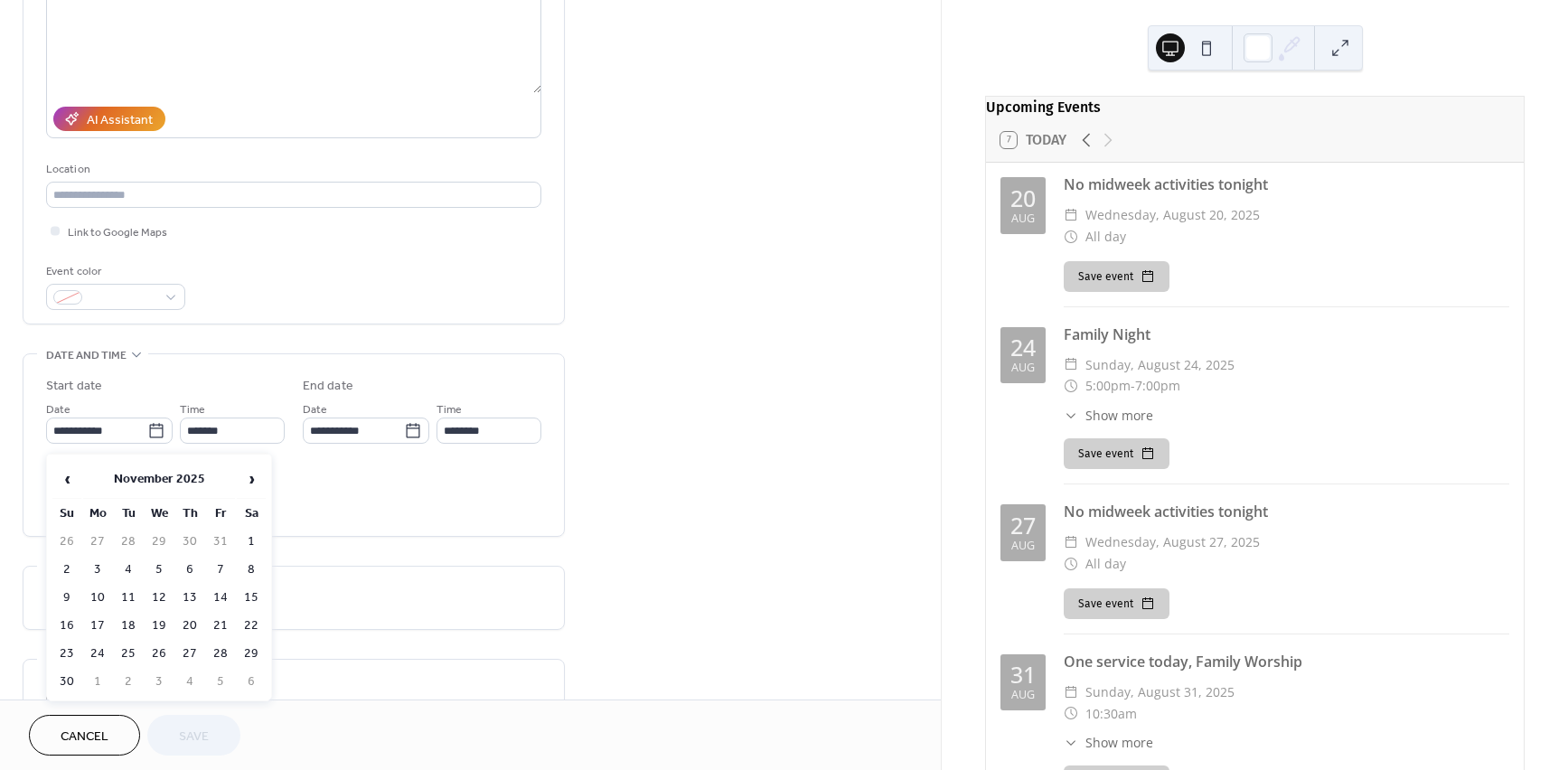 type on "**********" 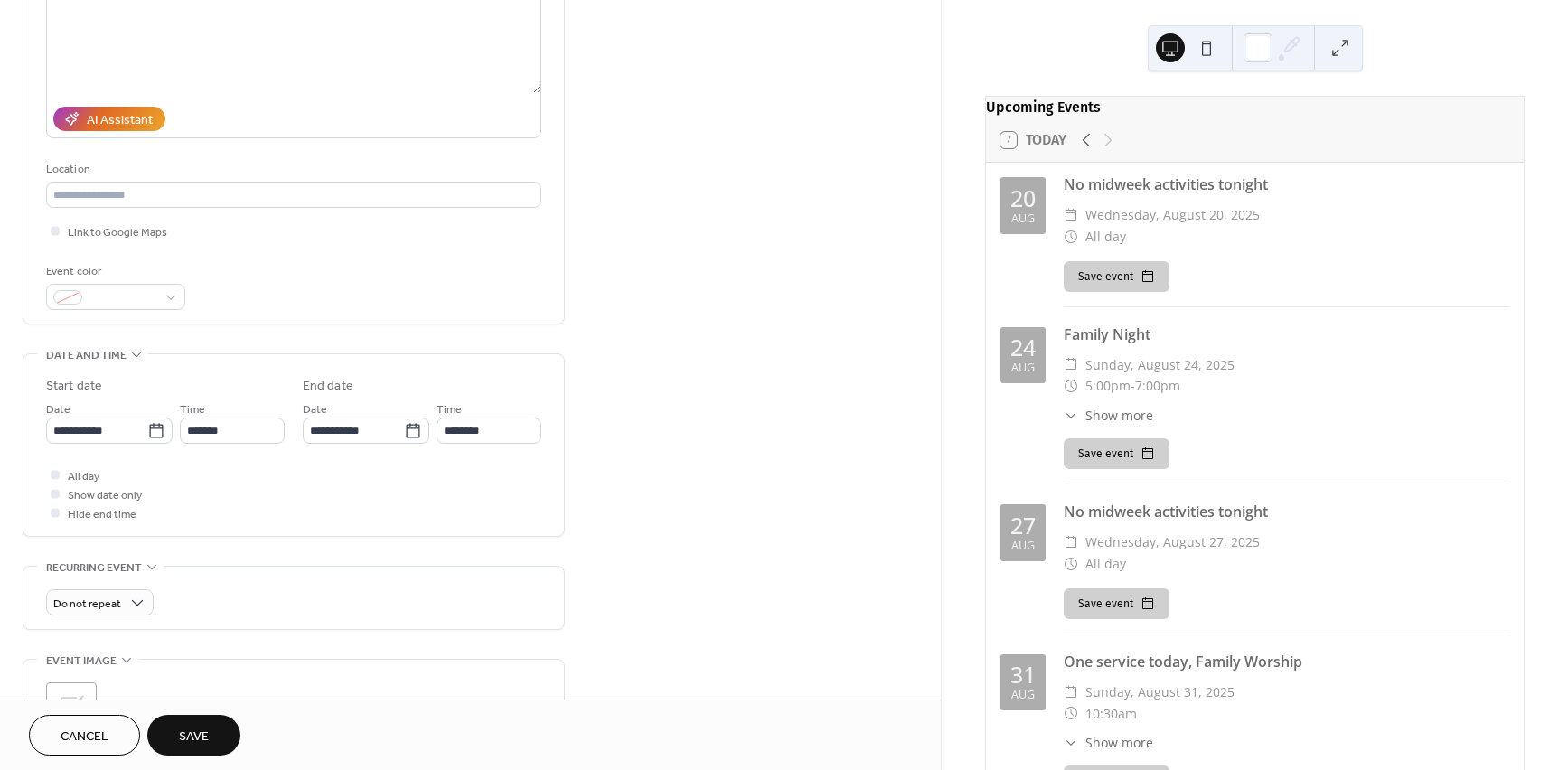 click on "Save" at bounding box center (193, 737) 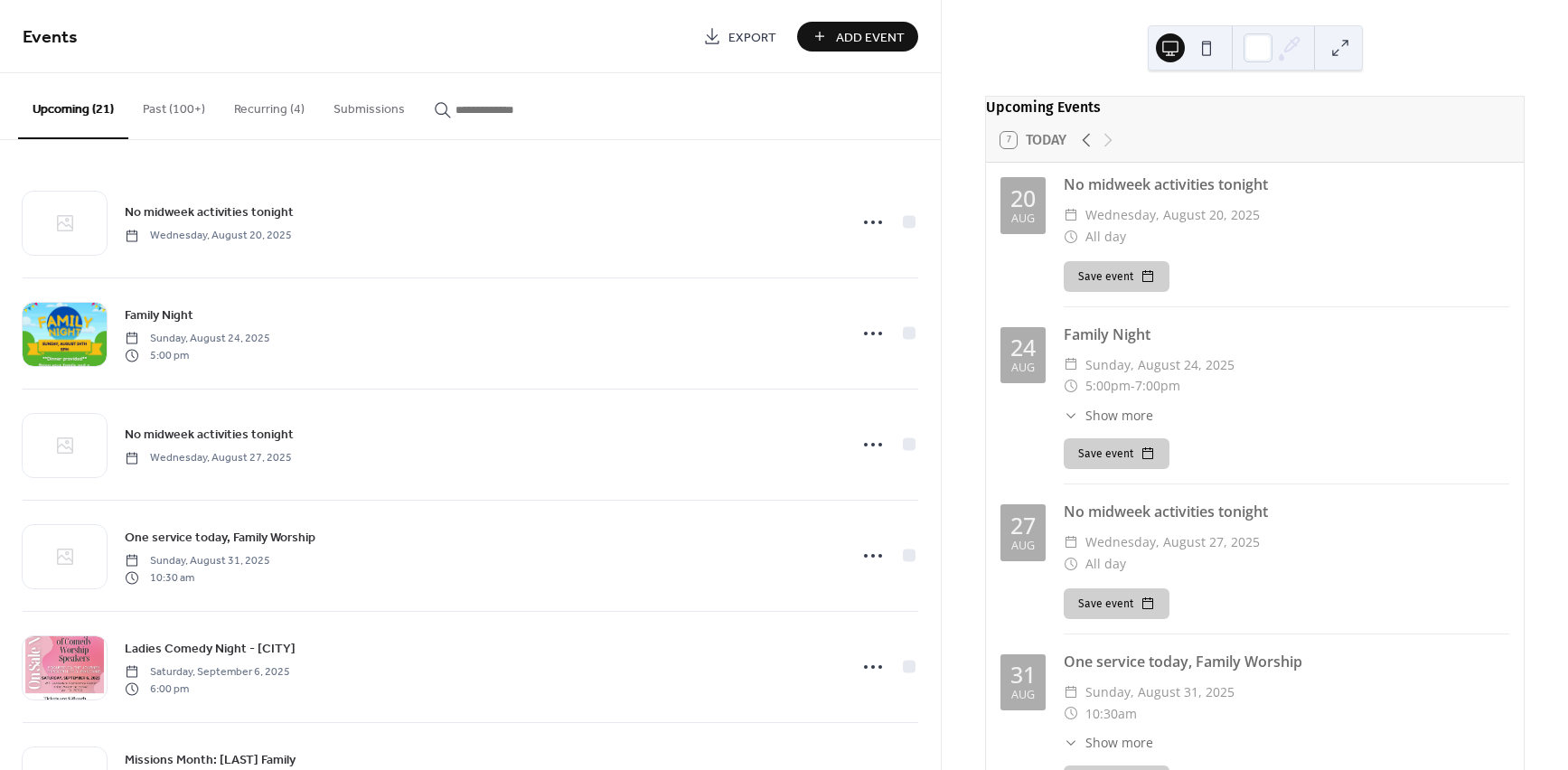 click on "Add Event" at bounding box center [858, 36] 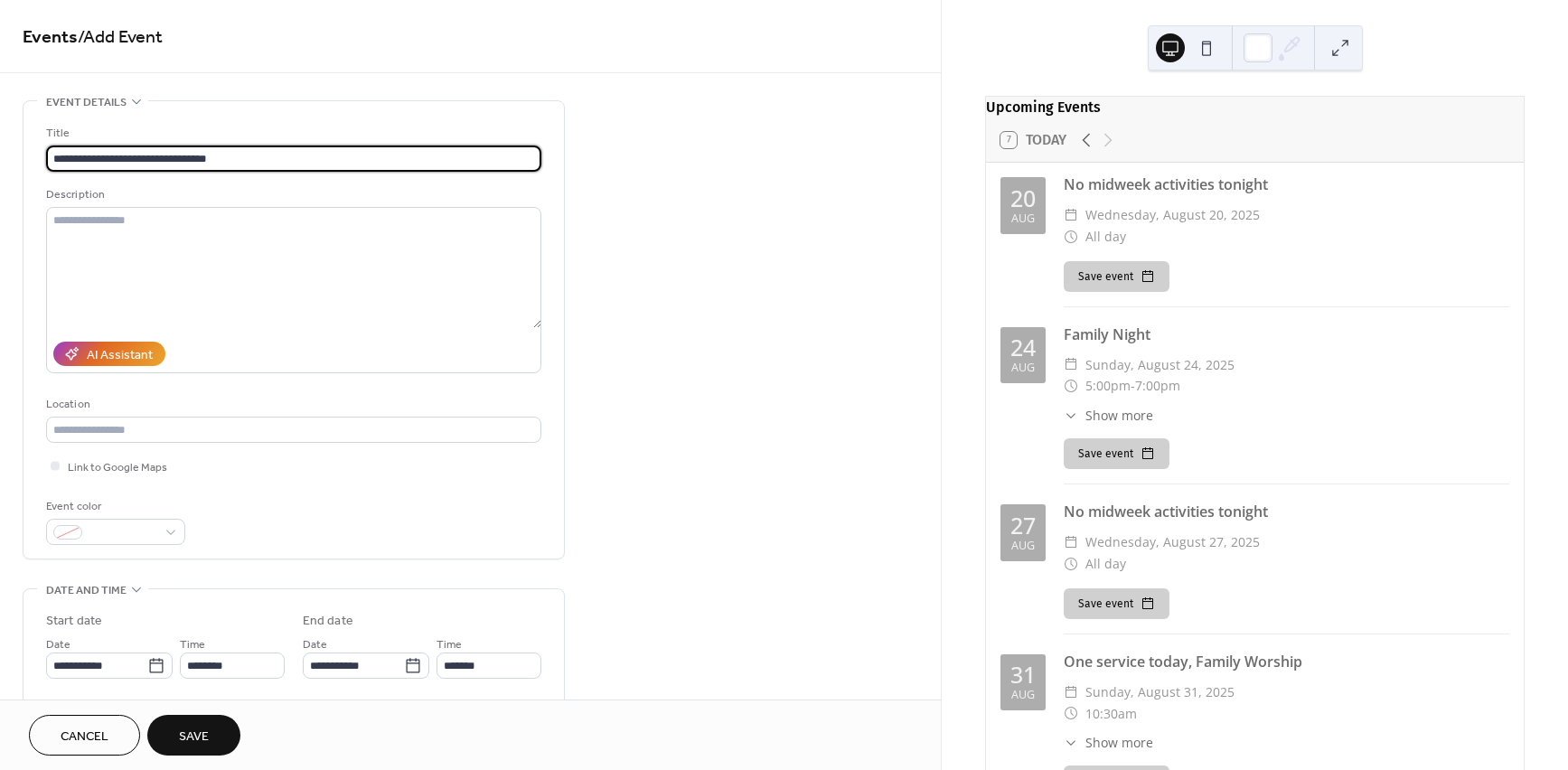 drag, startPoint x: 226, startPoint y: 117, endPoint x: 102, endPoint y: 158, distance: 130.60245 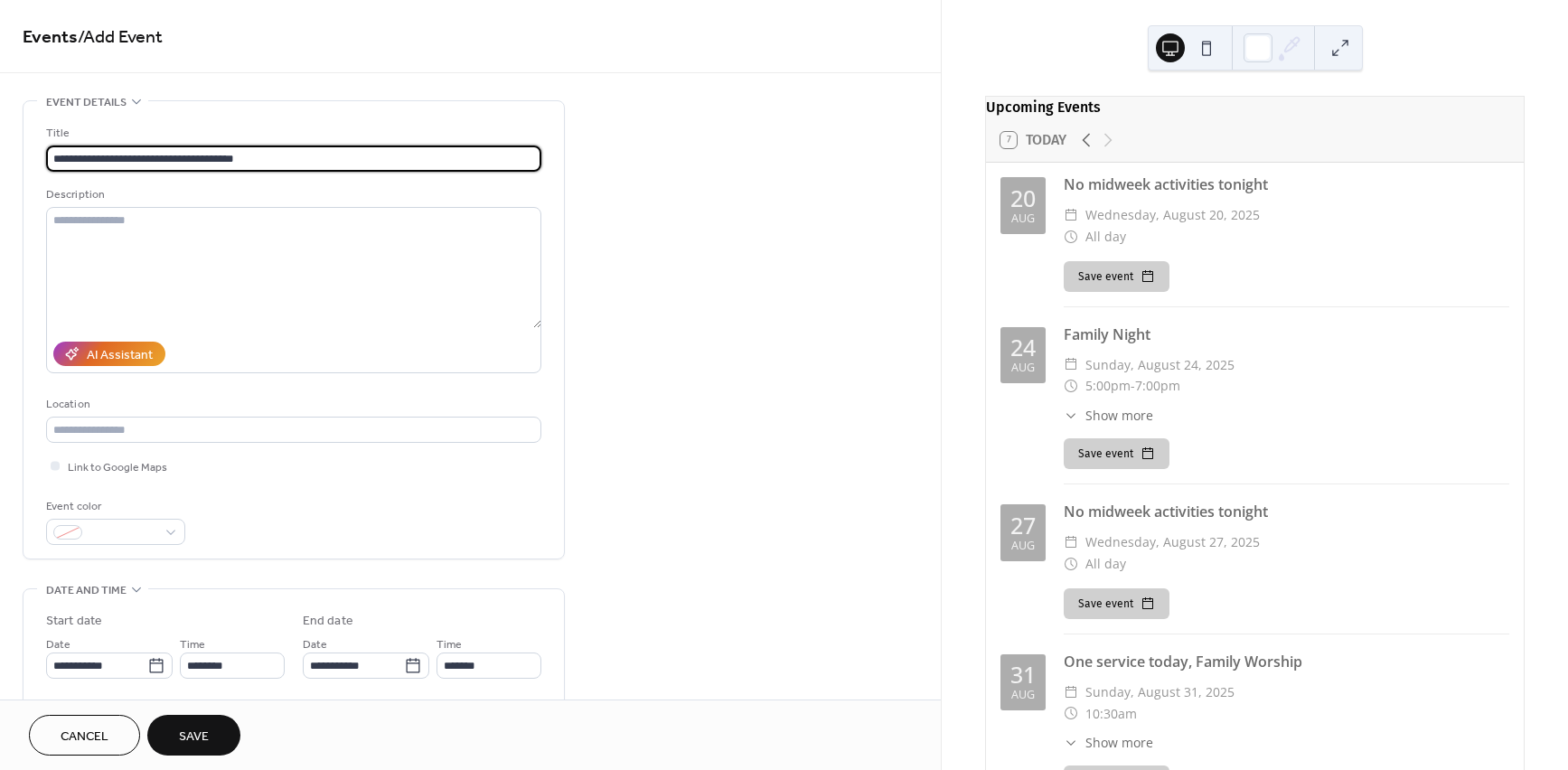 click on "**********" at bounding box center [294, 158] 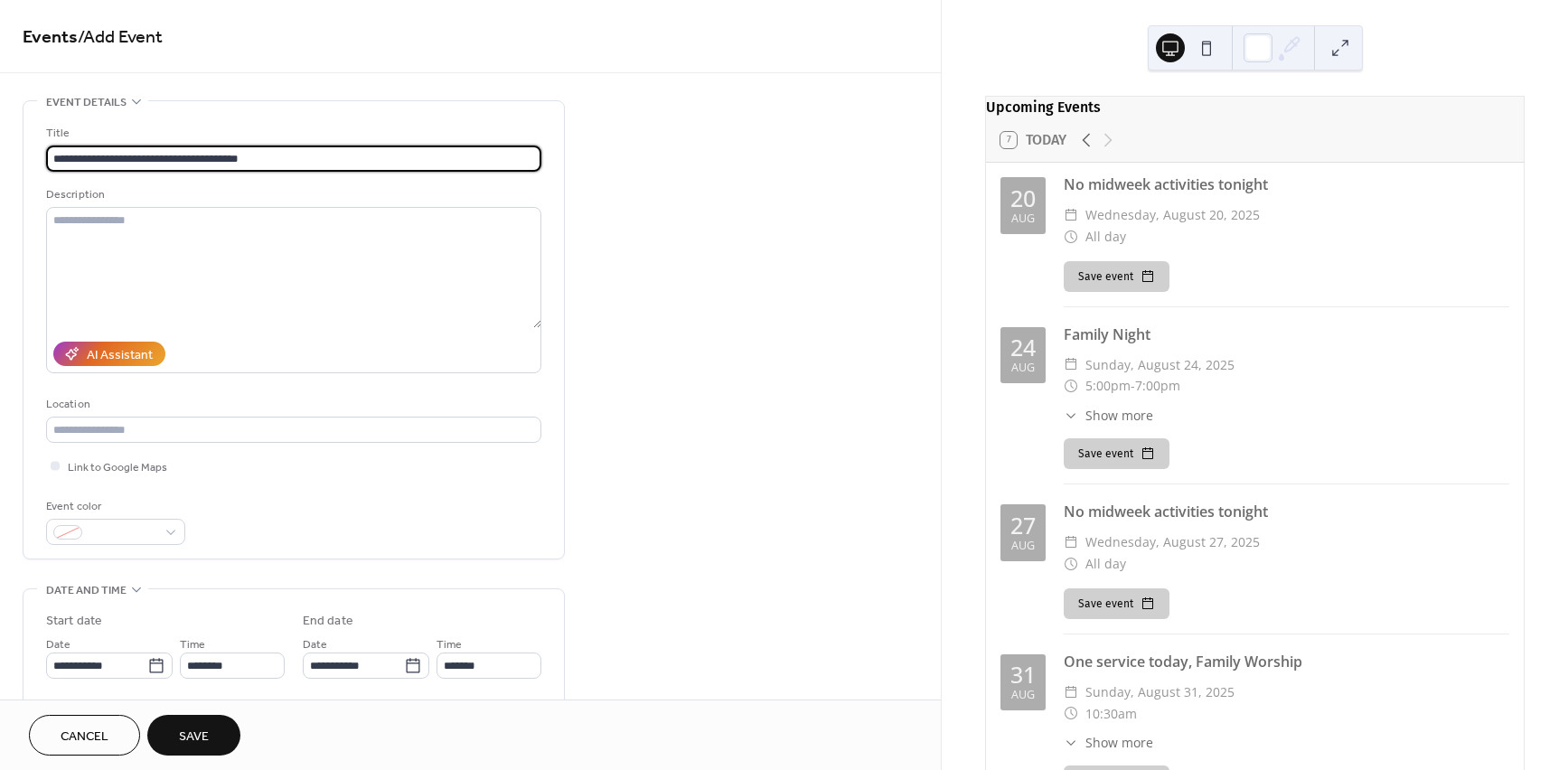 click on "**********" at bounding box center (294, 158) 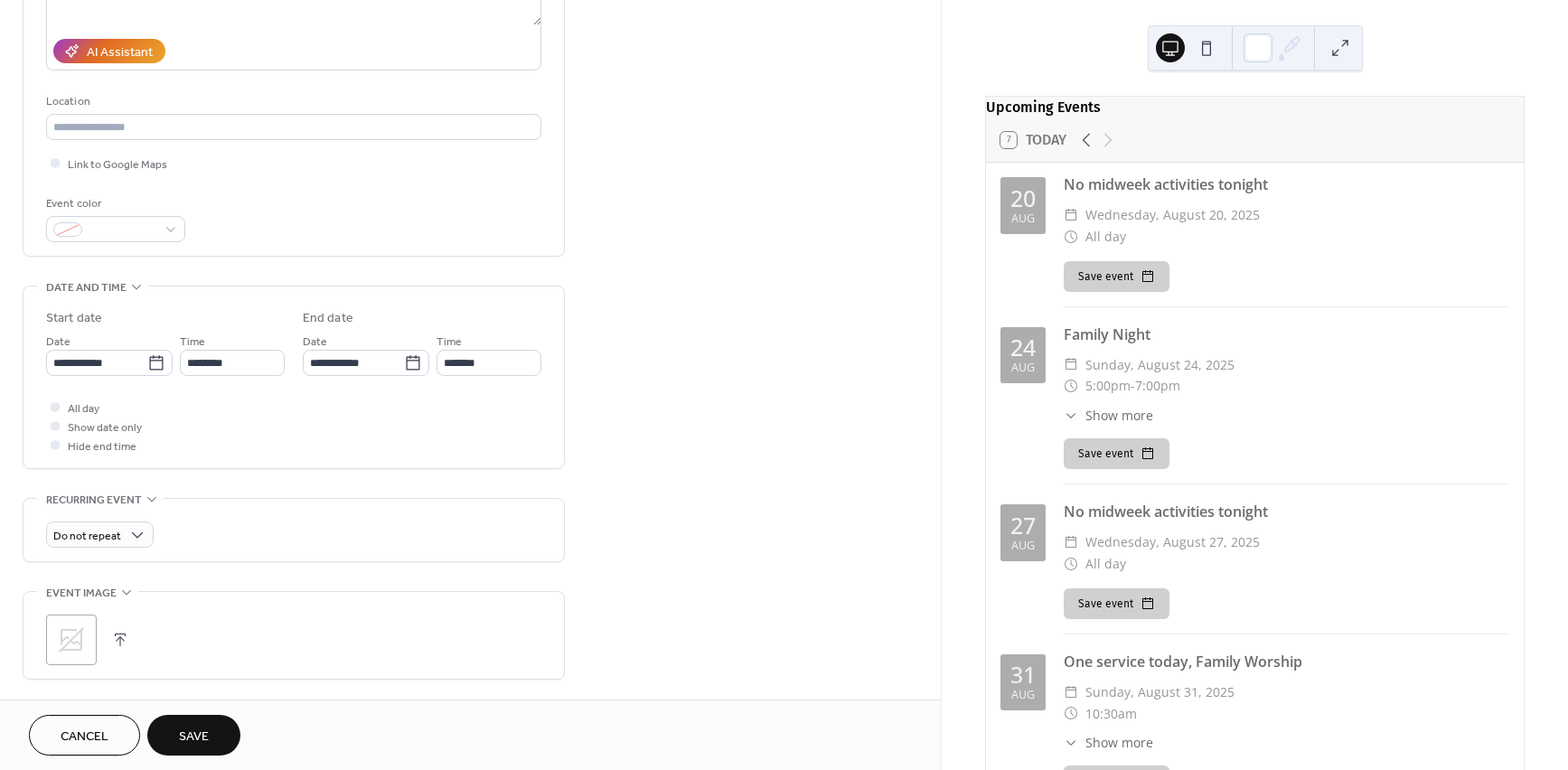 scroll, scrollTop: 305, scrollLeft: 0, axis: vertical 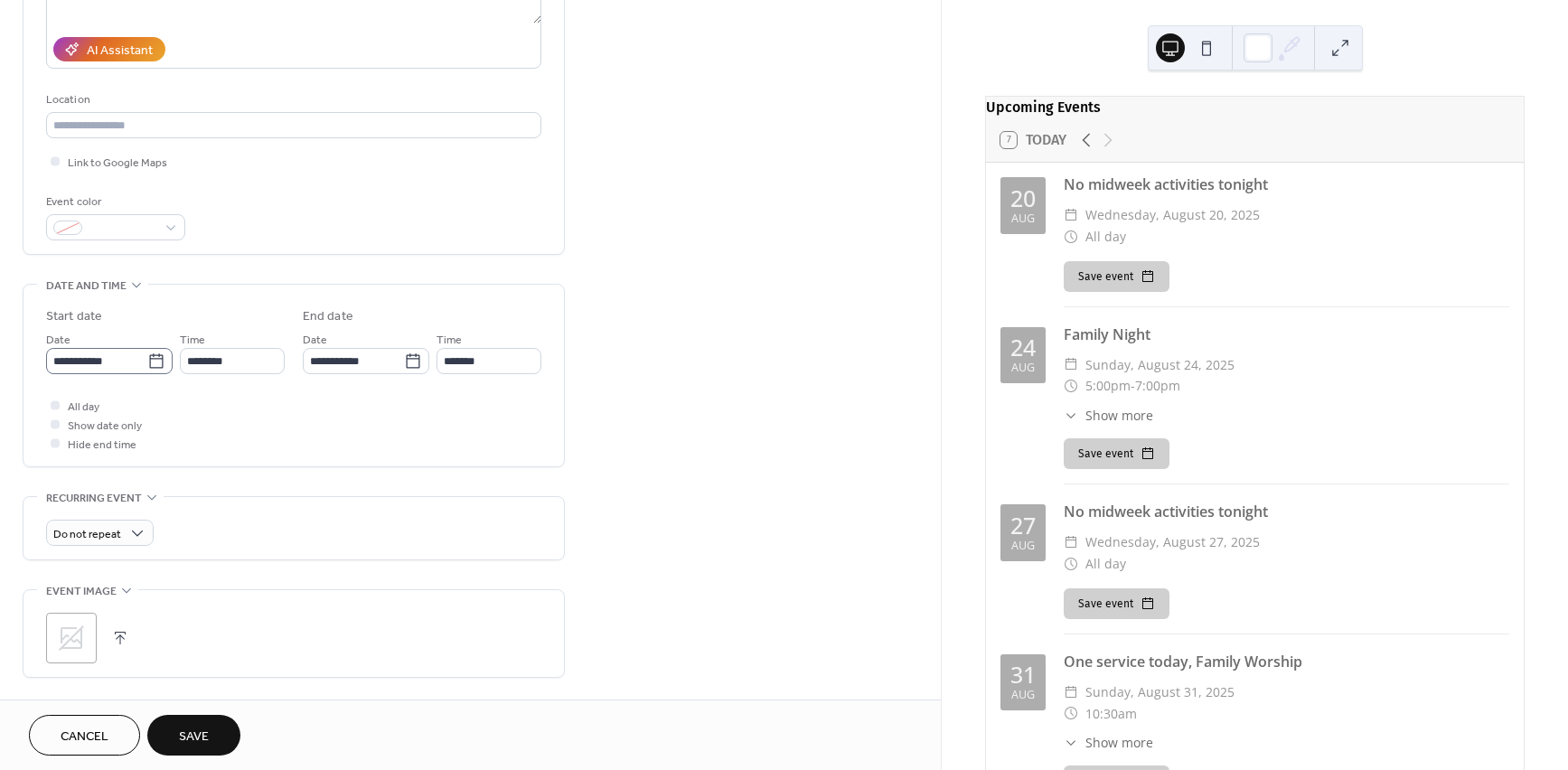 type on "**********" 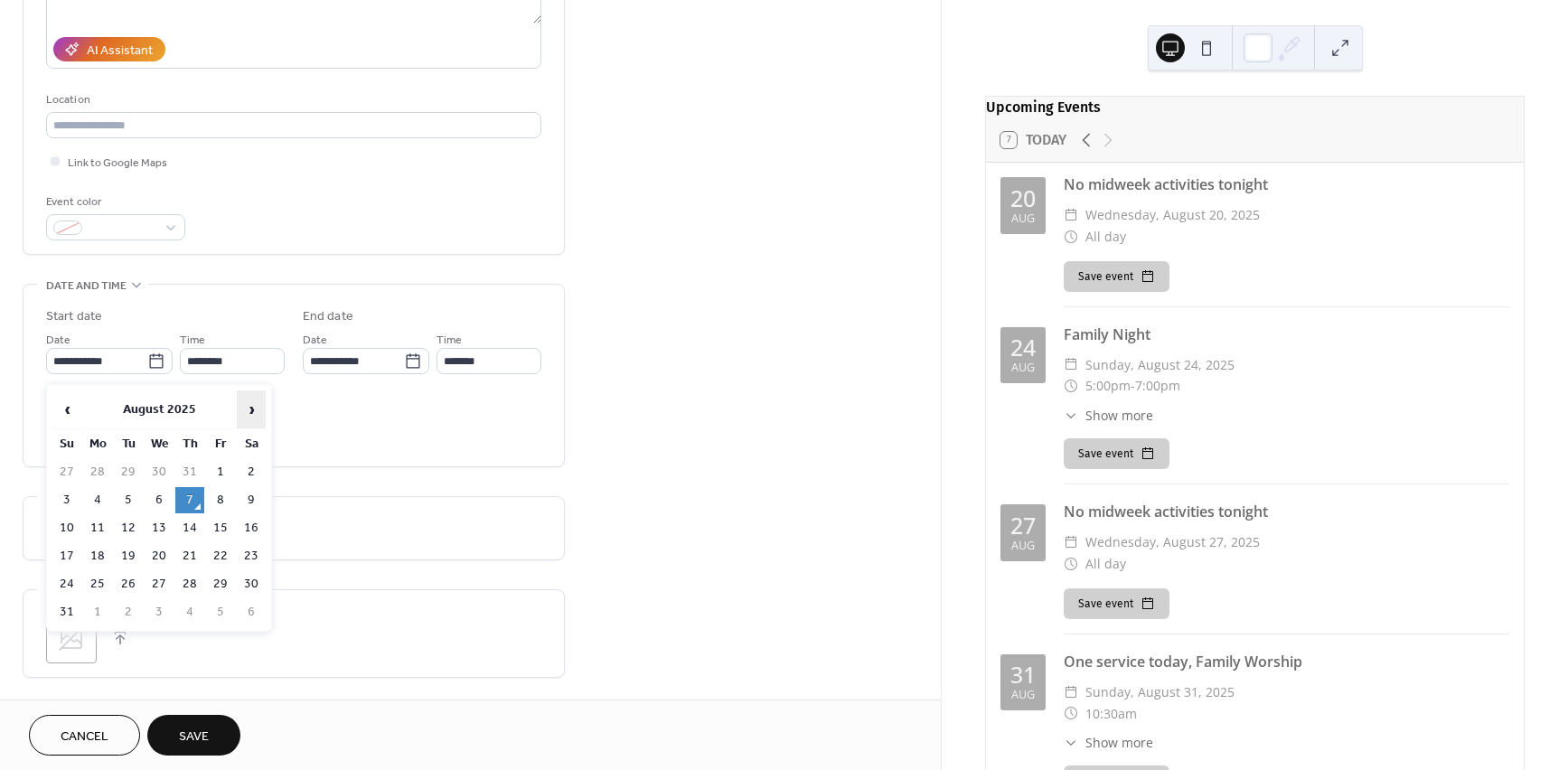 click on "›" at bounding box center [251, 409] 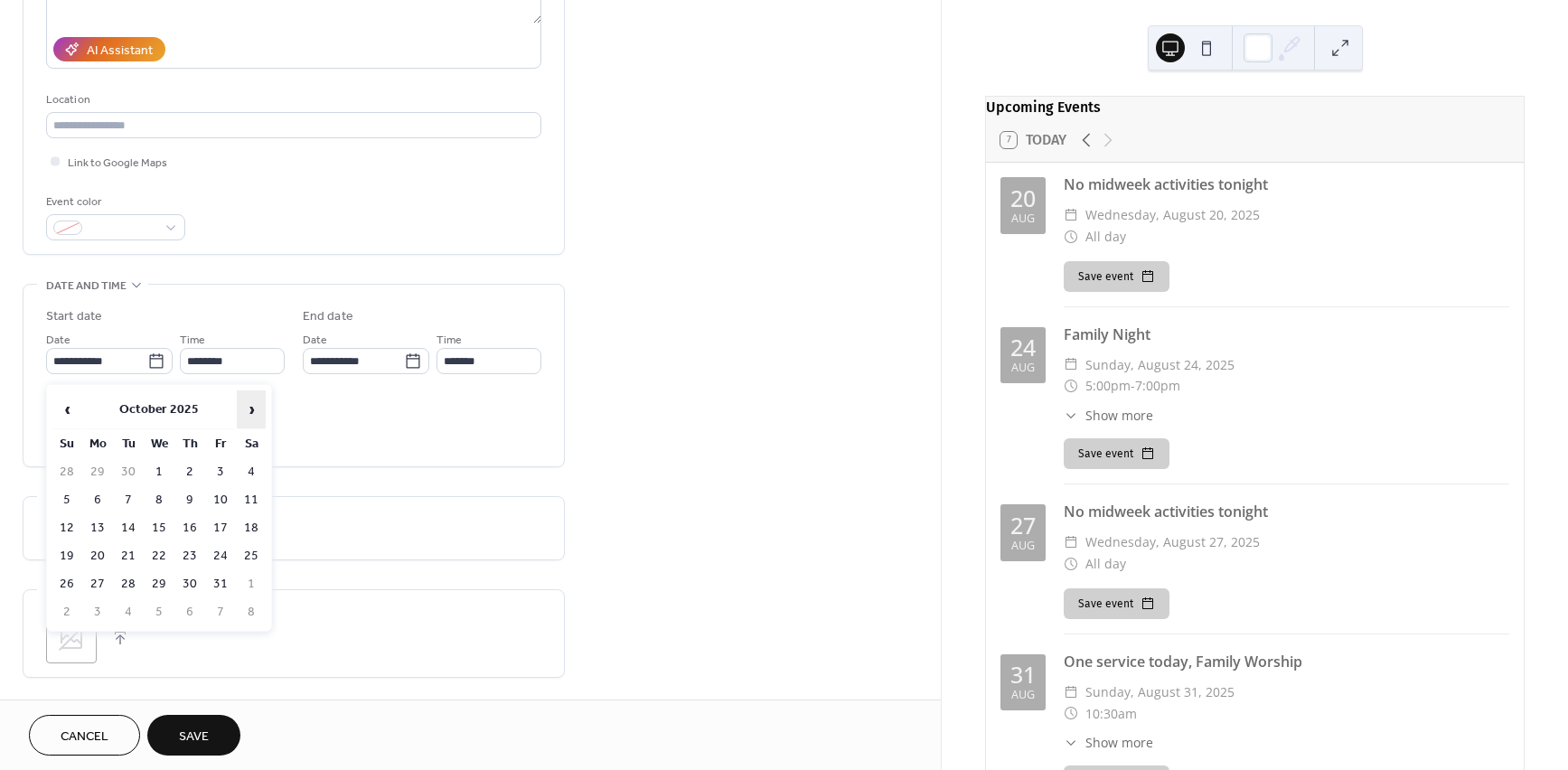 click on "›" at bounding box center [251, 409] 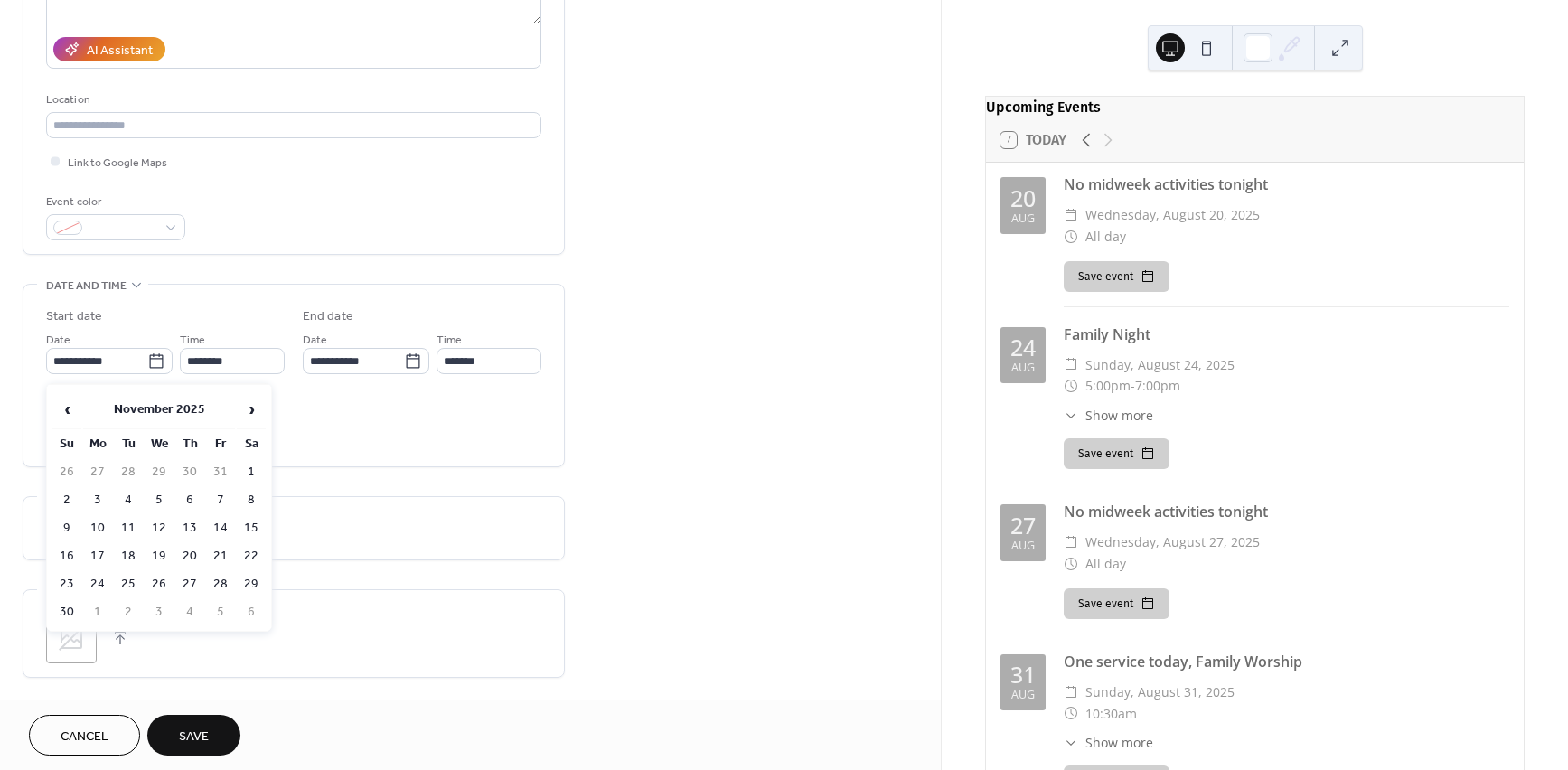 click on "9" at bounding box center (67, 528) 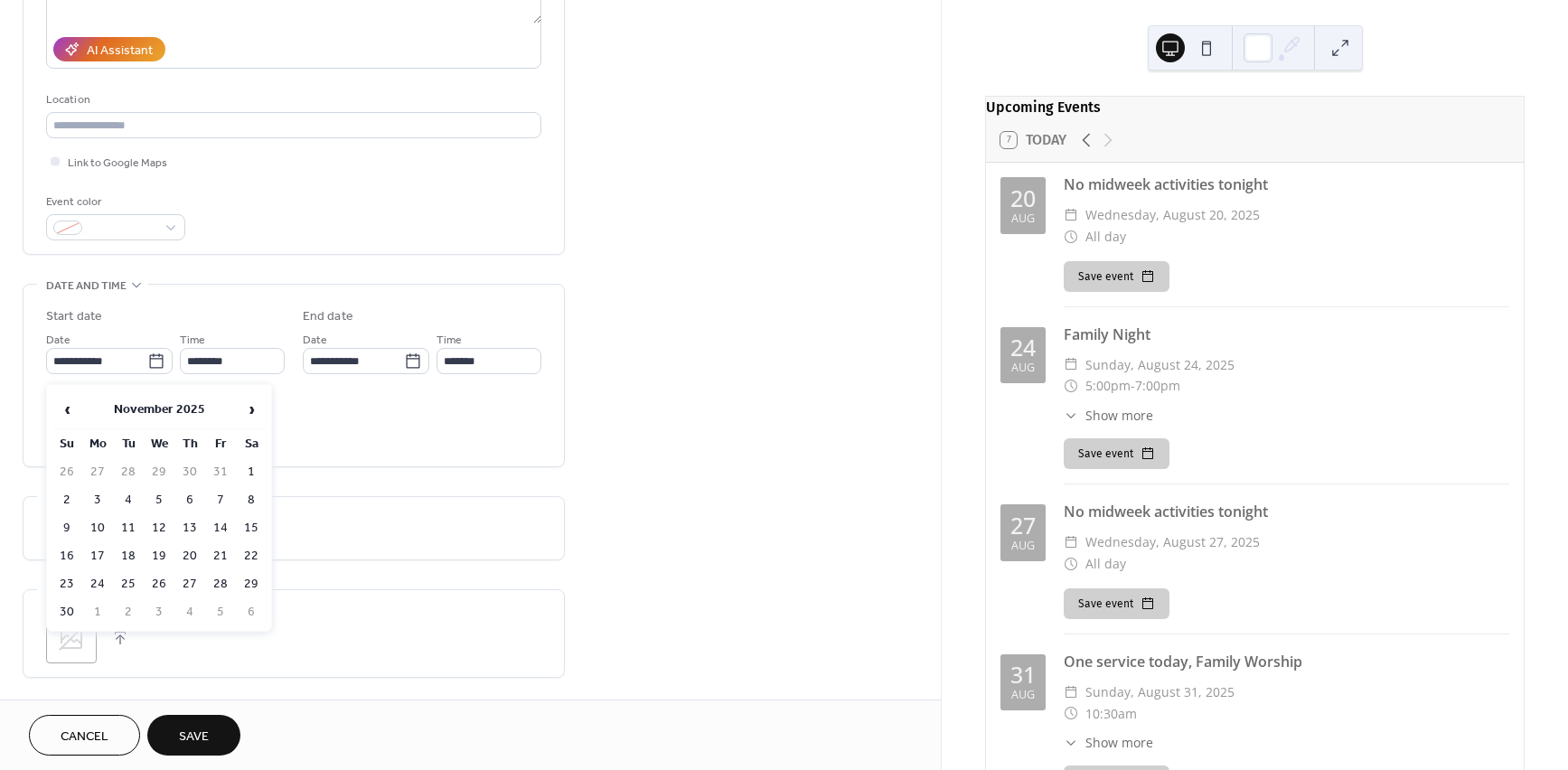 type on "**********" 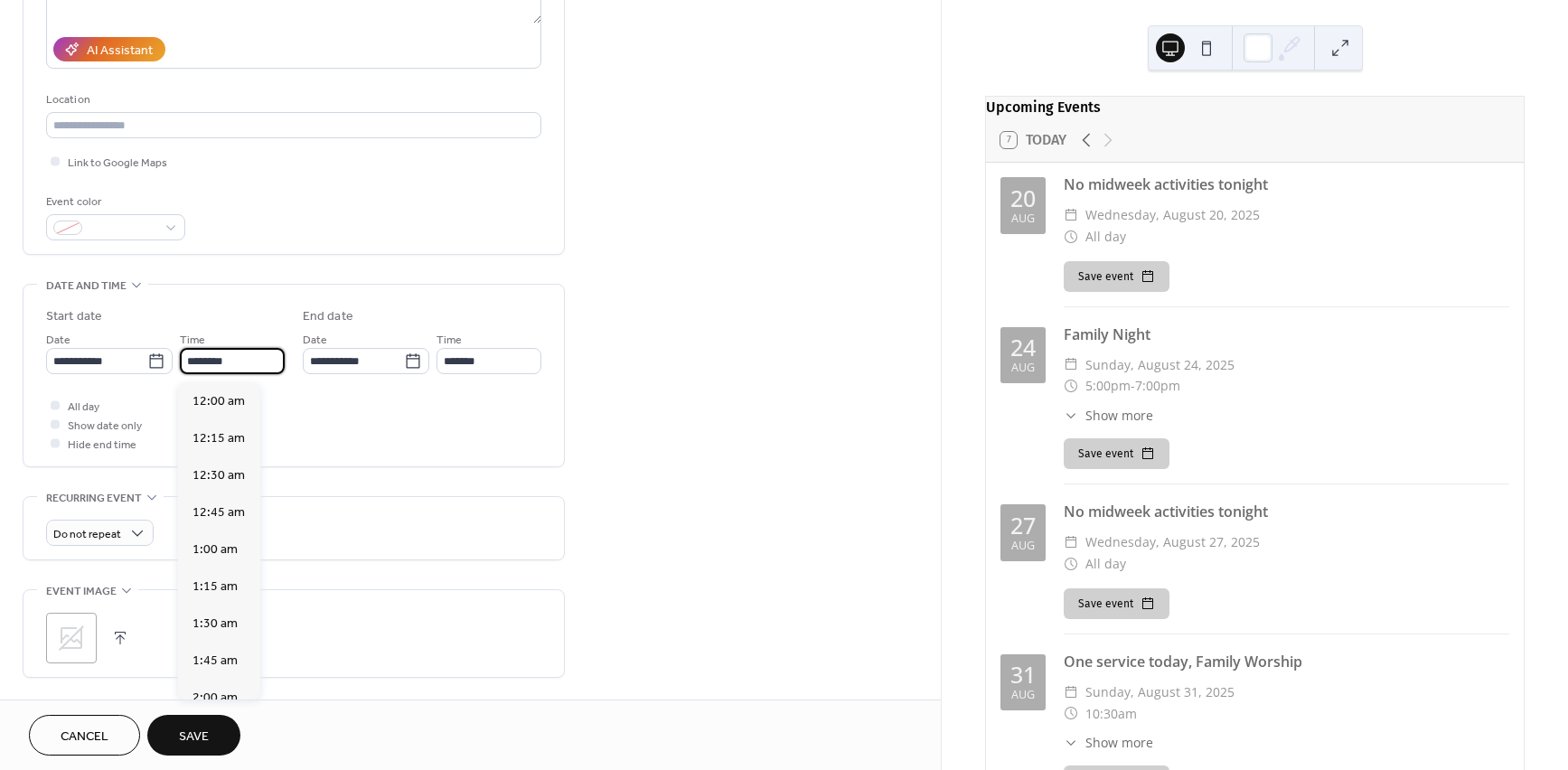 click on "********" at bounding box center (232, 361) 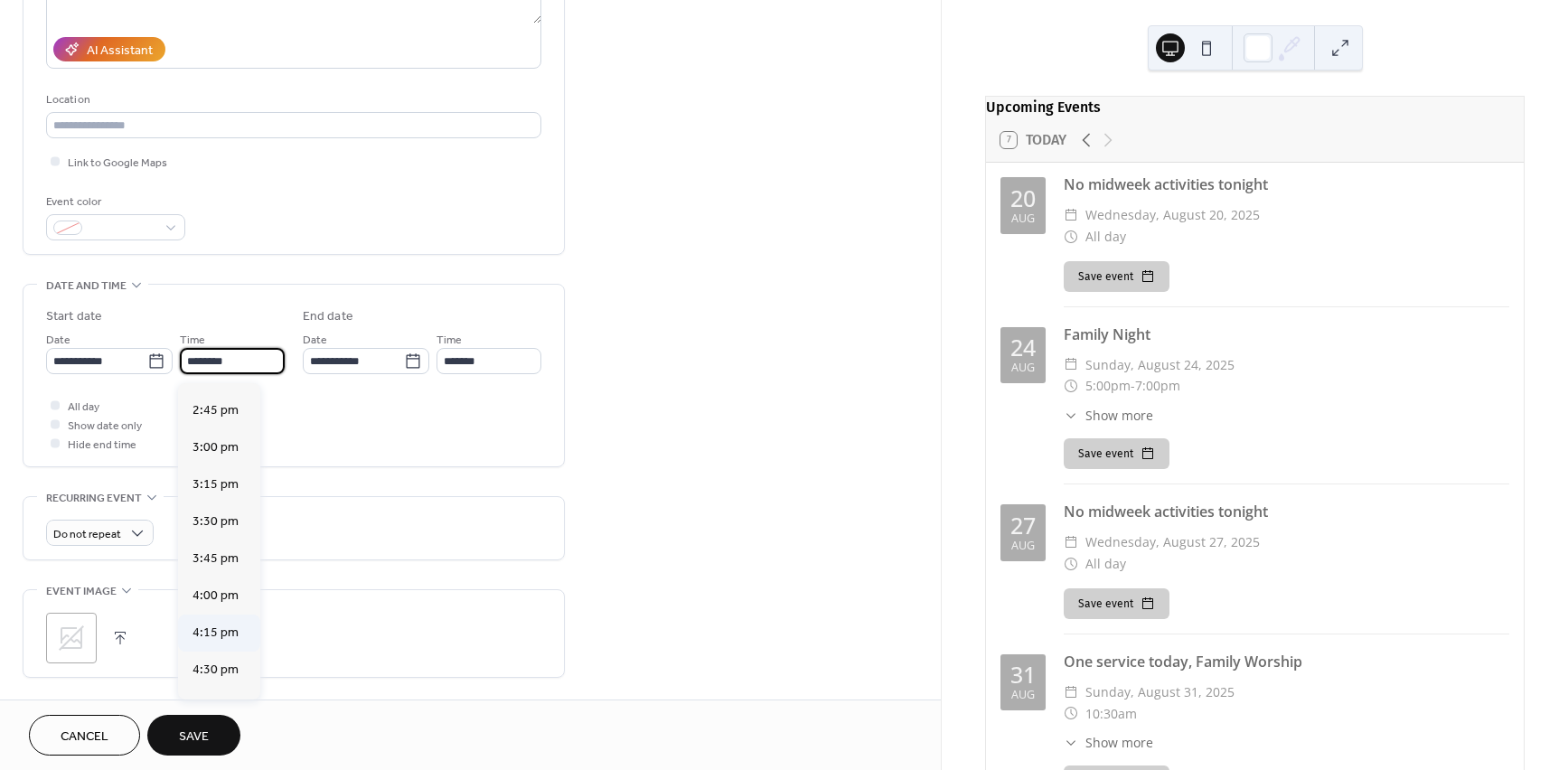scroll, scrollTop: 2273, scrollLeft: 0, axis: vertical 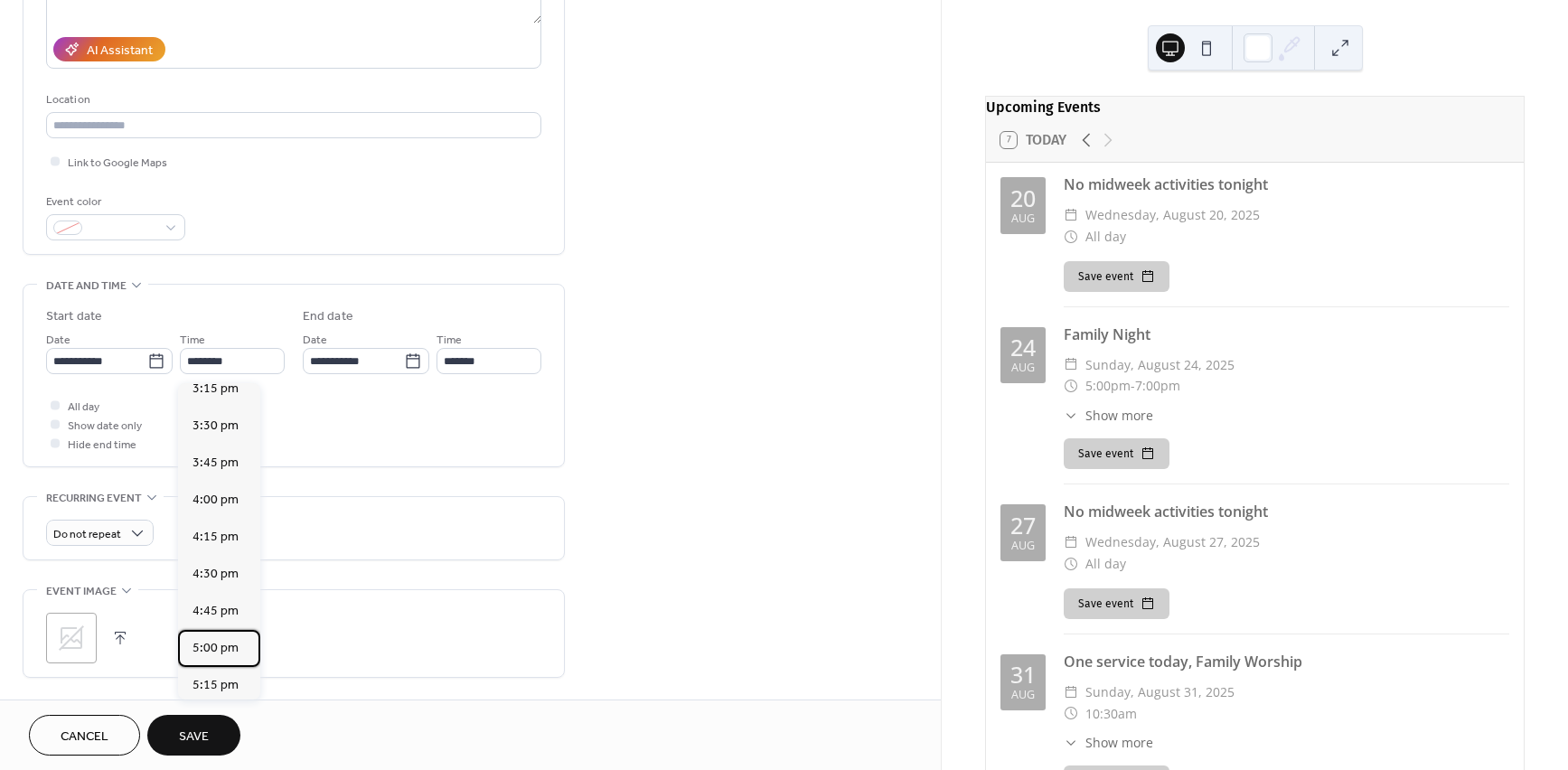 click on "5:00 pm" at bounding box center [215, 648] 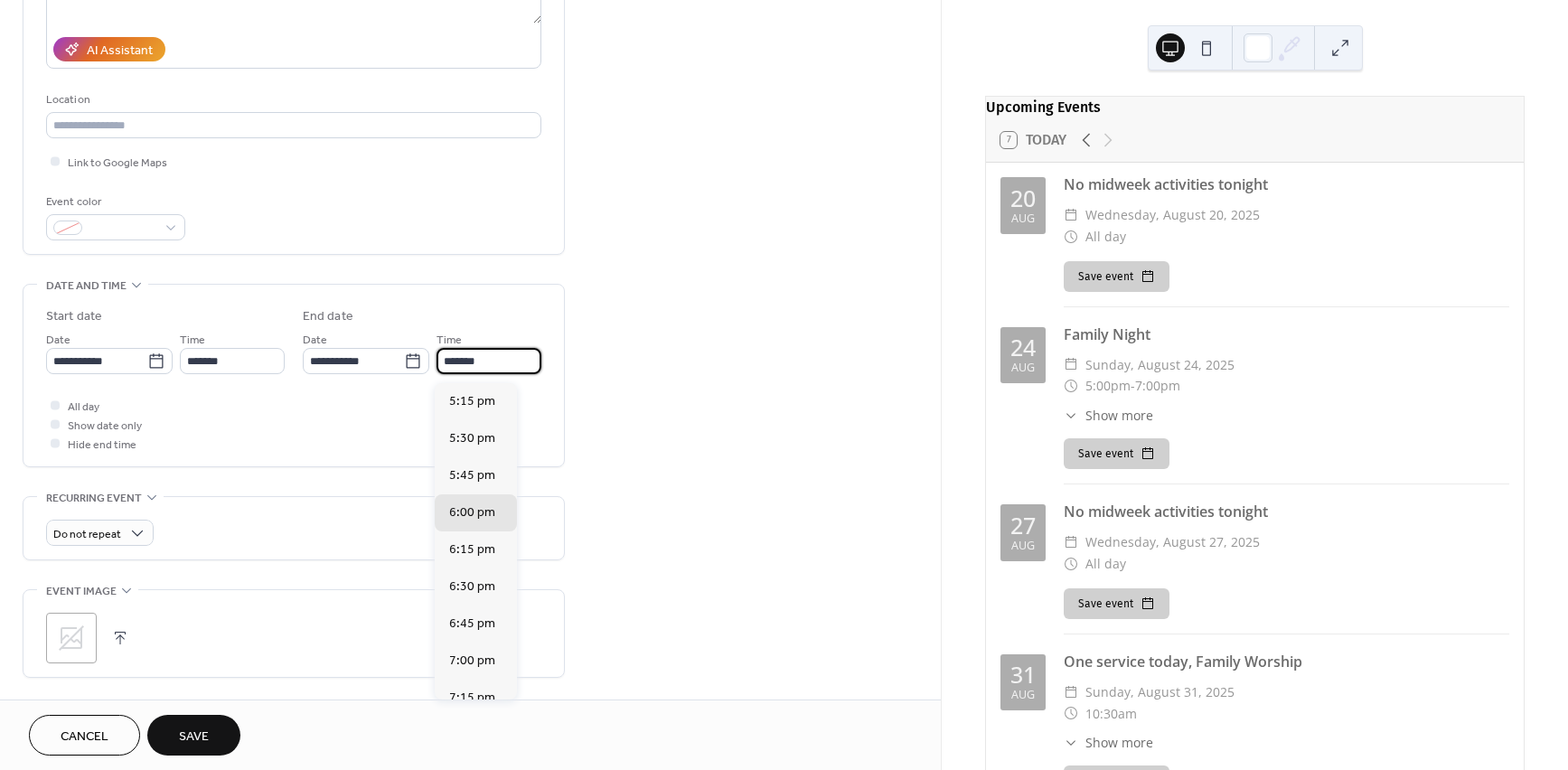 click on "*******" at bounding box center (489, 361) 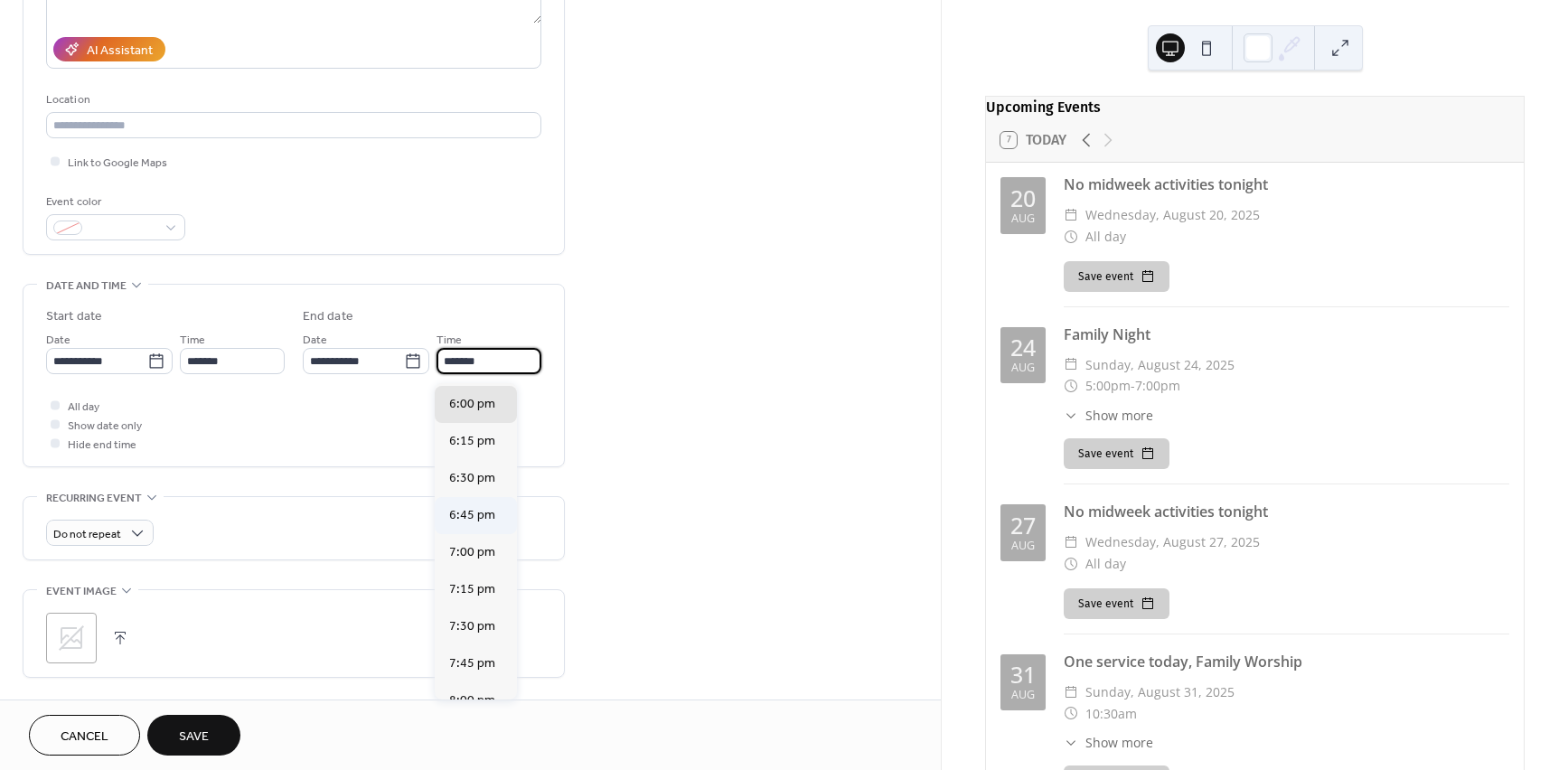 scroll, scrollTop: 143, scrollLeft: 0, axis: vertical 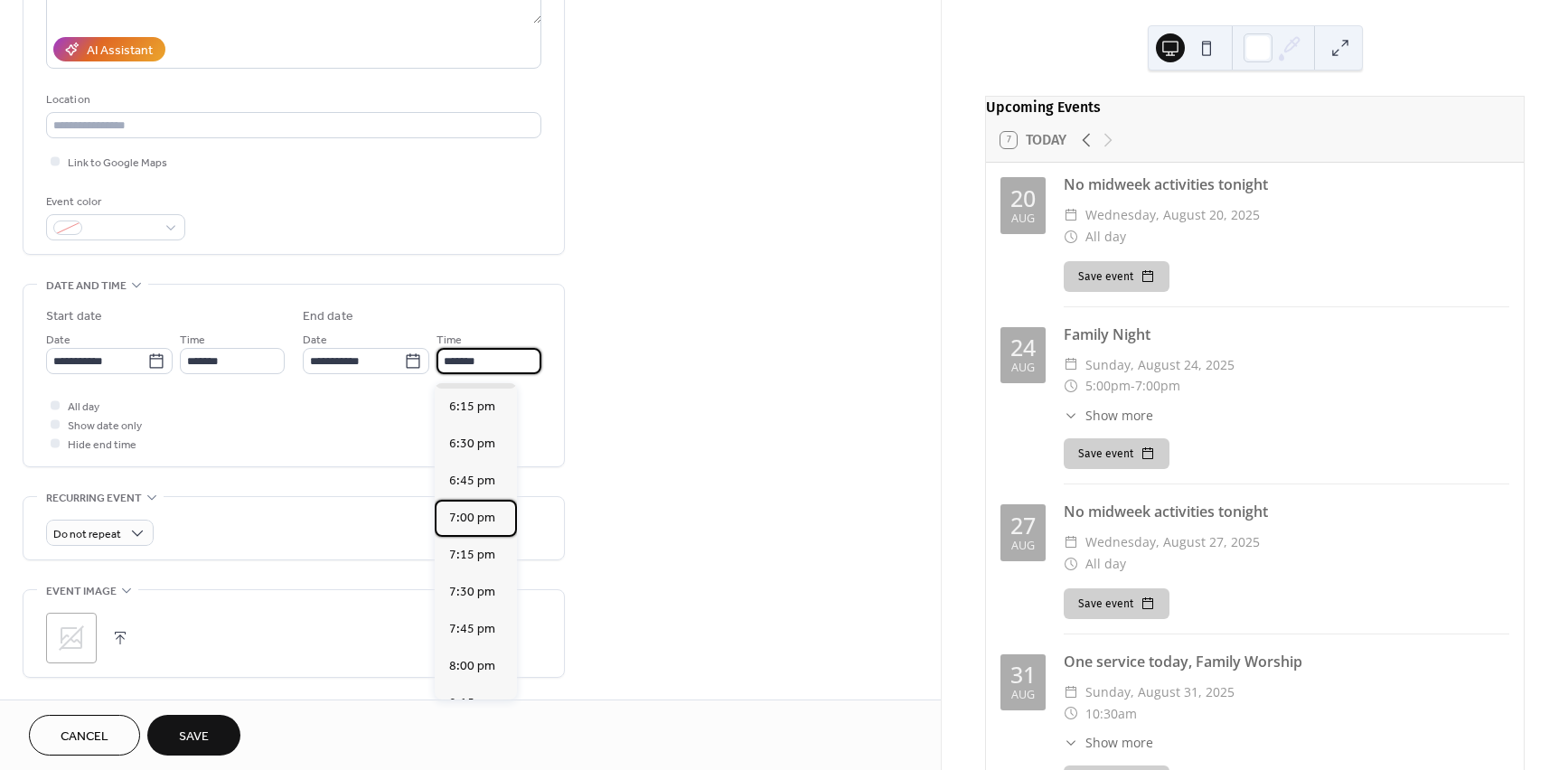 click on "7:00 pm" at bounding box center (472, 518) 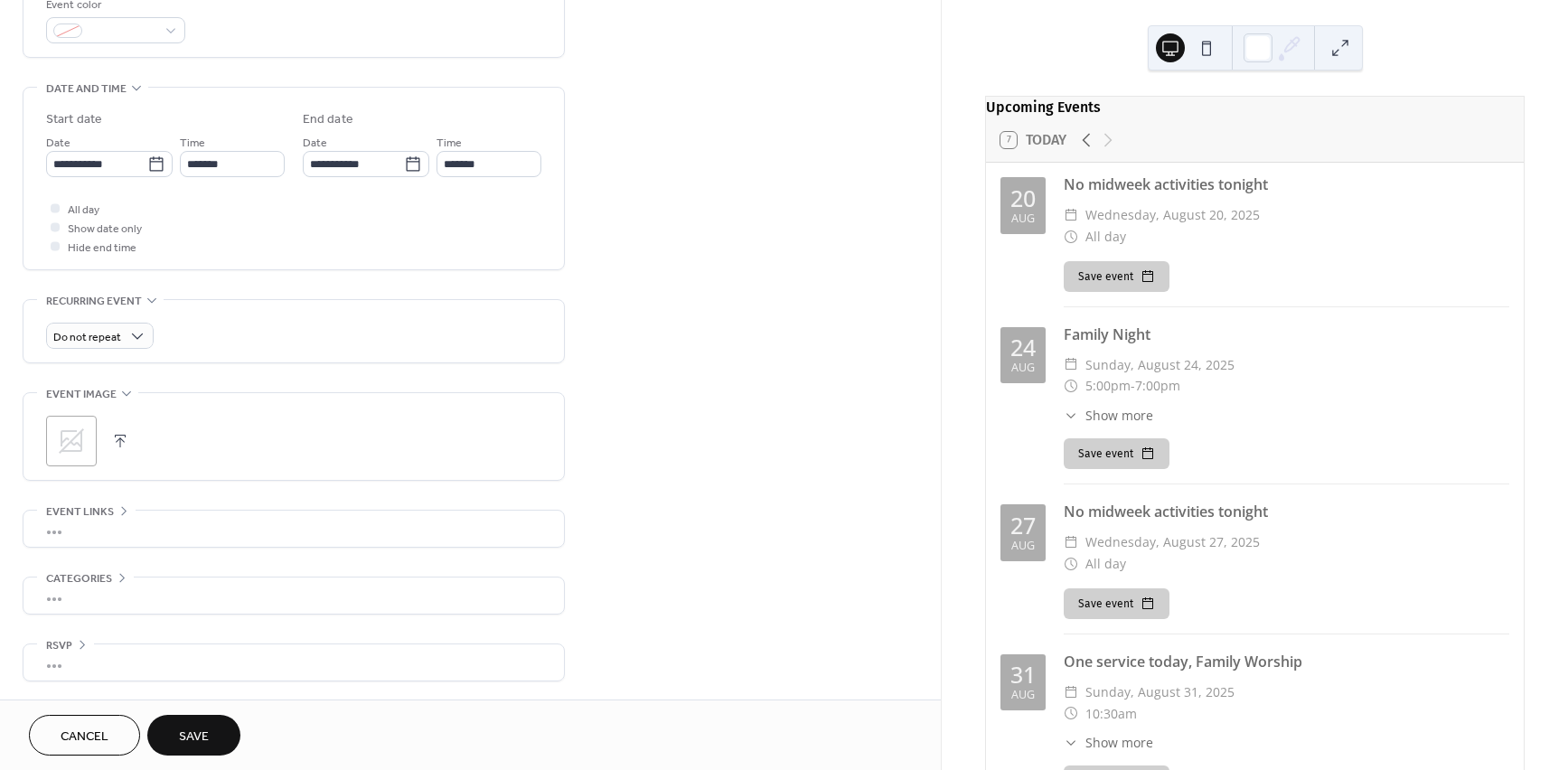scroll, scrollTop: 507, scrollLeft: 0, axis: vertical 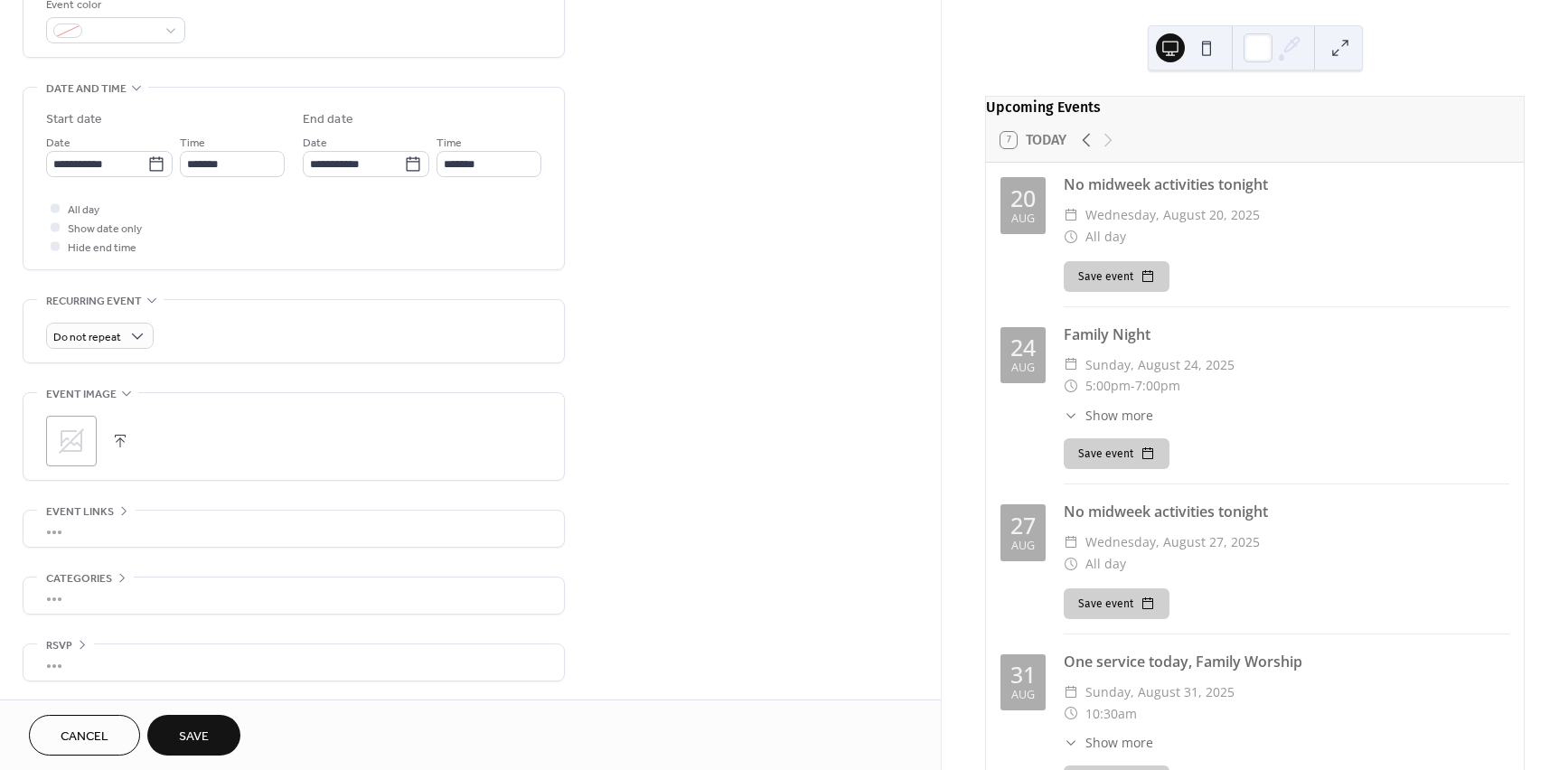 click on "Save" at bounding box center (193, 737) 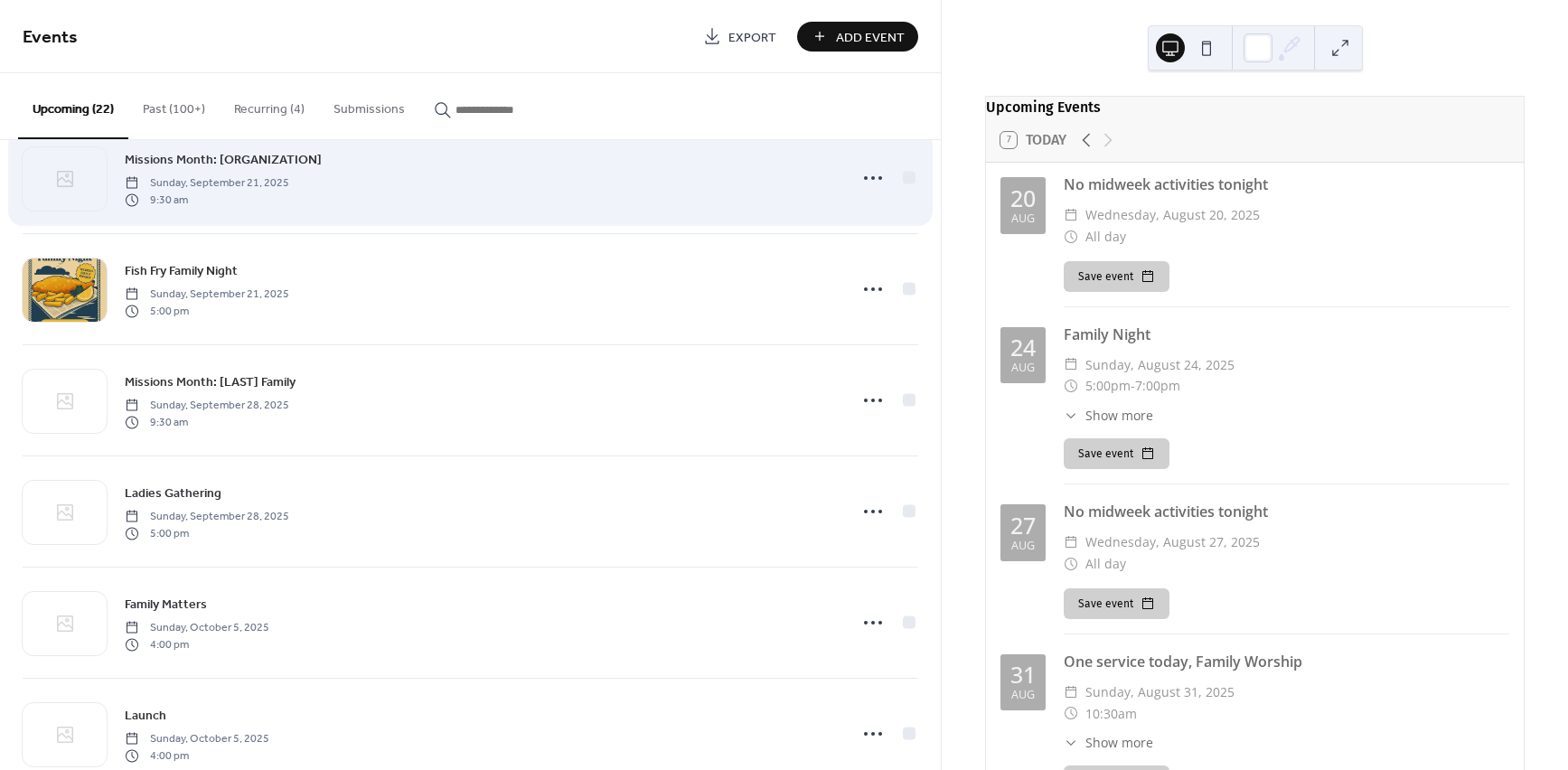 scroll, scrollTop: 1047, scrollLeft: 0, axis: vertical 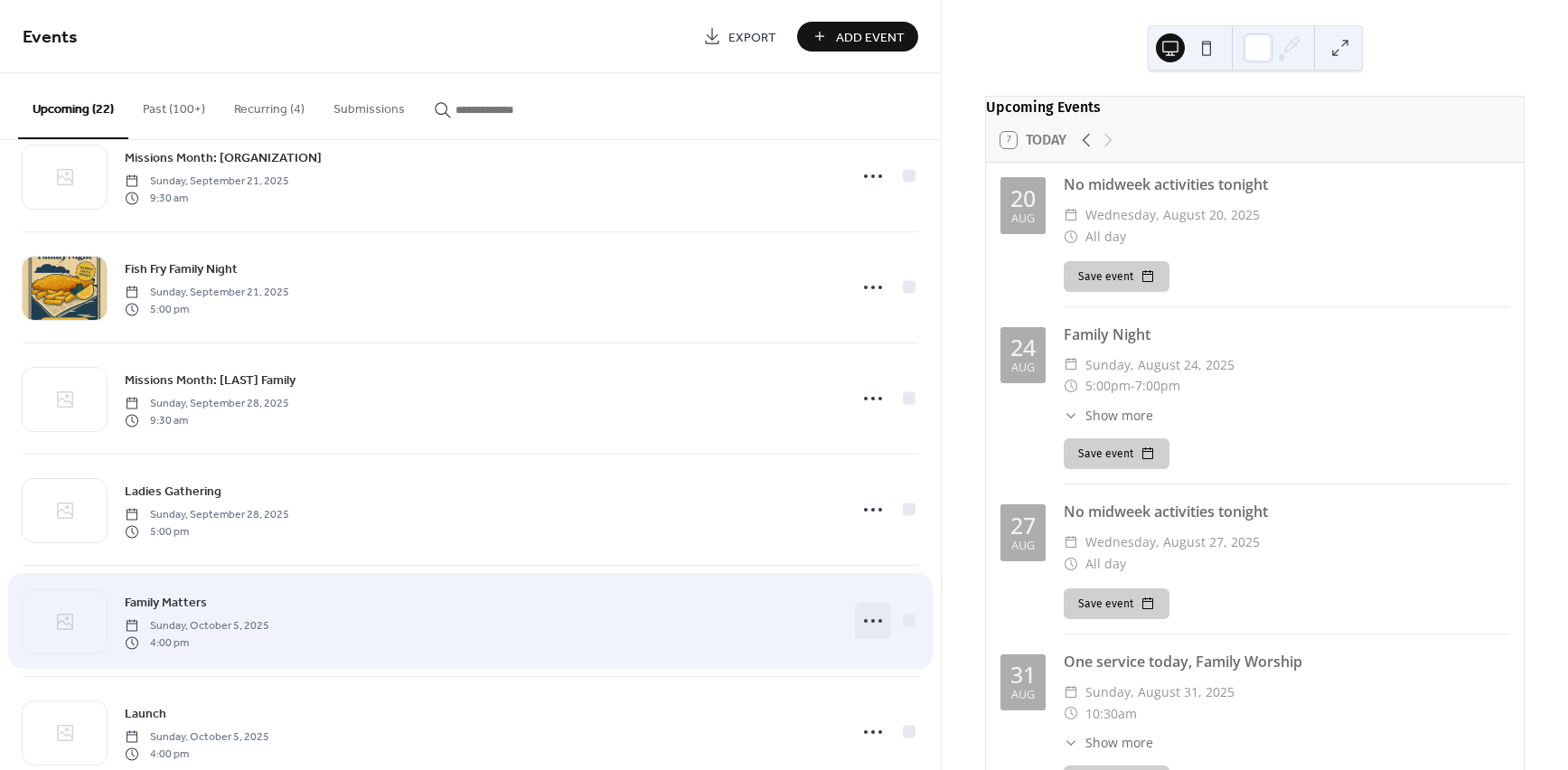 click 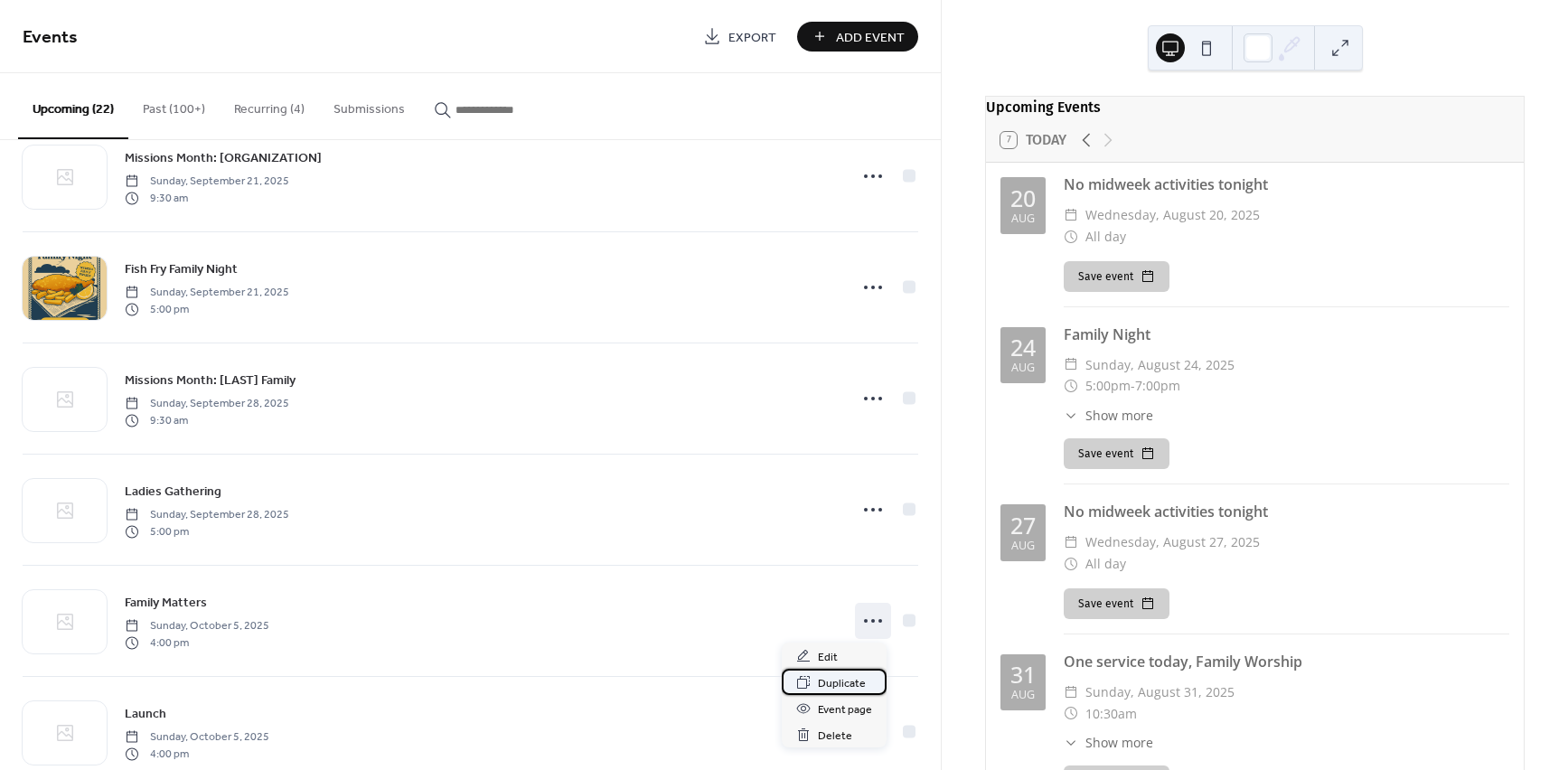 click on "Duplicate" at bounding box center (841, 683) 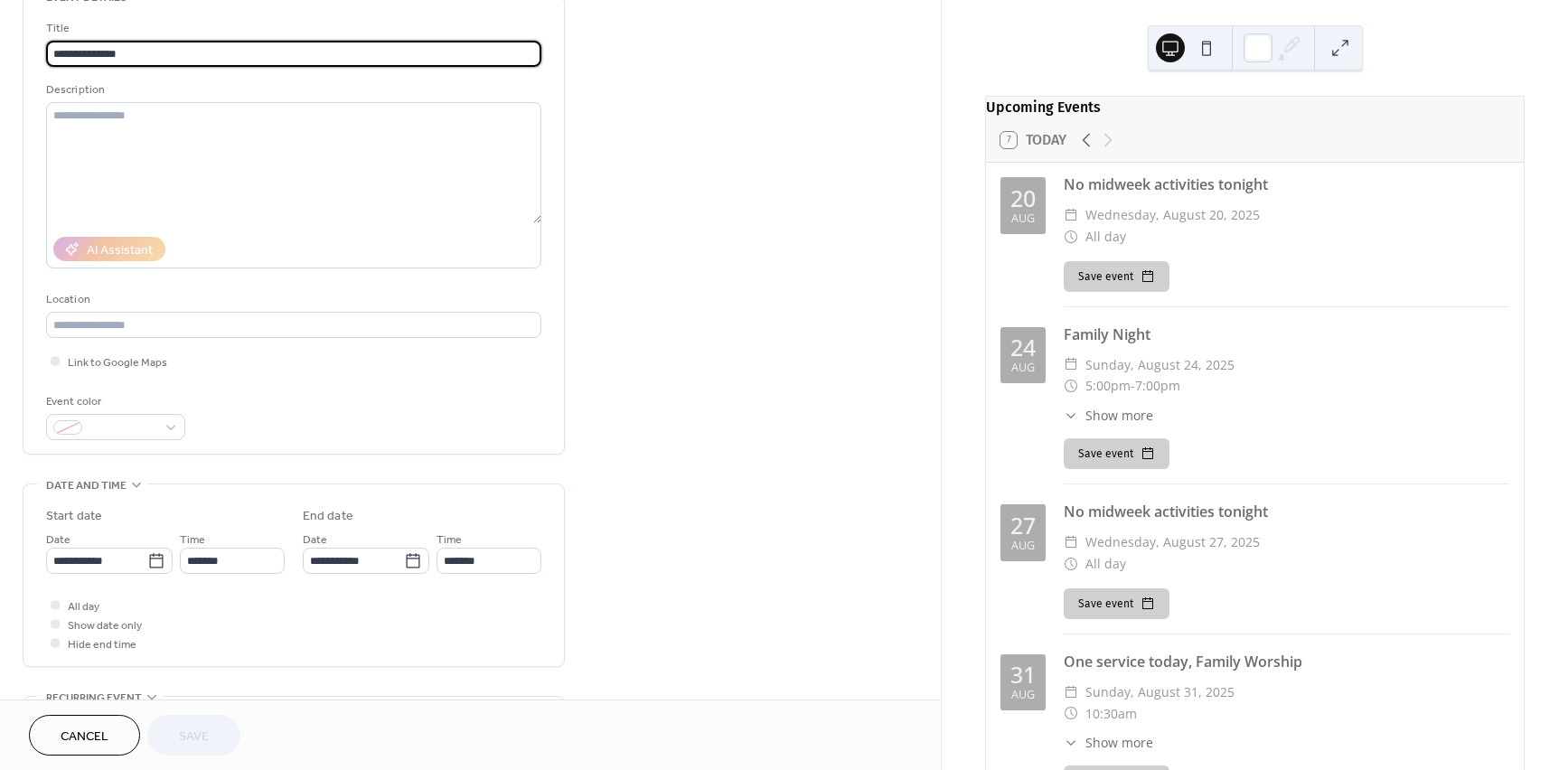 scroll, scrollTop: 174, scrollLeft: 0, axis: vertical 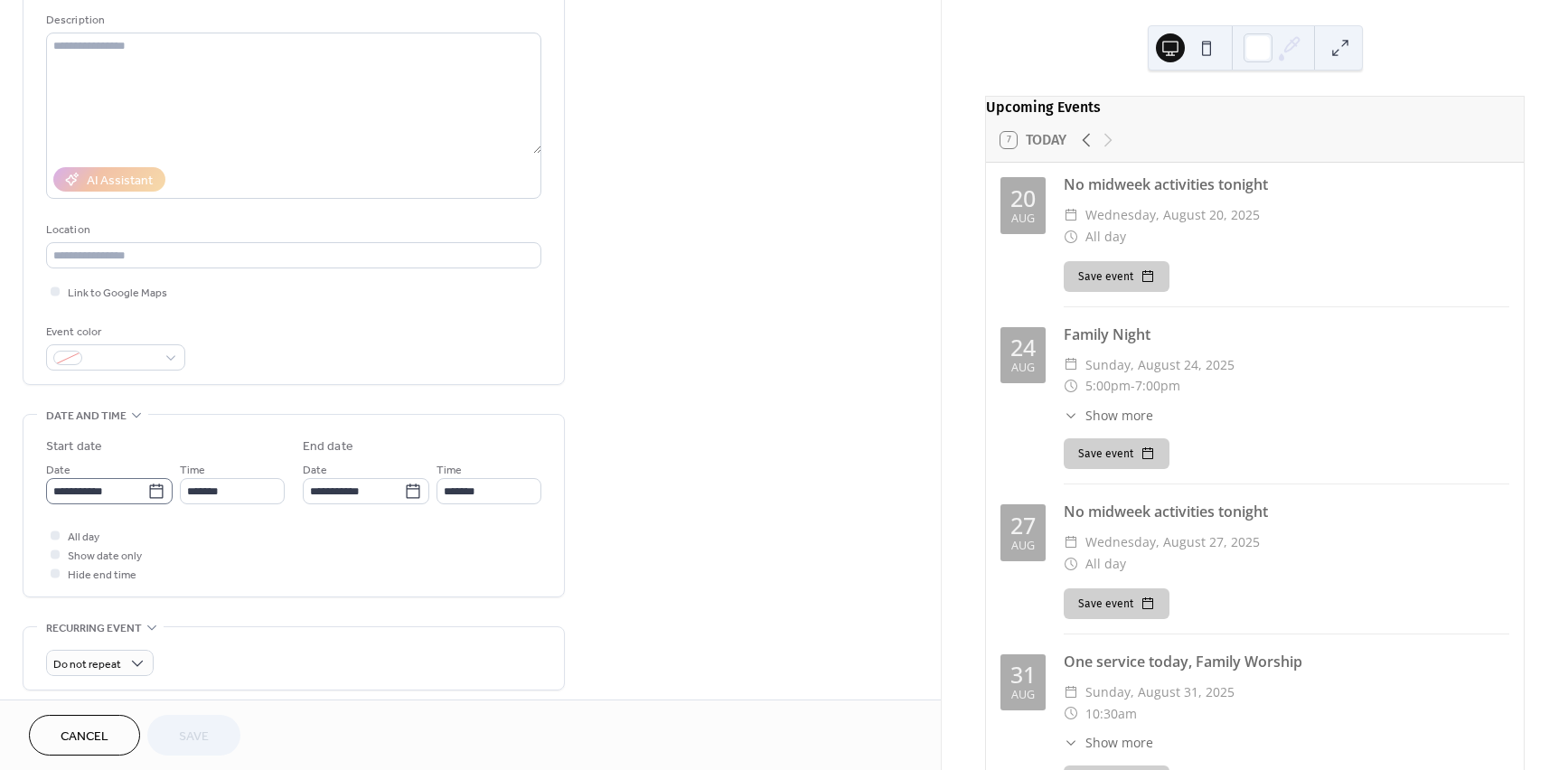click 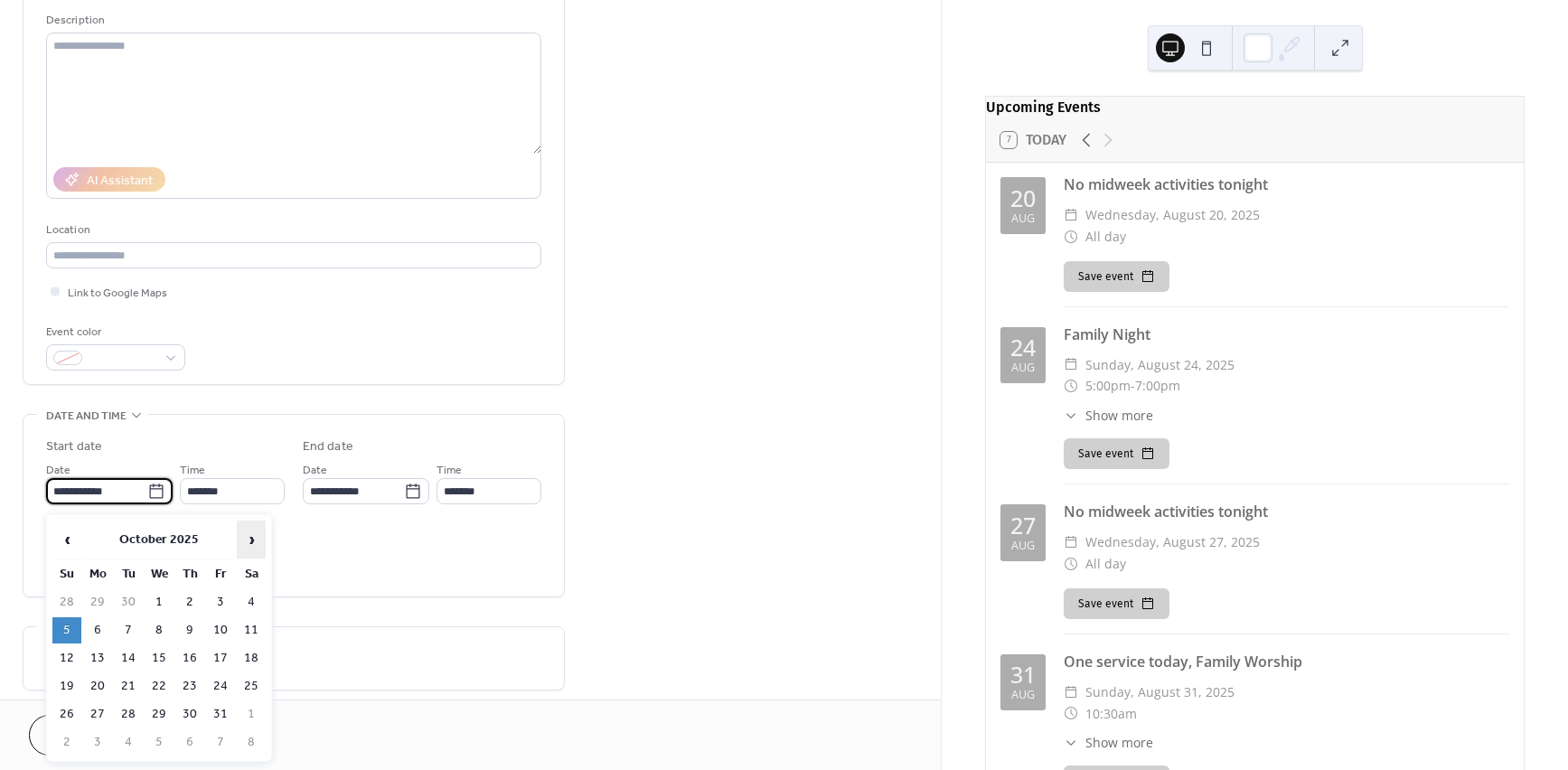 click on "›" at bounding box center (251, 540) 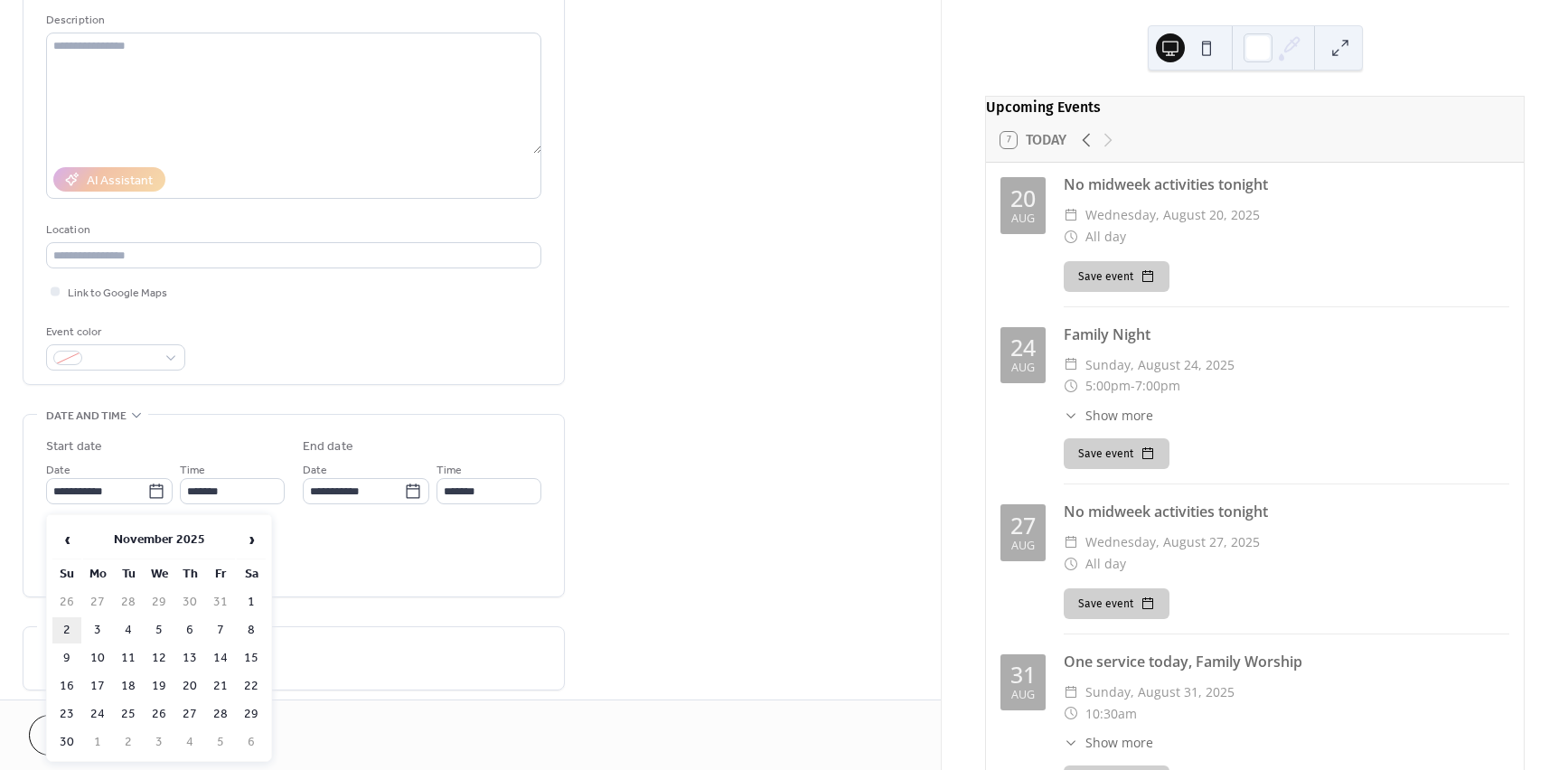 click on "2" at bounding box center (67, 630) 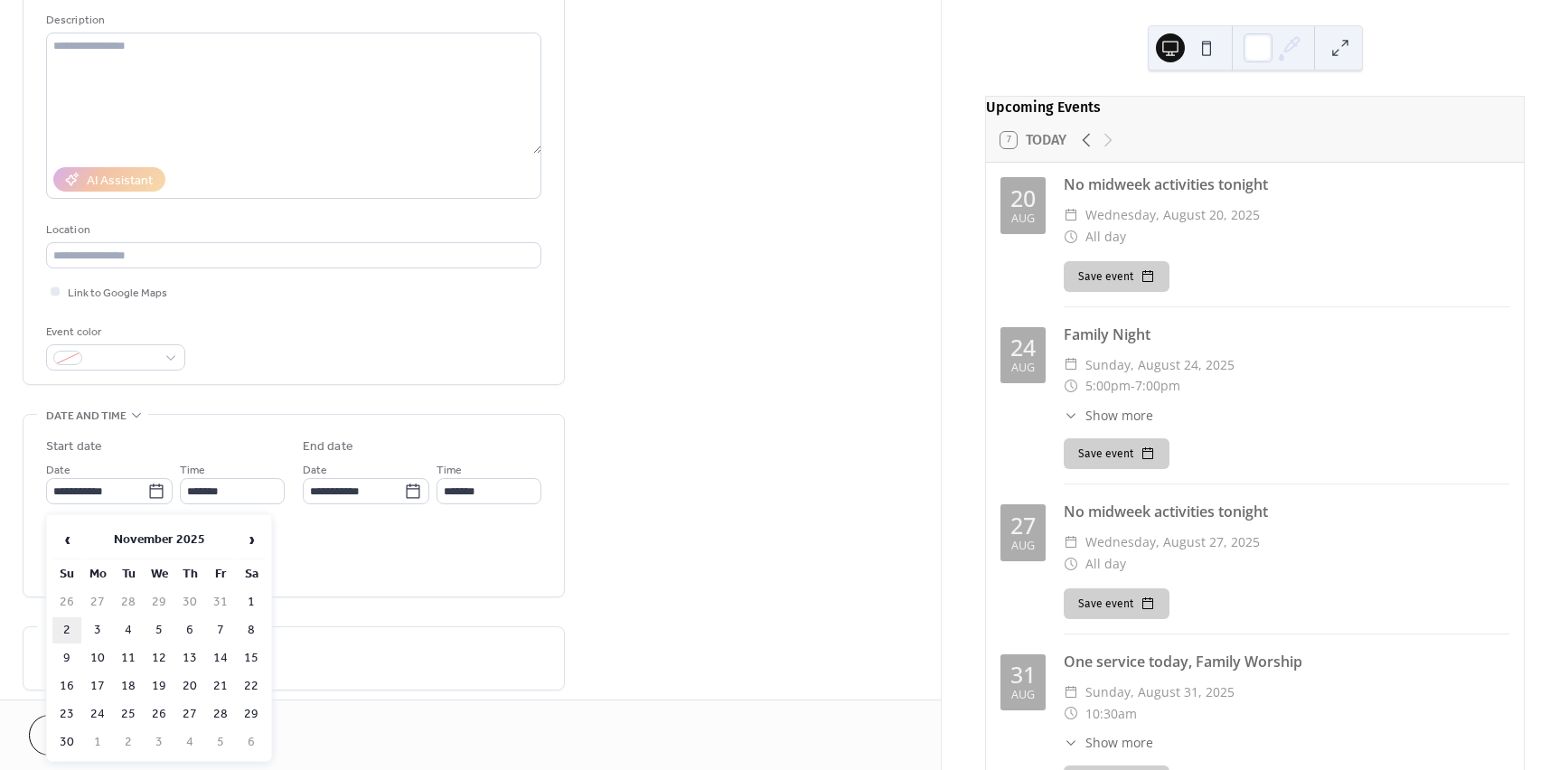 type on "**********" 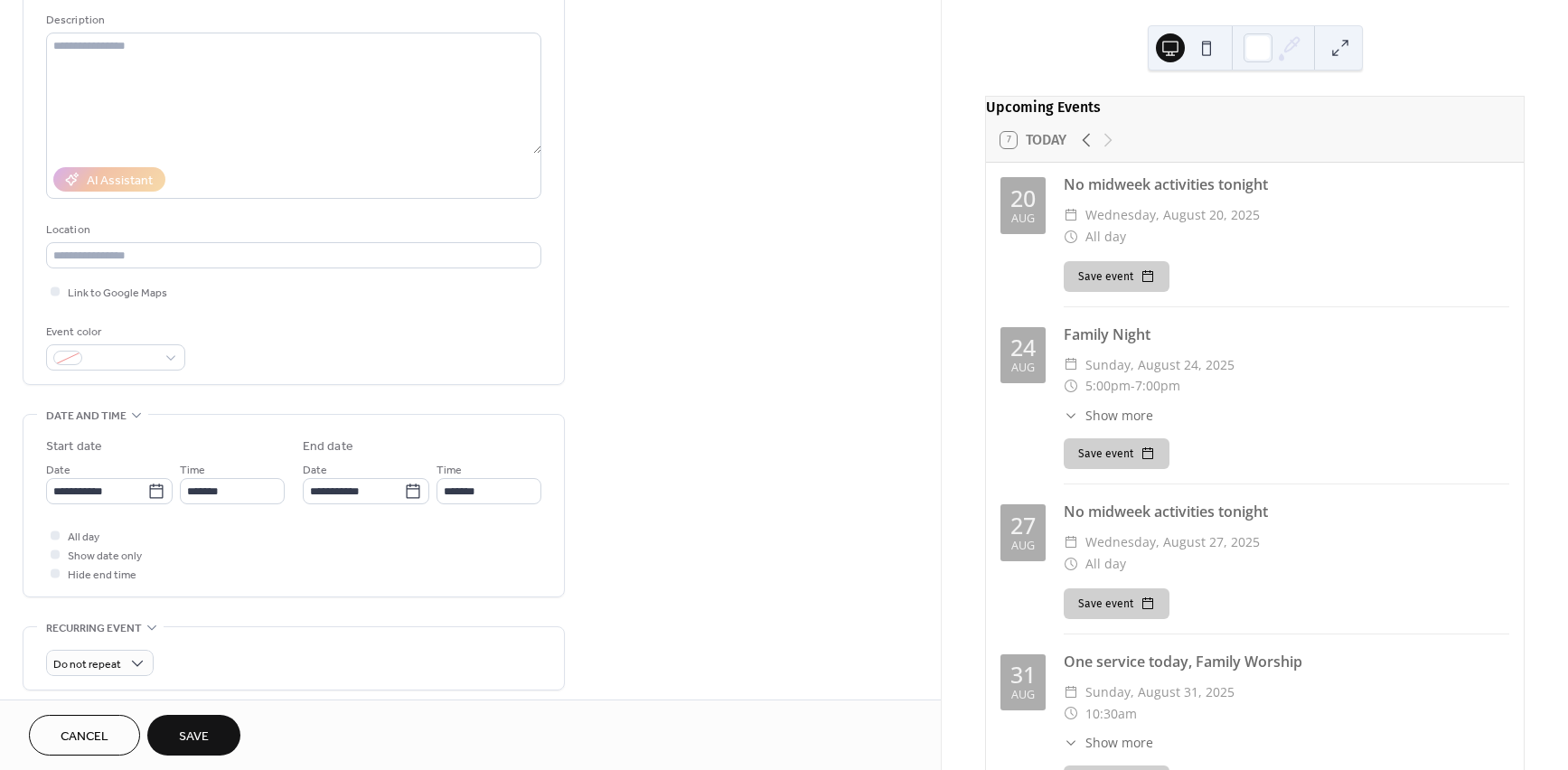 click on "Save" at bounding box center [193, 737] 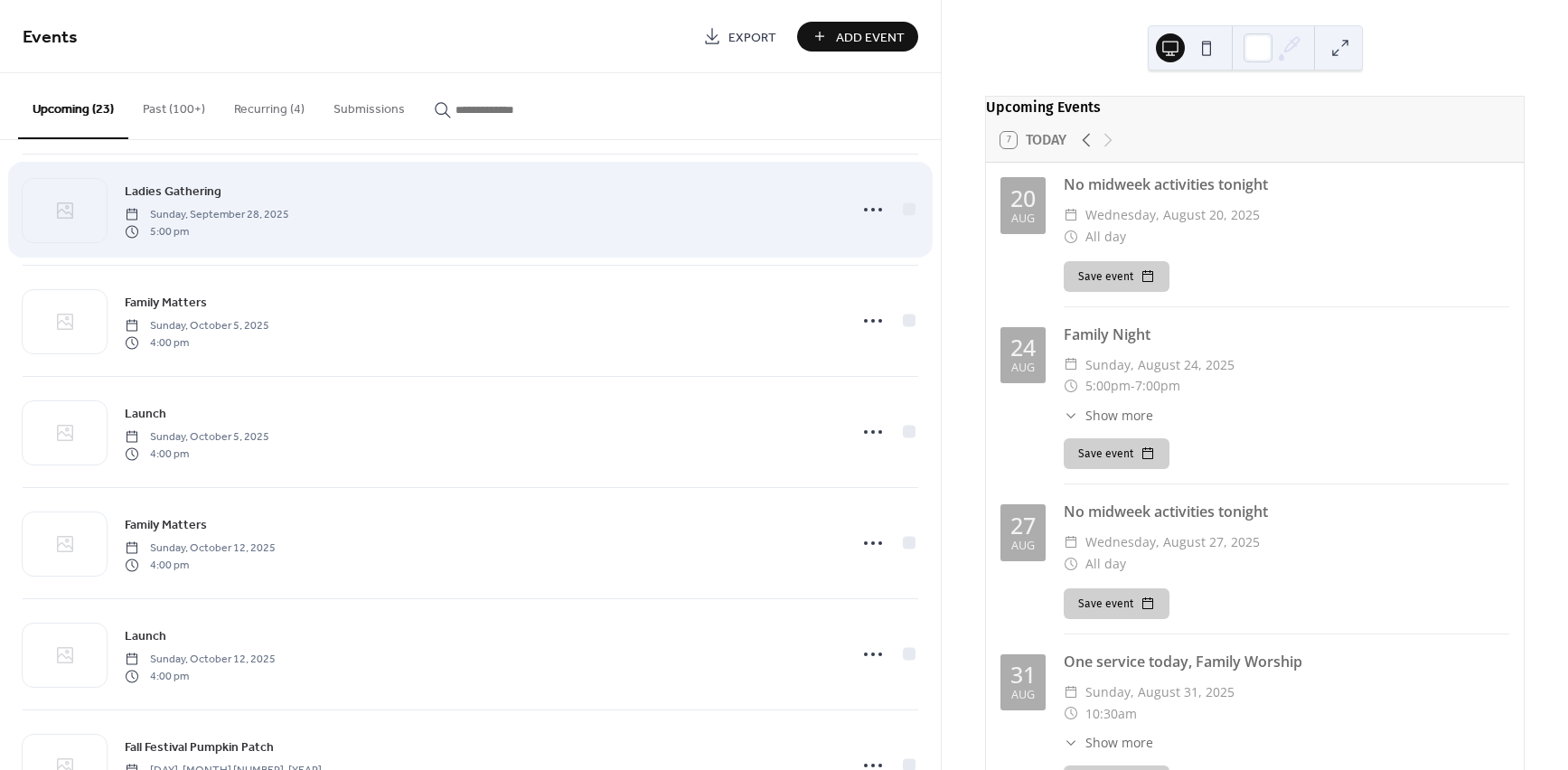 scroll, scrollTop: 1352, scrollLeft: 0, axis: vertical 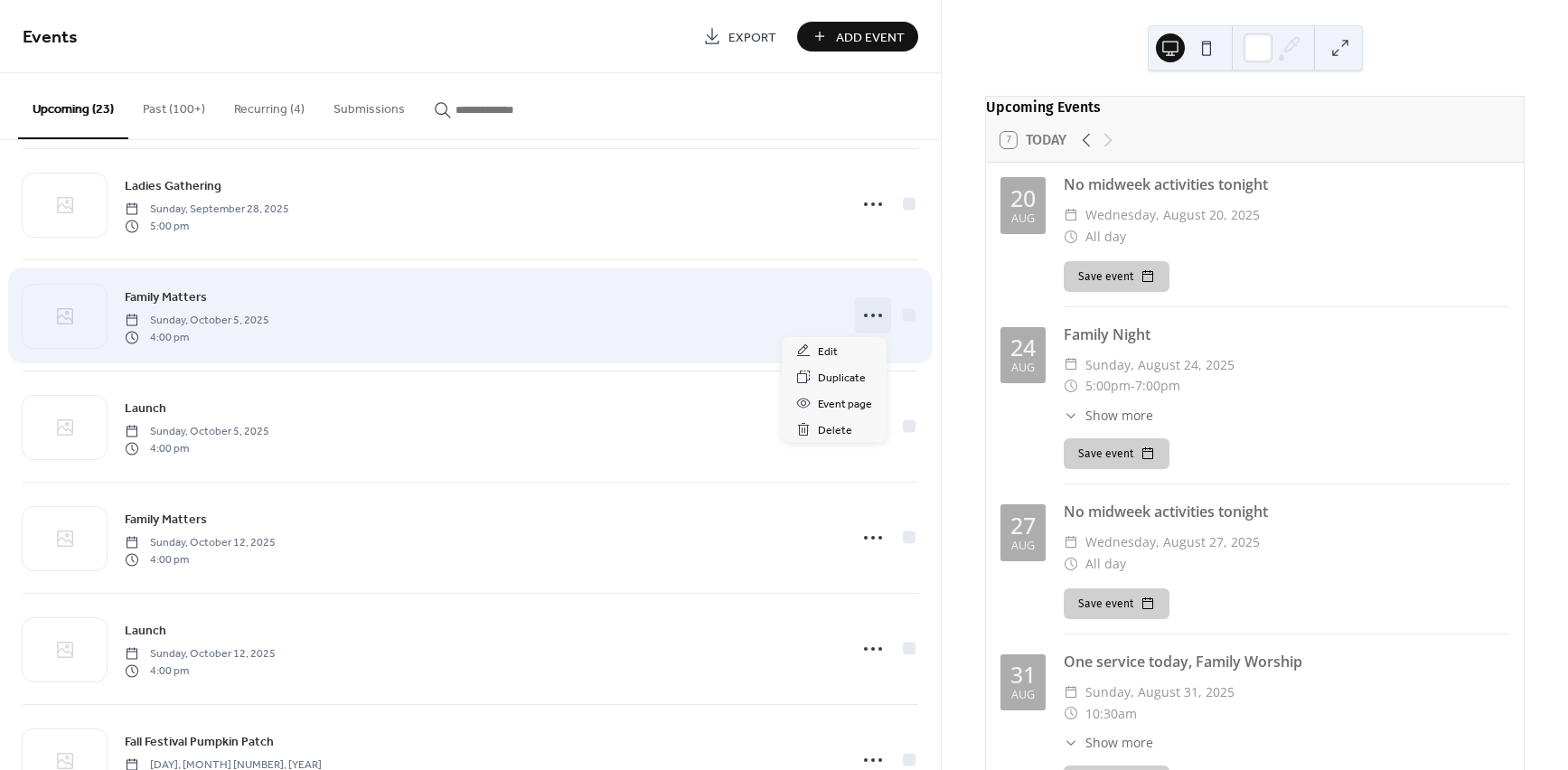 click 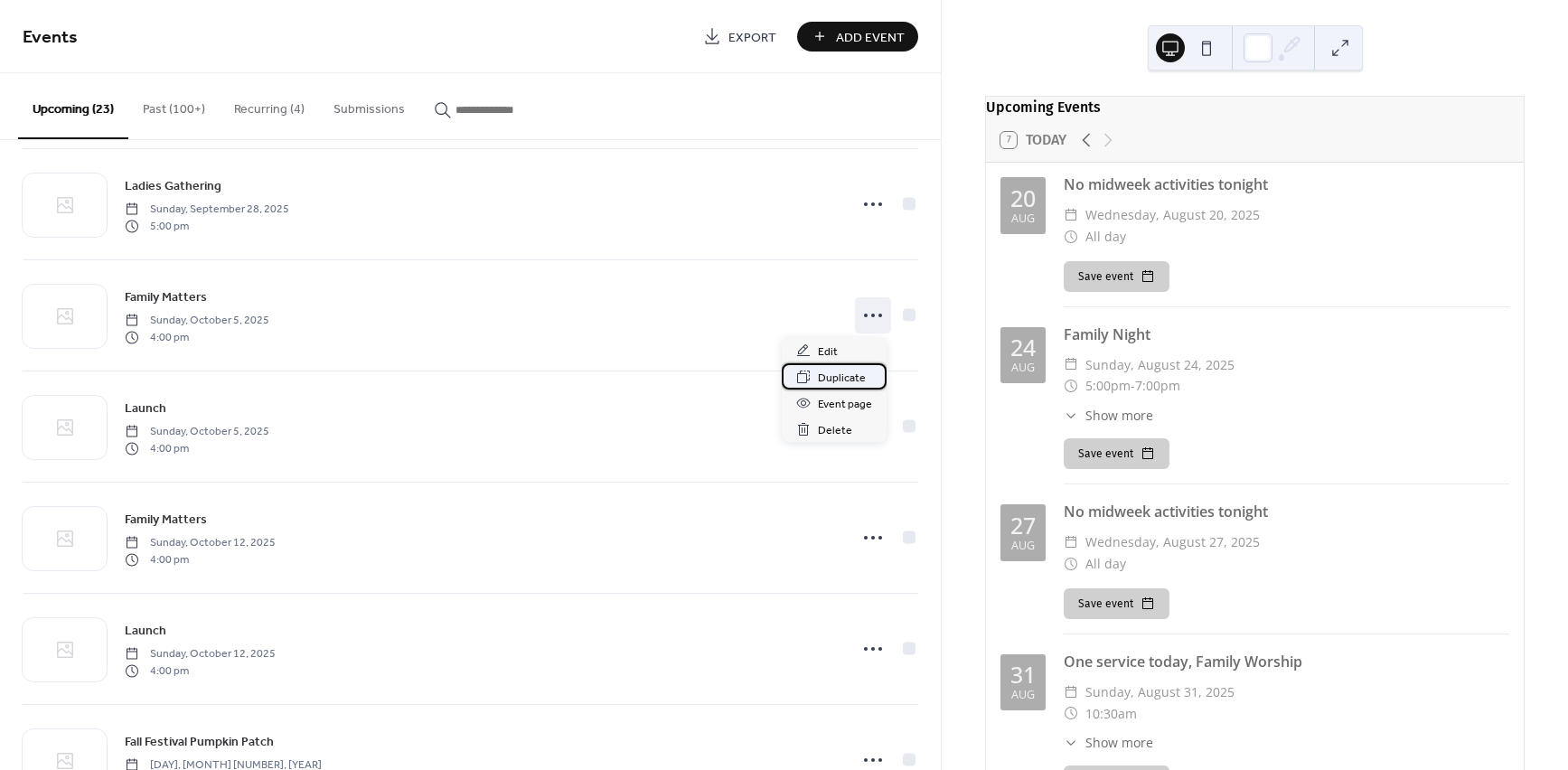 click on "Duplicate" at bounding box center [841, 378] 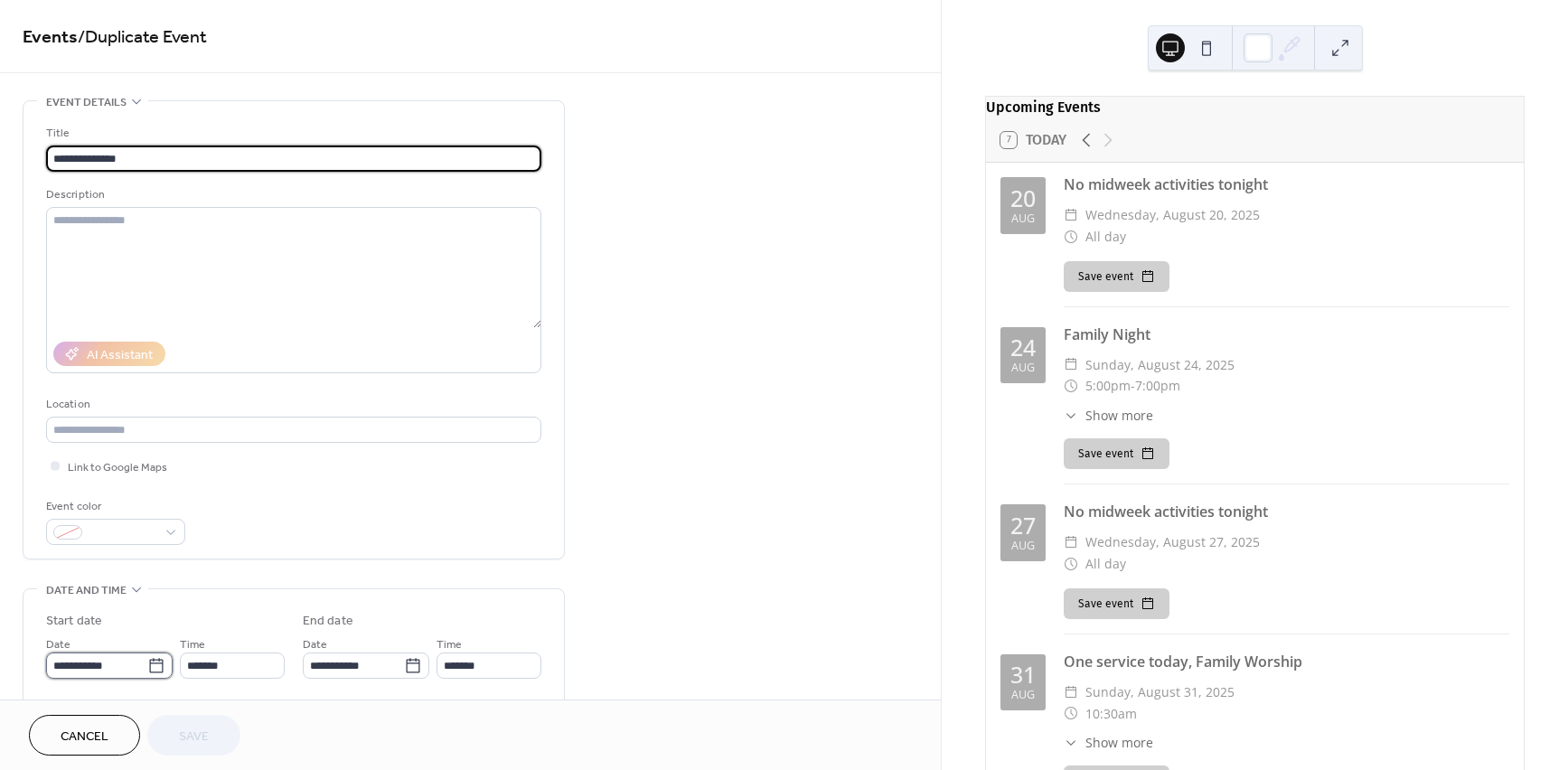 click on "**********" at bounding box center (97, 665) 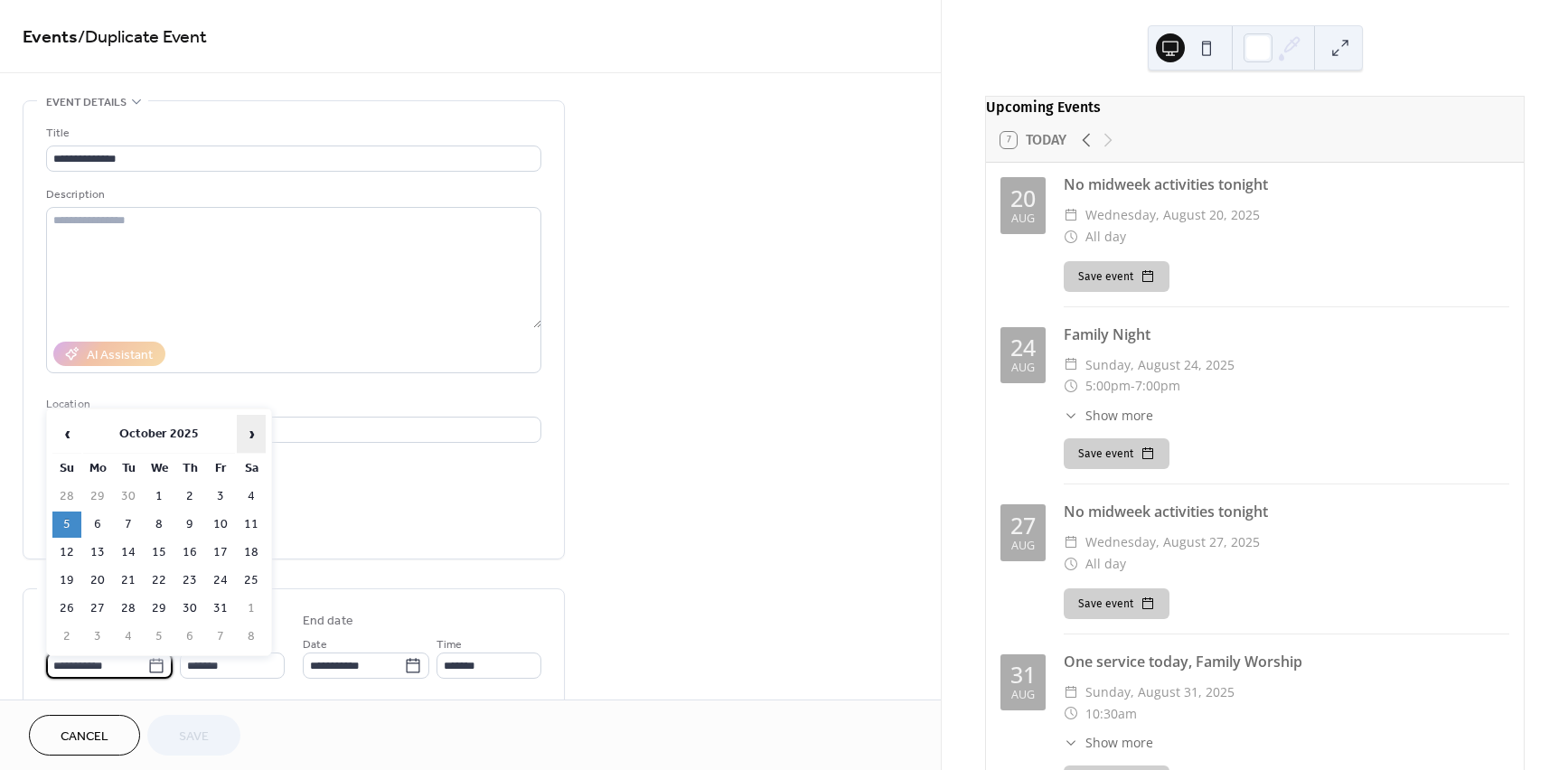 click on "›" at bounding box center [251, 434] 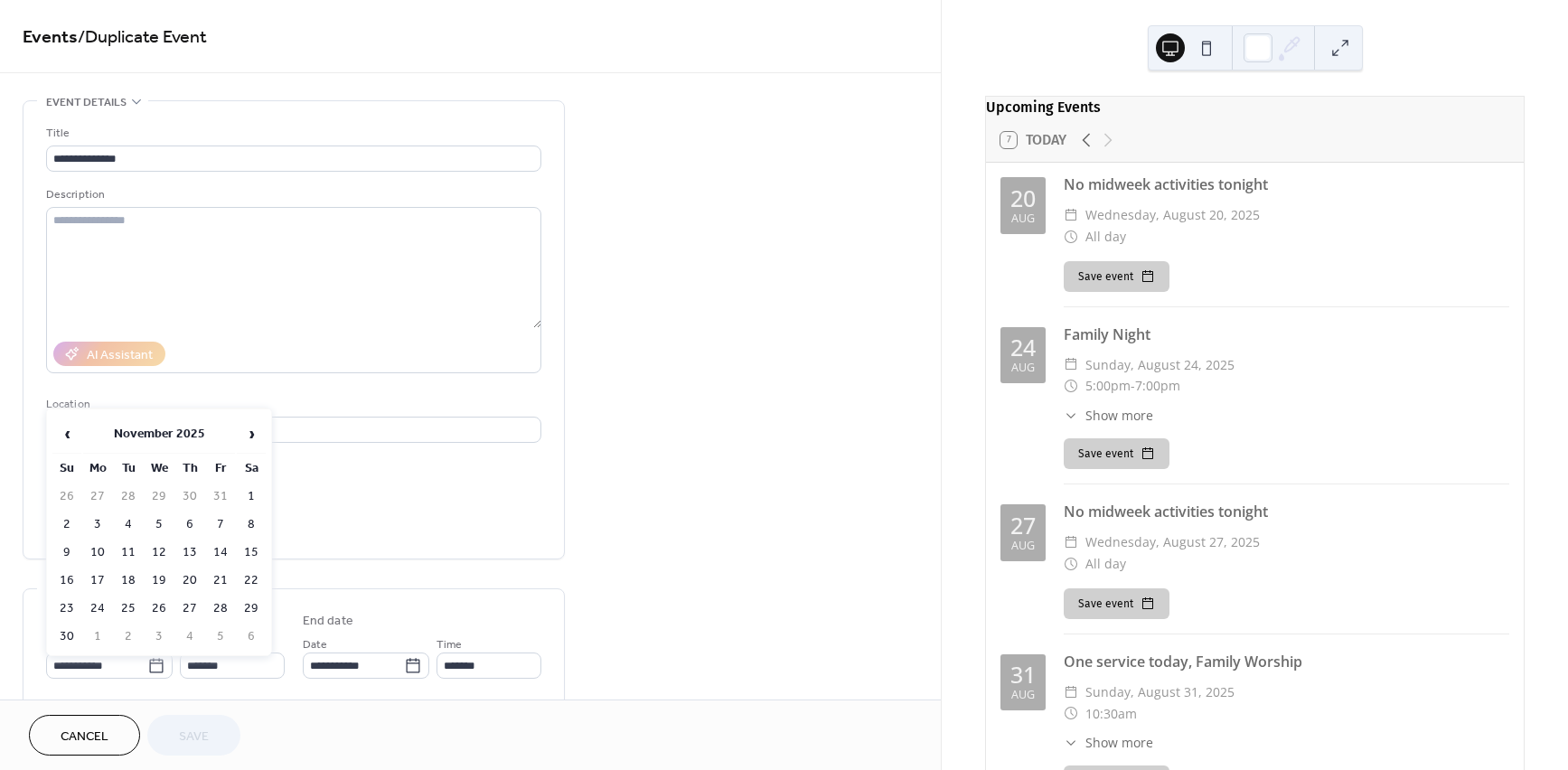 click on "16" at bounding box center [67, 580] 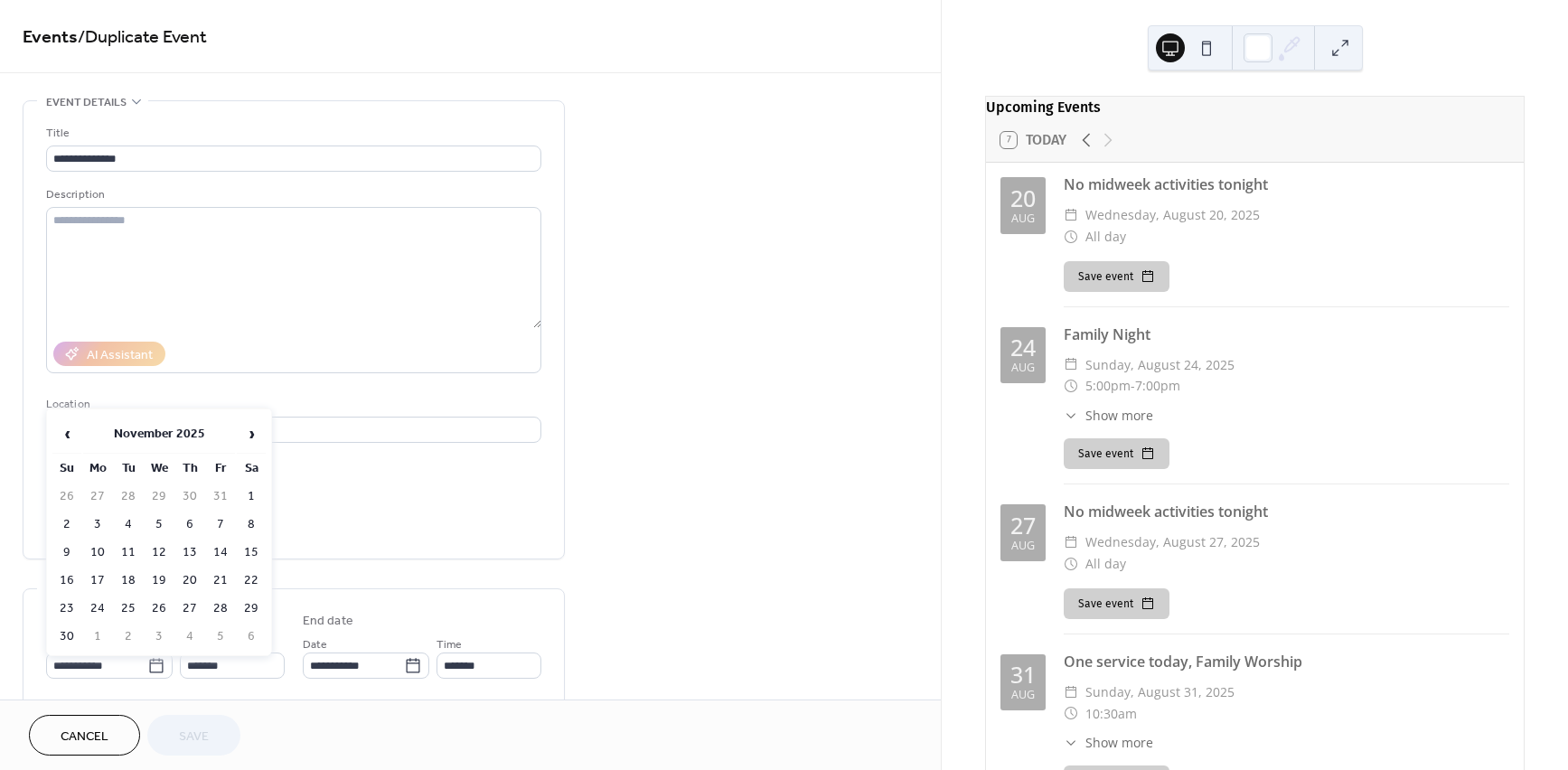 type on "**********" 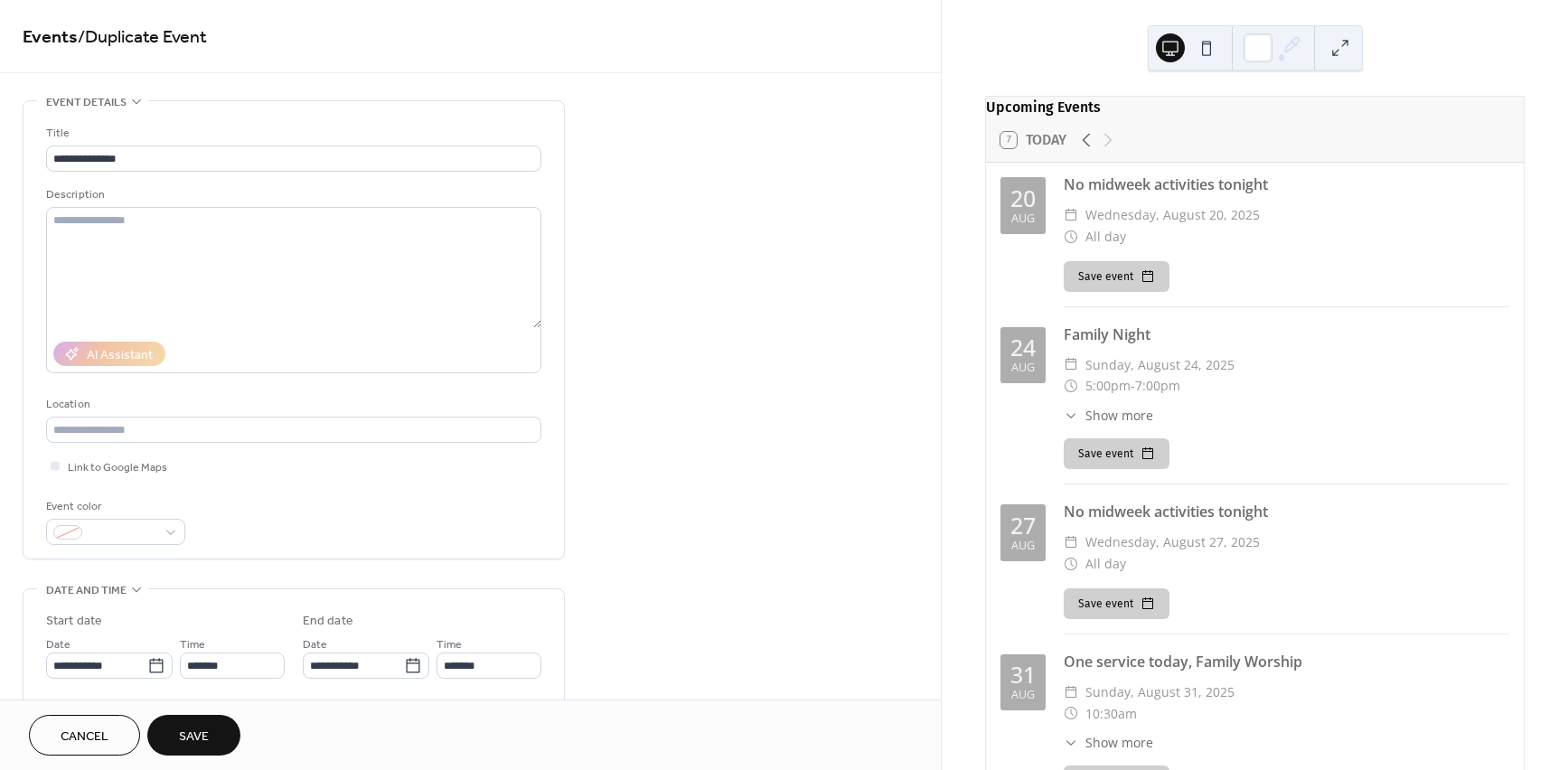 click on "Save" at bounding box center [193, 737] 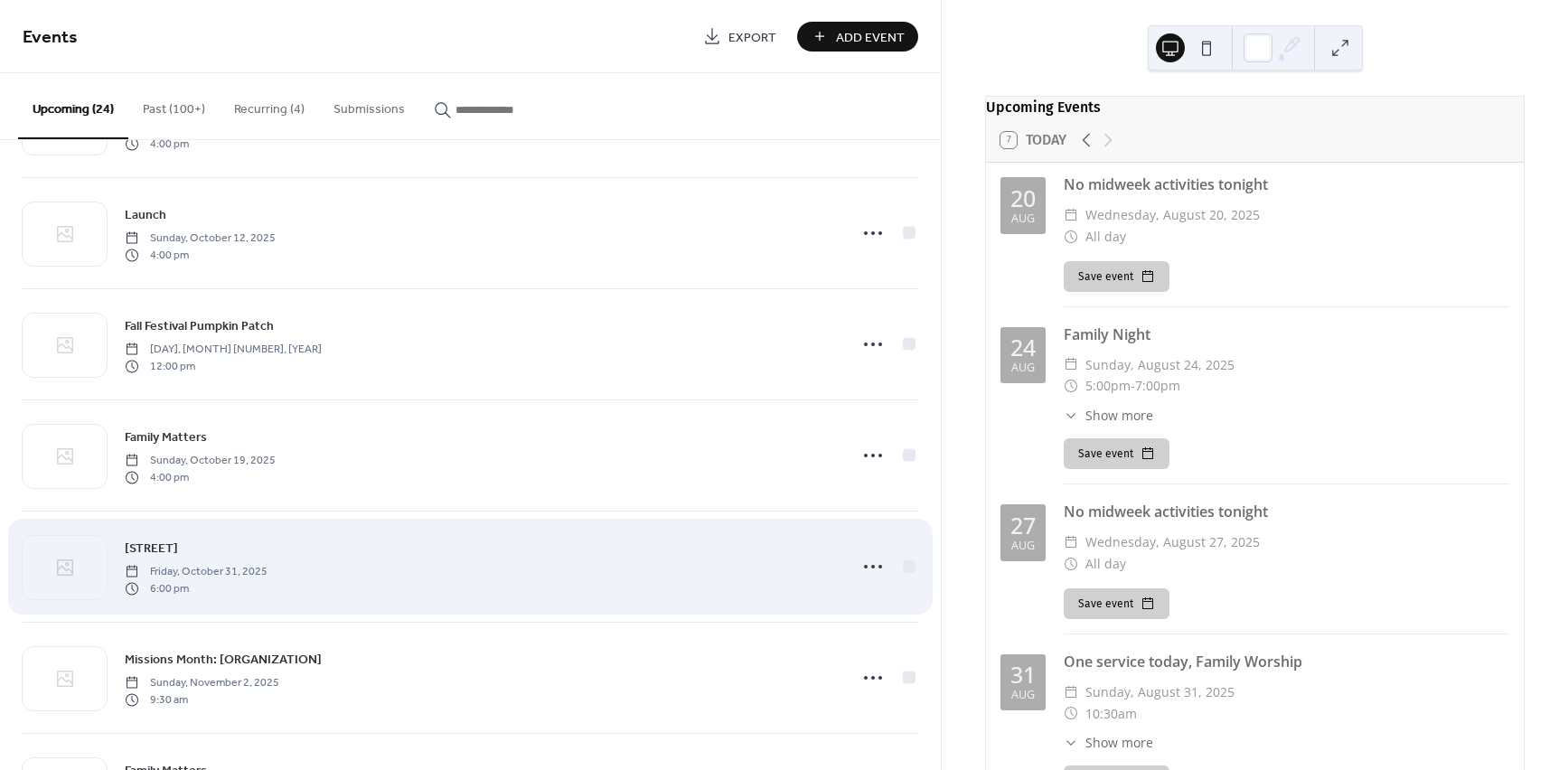 scroll, scrollTop: 1677, scrollLeft: 0, axis: vertical 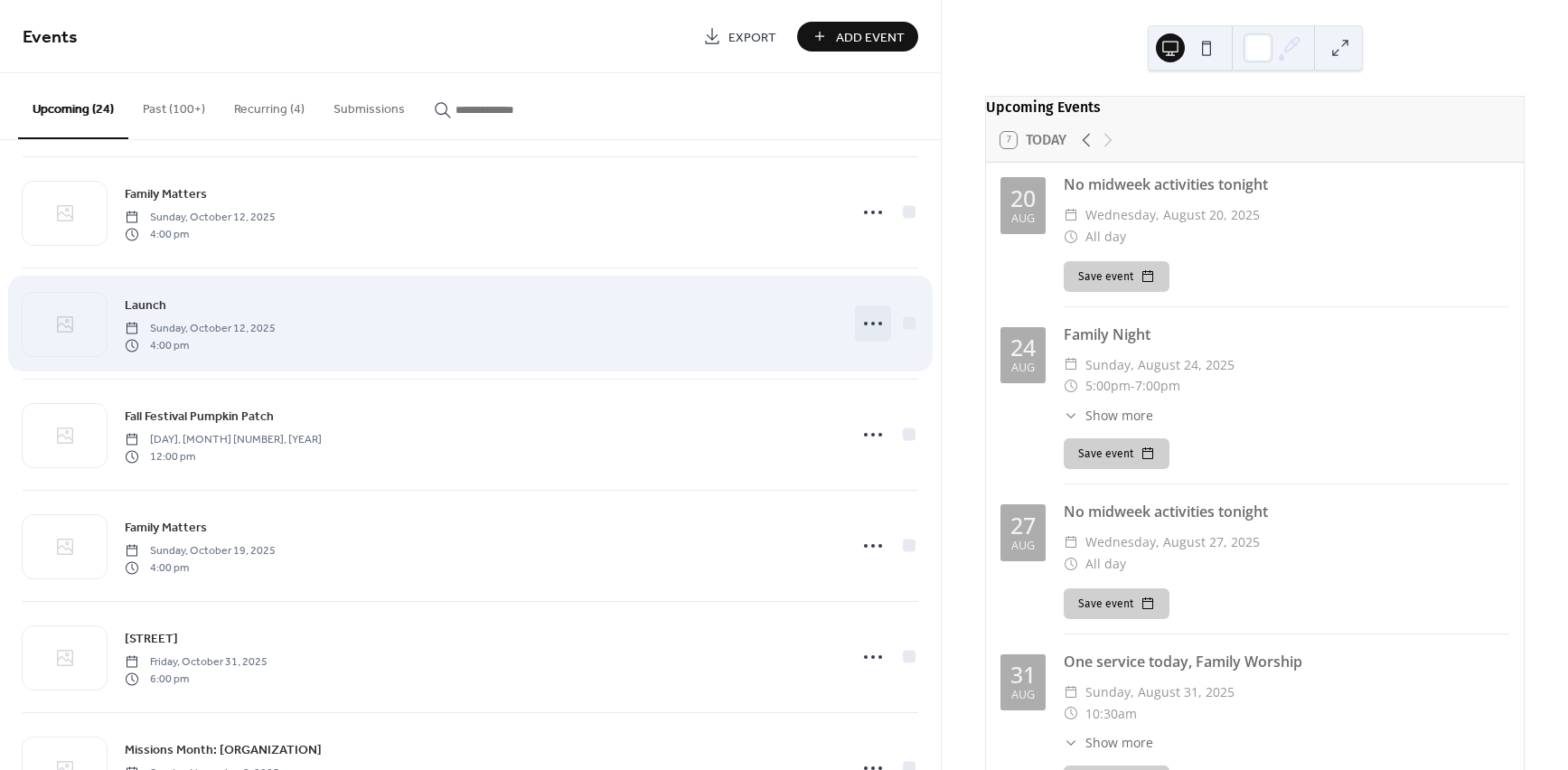 click 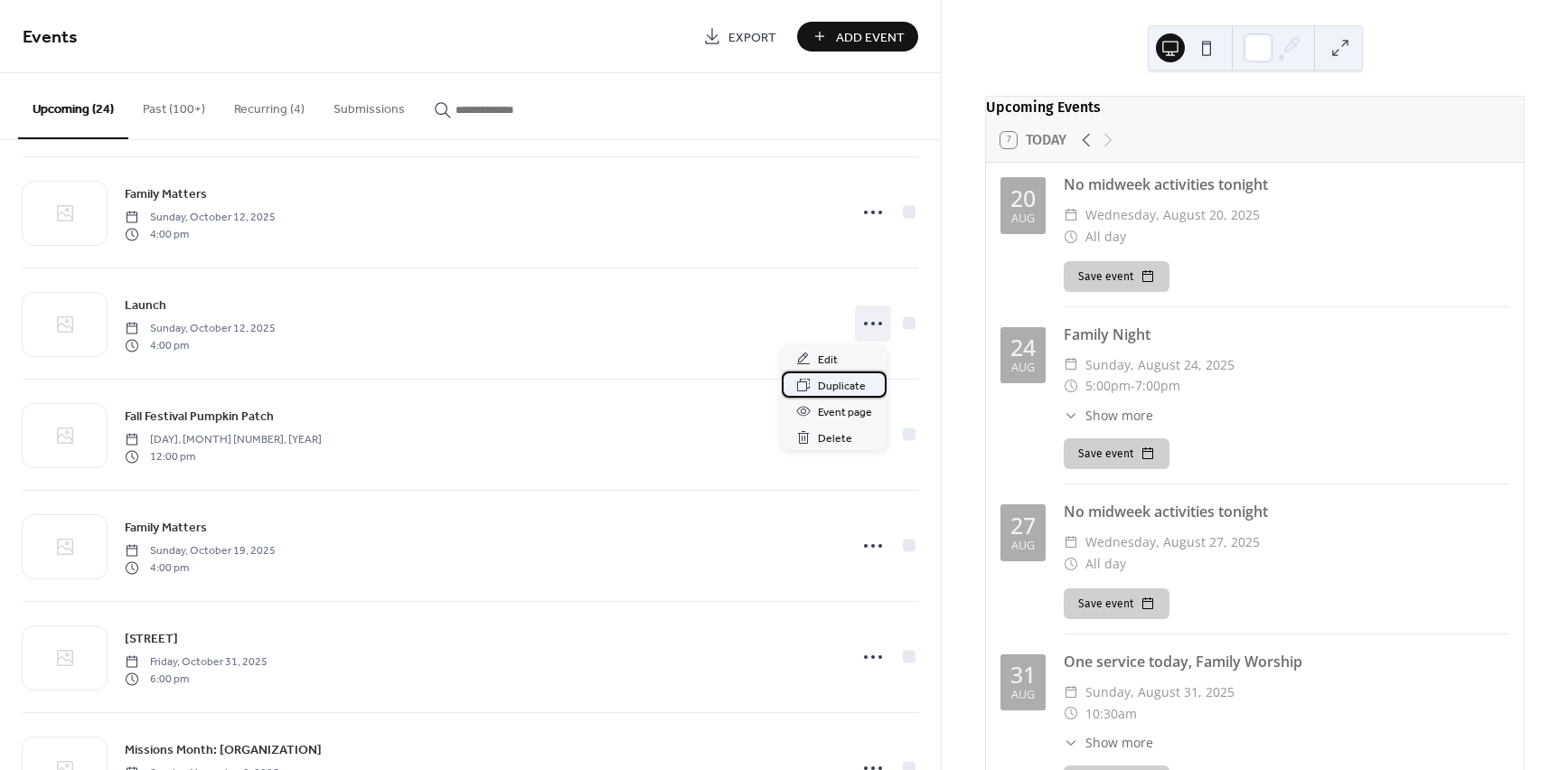 click on "Duplicate" at bounding box center [841, 386] 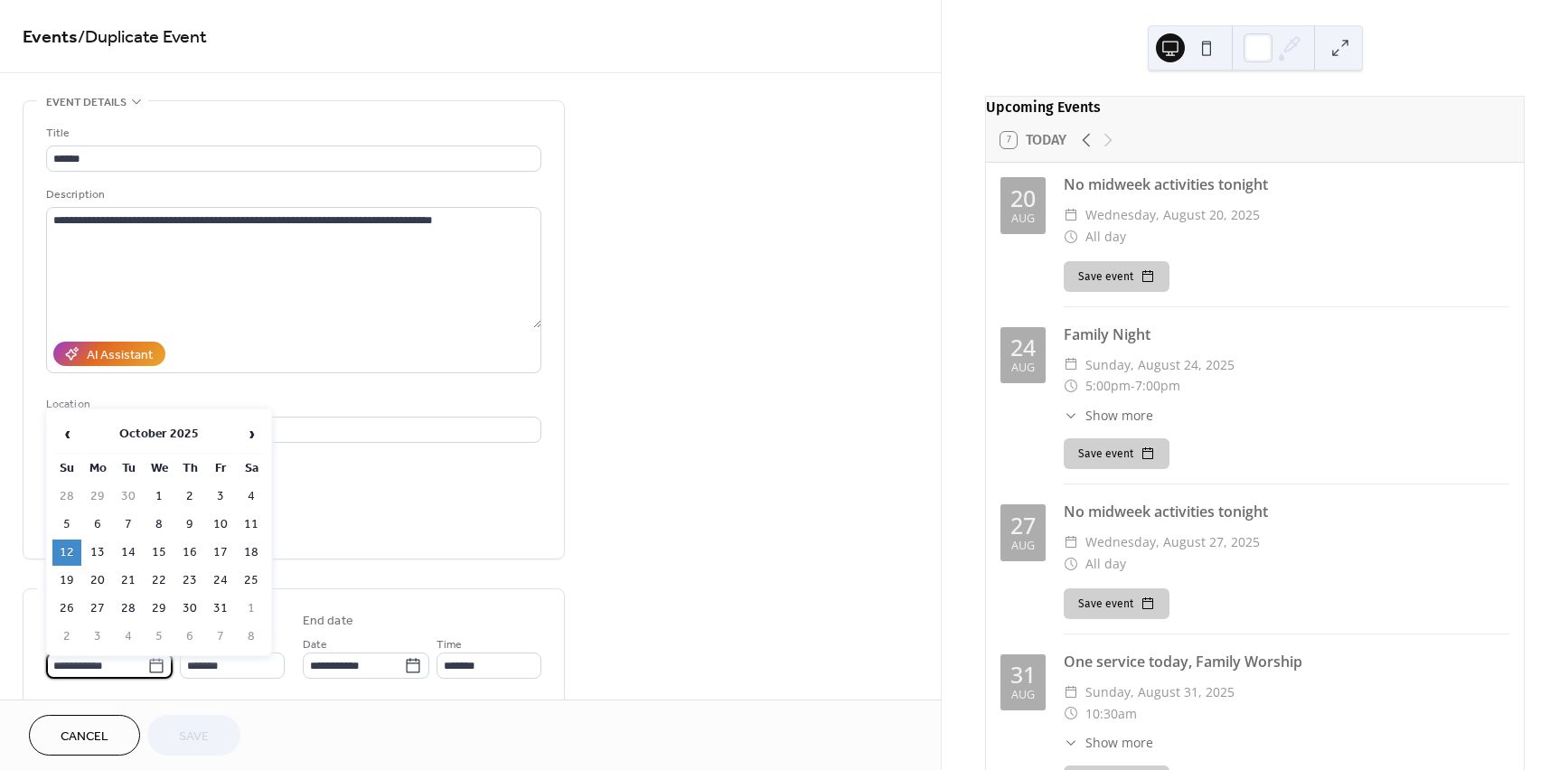 click on "**********" at bounding box center (97, 665) 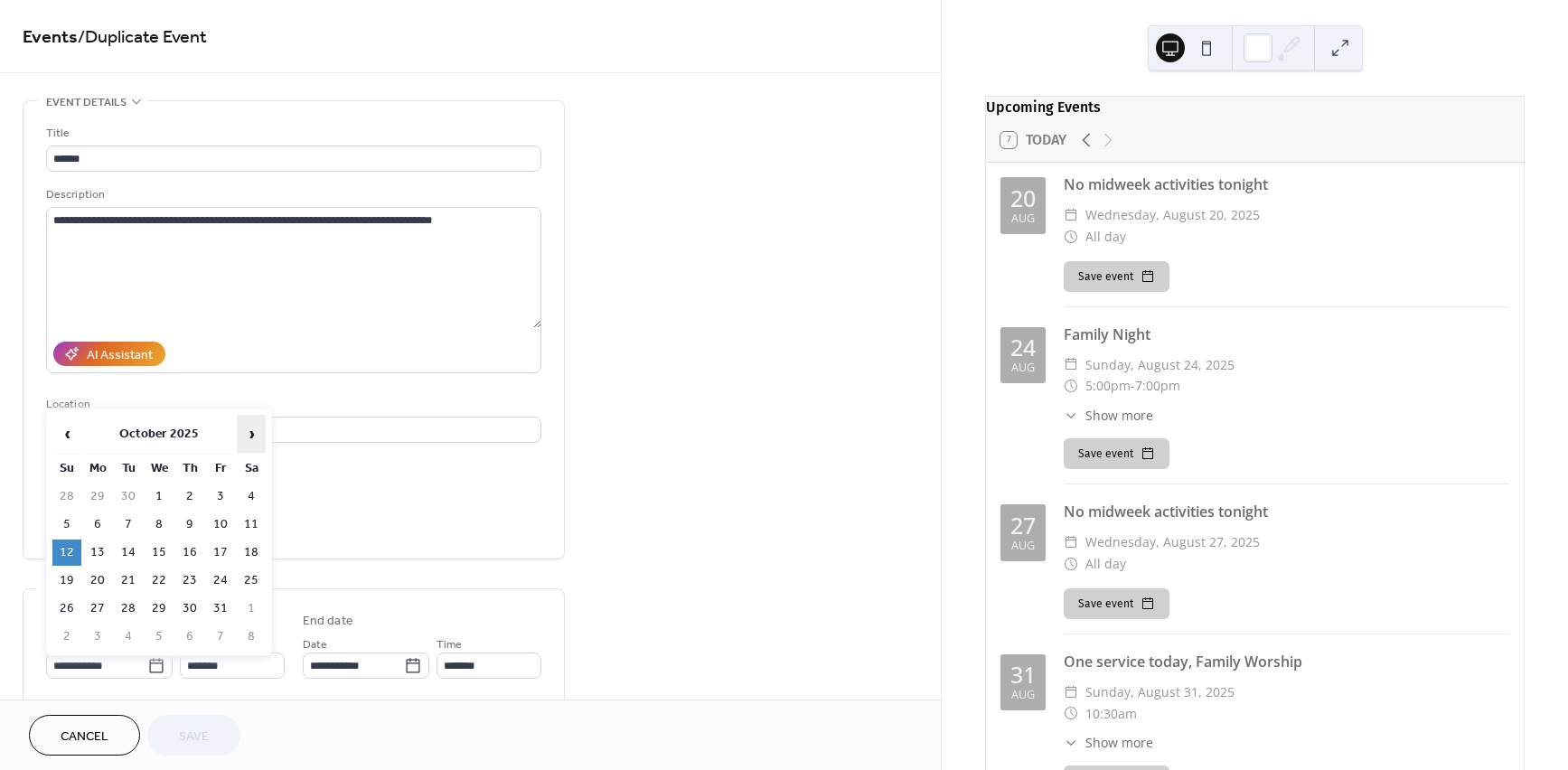click on "›" at bounding box center (251, 434) 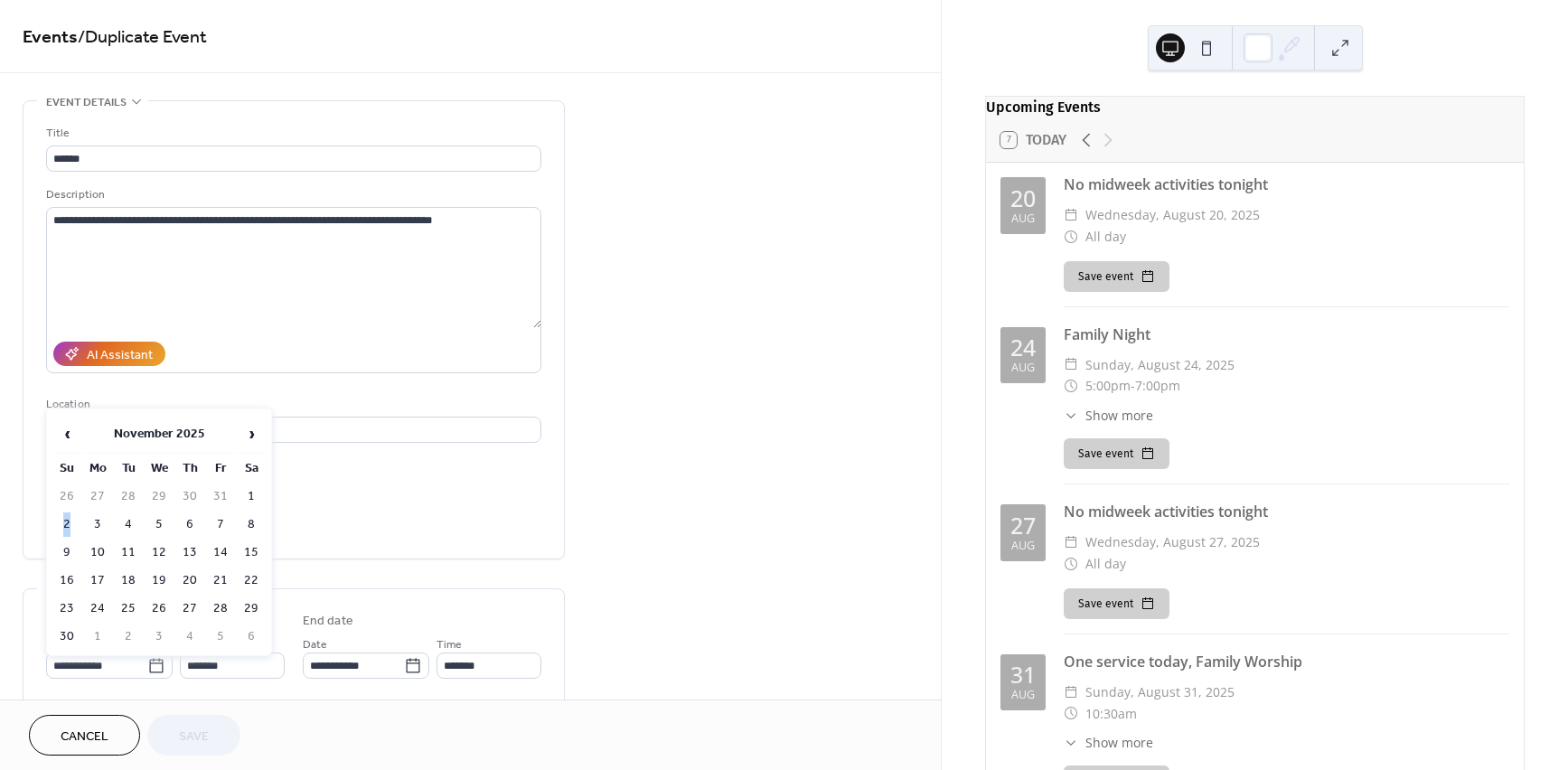 click on "2" at bounding box center [67, 524] 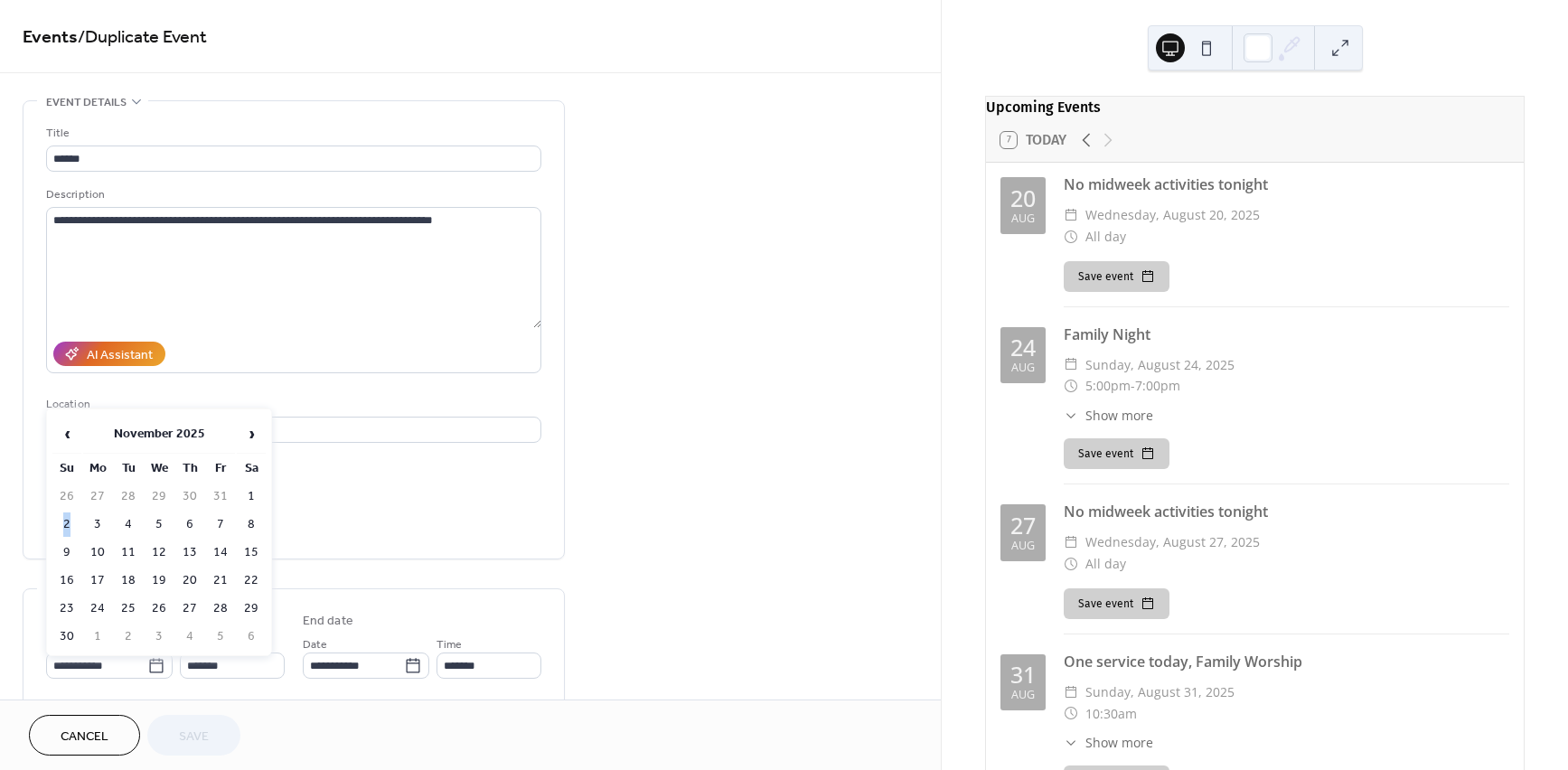type on "**********" 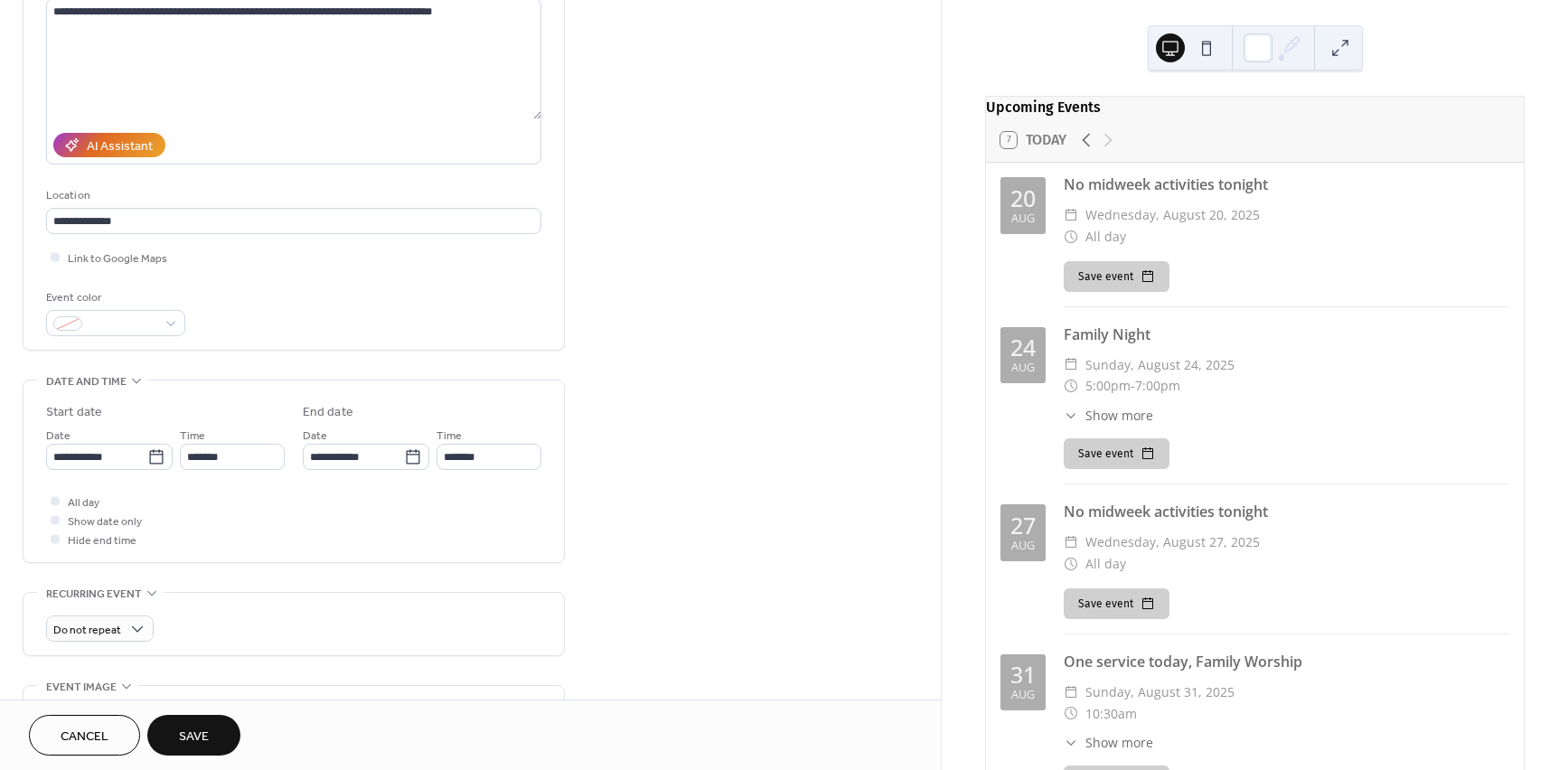 scroll, scrollTop: 213, scrollLeft: 0, axis: vertical 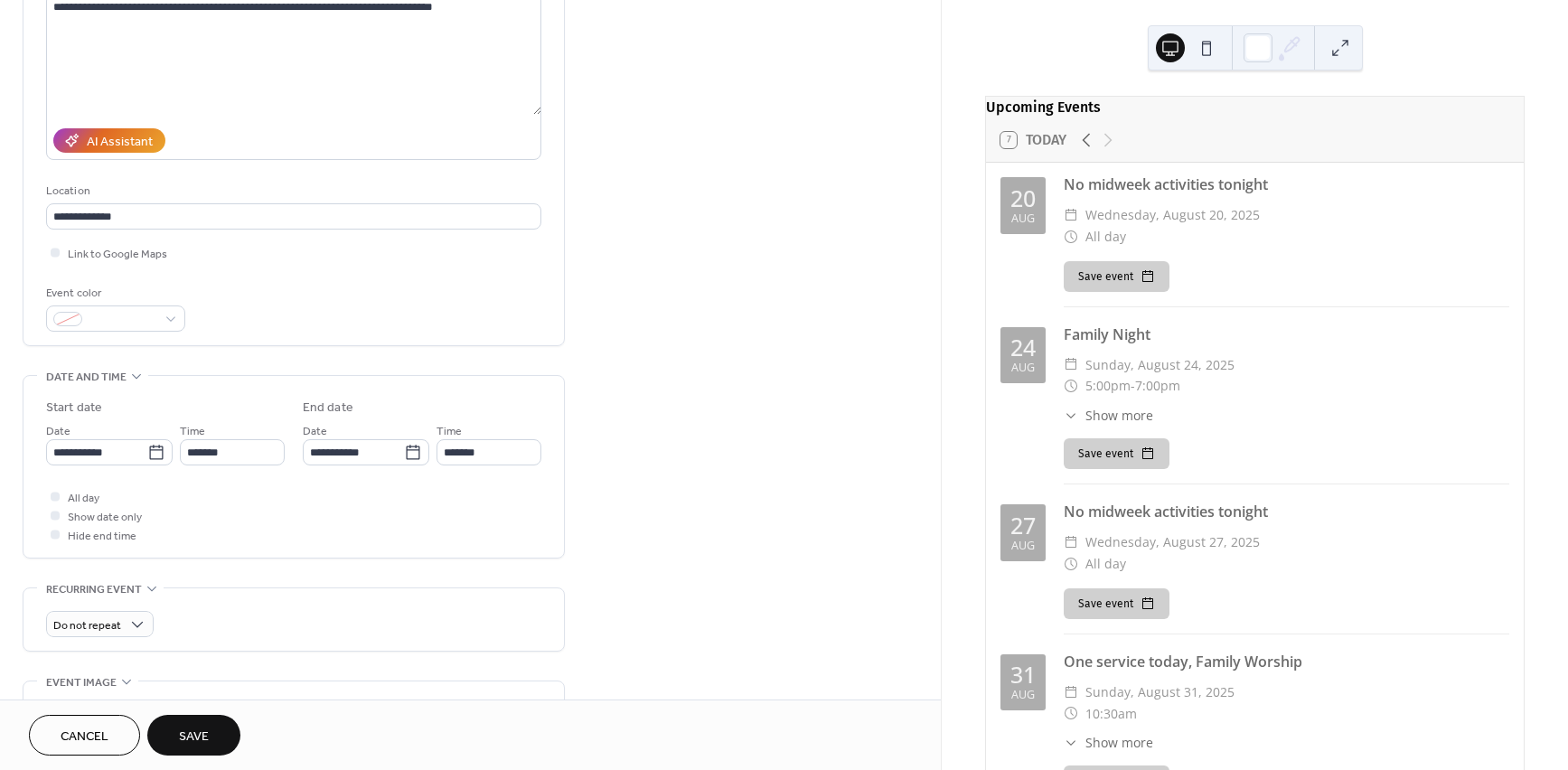click on "Save" at bounding box center [193, 735] 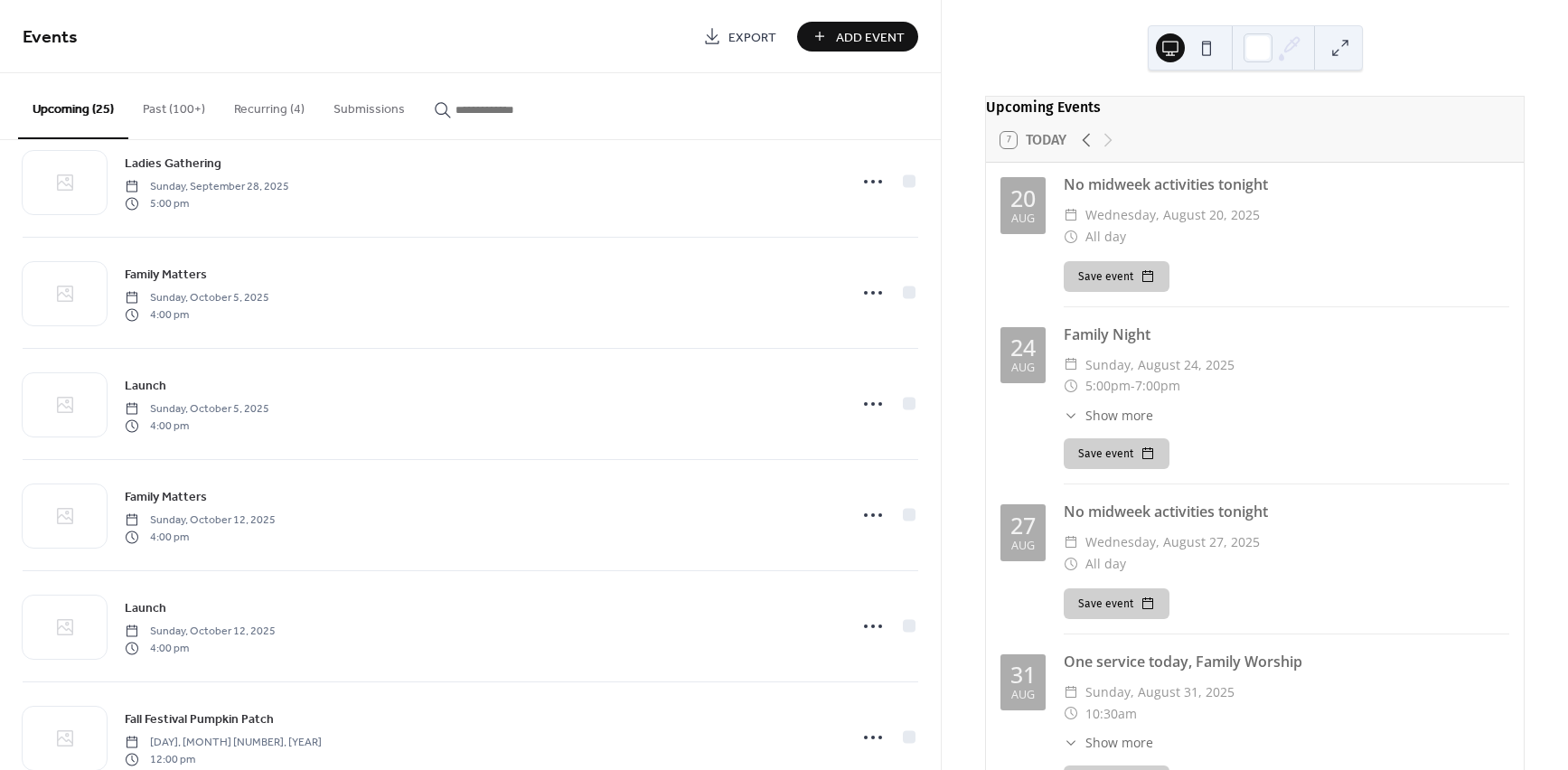 scroll, scrollTop: 1376, scrollLeft: 0, axis: vertical 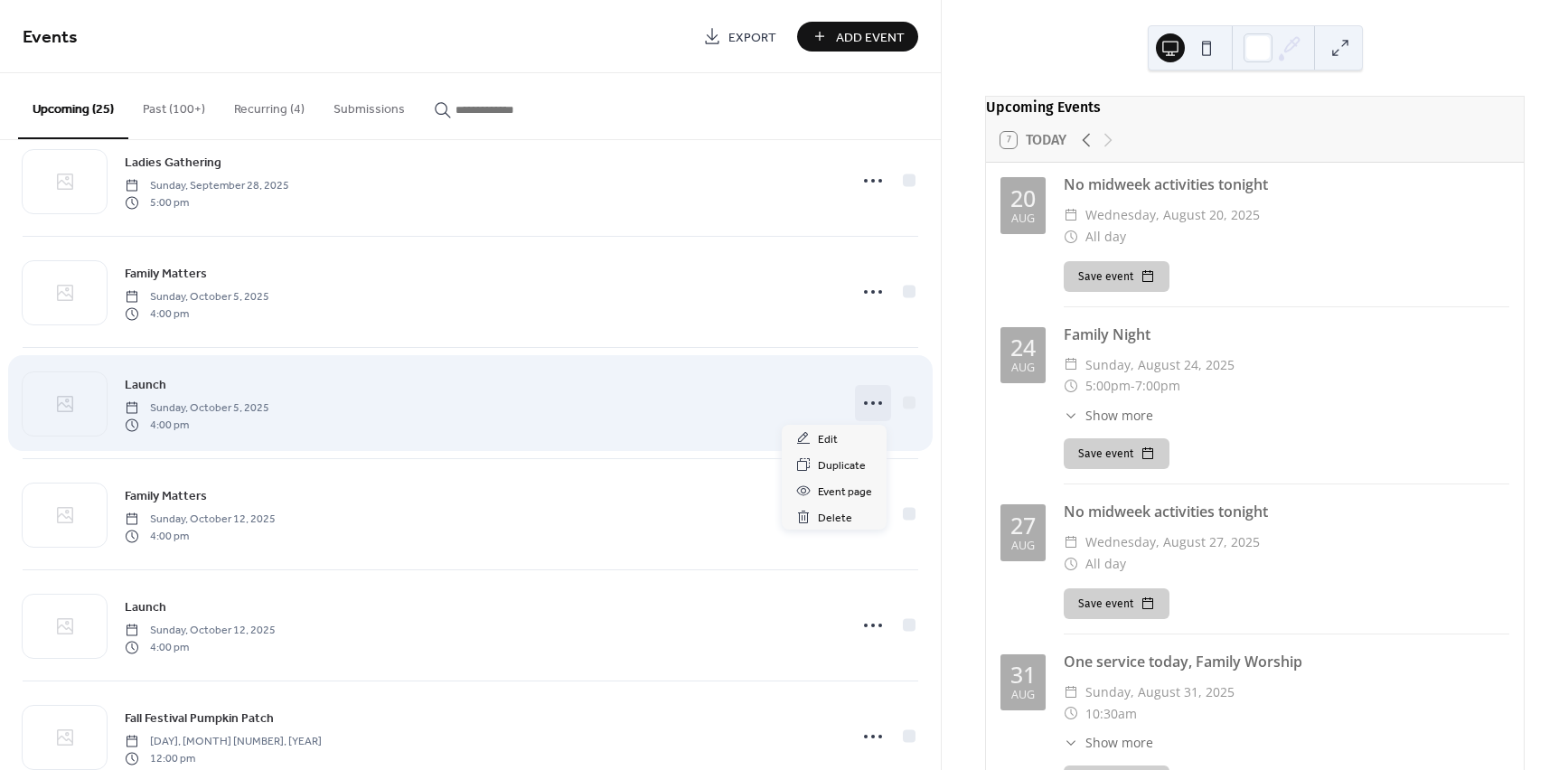 click 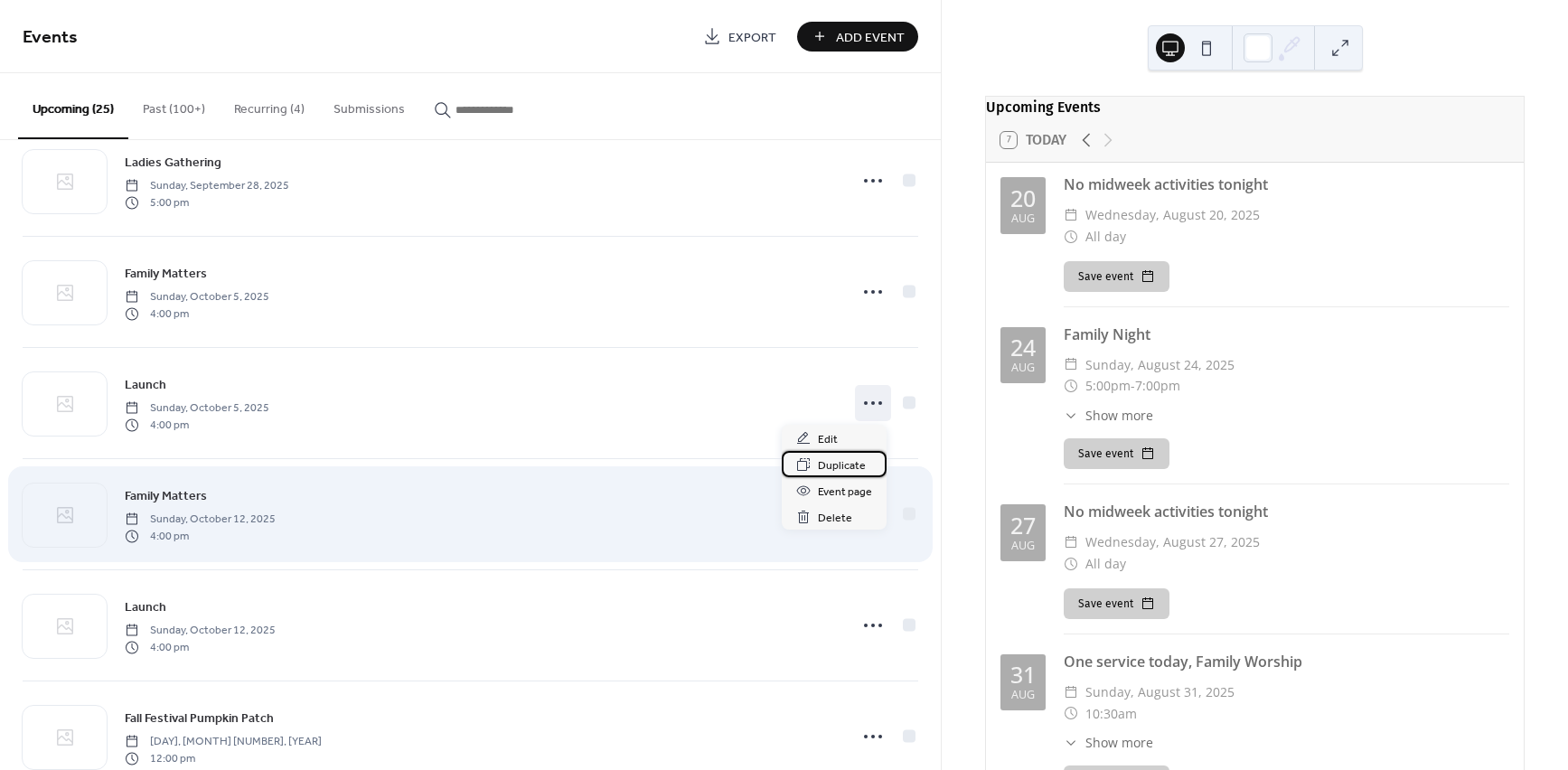 click on "Duplicate" at bounding box center (841, 465) 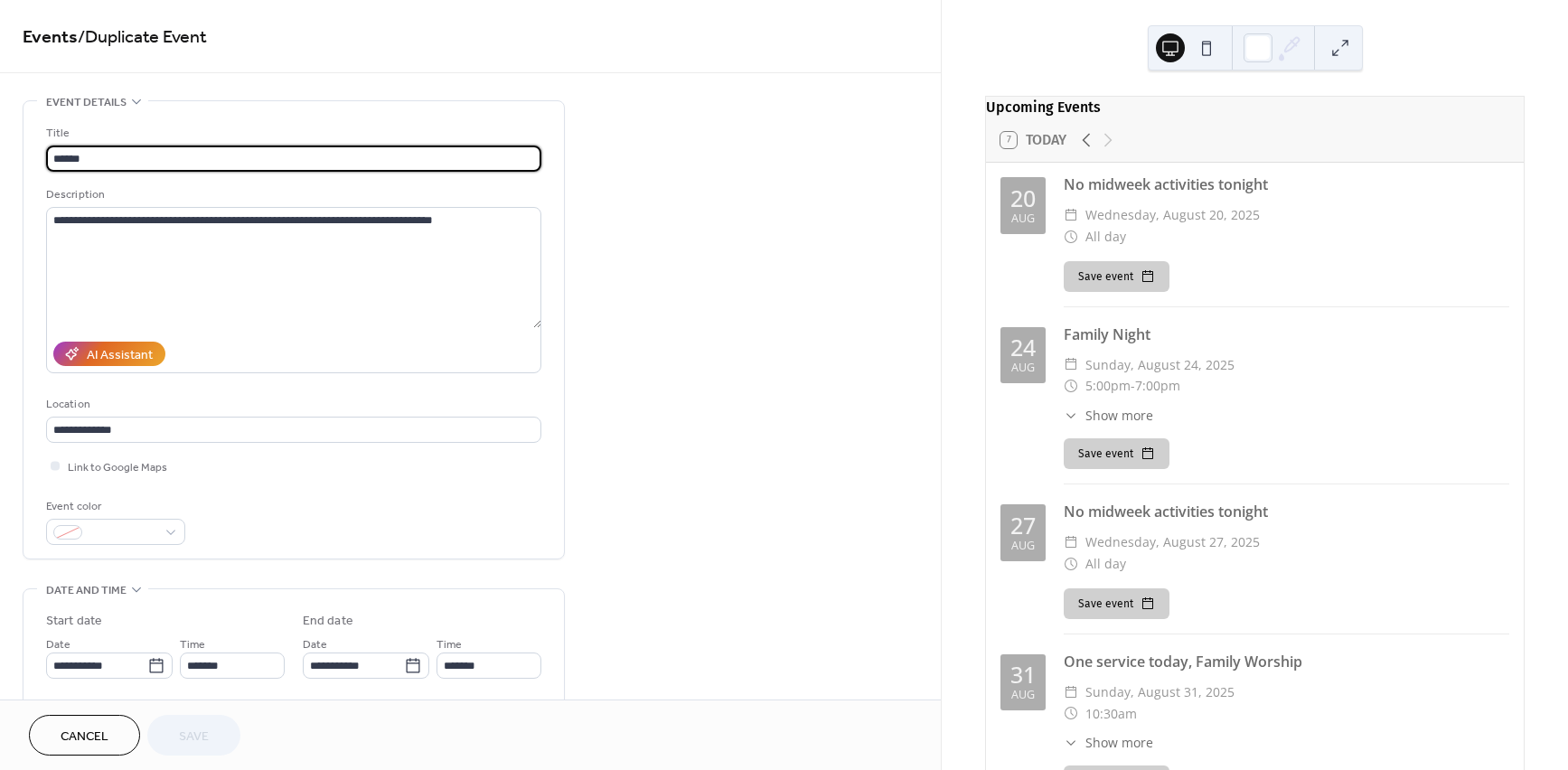 scroll, scrollTop: 307, scrollLeft: 0, axis: vertical 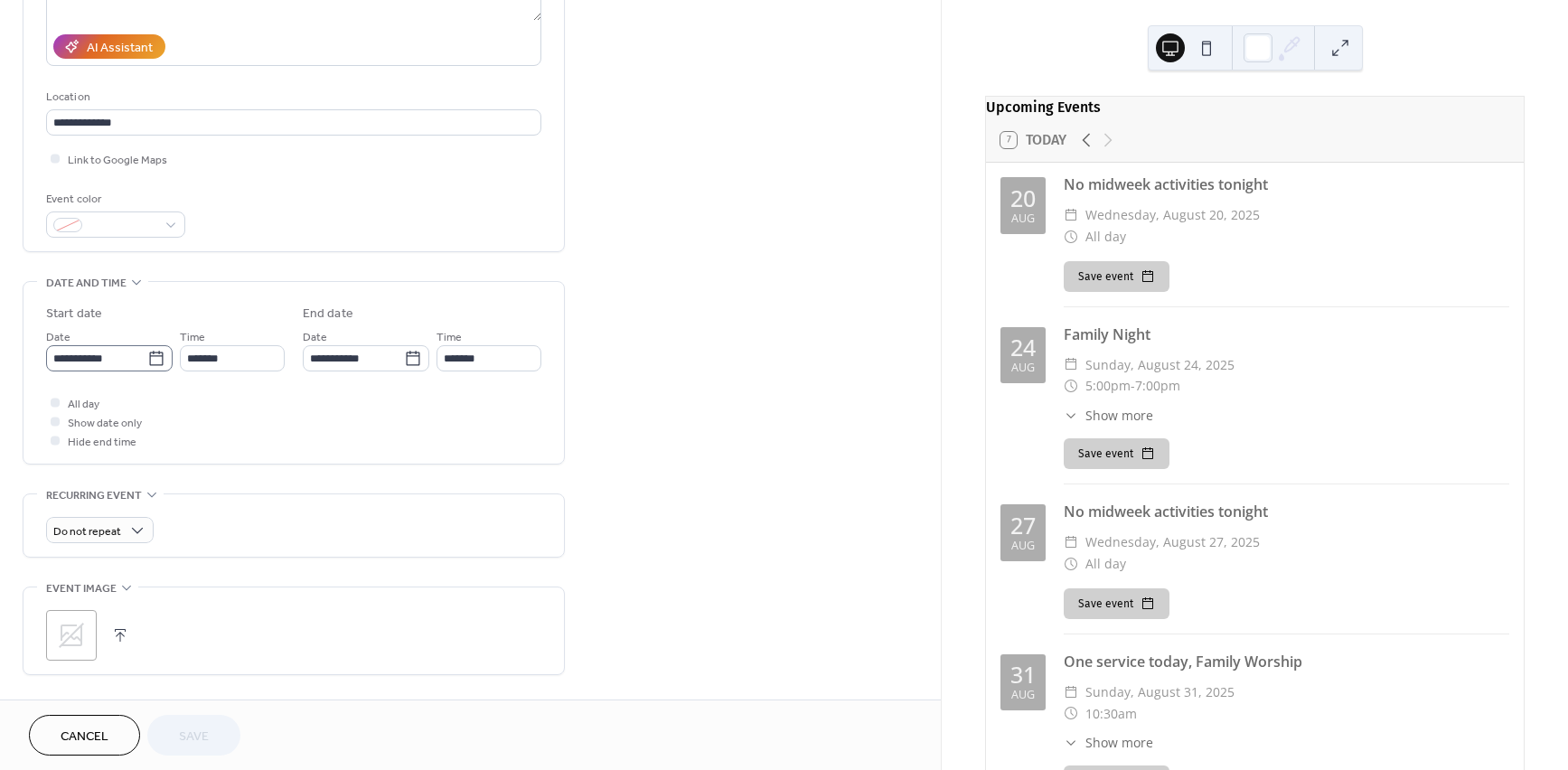click on "**********" at bounding box center (109, 358) 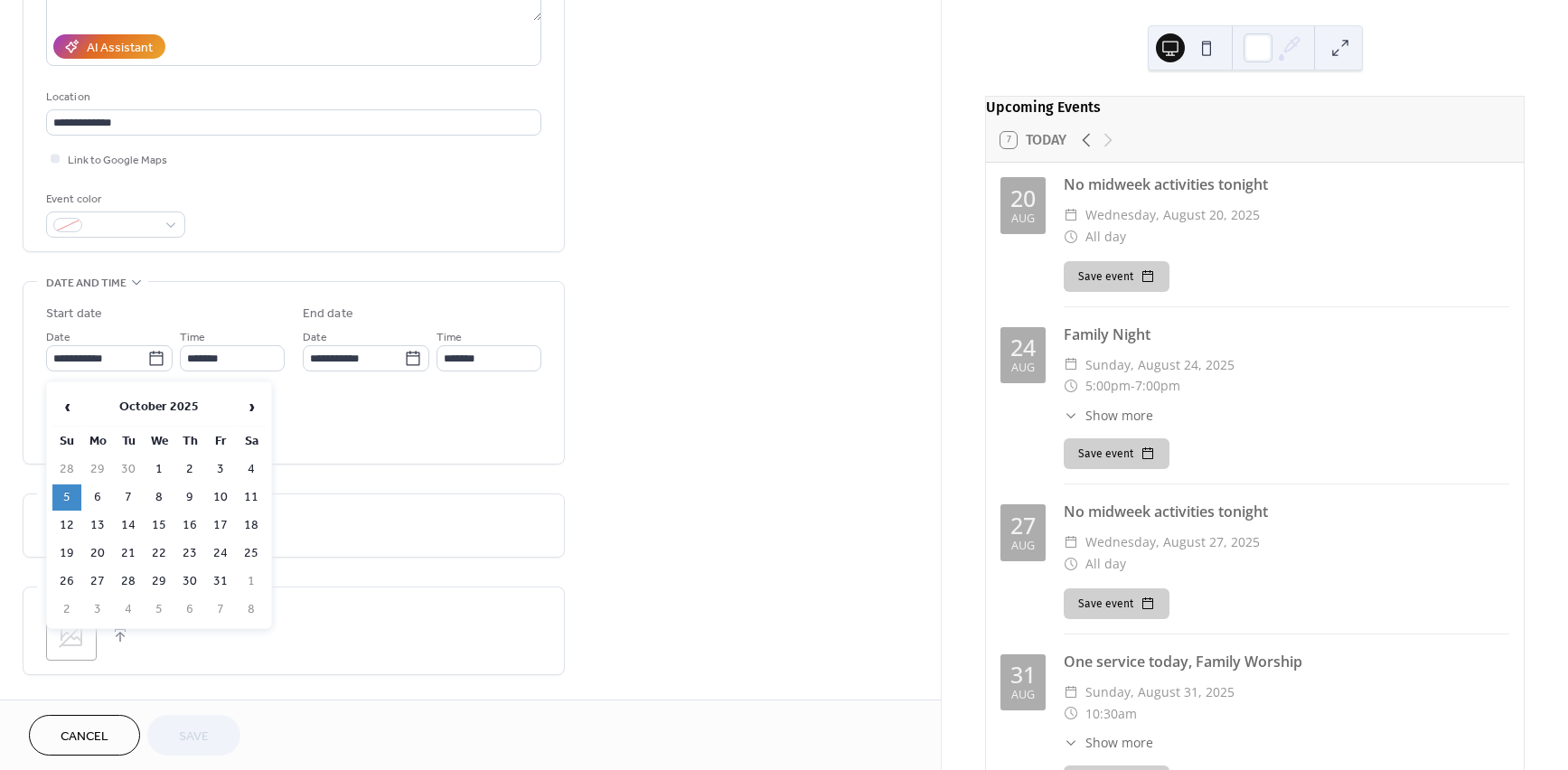 drag, startPoint x: 254, startPoint y: 409, endPoint x: 204, endPoint y: 443, distance: 60.464866 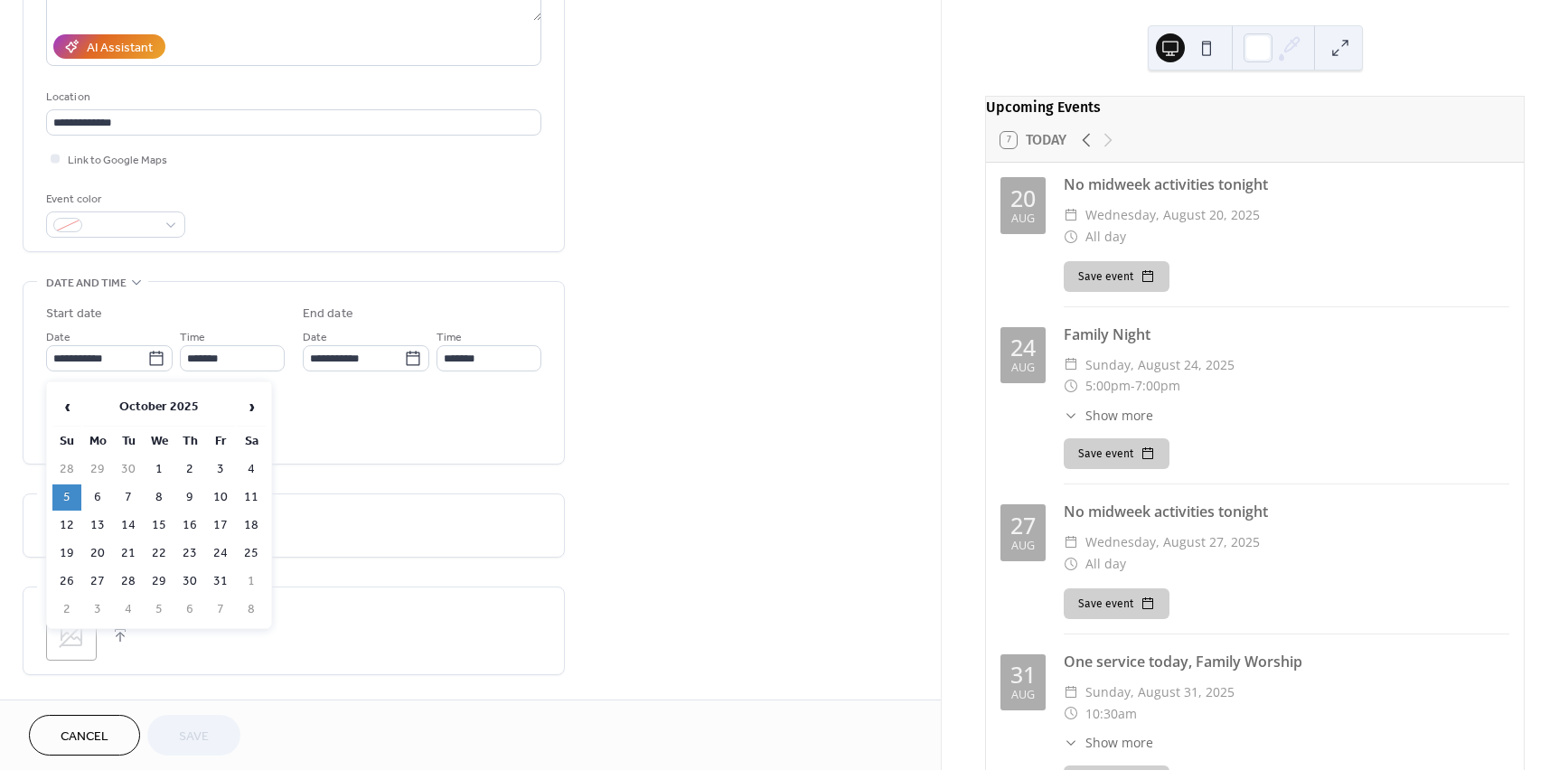 click on "›" at bounding box center (251, 407) 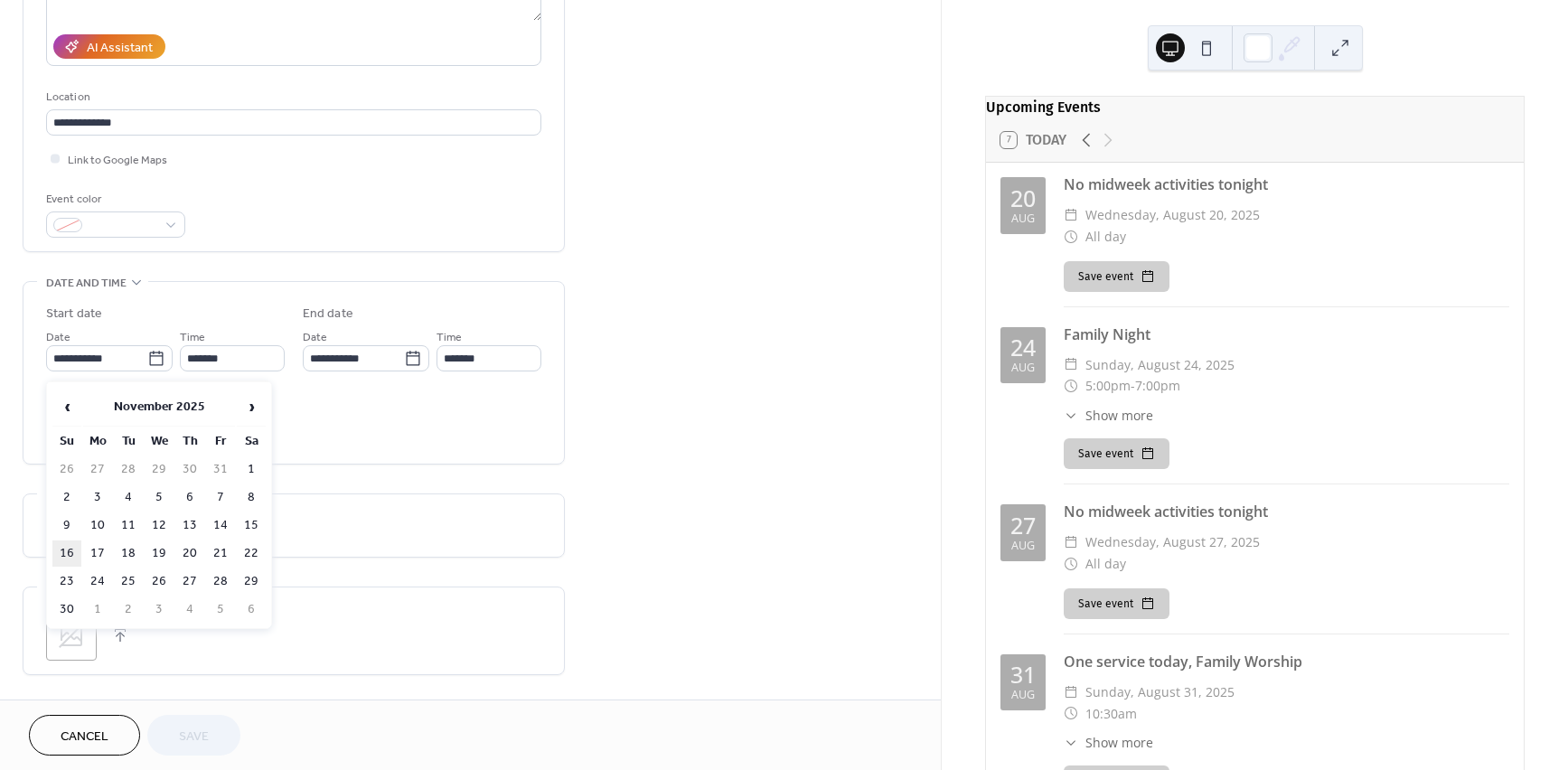 click on "16" at bounding box center (67, 553) 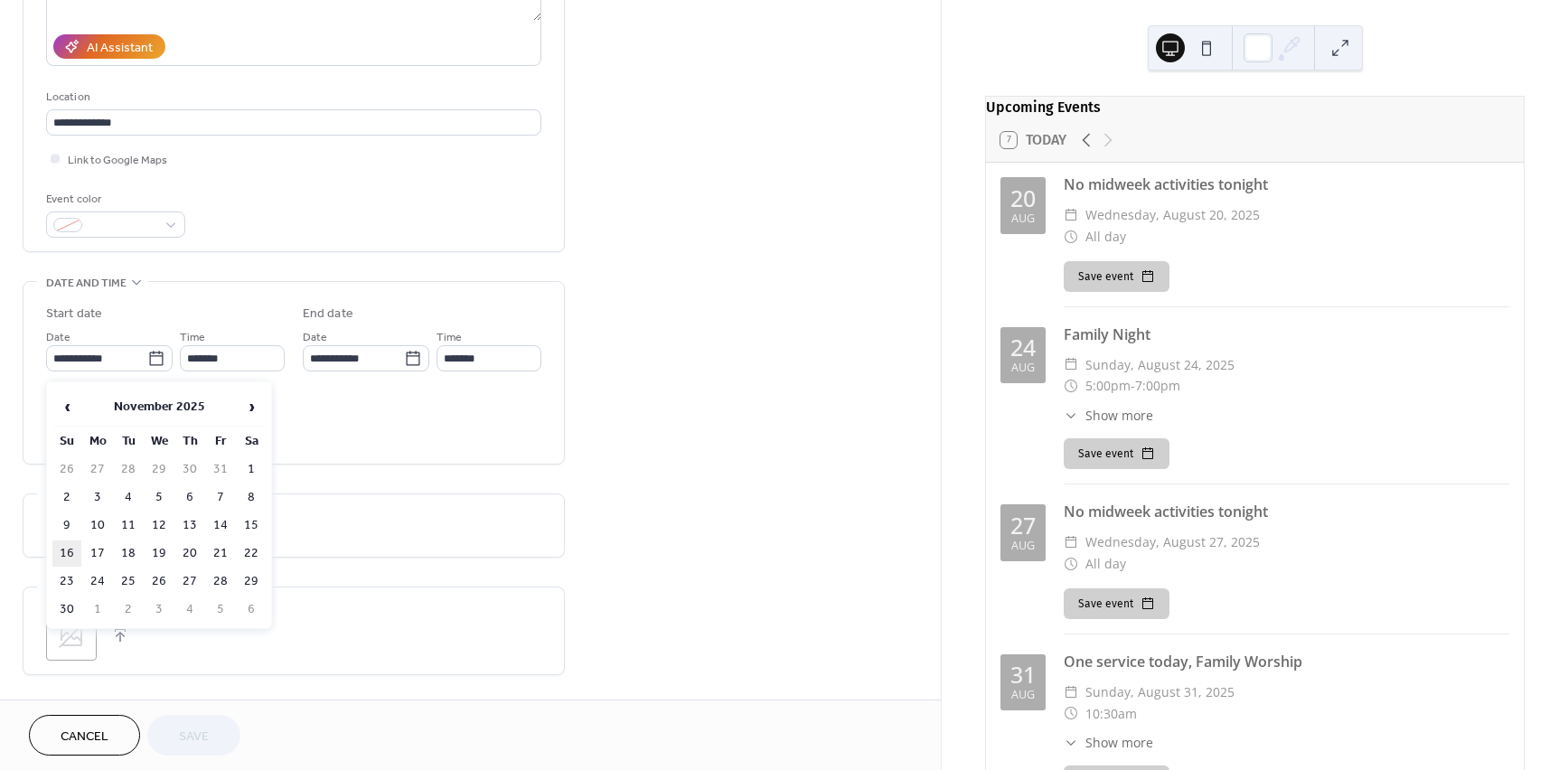 type on "**********" 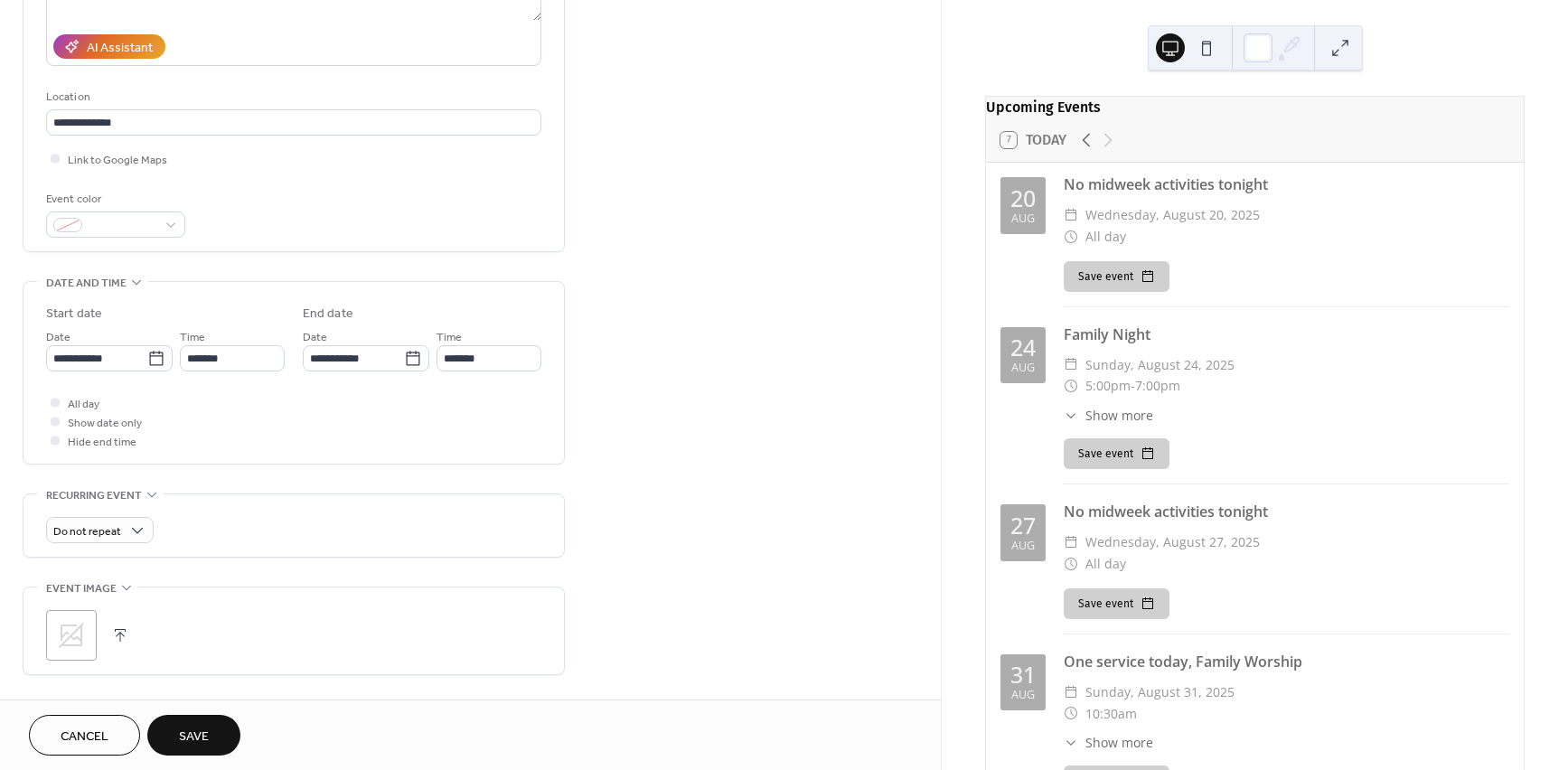 click on "Save" at bounding box center [193, 737] 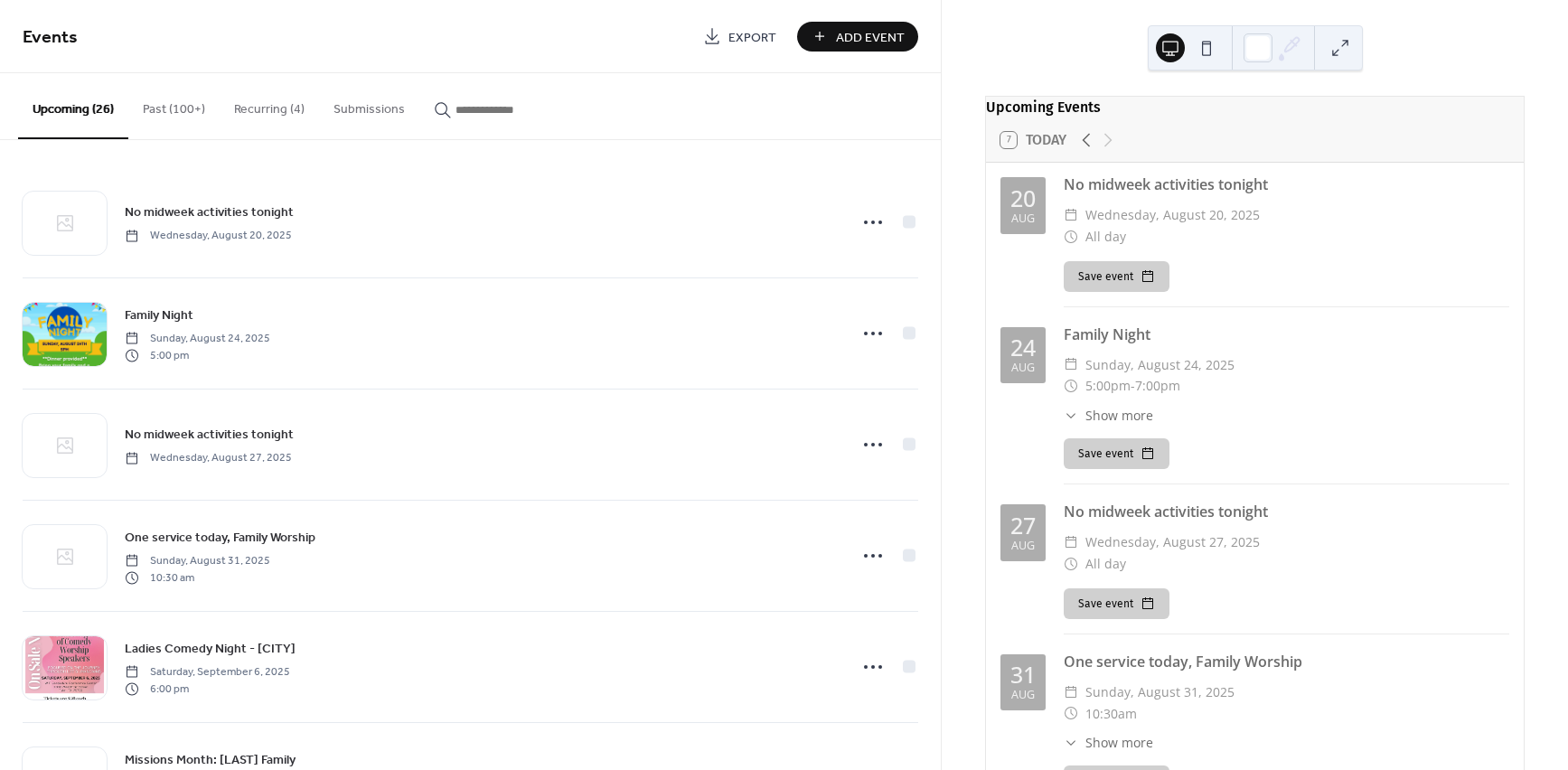 click on "Add Event" at bounding box center (870, 37) 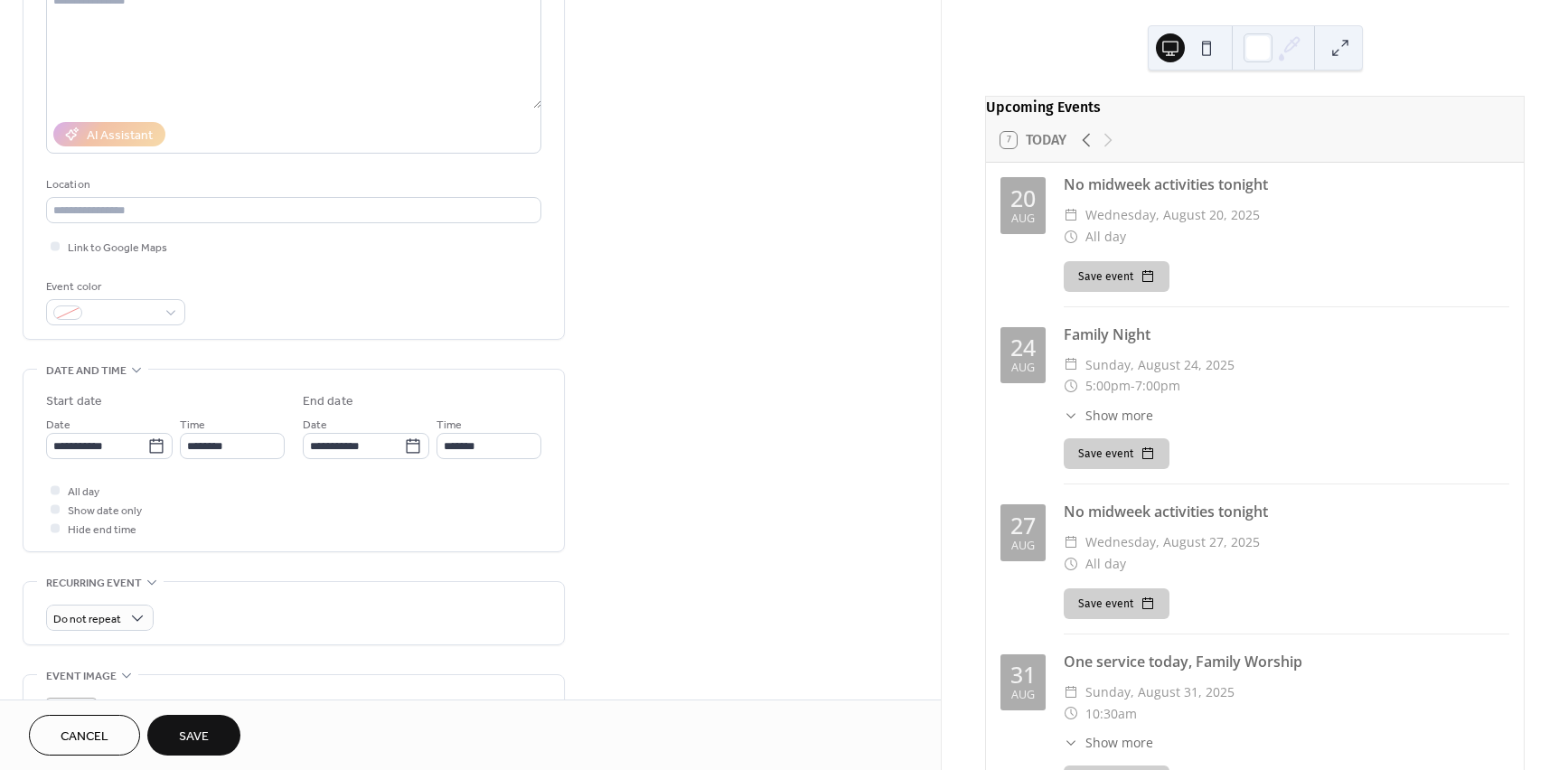 scroll, scrollTop: 239, scrollLeft: 0, axis: vertical 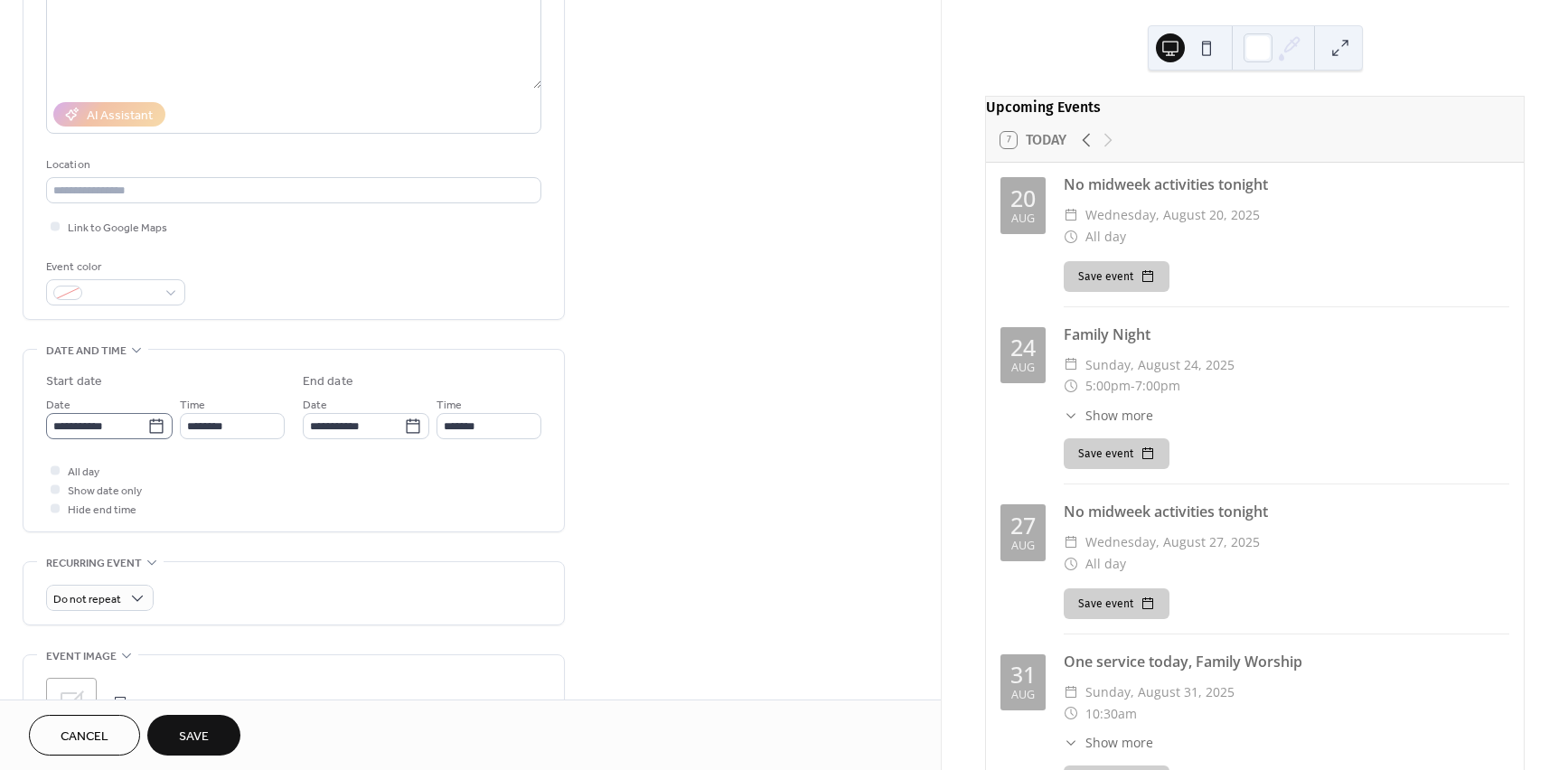 type on "**********" 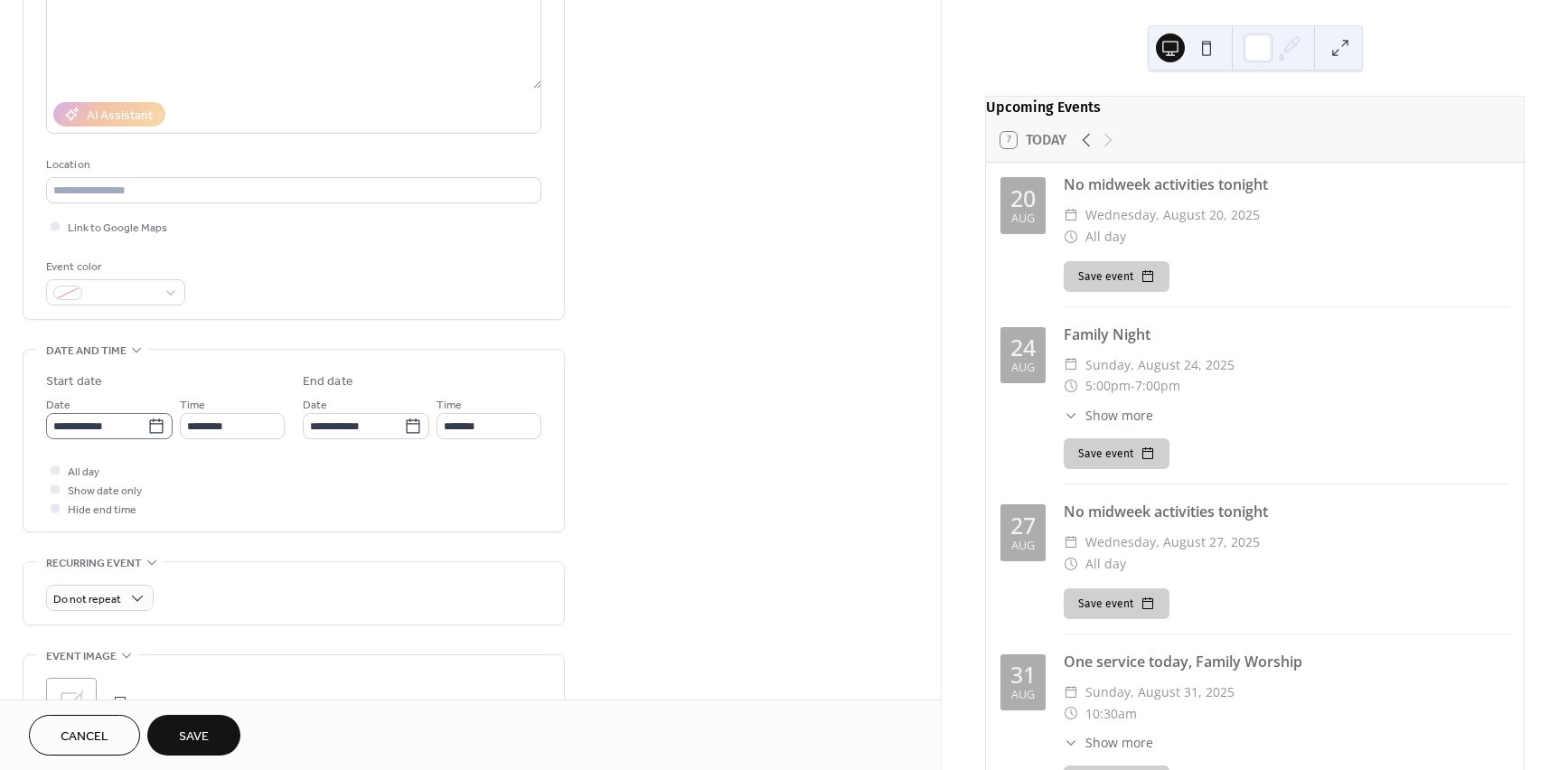 click 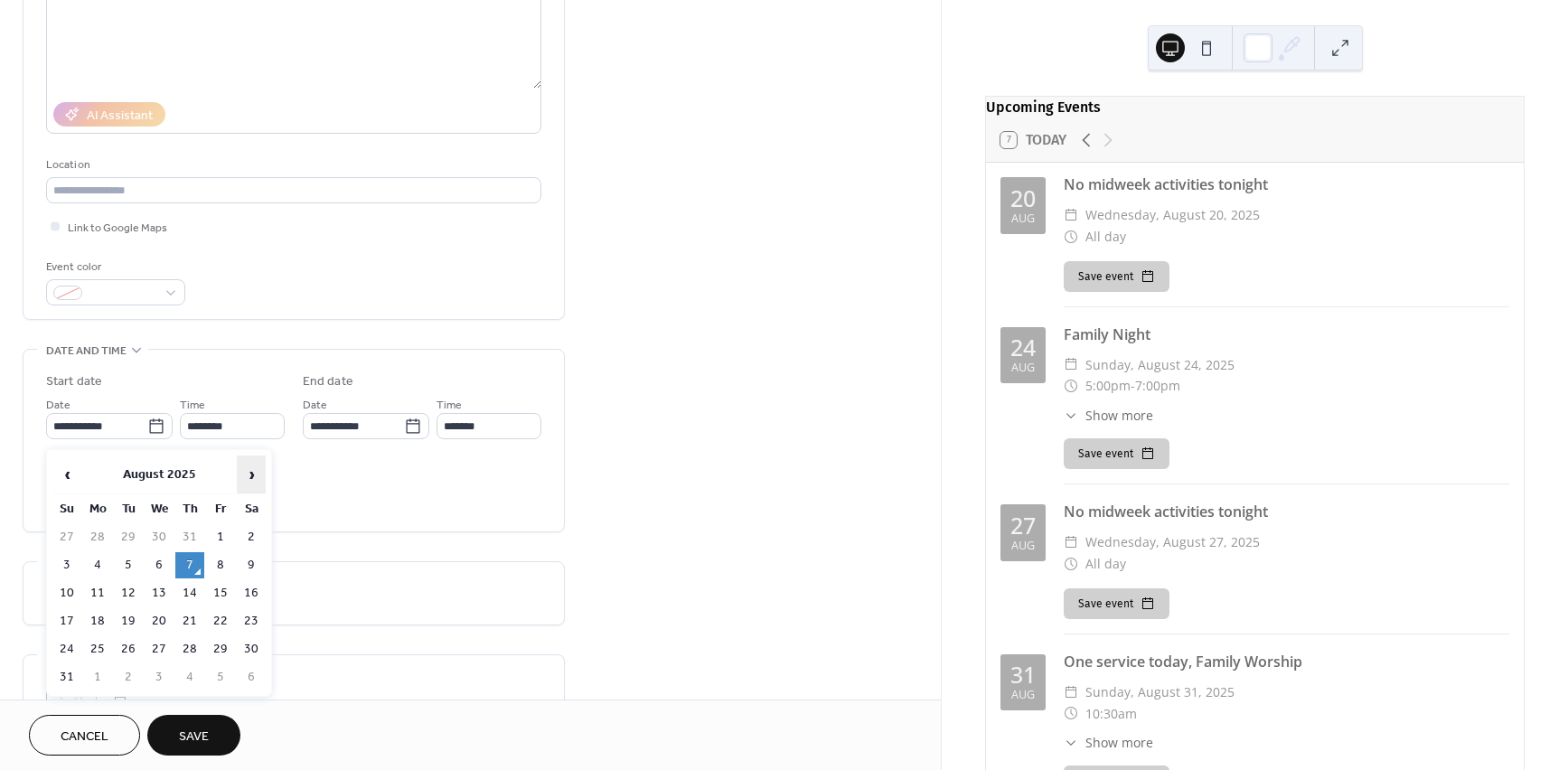 click on "›" at bounding box center (251, 474) 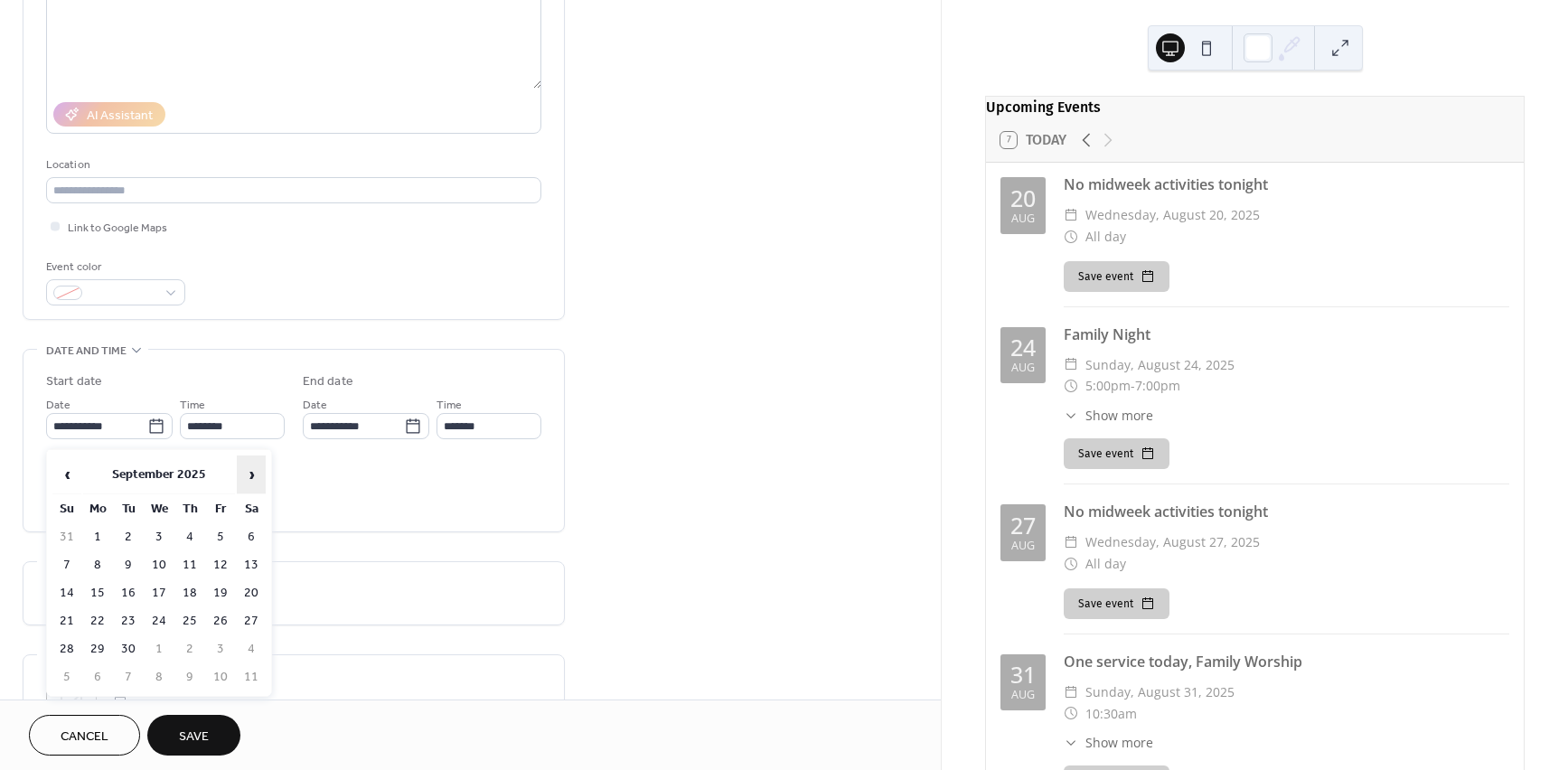 click on "›" at bounding box center [251, 474] 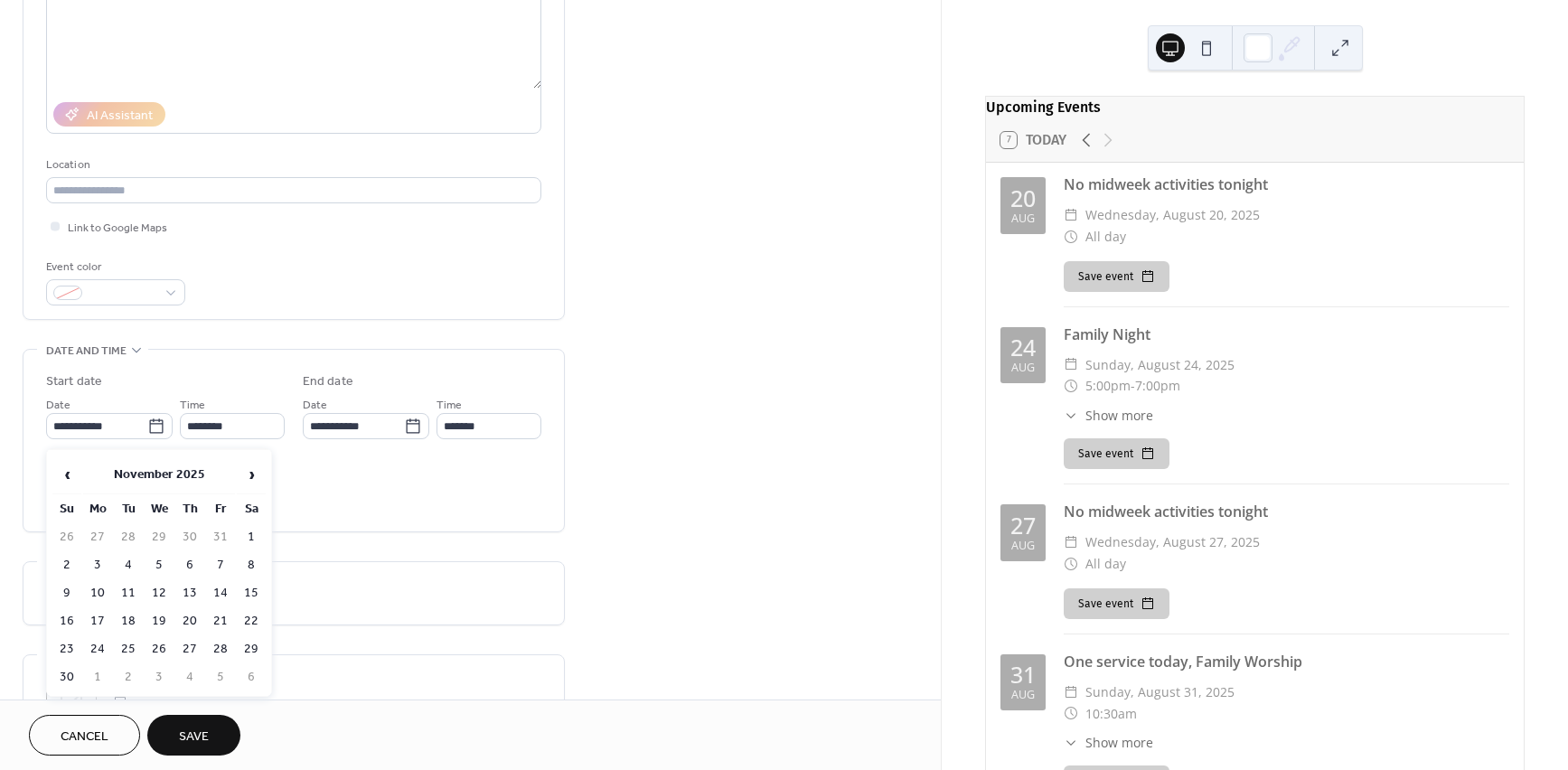 drag, startPoint x: 67, startPoint y: 648, endPoint x: 116, endPoint y: 638, distance: 50.009999 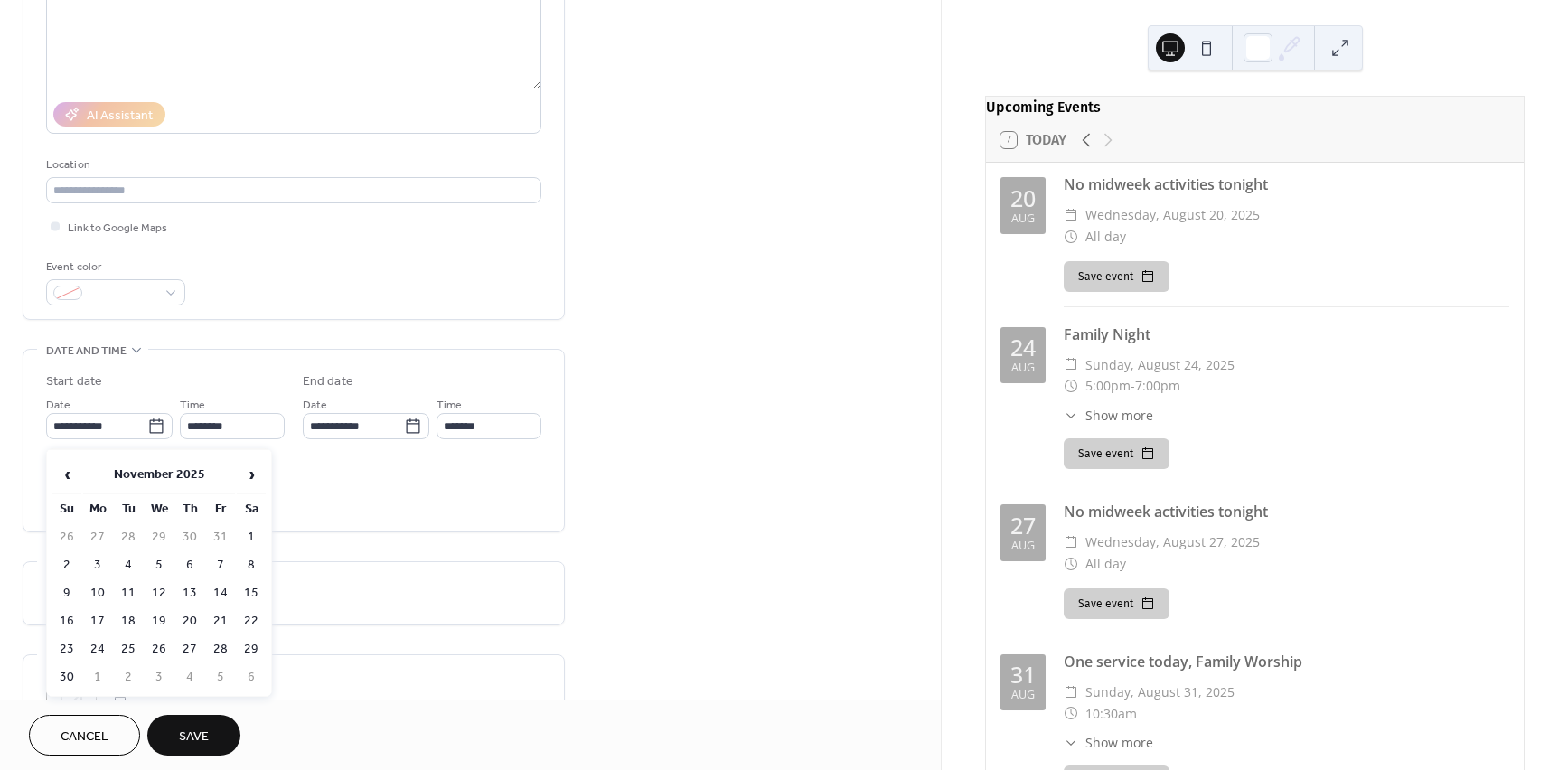 click on "23" at bounding box center (67, 649) 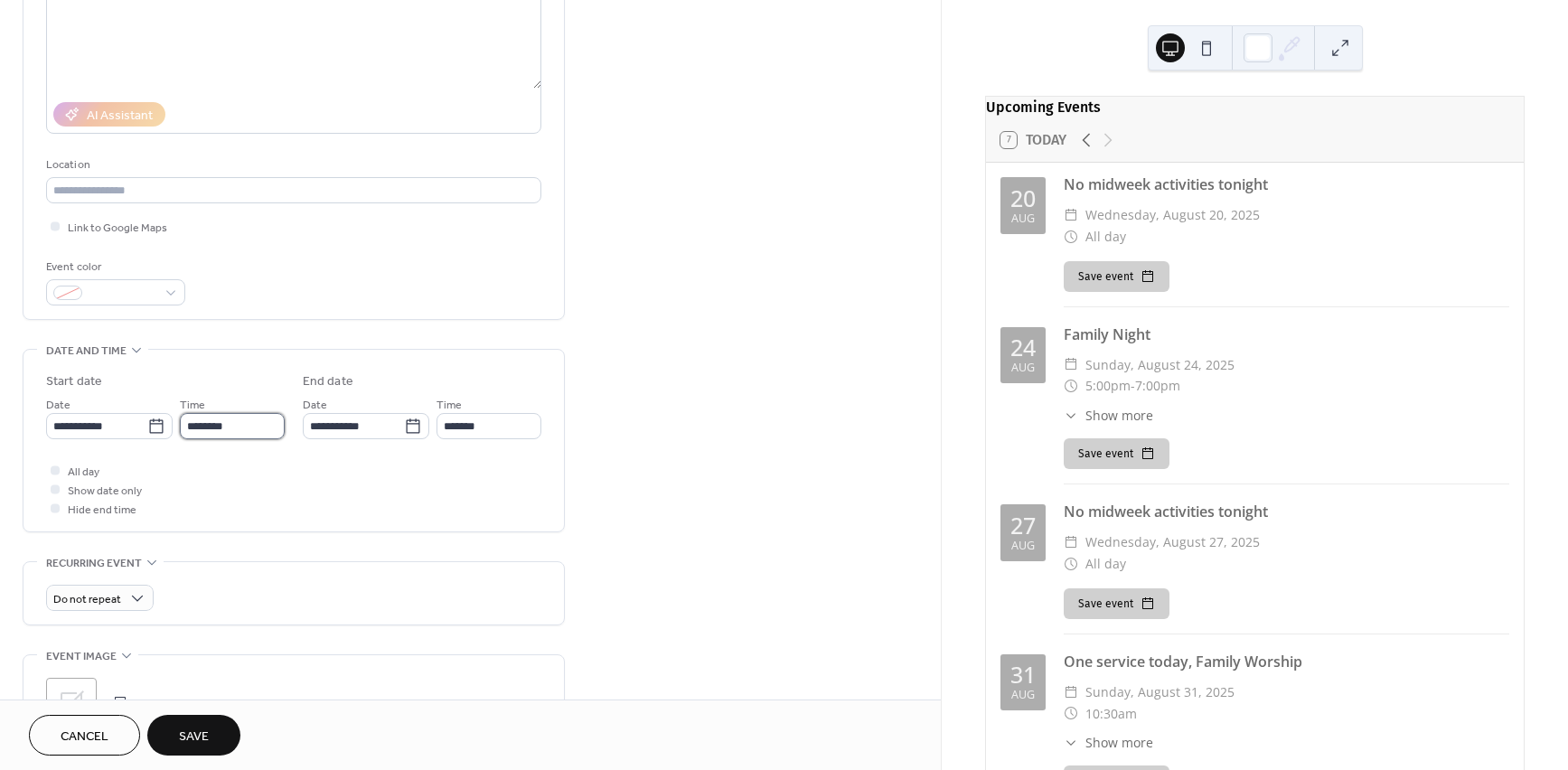 click on "********" at bounding box center (232, 426) 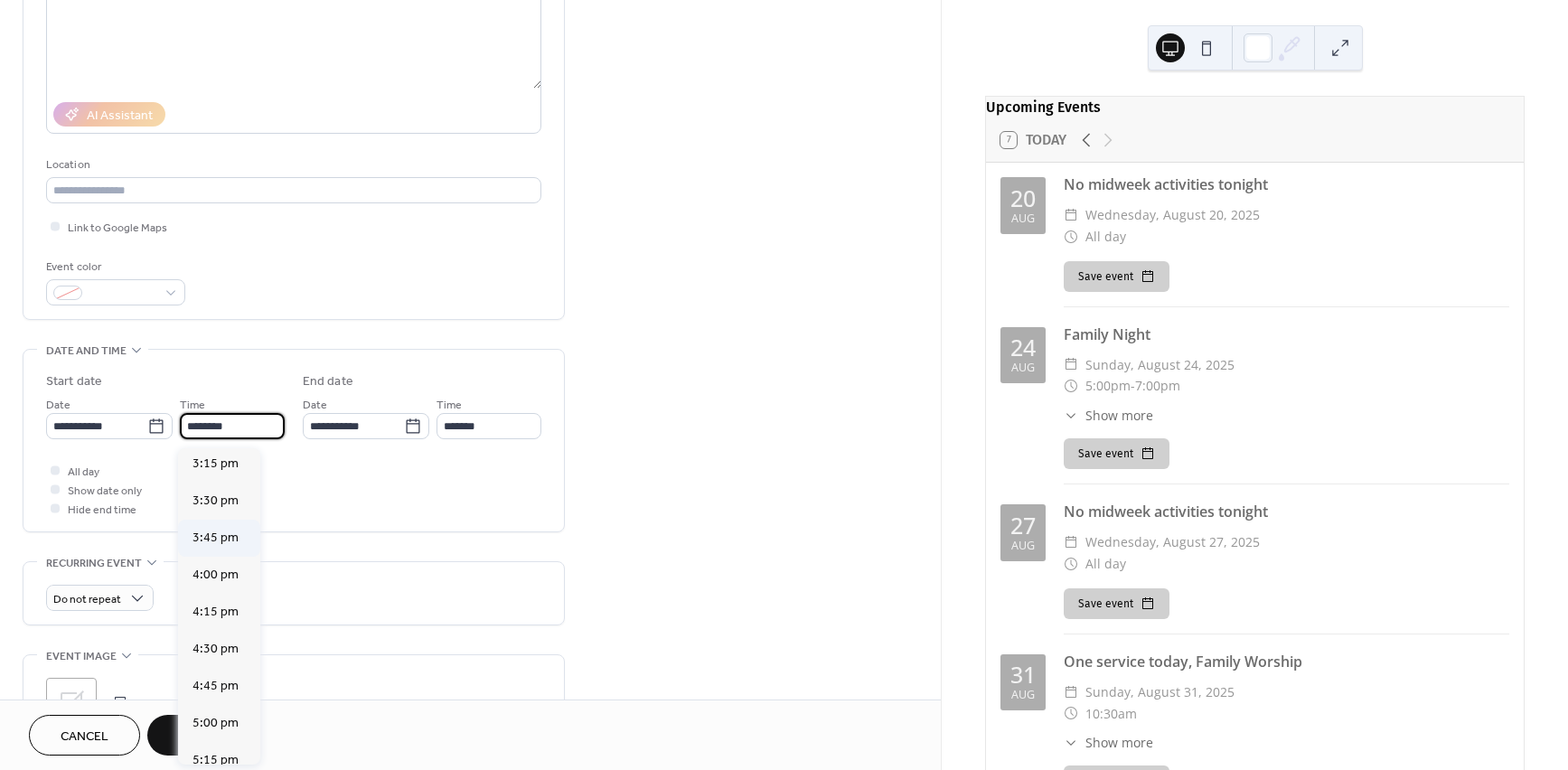 scroll, scrollTop: 2334, scrollLeft: 0, axis: vertical 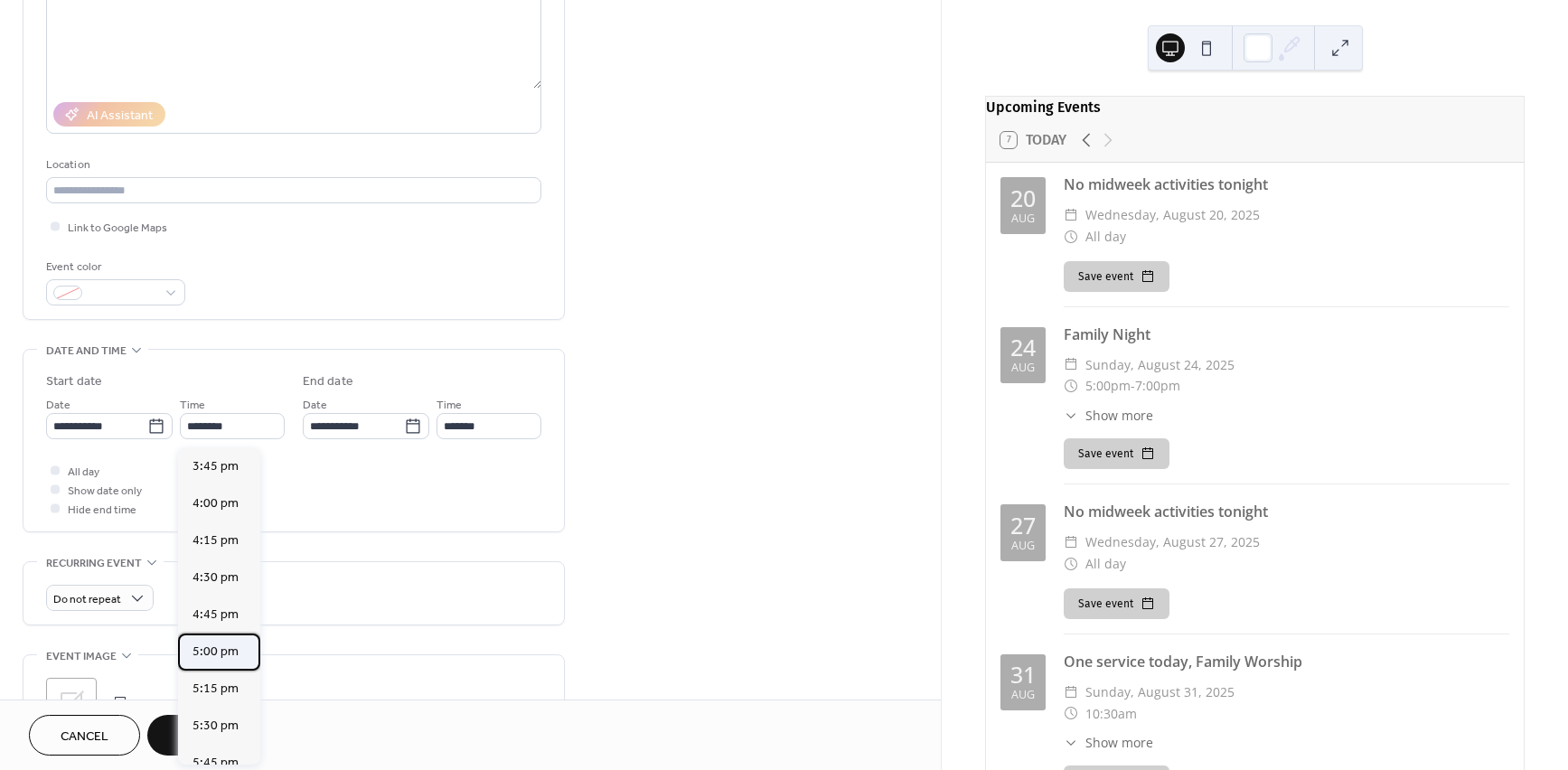 click on "5:00 pm" at bounding box center (219, 652) 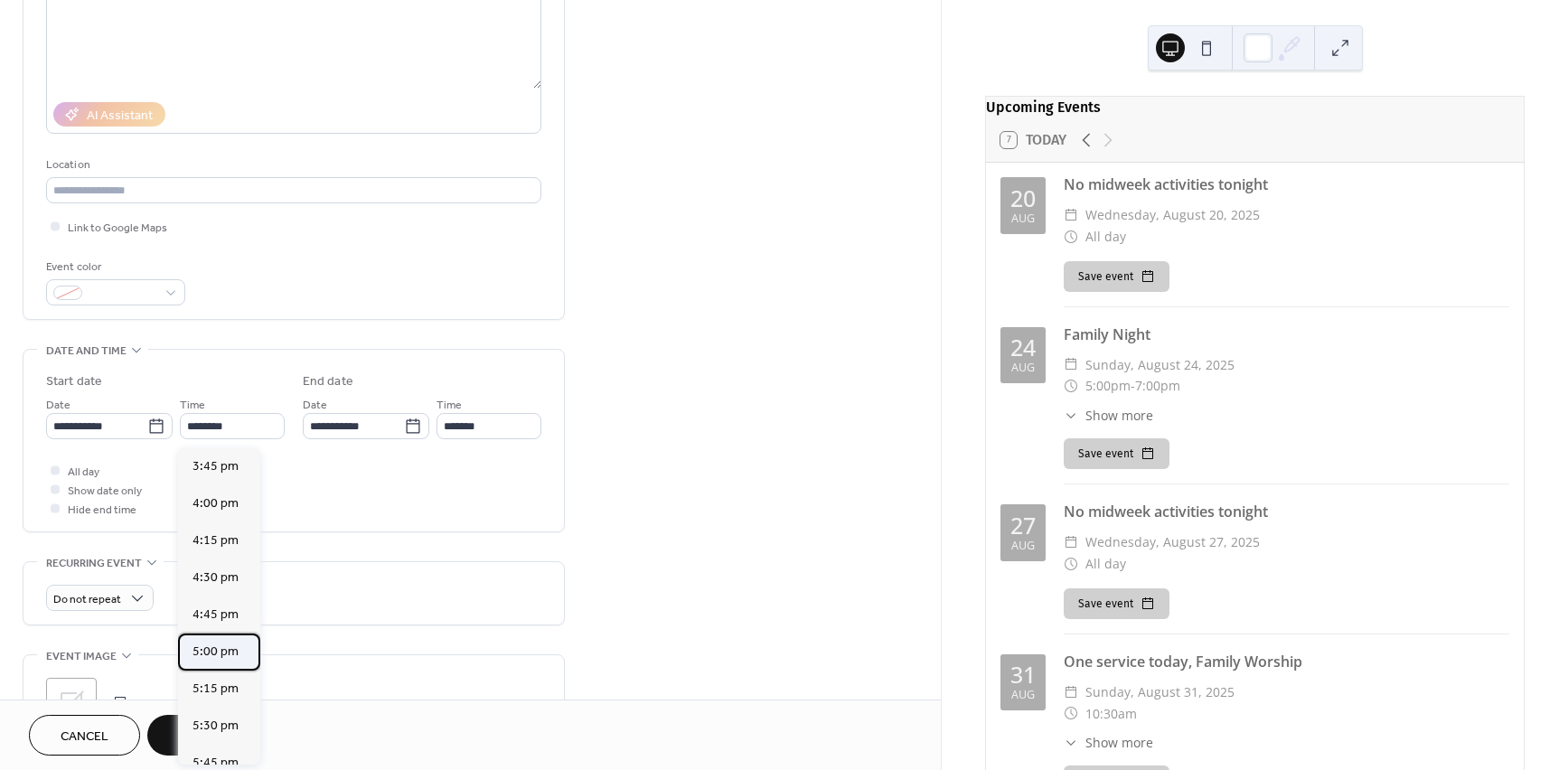 type on "*******" 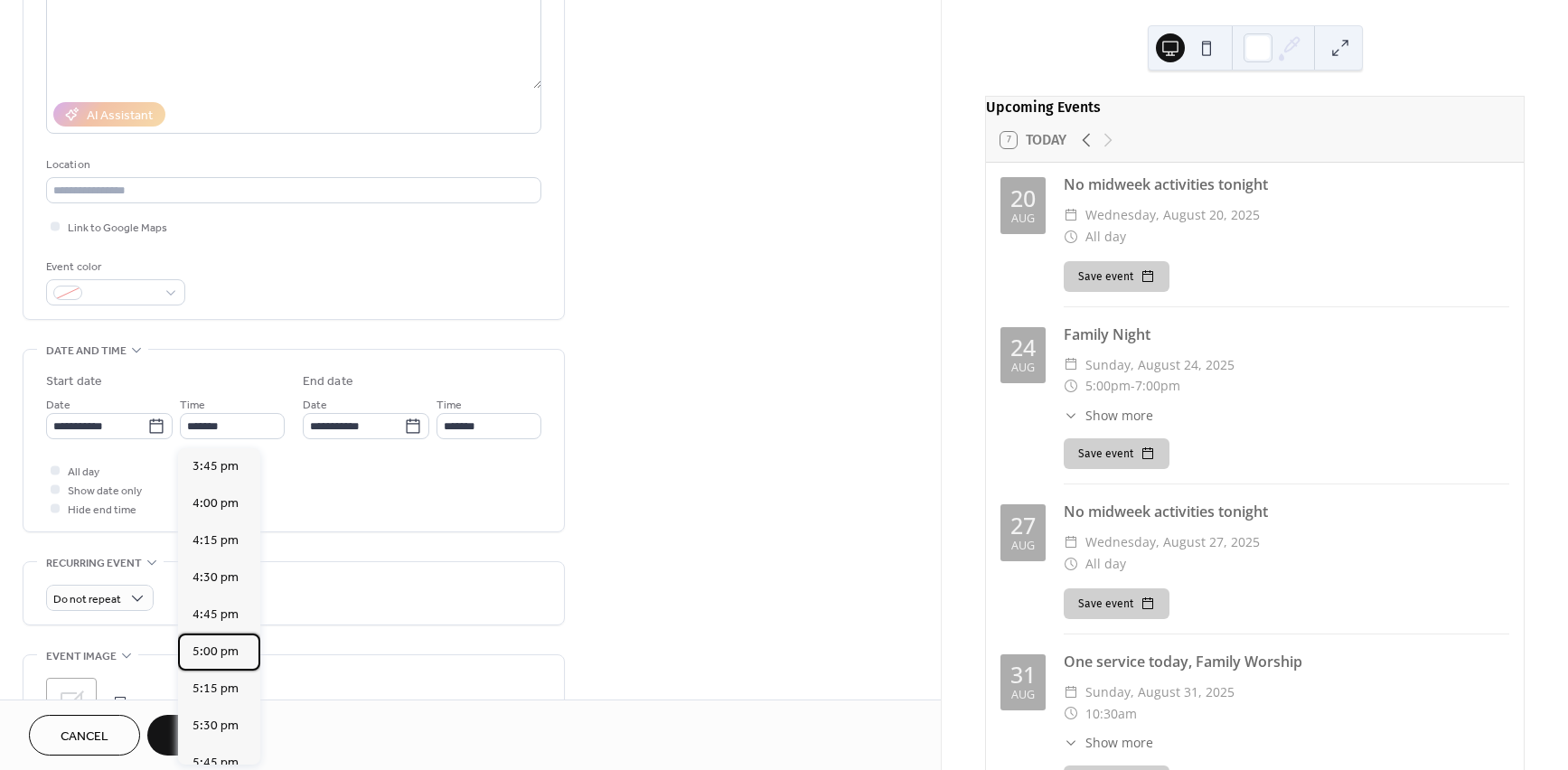 type on "*******" 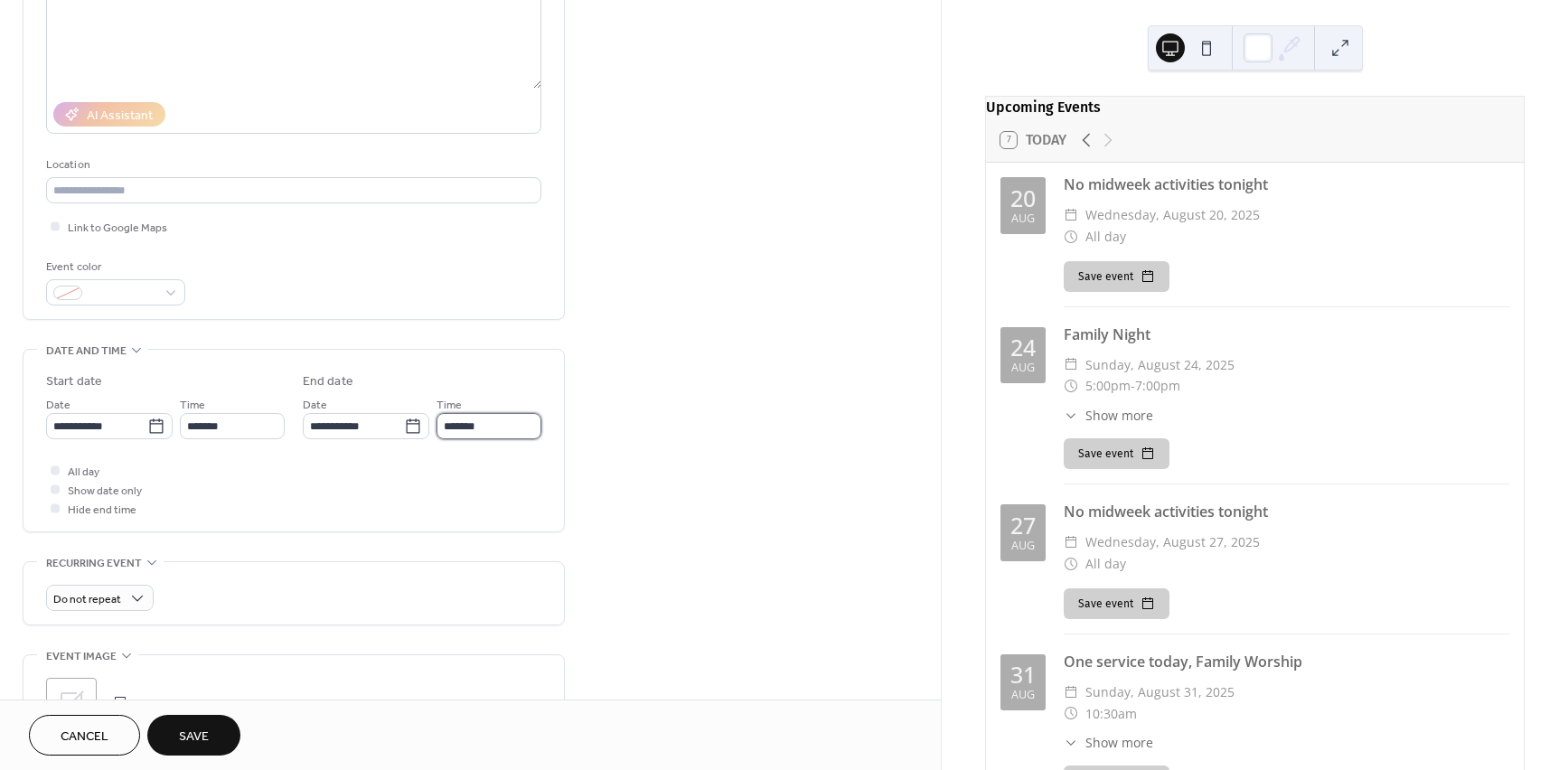 click on "*******" at bounding box center (489, 426) 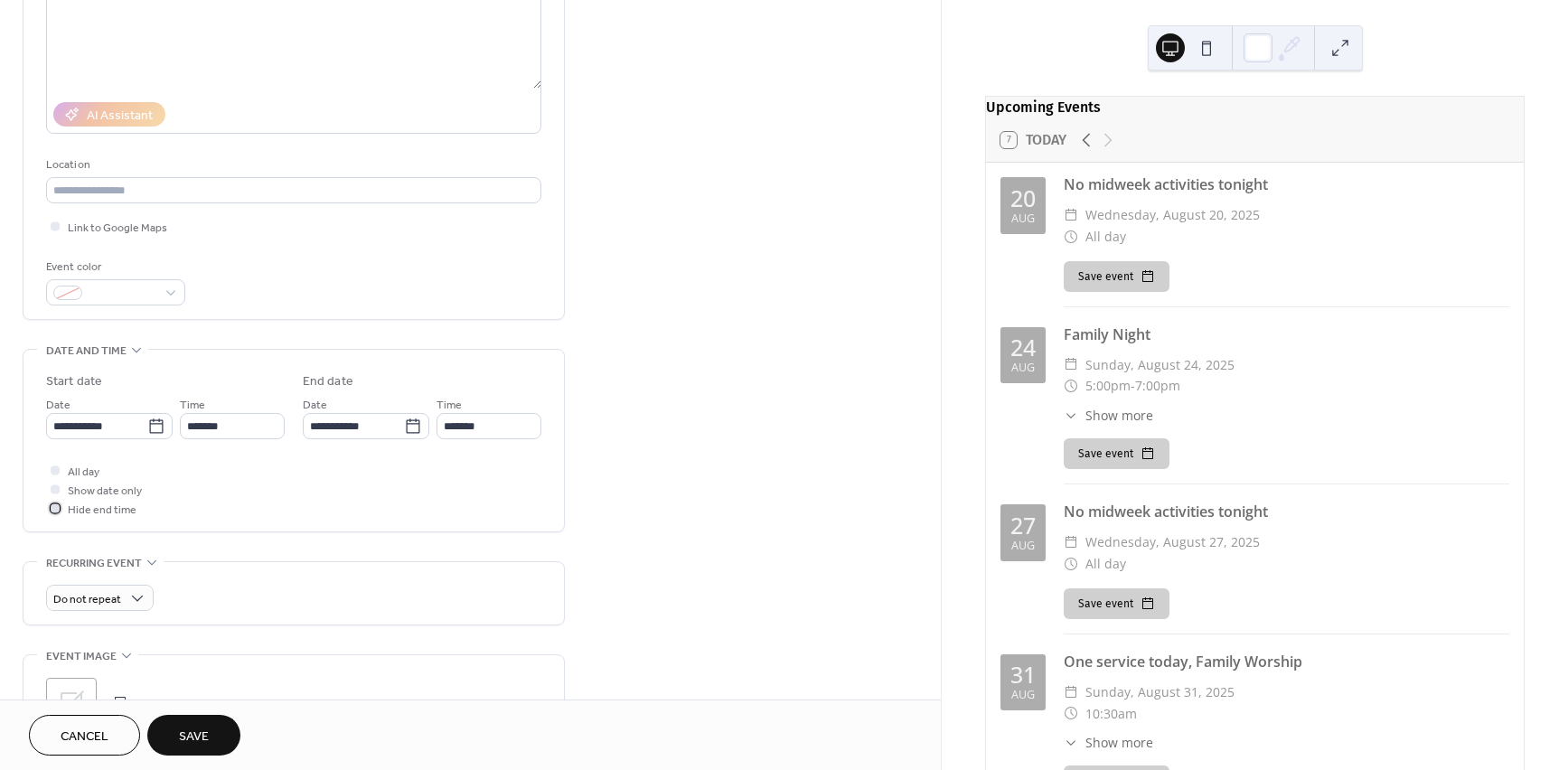 click at bounding box center (55, 508) 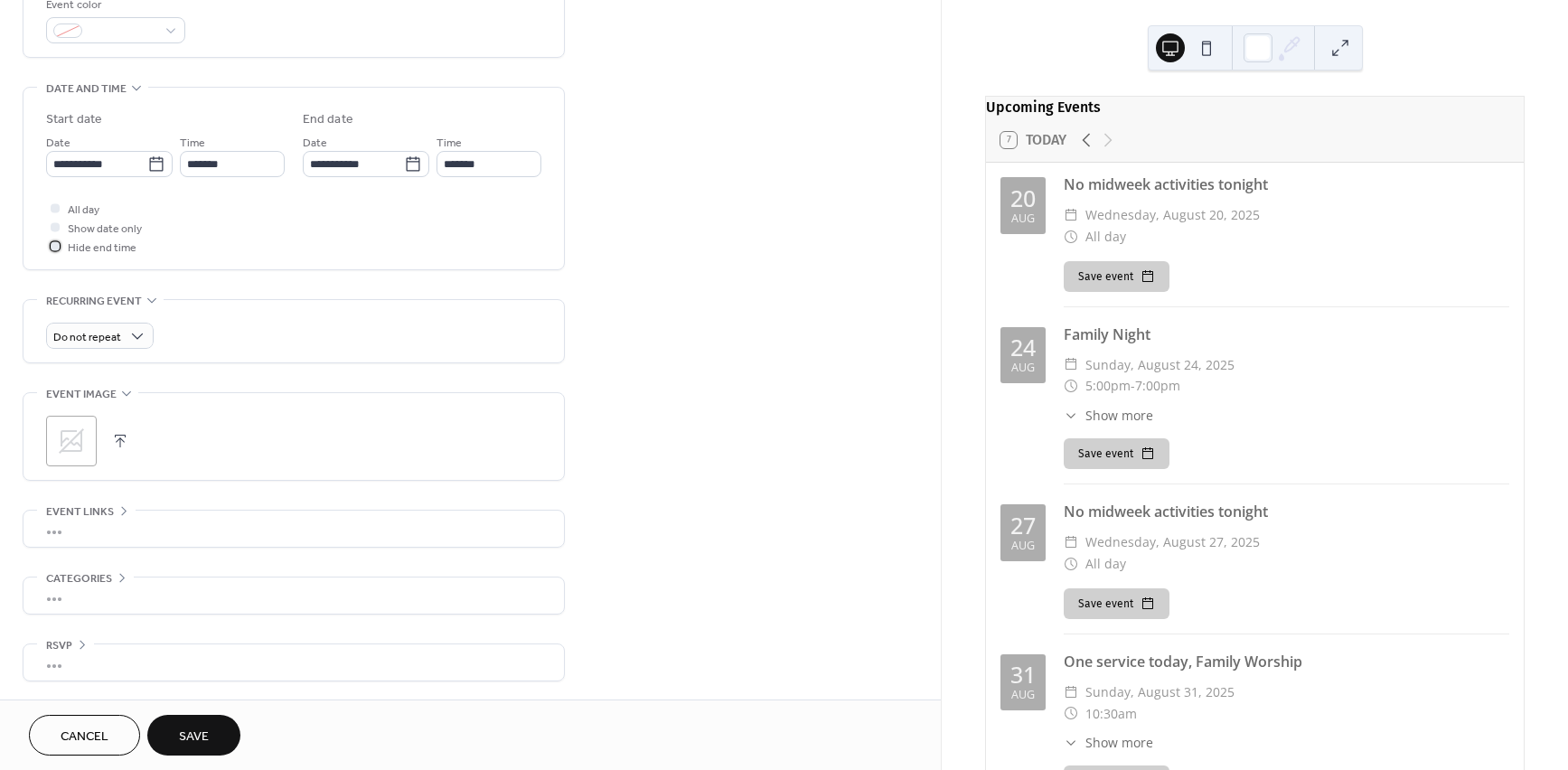 scroll, scrollTop: 507, scrollLeft: 0, axis: vertical 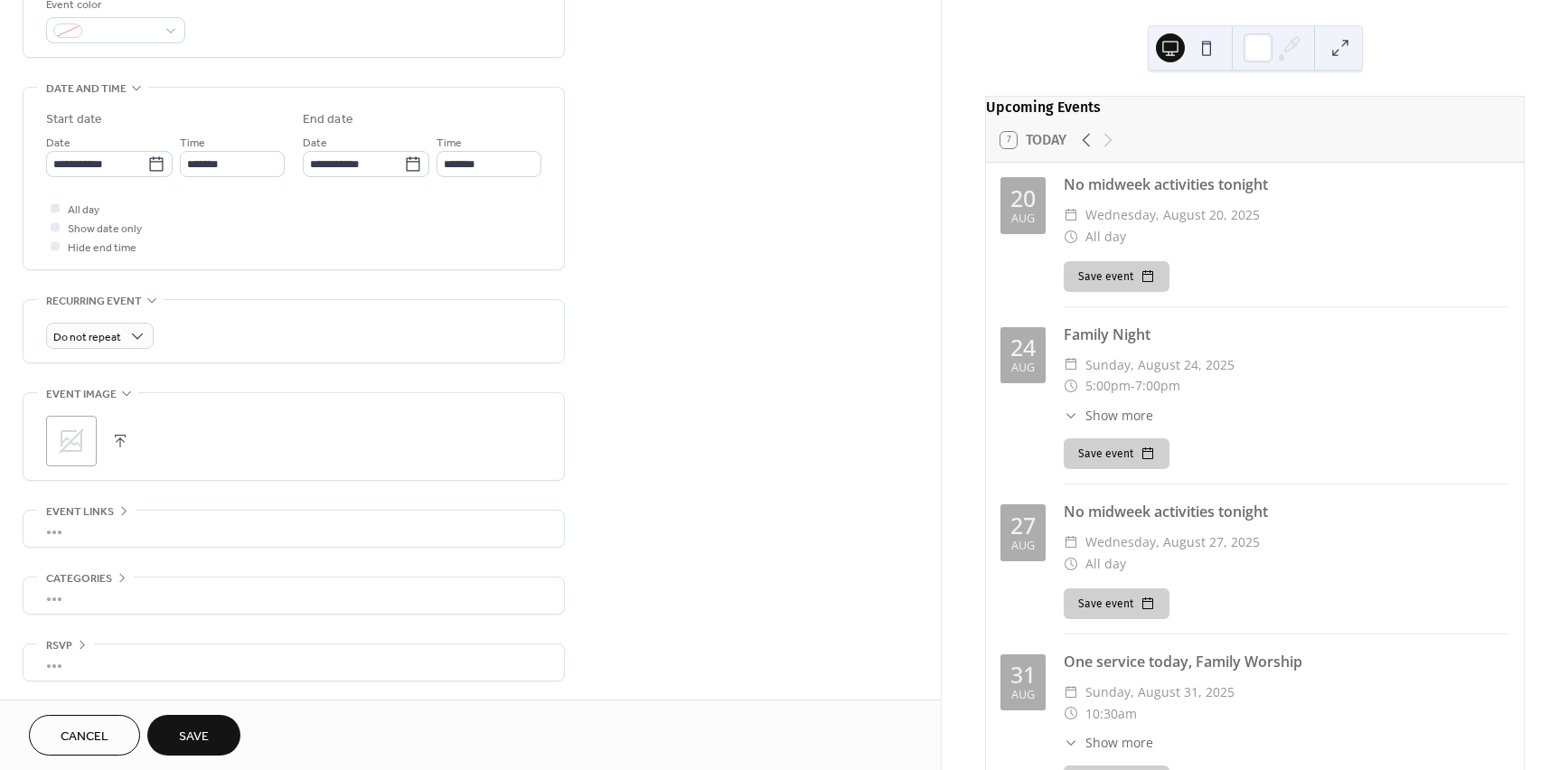 click on "Save" at bounding box center [193, 737] 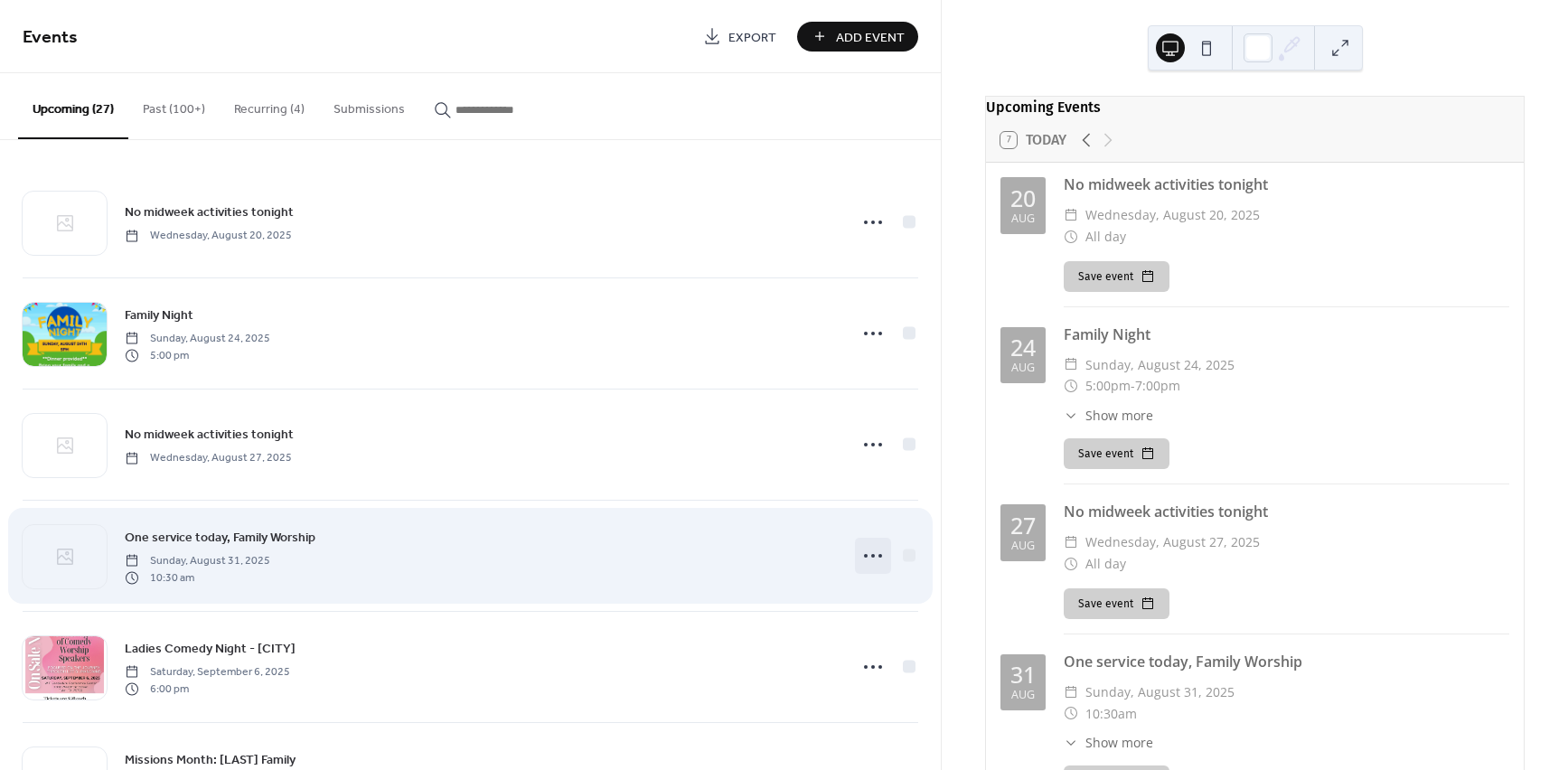 click 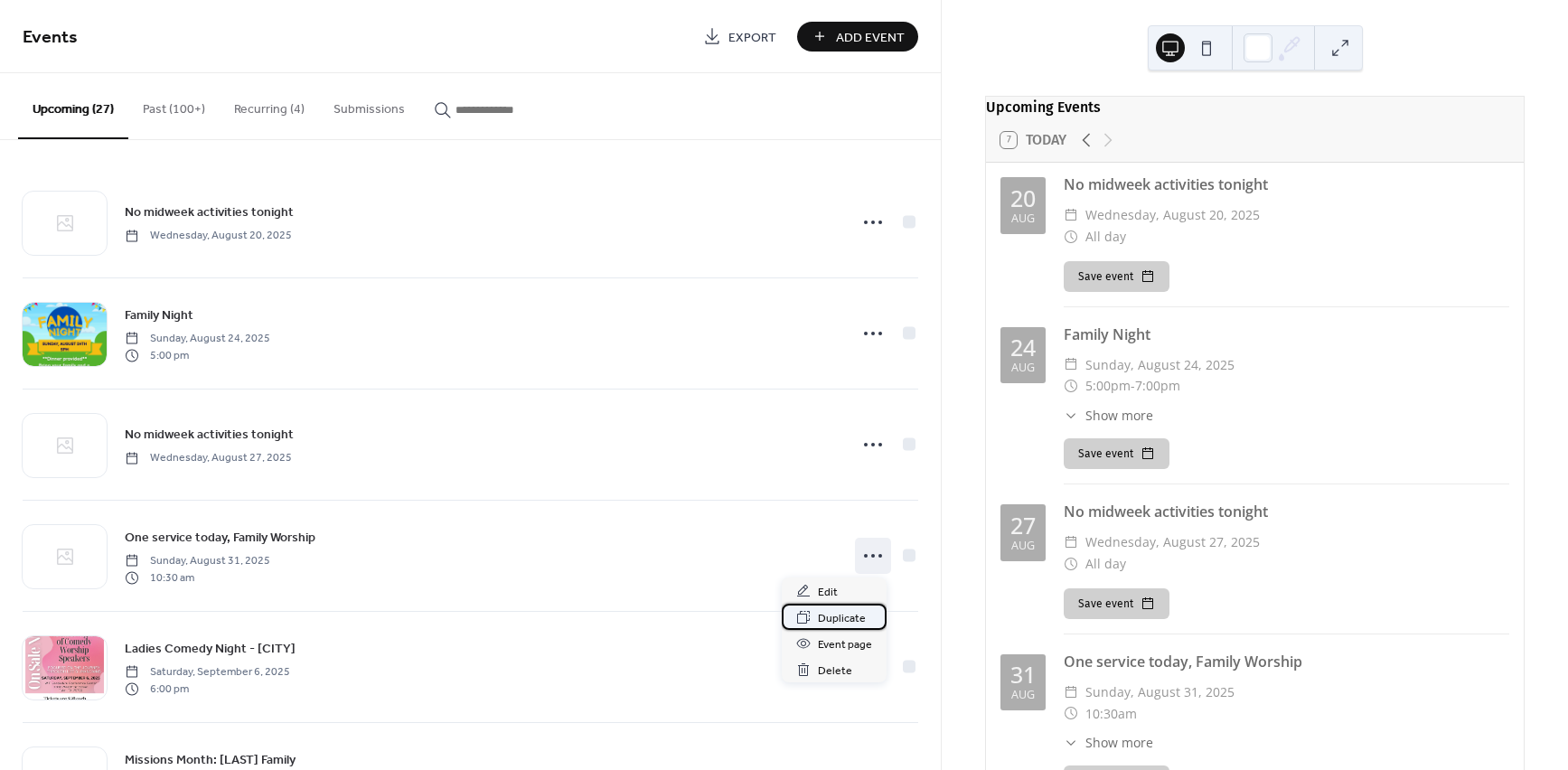 click on "Duplicate" at bounding box center [841, 618] 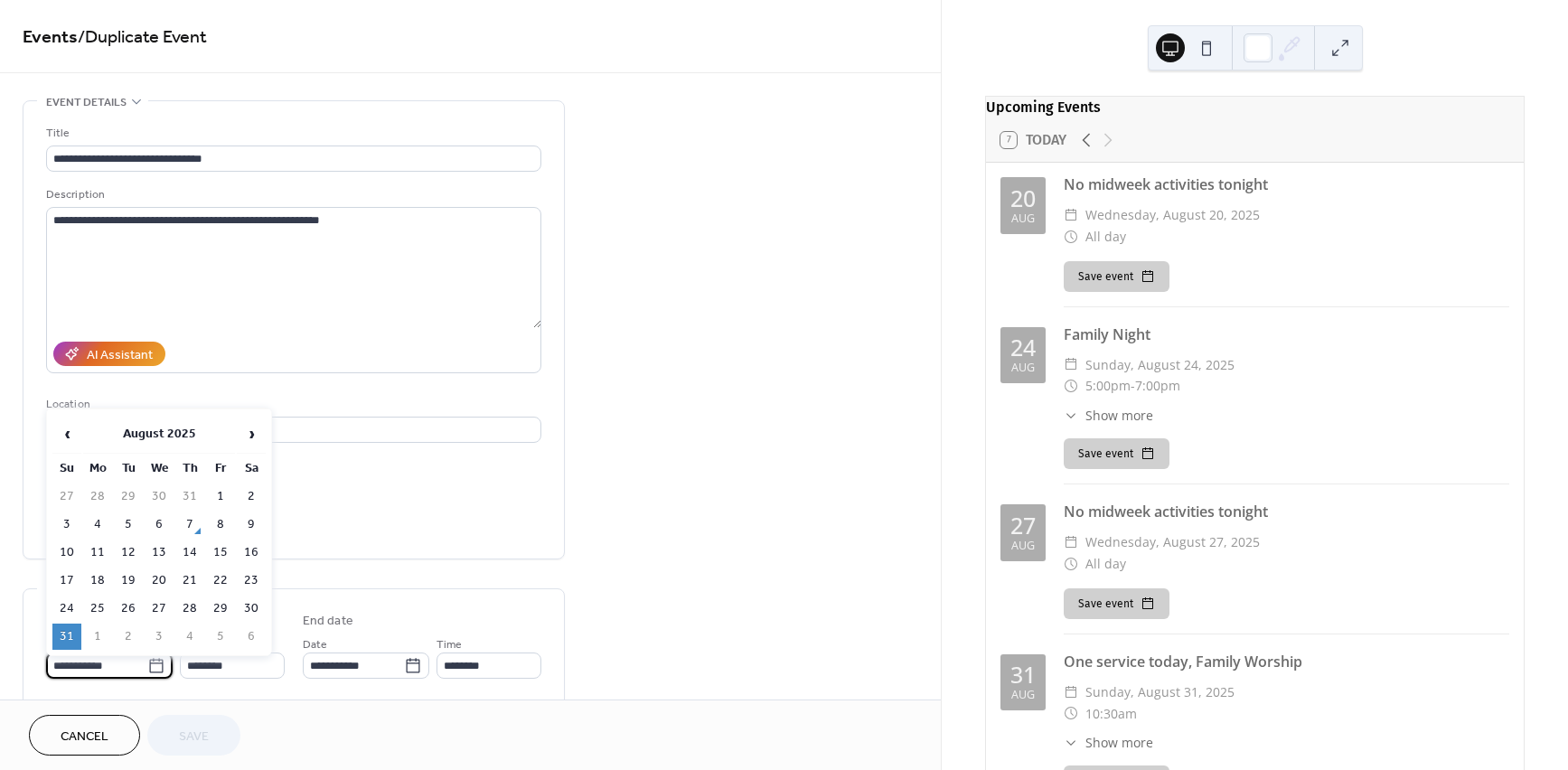 click on "**********" at bounding box center (97, 665) 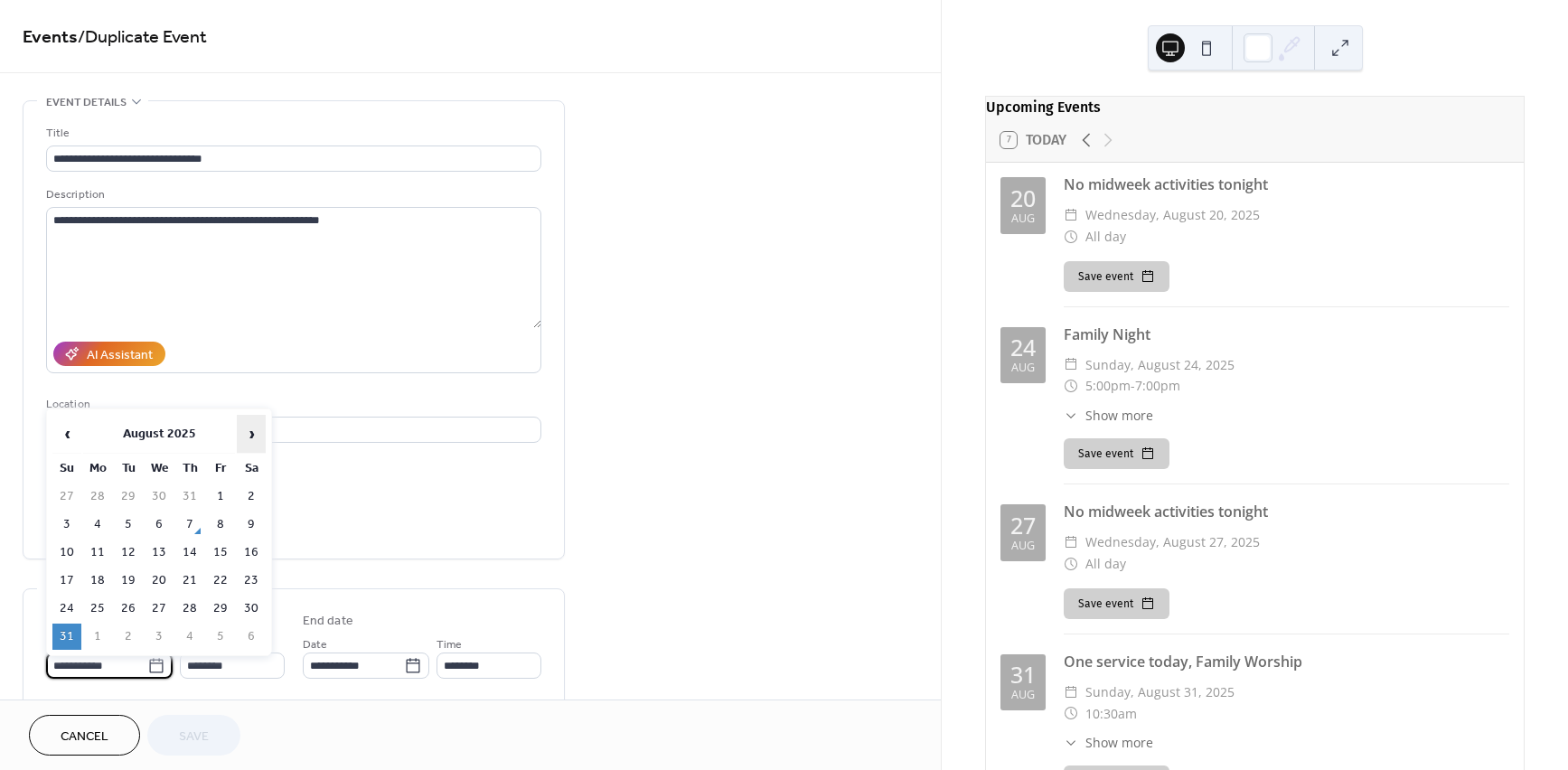 click on "›" at bounding box center (251, 434) 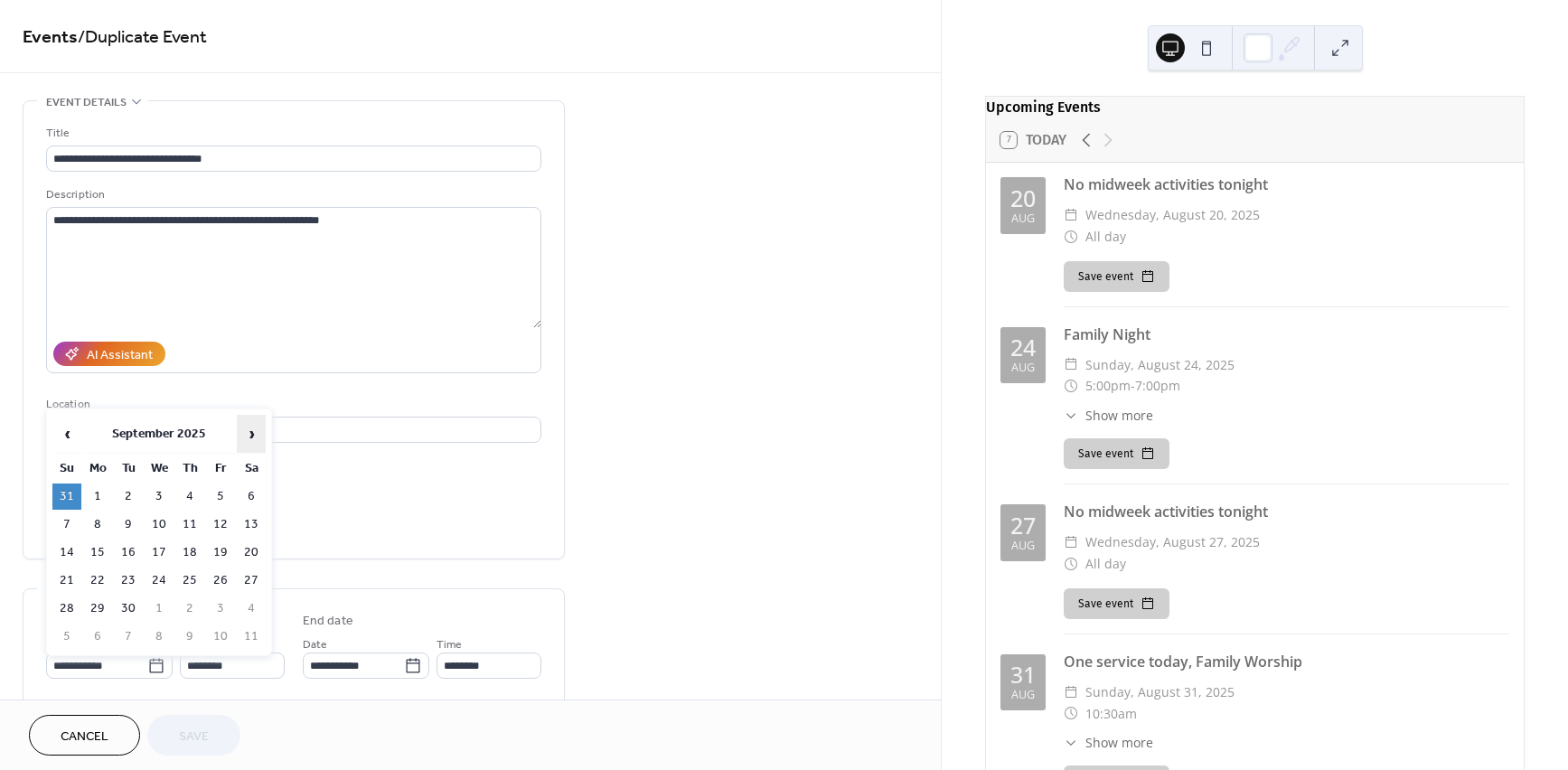 click on "›" at bounding box center (251, 434) 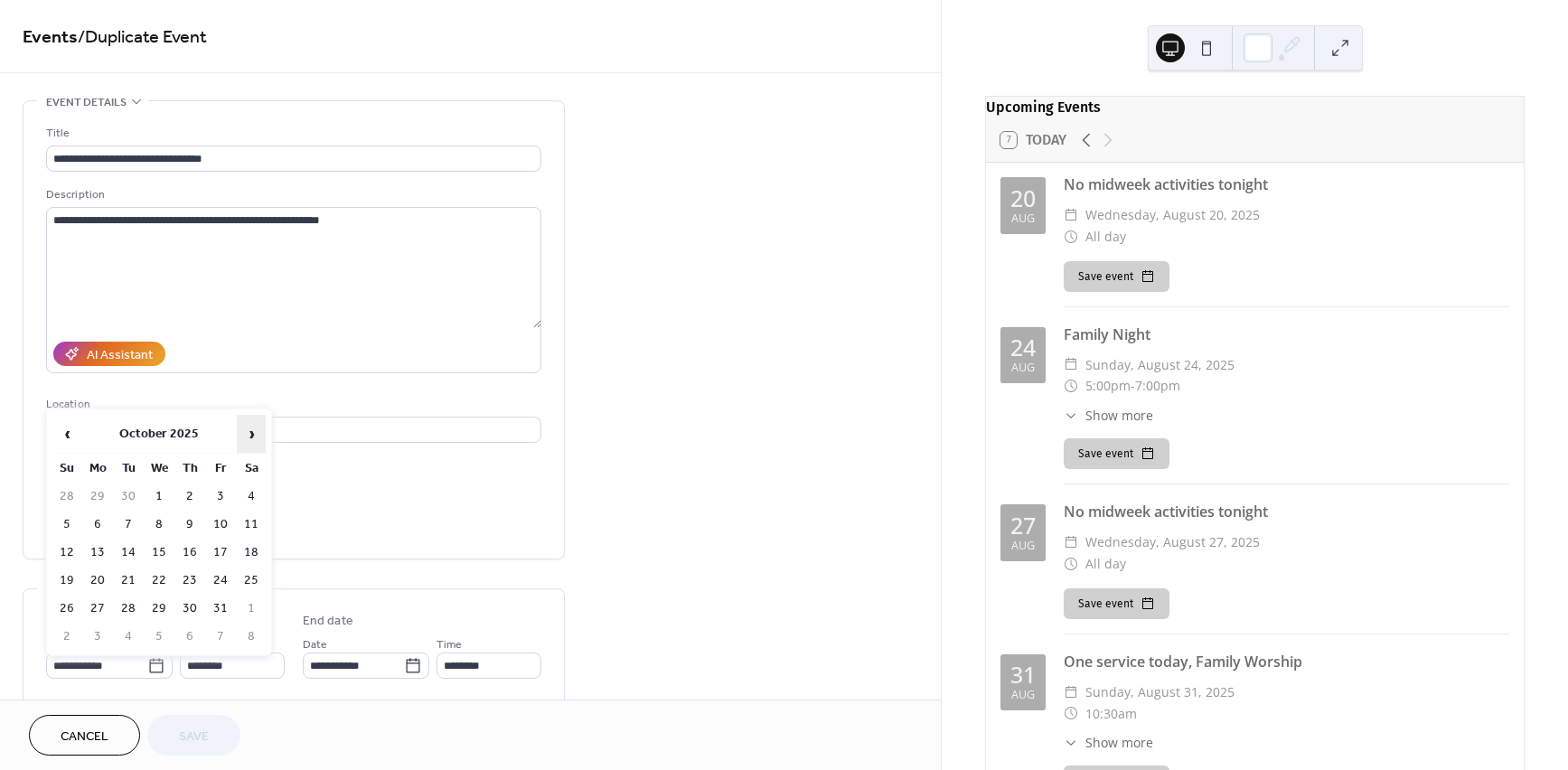 click on "›" at bounding box center [251, 434] 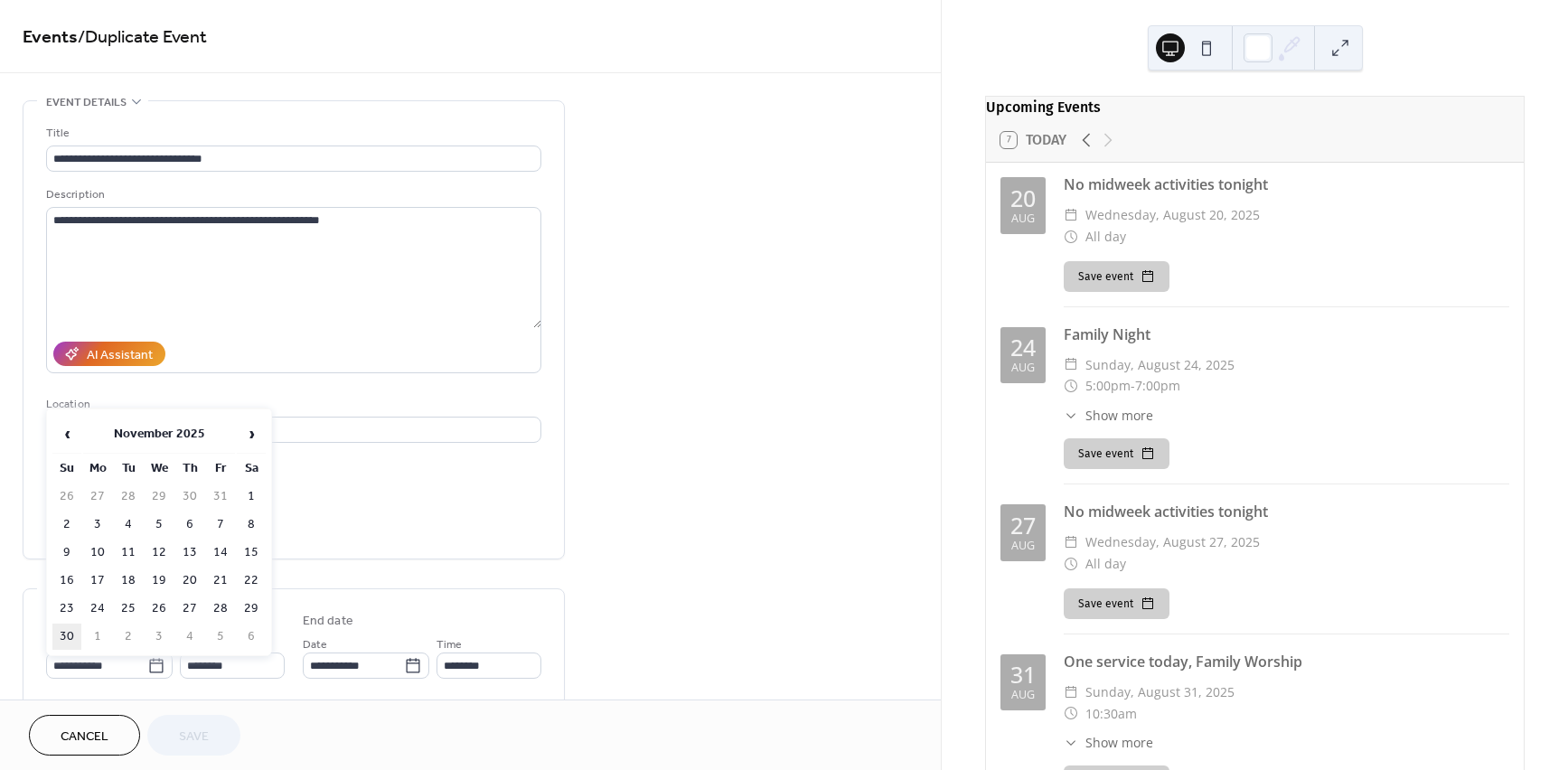 click on "30" at bounding box center (67, 636) 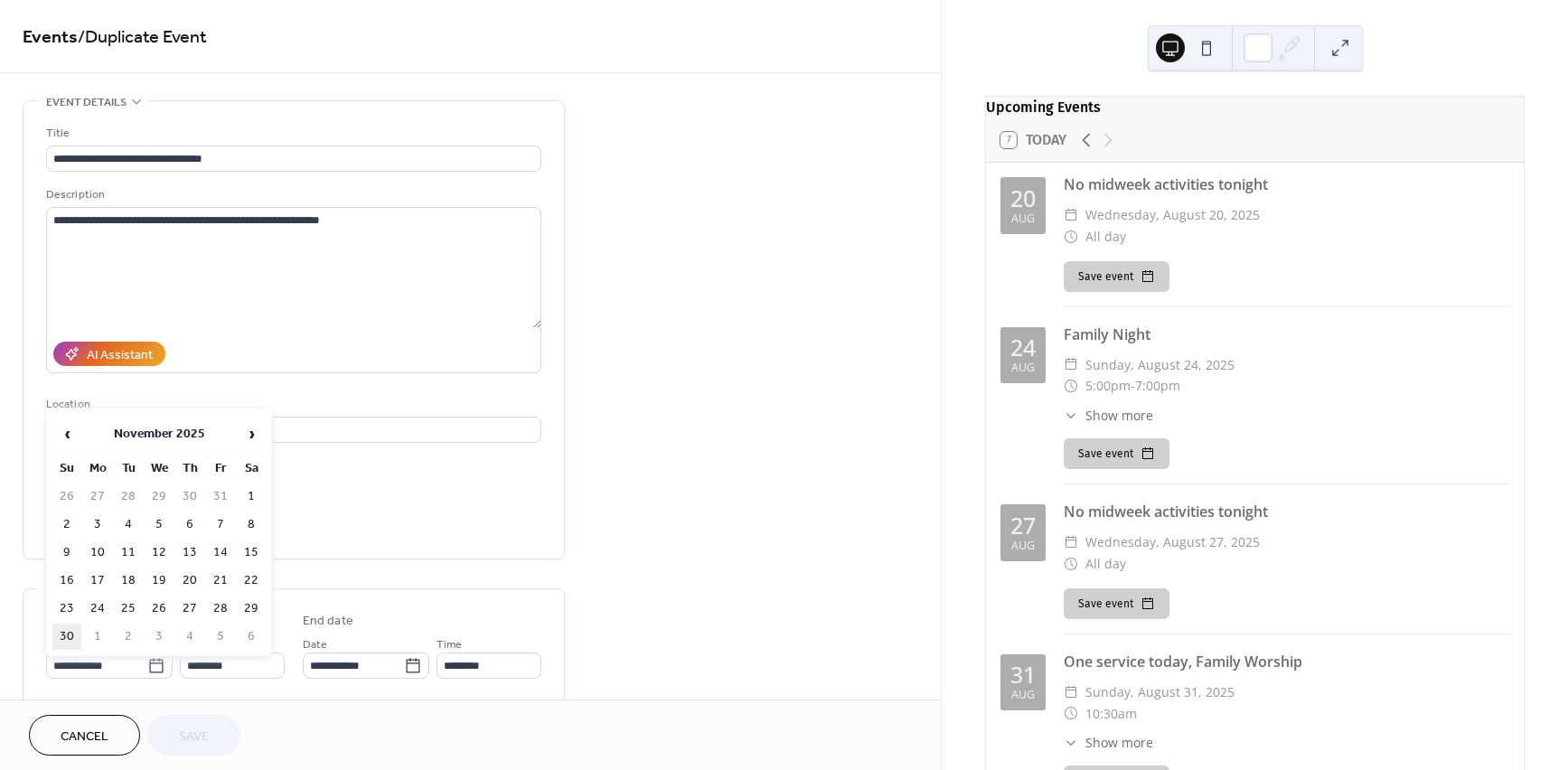 type on "**********" 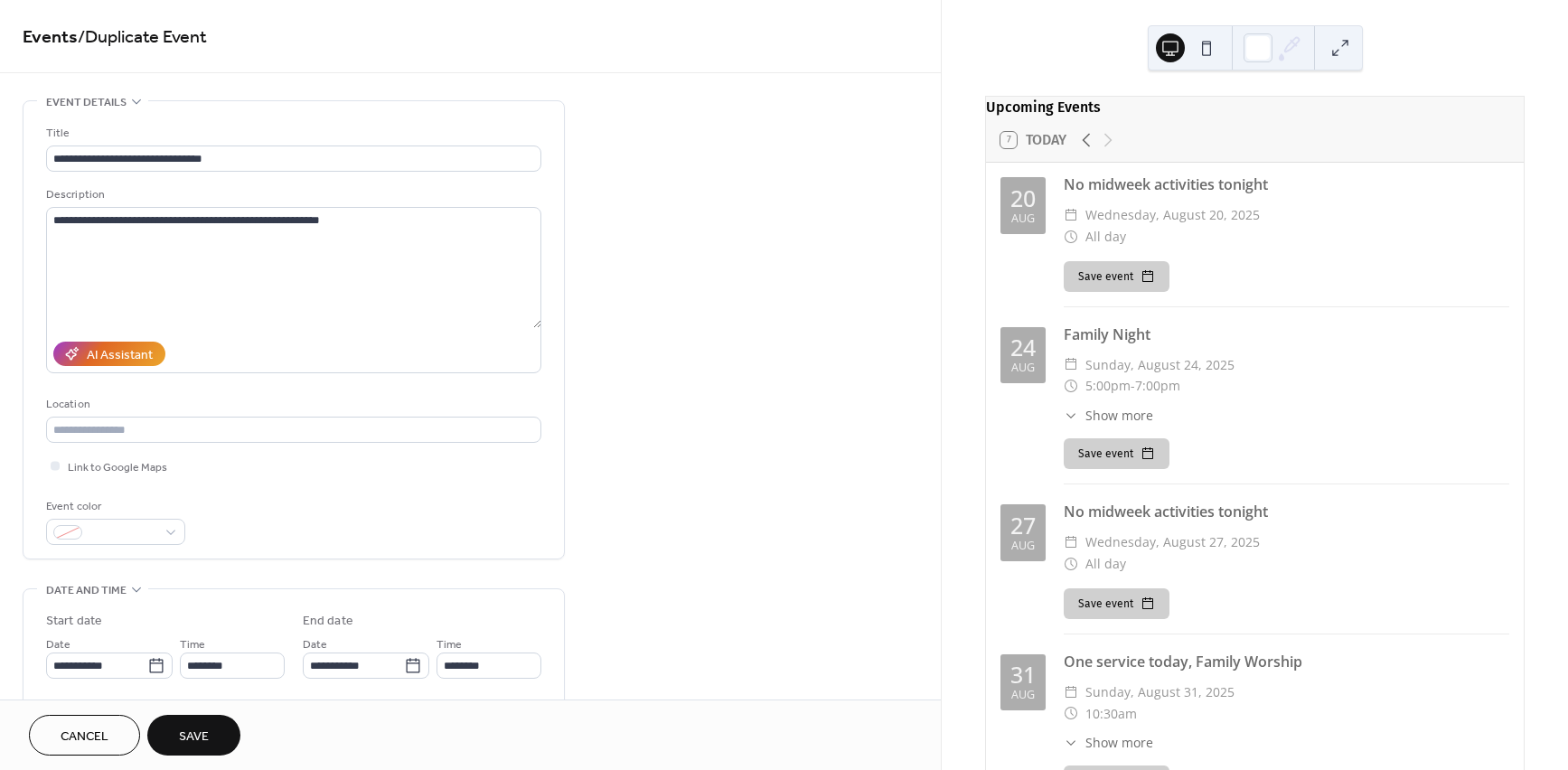 click on "Save" at bounding box center [193, 735] 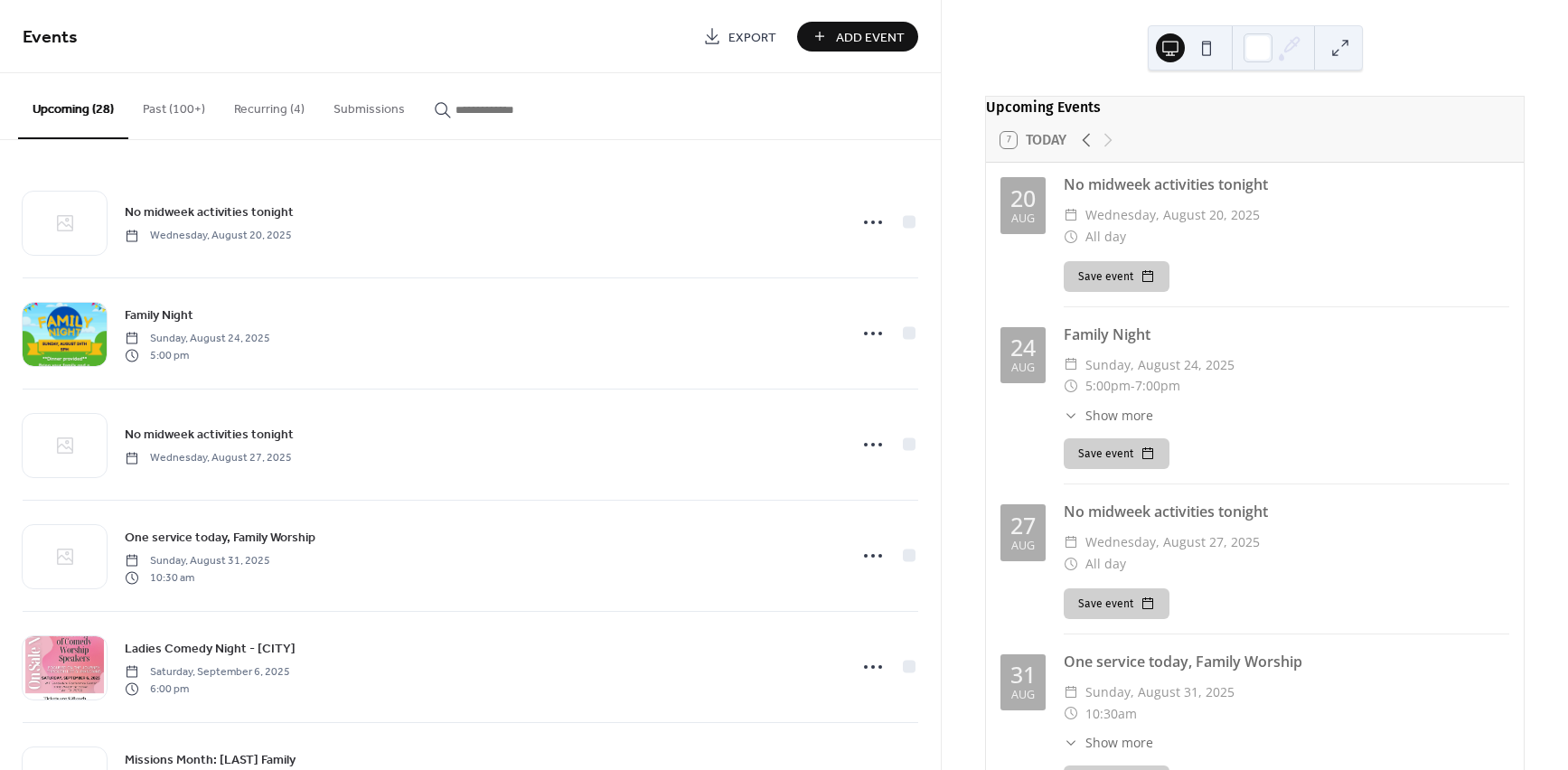 click on "Add Event" at bounding box center [870, 37] 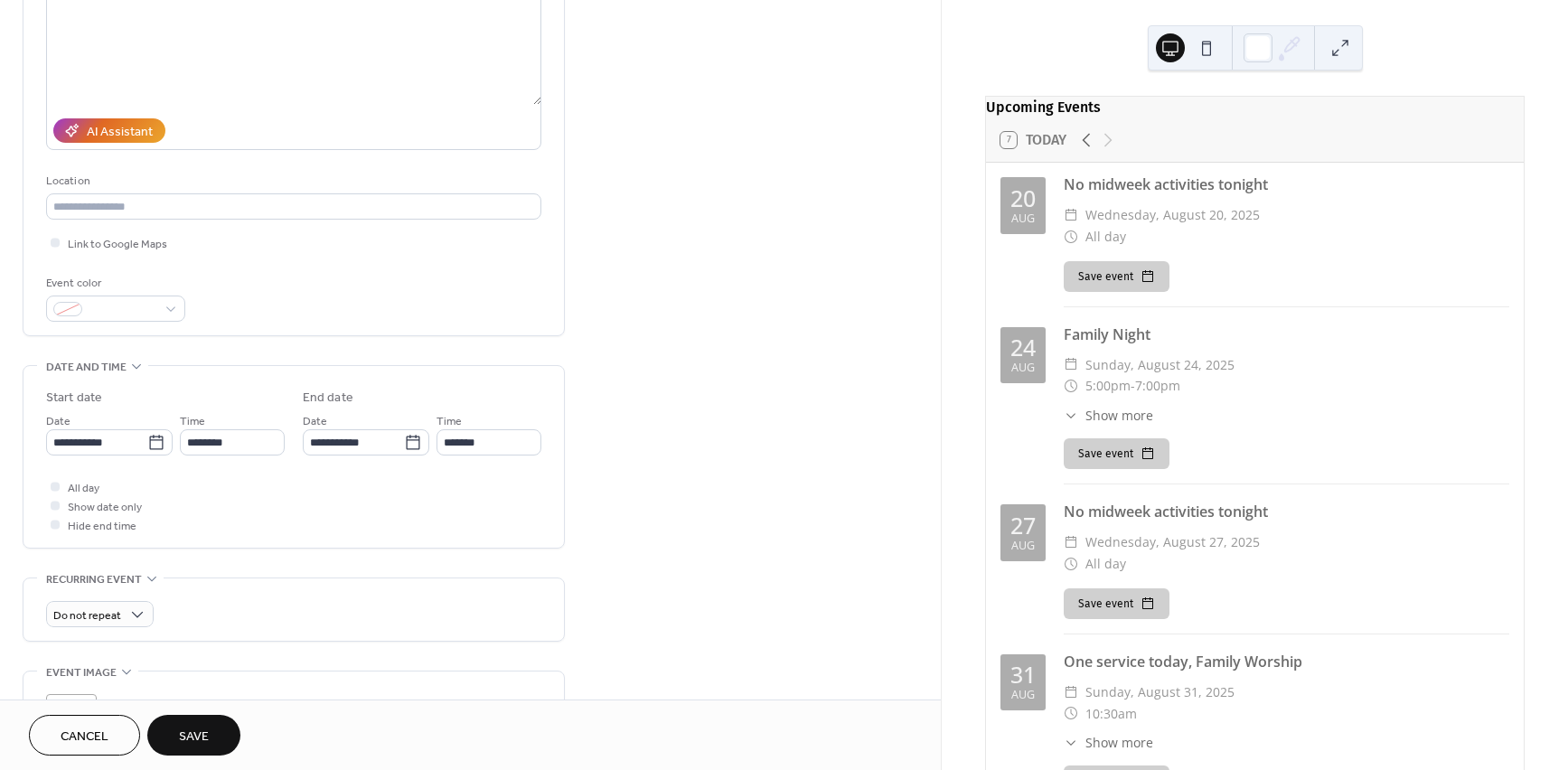 scroll, scrollTop: 378, scrollLeft: 0, axis: vertical 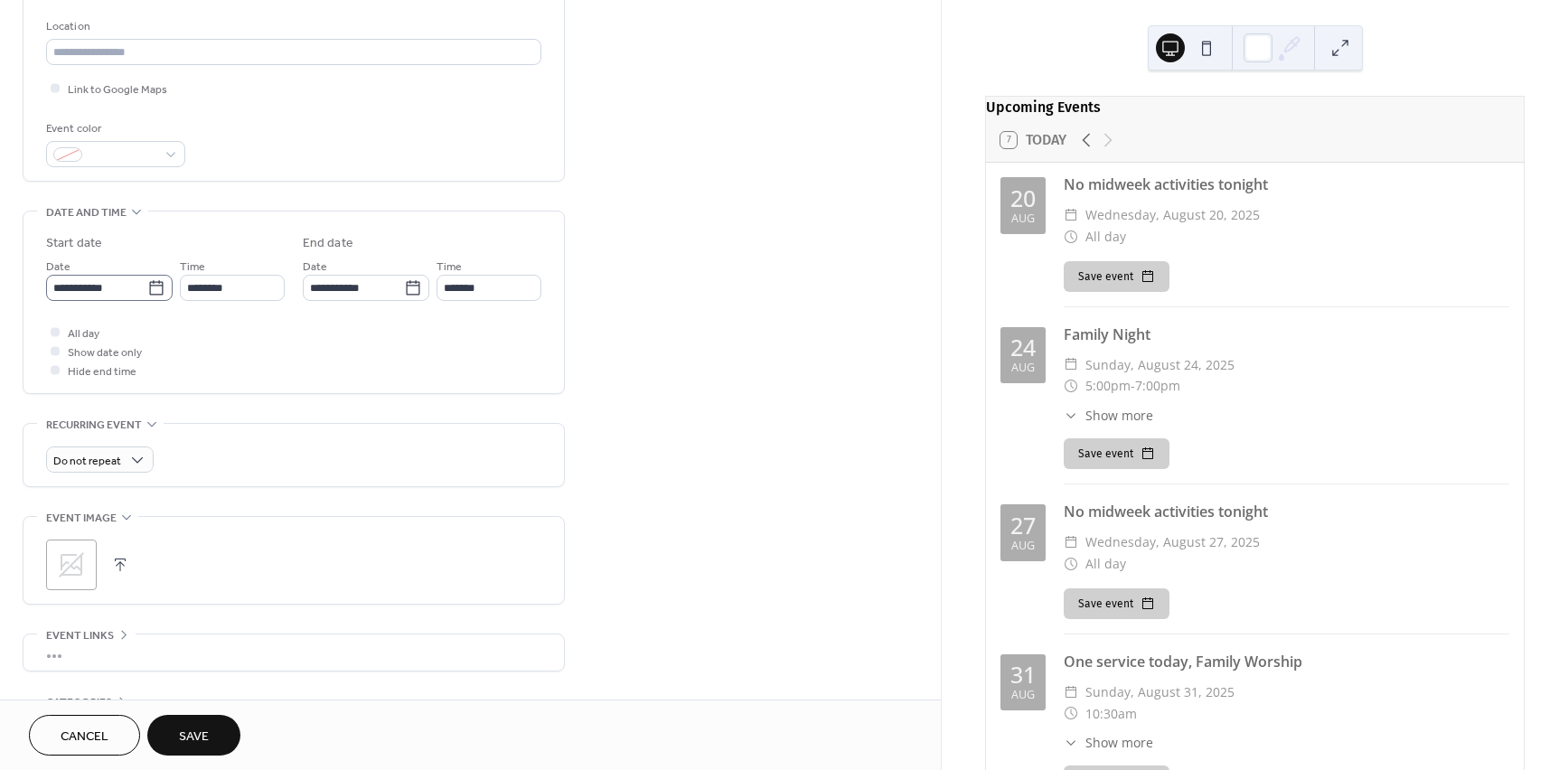 type on "**********" 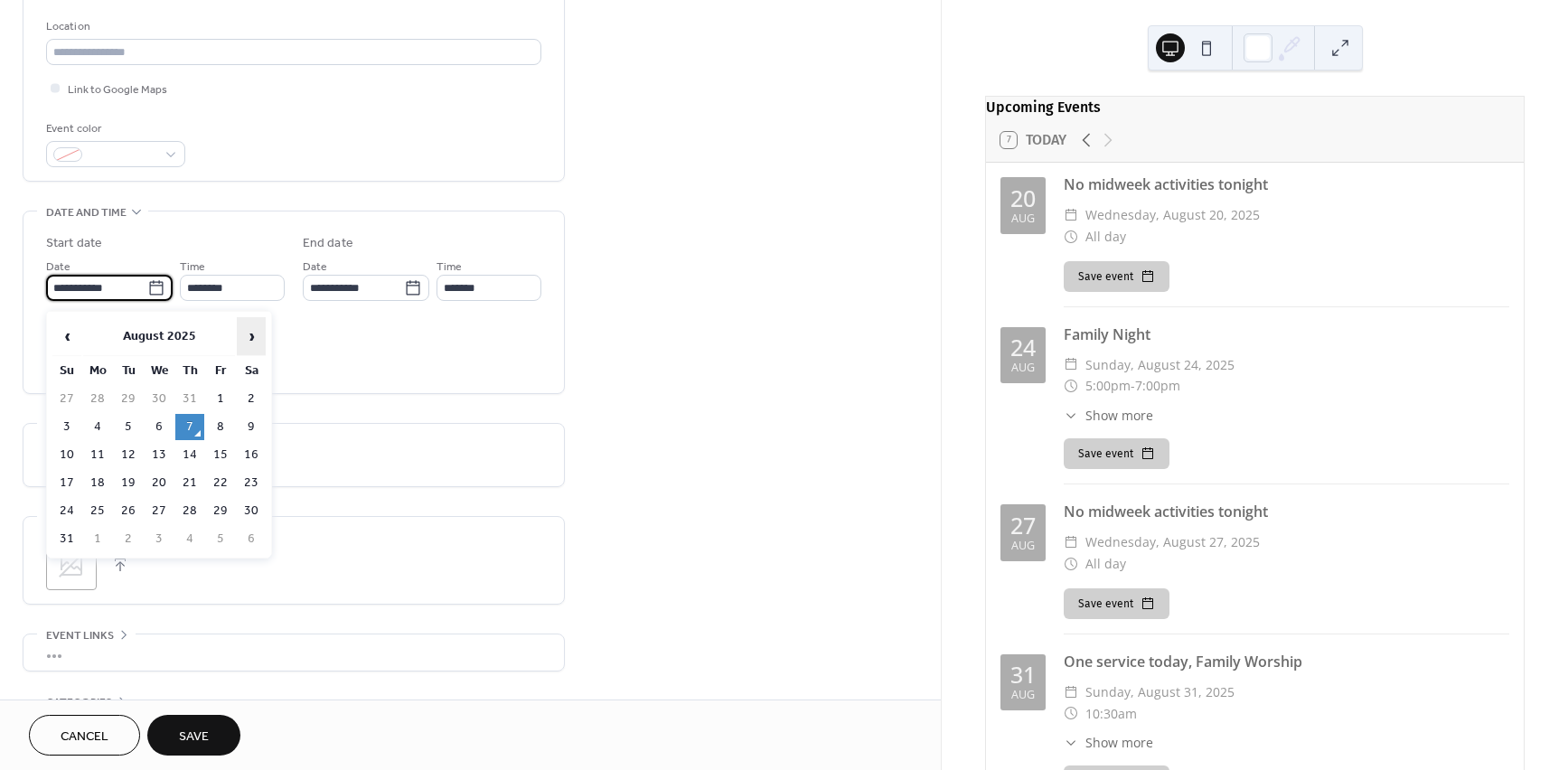 click on "›" at bounding box center [251, 336] 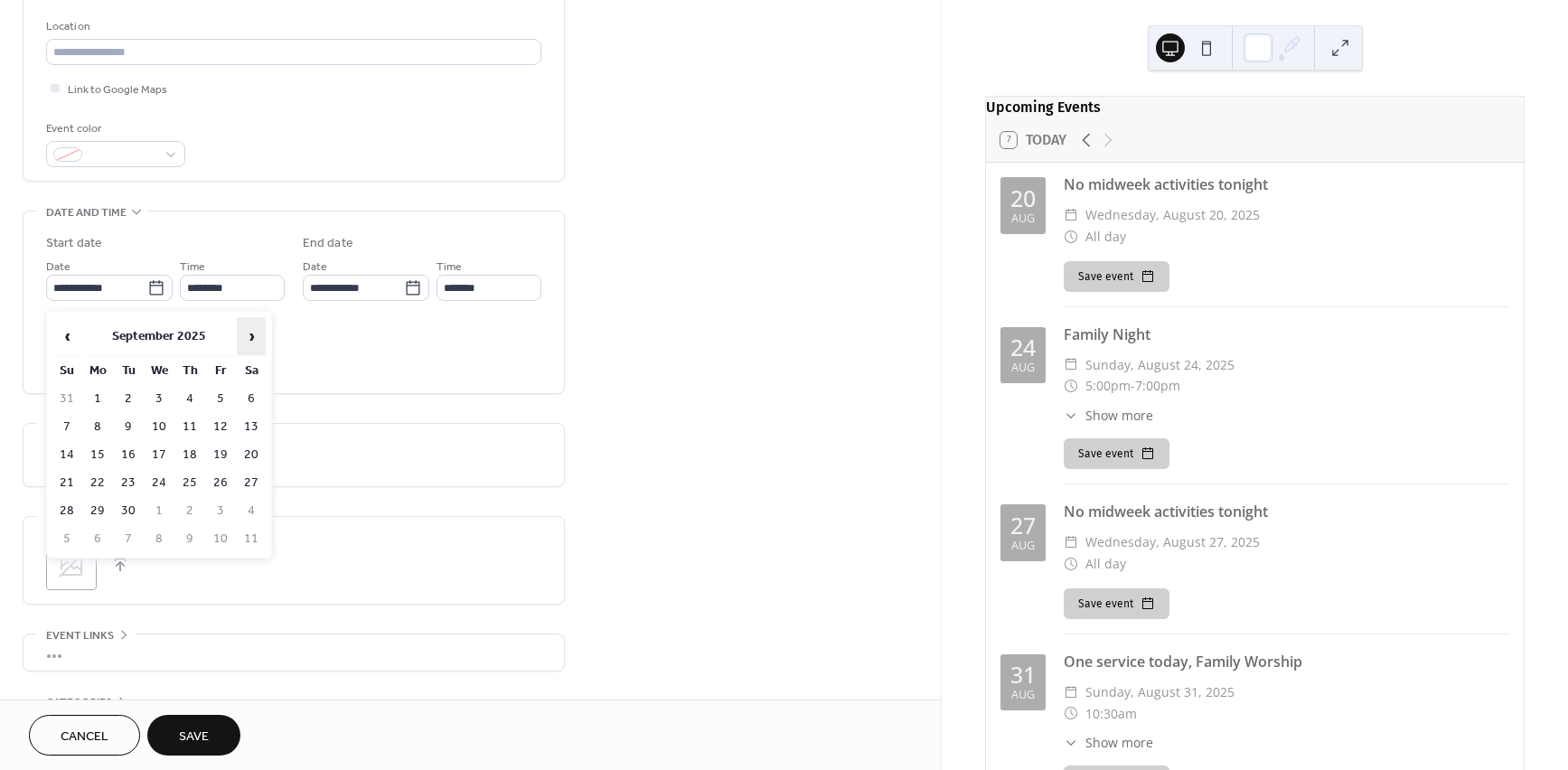 click on "›" at bounding box center [251, 336] 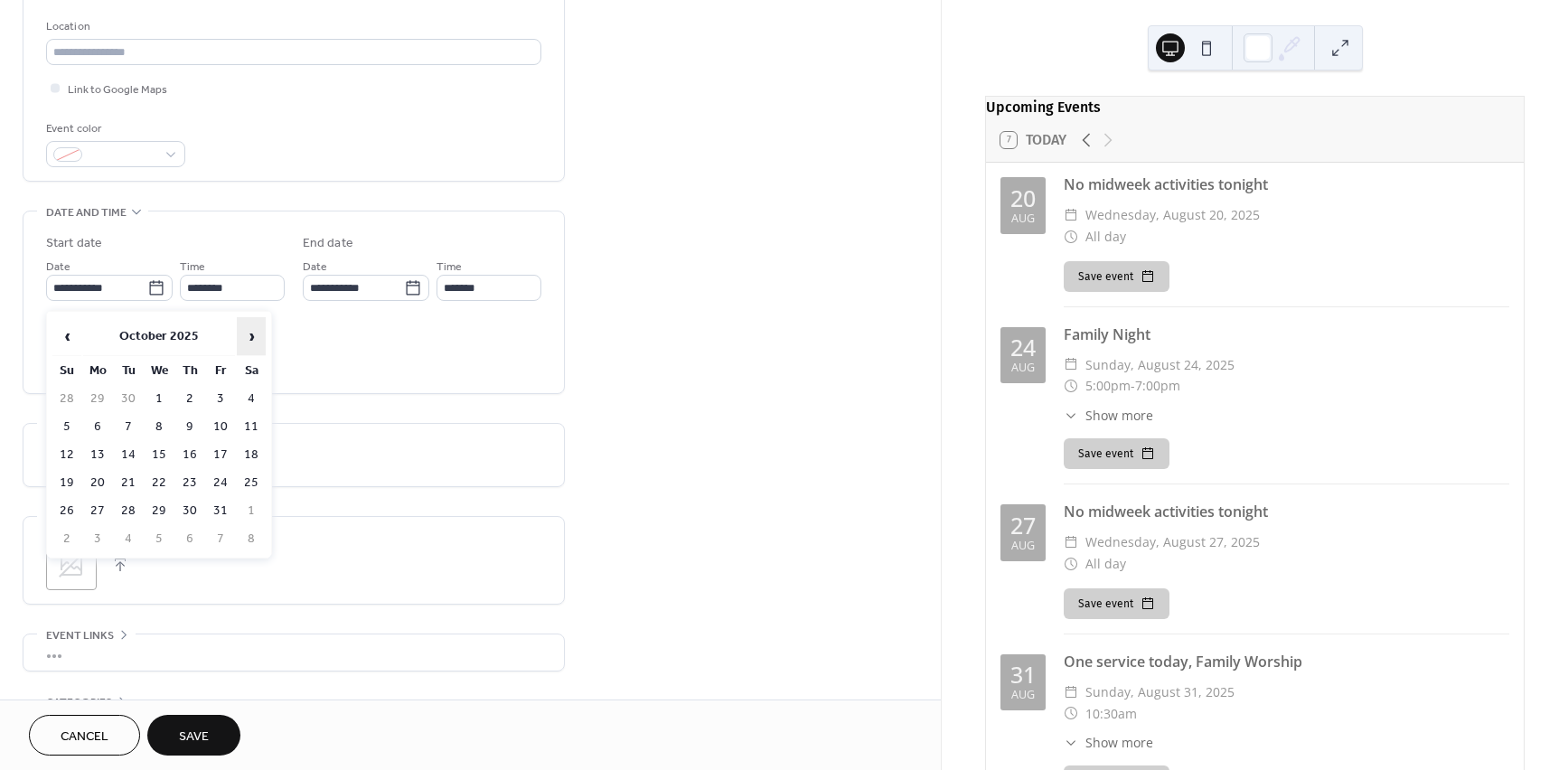click on "›" at bounding box center [251, 336] 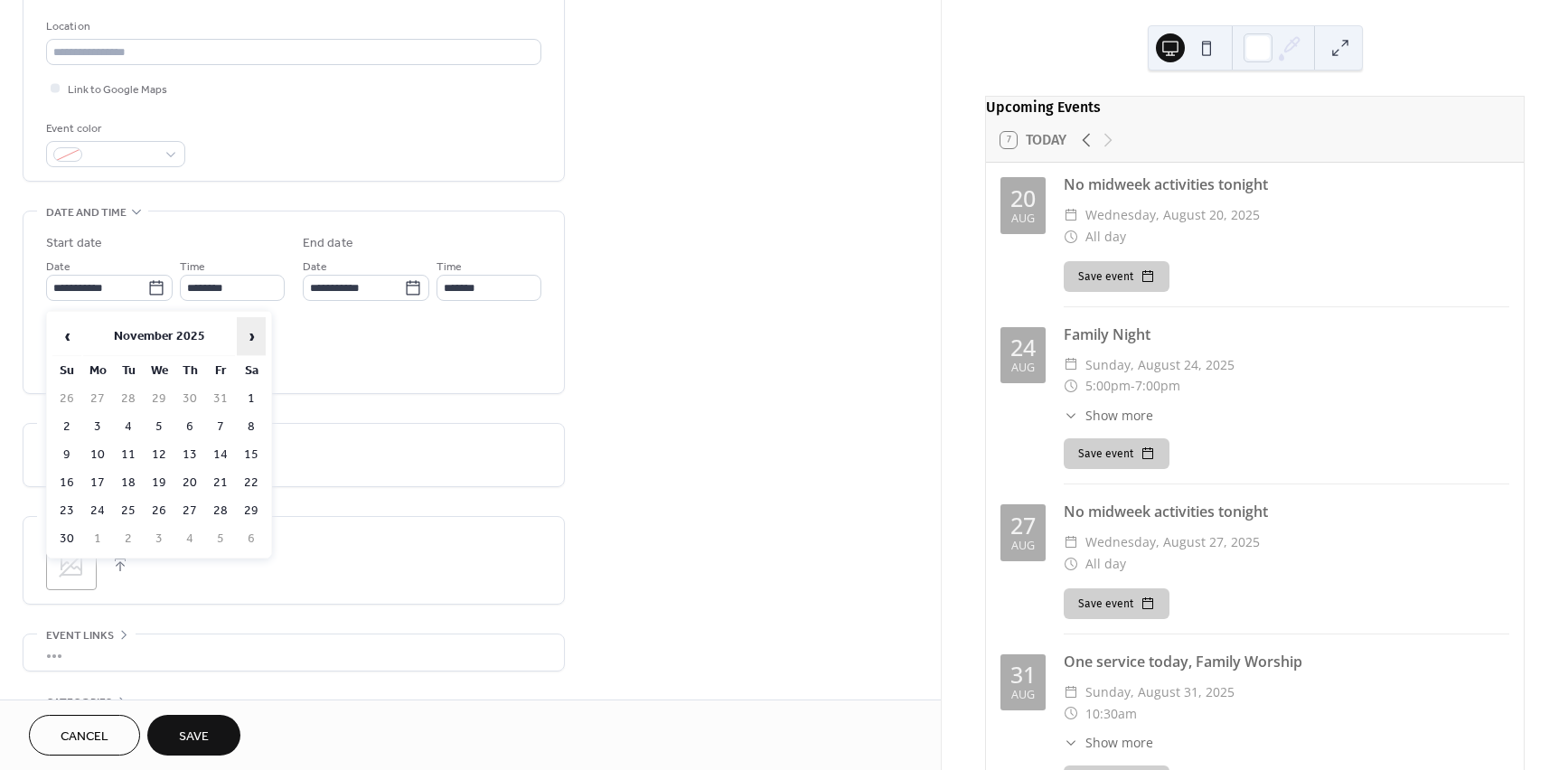 click on "›" at bounding box center [251, 336] 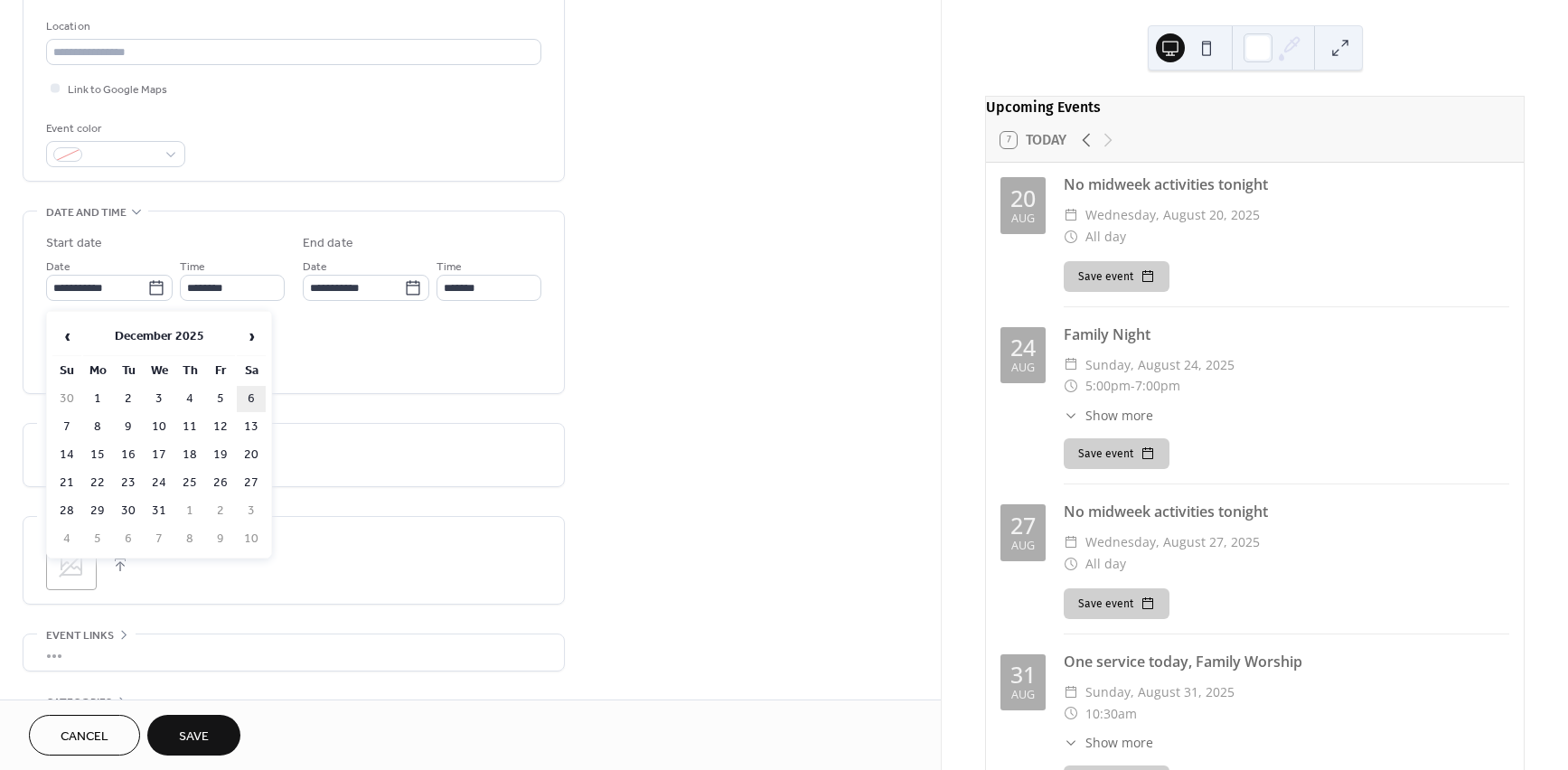 click on "6" at bounding box center [251, 399] 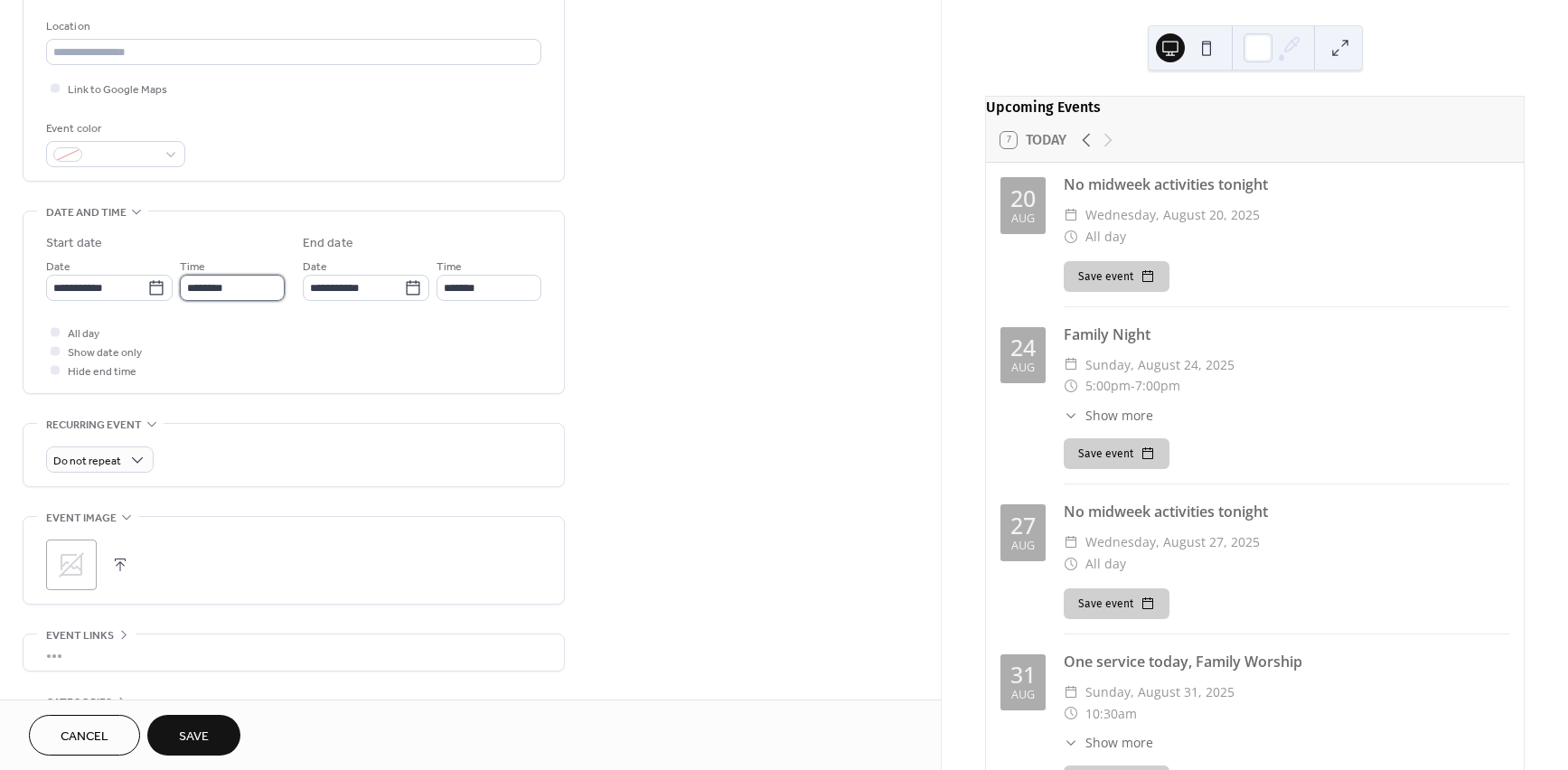 click on "********" at bounding box center (232, 287) 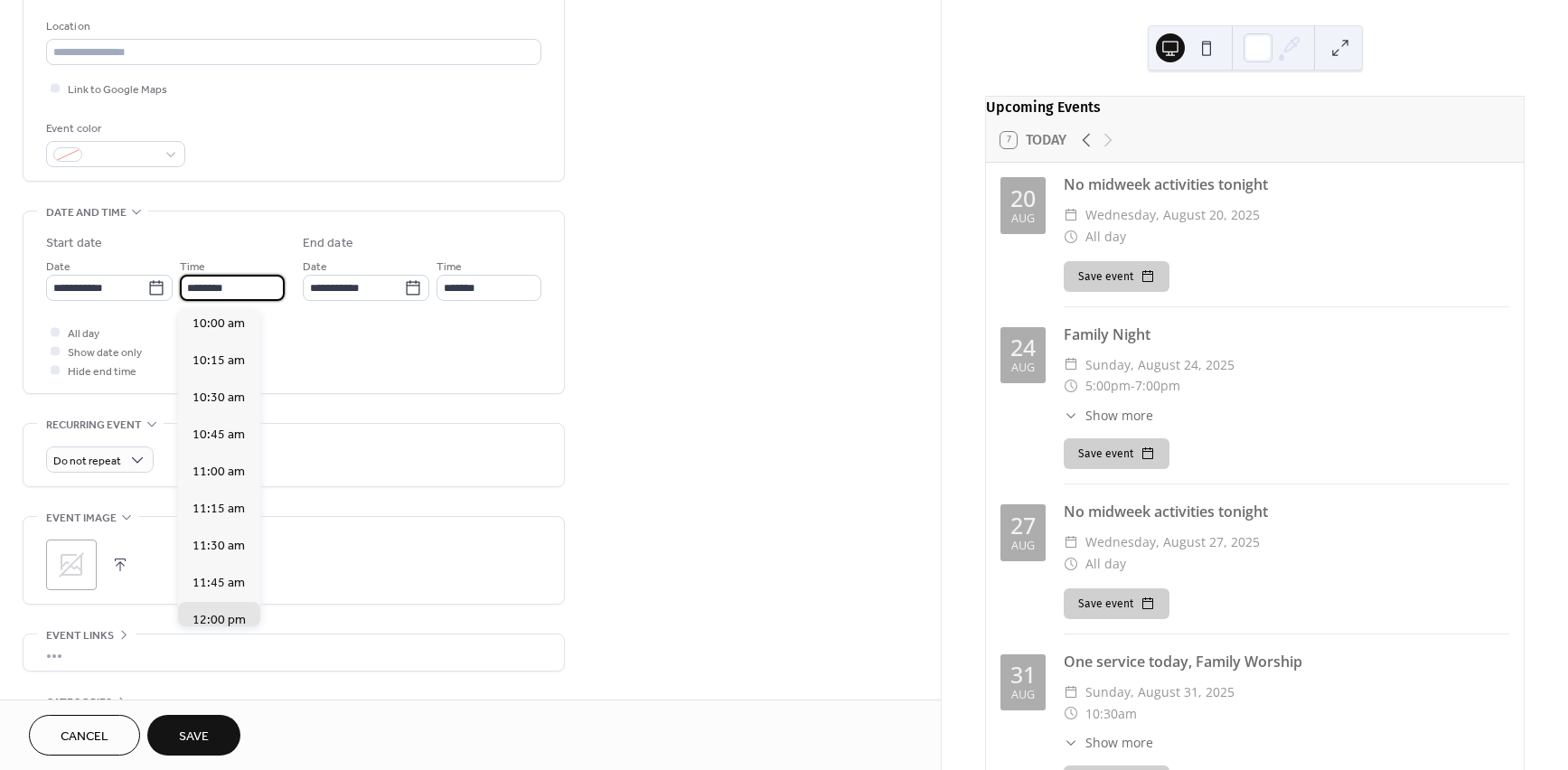 scroll, scrollTop: 1483, scrollLeft: 0, axis: vertical 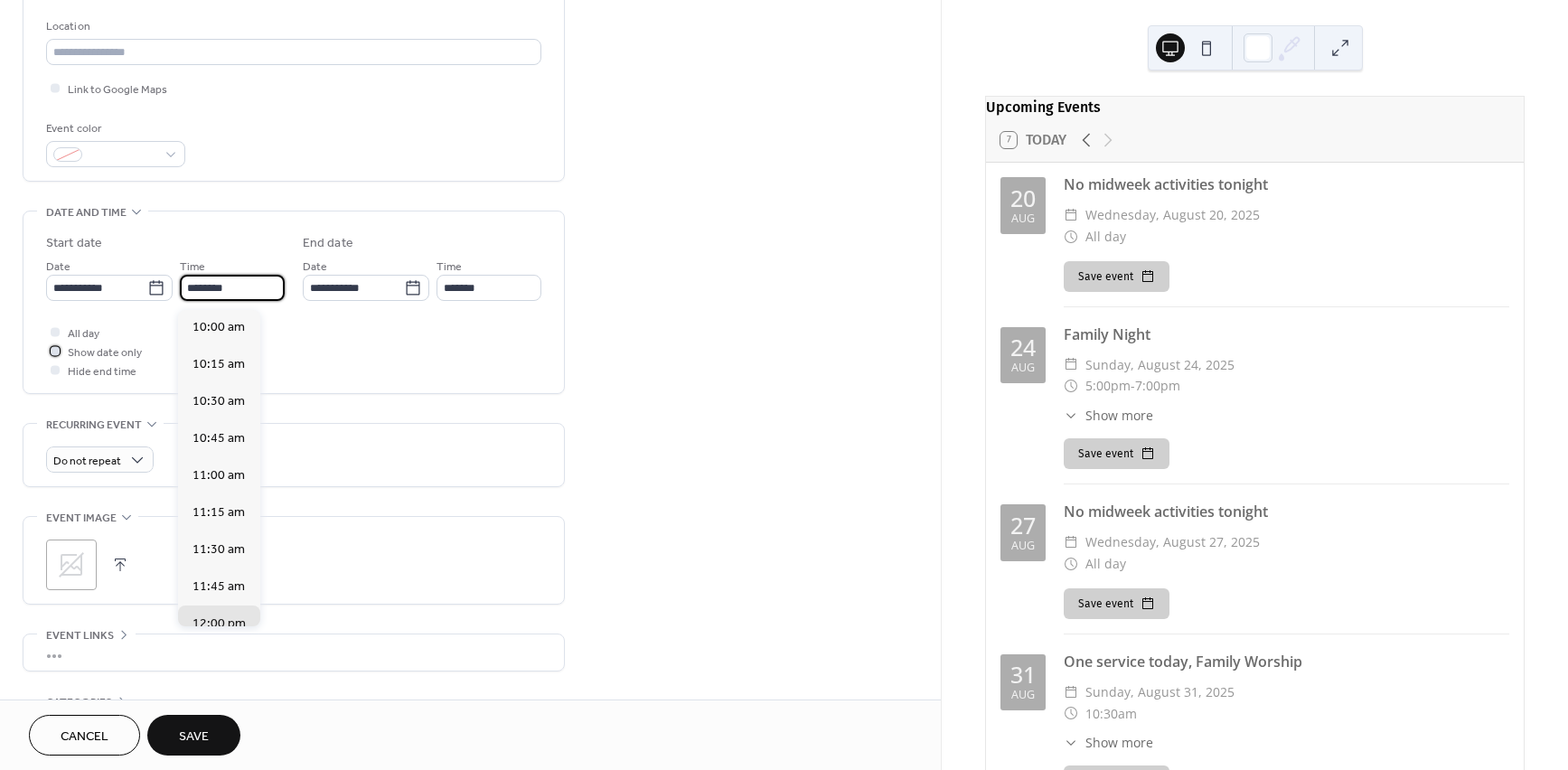 click at bounding box center [55, 351] 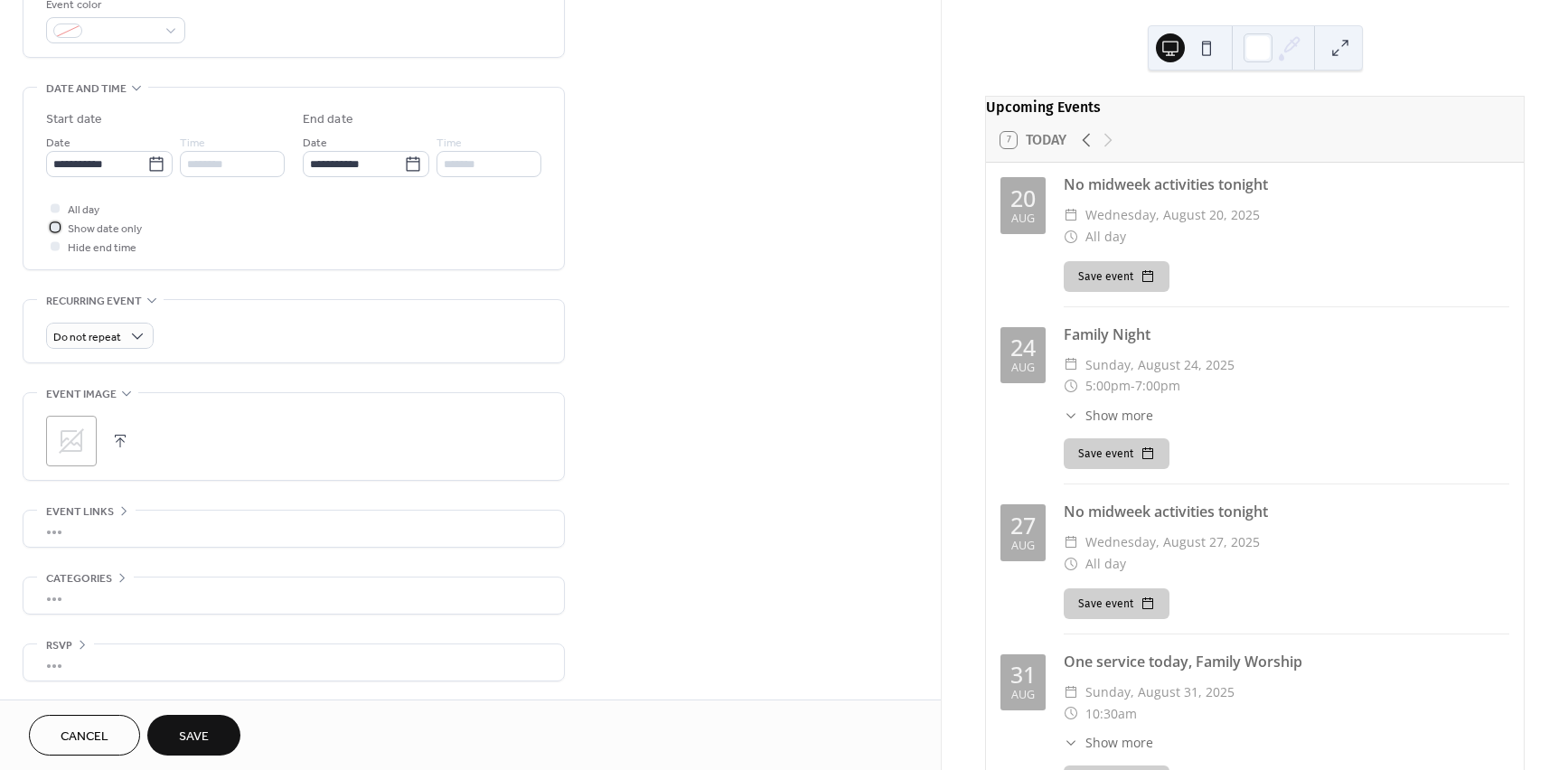 scroll, scrollTop: 507, scrollLeft: 0, axis: vertical 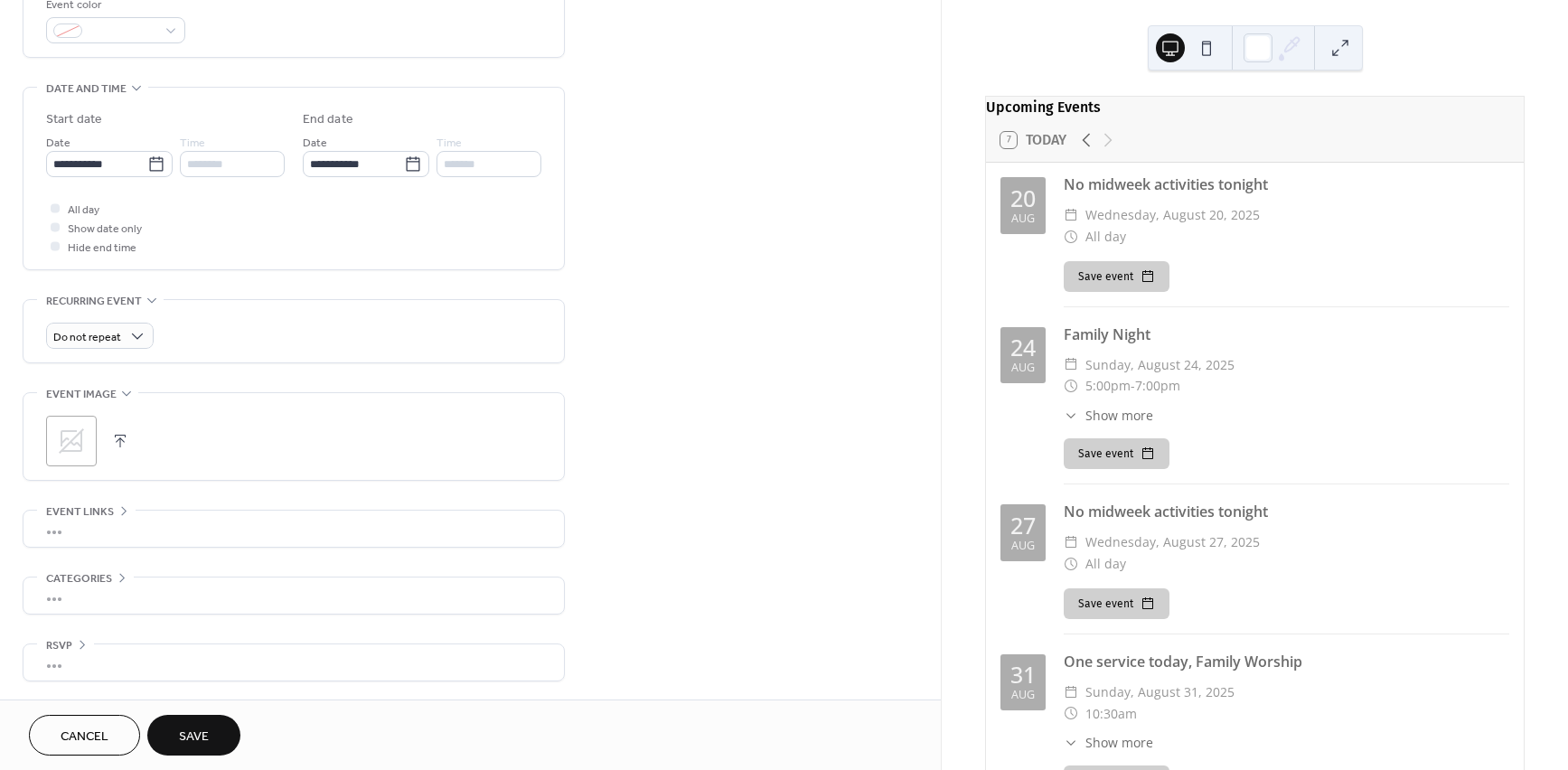 click on "Save" at bounding box center (193, 735) 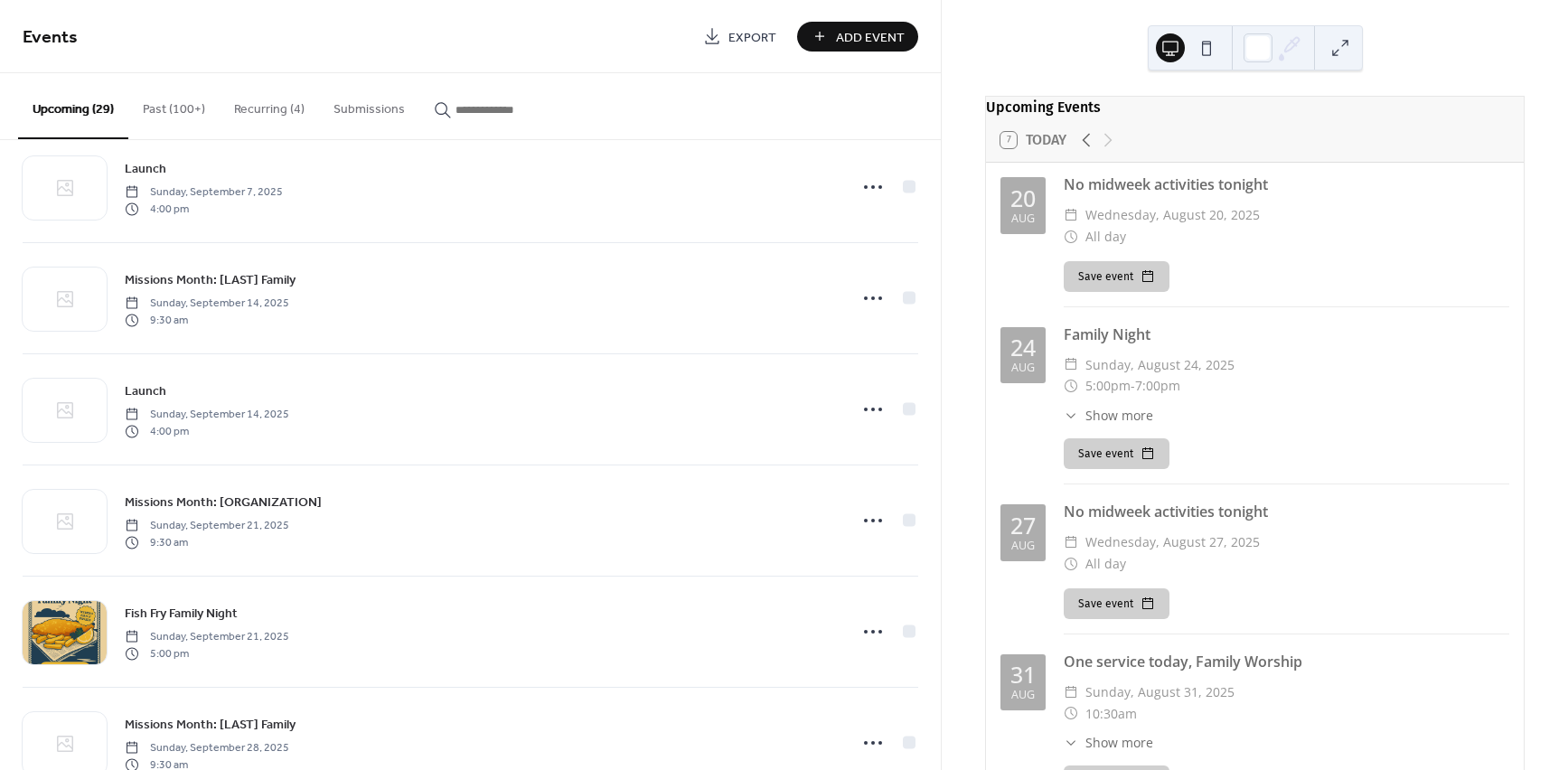 scroll, scrollTop: 718, scrollLeft: 0, axis: vertical 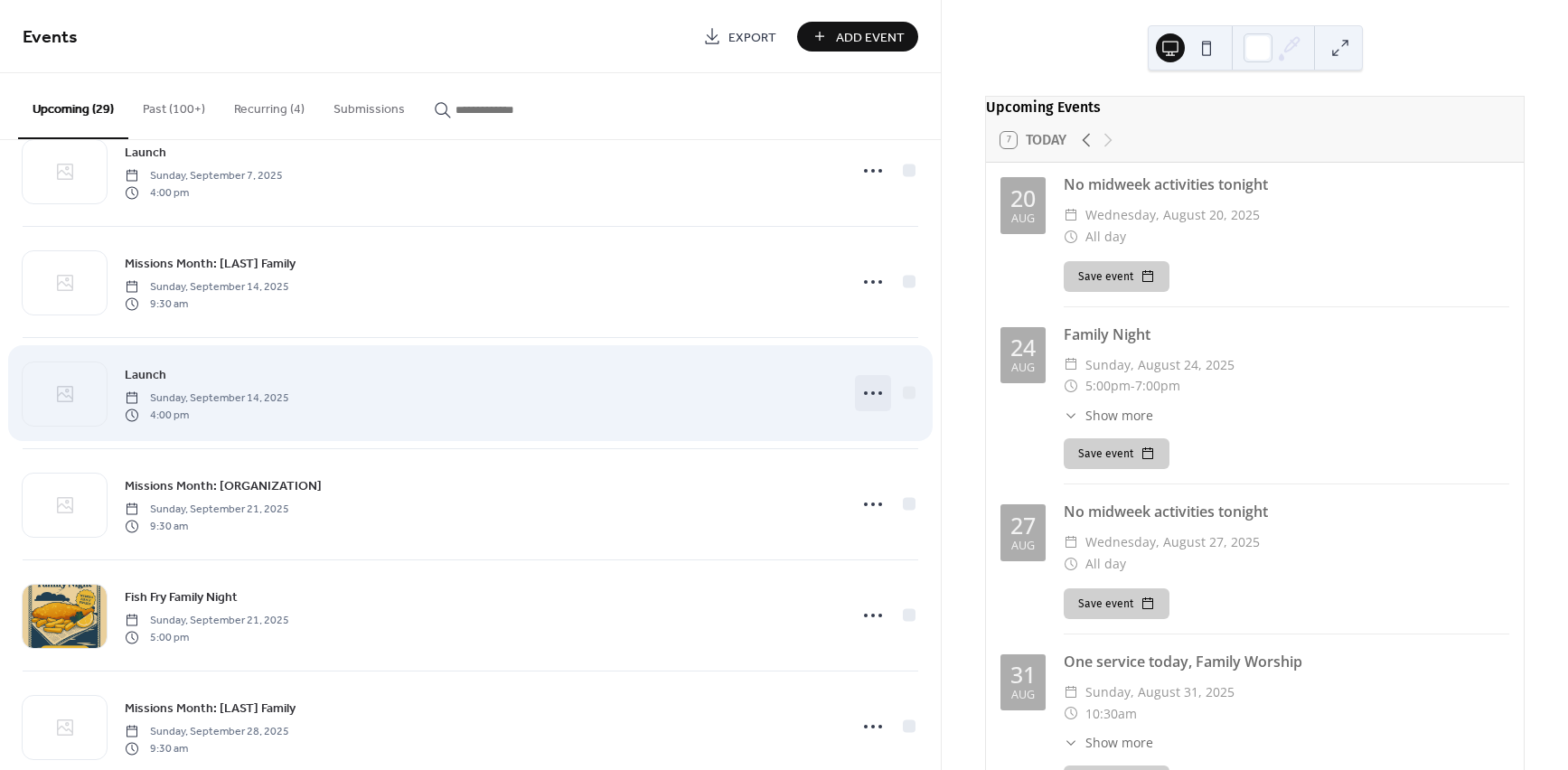 click 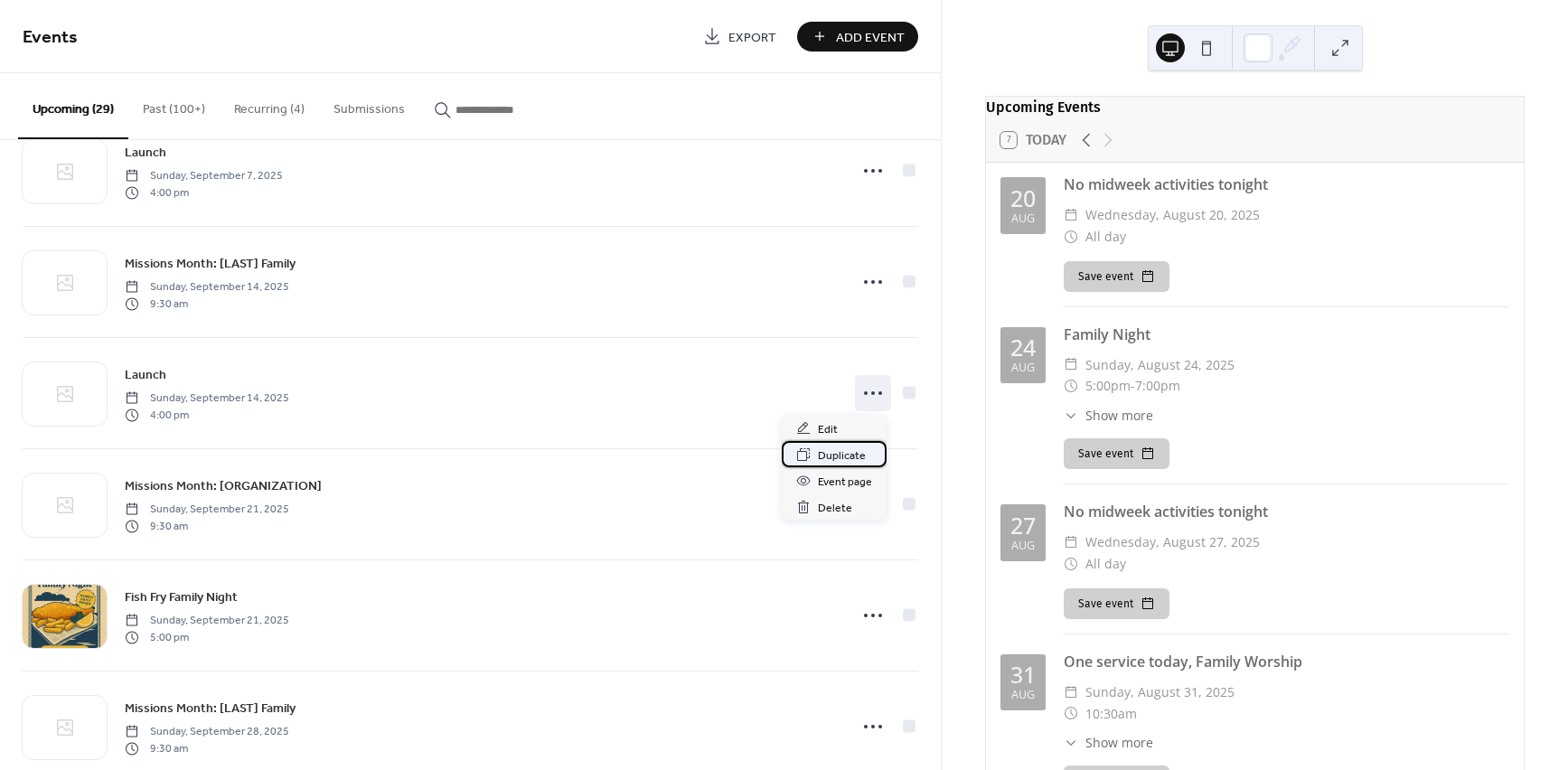 click on "Duplicate" at bounding box center [841, 455] 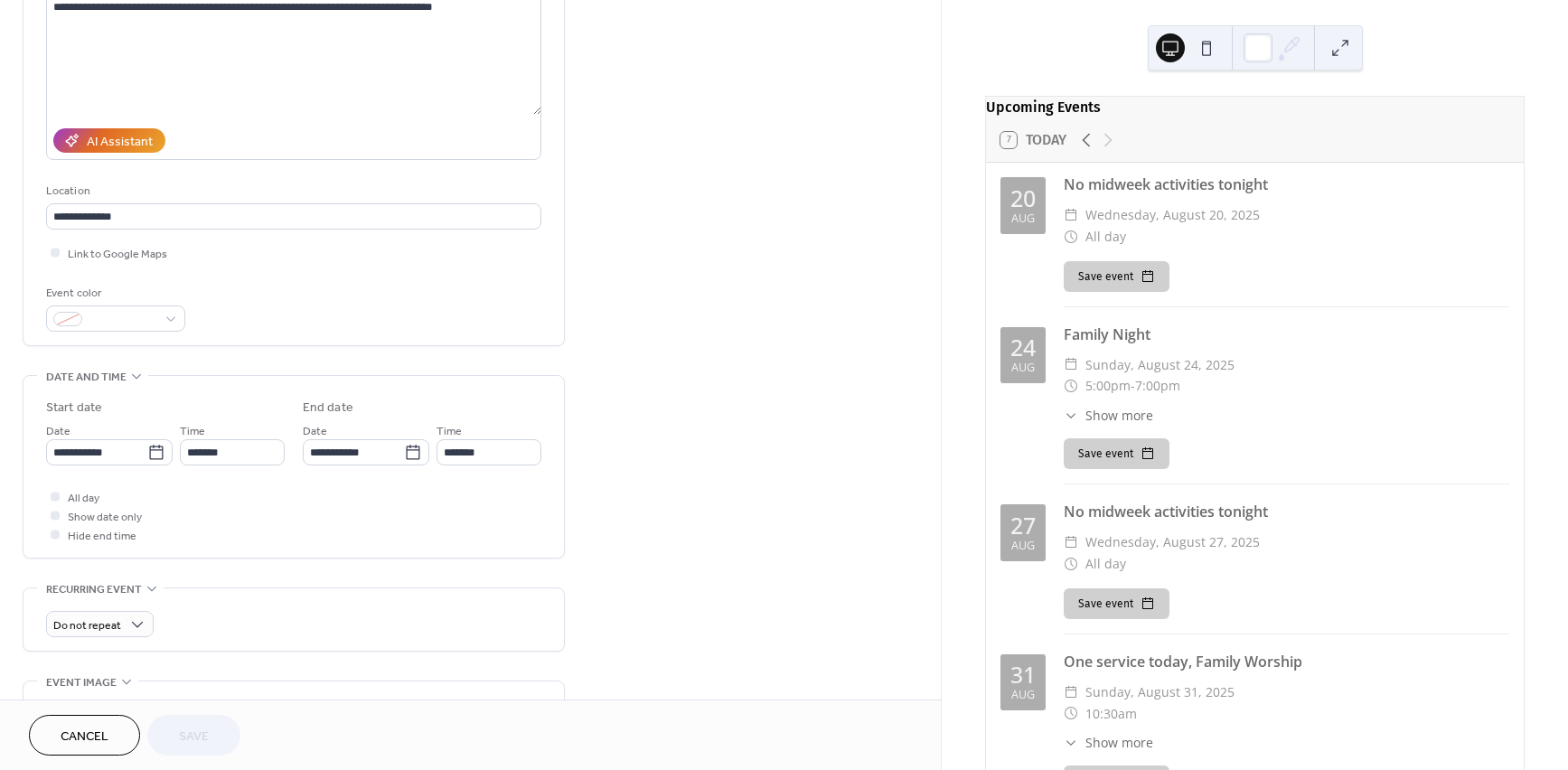 scroll, scrollTop: 296, scrollLeft: 0, axis: vertical 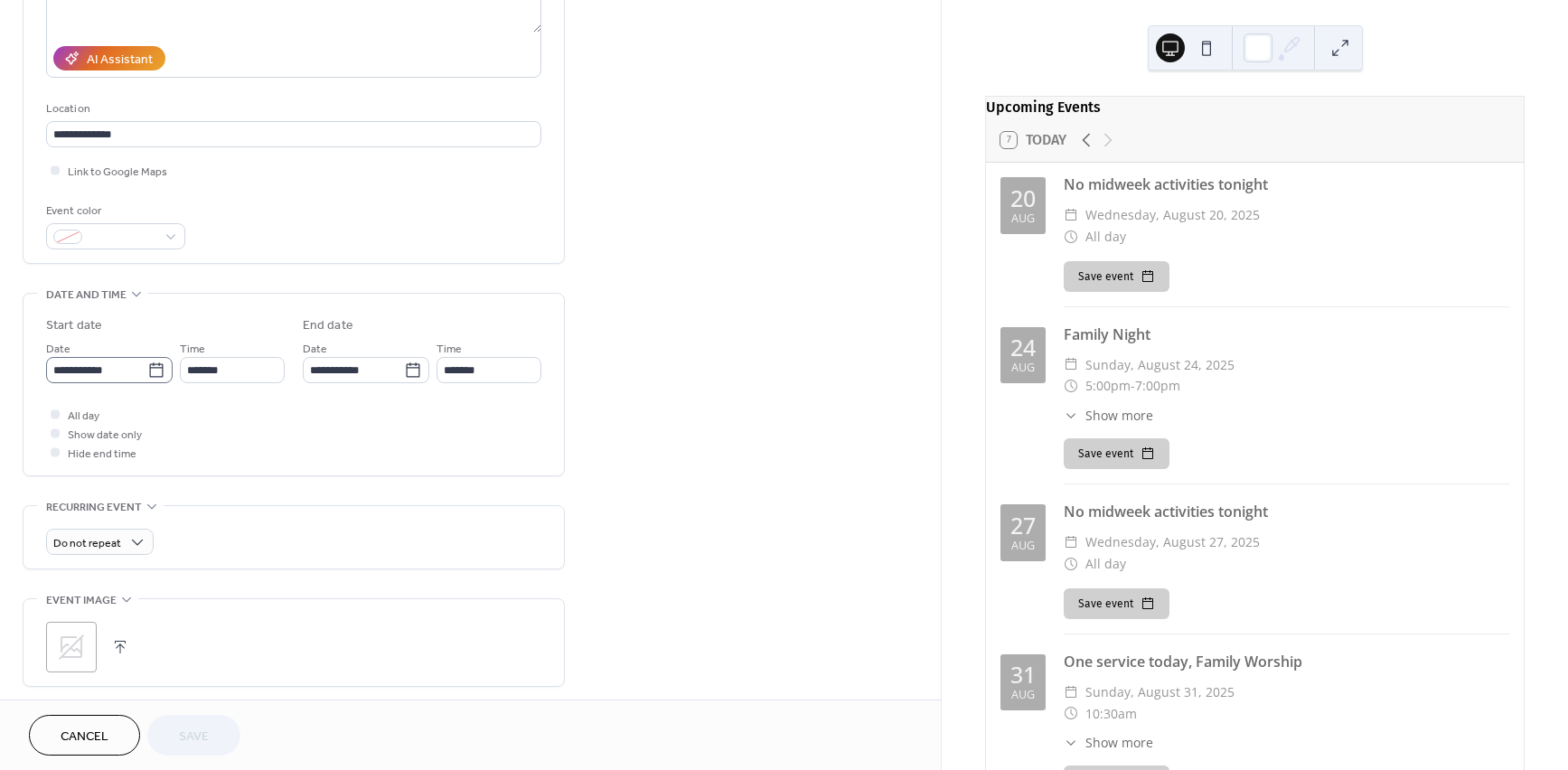 click 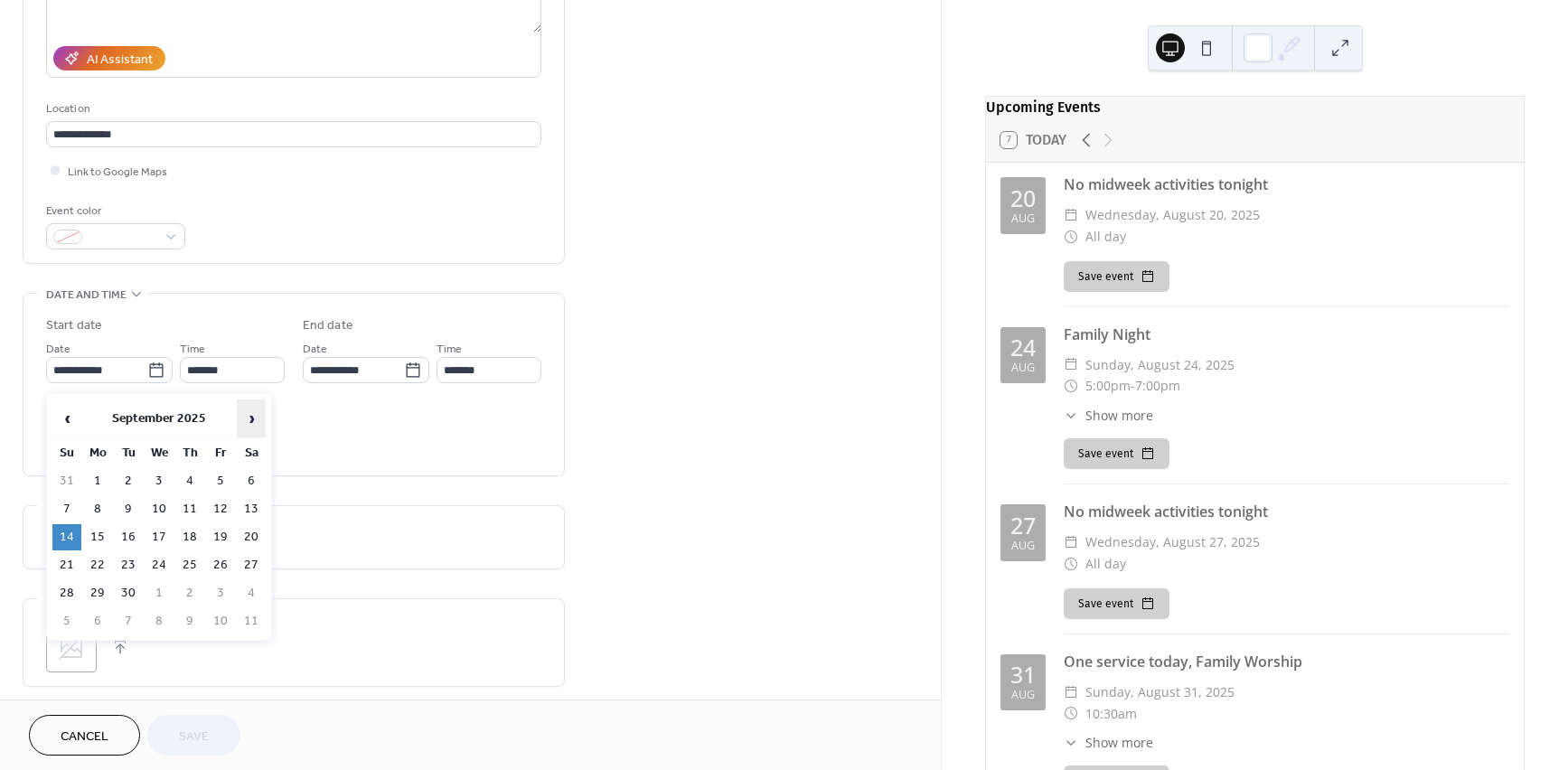 click on "›" at bounding box center [251, 418] 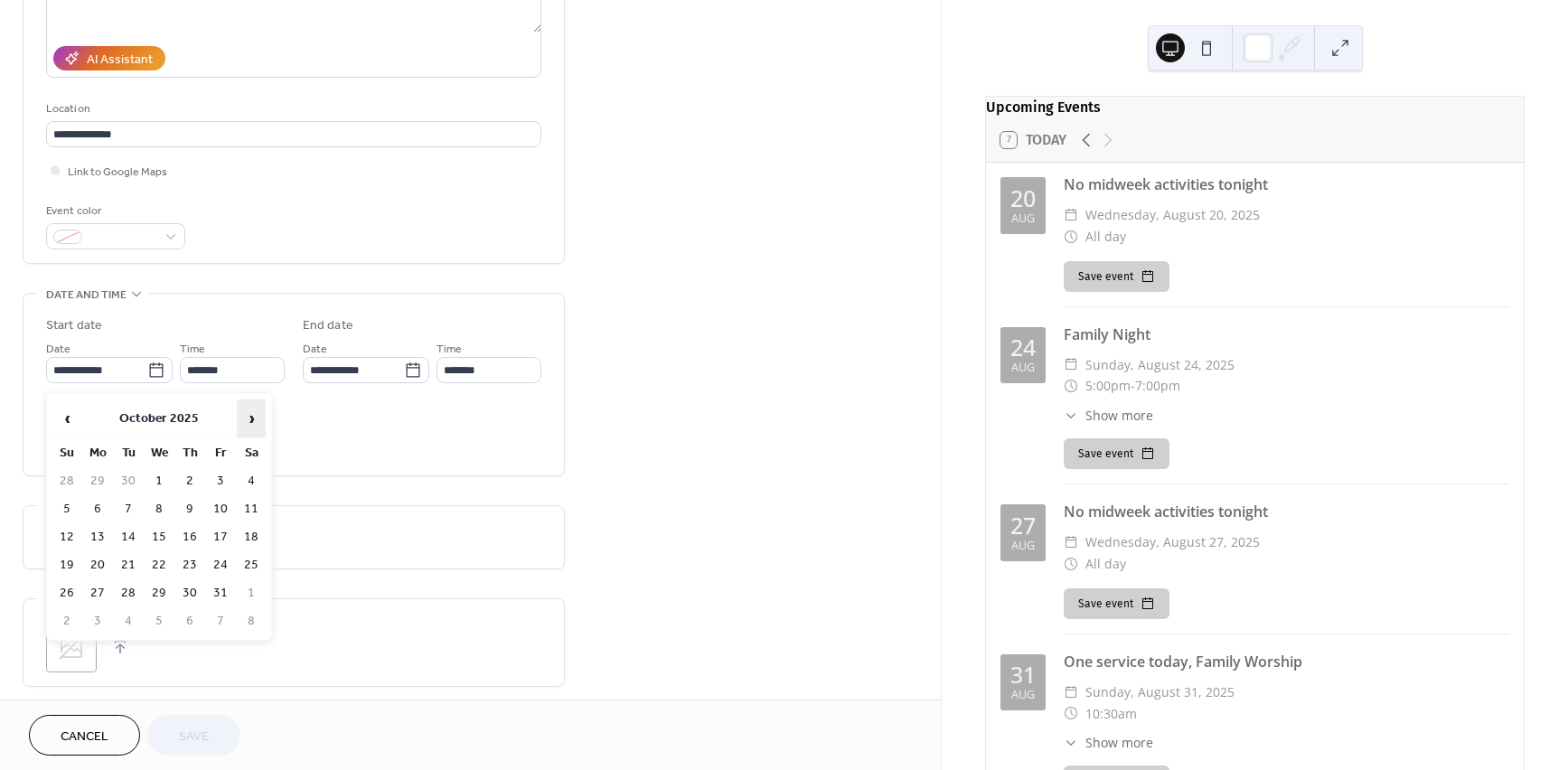 click on "›" at bounding box center (251, 418) 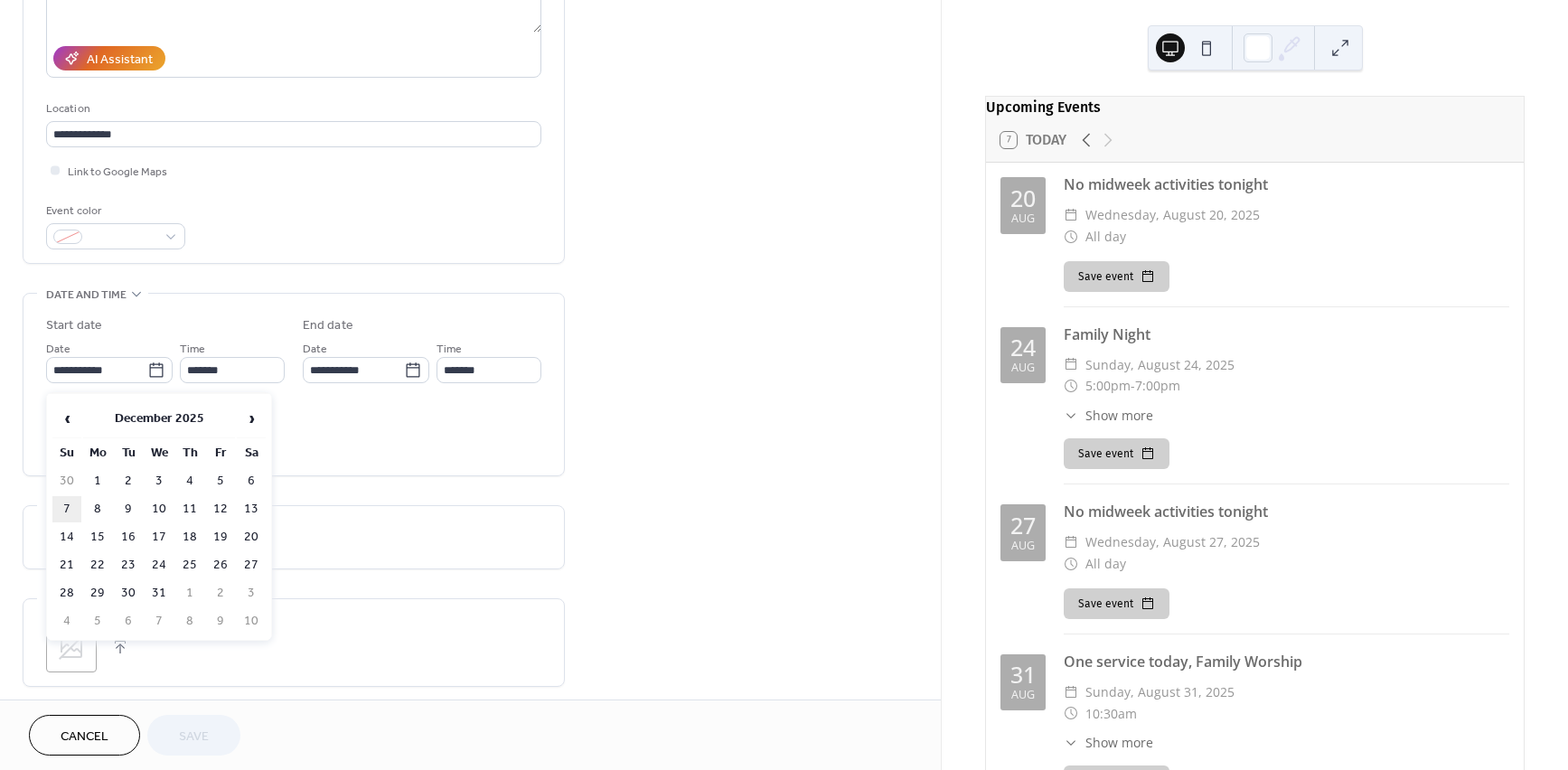 click on "7" at bounding box center [67, 509] 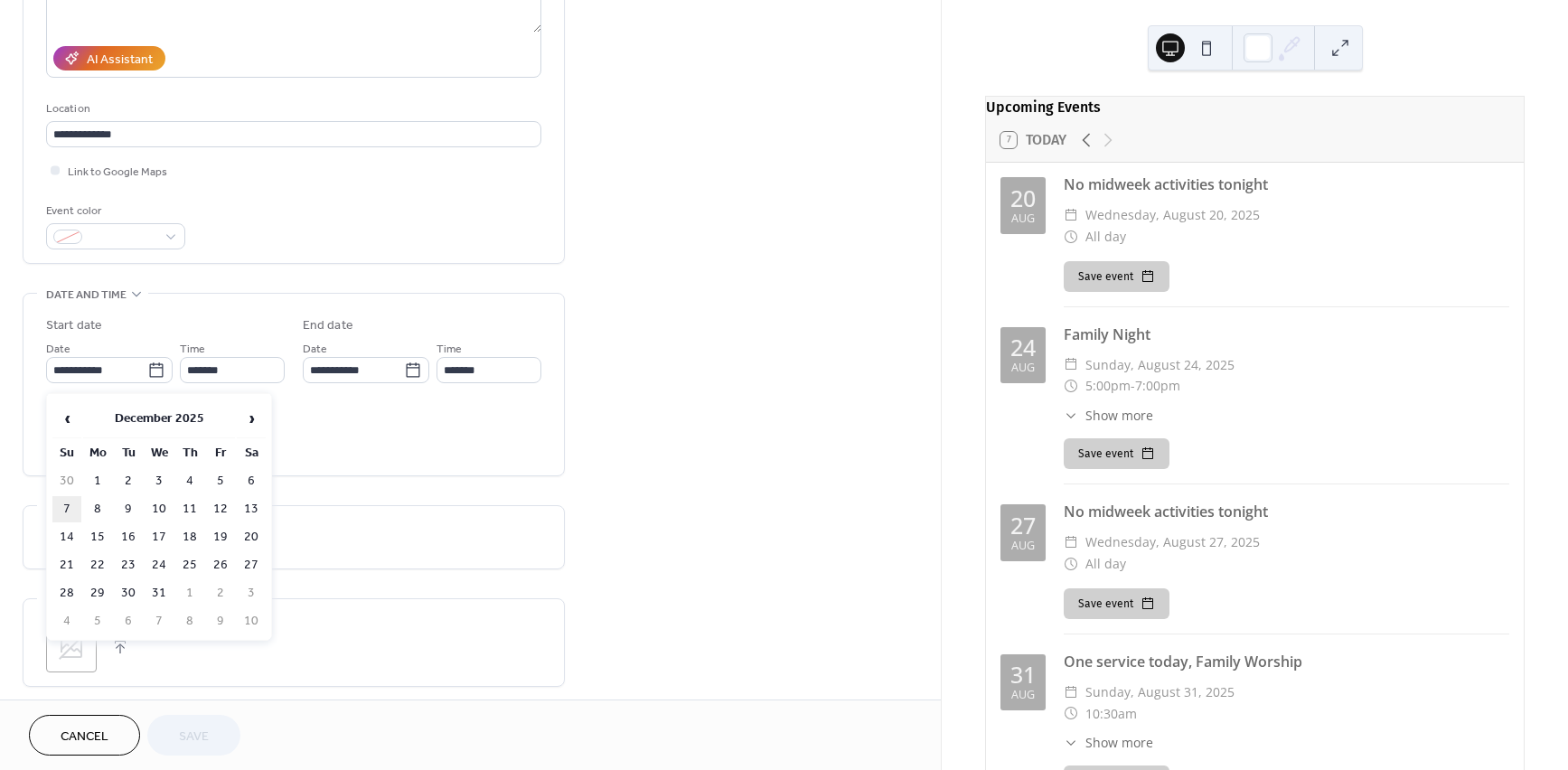 type on "**********" 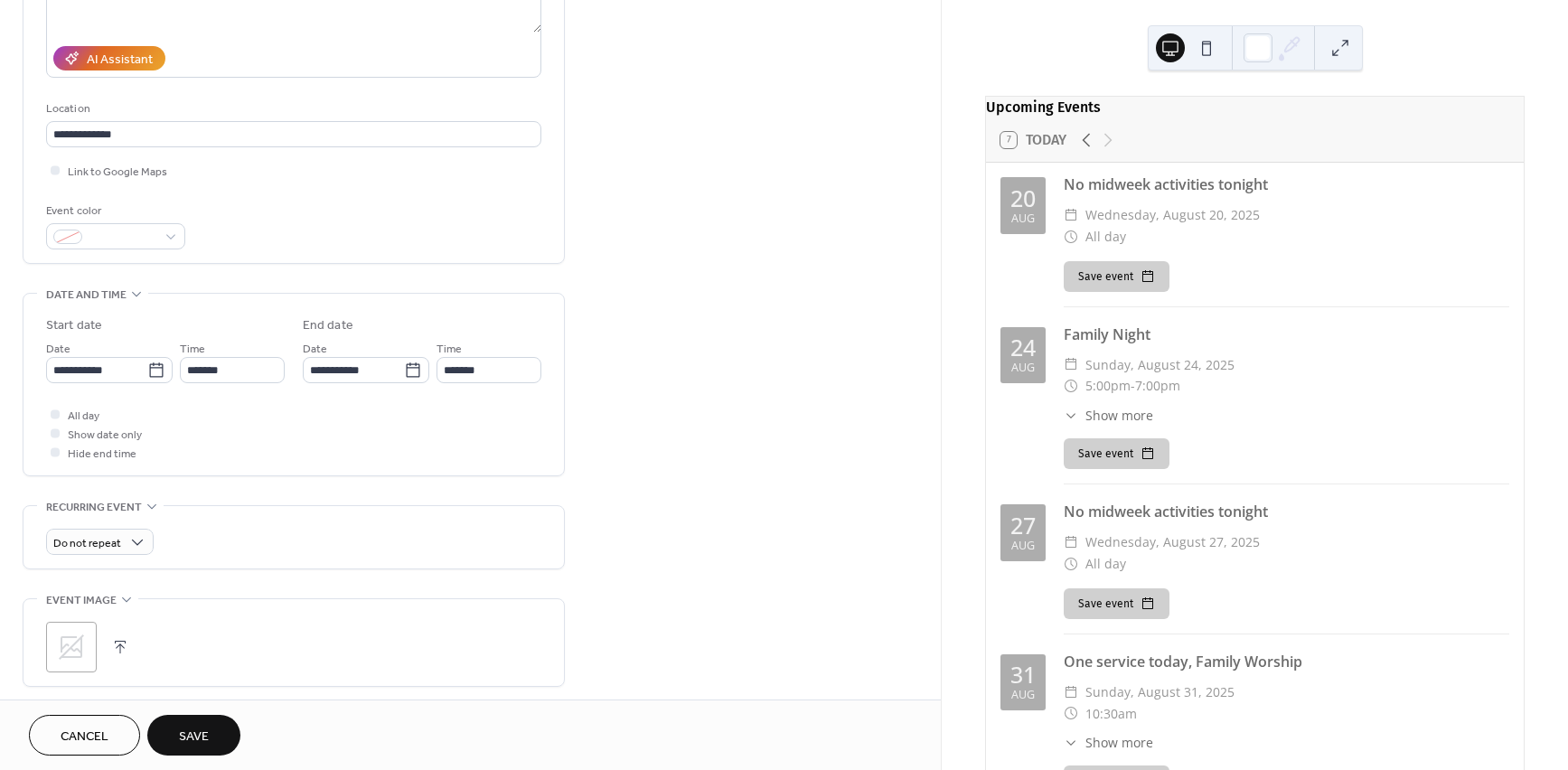 click on "Save" at bounding box center [193, 735] 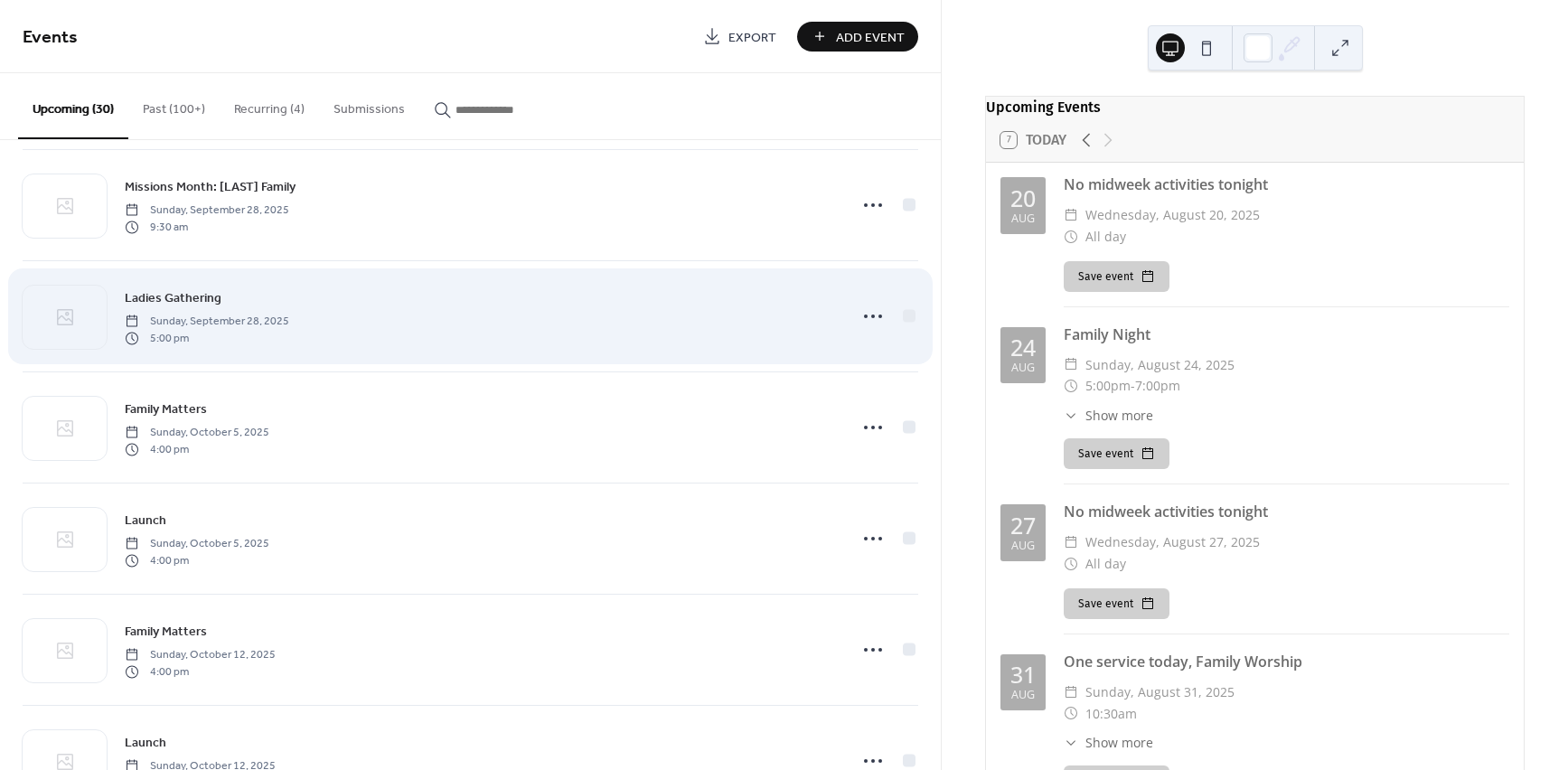 scroll, scrollTop: 1241, scrollLeft: 0, axis: vertical 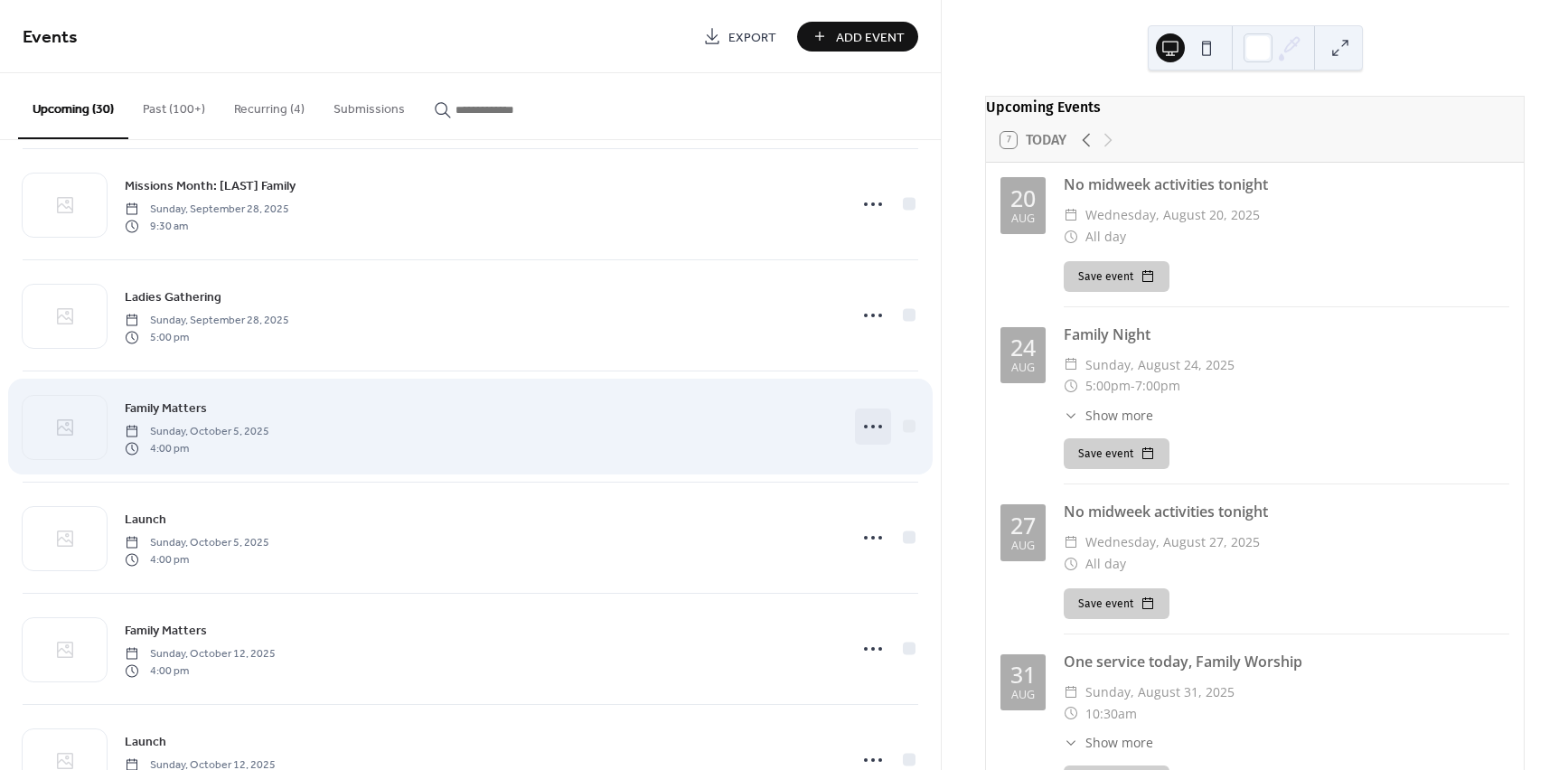 click 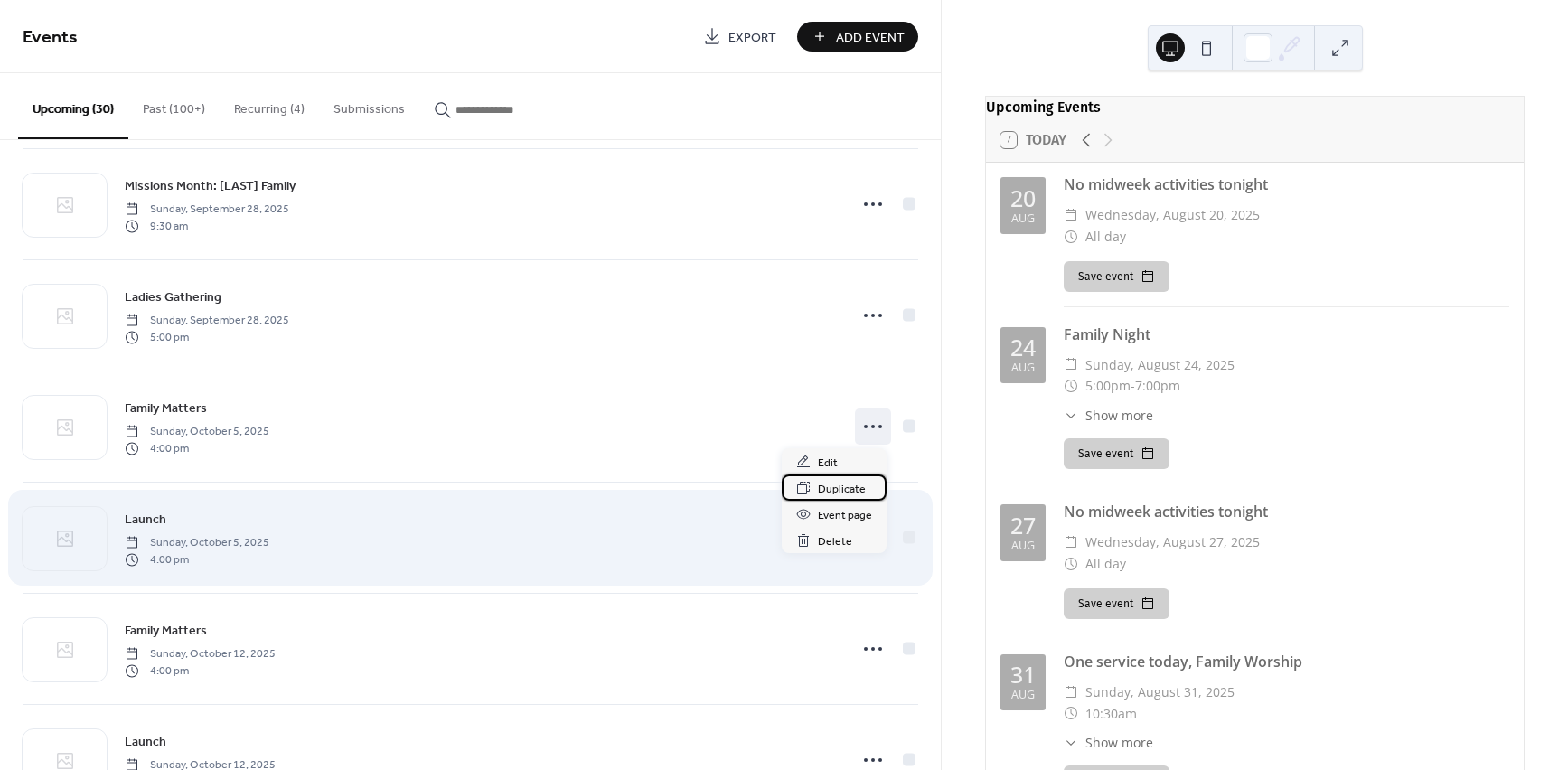 click on "Duplicate" at bounding box center (841, 489) 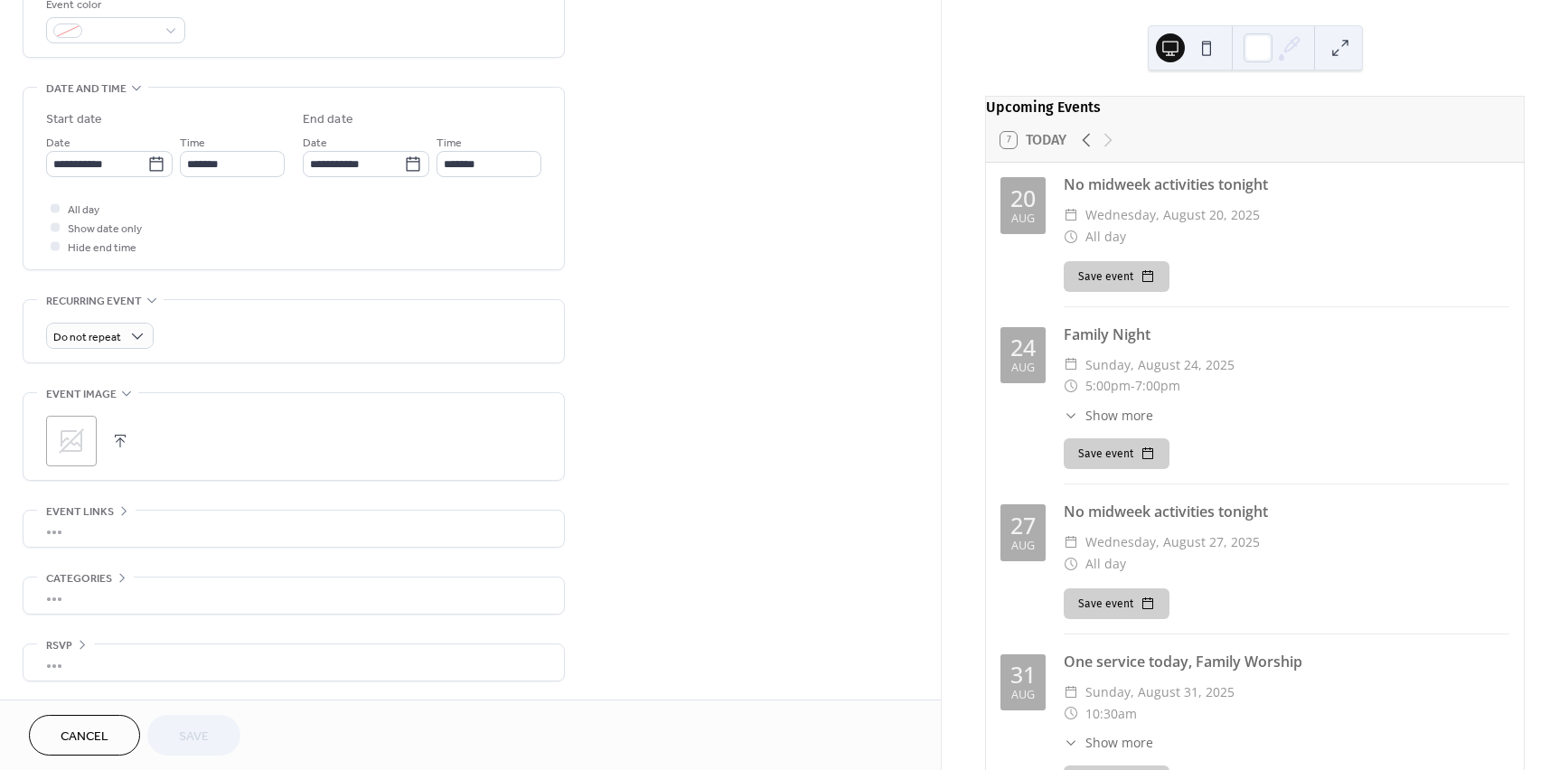 scroll, scrollTop: 507, scrollLeft: 0, axis: vertical 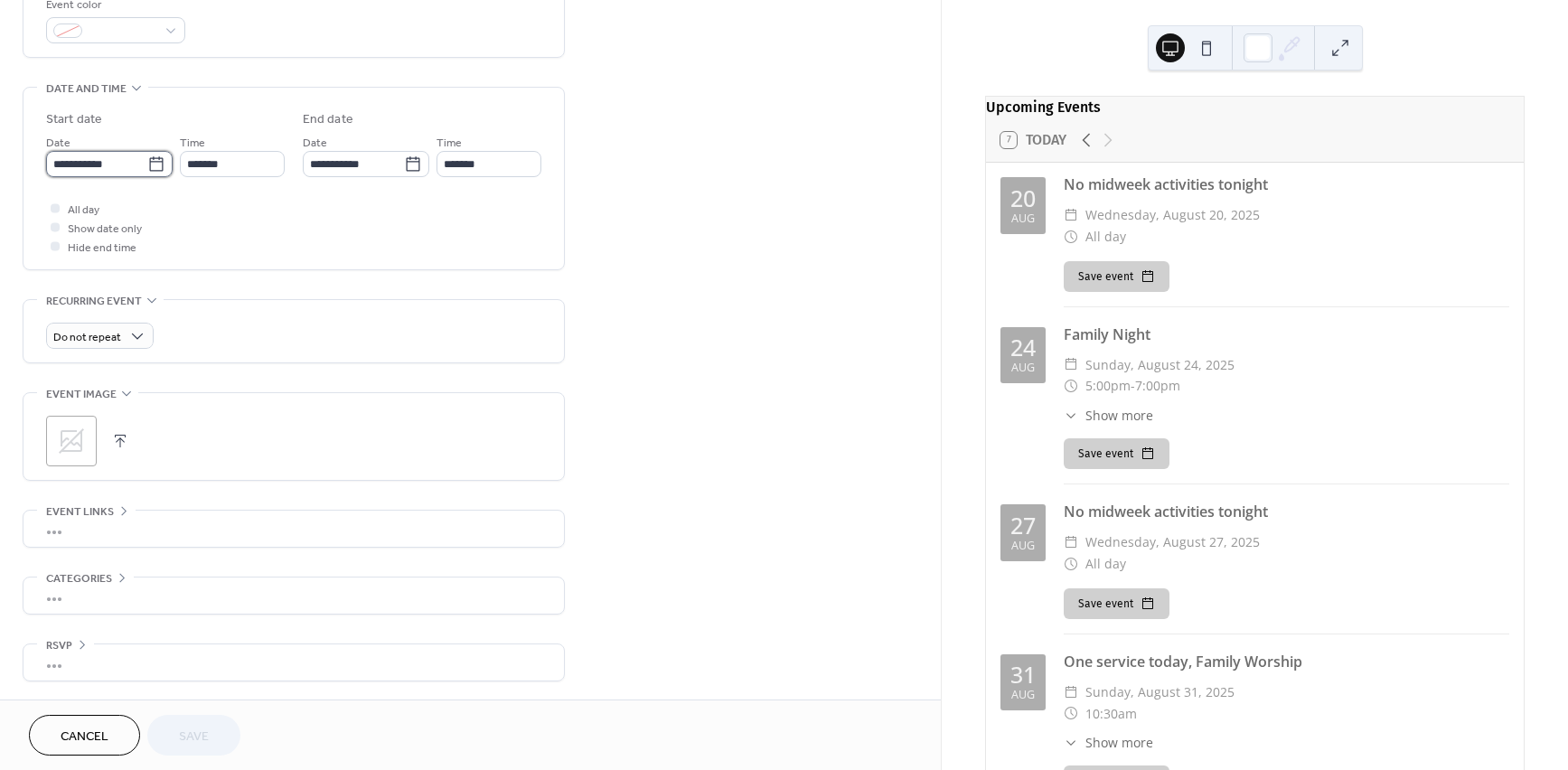click on "**********" at bounding box center [97, 164] 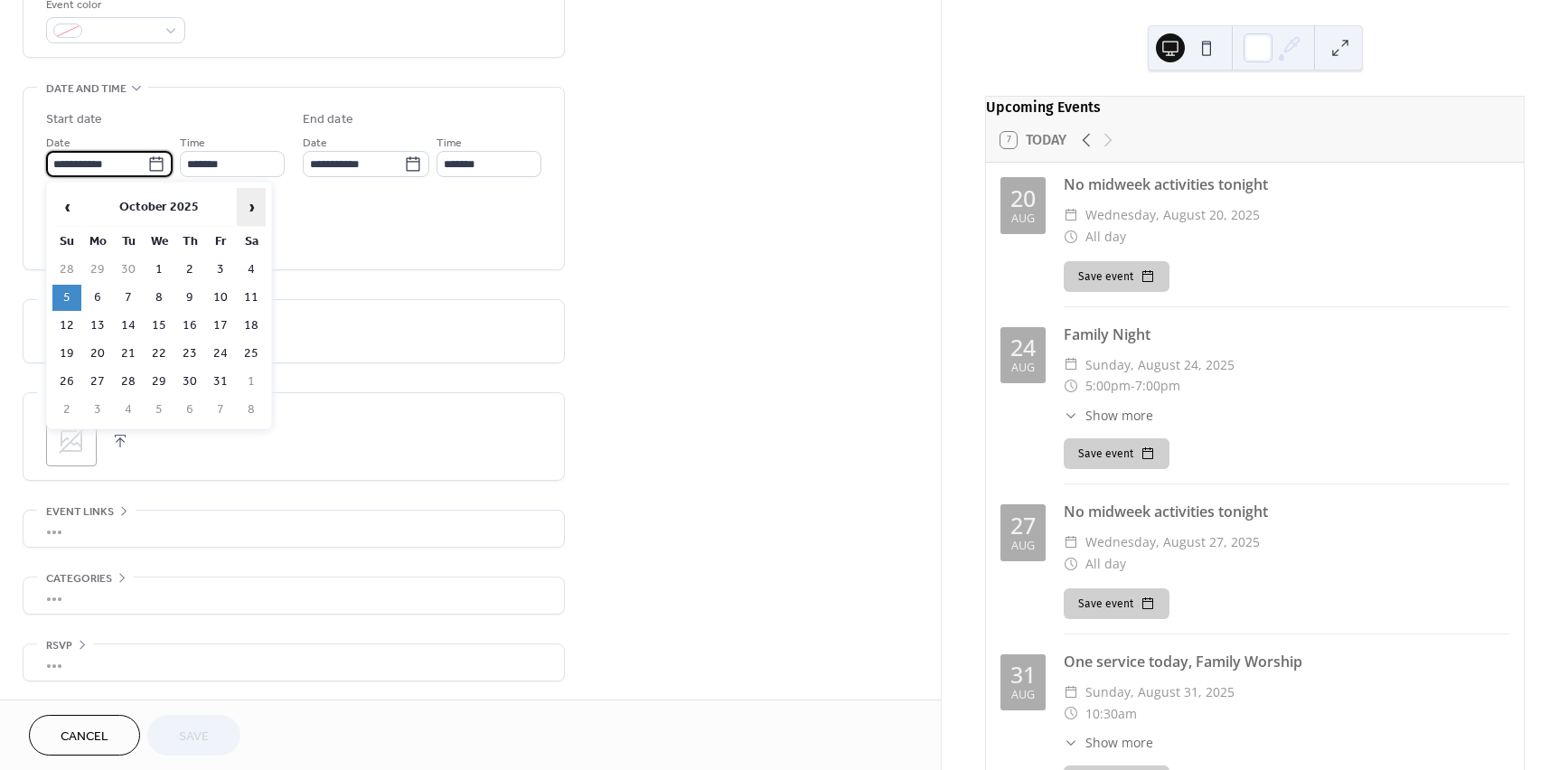 click on "›" at bounding box center [251, 207] 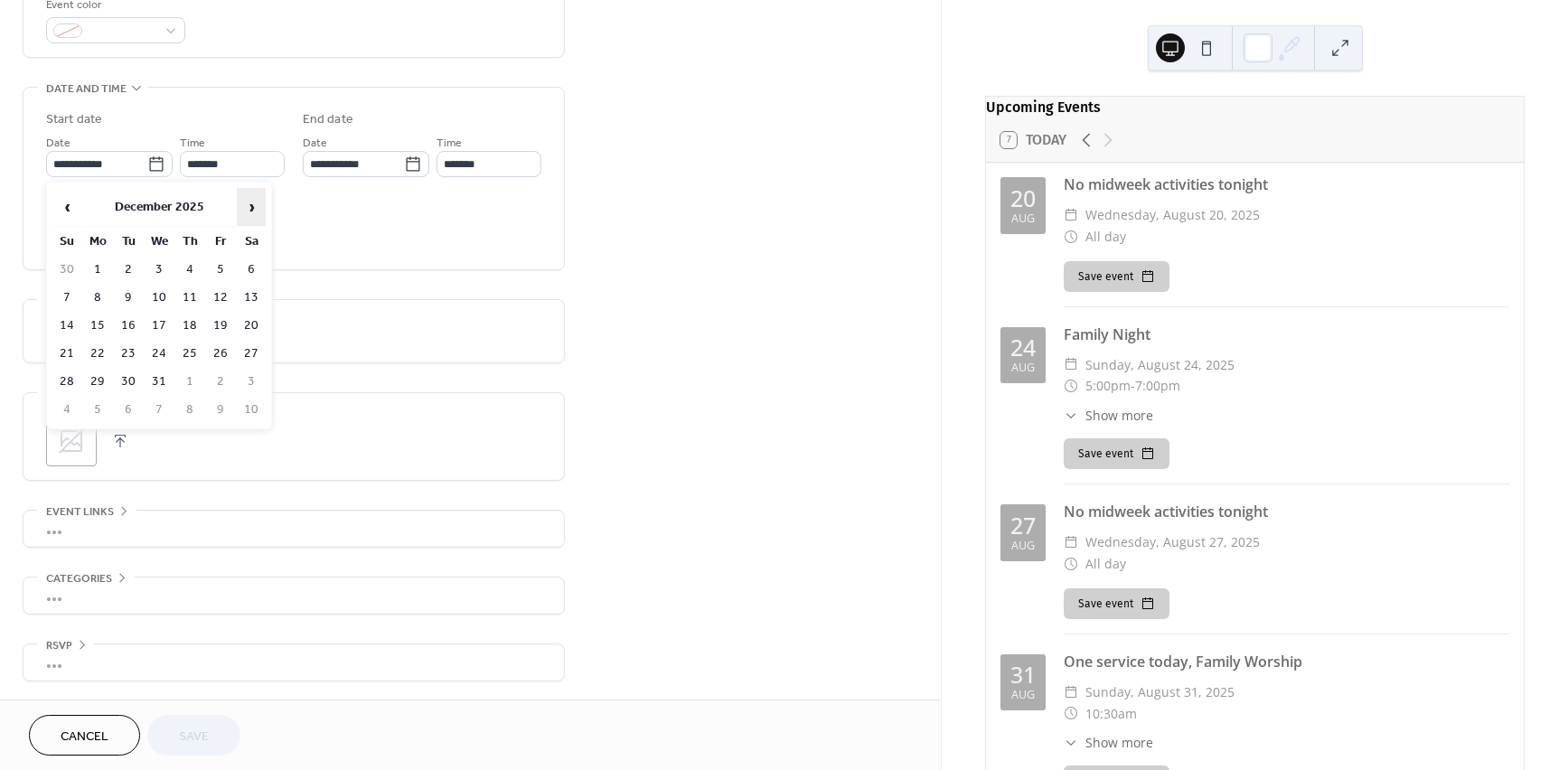 click on "›" at bounding box center (251, 207) 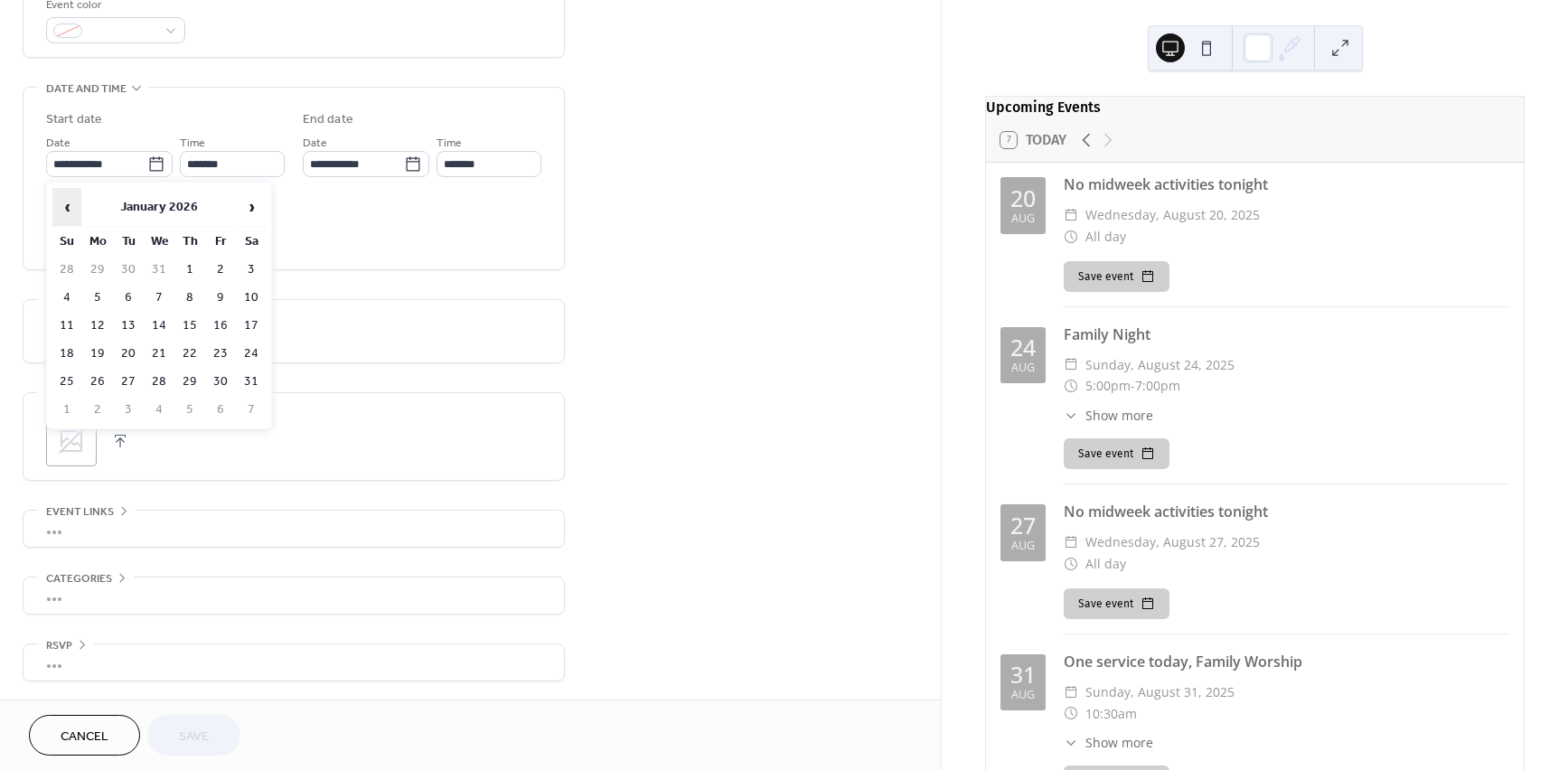 click on "‹" at bounding box center [67, 207] 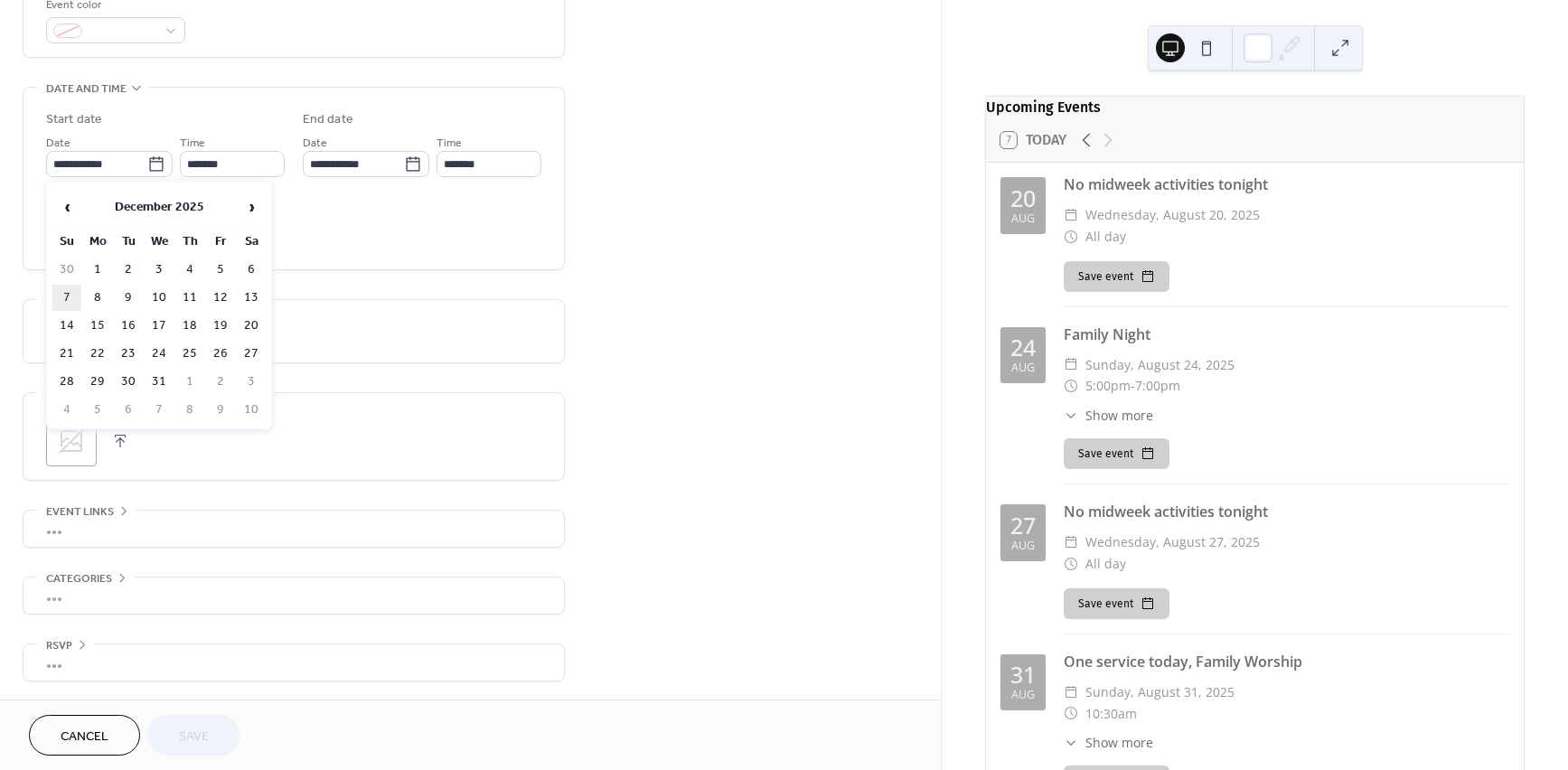 click on "7" at bounding box center [67, 297] 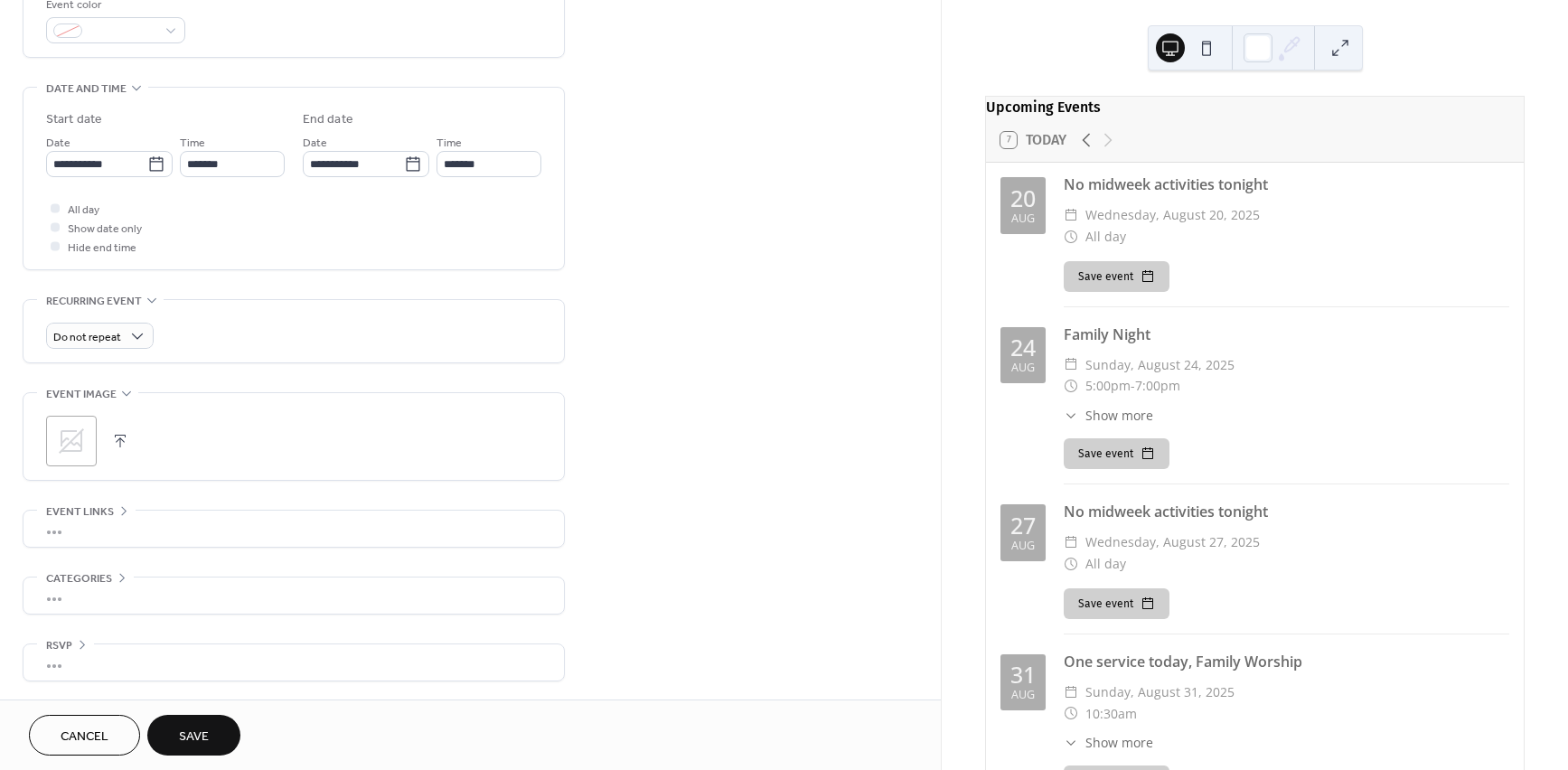 type on "**********" 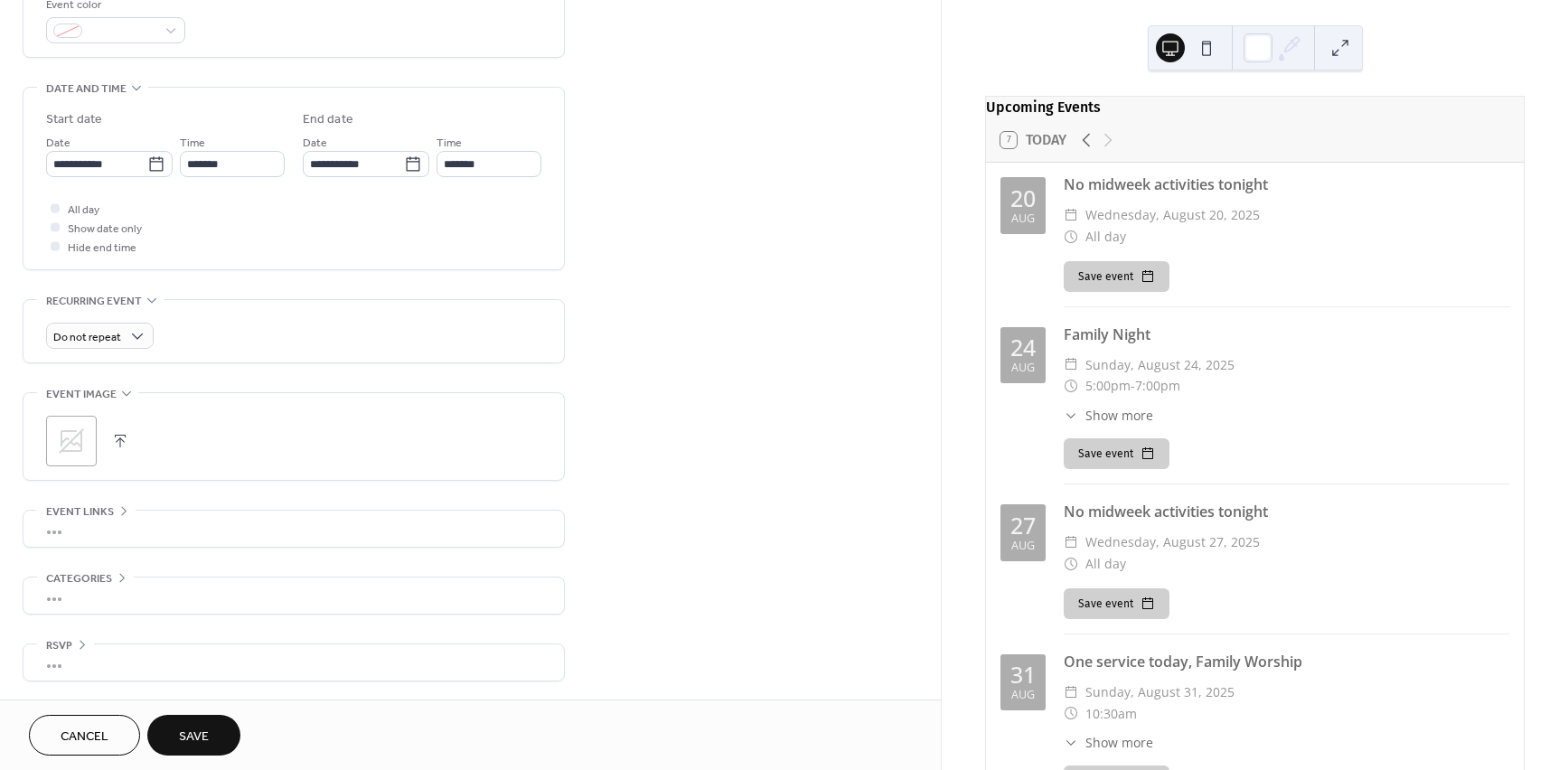 click on "Save" at bounding box center (193, 737) 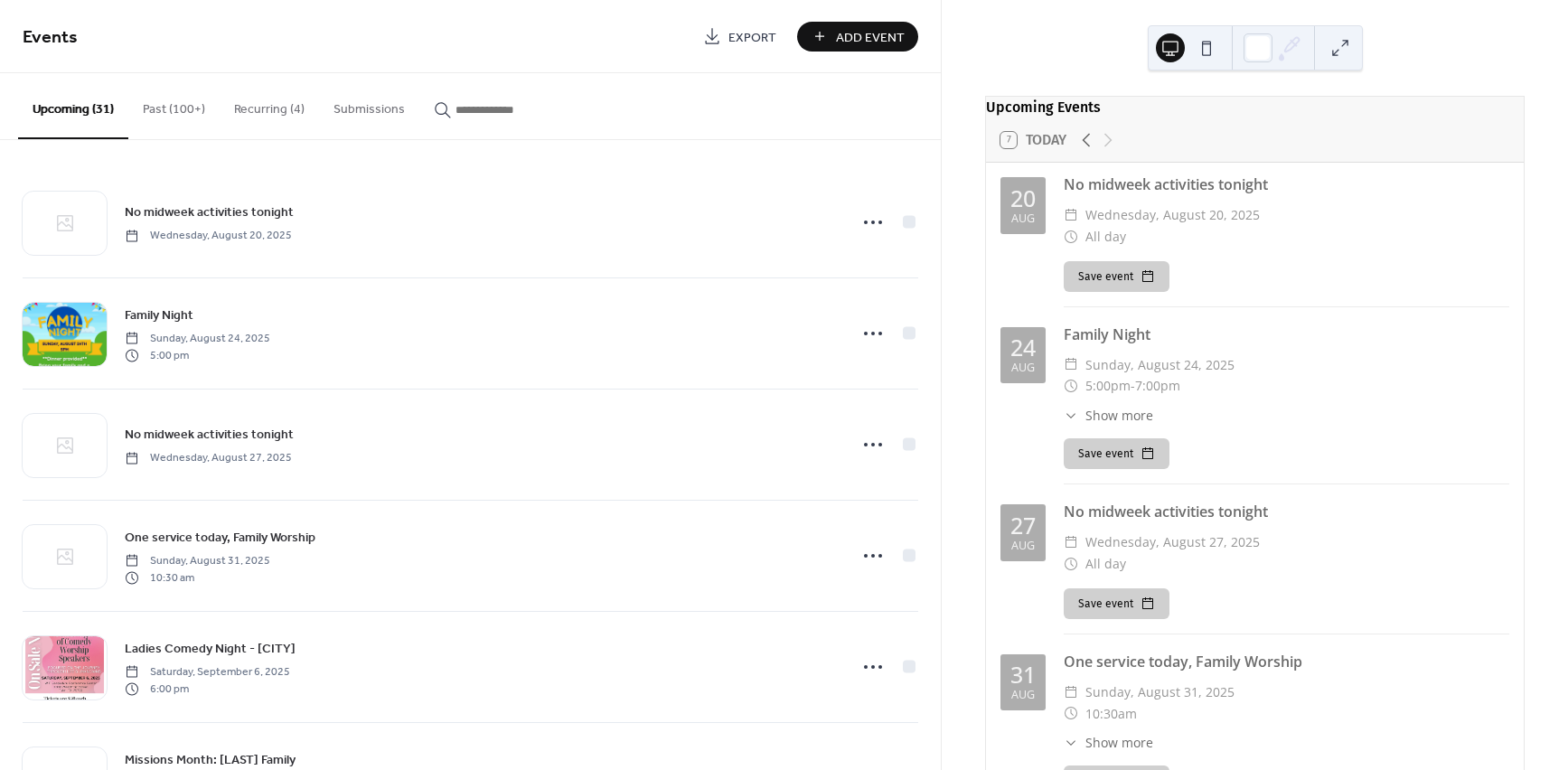 click on "Add Event" at bounding box center [870, 37] 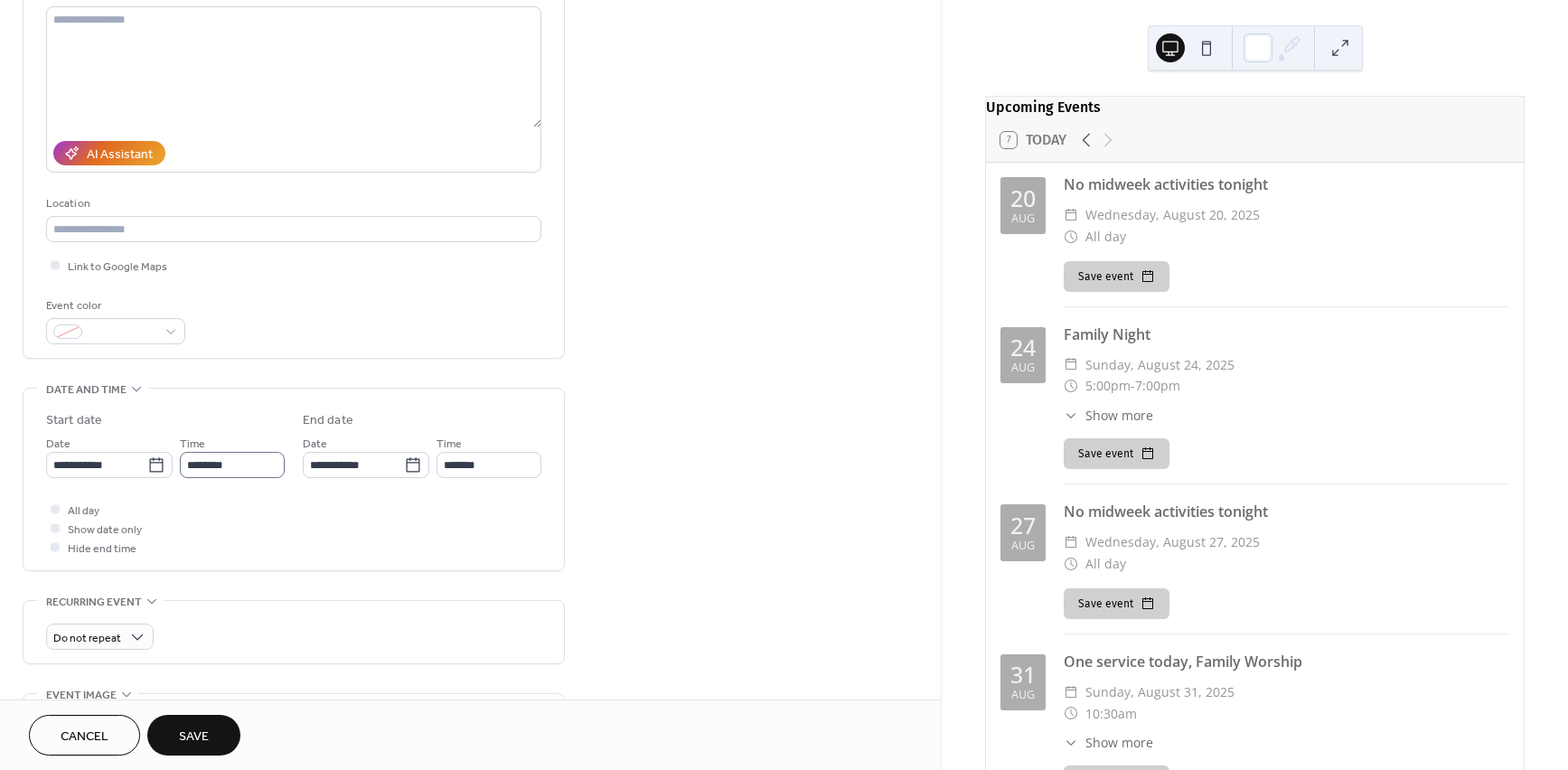 scroll, scrollTop: 202, scrollLeft: 0, axis: vertical 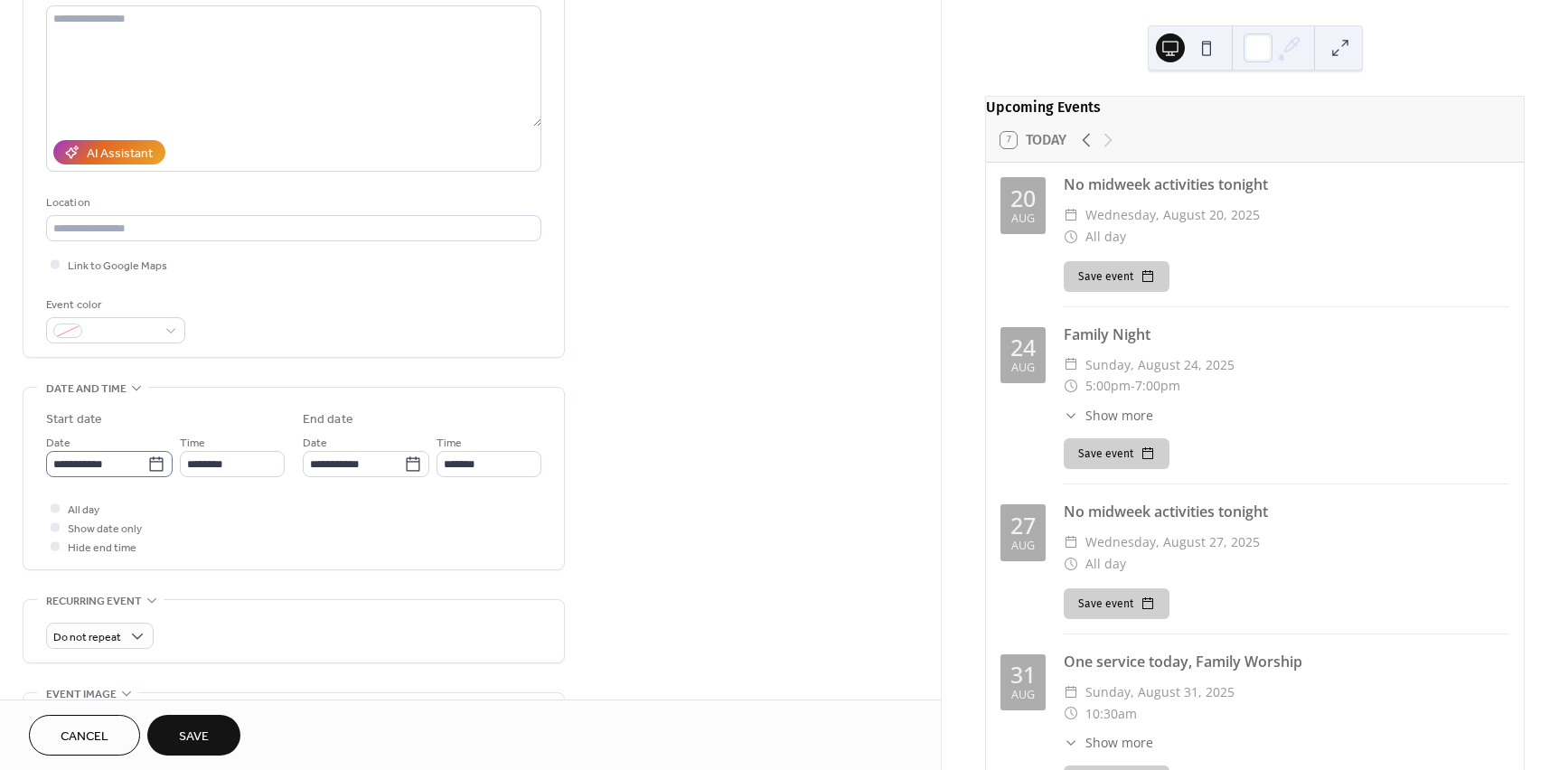 type on "**********" 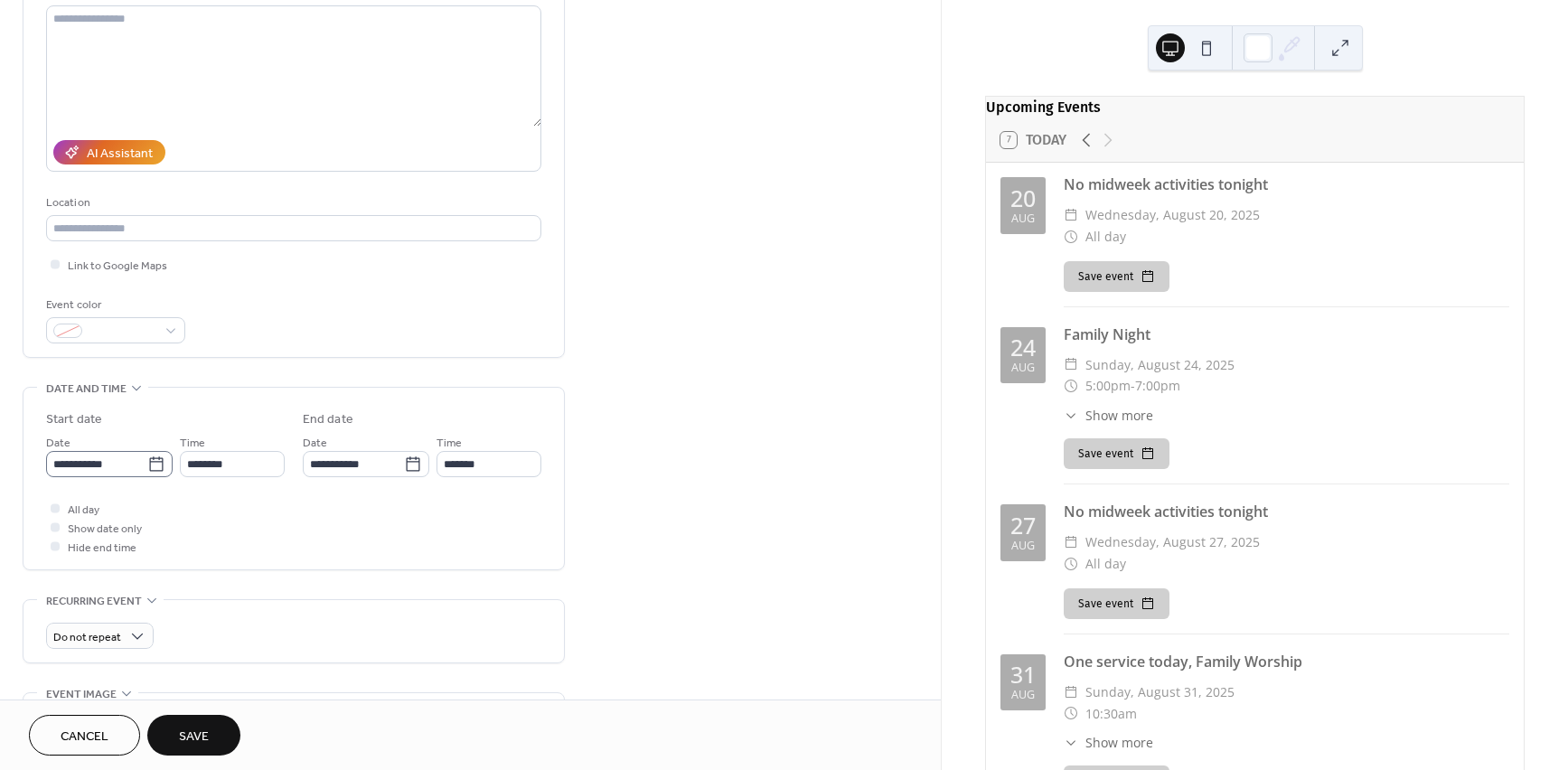 click 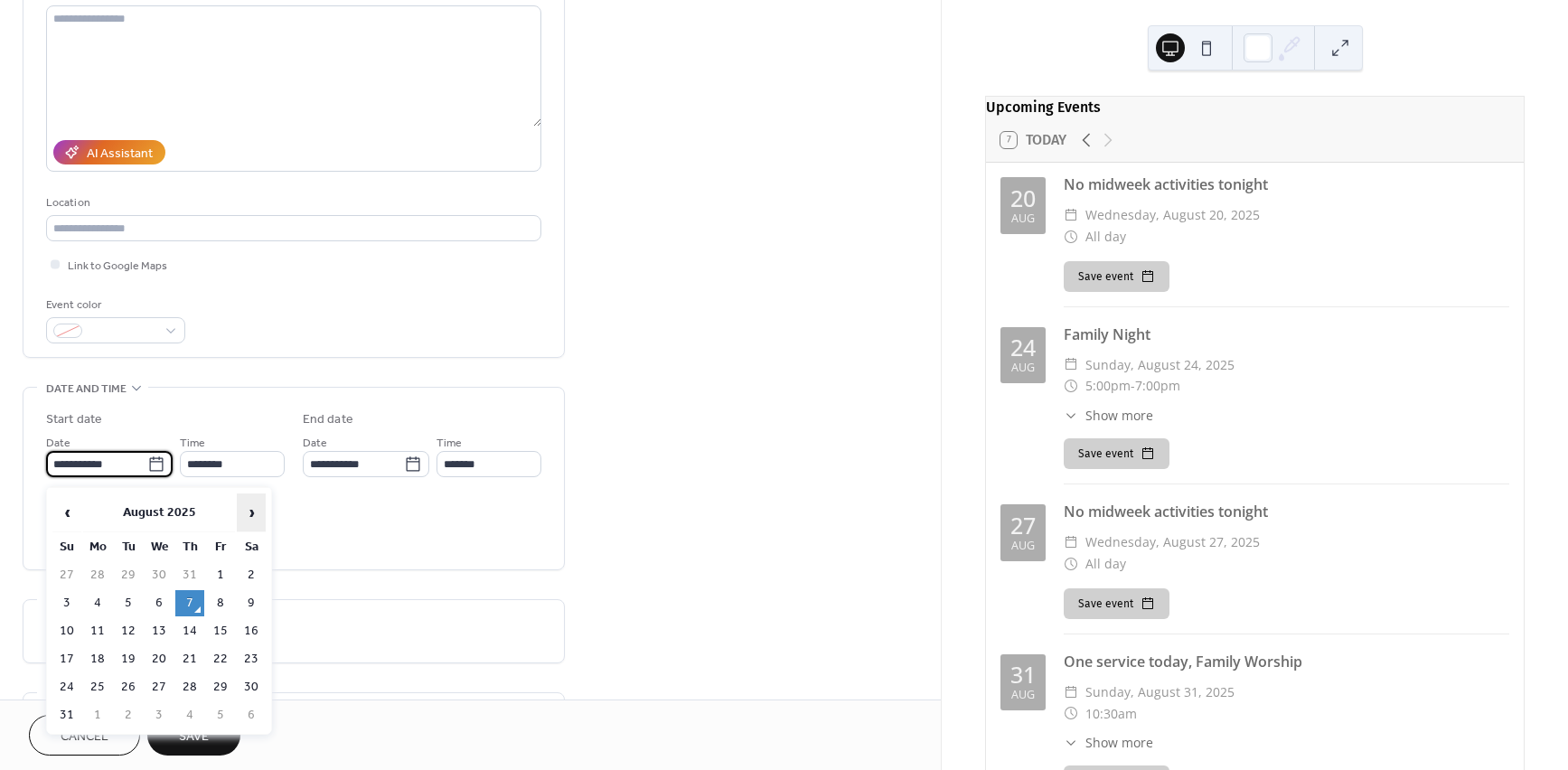 click on "›" at bounding box center [251, 512] 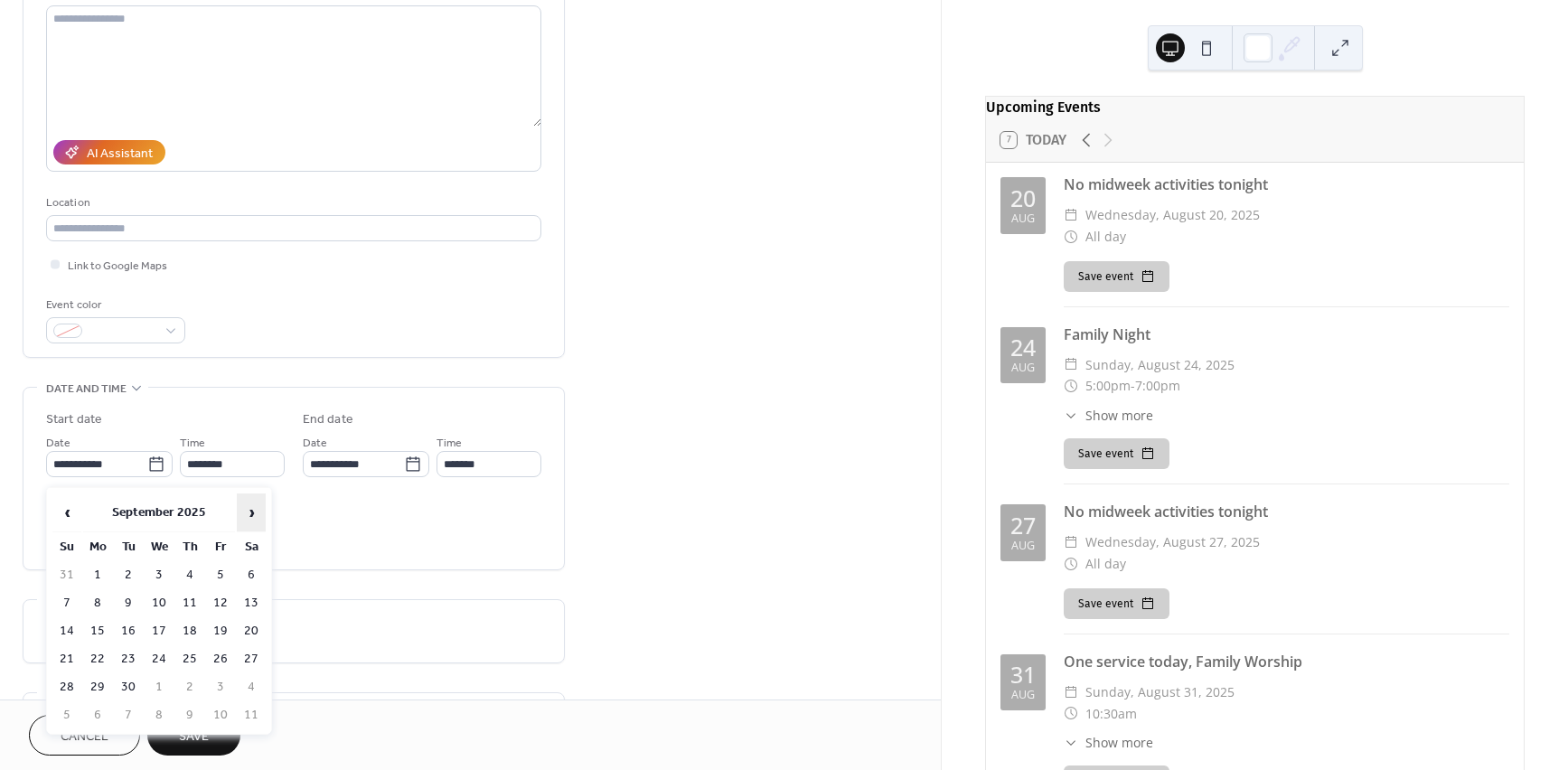 click on "›" at bounding box center [251, 512] 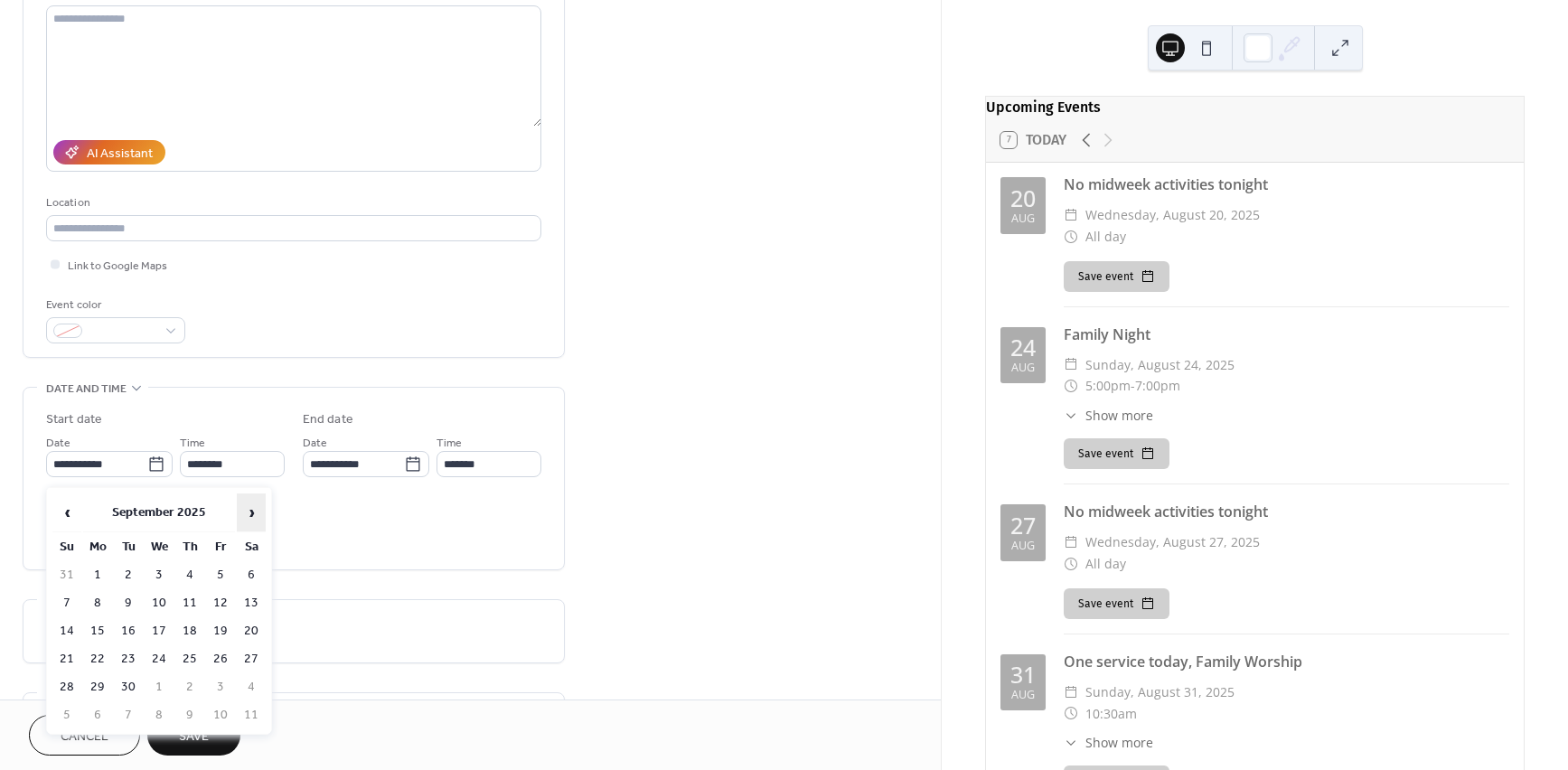 click on "›" at bounding box center (251, 512) 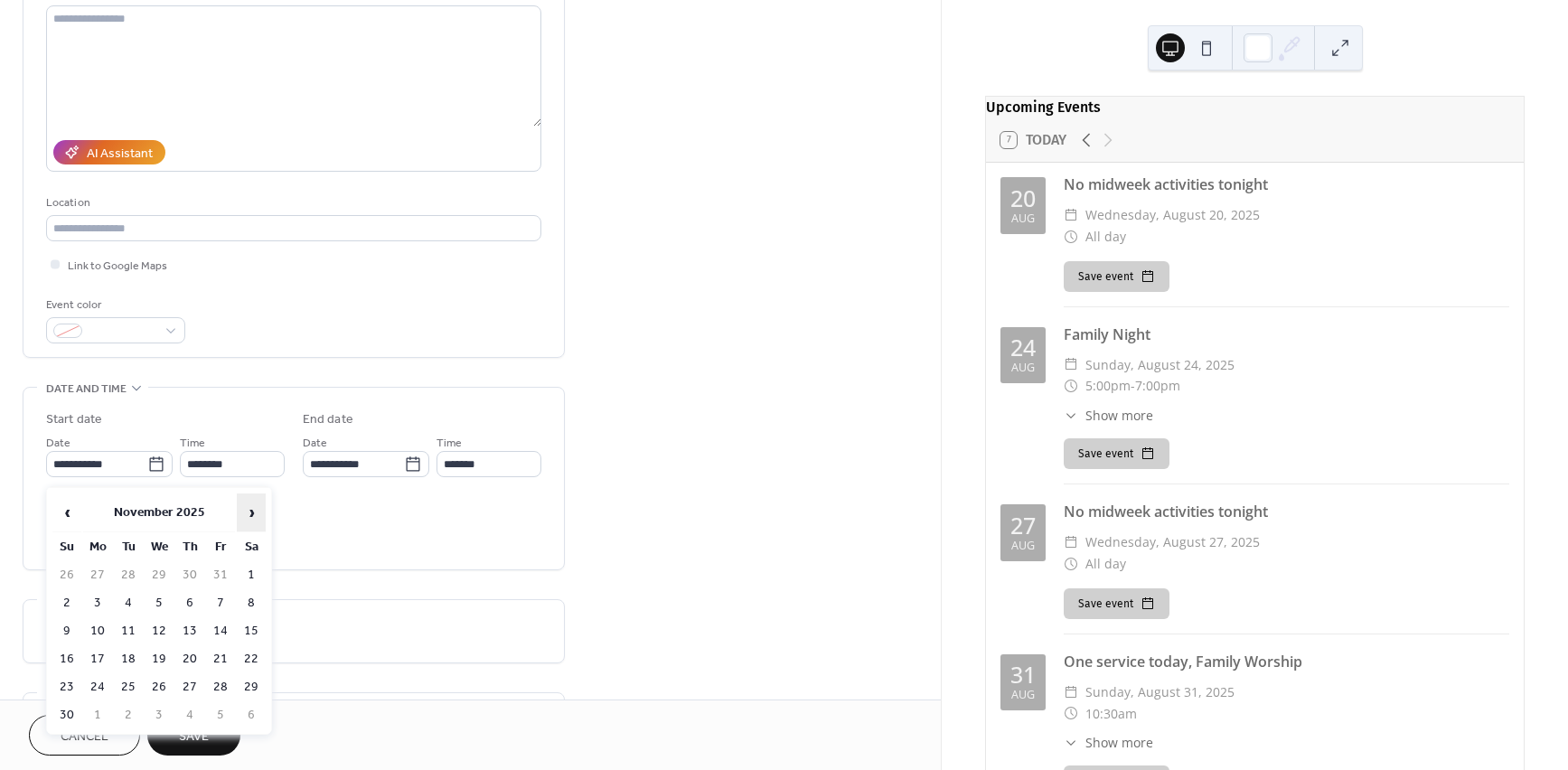 click on "›" at bounding box center (251, 512) 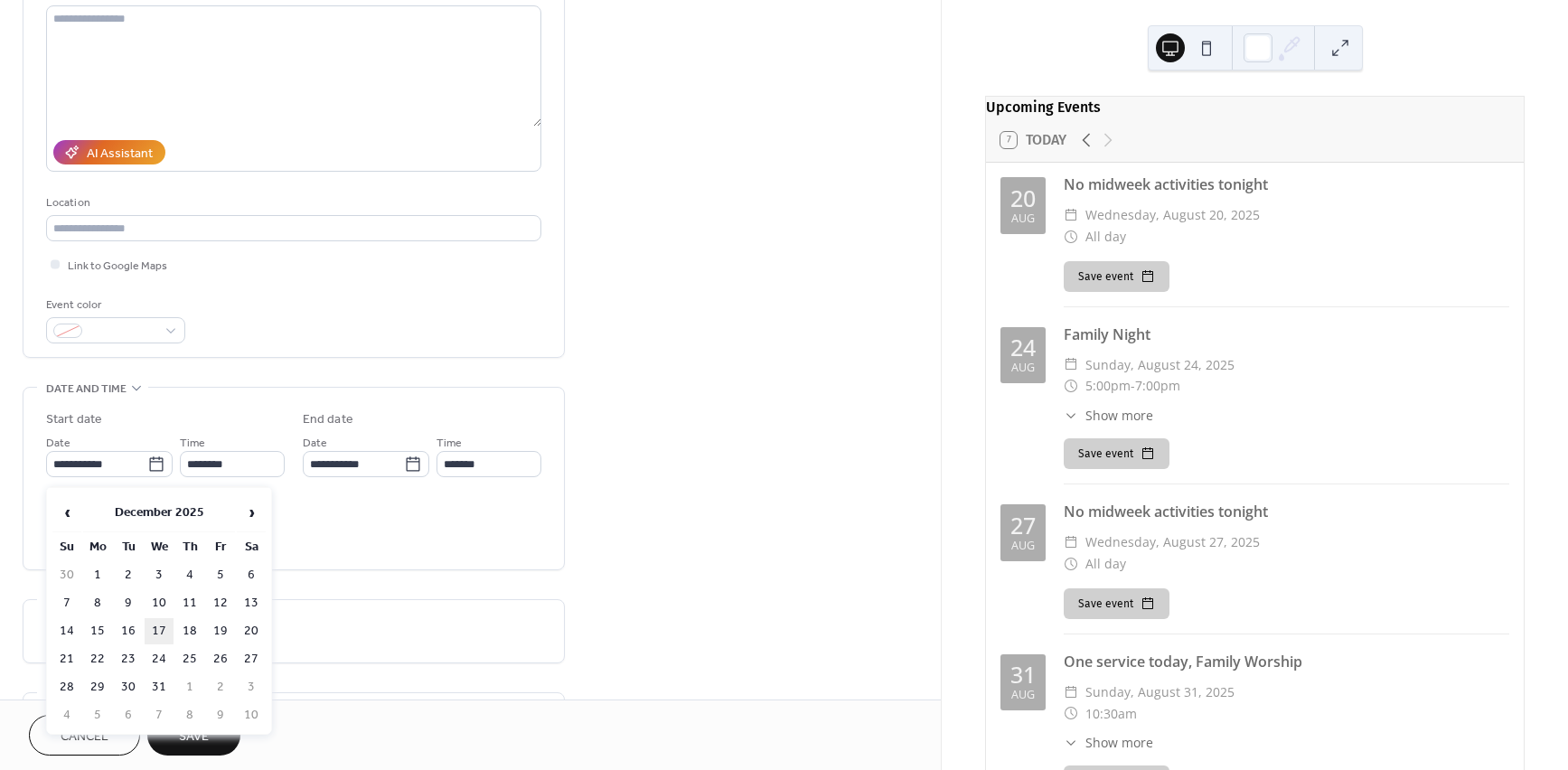 click on "17" at bounding box center (159, 631) 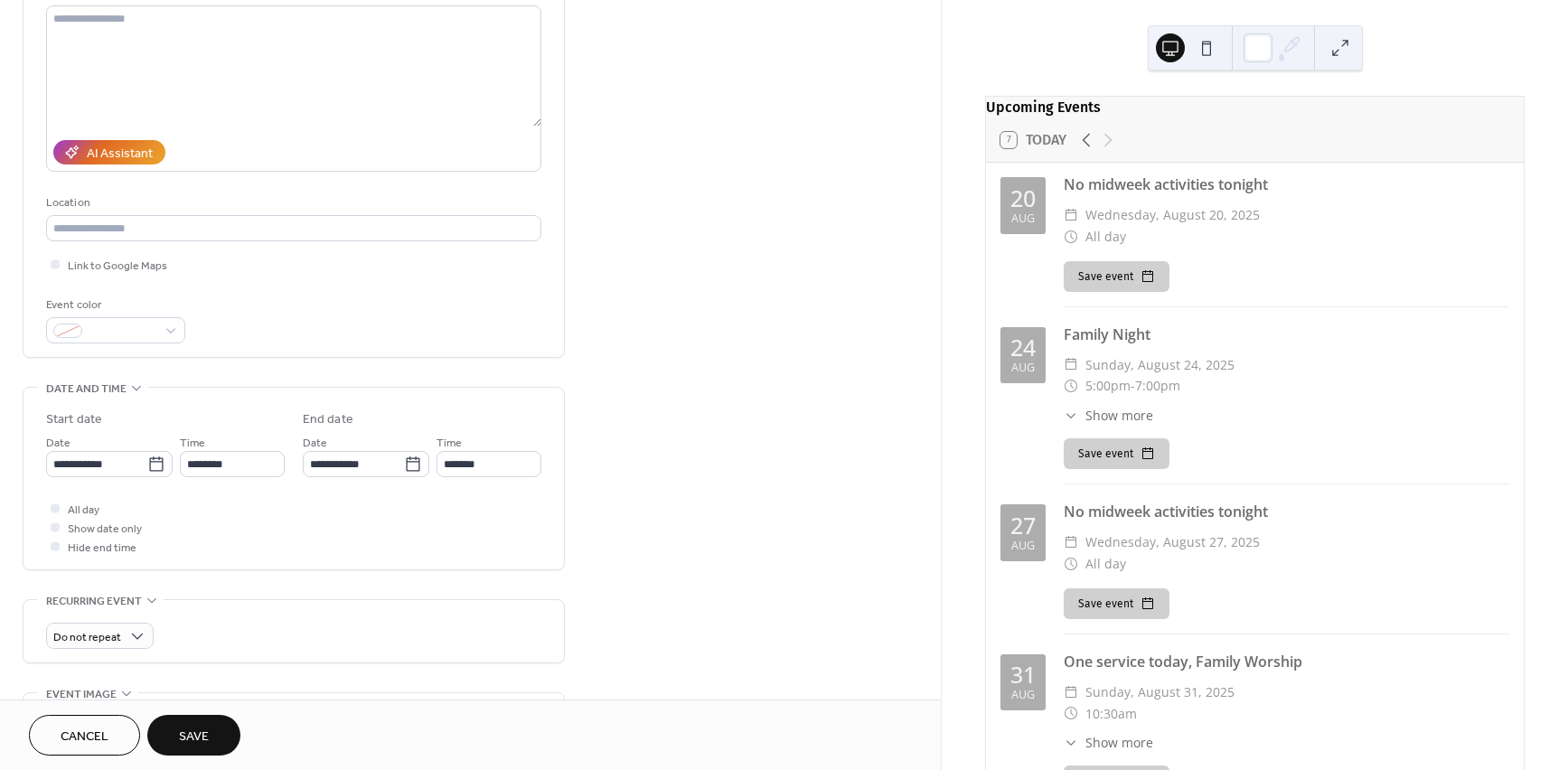 type on "**********" 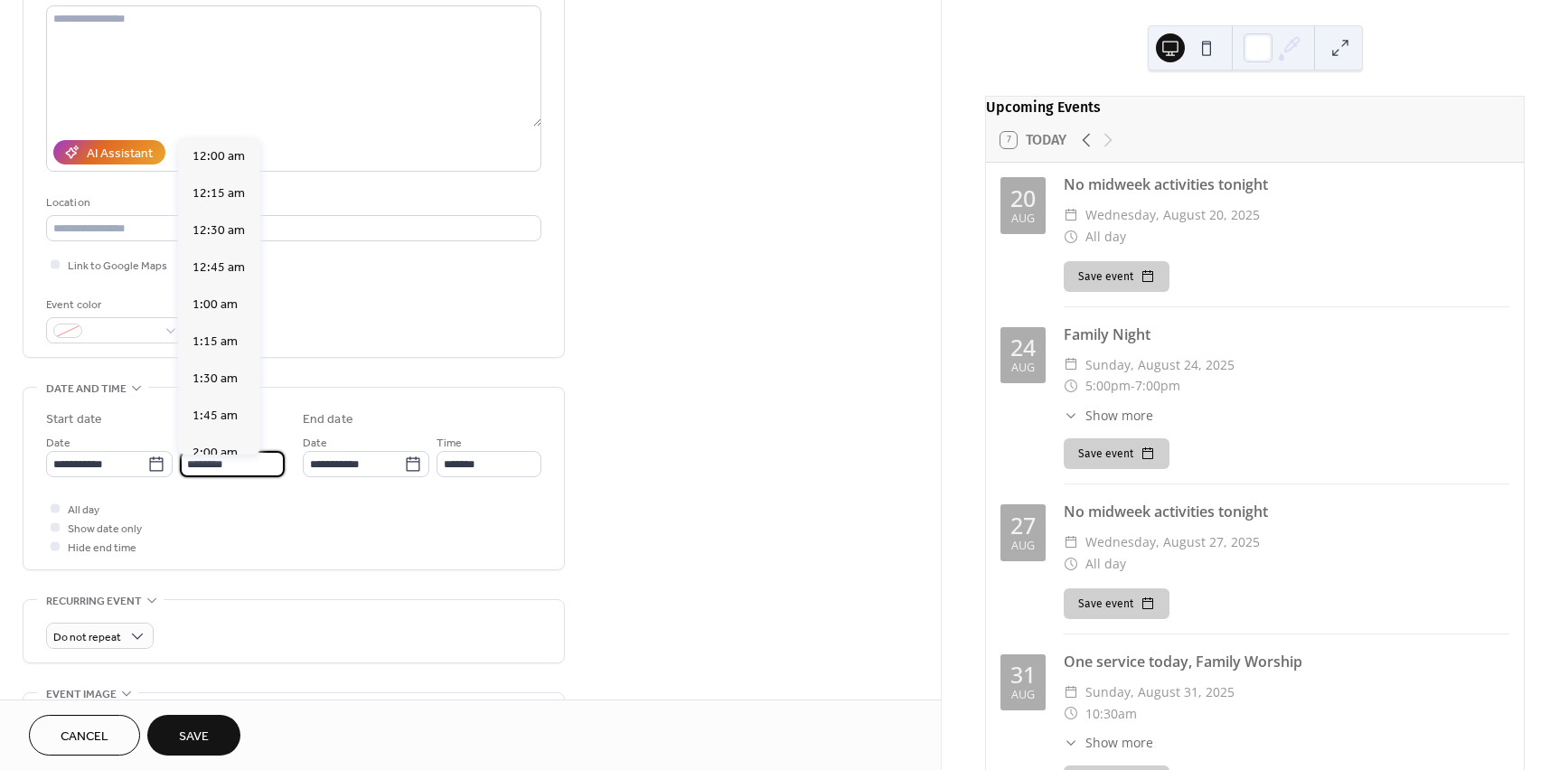 drag, startPoint x: 191, startPoint y: 468, endPoint x: 227, endPoint y: 542, distance: 82.292162 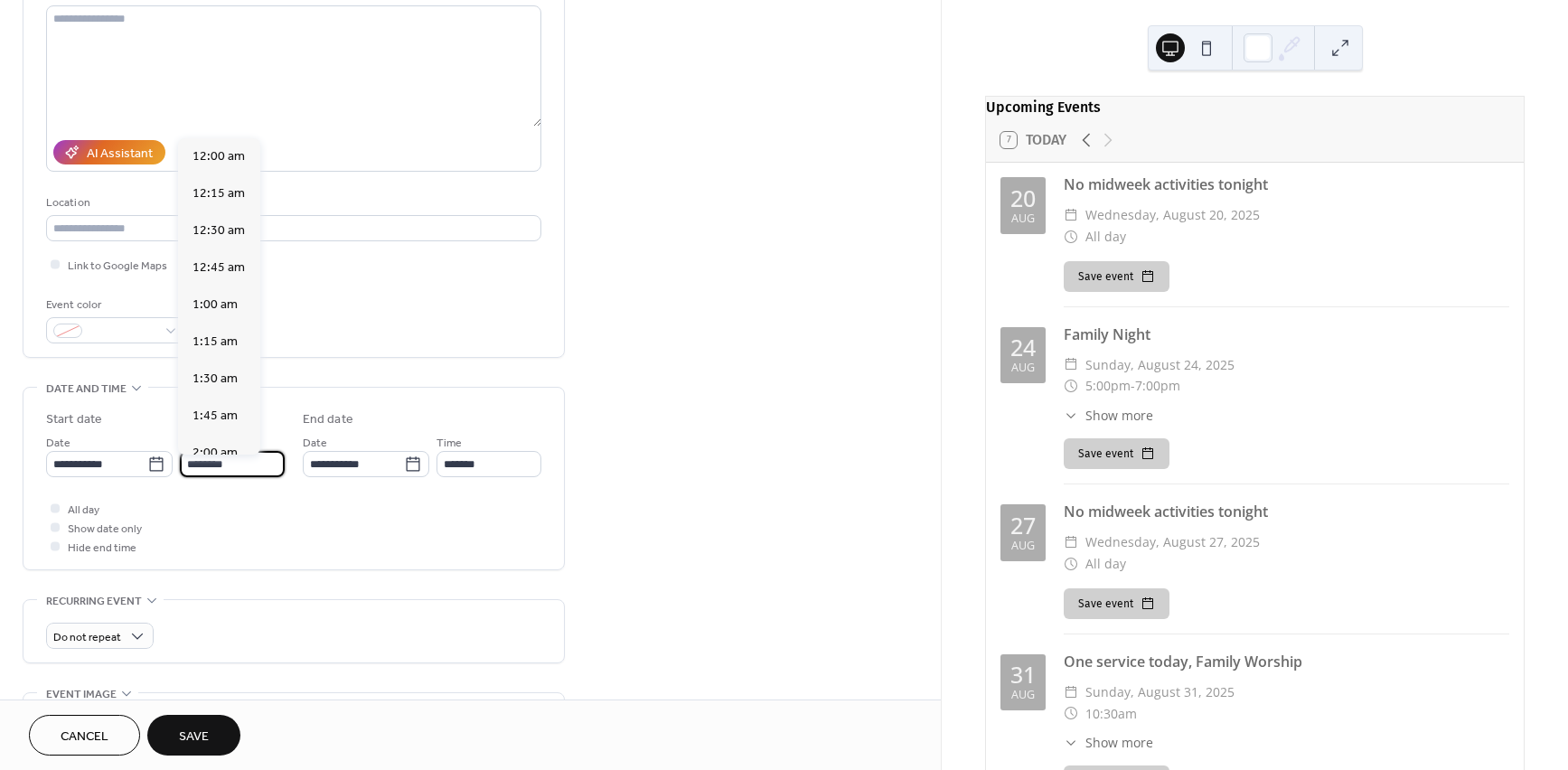 click on "********" at bounding box center [232, 464] 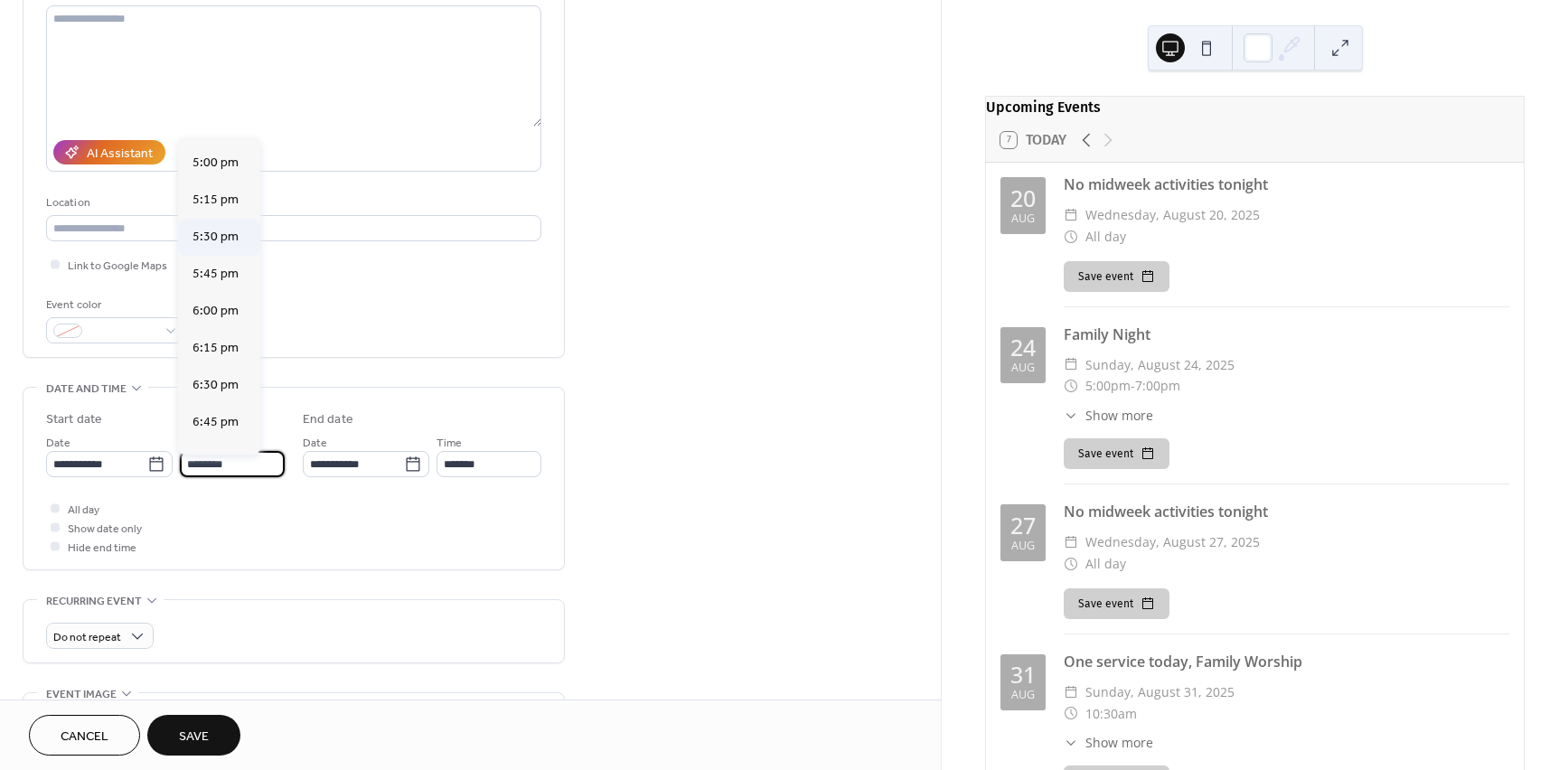 scroll, scrollTop: 2514, scrollLeft: 0, axis: vertical 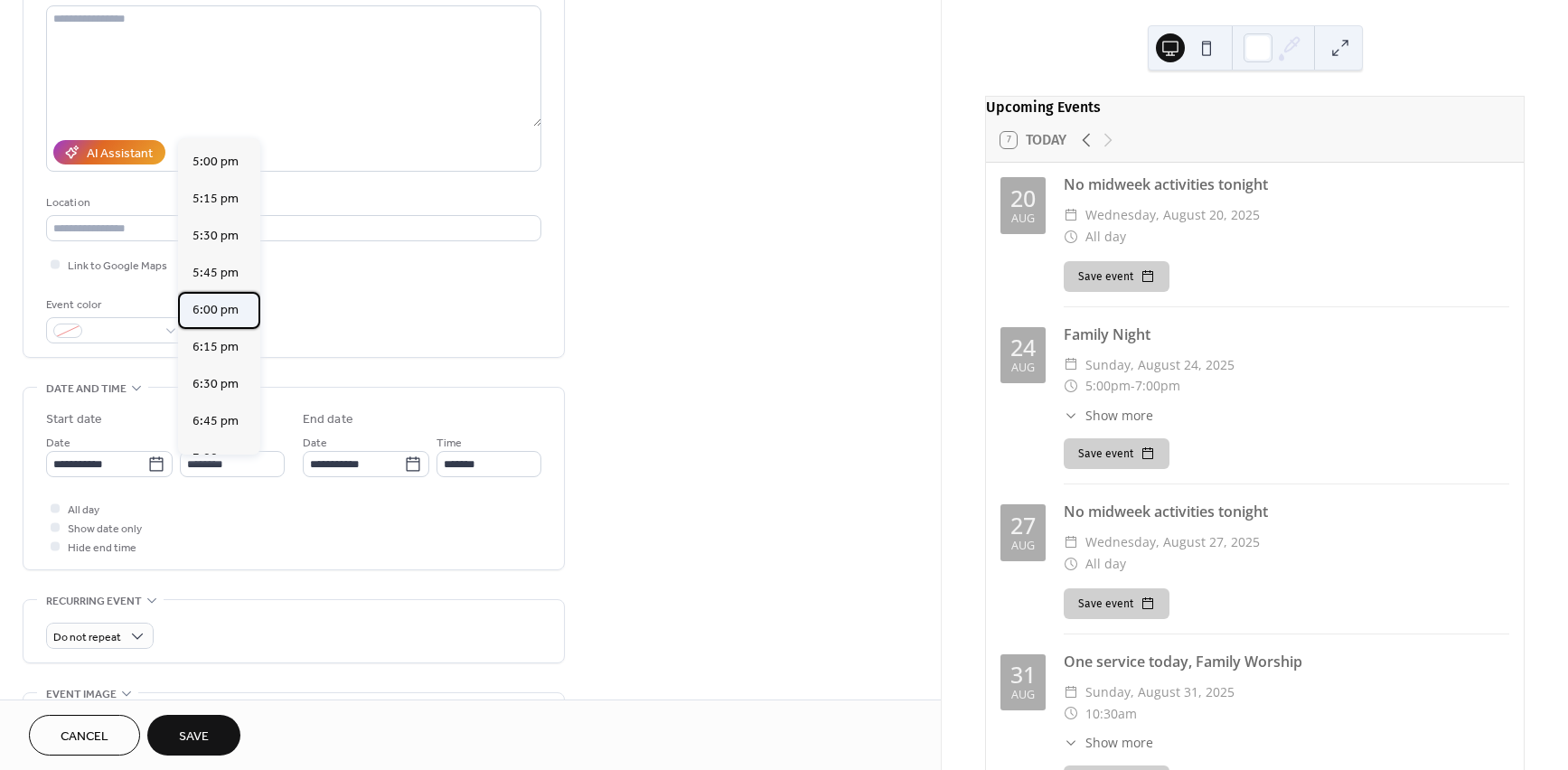 click on "6:00 pm" at bounding box center [215, 310] 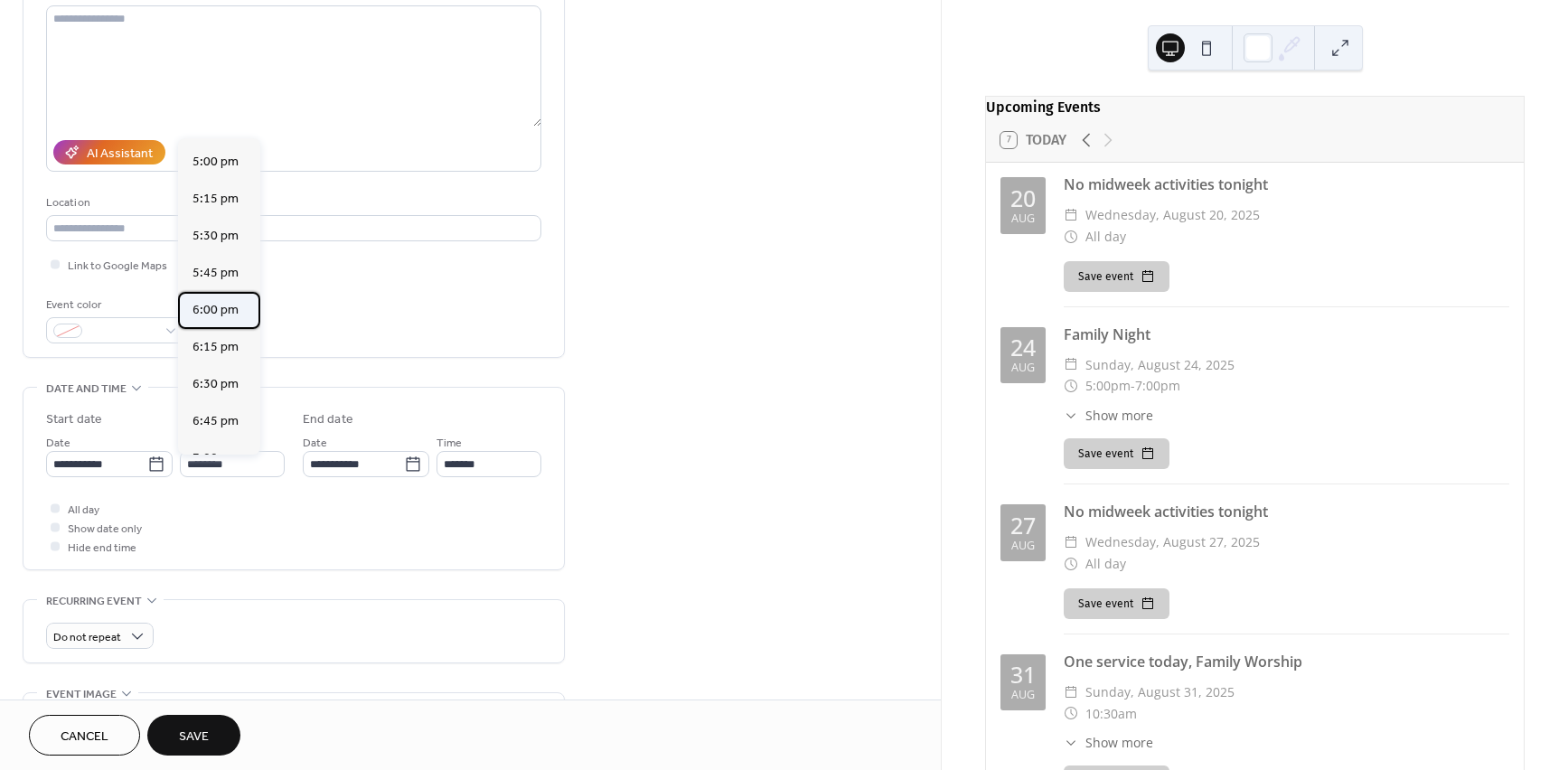 type on "*******" 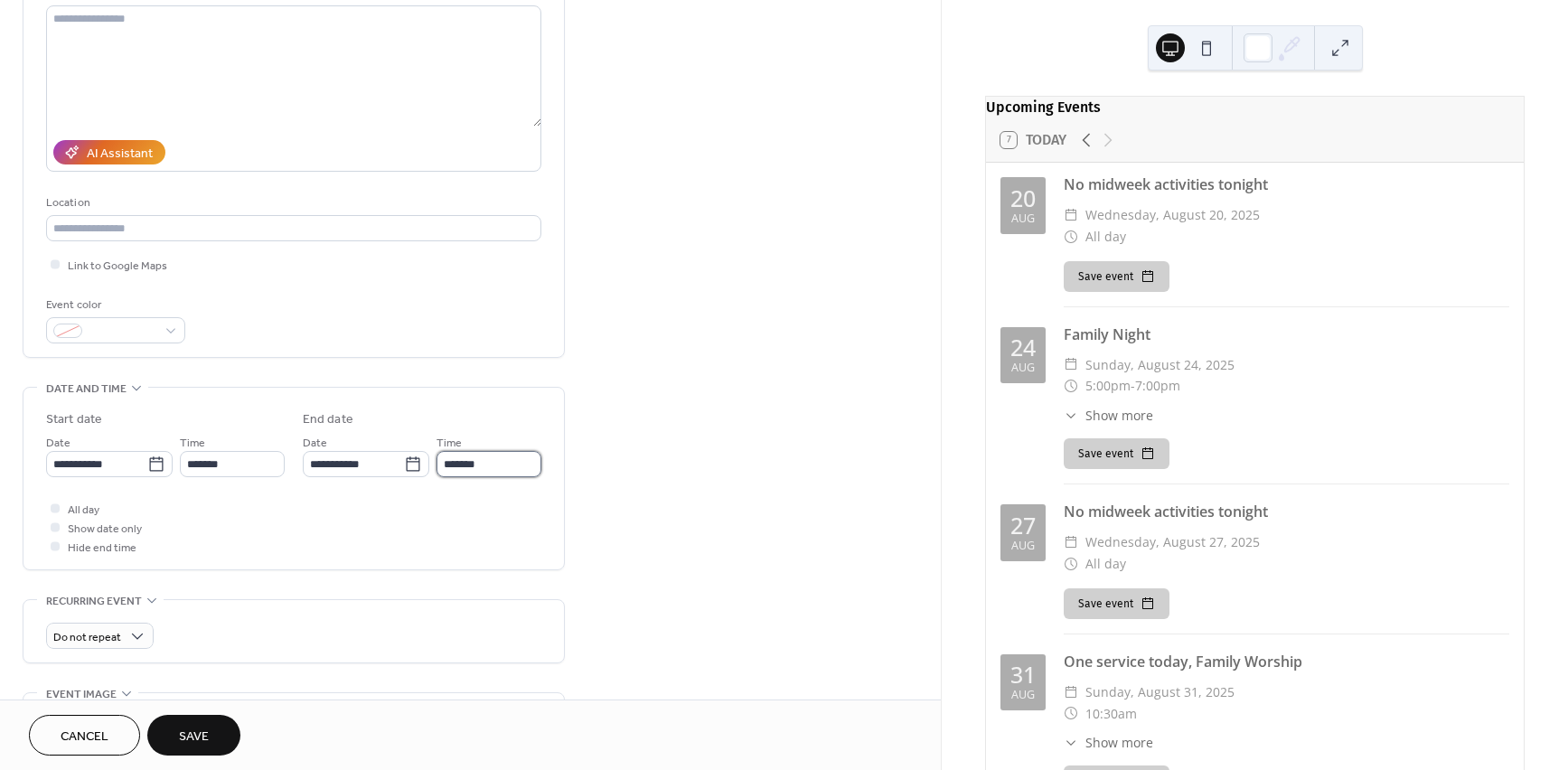 click on "*******" at bounding box center [489, 464] 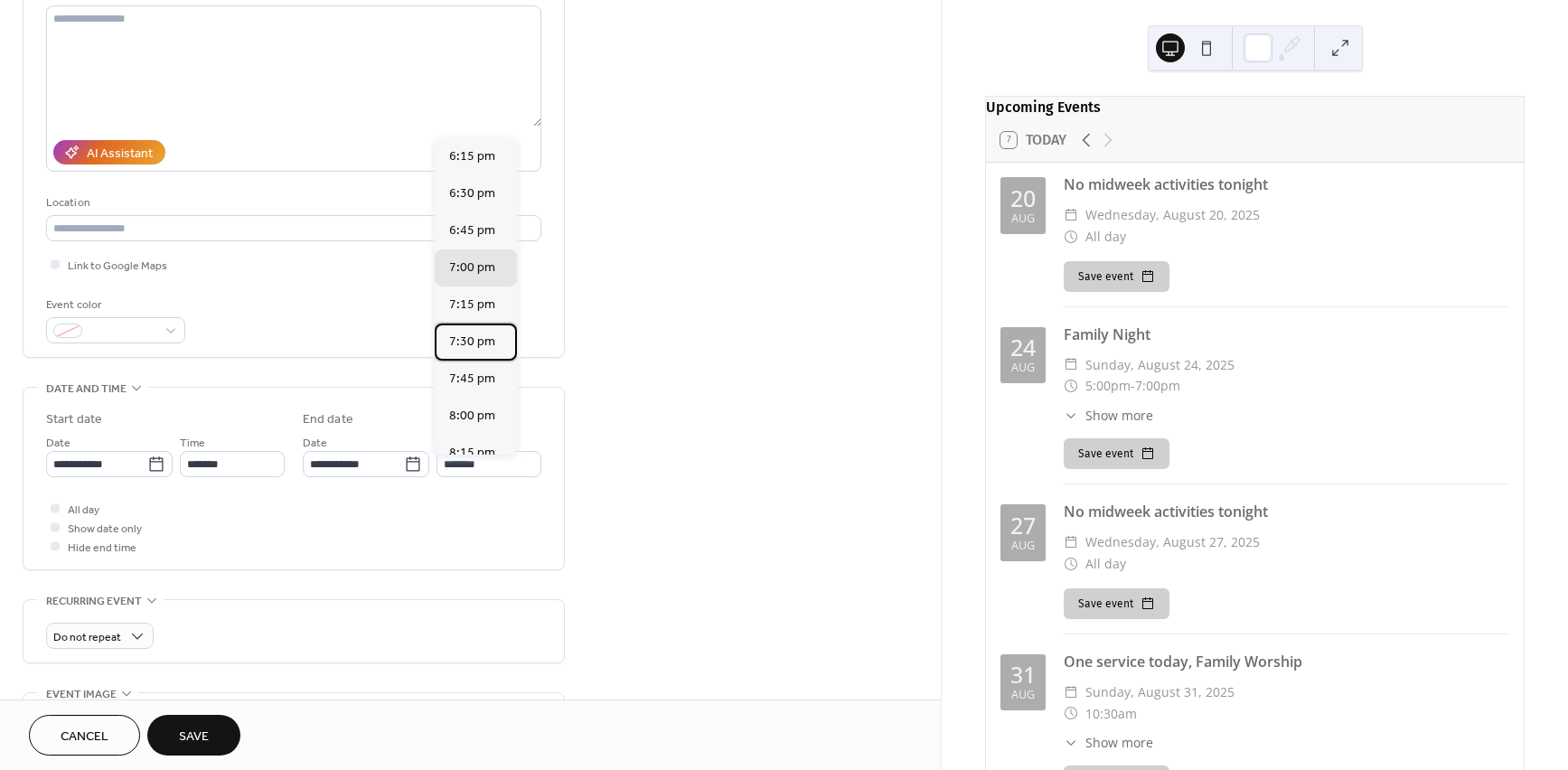 drag, startPoint x: 465, startPoint y: 340, endPoint x: 456, endPoint y: 344, distance: 9.84886 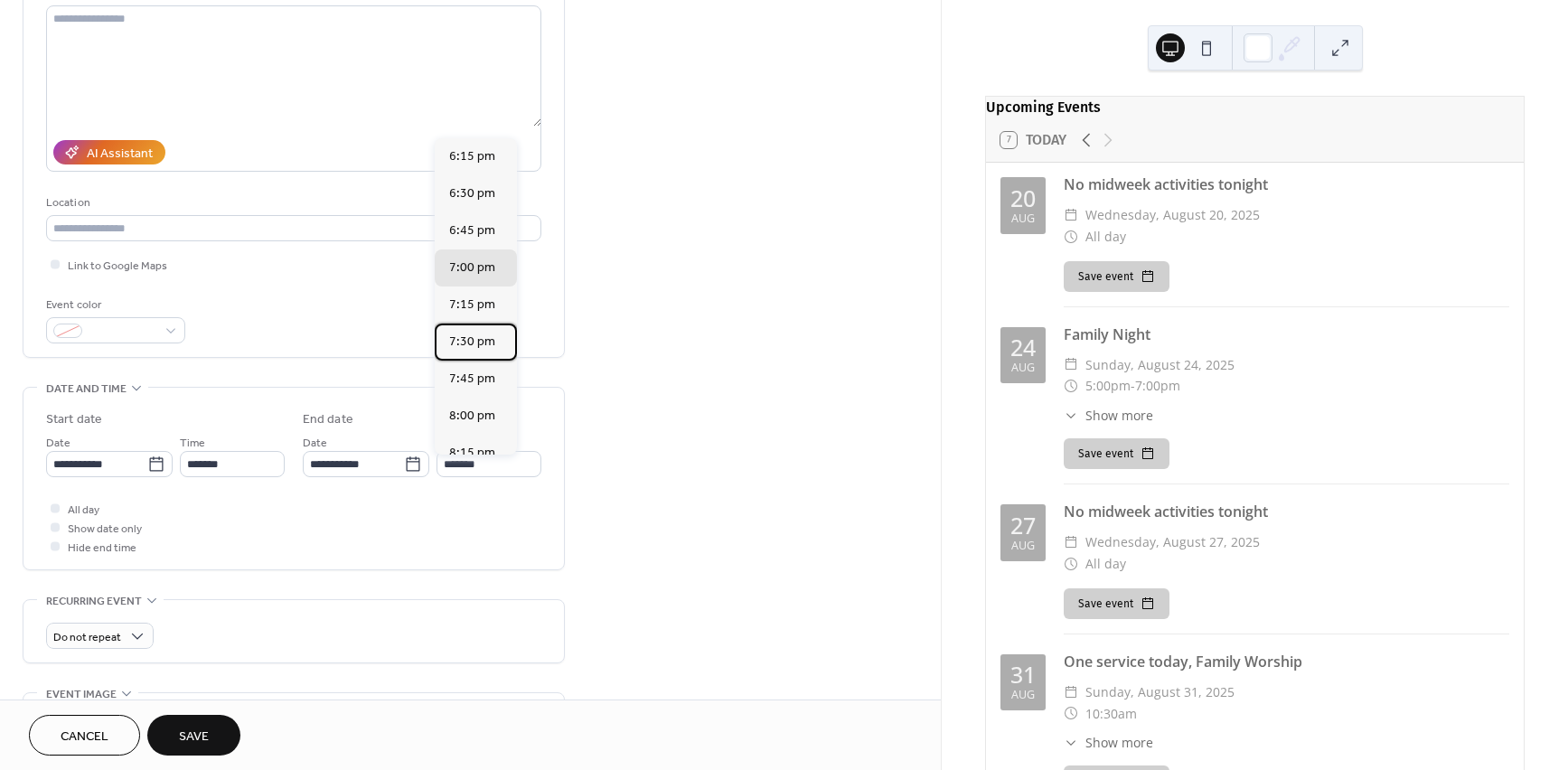 click on "7:30 pm" at bounding box center [472, 342] 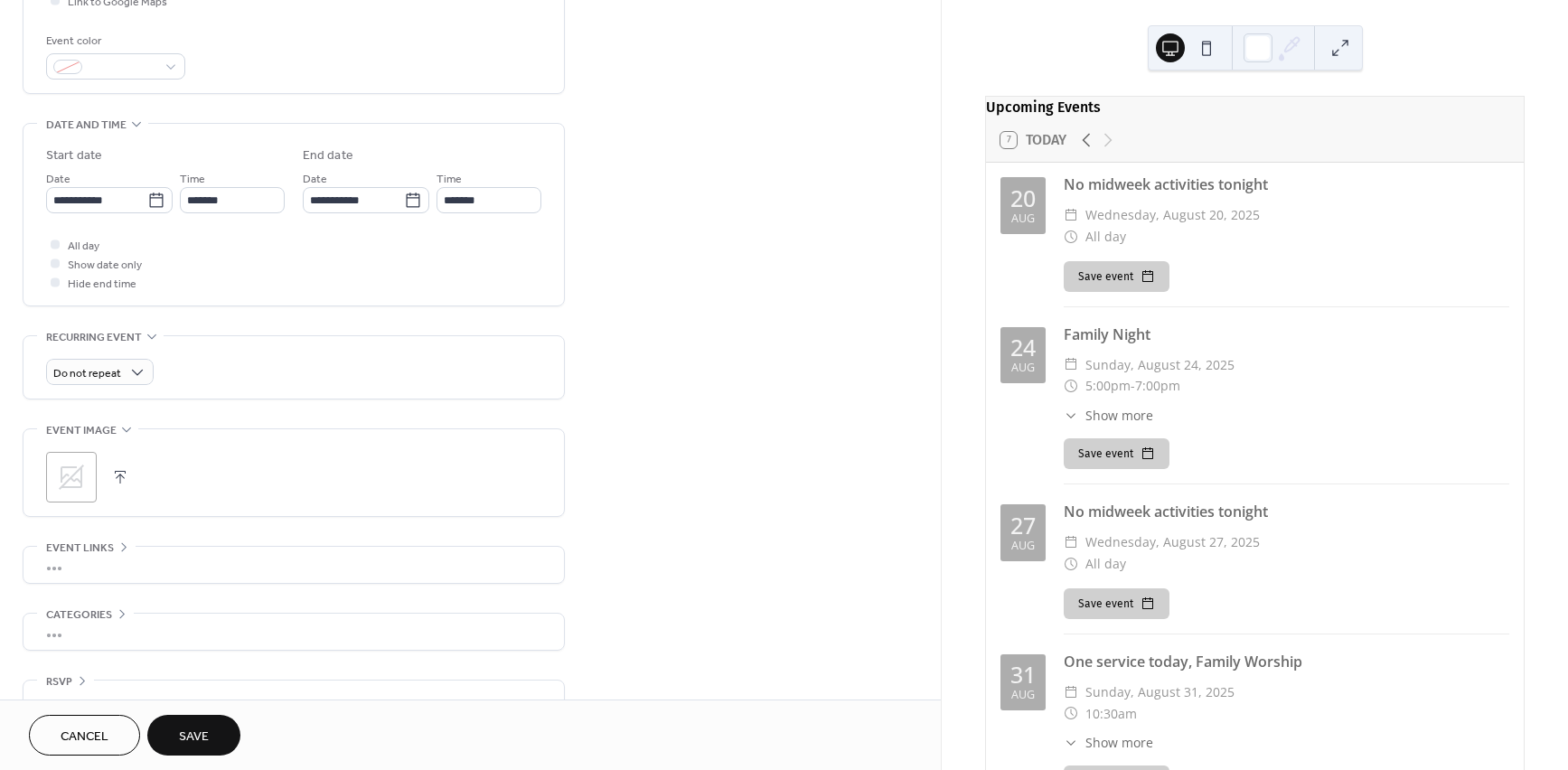 scroll, scrollTop: 464, scrollLeft: 0, axis: vertical 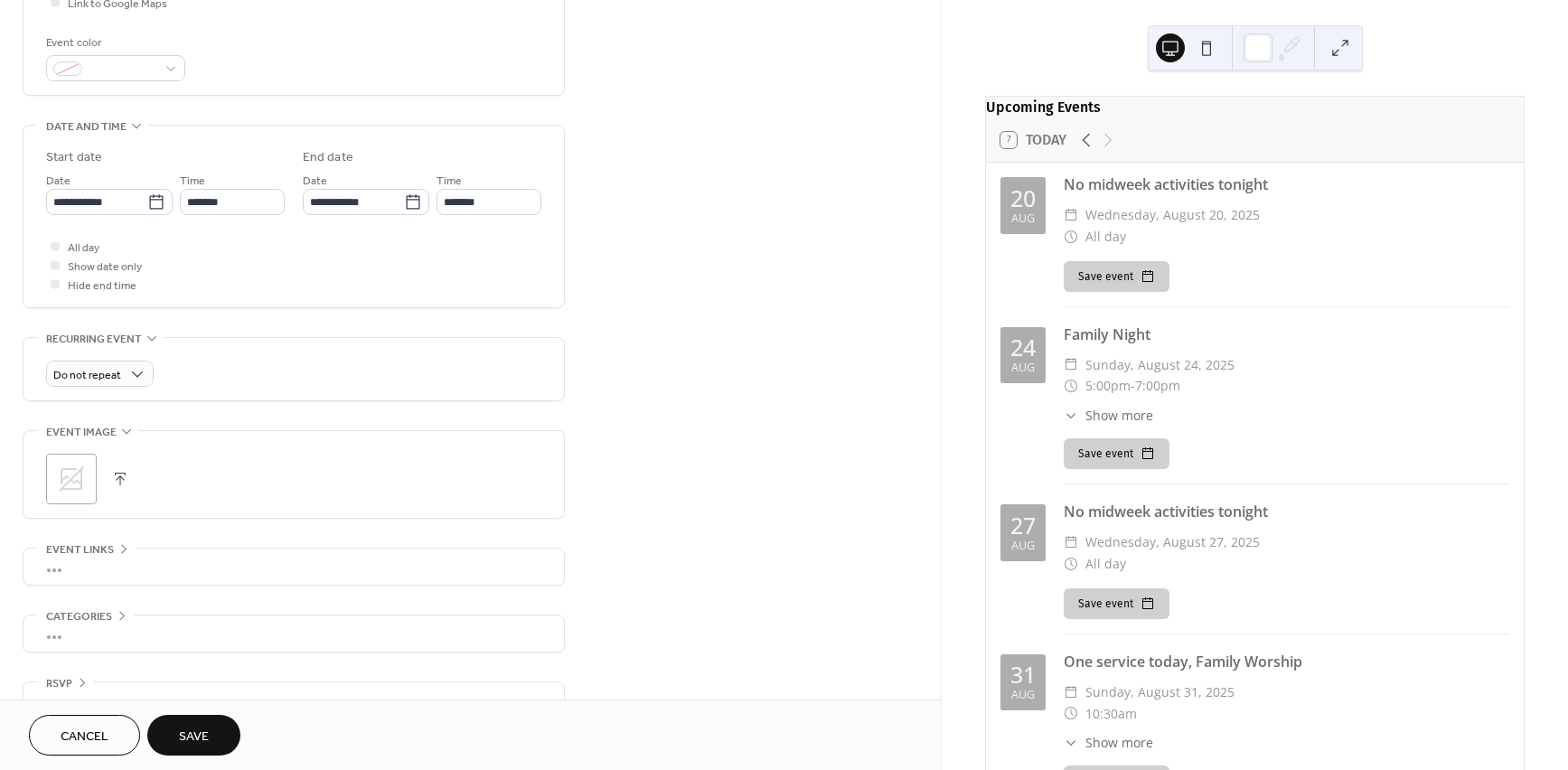 click on "Save" at bounding box center (193, 737) 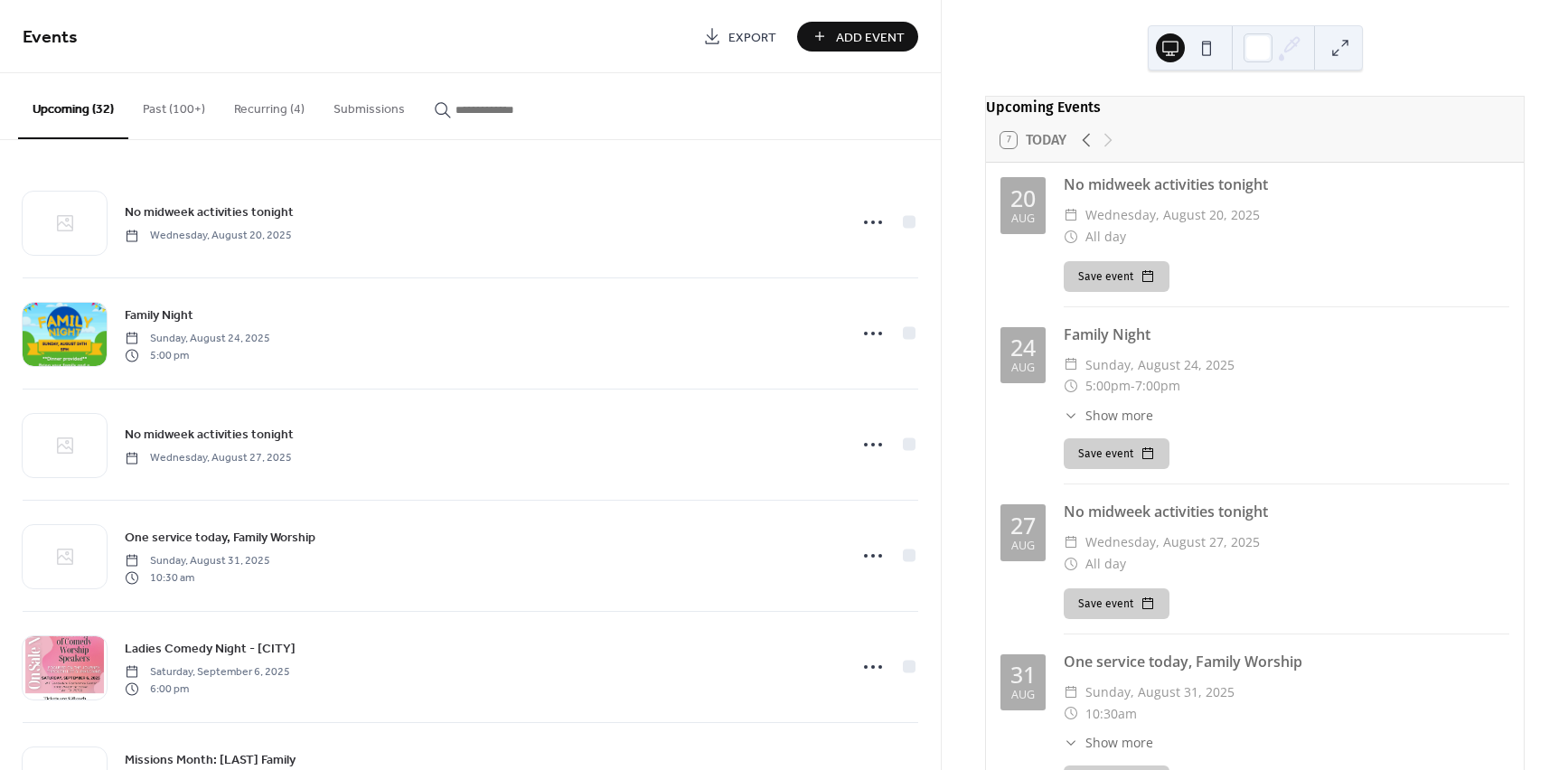 drag, startPoint x: 859, startPoint y: 36, endPoint x: 849, endPoint y: 35, distance: 10.0498756 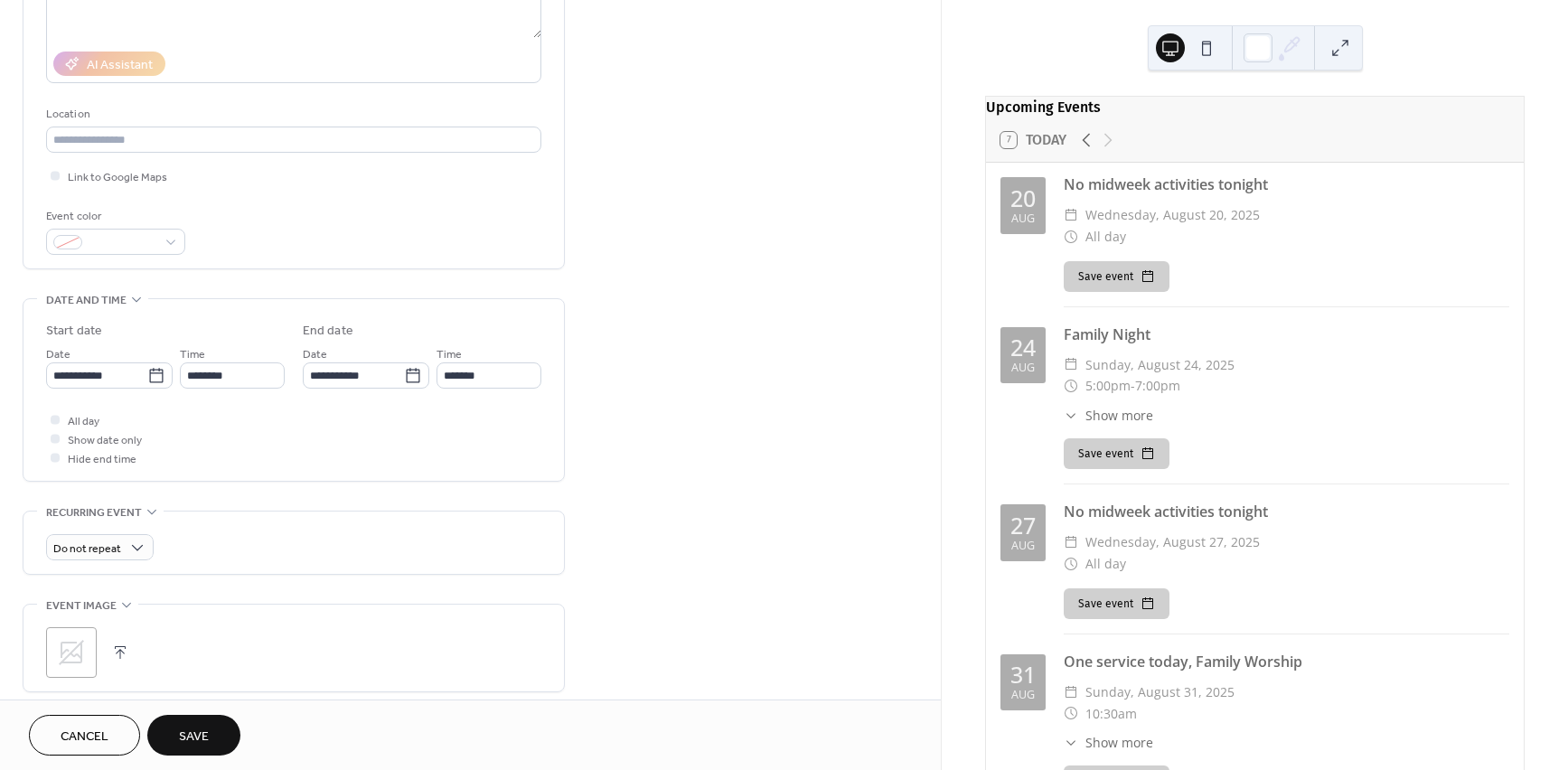 scroll, scrollTop: 315, scrollLeft: 0, axis: vertical 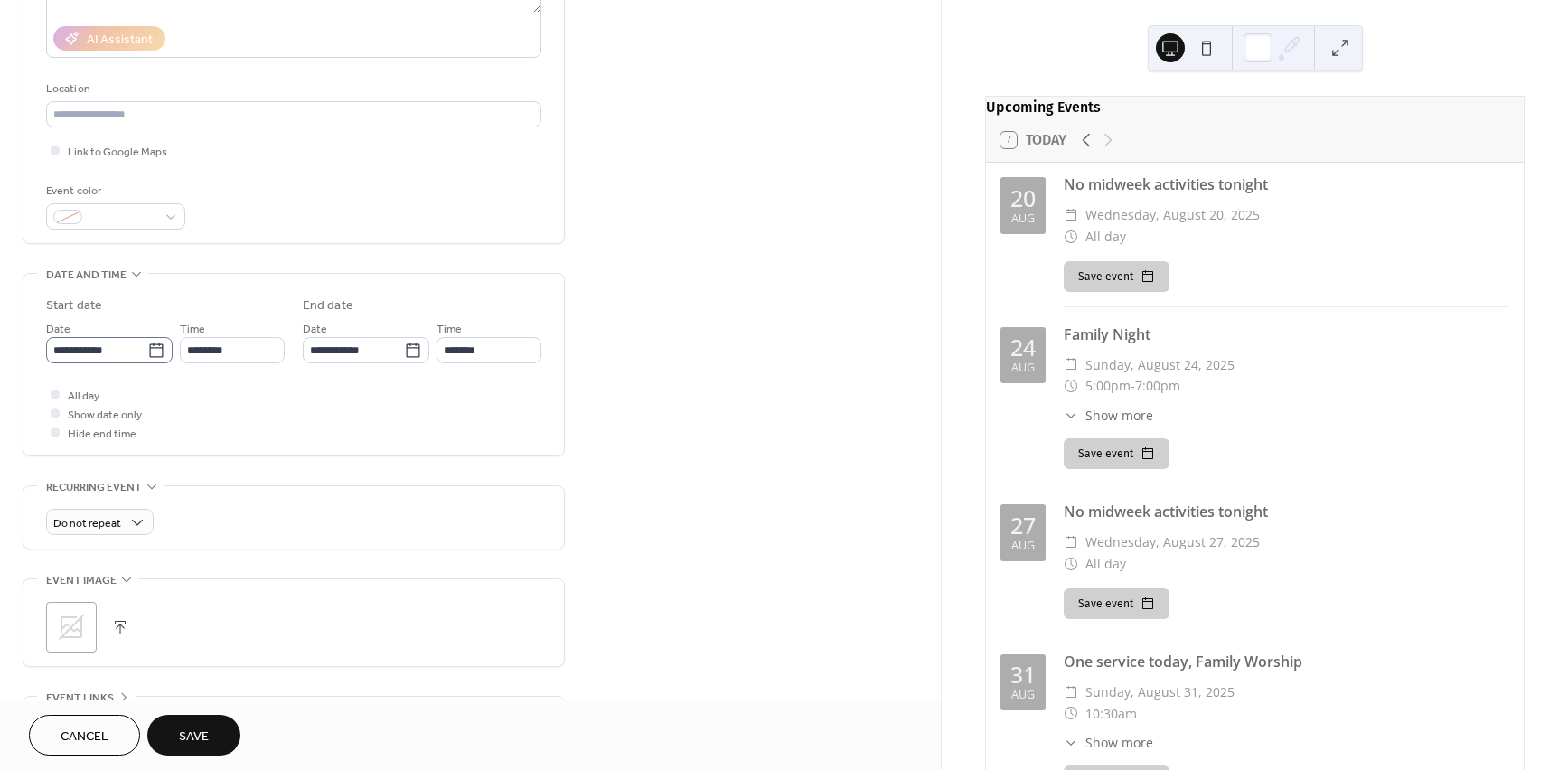 type on "**********" 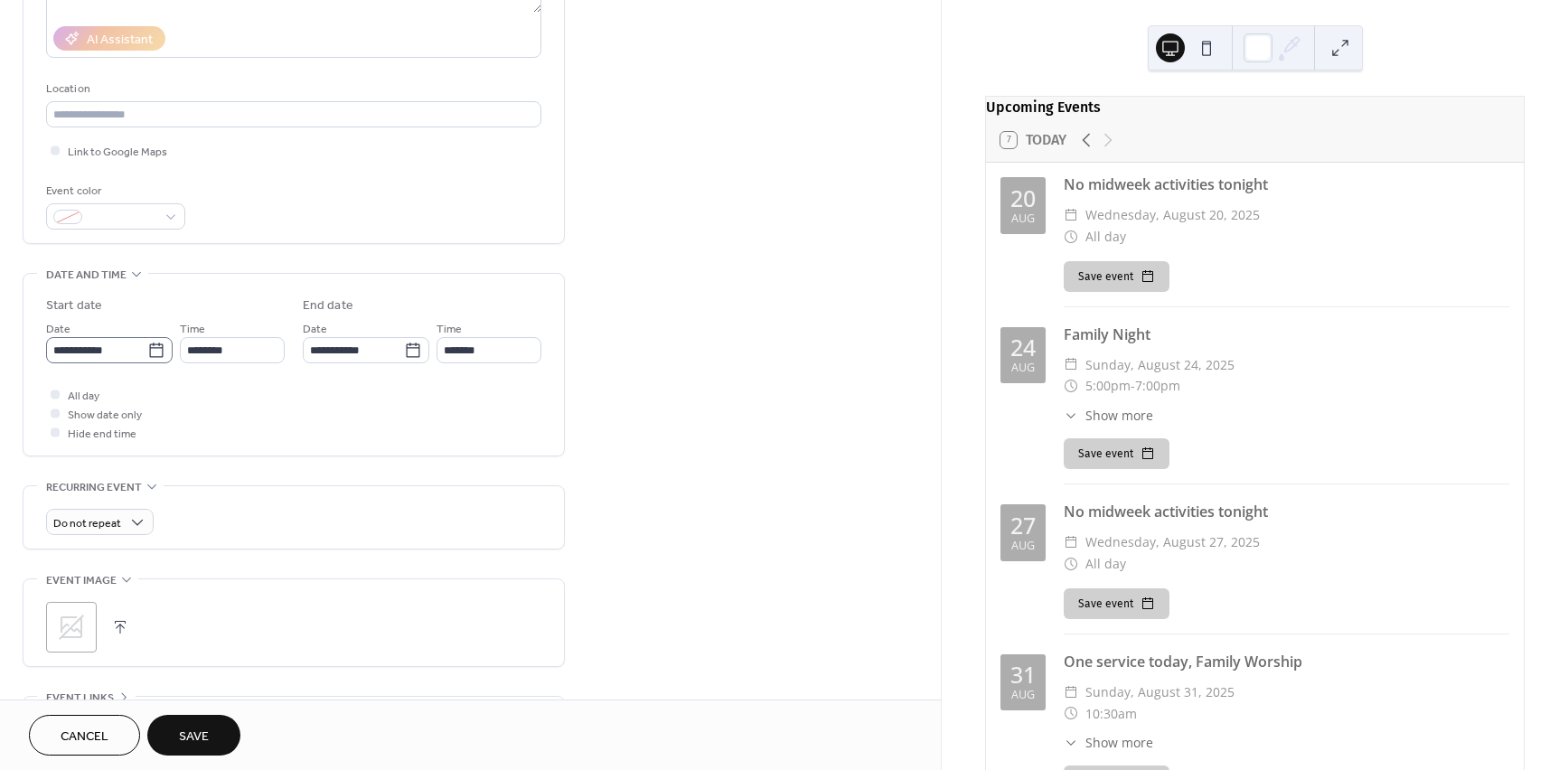 click 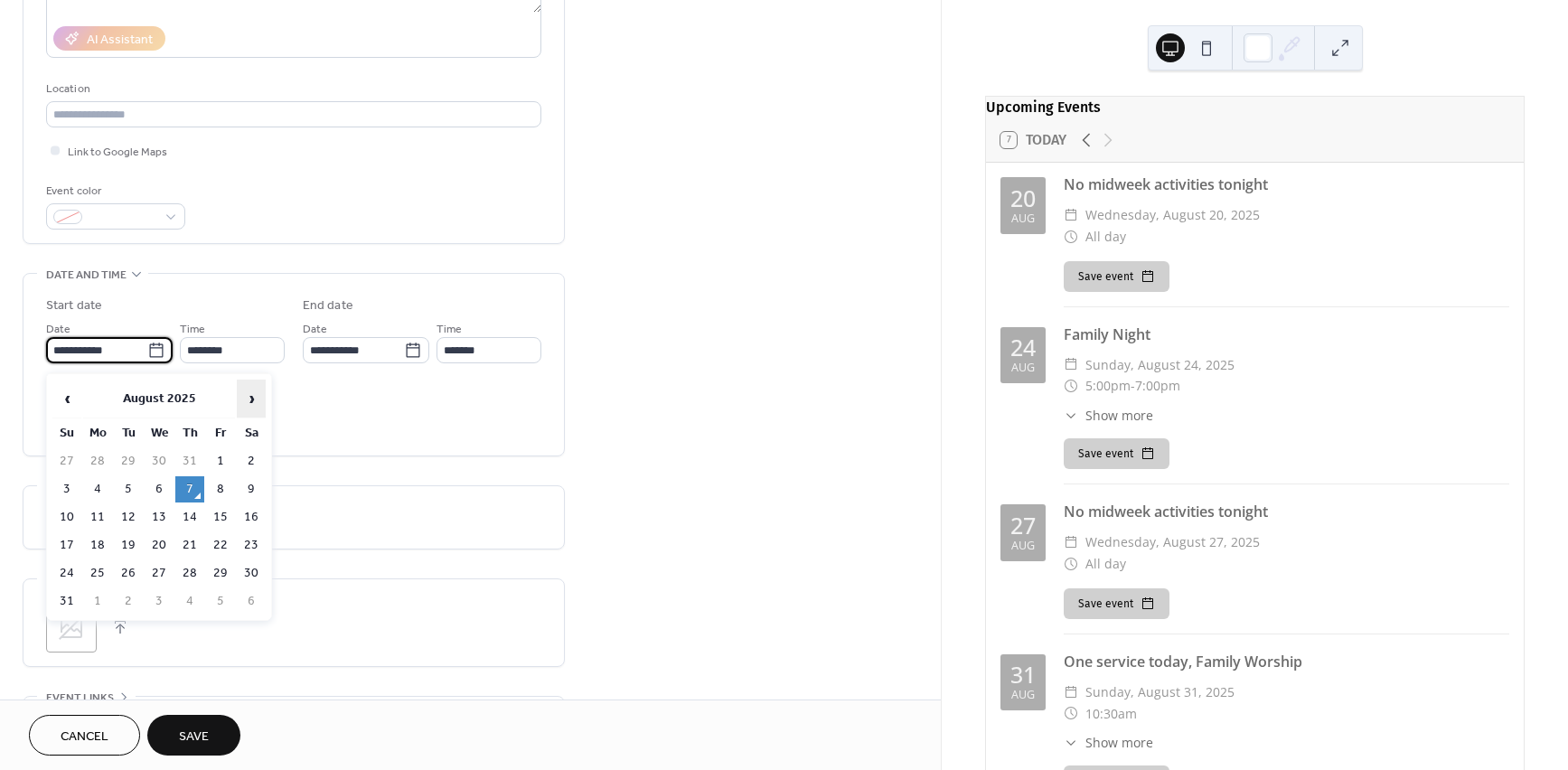 click on "›" at bounding box center (251, 399) 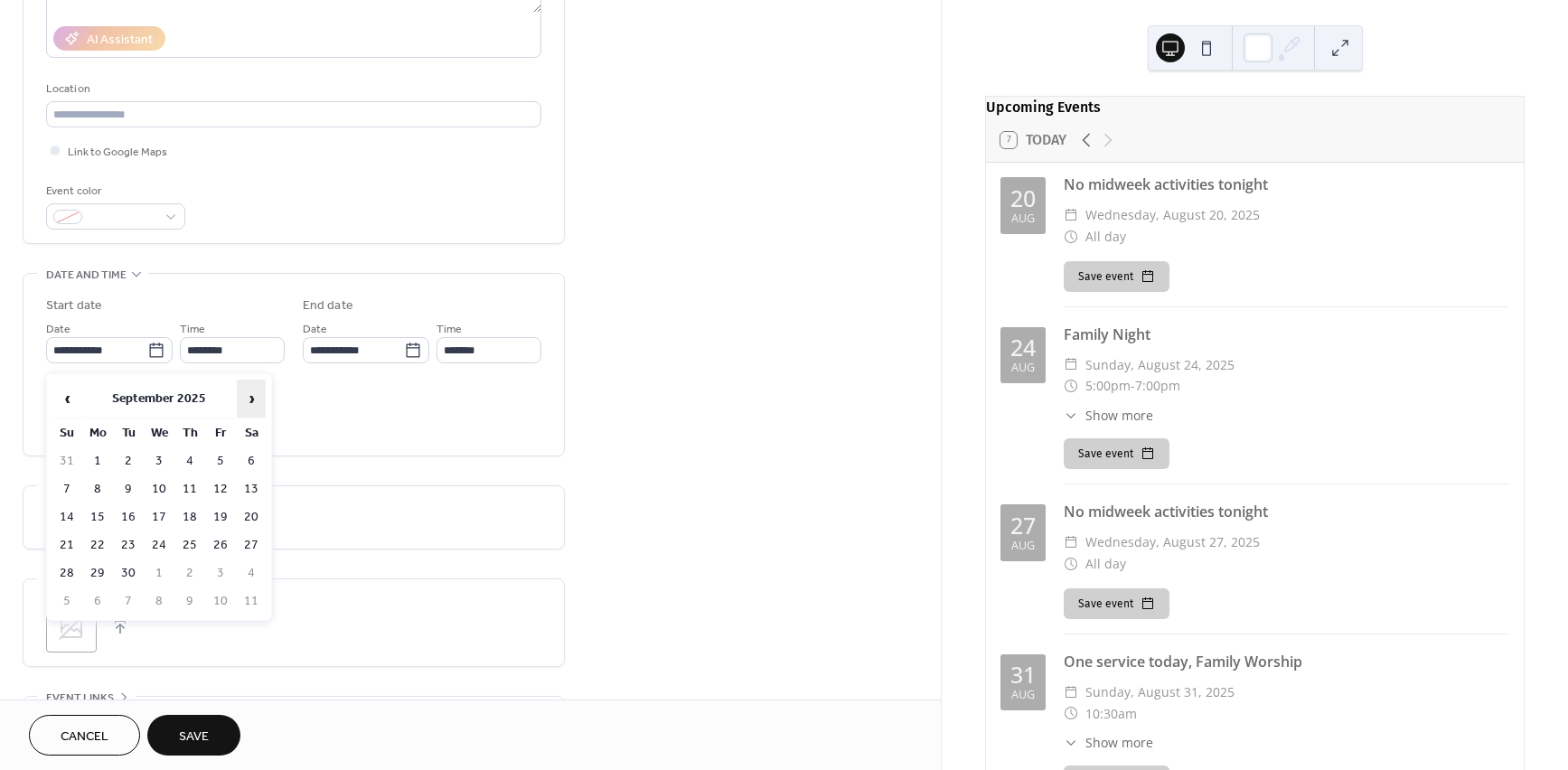 click on "›" at bounding box center (251, 399) 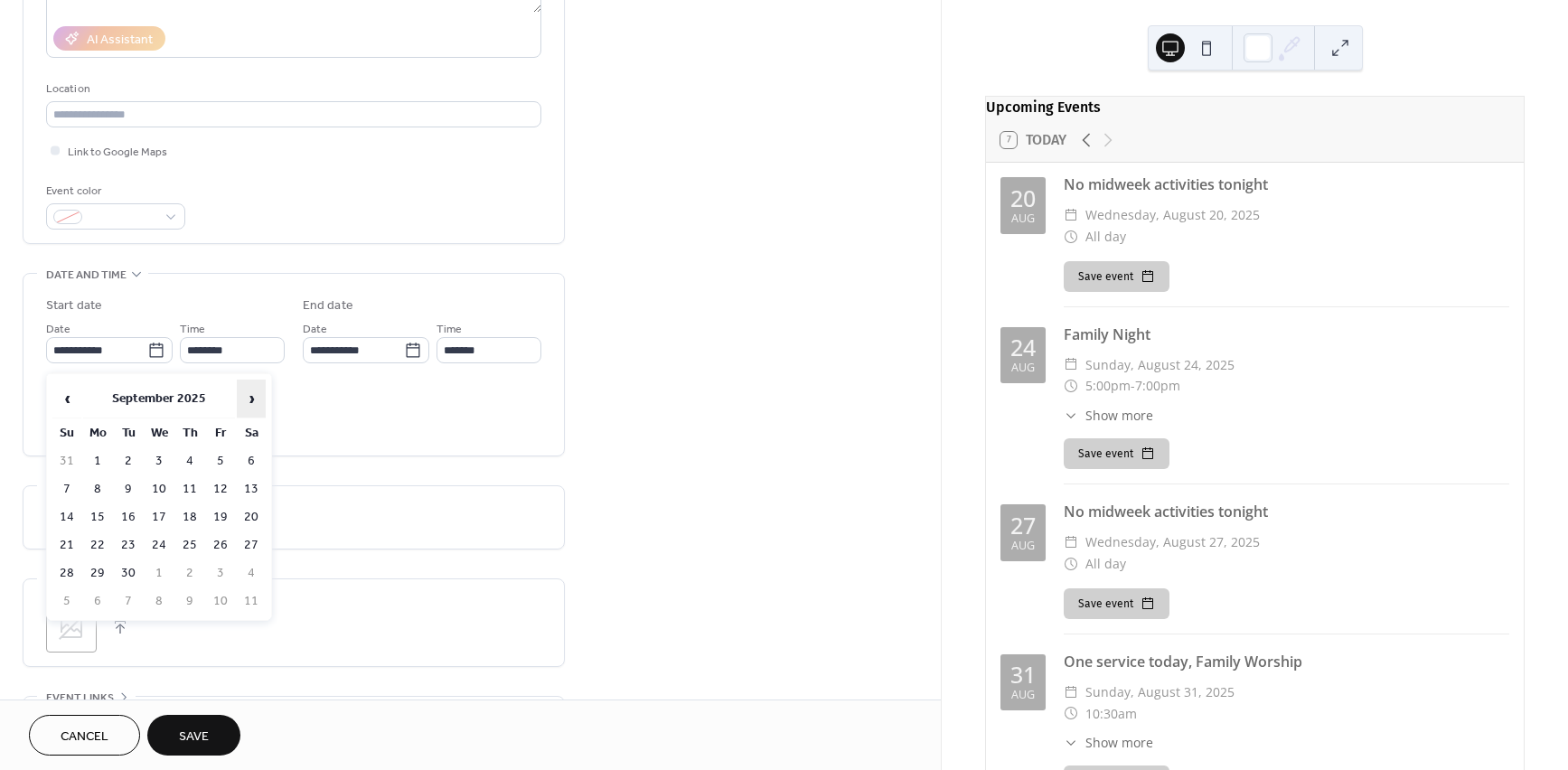 click on "›" at bounding box center [251, 399] 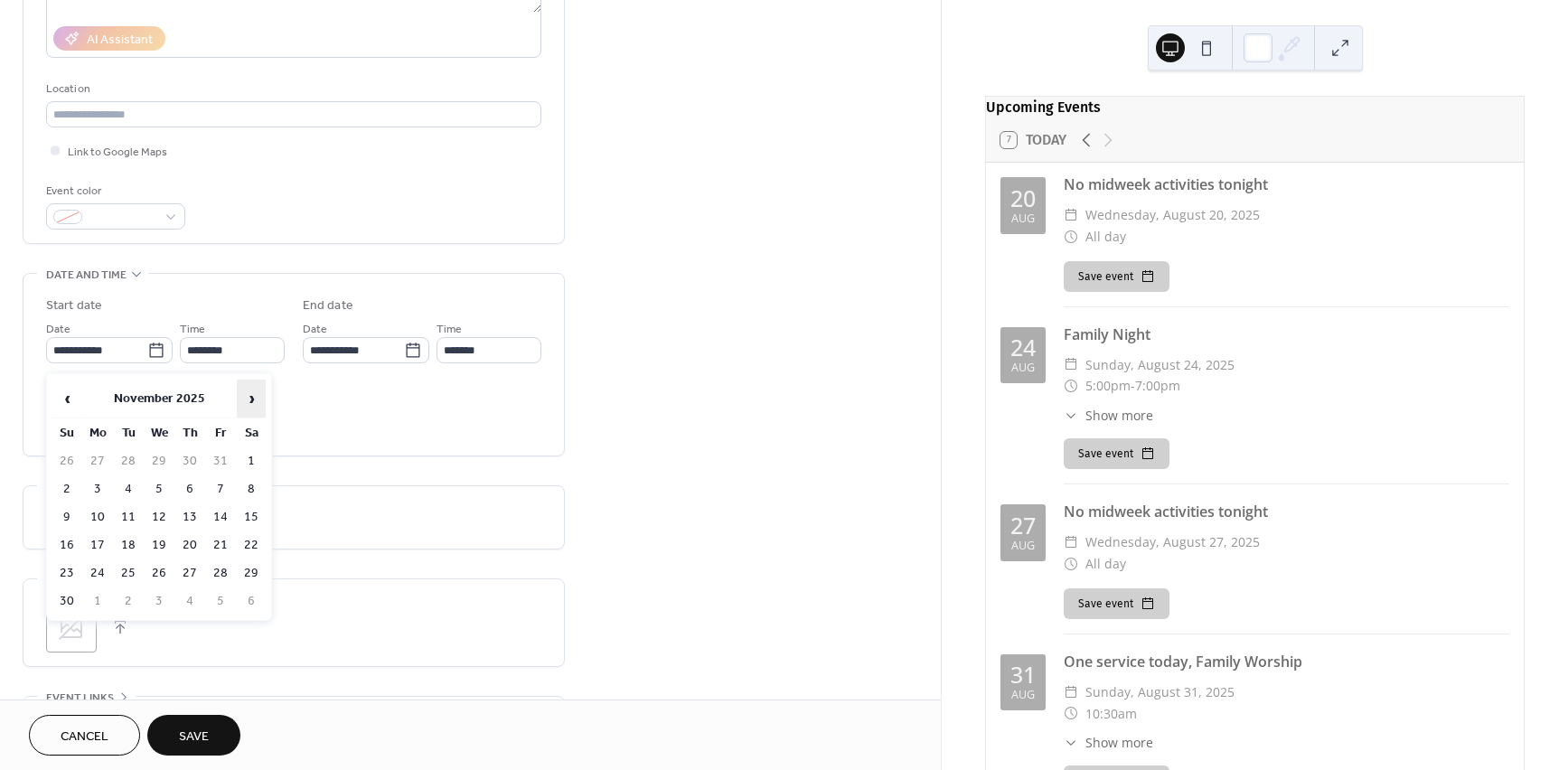 click on "›" at bounding box center [251, 399] 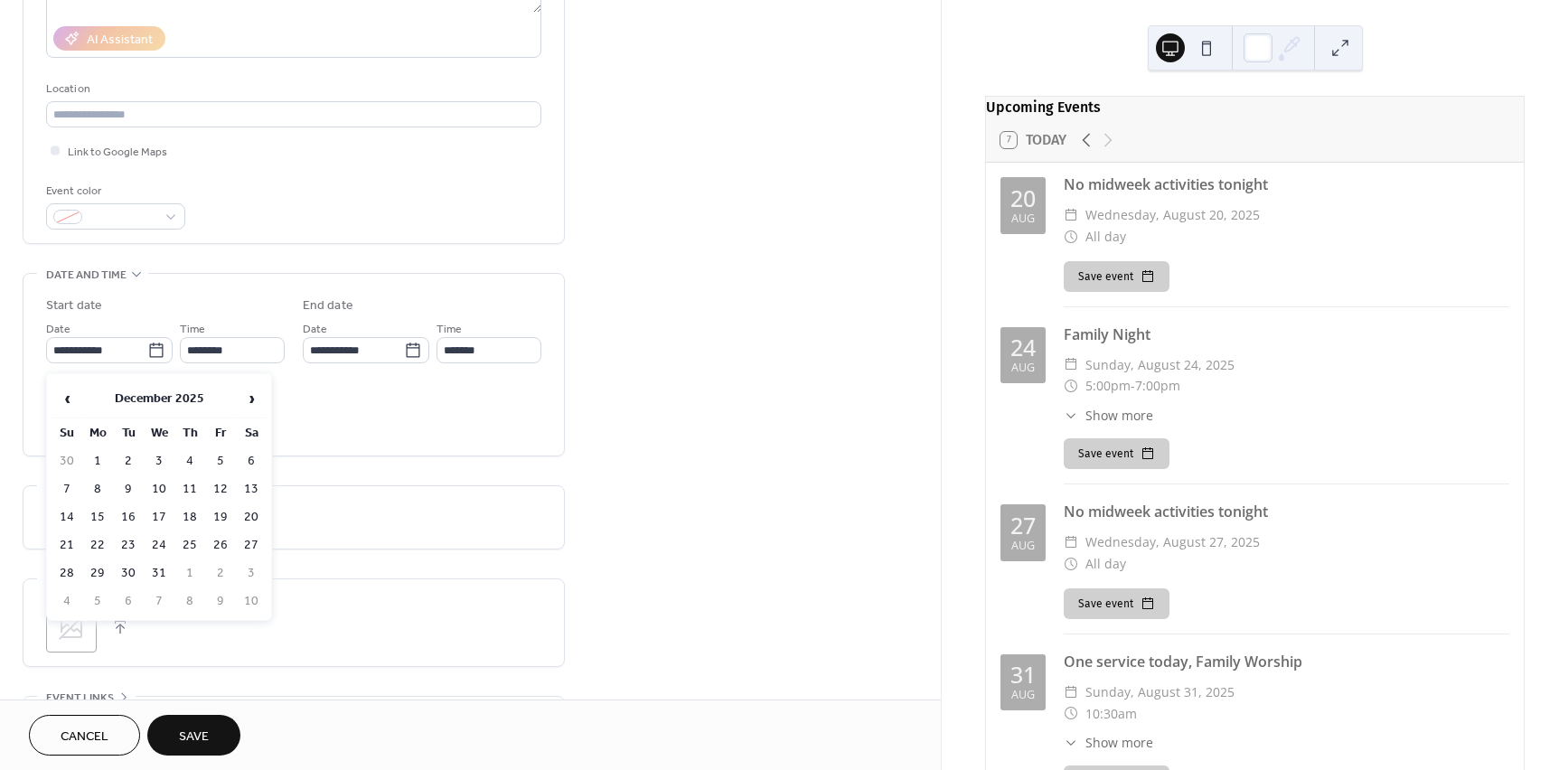 click on "21" at bounding box center (67, 545) 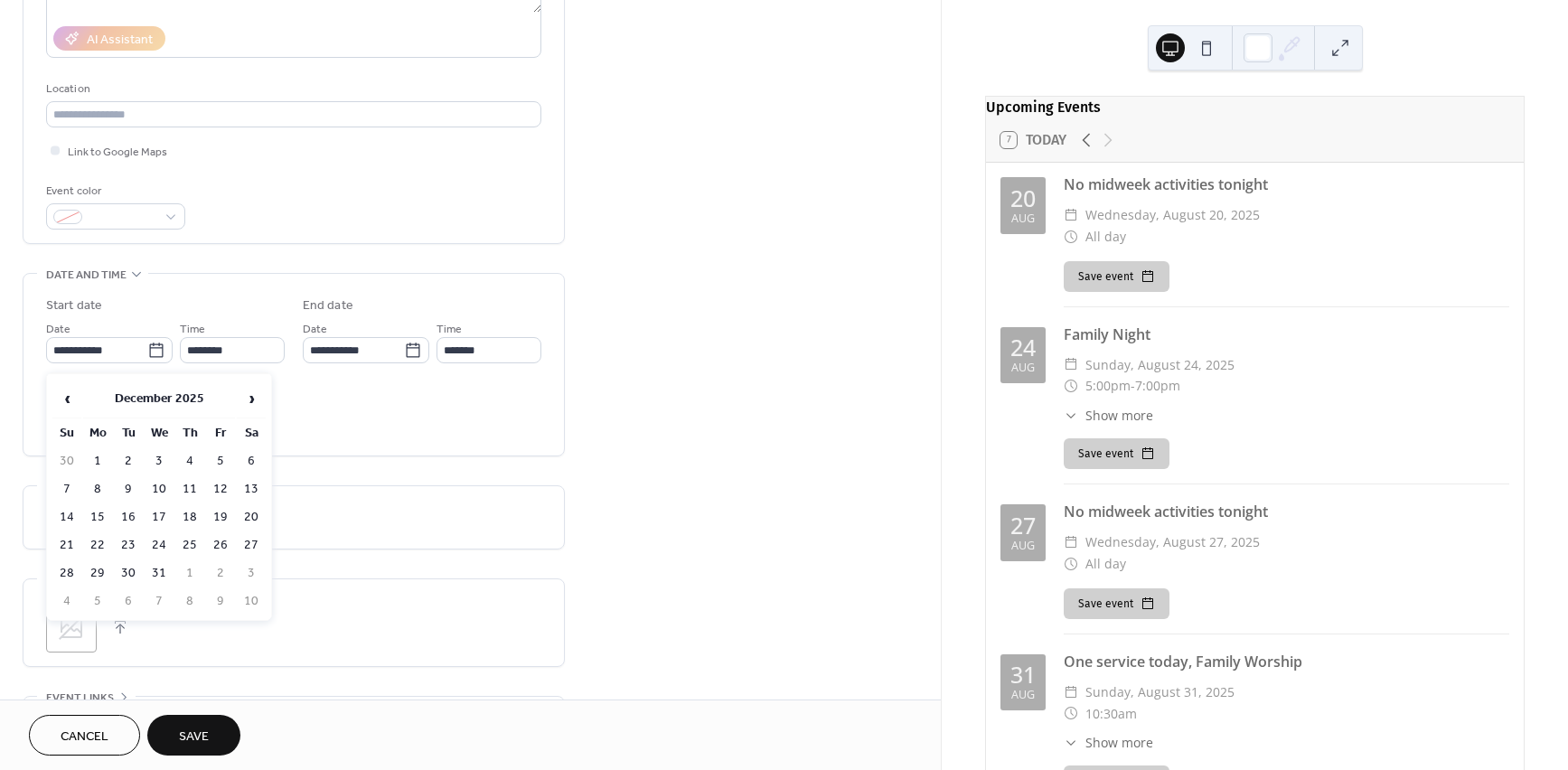 type on "**********" 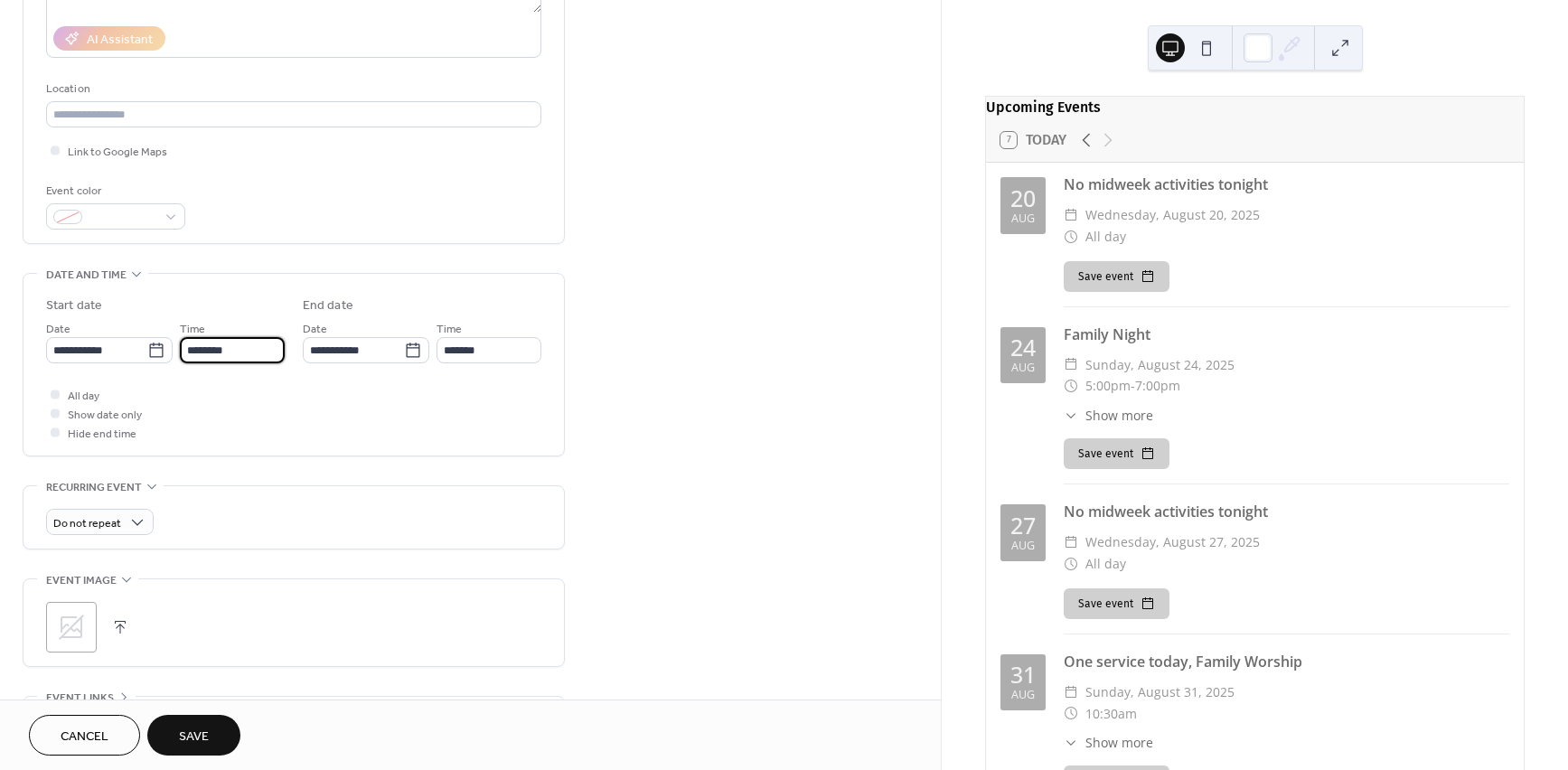 click on "********" at bounding box center [232, 350] 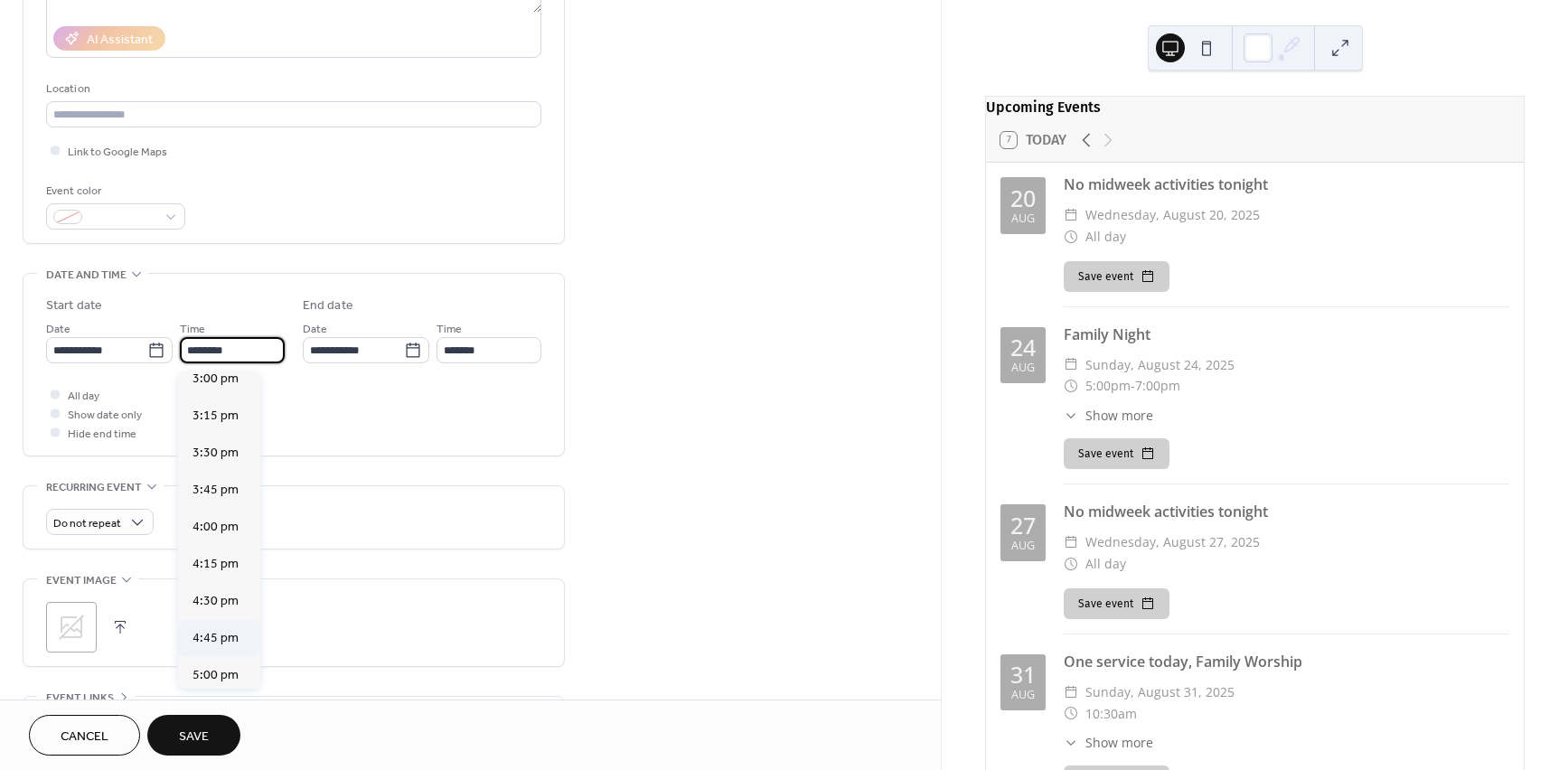 scroll, scrollTop: 2269, scrollLeft: 0, axis: vertical 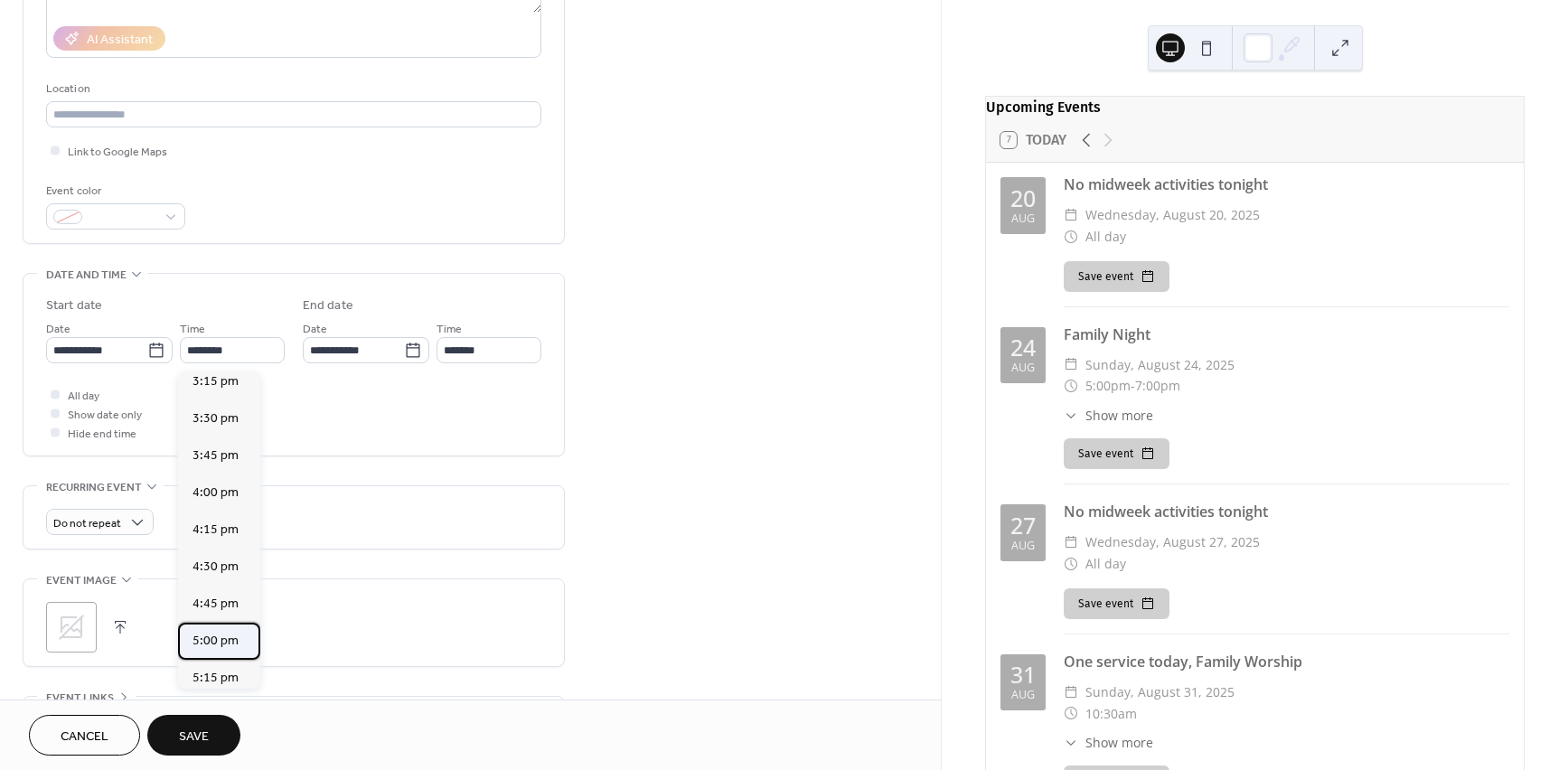 click on "5:00 pm" at bounding box center [215, 641] 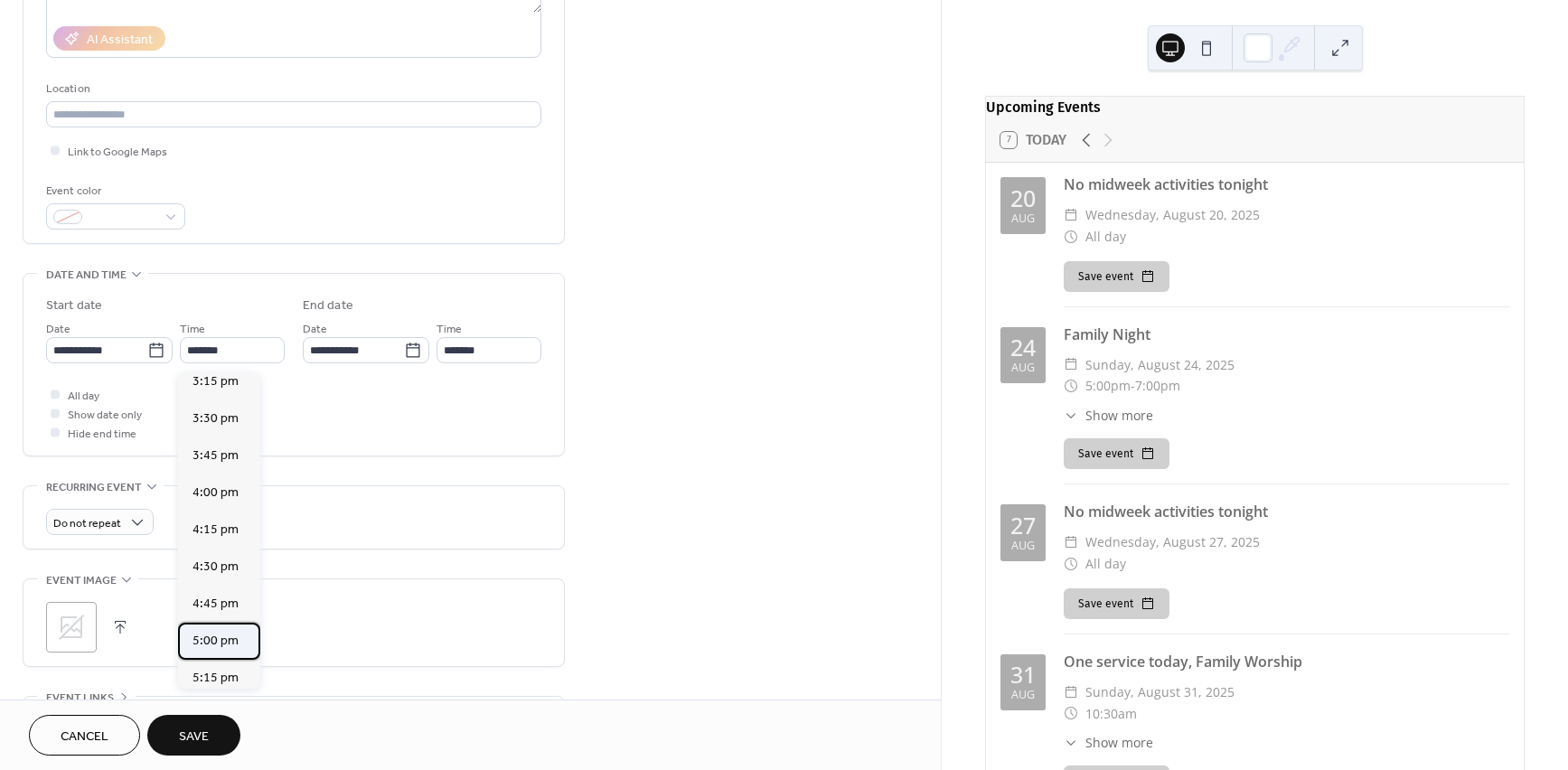 type on "*******" 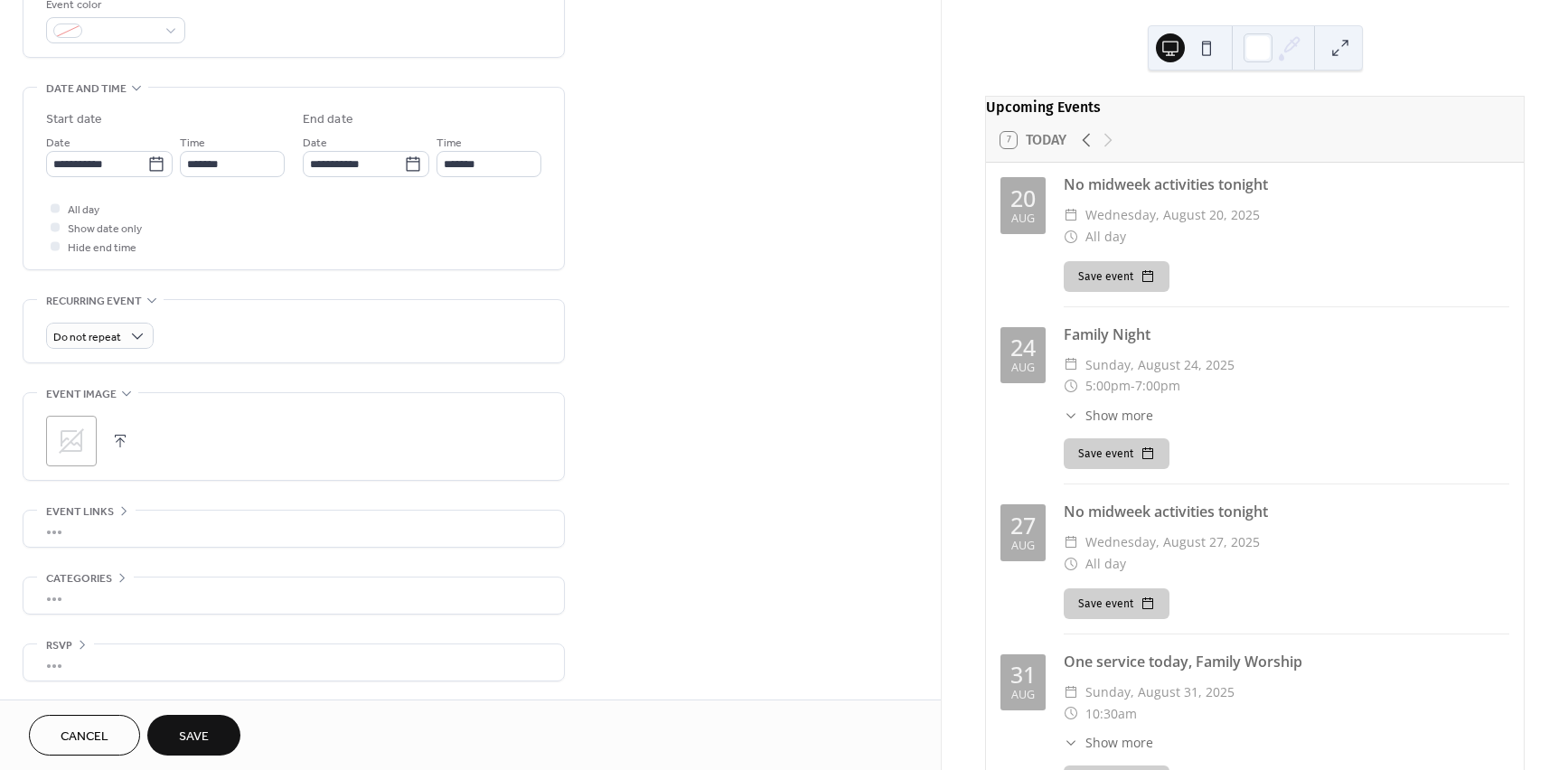 scroll, scrollTop: 507, scrollLeft: 0, axis: vertical 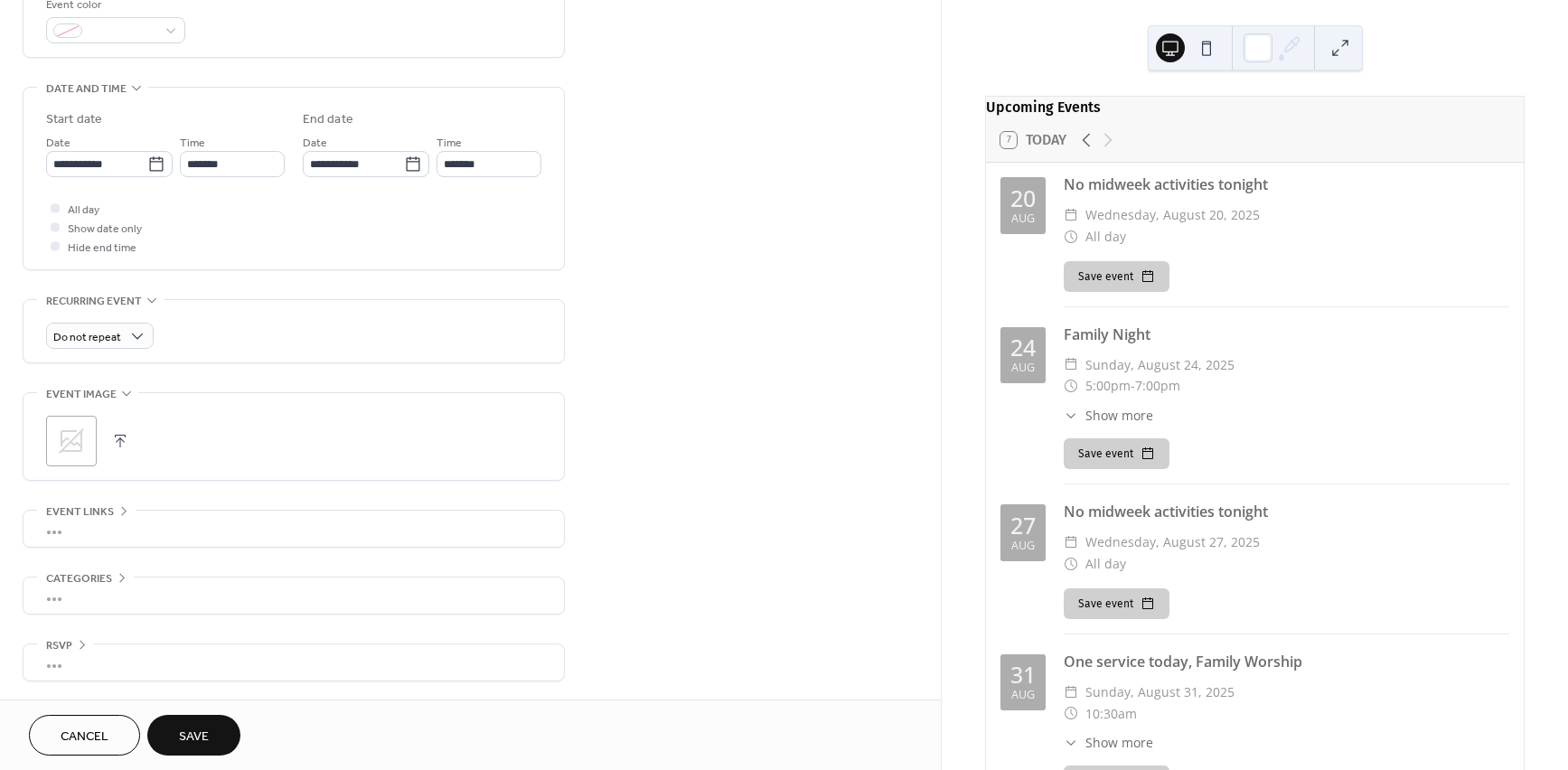 click on "Save" at bounding box center (193, 737) 